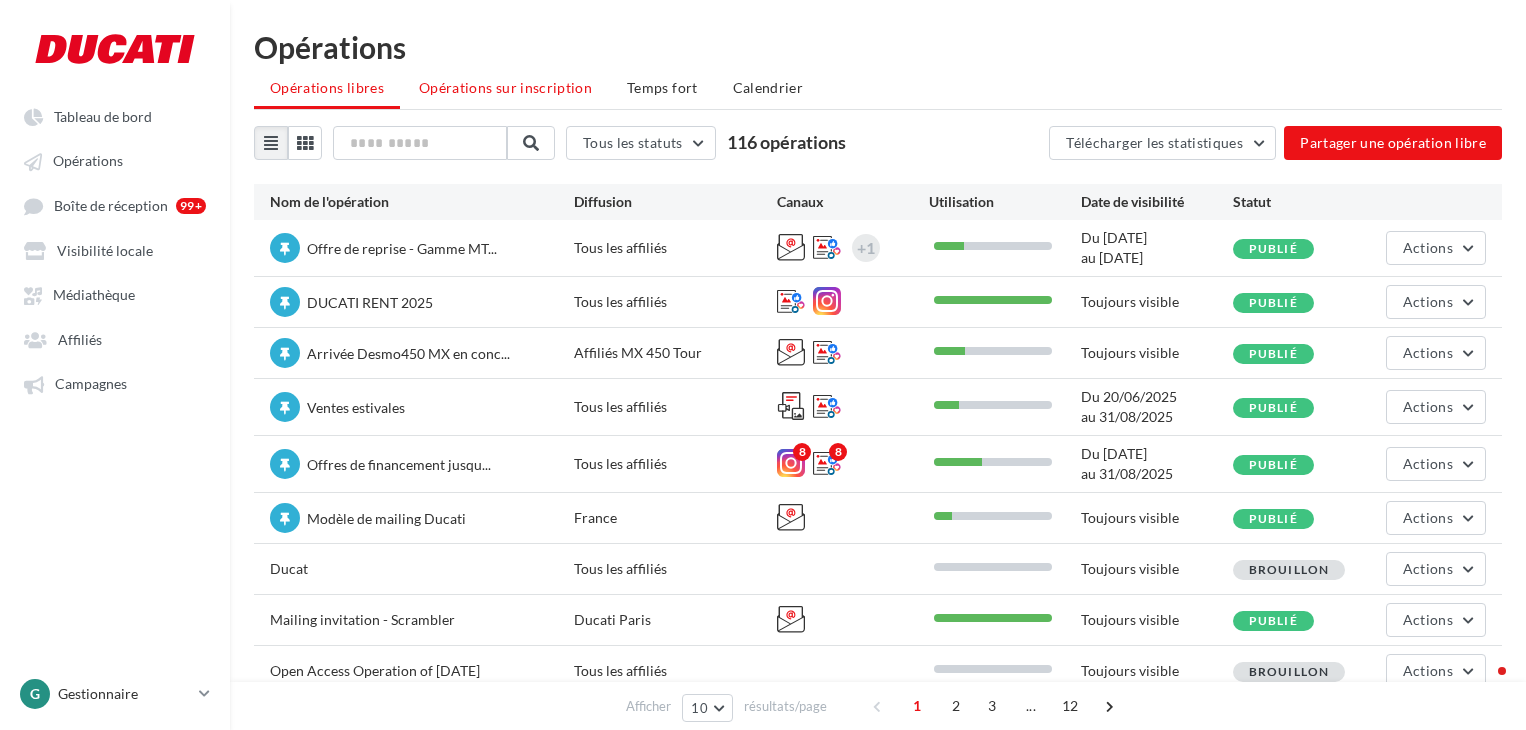 scroll, scrollTop: 0, scrollLeft: 0, axis: both 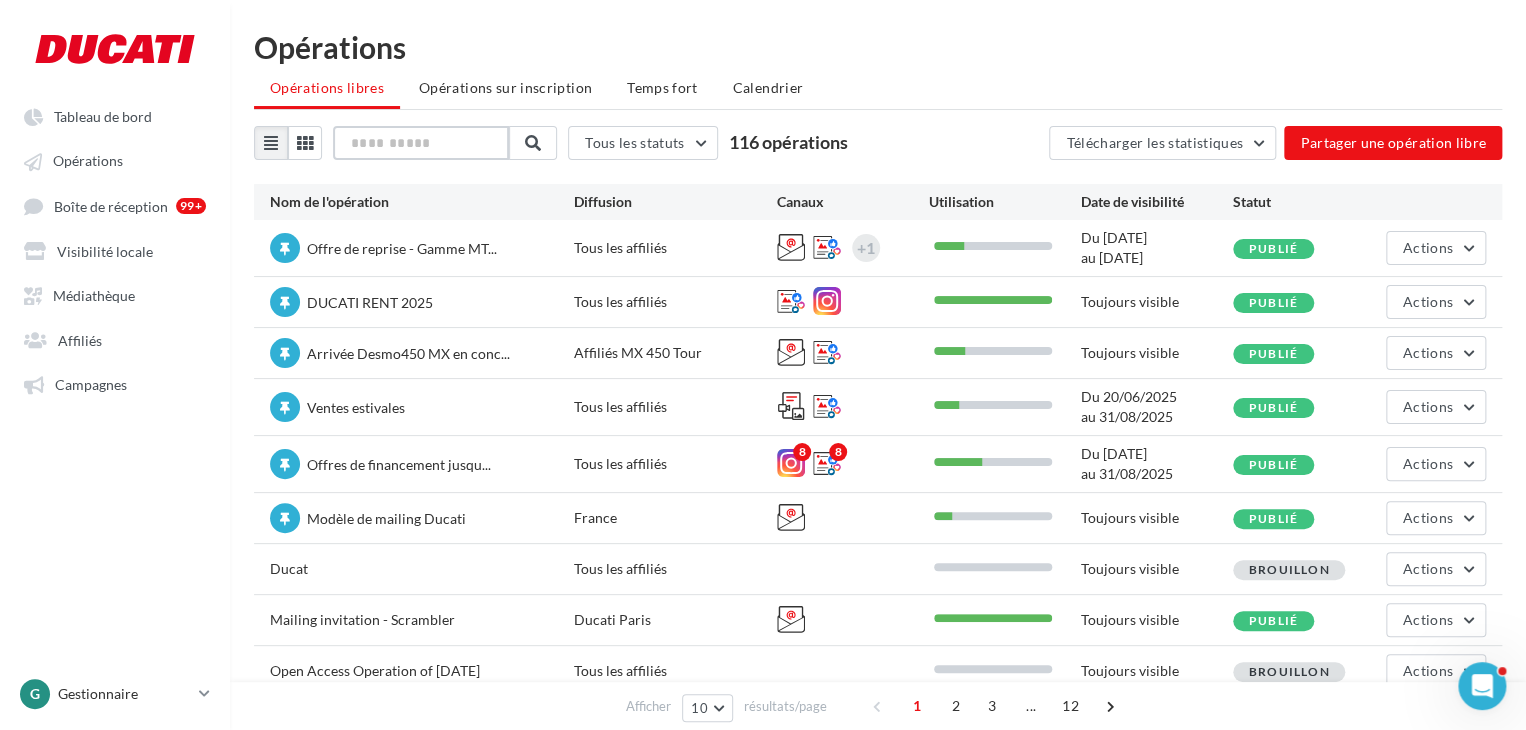 click at bounding box center [421, 143] 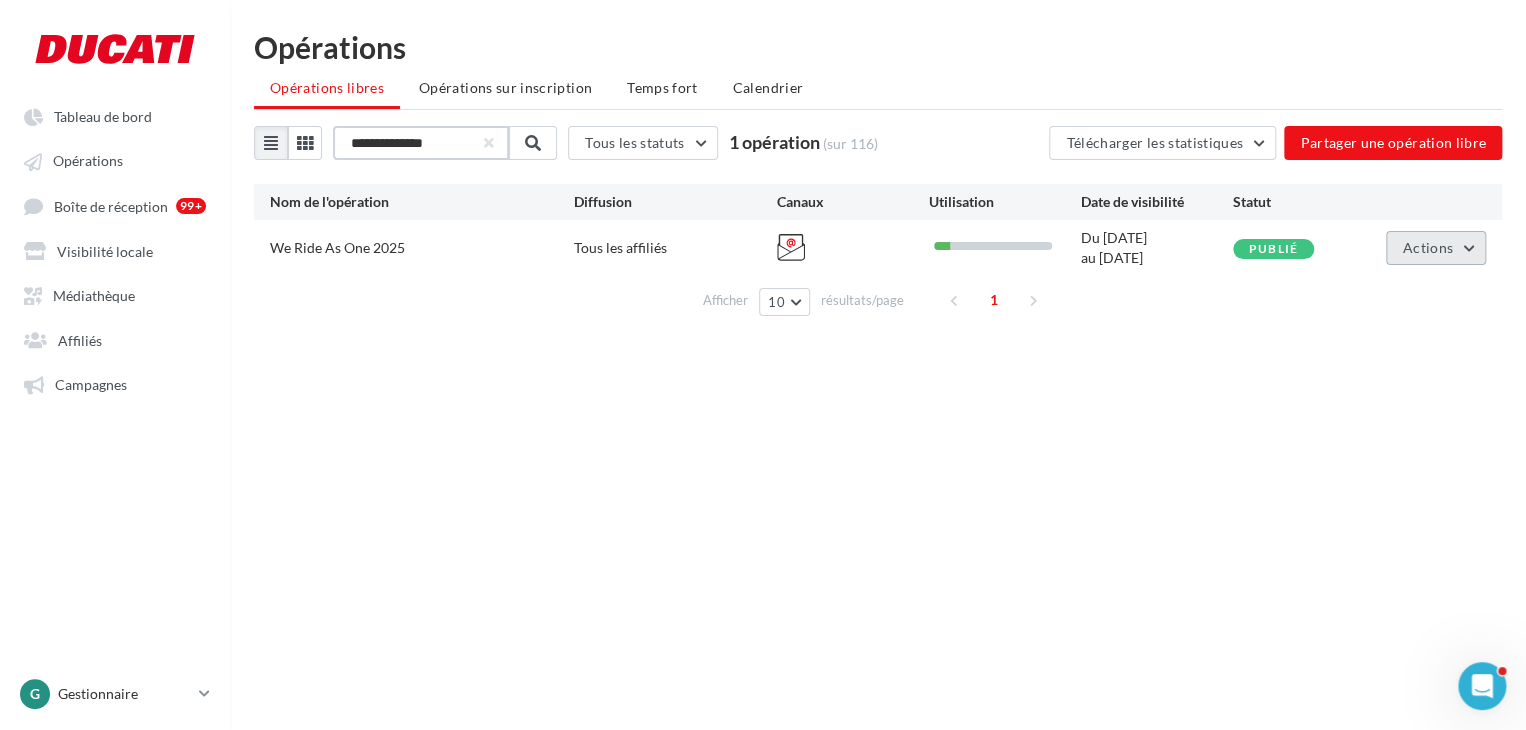 type on "**********" 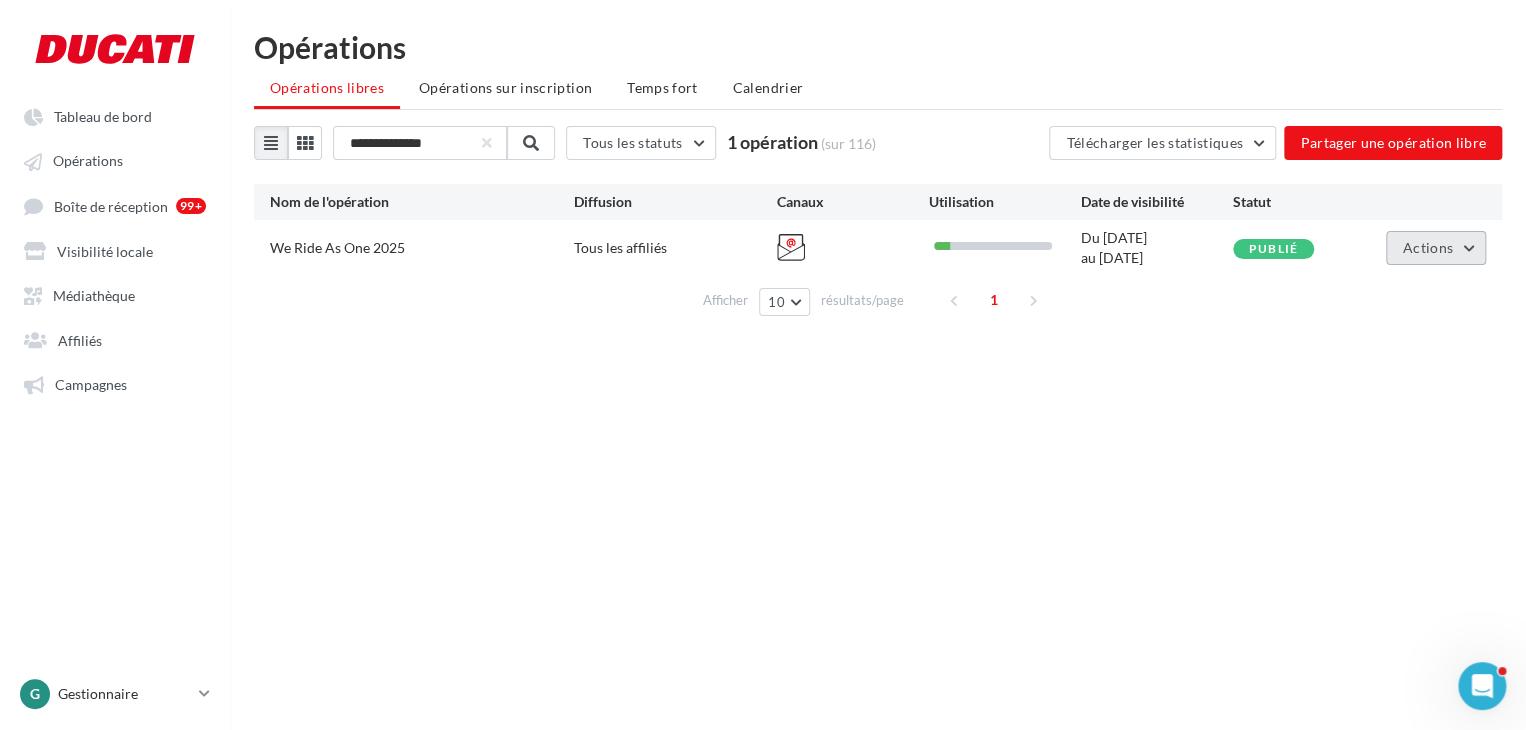 click on "Actions" at bounding box center [1428, 247] 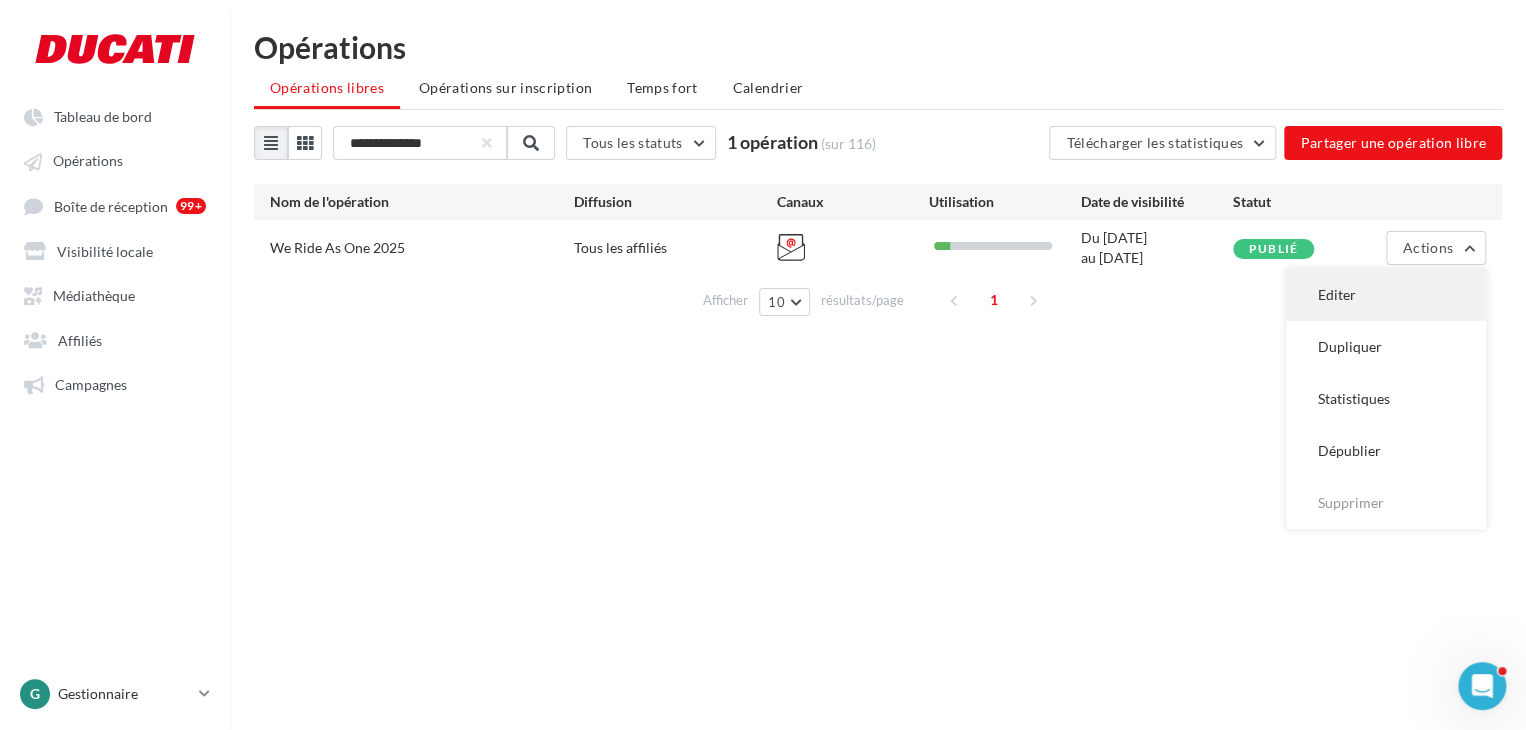 click on "Editer" at bounding box center [1386, 295] 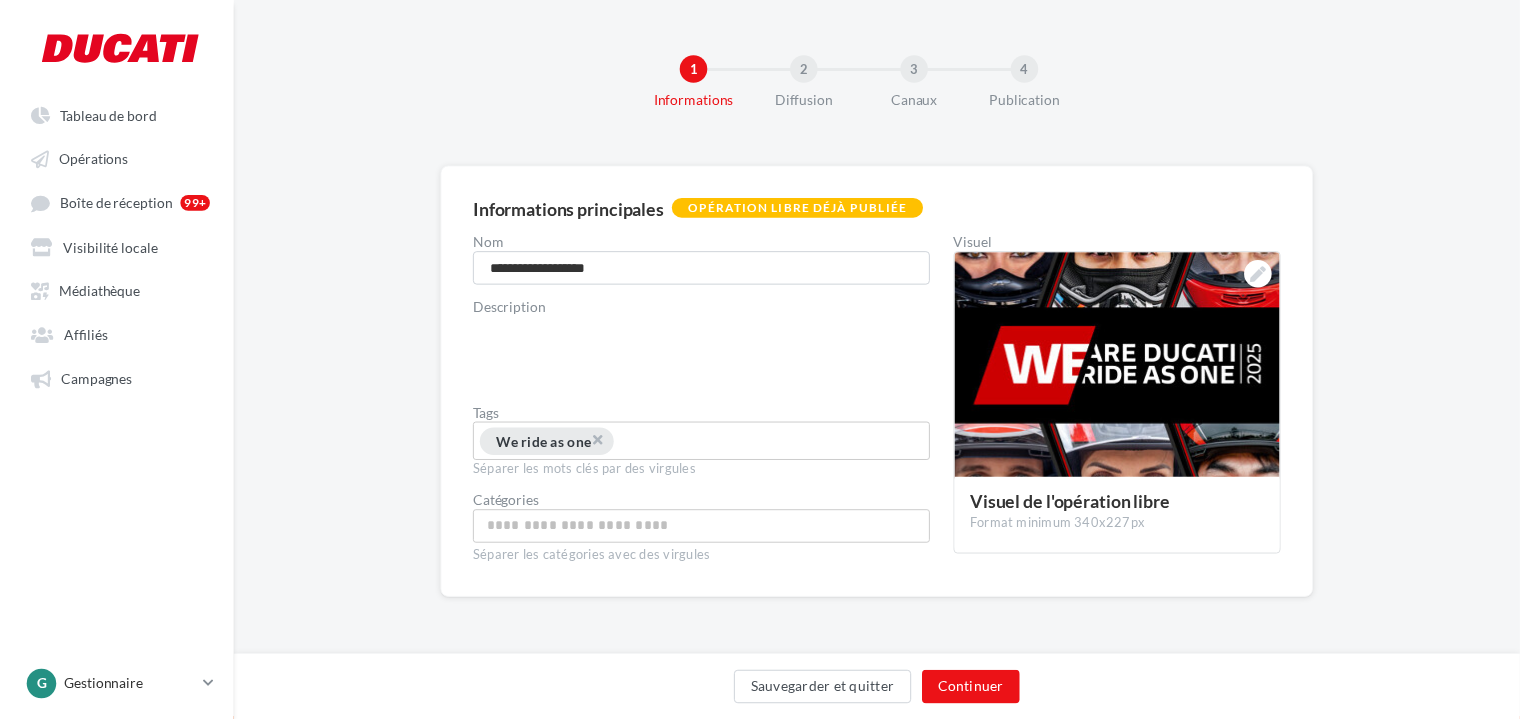 scroll, scrollTop: 0, scrollLeft: 0, axis: both 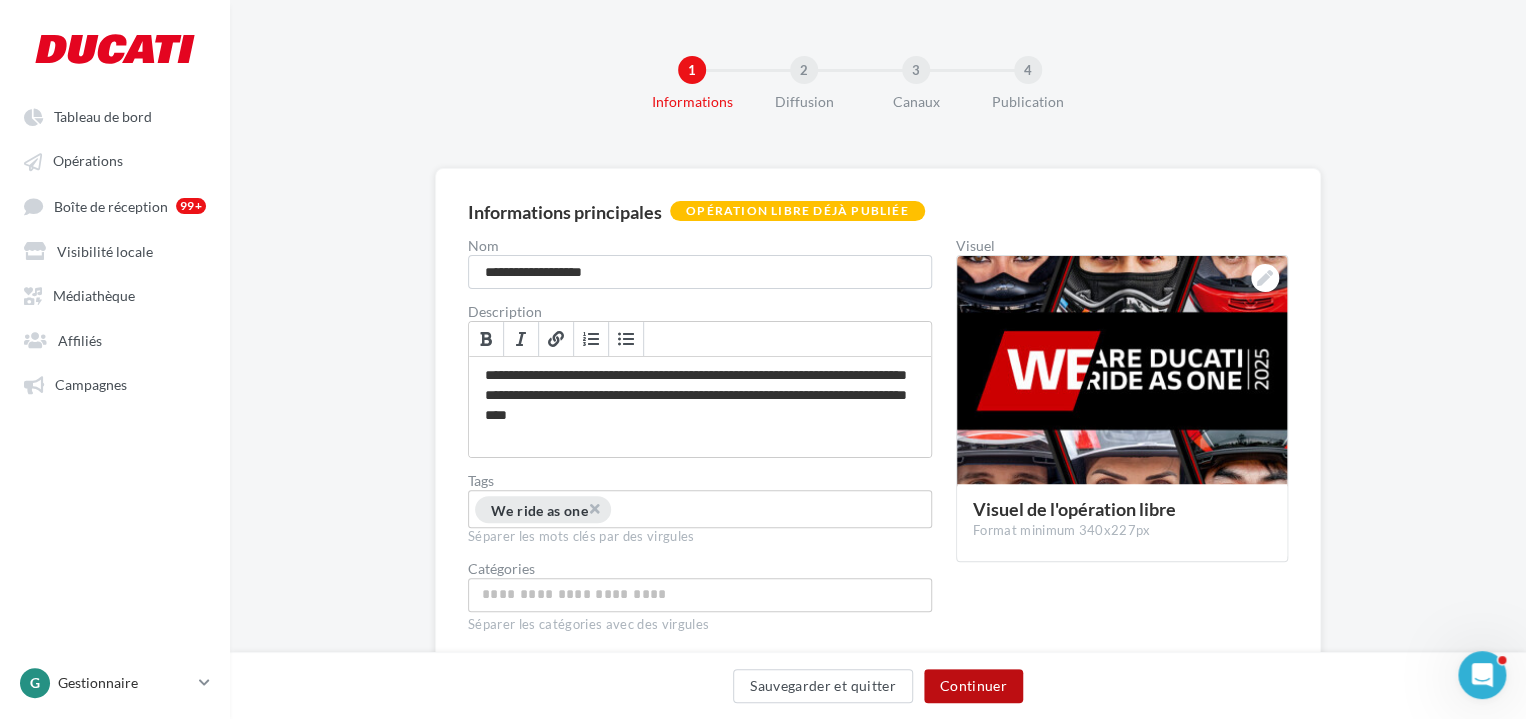 click on "Continuer" at bounding box center (973, 686) 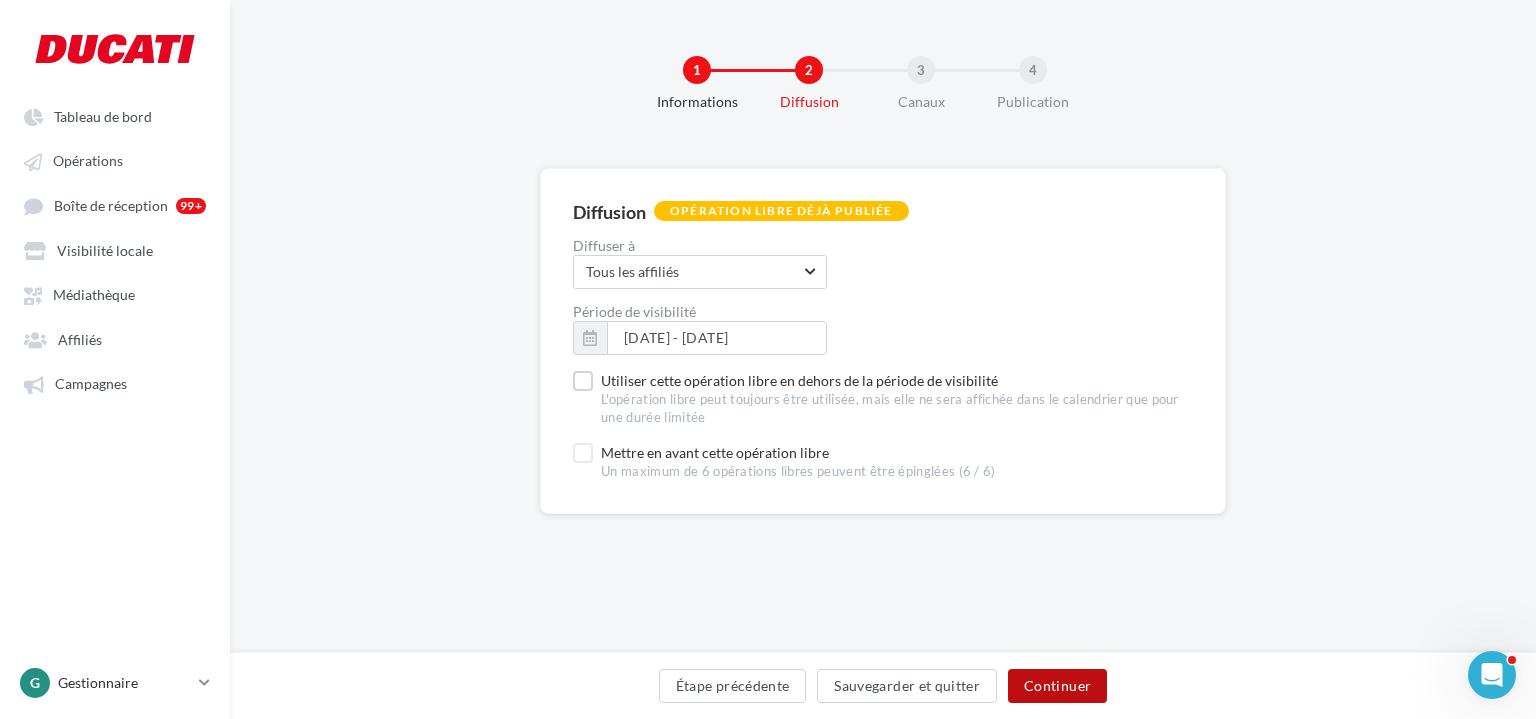 click on "Continuer" at bounding box center [1057, 686] 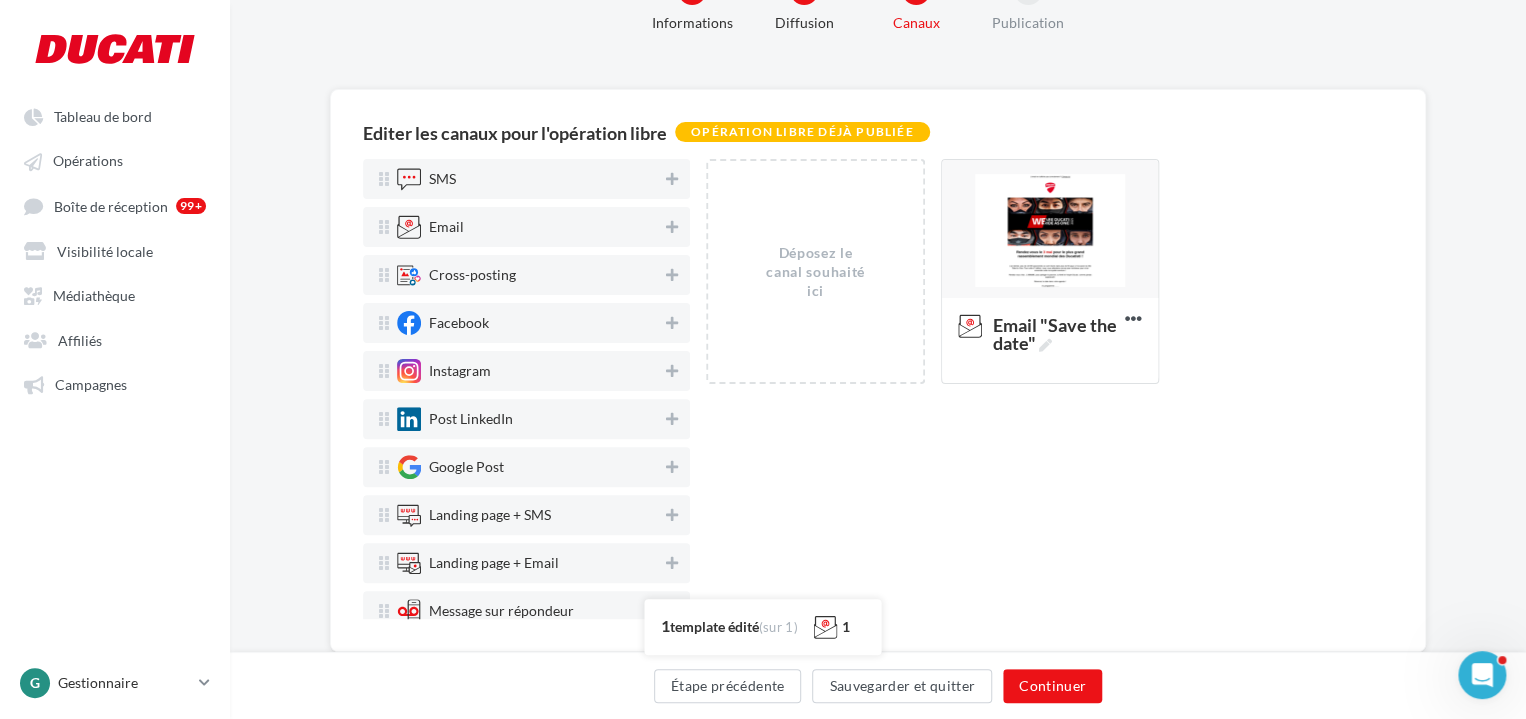 scroll, scrollTop: 77, scrollLeft: 0, axis: vertical 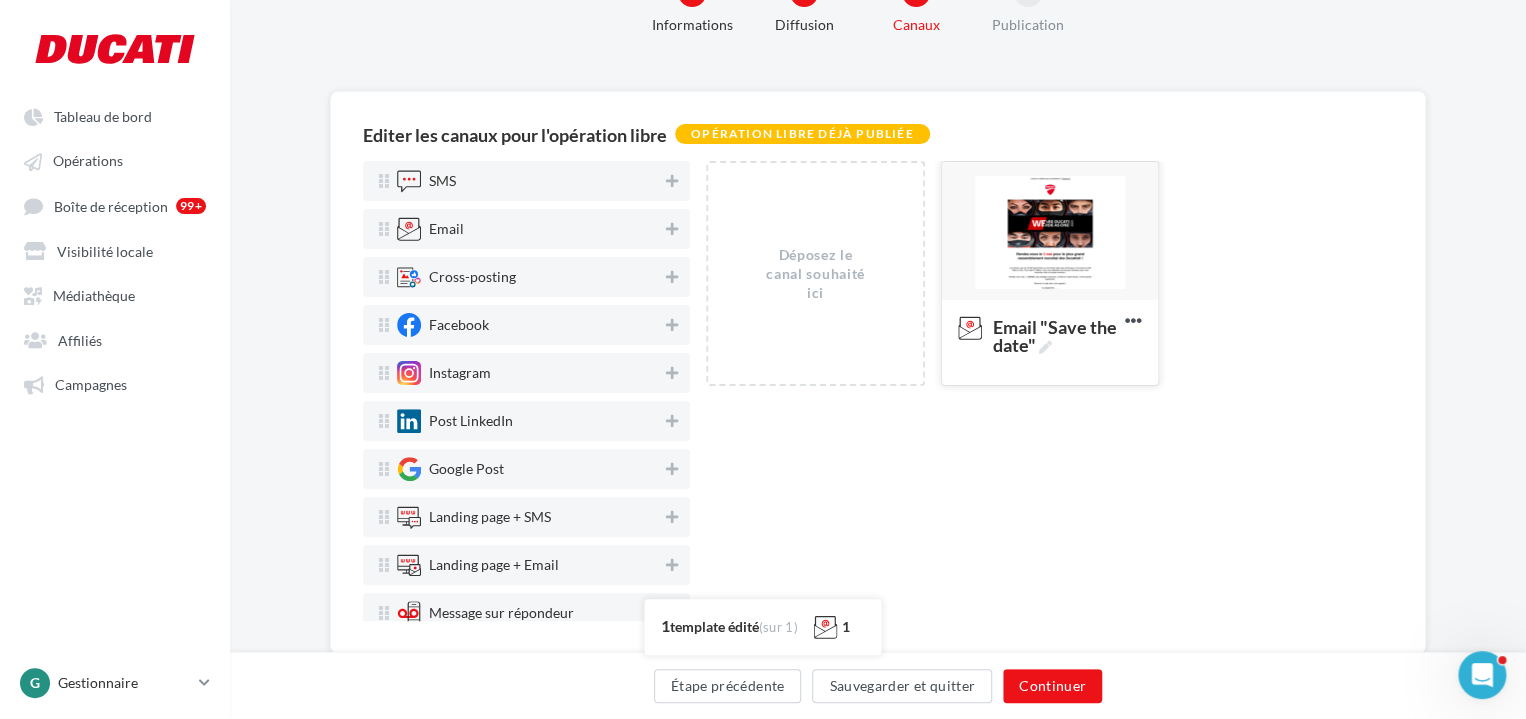 click at bounding box center (1050, 232) 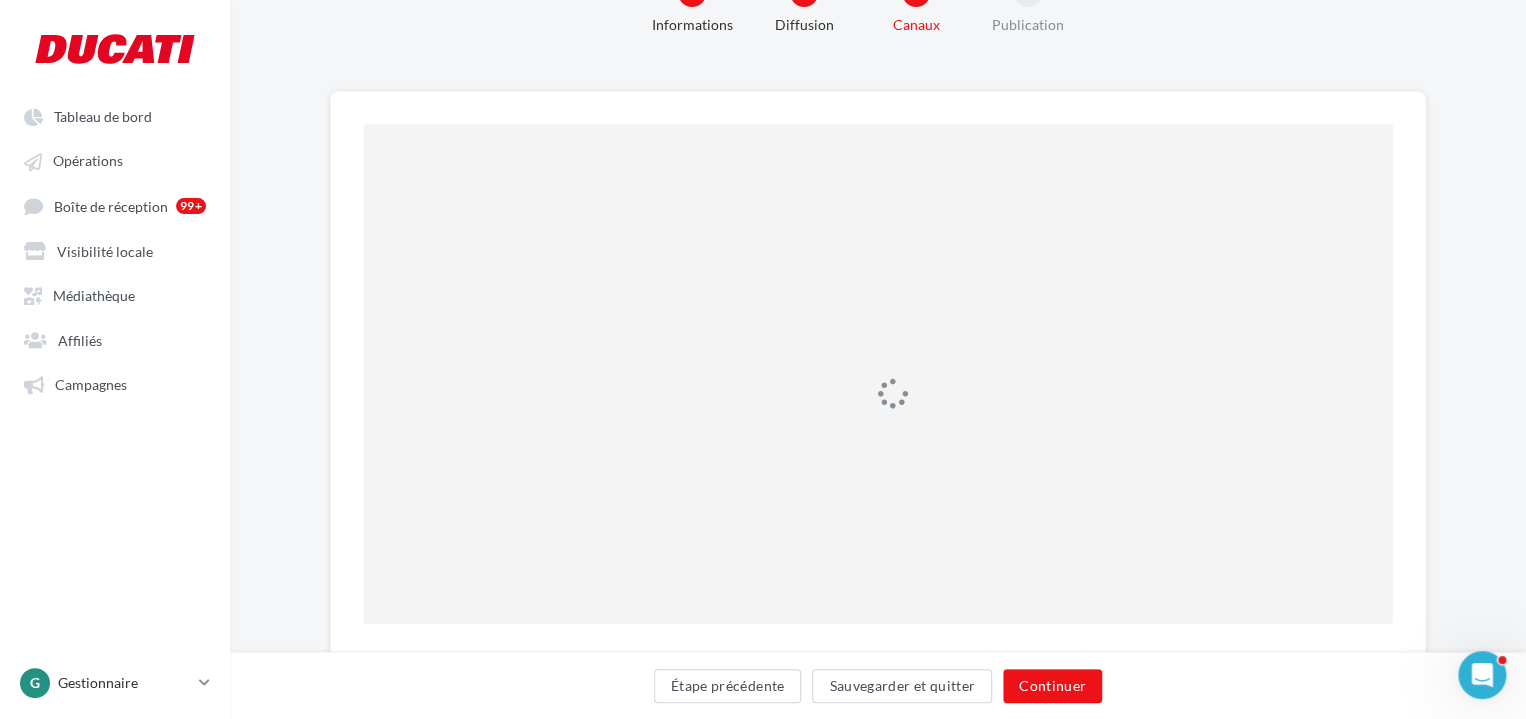 scroll, scrollTop: 0, scrollLeft: 0, axis: both 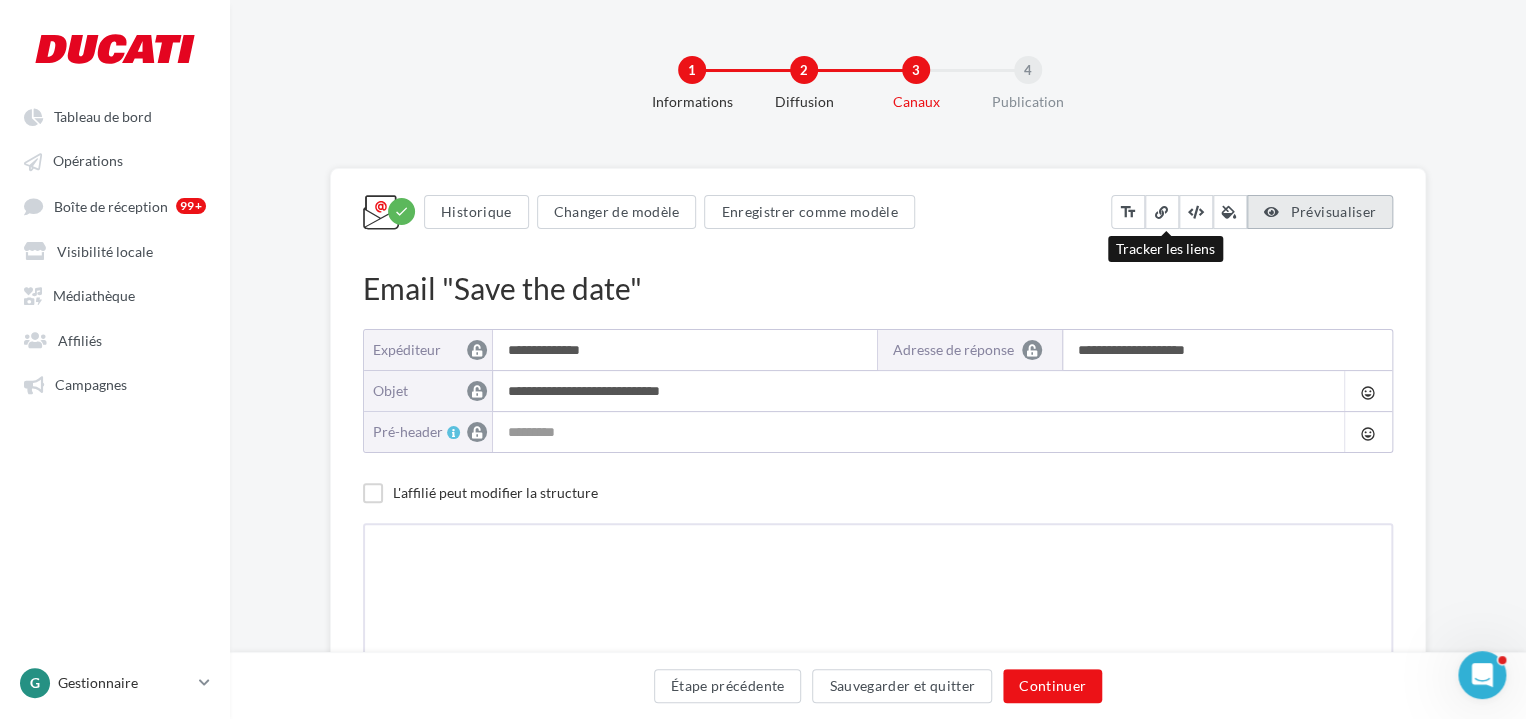 type on "**********" 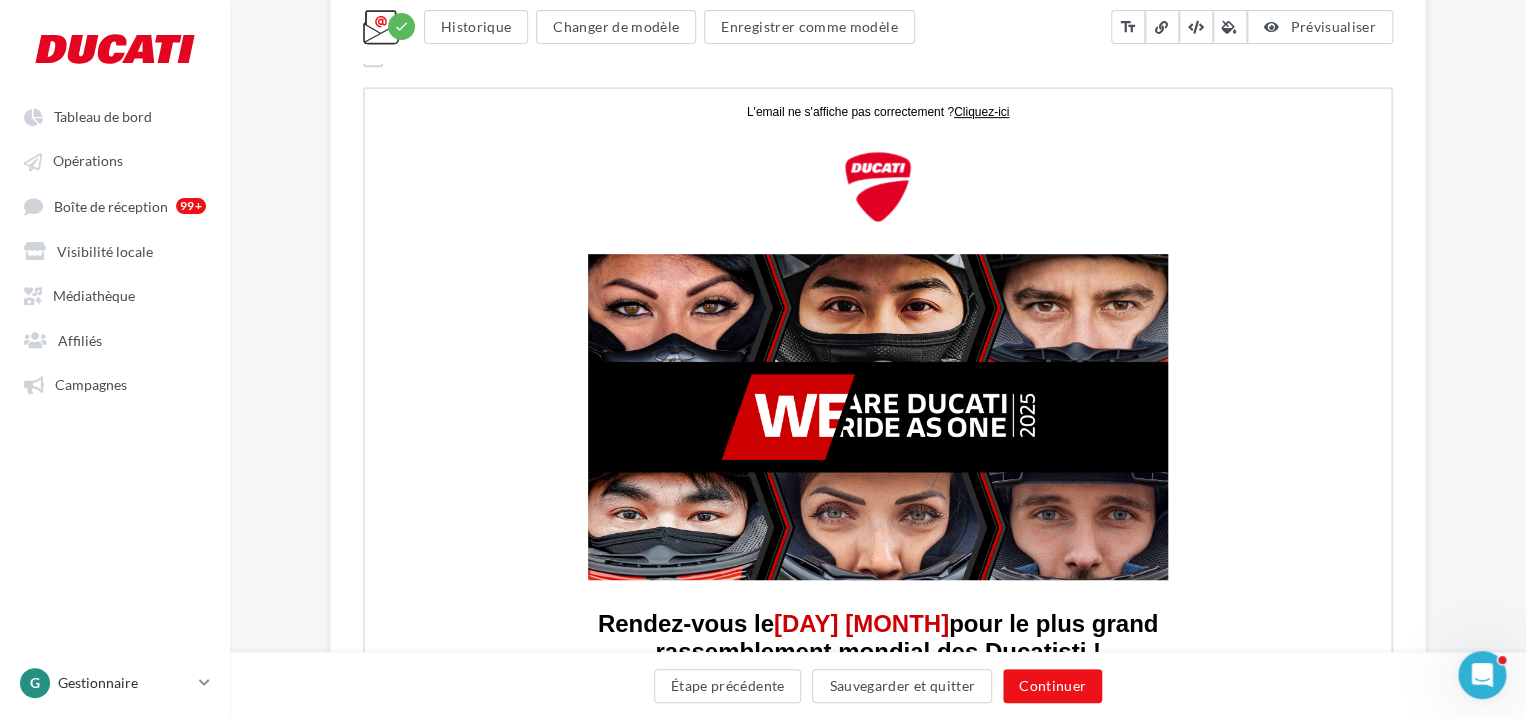 scroll, scrollTop: 438, scrollLeft: 0, axis: vertical 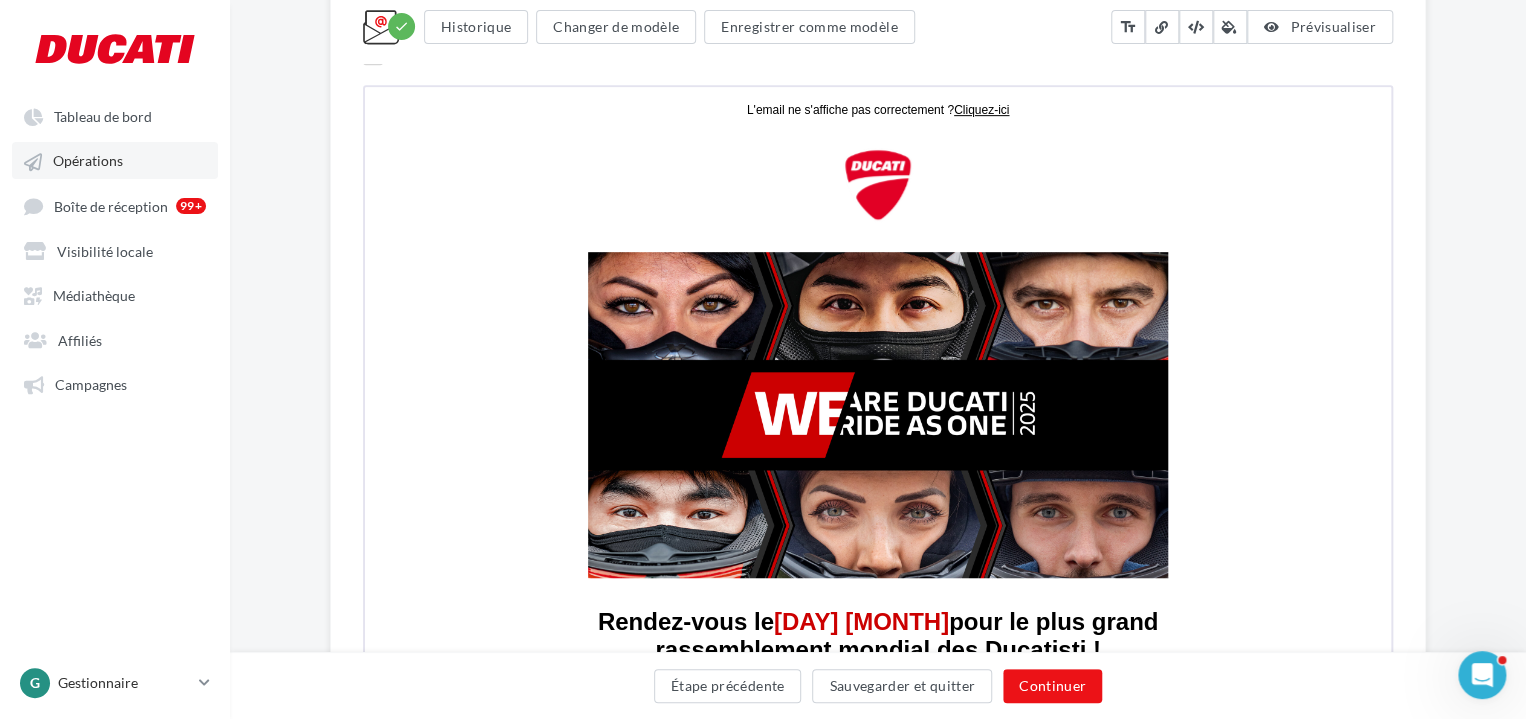 click on "Opérations" at bounding box center (88, 161) 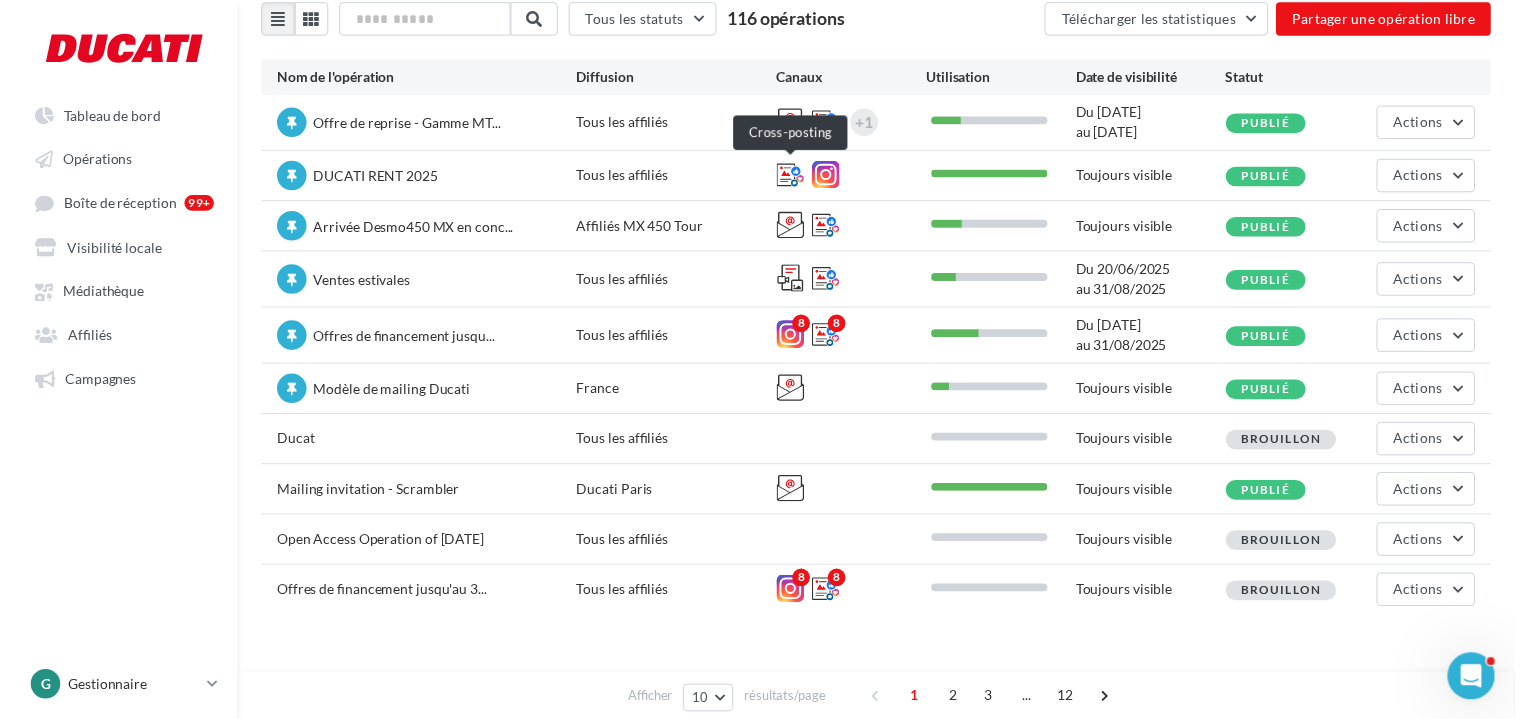 scroll, scrollTop: 0, scrollLeft: 0, axis: both 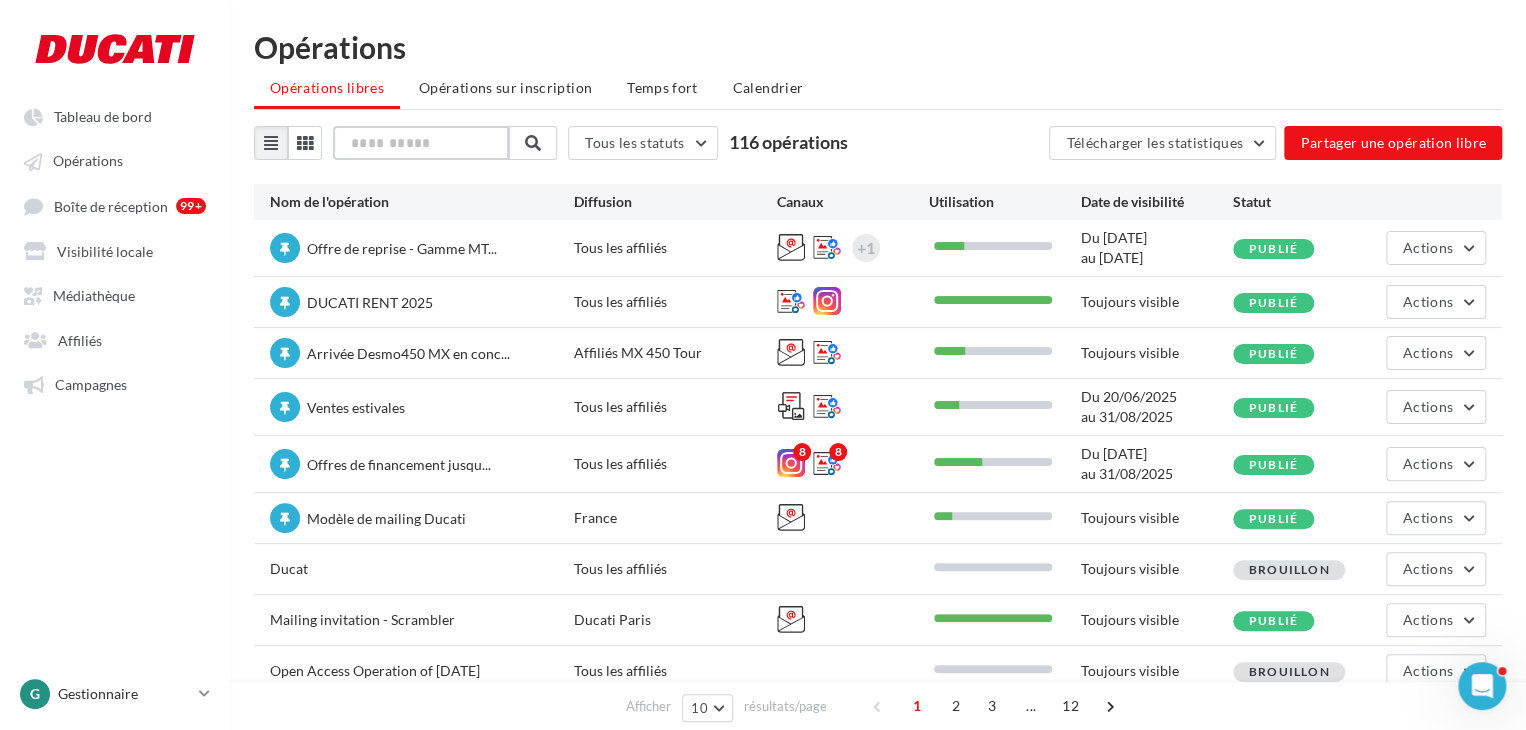 click at bounding box center [421, 143] 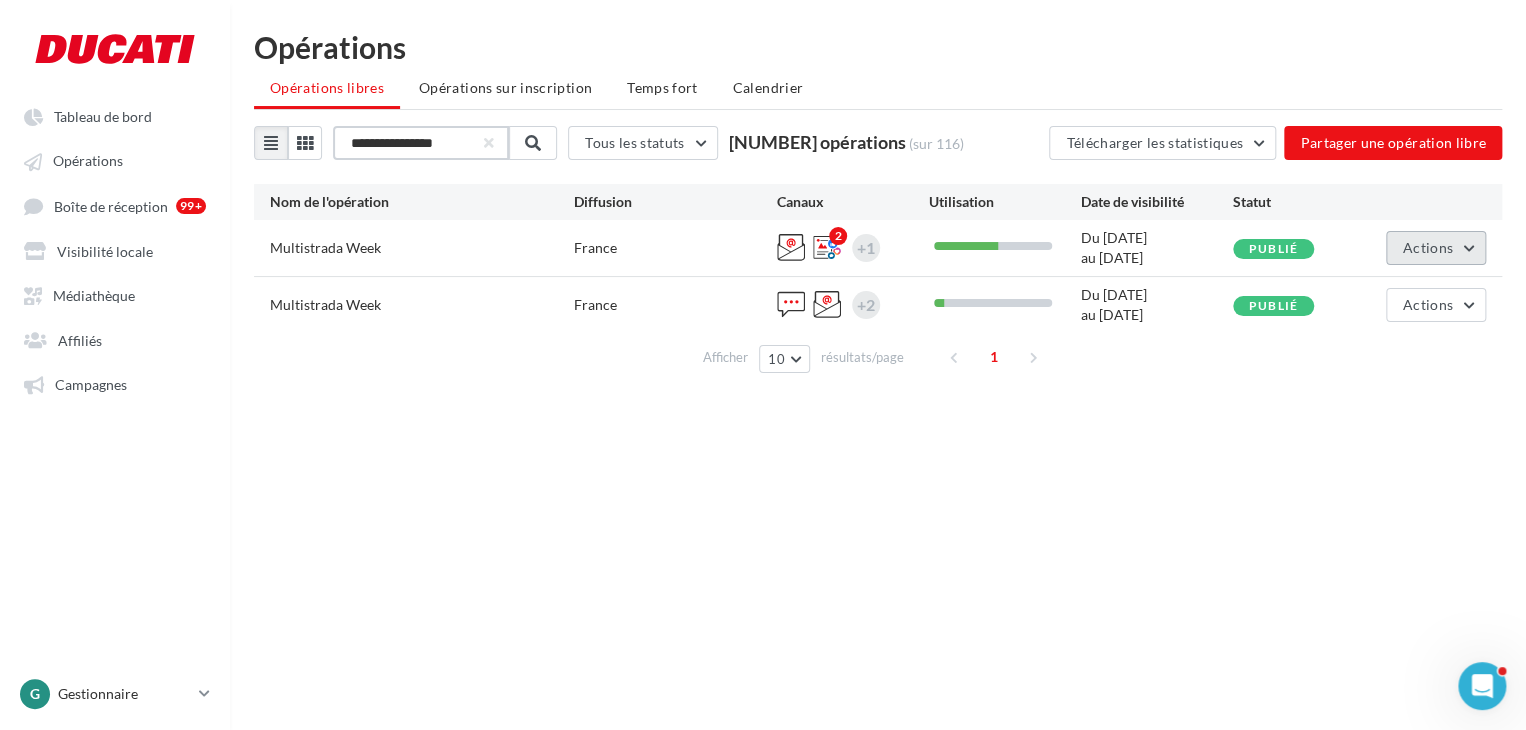 type on "**********" 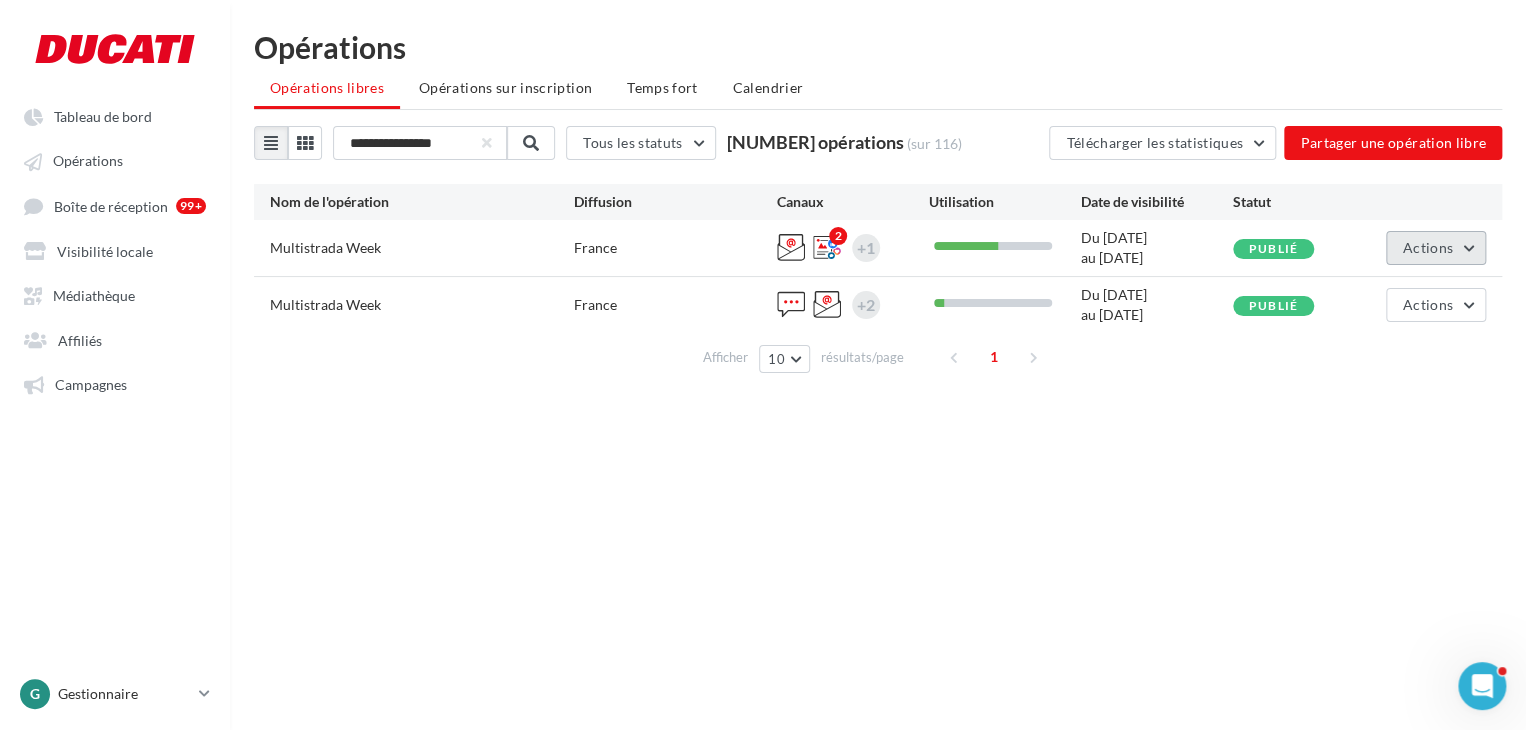 click on "Actions" at bounding box center [1436, 248] 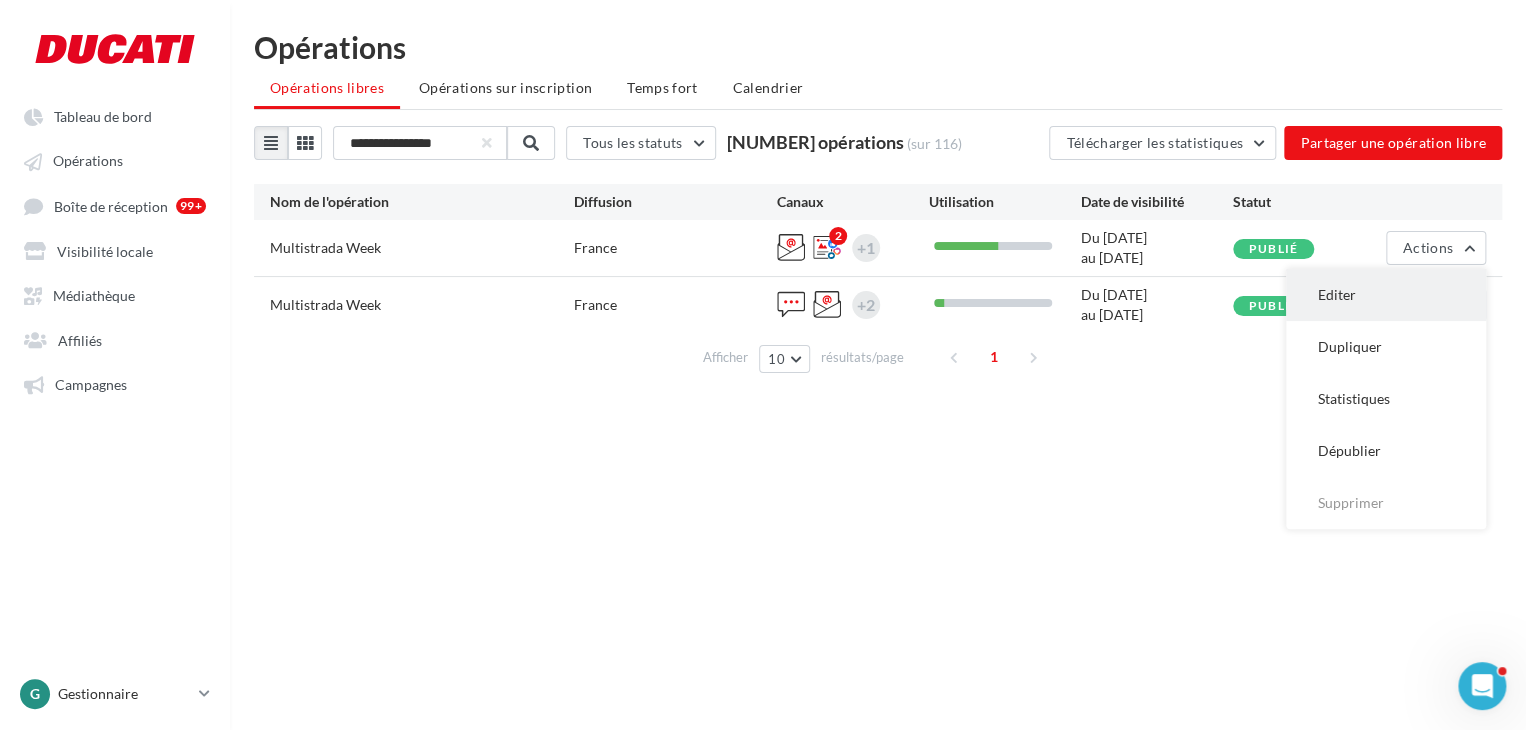 click on "Editer" at bounding box center [1386, 295] 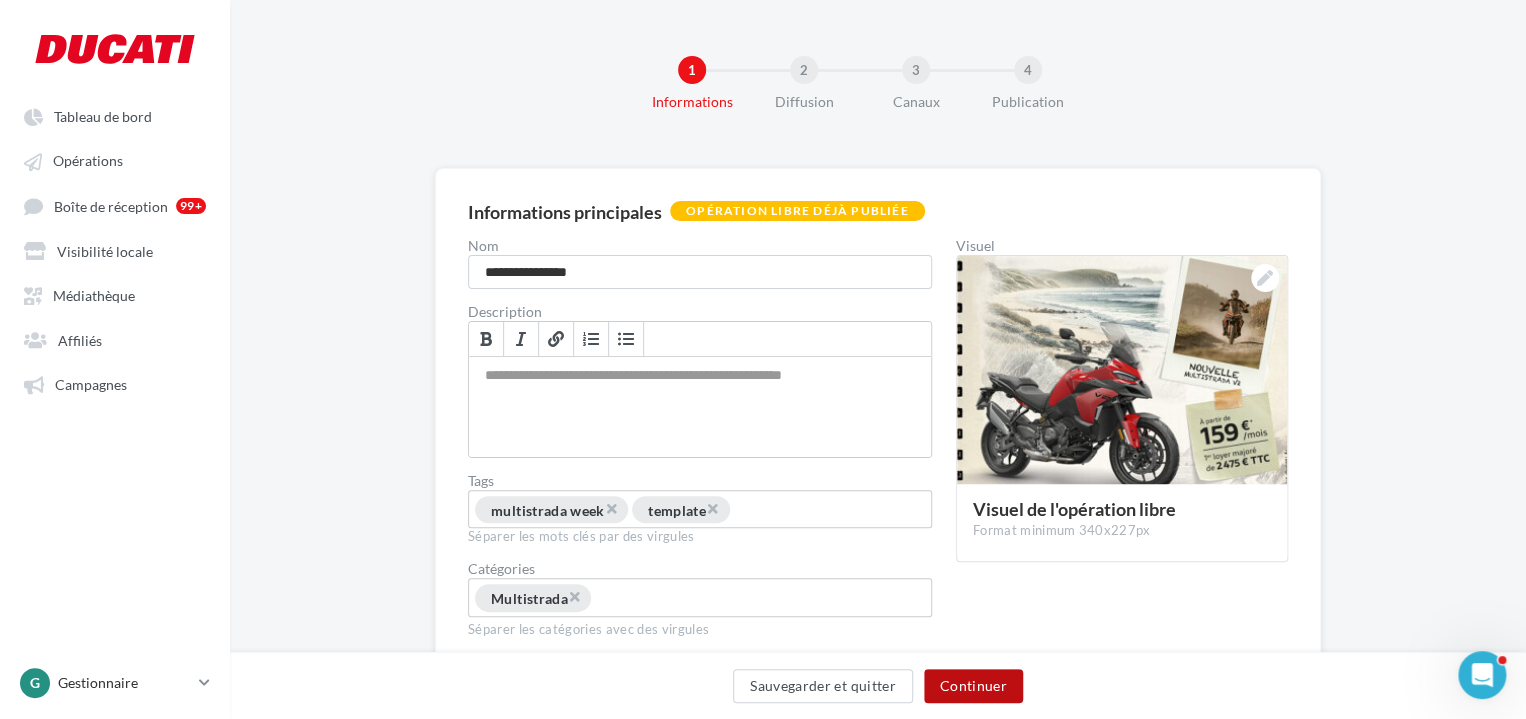 click on "Continuer" at bounding box center [973, 686] 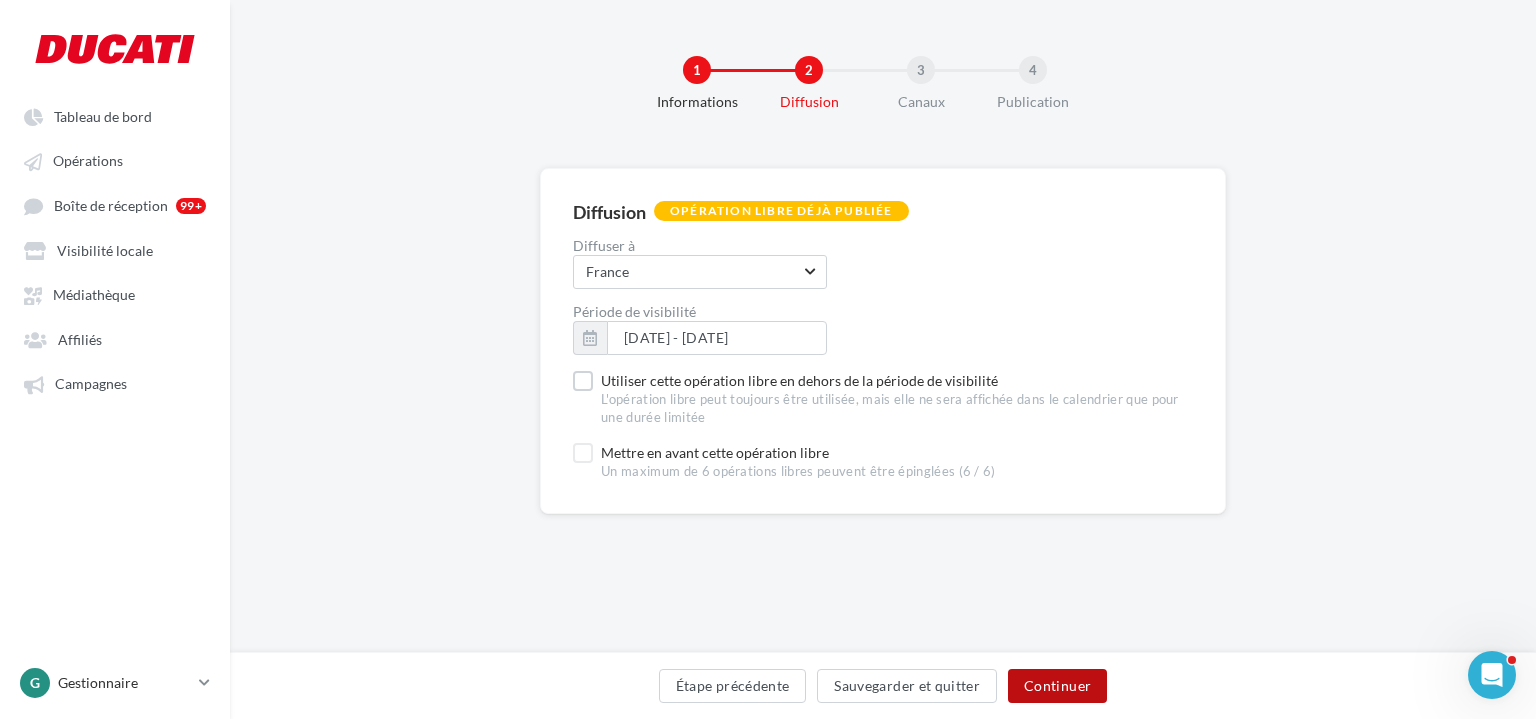 click on "Continuer" at bounding box center (1057, 686) 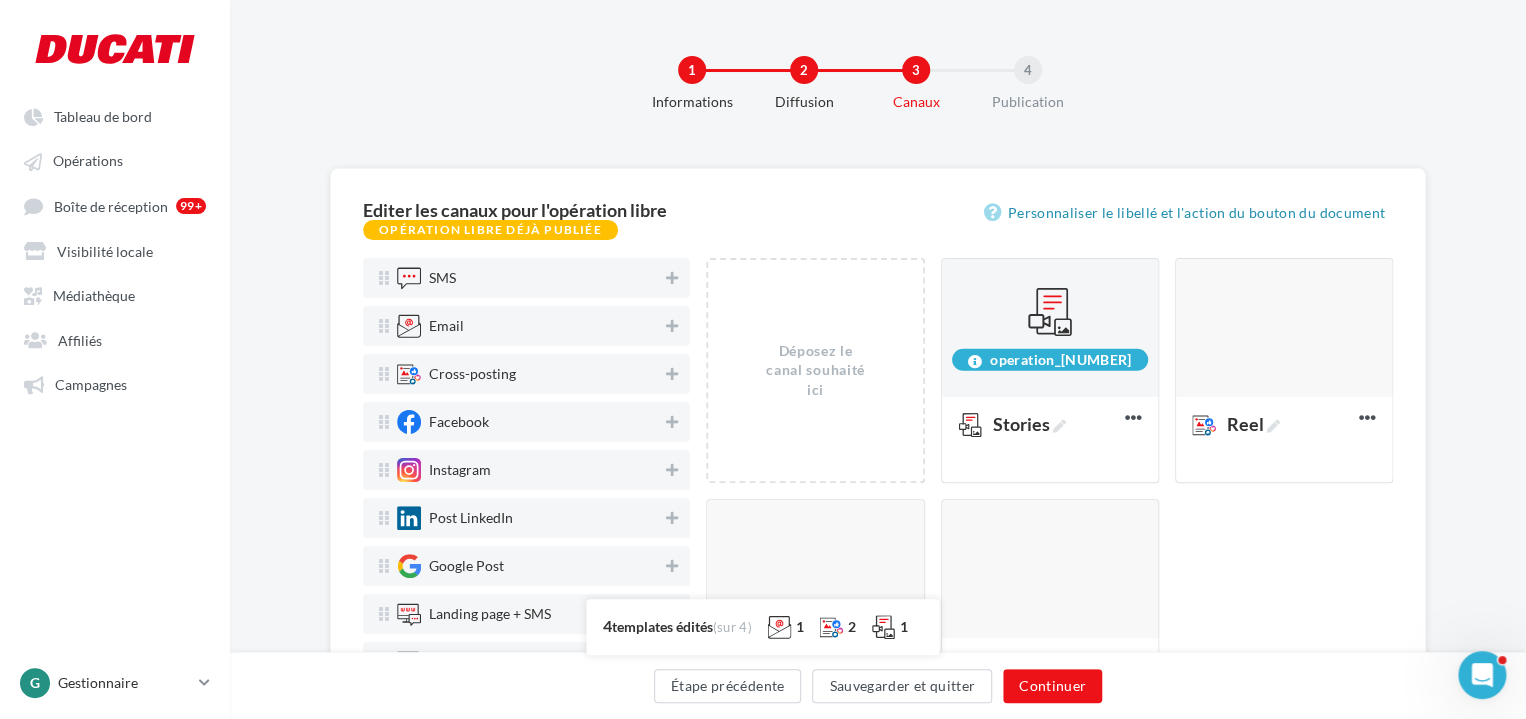 scroll, scrollTop: 37, scrollLeft: 0, axis: vertical 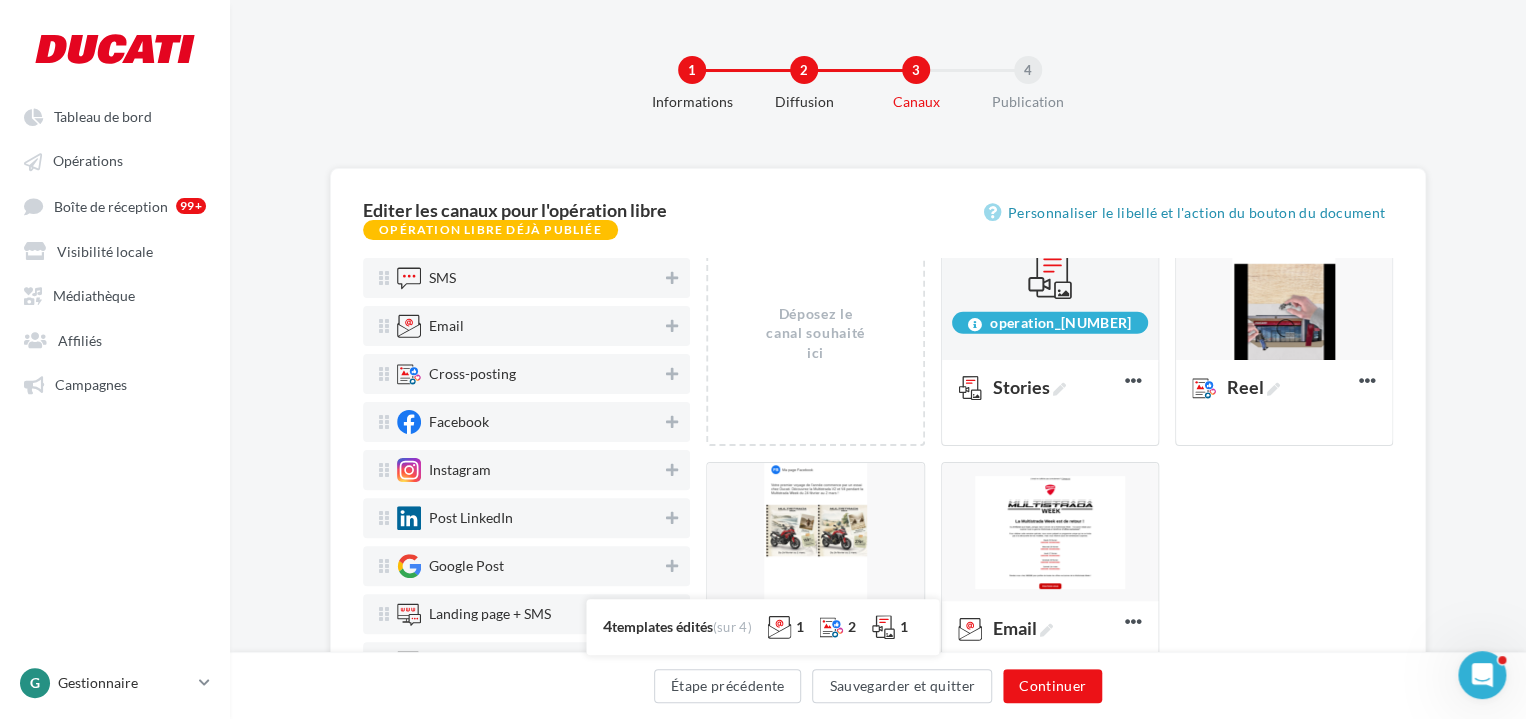 drag, startPoint x: 1287, startPoint y: 533, endPoint x: 1276, endPoint y: 561, distance: 30.083218 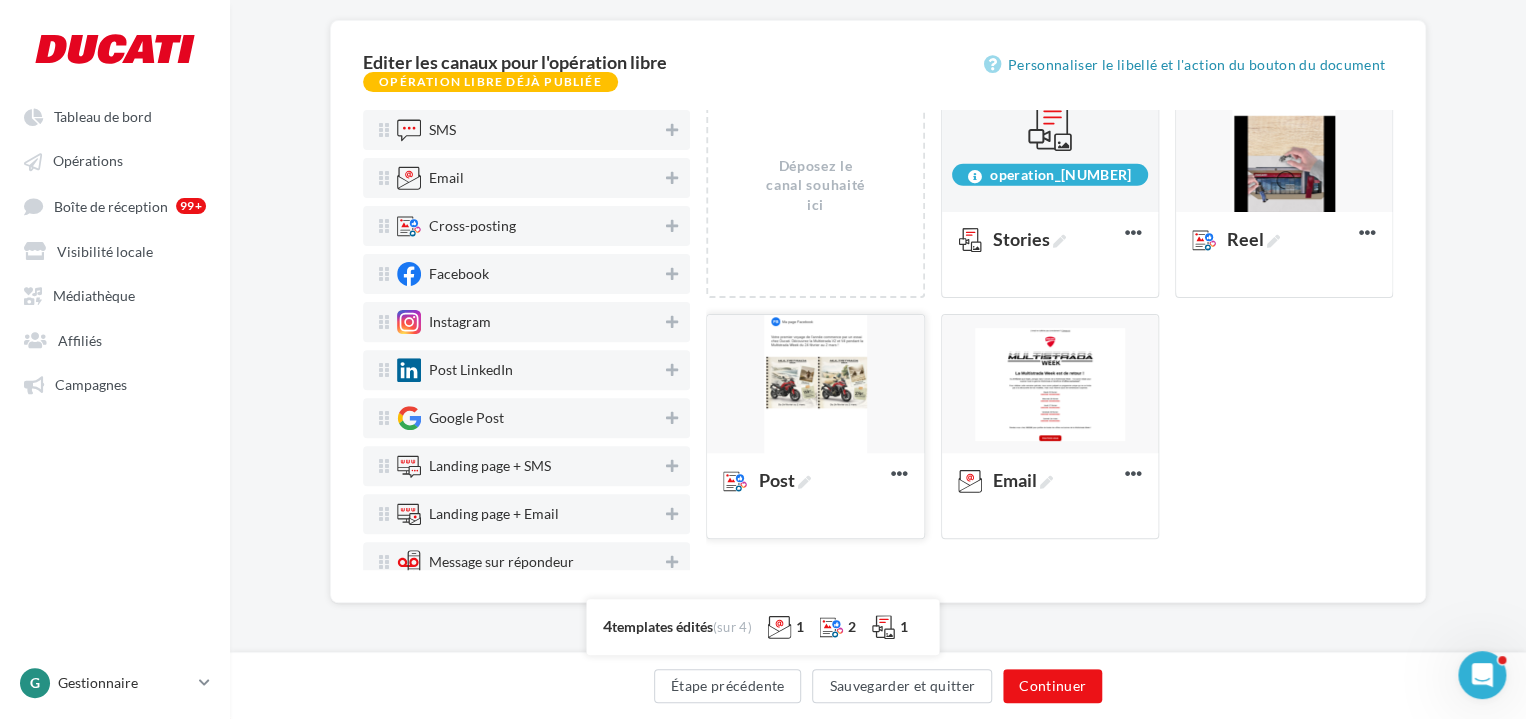 click at bounding box center [815, 385] 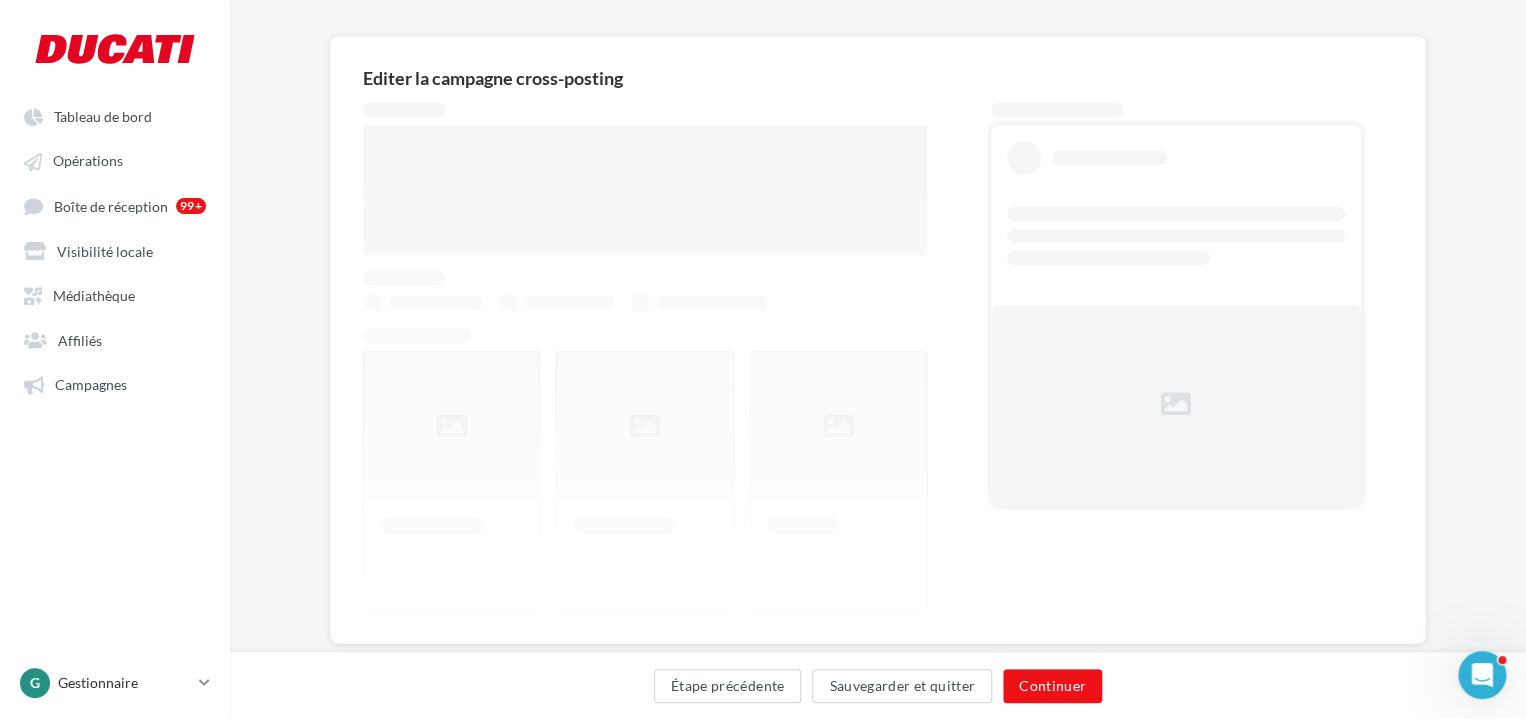 scroll, scrollTop: 148, scrollLeft: 0, axis: vertical 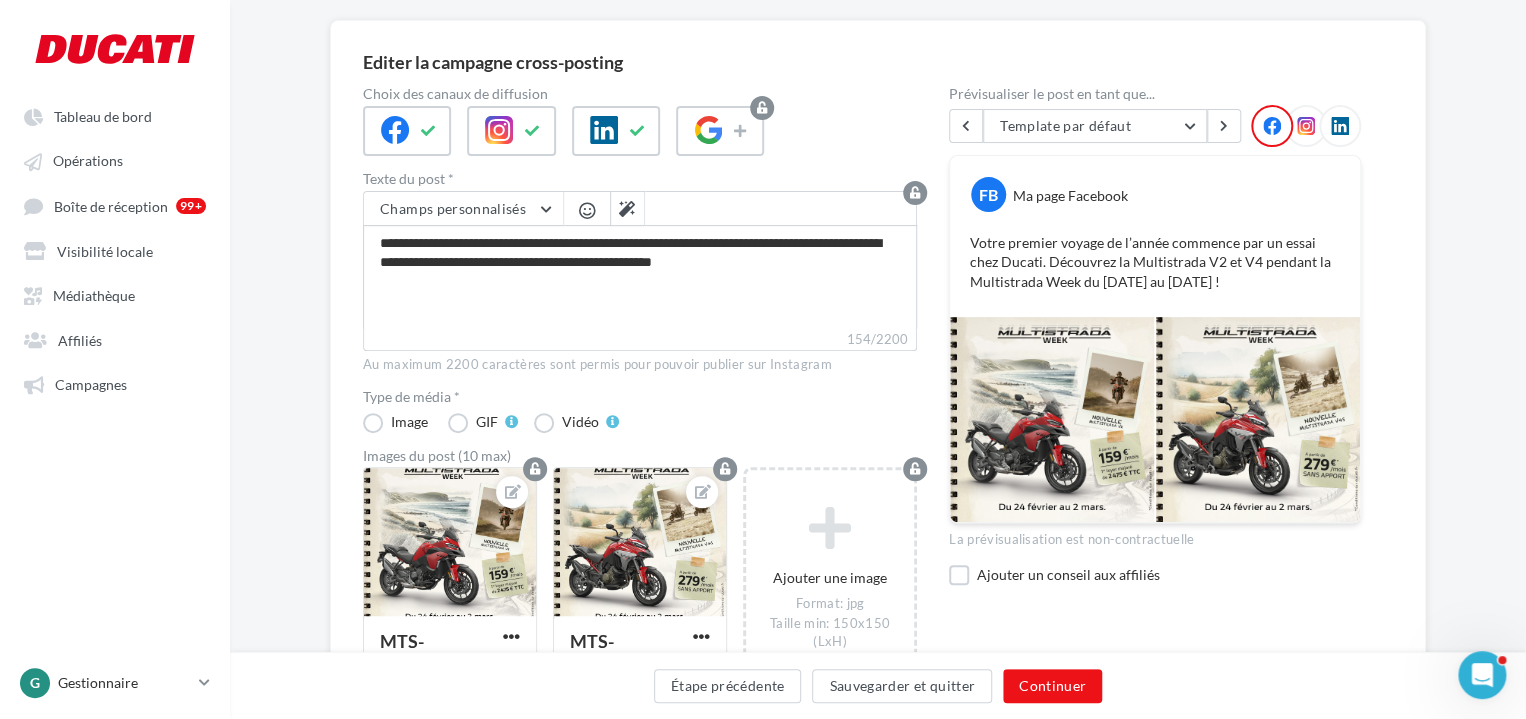 click at bounding box center [1306, 126] 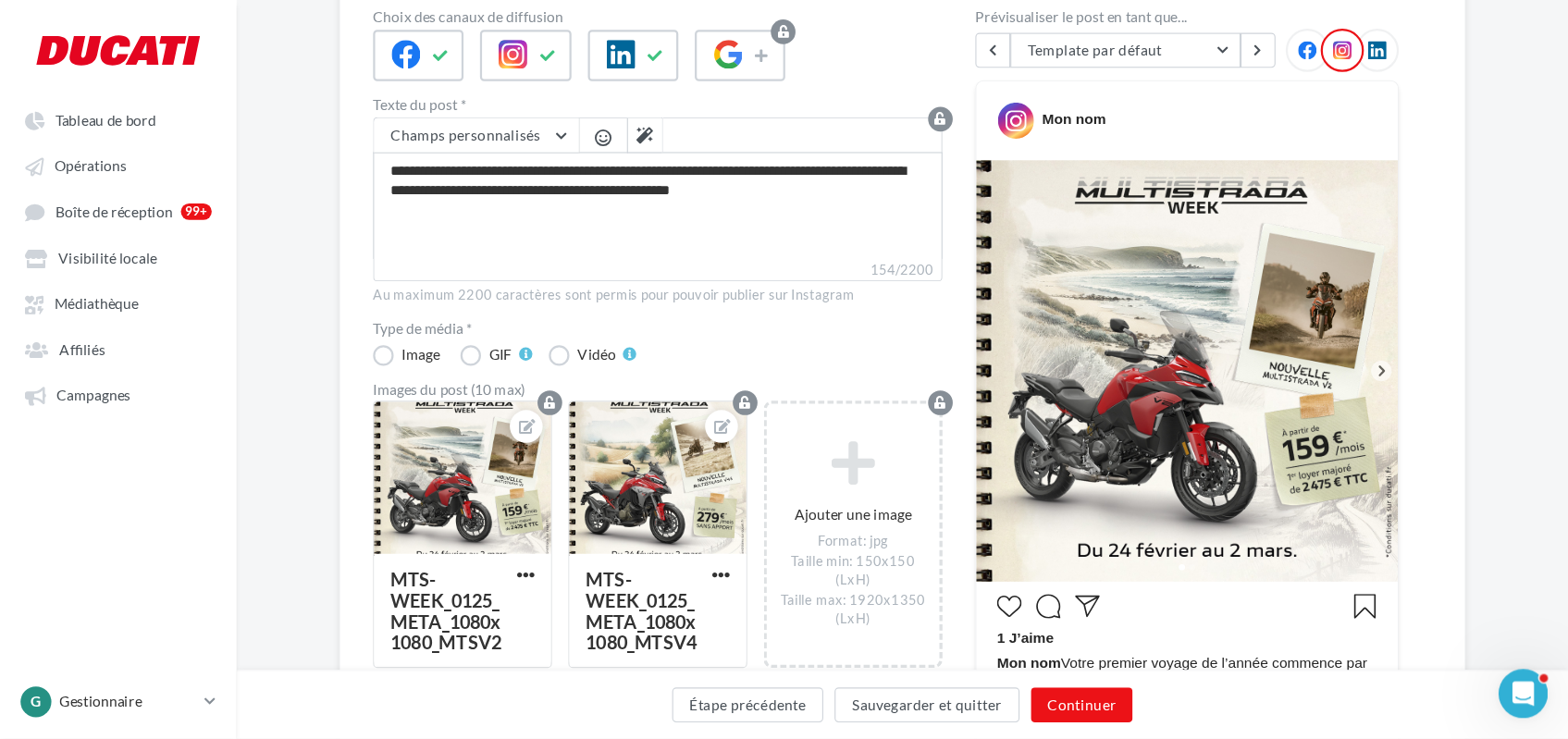 scroll, scrollTop: 207, scrollLeft: 0, axis: vertical 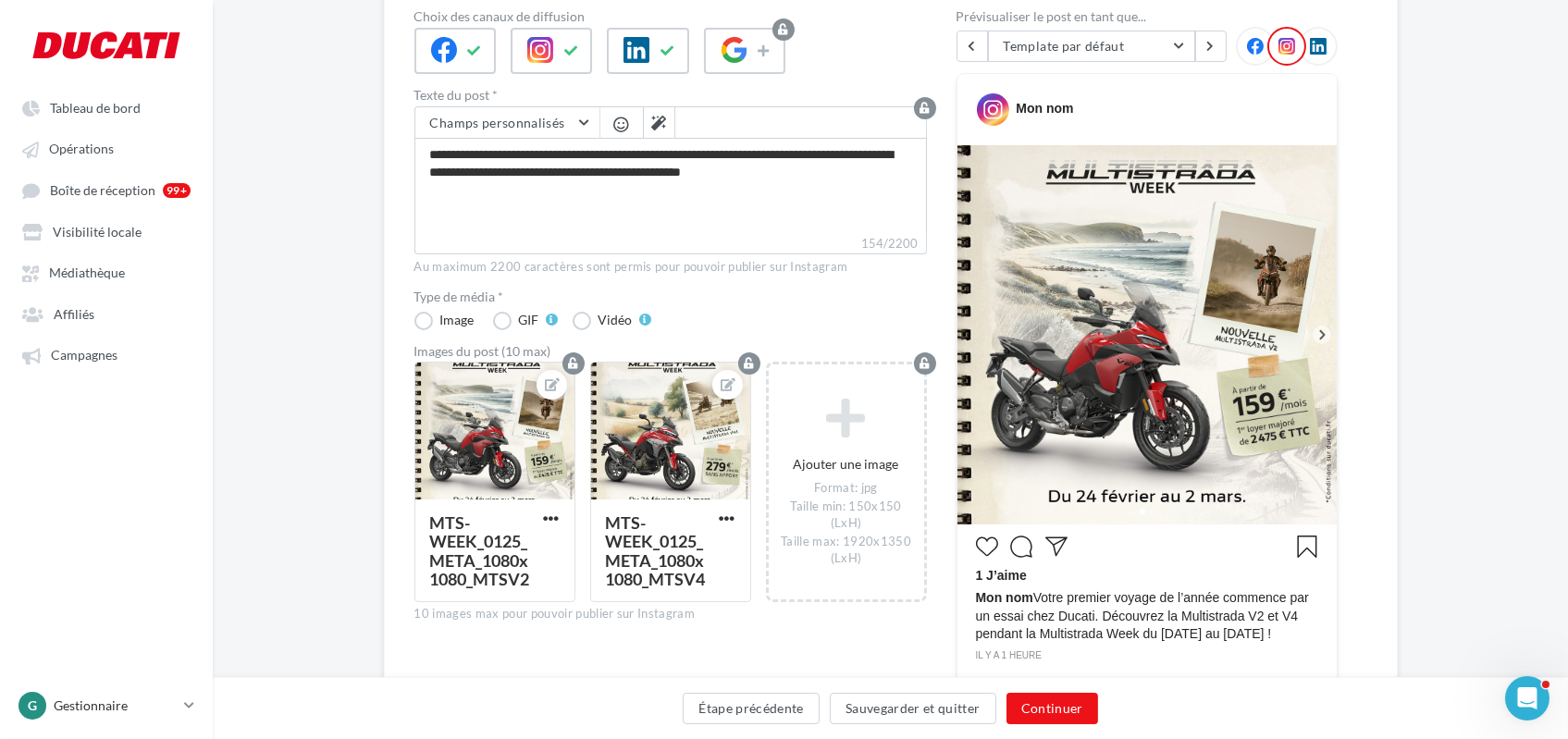 drag, startPoint x: 1365, startPoint y: 0, endPoint x: 267, endPoint y: 286, distance: 1134.6365 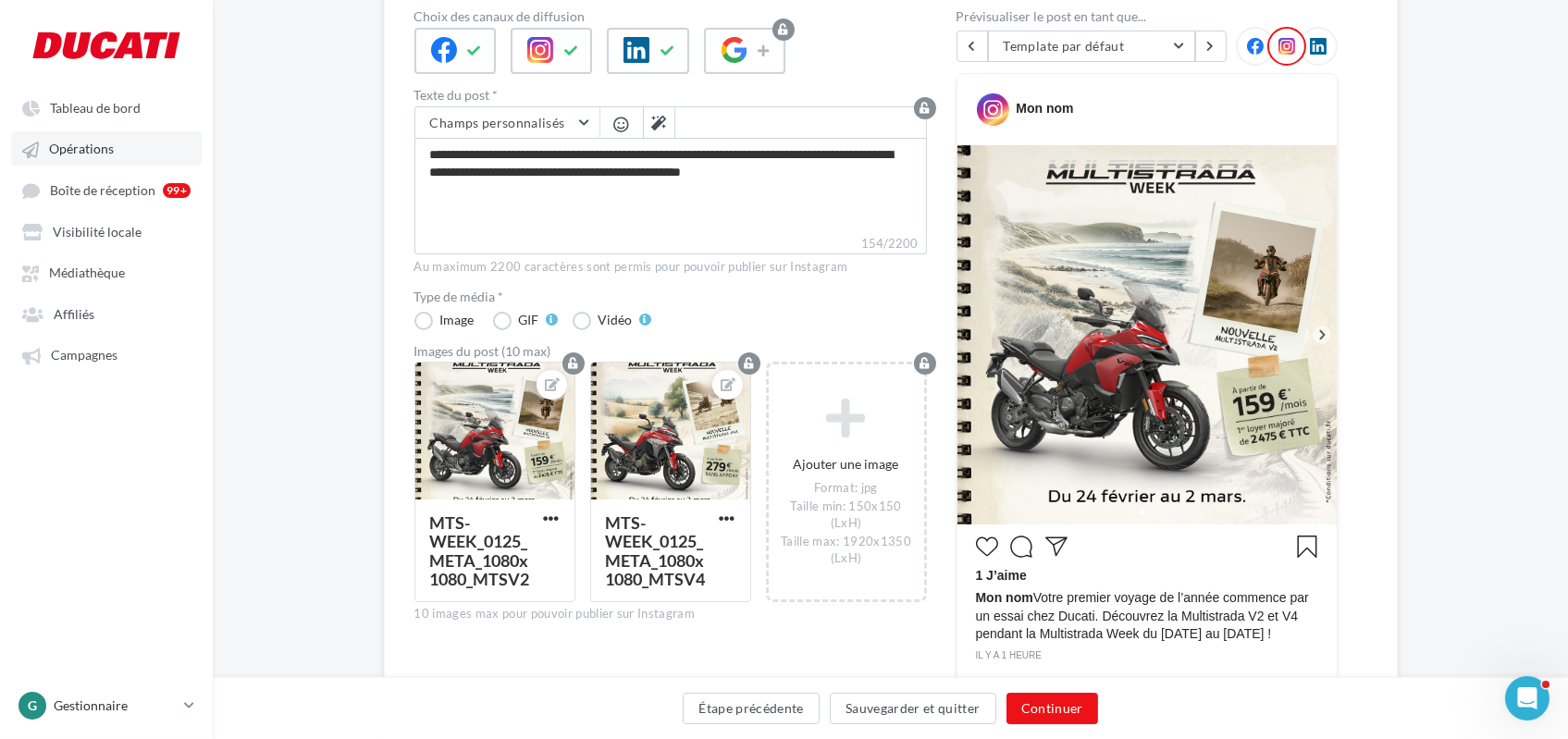 click on "Opérations" at bounding box center [81, 149] 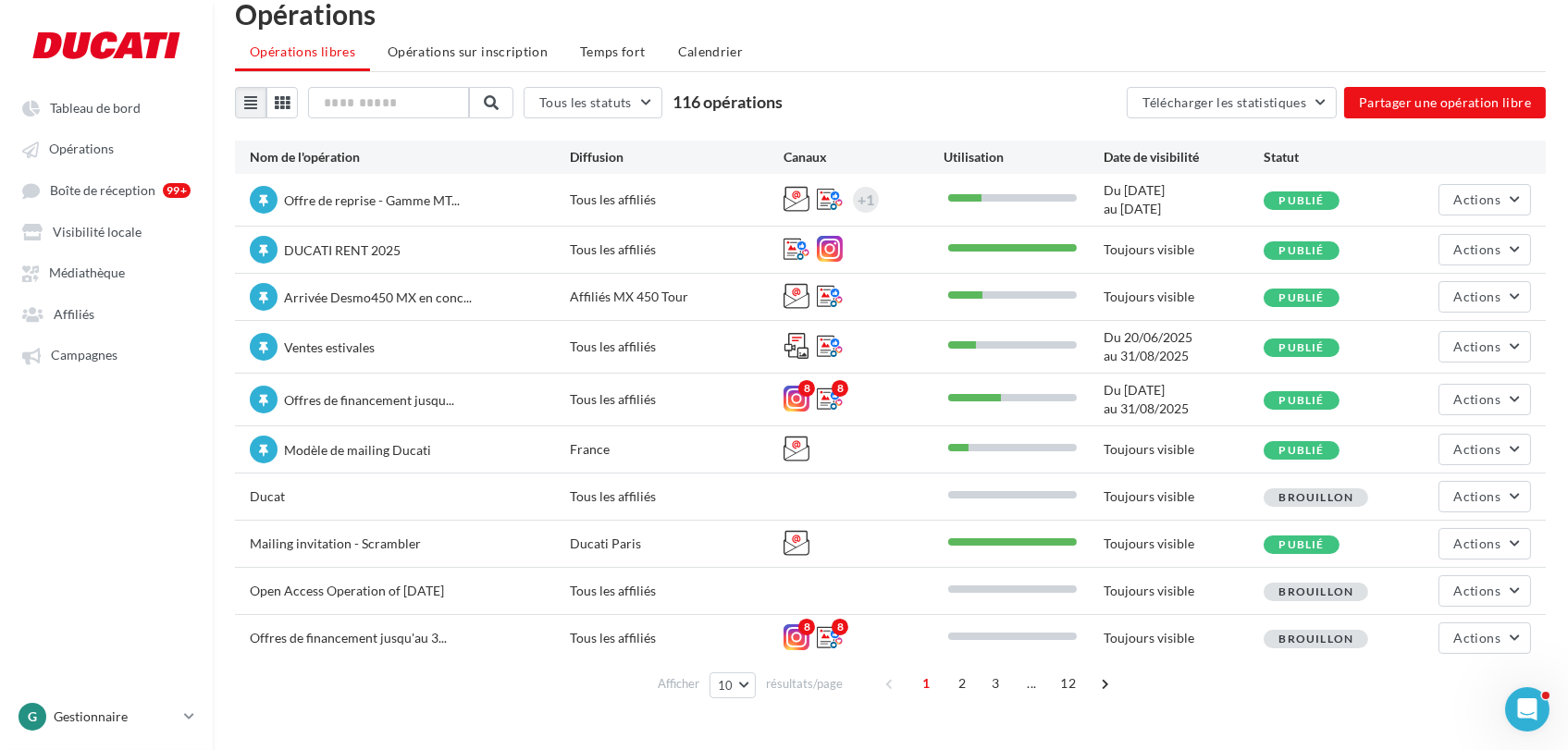 scroll, scrollTop: 42, scrollLeft: 0, axis: vertical 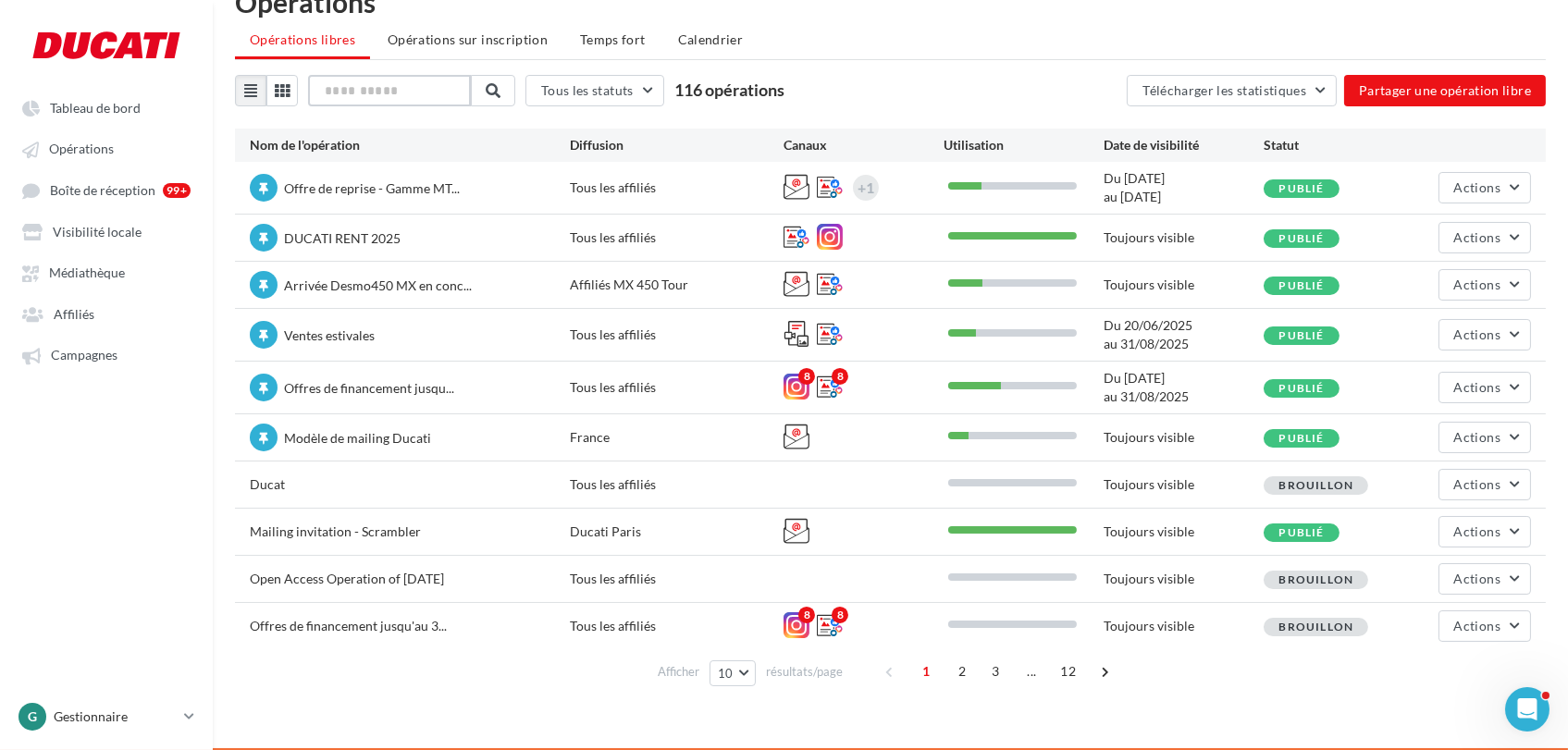 click at bounding box center [389, 91] 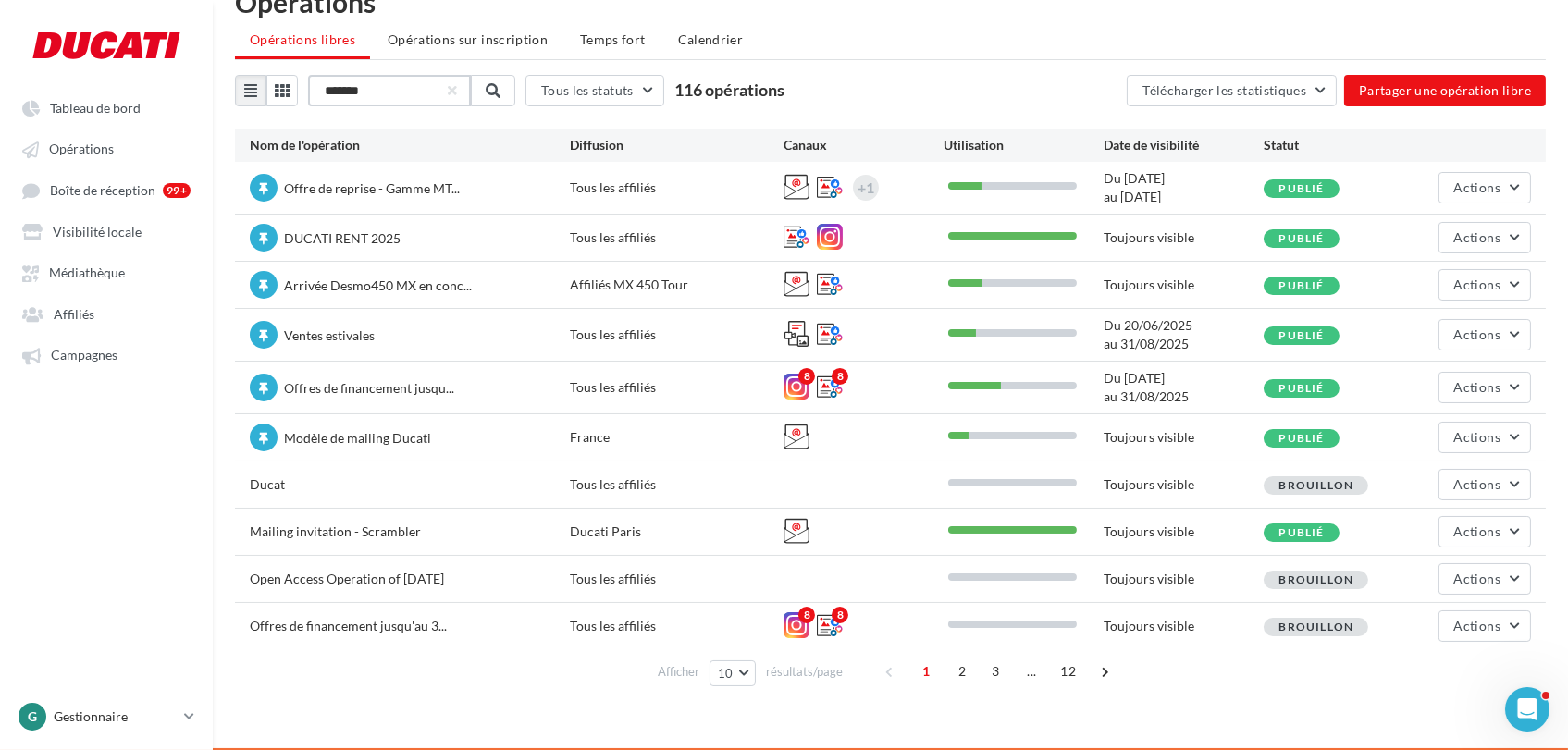 scroll, scrollTop: 30, scrollLeft: 0, axis: vertical 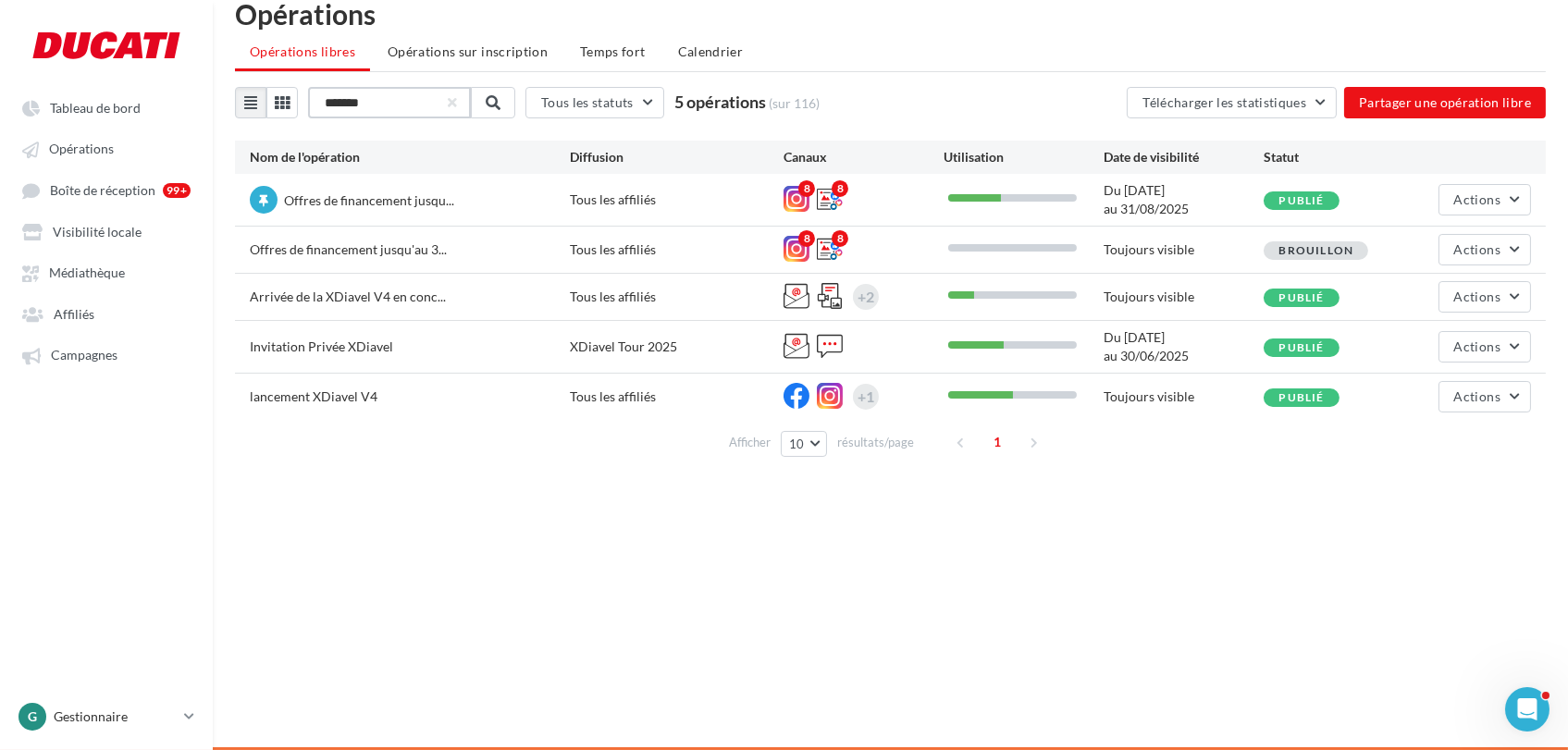 type on "*******" 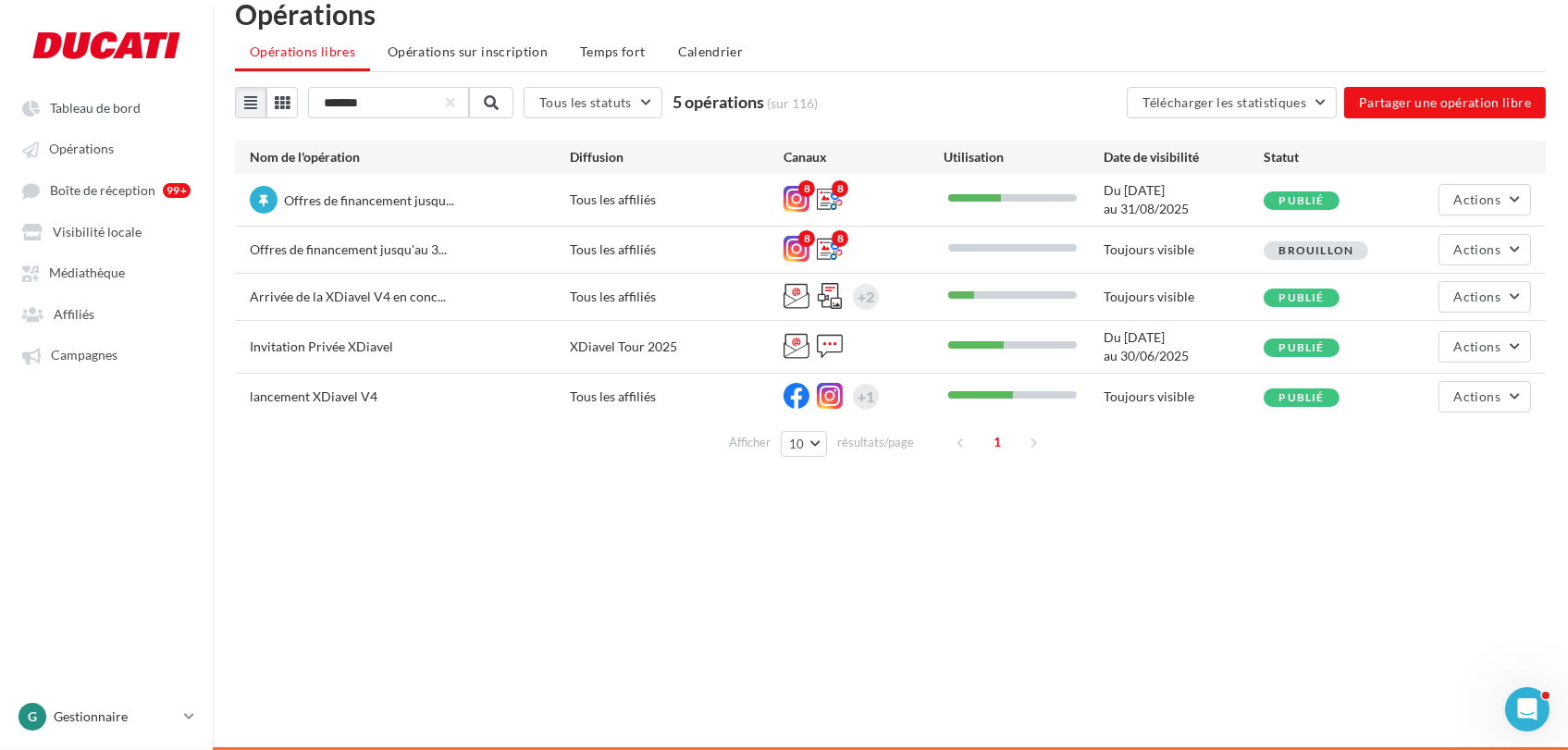 click on "Offres de financement jusqu...
Tous les affiliés
[NUMBER]
[NUMBER]
Du [DATE]  au [DATE]   Publié       Actions" at bounding box center [890, 236] 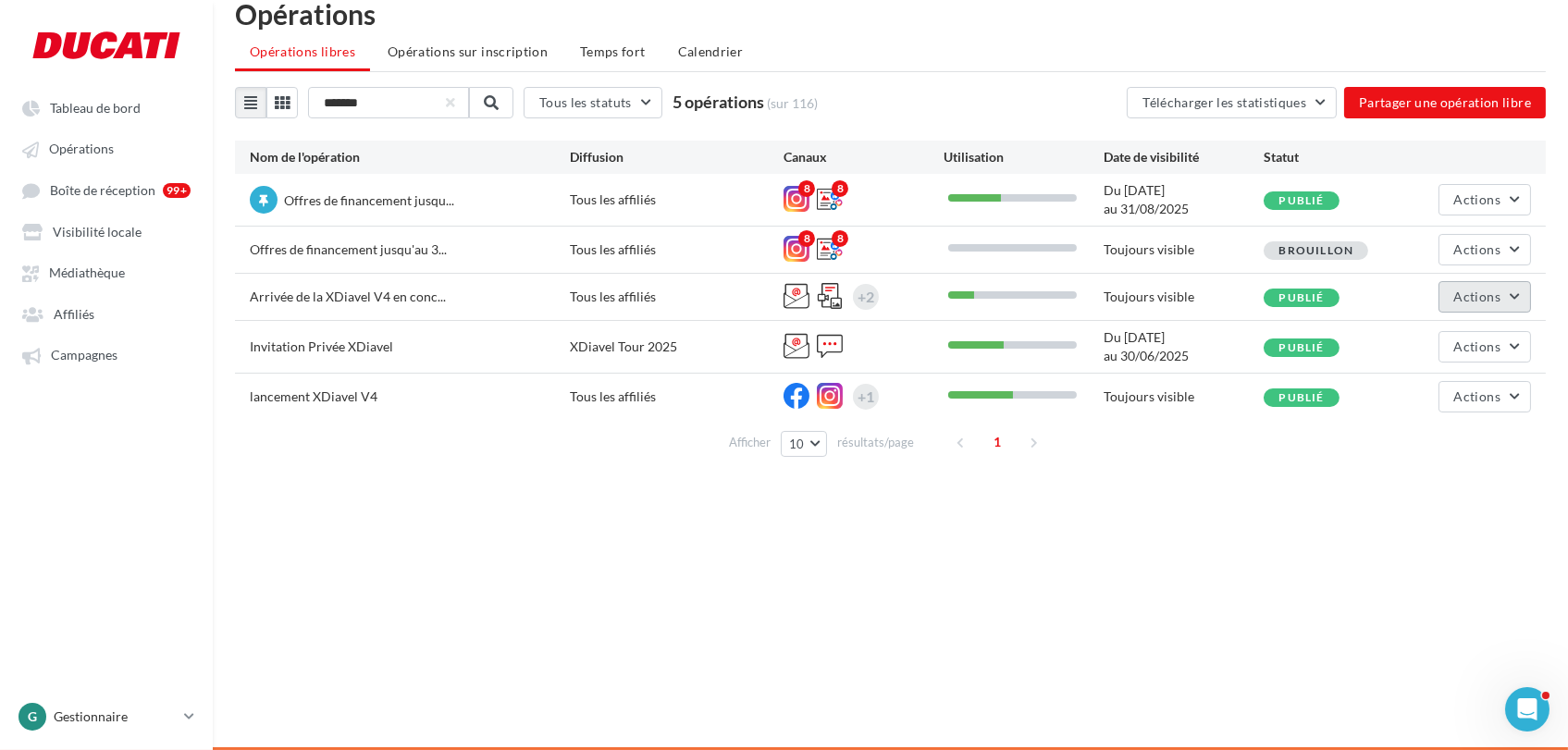 click on "Actions" at bounding box center [1477, 296] 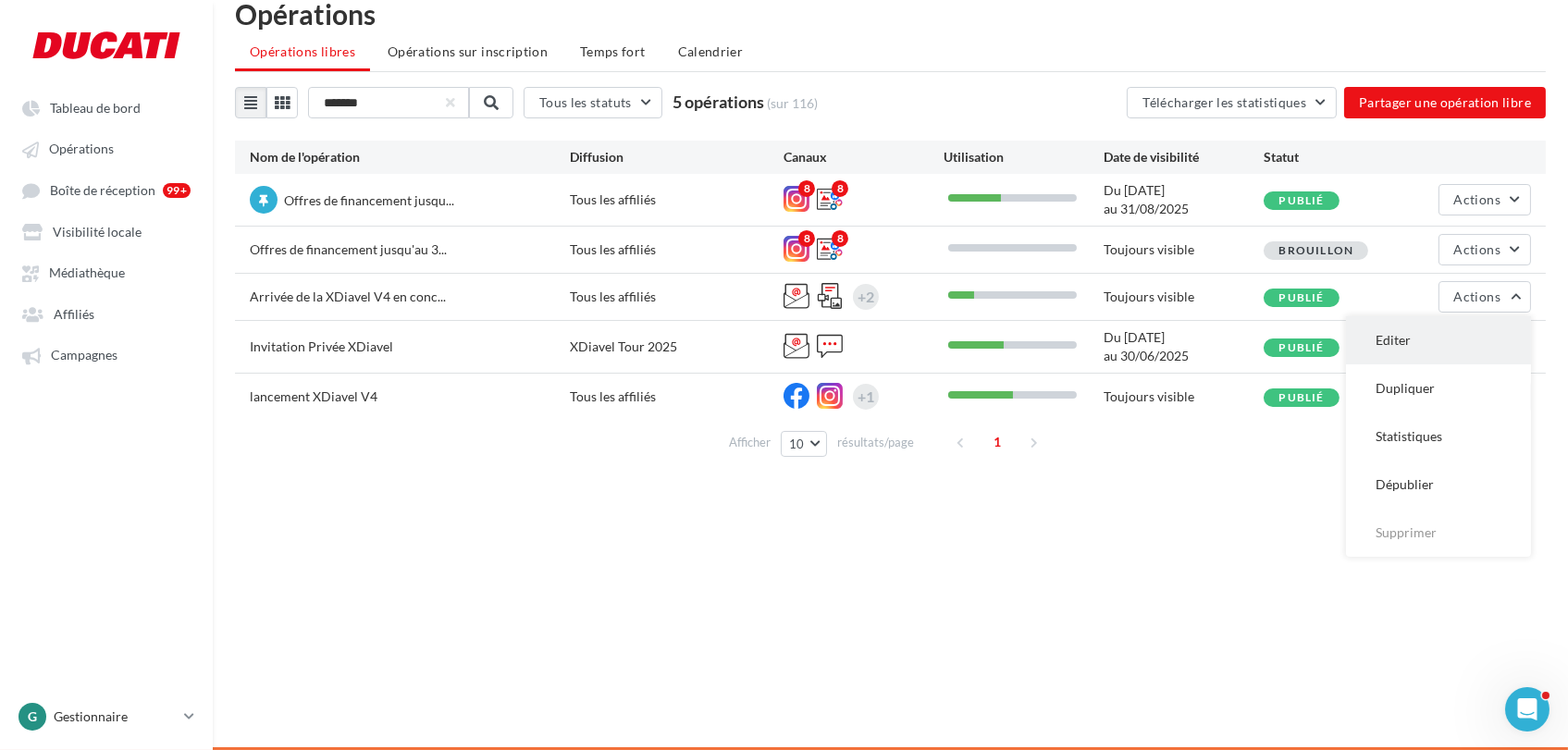 click on "Editer" at bounding box center [1438, 340] 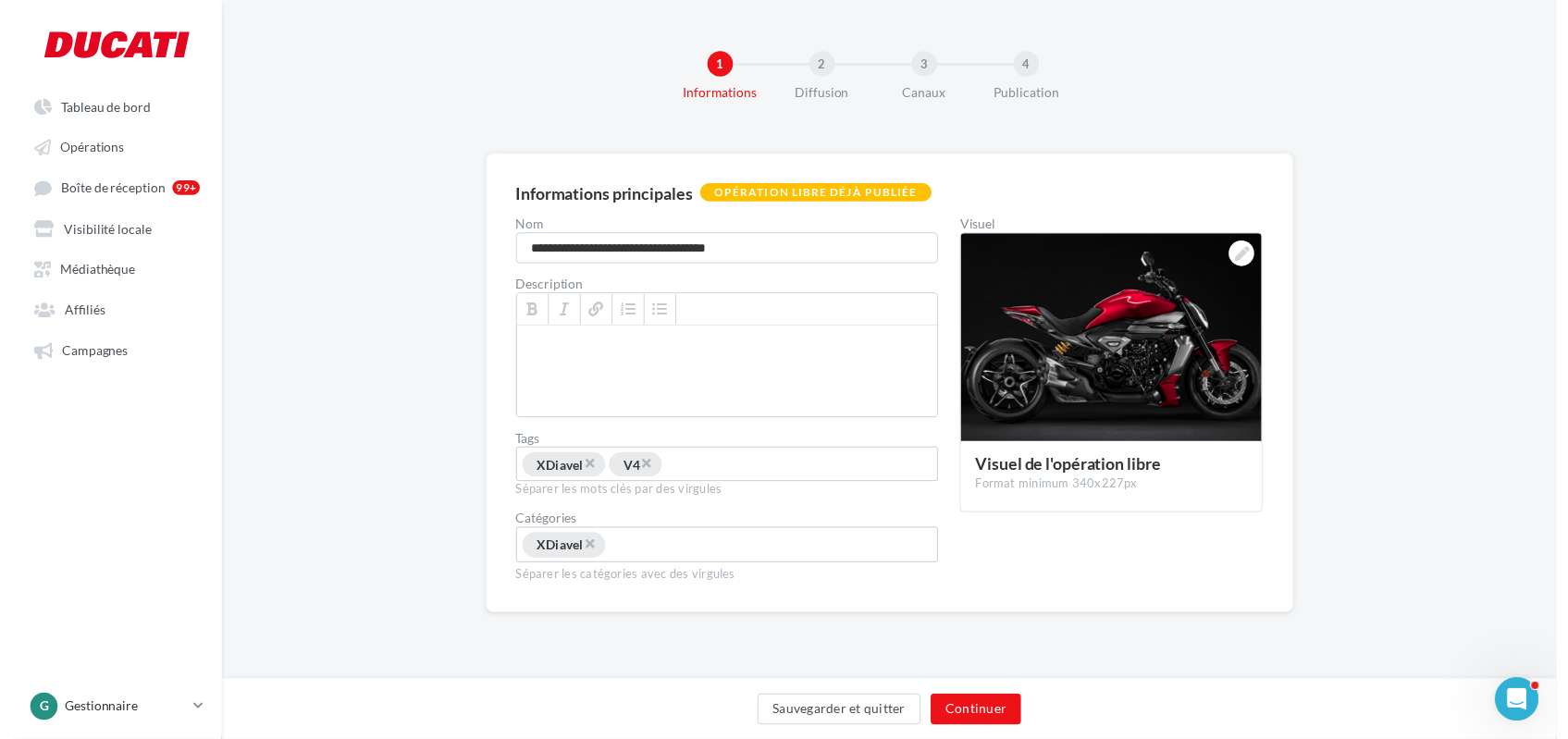 scroll, scrollTop: 0, scrollLeft: 0, axis: both 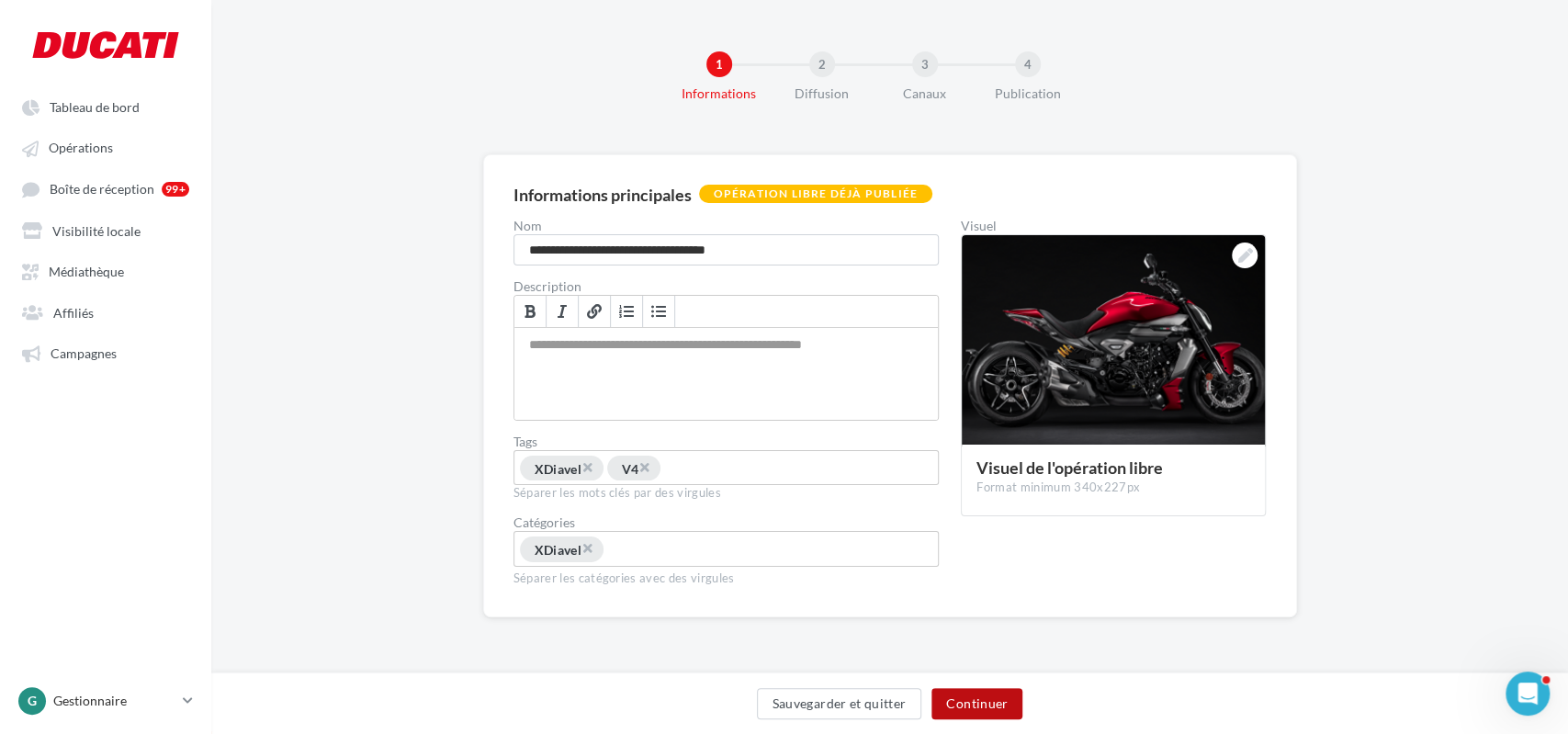 click on "Continuer" at bounding box center [976, 704] 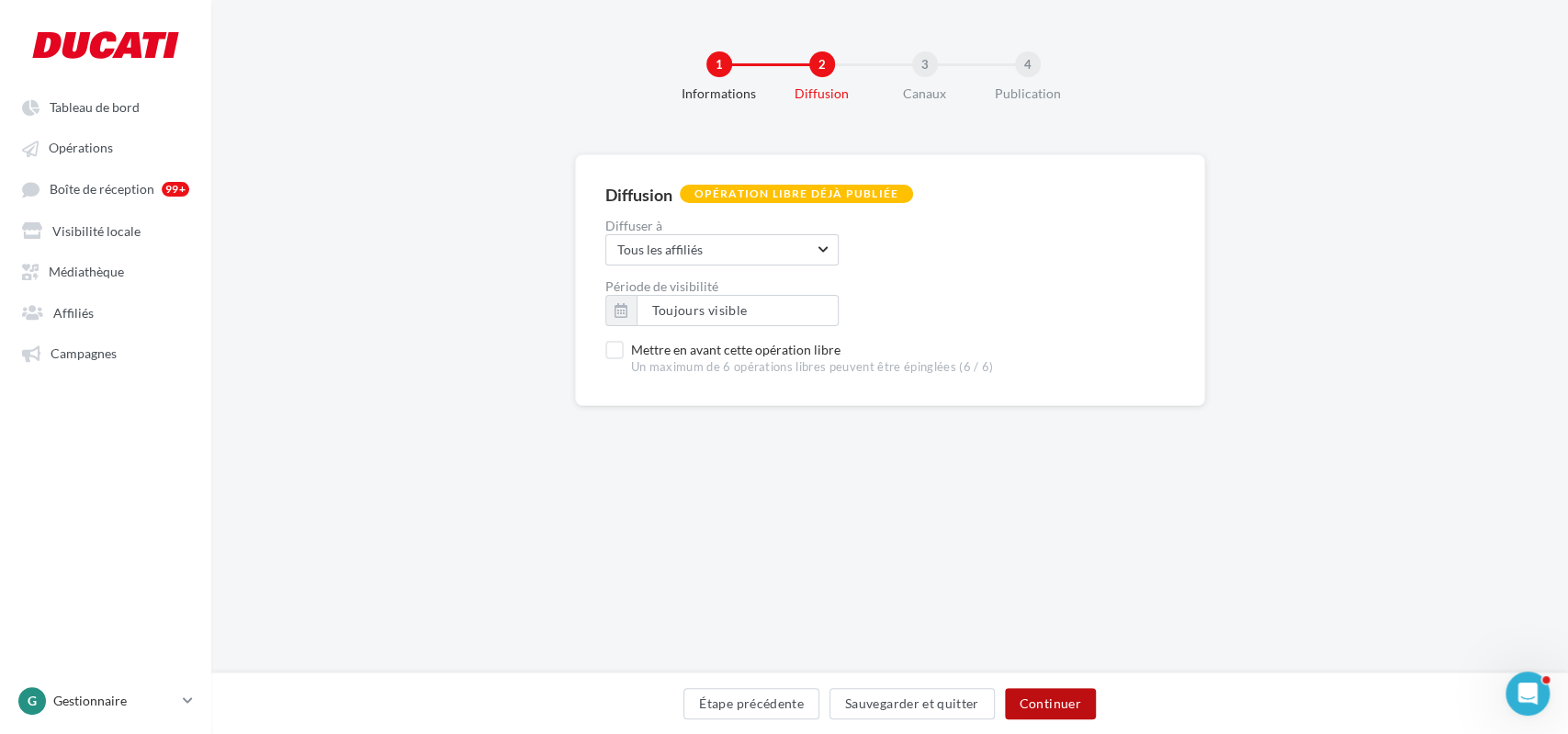 click on "Continuer" at bounding box center [1050, 704] 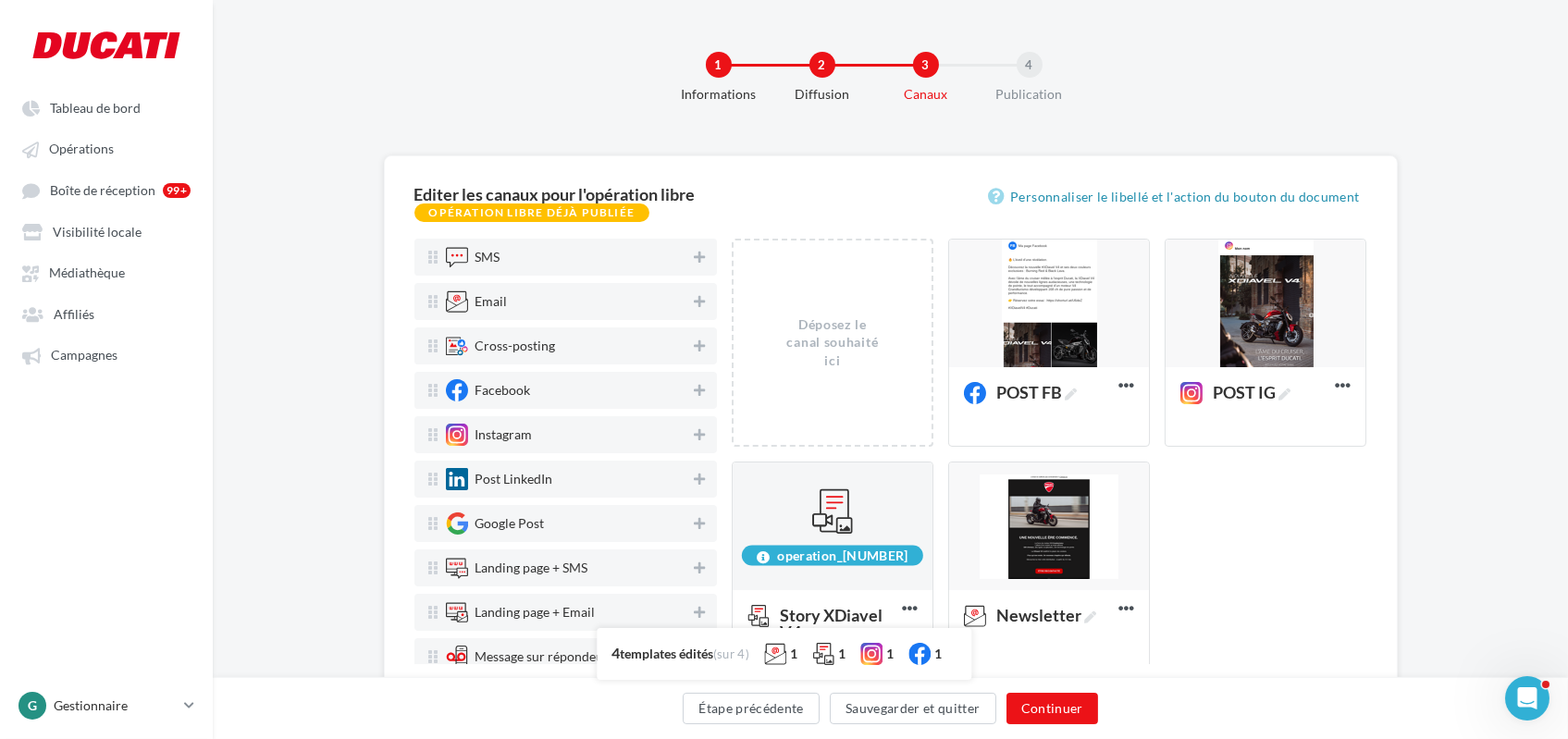 scroll, scrollTop: 34, scrollLeft: 0, axis: vertical 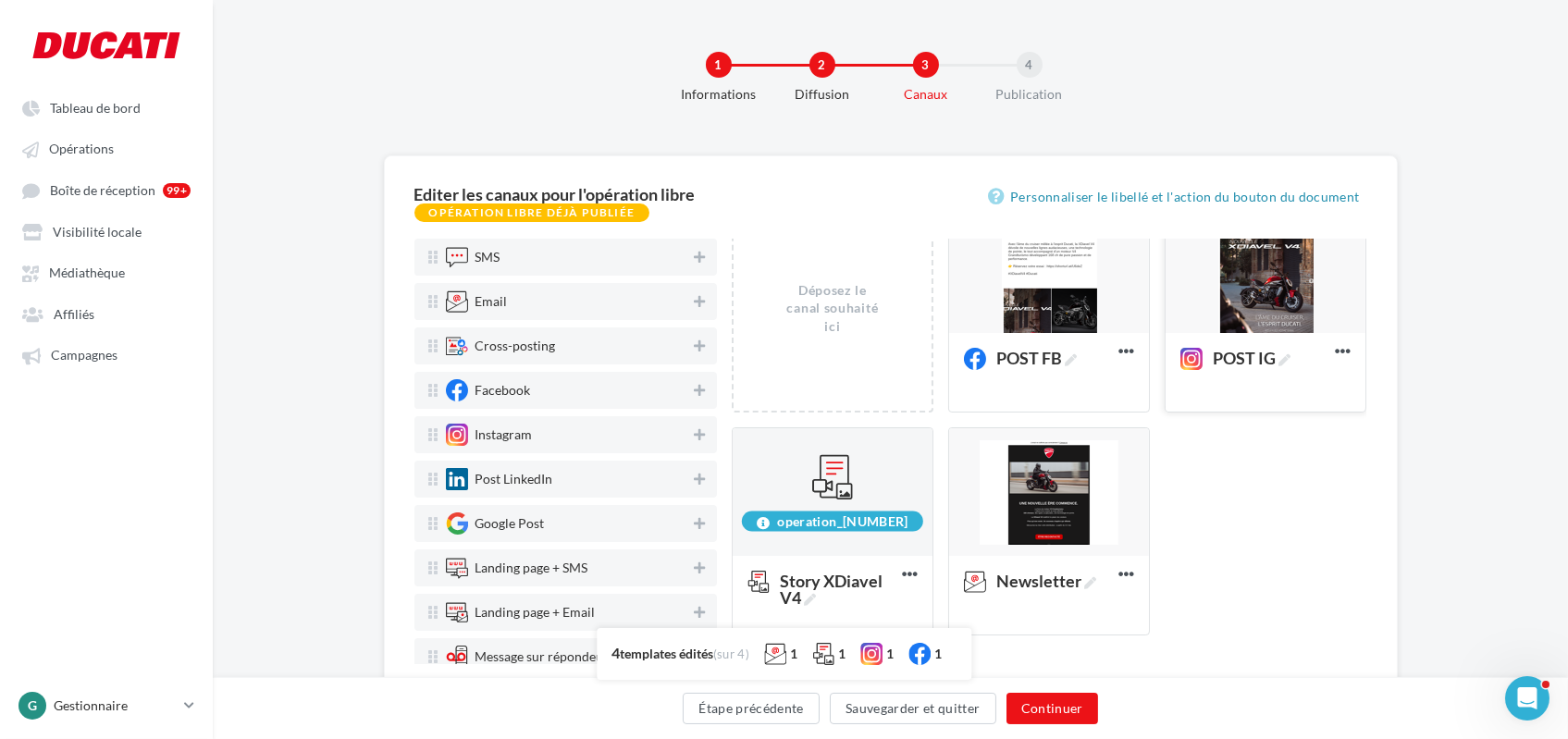 click at bounding box center (1266, 270) 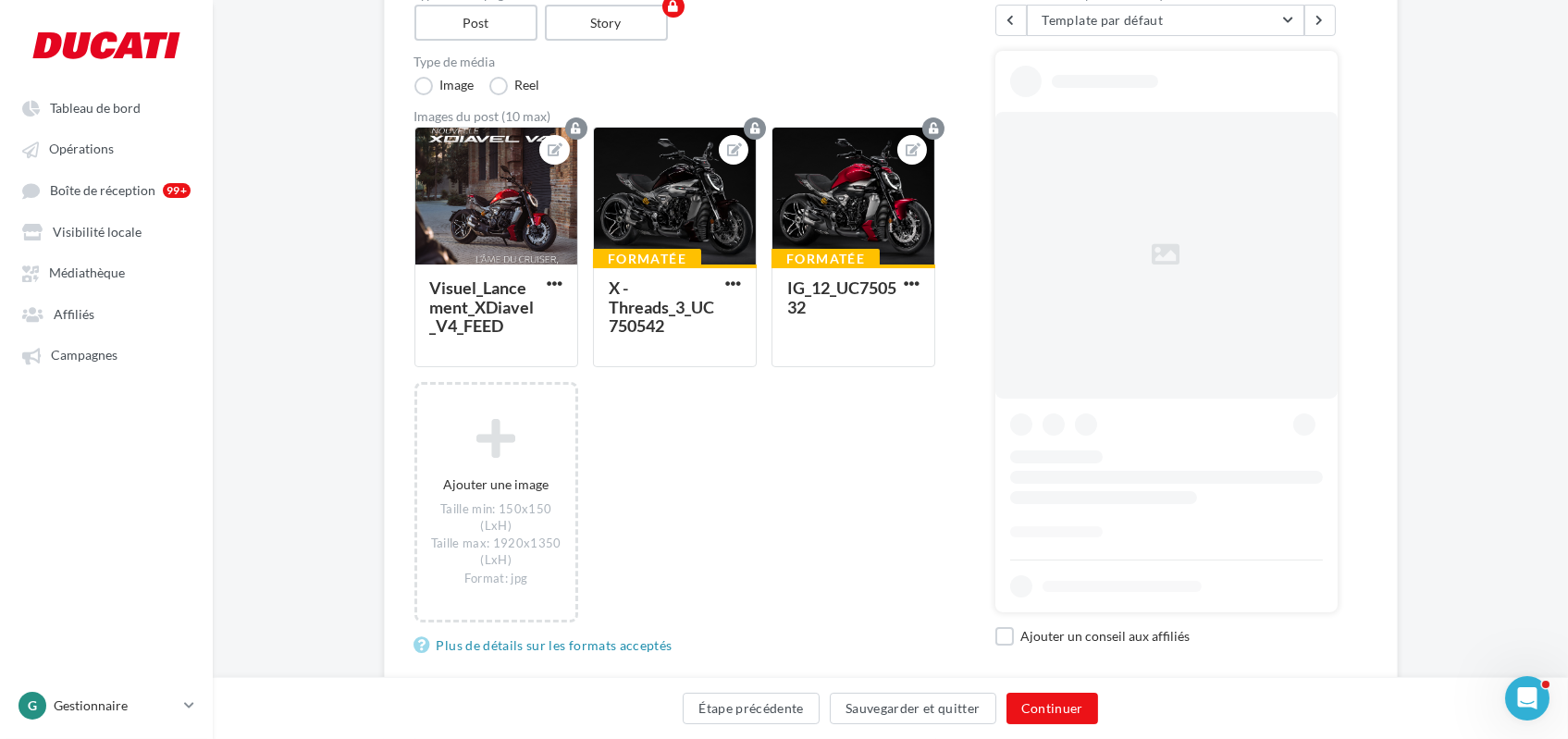 scroll, scrollTop: 229, scrollLeft: 0, axis: vertical 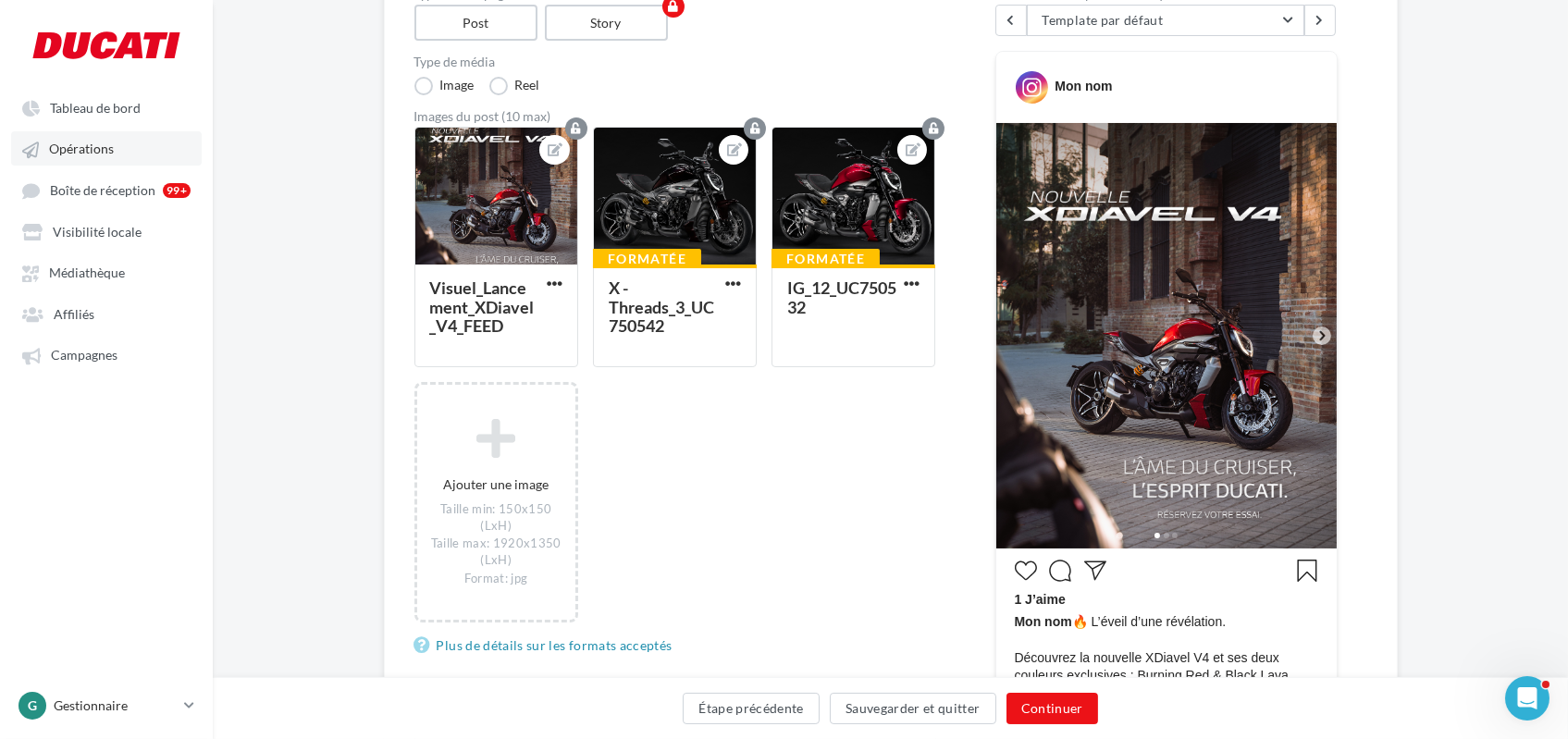 click on "Opérations" at bounding box center [106, 148] 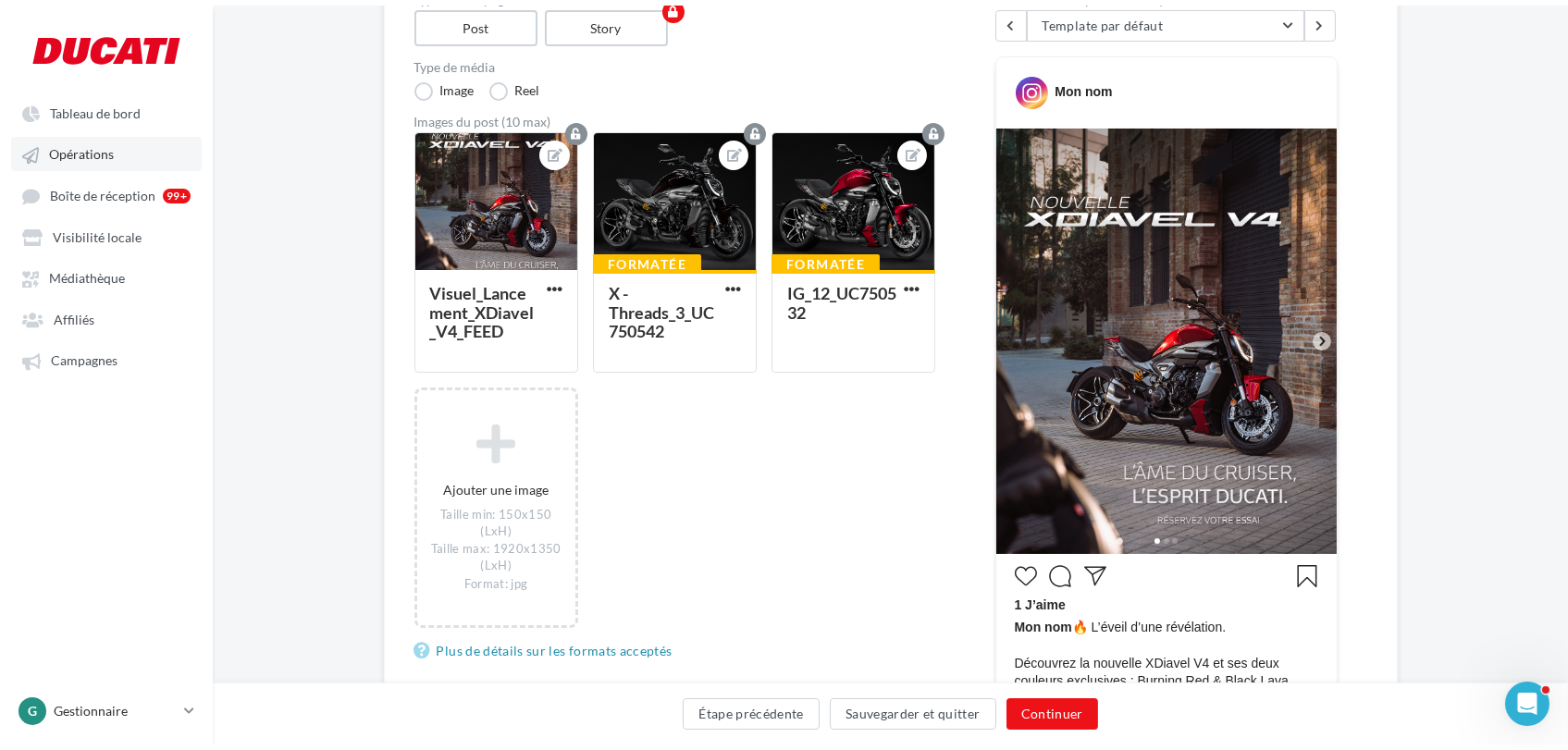 scroll, scrollTop: 30, scrollLeft: 0, axis: vertical 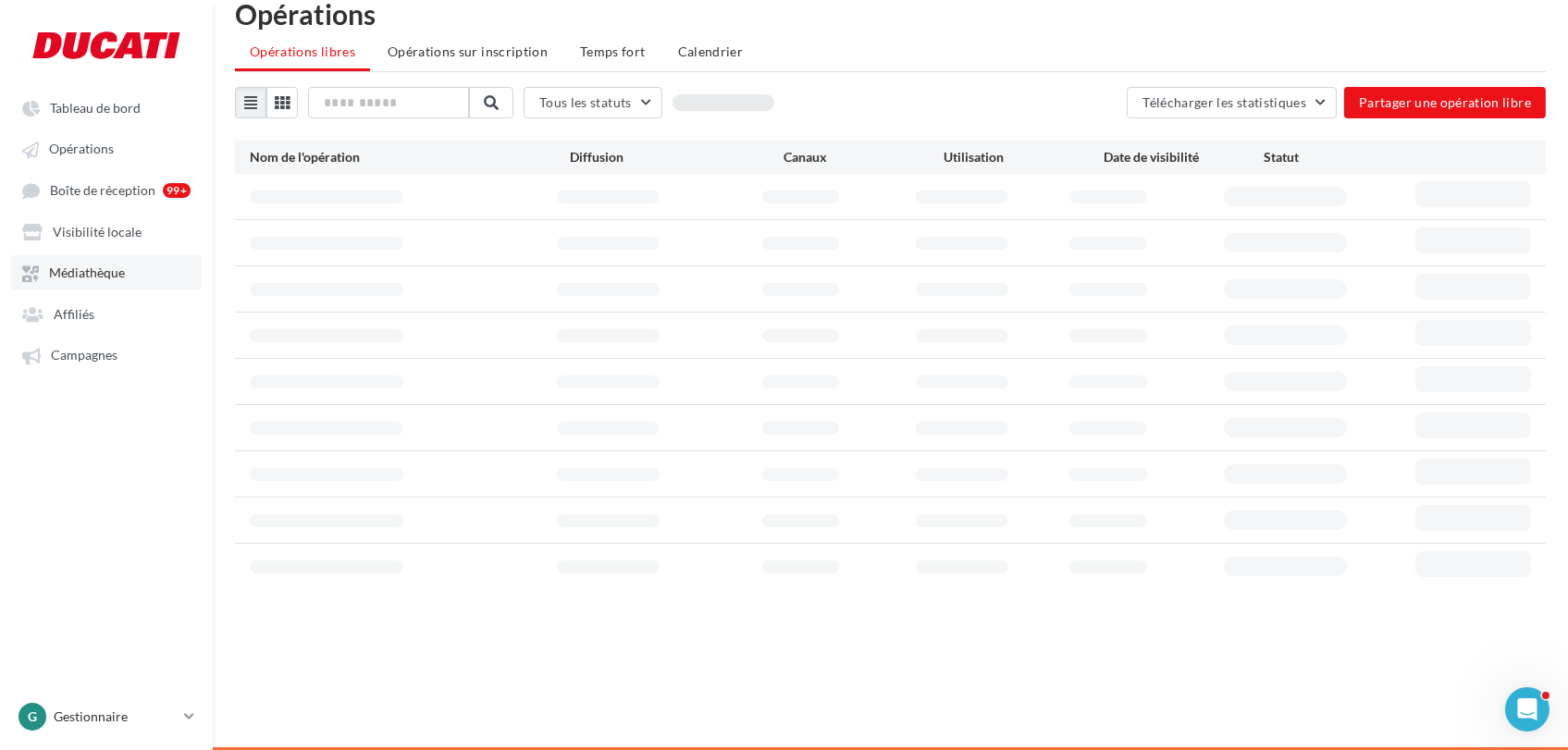 click on "Médiathèque" at bounding box center (87, 273) 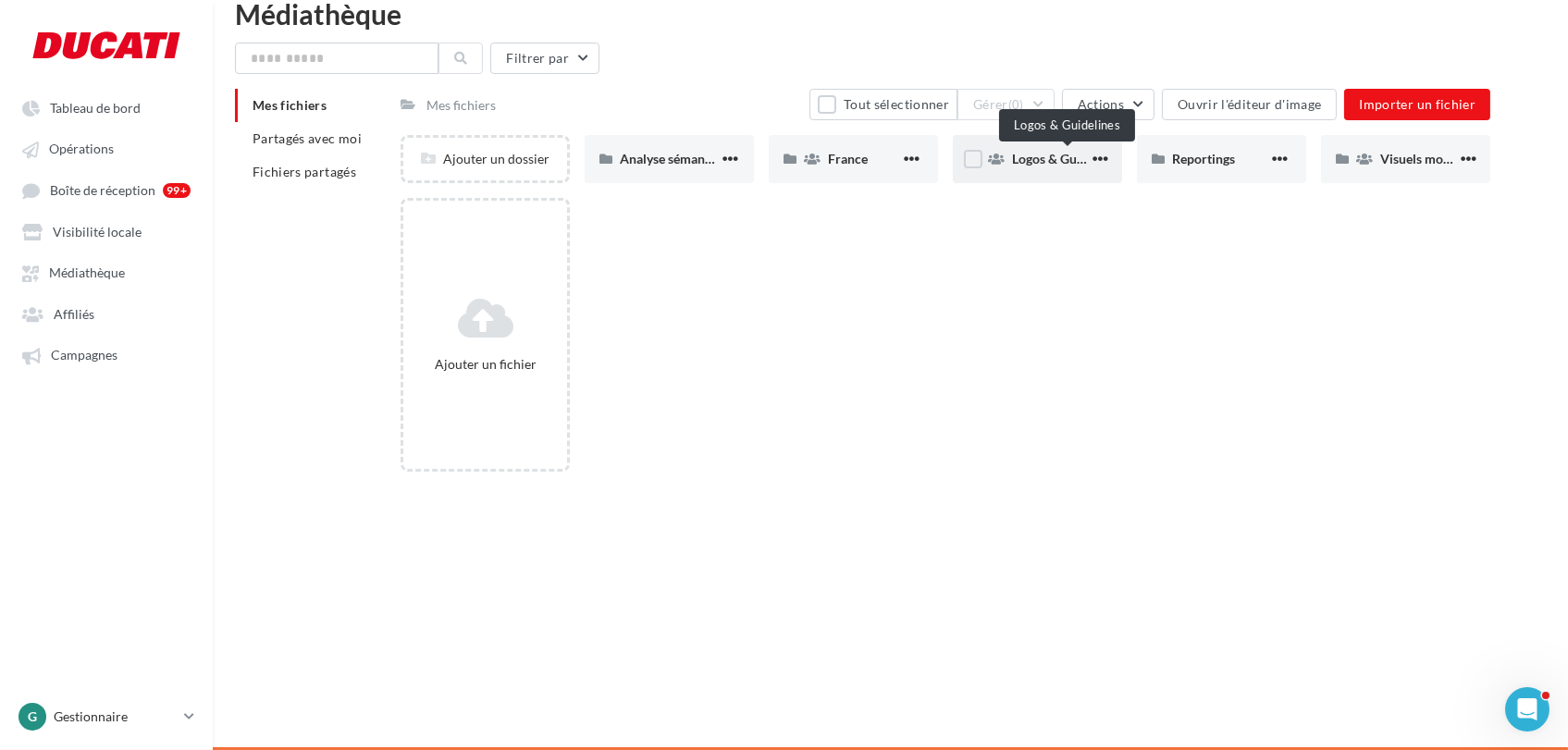 click on "Logos & Guidelines" at bounding box center (1067, 158) 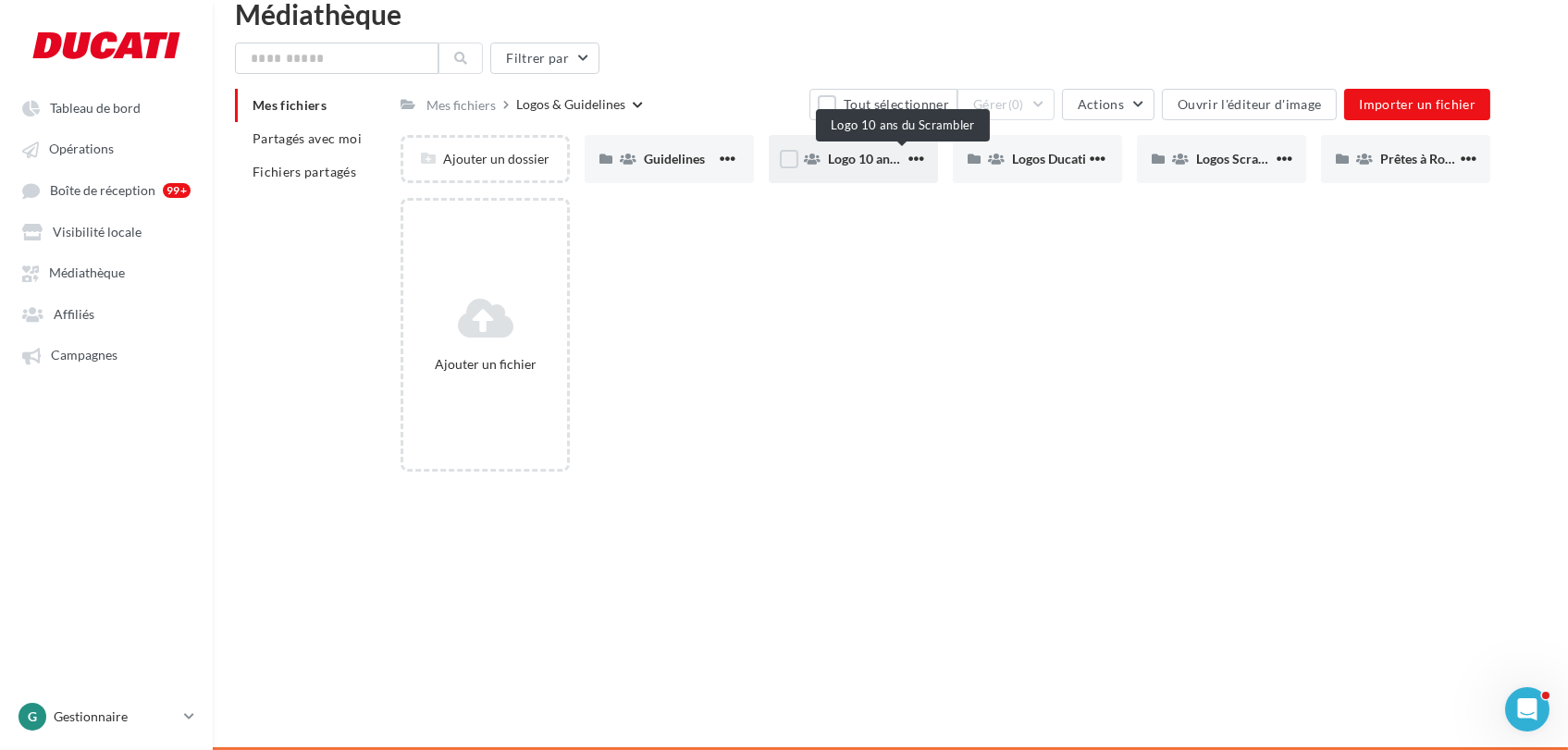 click on "Logo 10 ans du Scrambler" at bounding box center (853, 159) 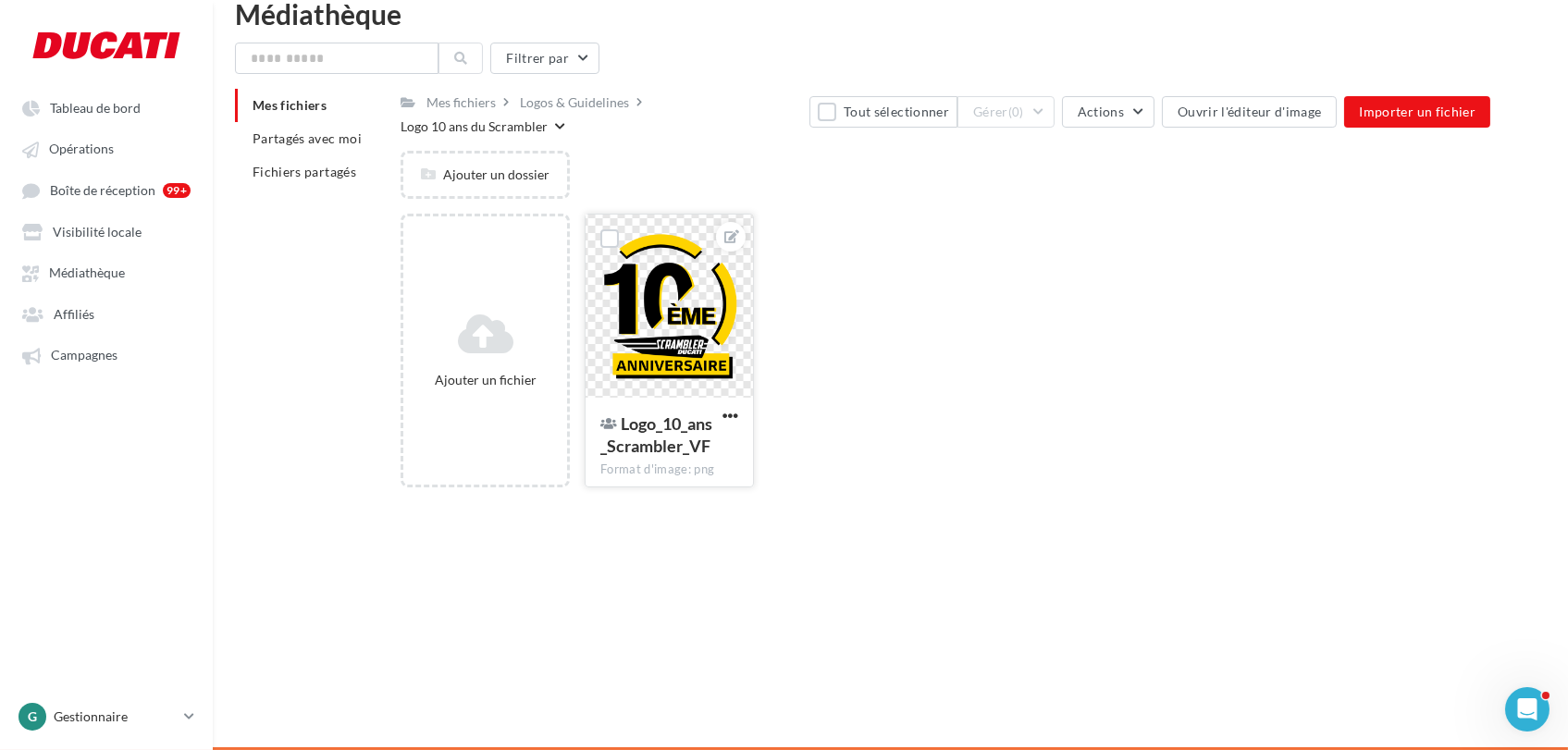 click at bounding box center [669, 307] 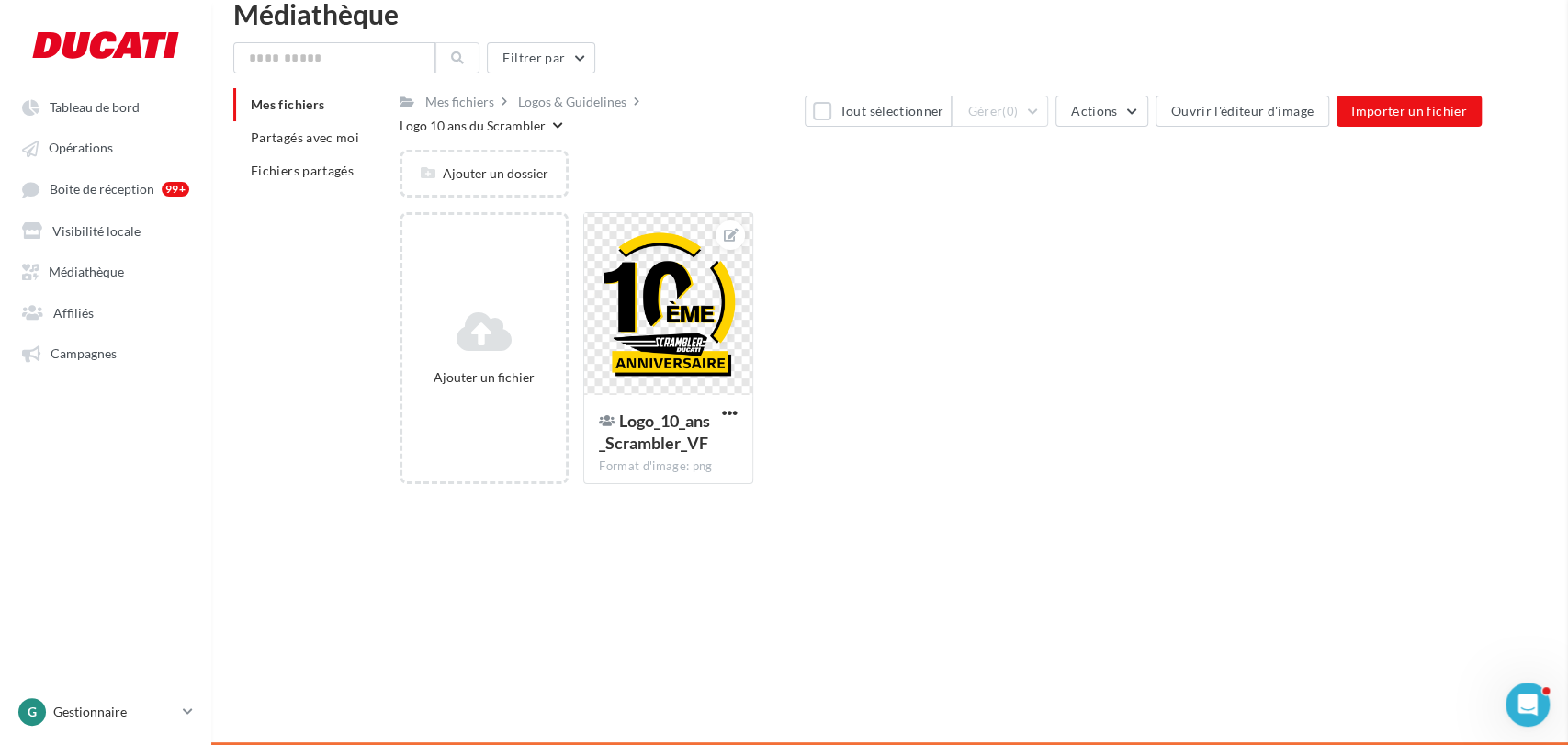 click at bounding box center (2352, 372) 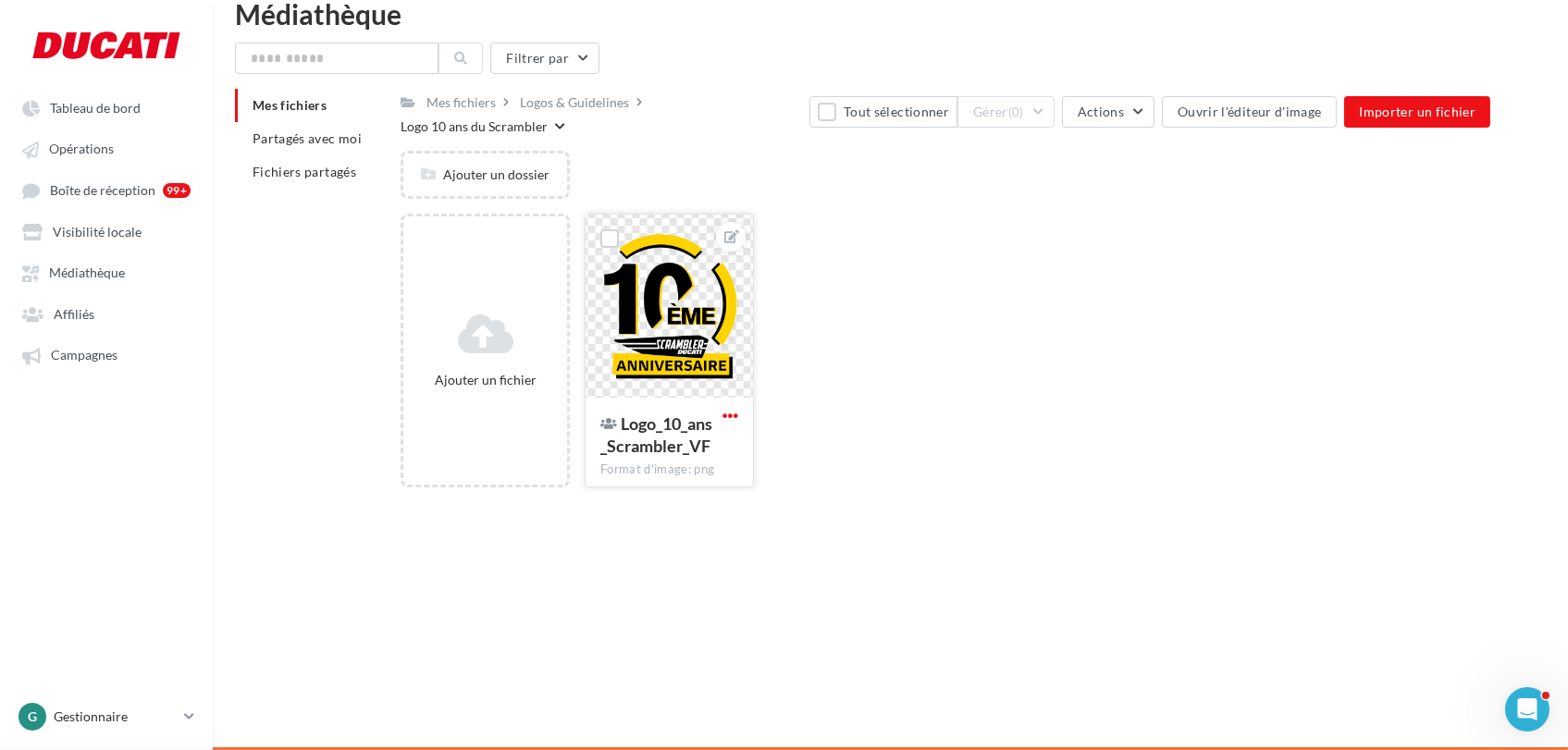 click at bounding box center [730, 415] 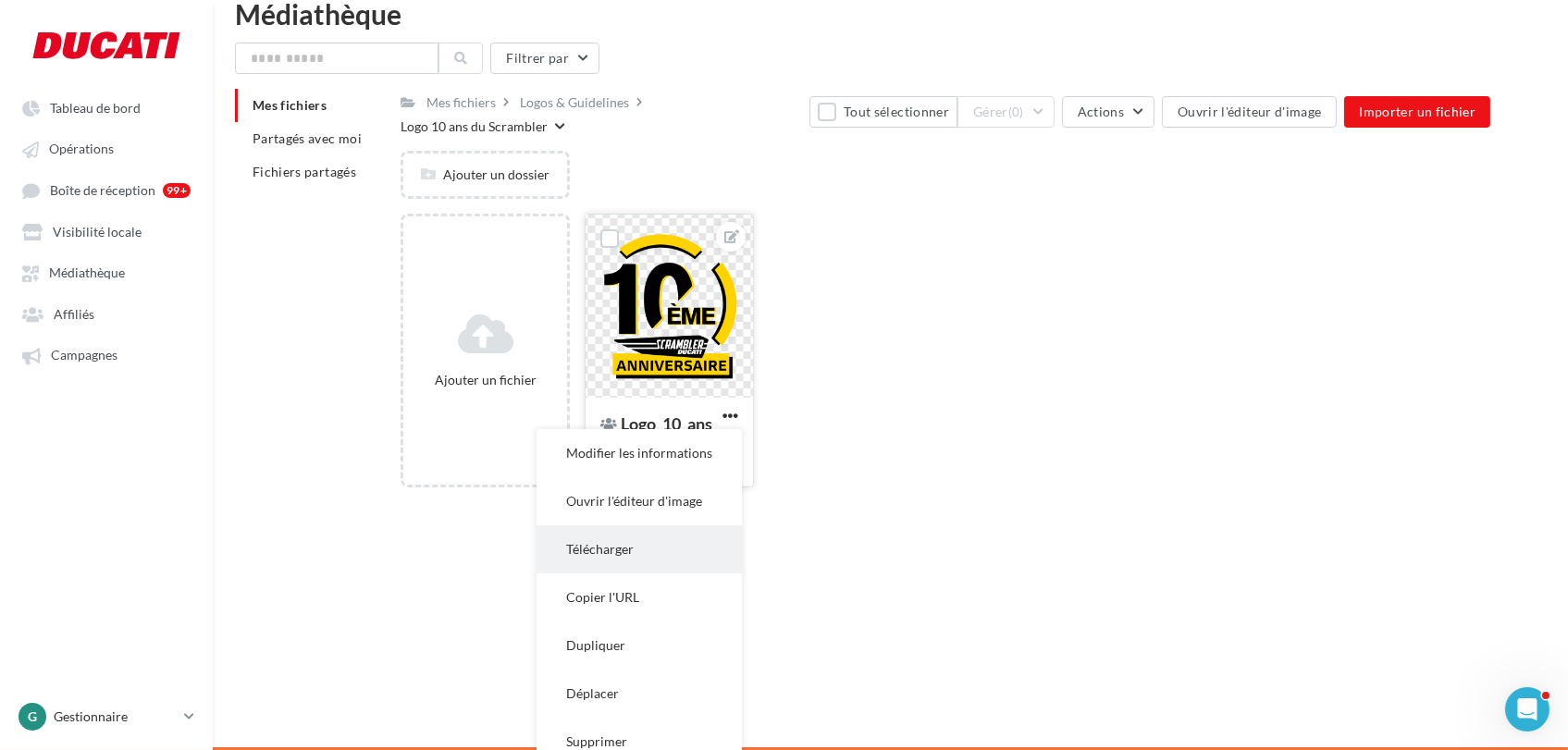 click on "Télécharger" at bounding box center [639, 549] 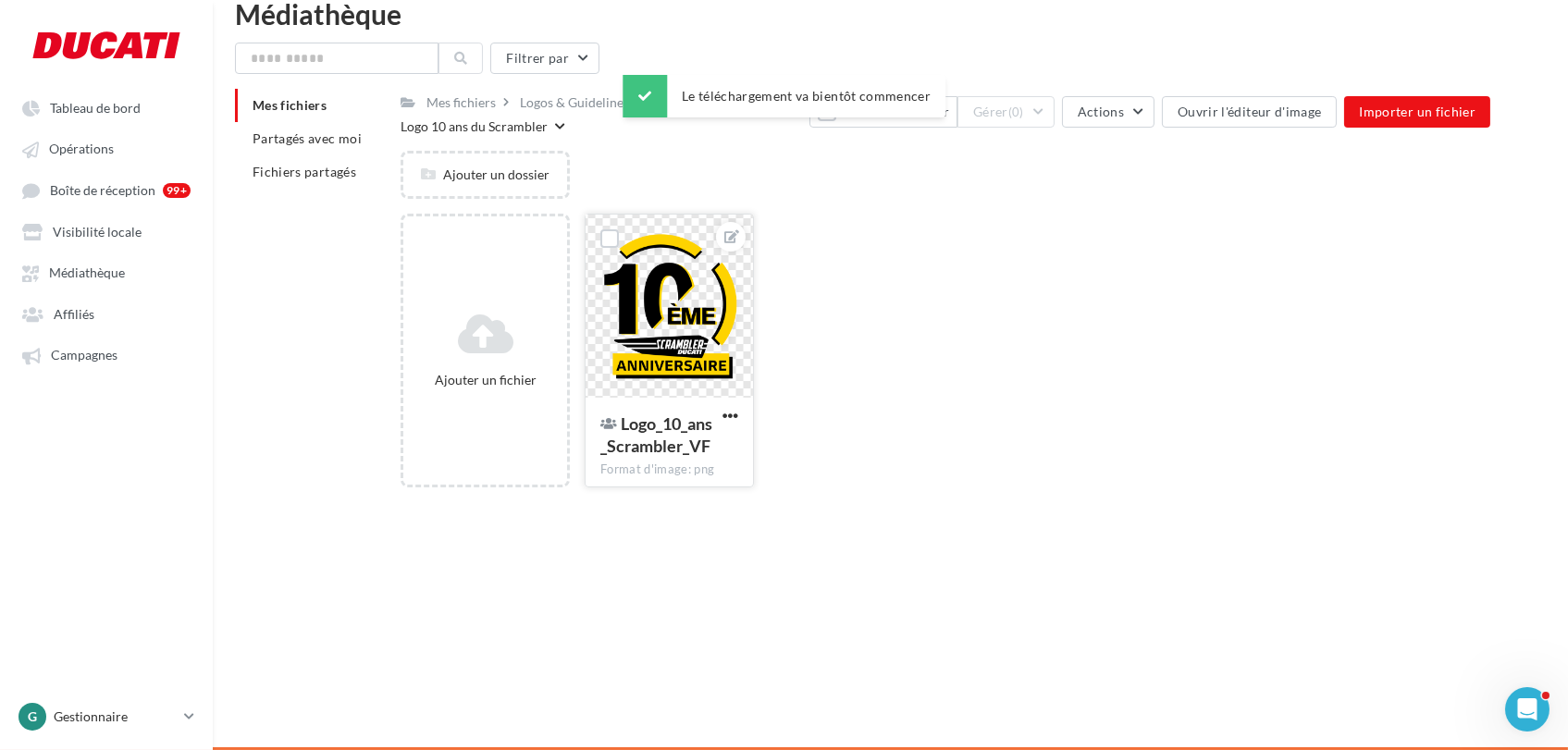 click on "Ajouter un fichier
Logo_10_ans_Scrambler_VF  Format d'image: png                   Logo_10_ans_Scrambler_VF" at bounding box center [953, 358] 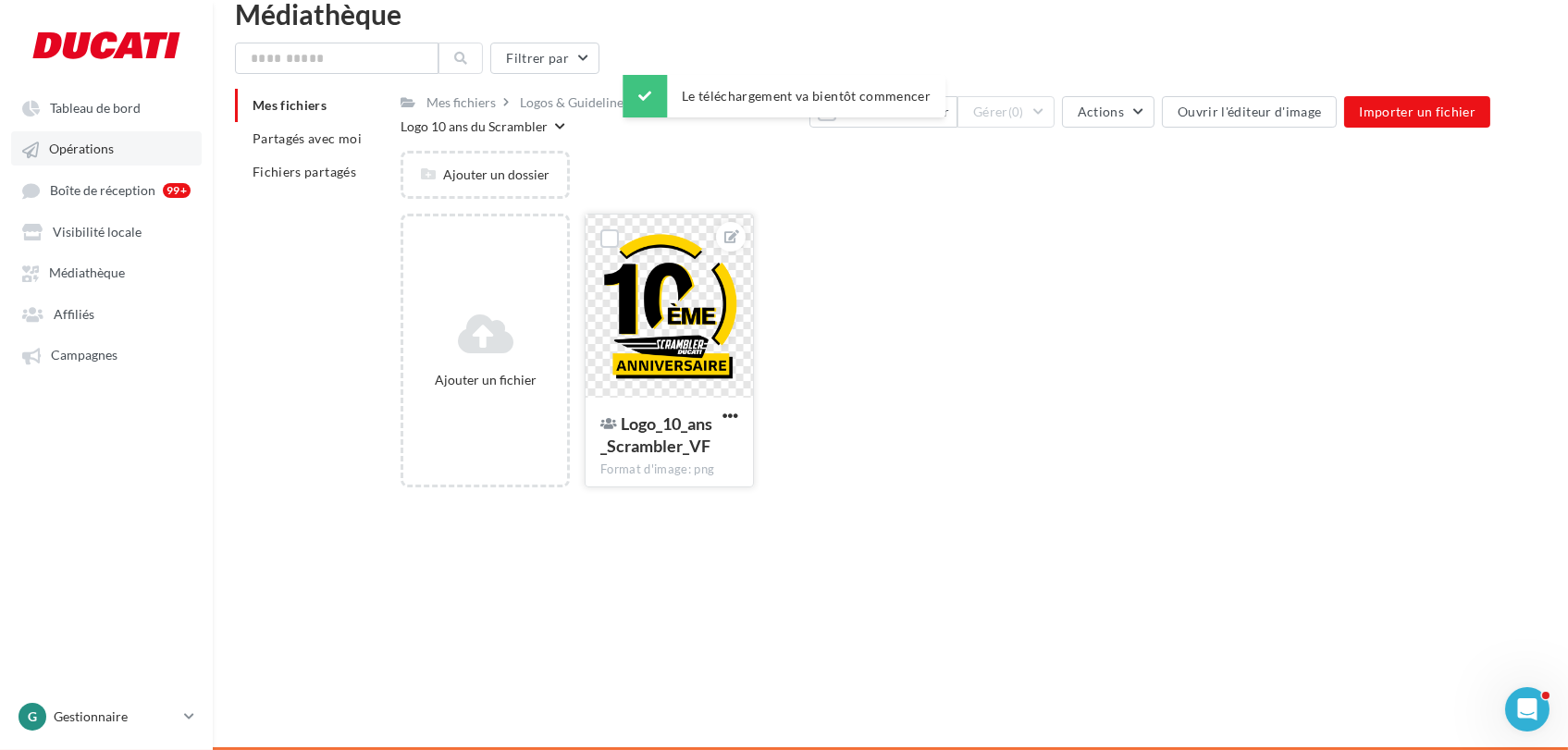 click on "Opérations" at bounding box center [106, 148] 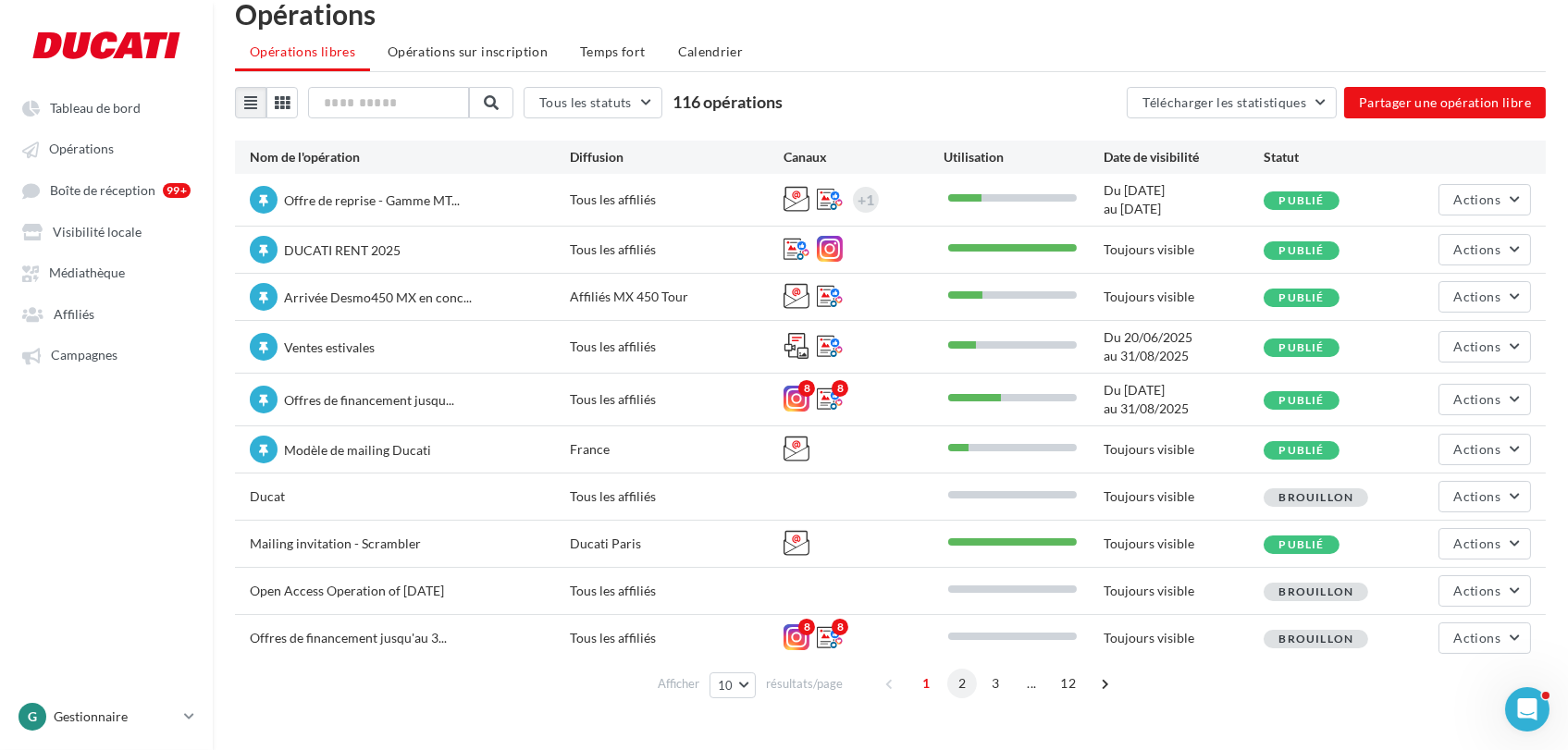 click on "2" at bounding box center [962, 683] 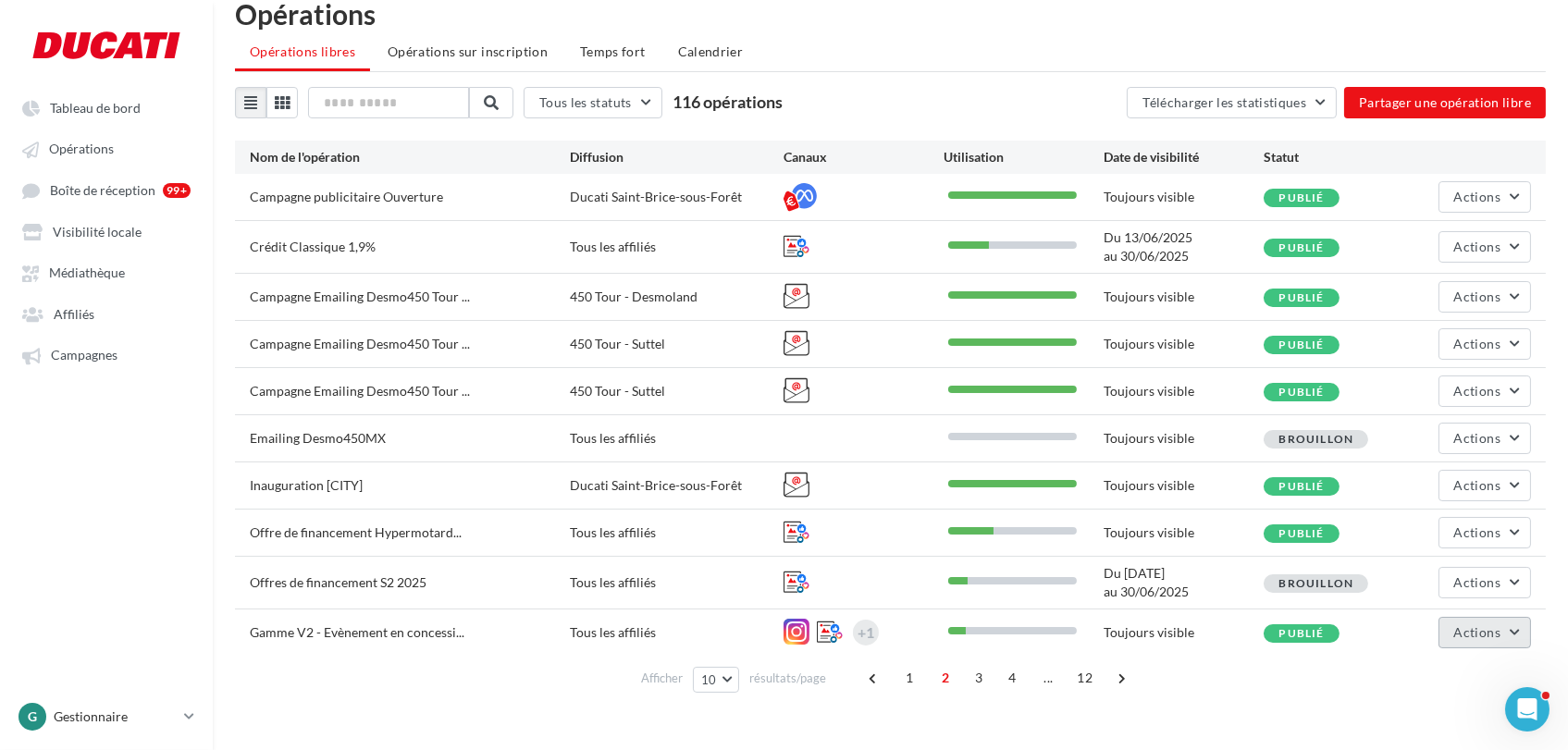 click on "Actions" at bounding box center (1477, 632) 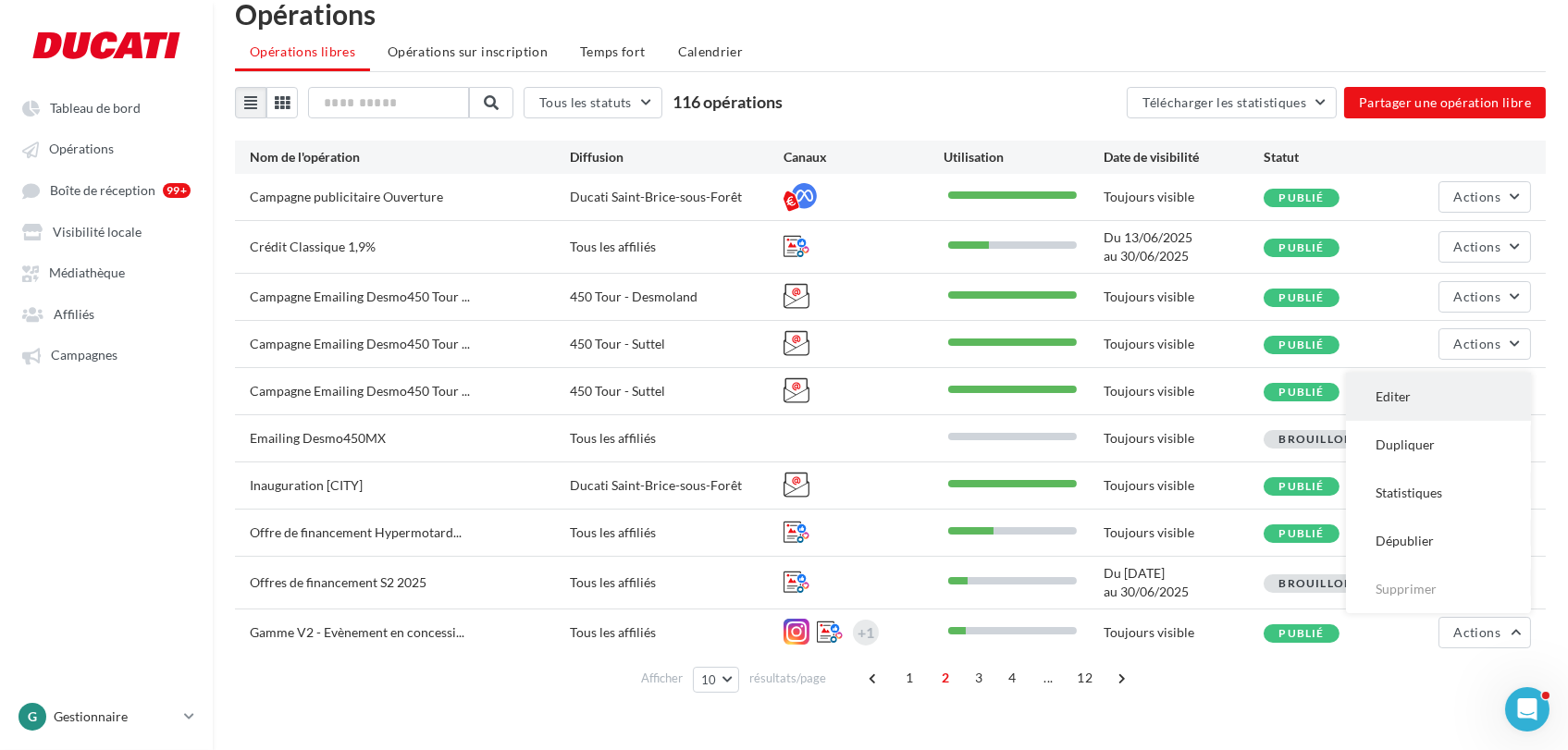 click on "Editer" at bounding box center (1438, 397) 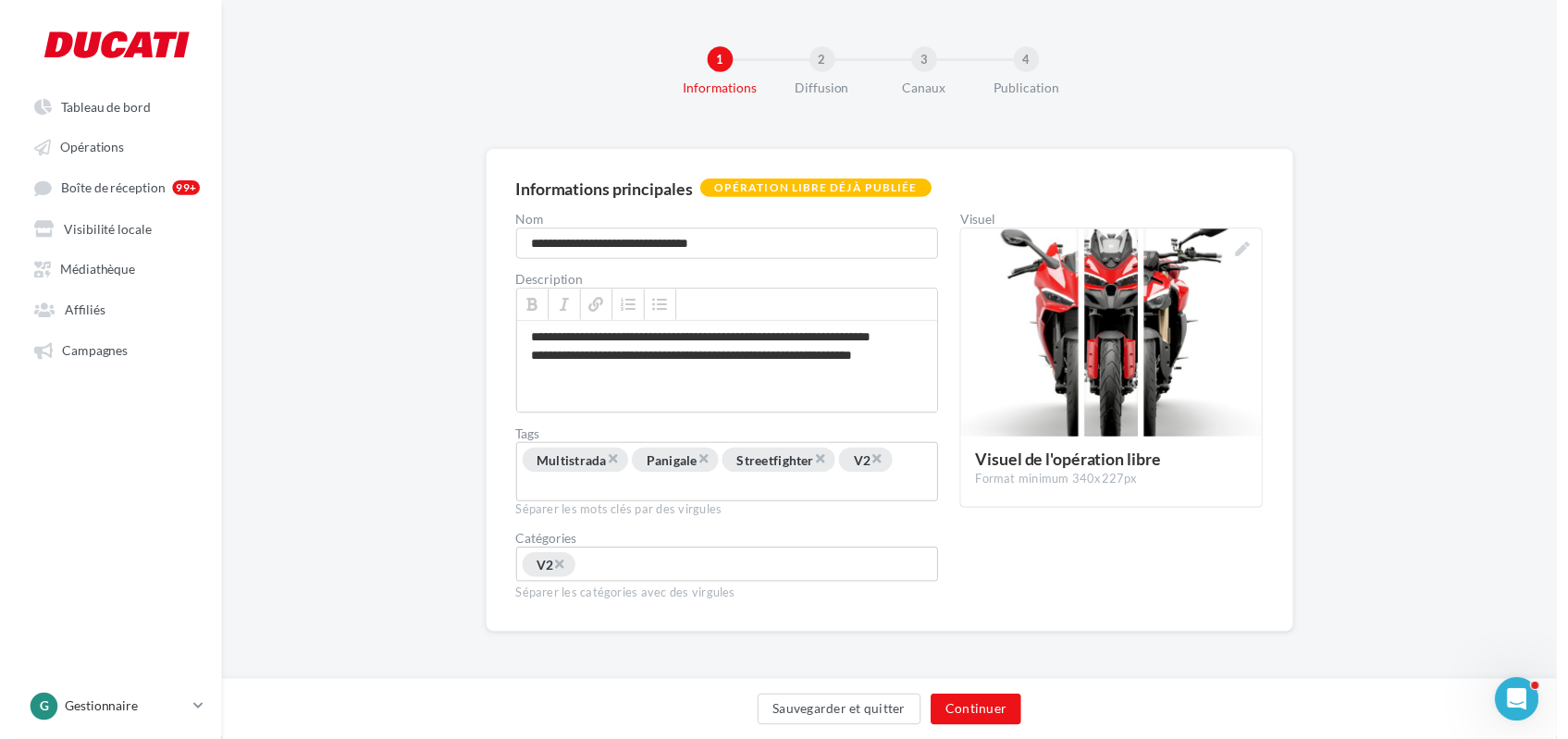 scroll, scrollTop: 0, scrollLeft: 0, axis: both 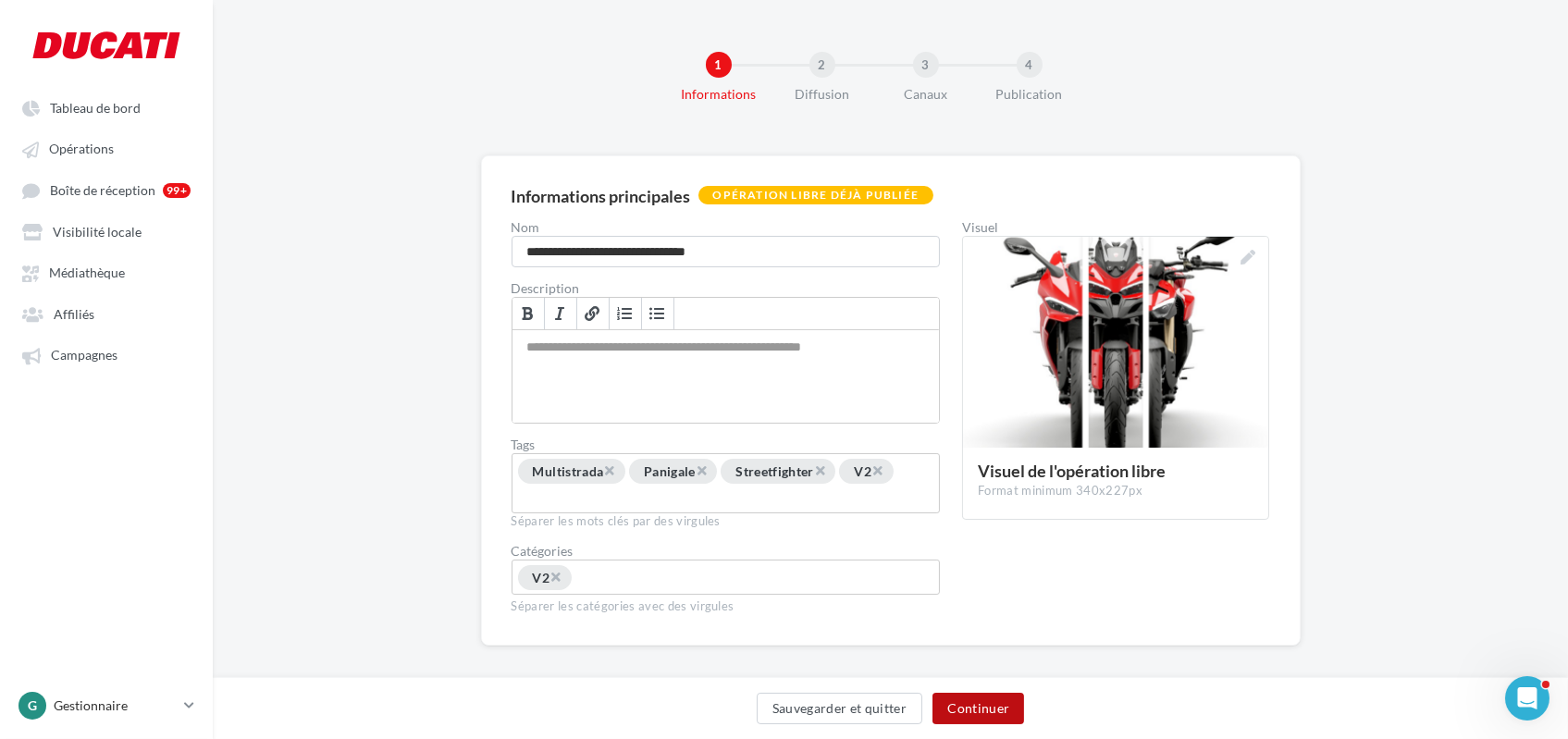 click on "Continuer" at bounding box center (978, 708) 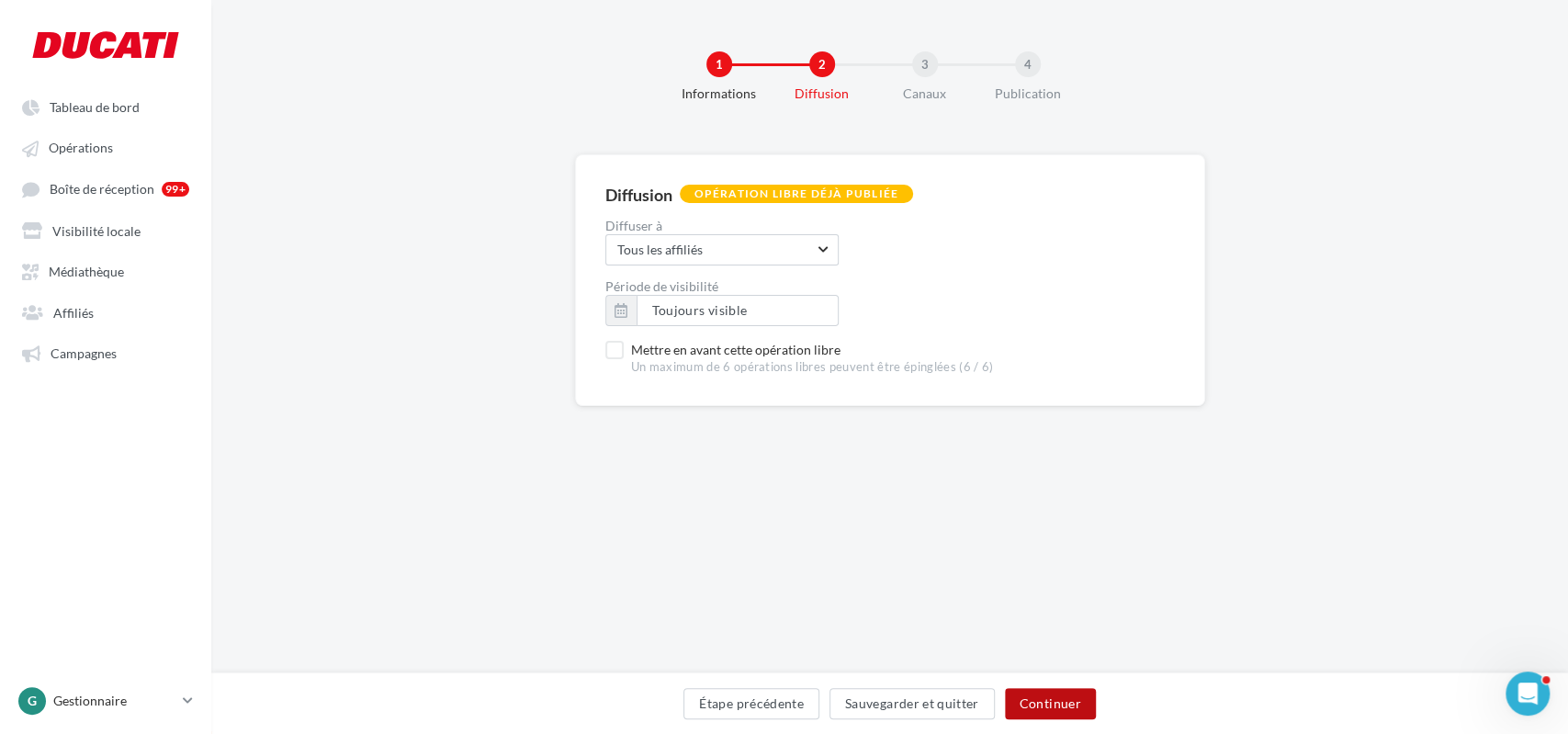 click on "Continuer" at bounding box center (1050, 704) 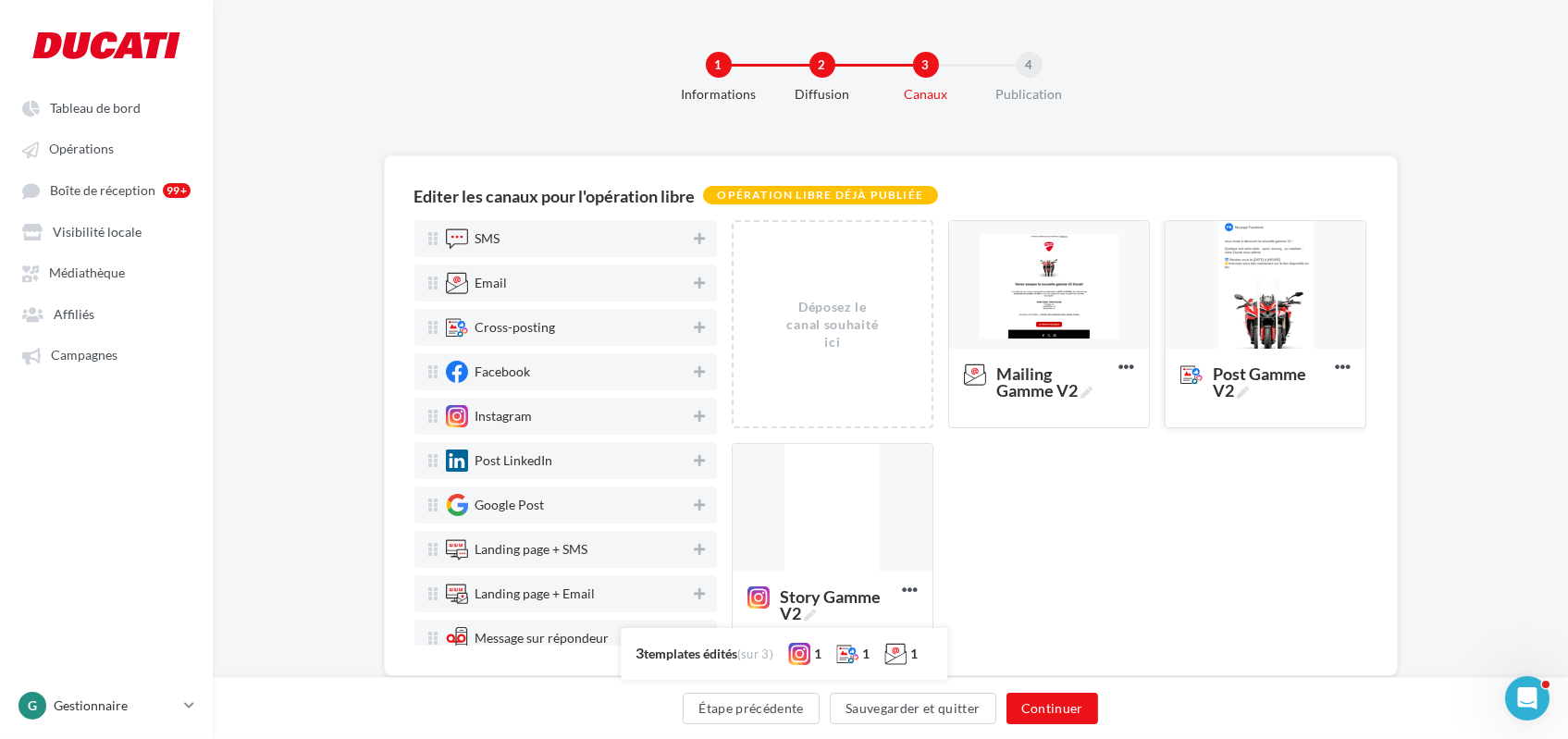 click at bounding box center [1266, 286] 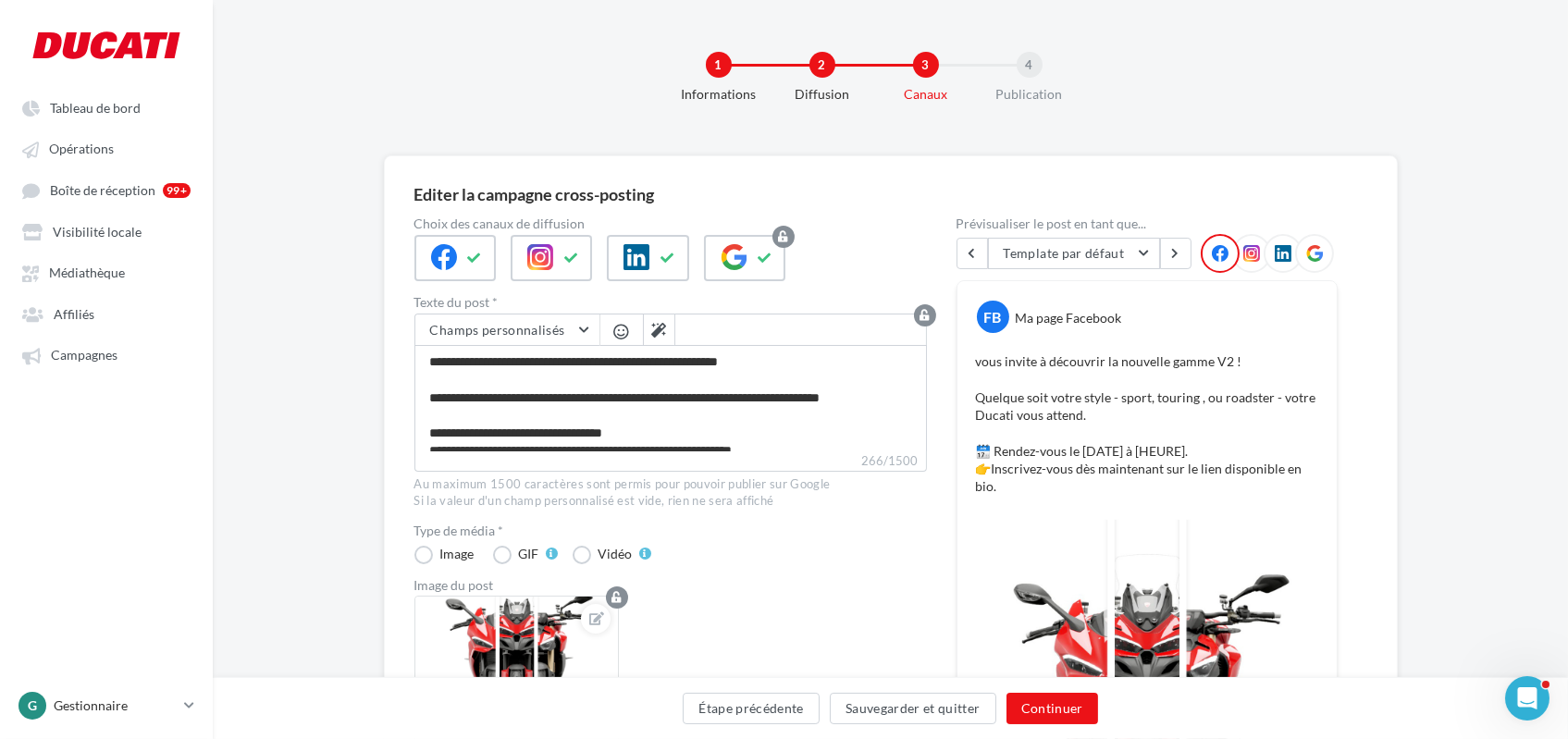 click at bounding box center [1252, 253] 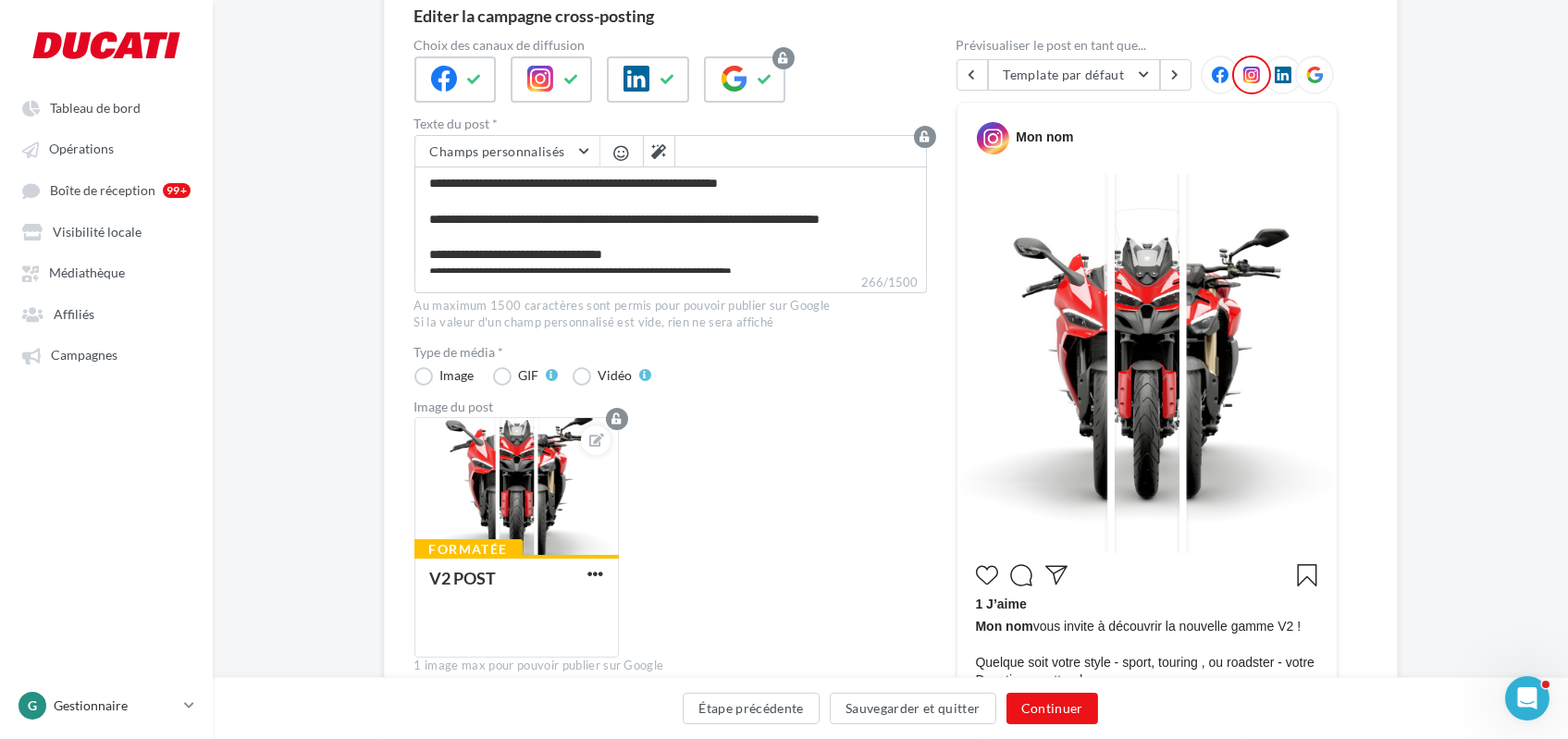 scroll, scrollTop: 180, scrollLeft: 0, axis: vertical 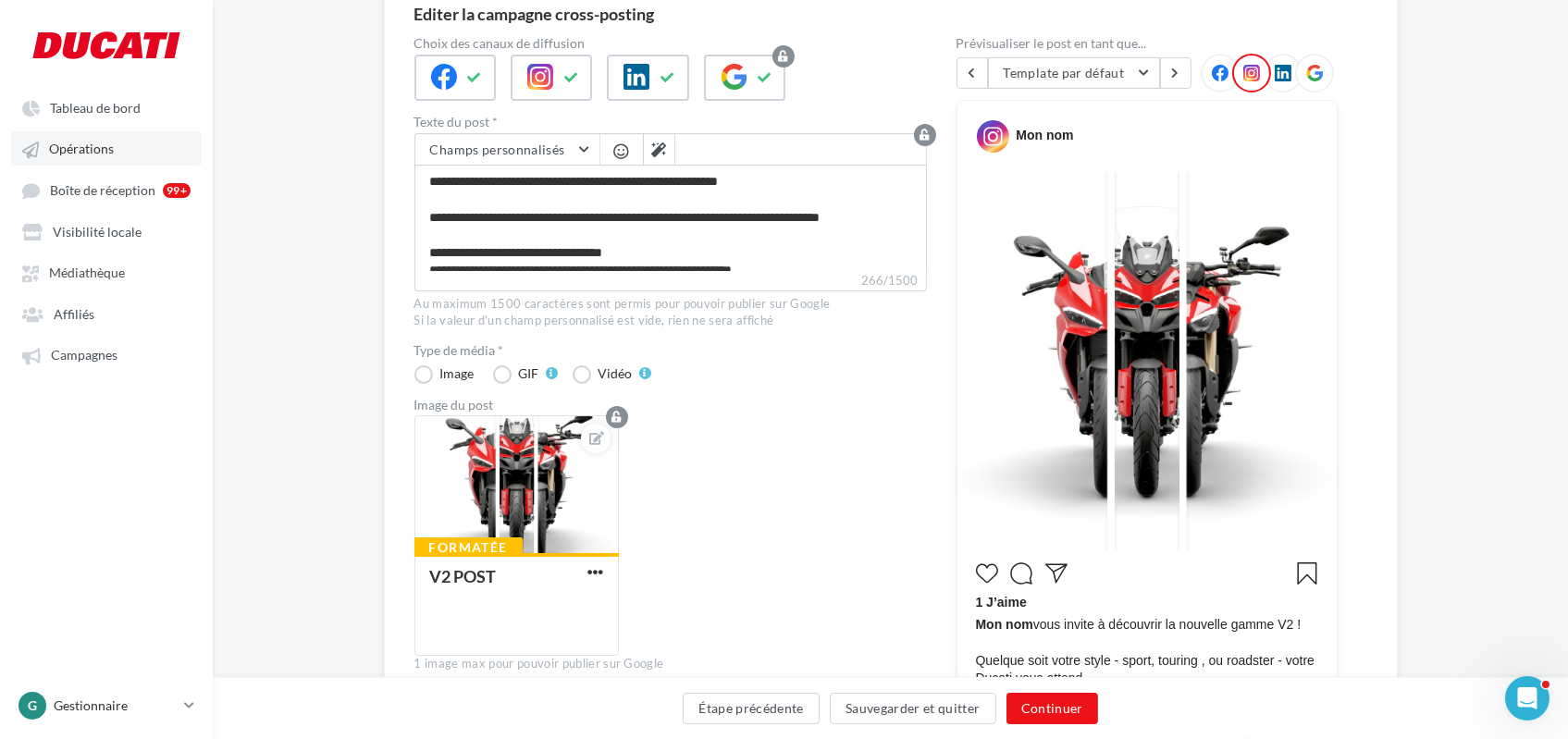 click on "Opérations" at bounding box center (81, 149) 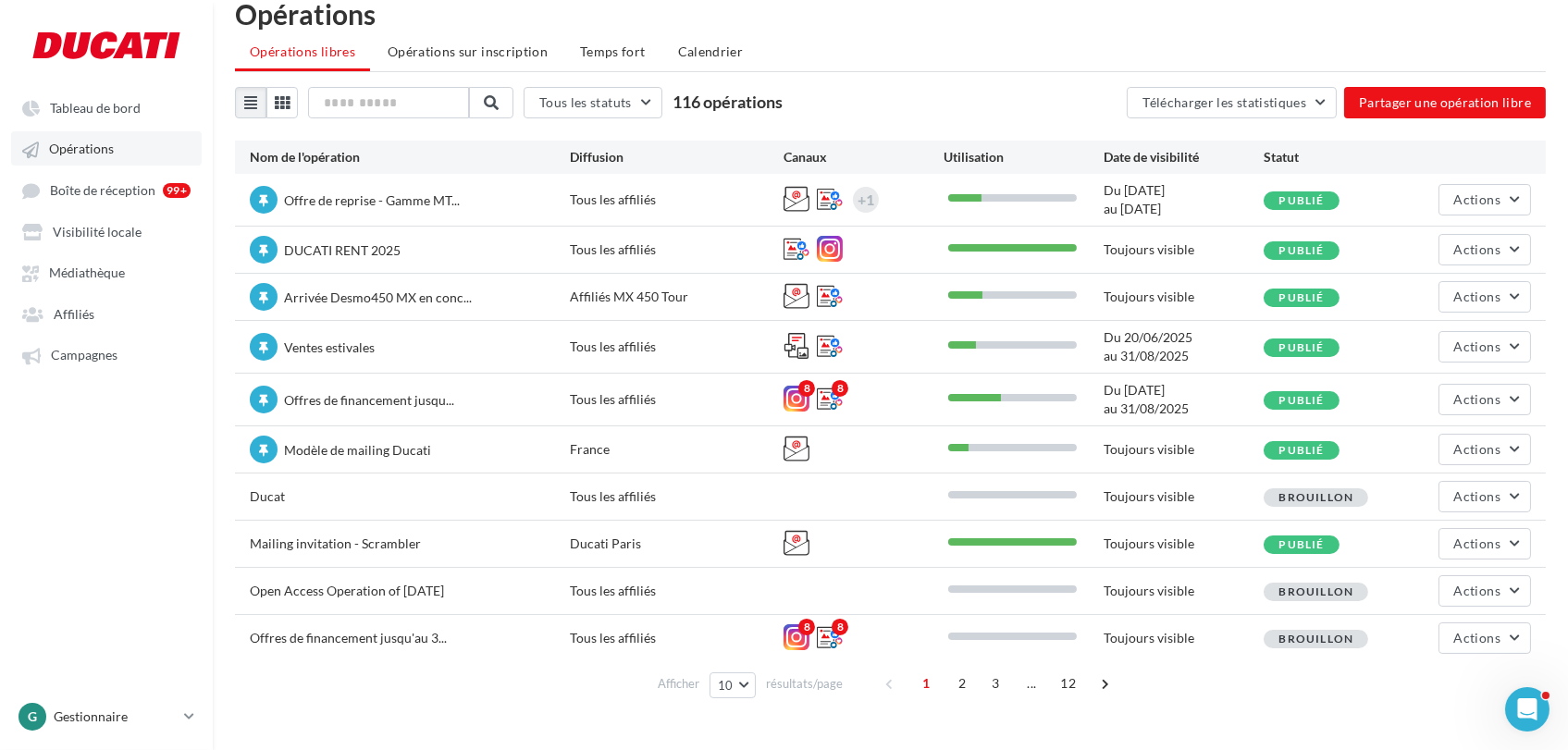 scroll, scrollTop: 42, scrollLeft: 0, axis: vertical 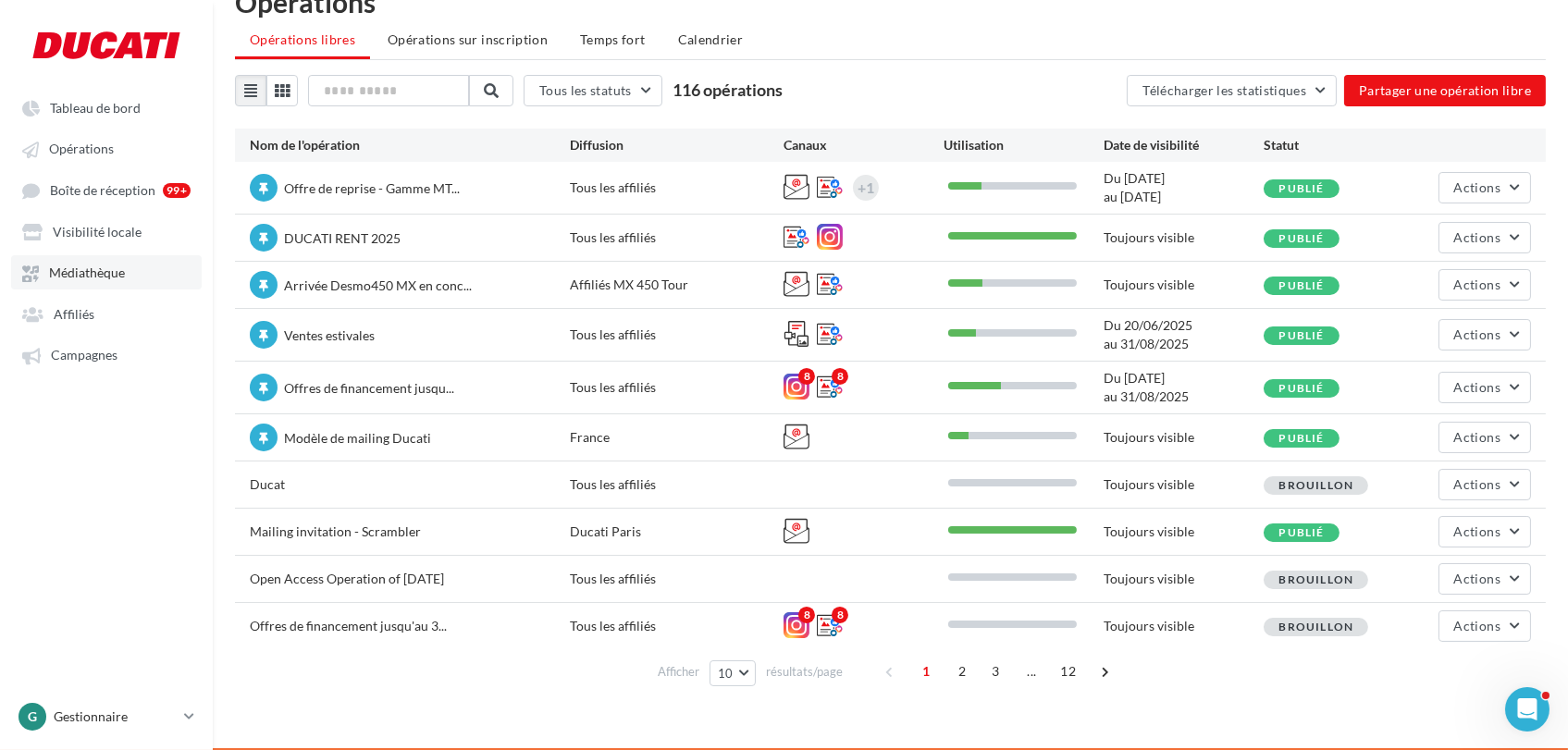 click on "Médiathèque" at bounding box center (87, 273) 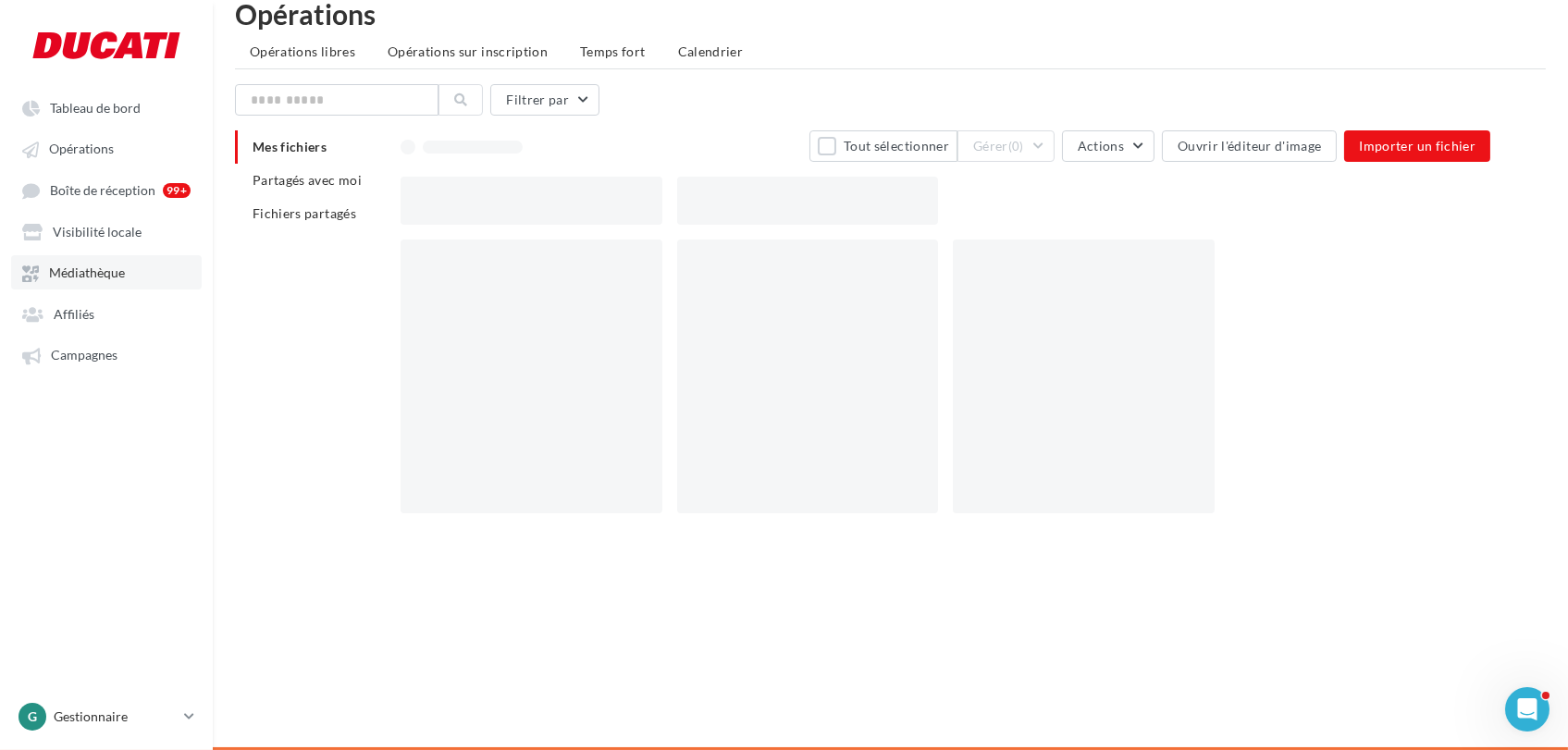 scroll, scrollTop: 30, scrollLeft: 0, axis: vertical 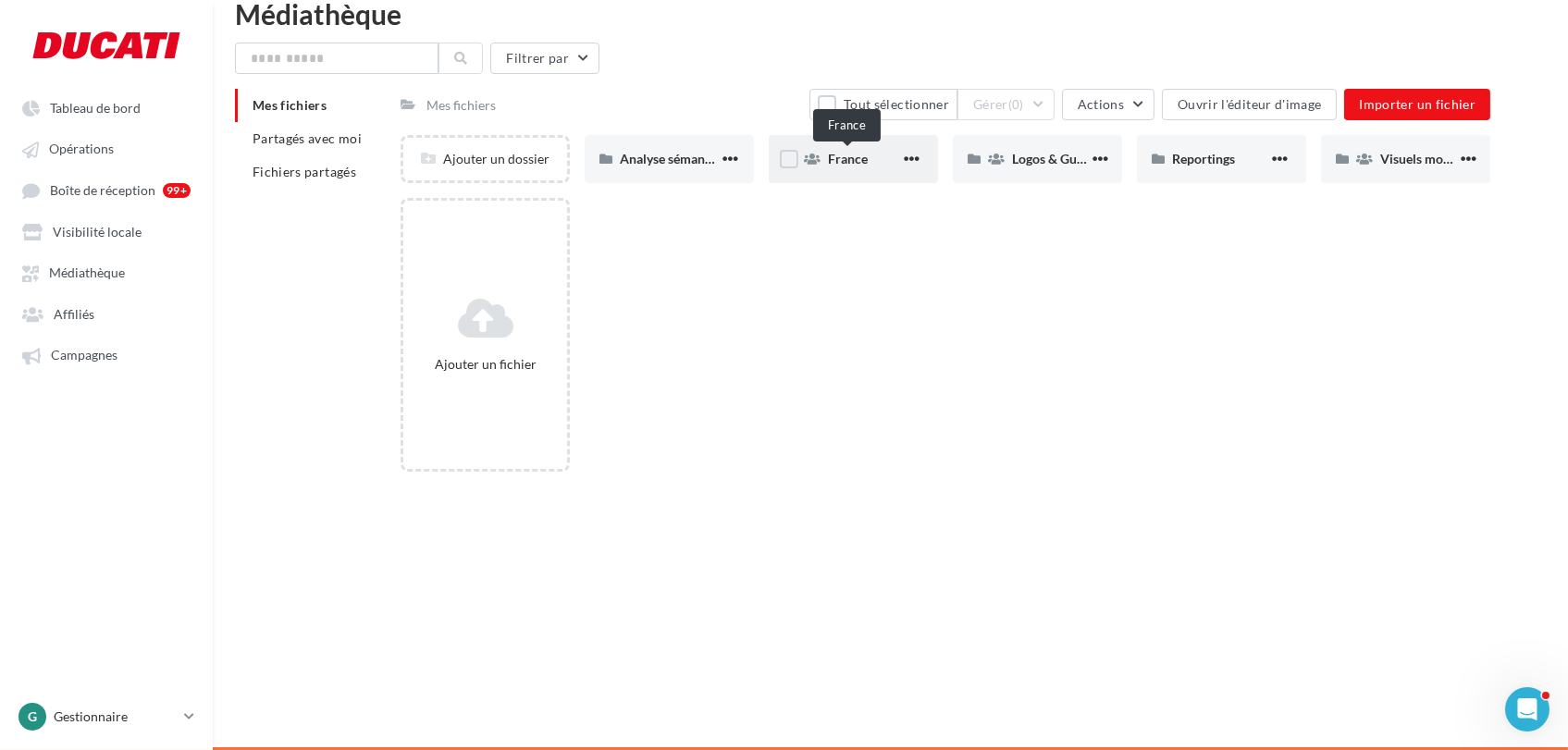 click on "France" at bounding box center [847, 158] 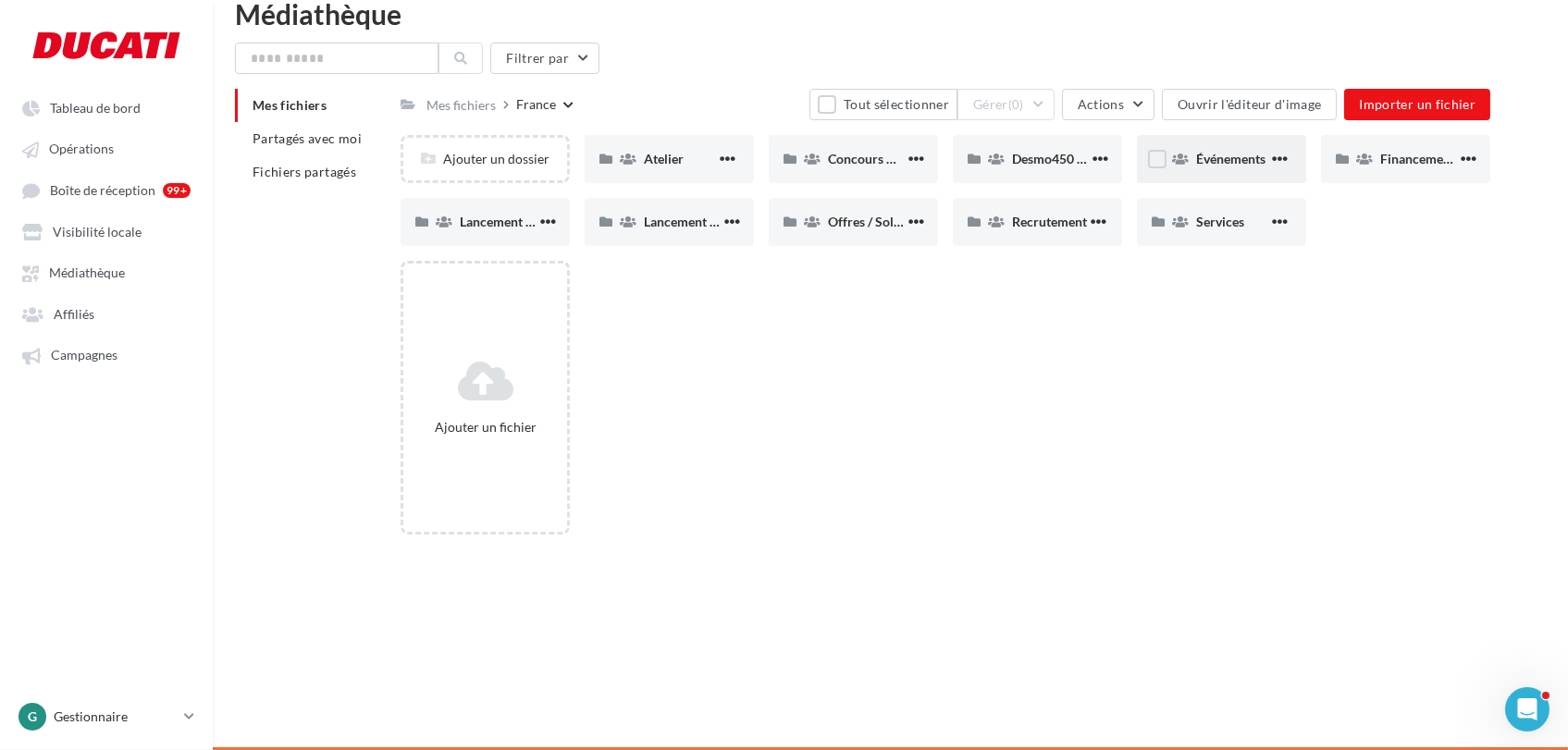 click on "Événements" at bounding box center (1221, 159) 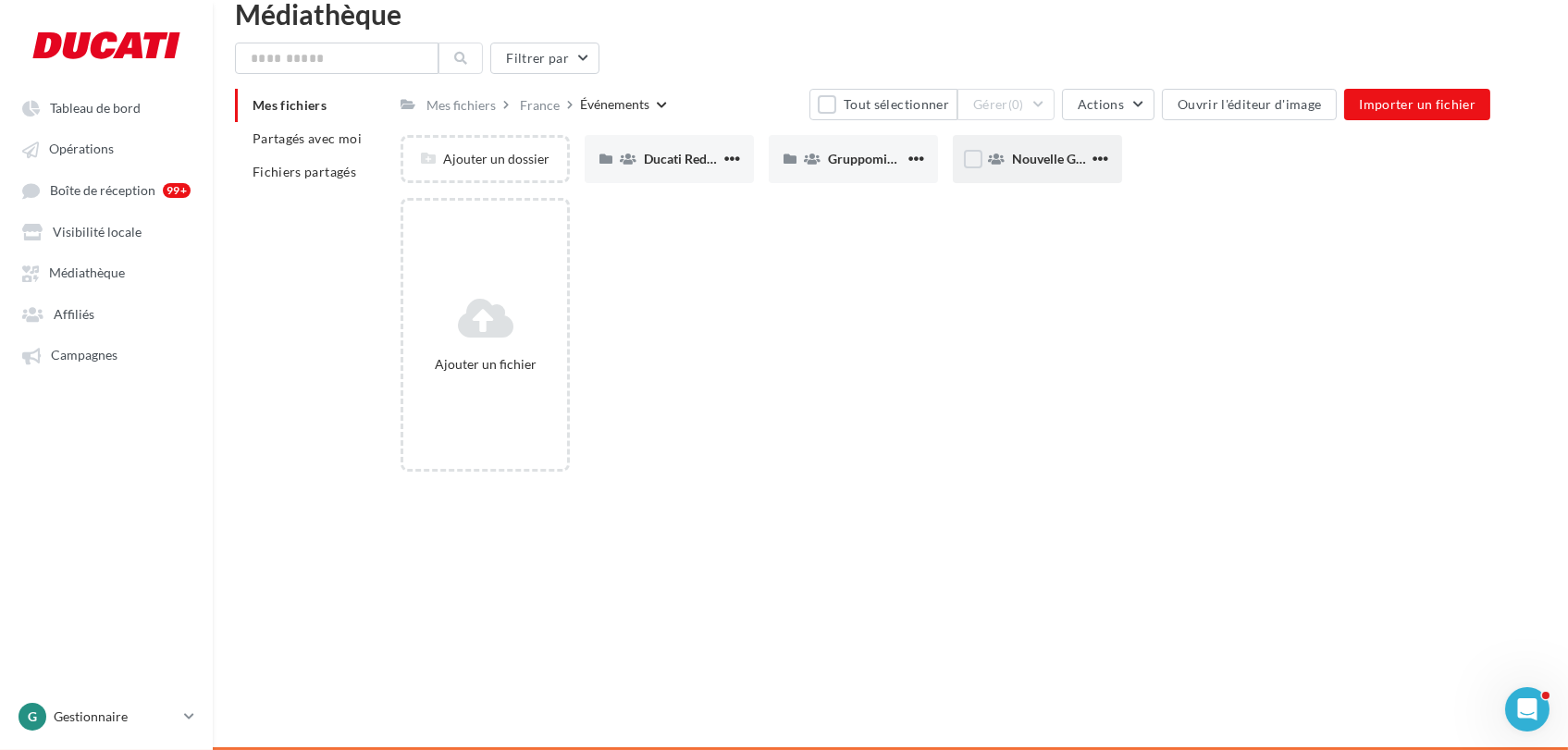 click on "Nouvelle Gamme V2" at bounding box center [1037, 159] 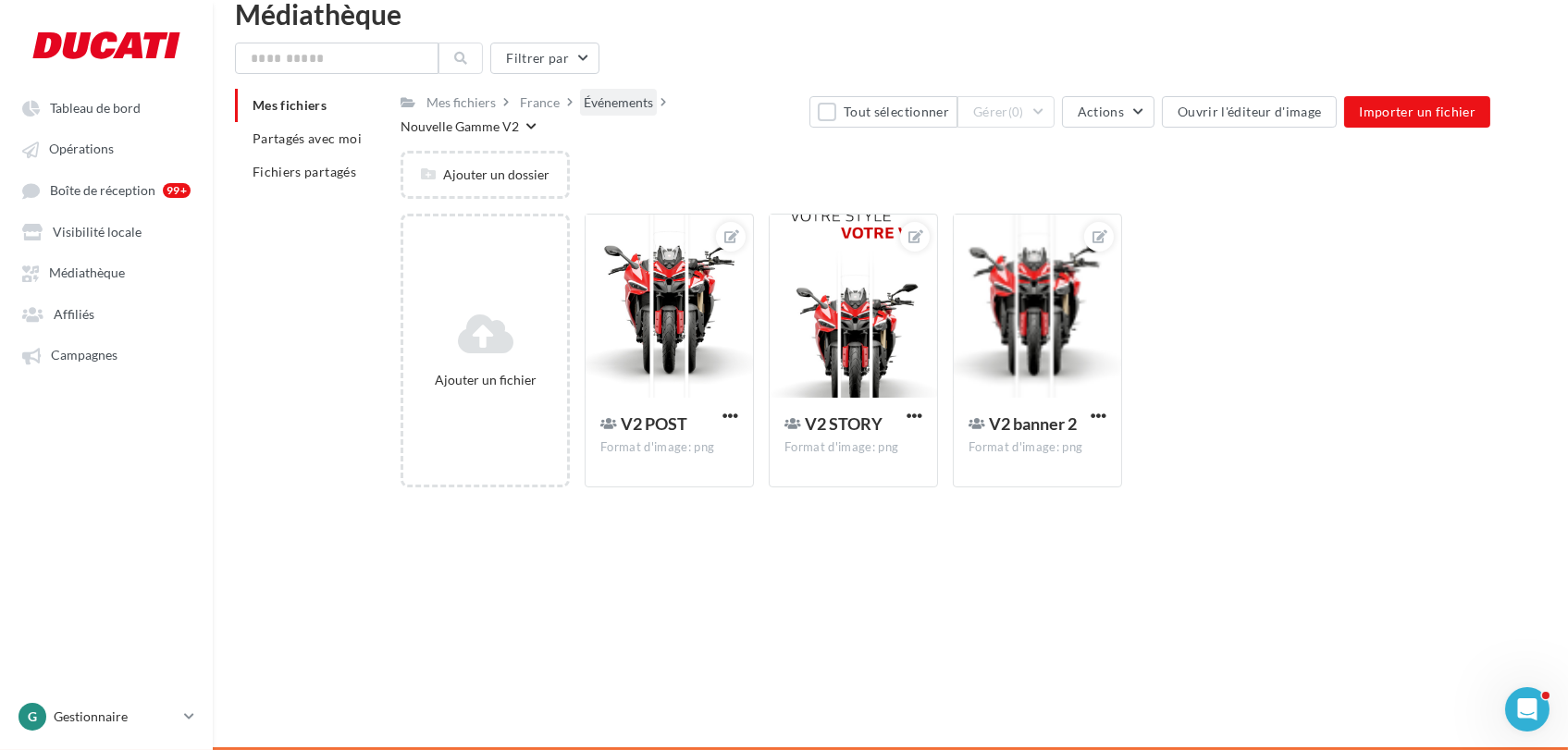 click on "Événements" at bounding box center (618, 103) 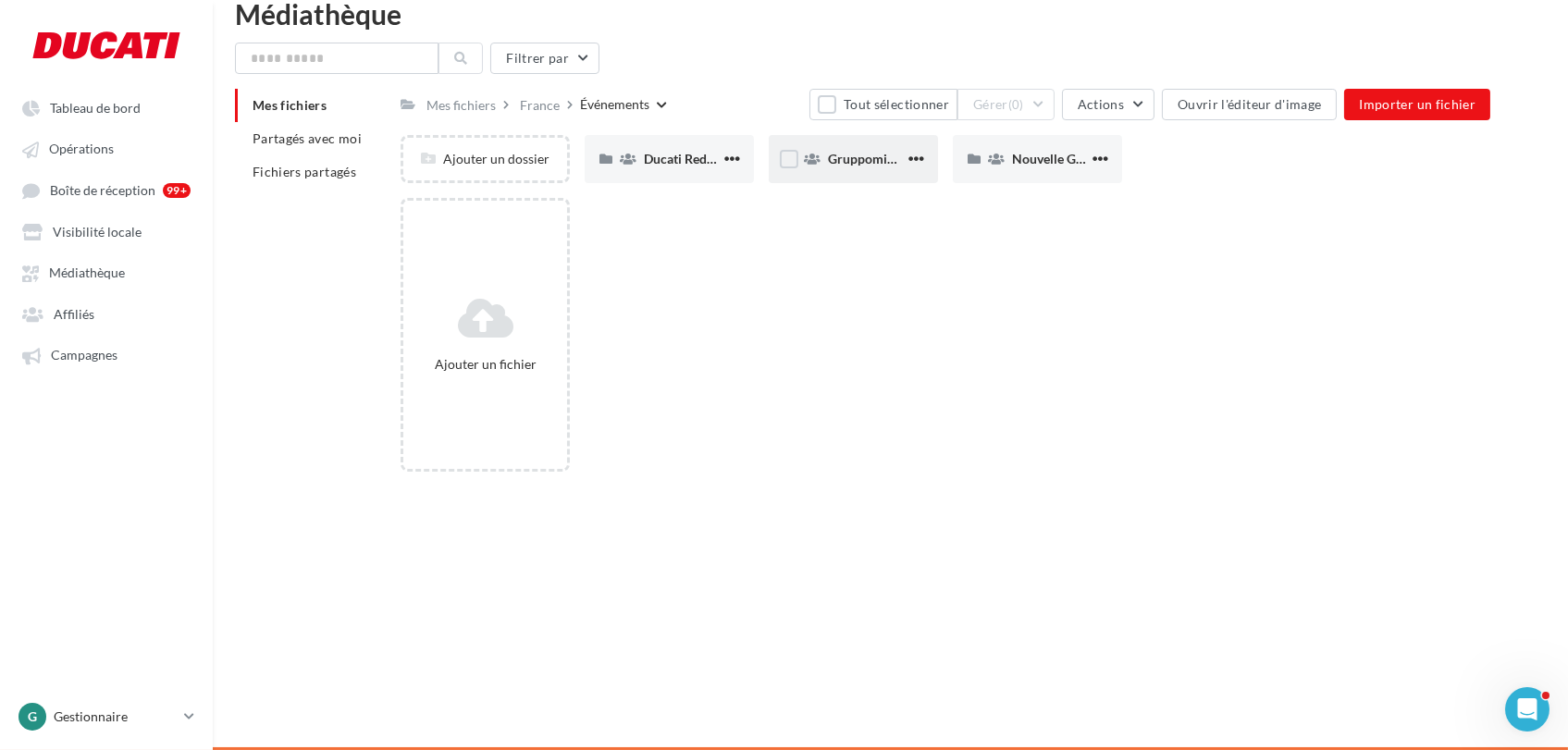 click on "Gruppomimo" at bounding box center [853, 159] 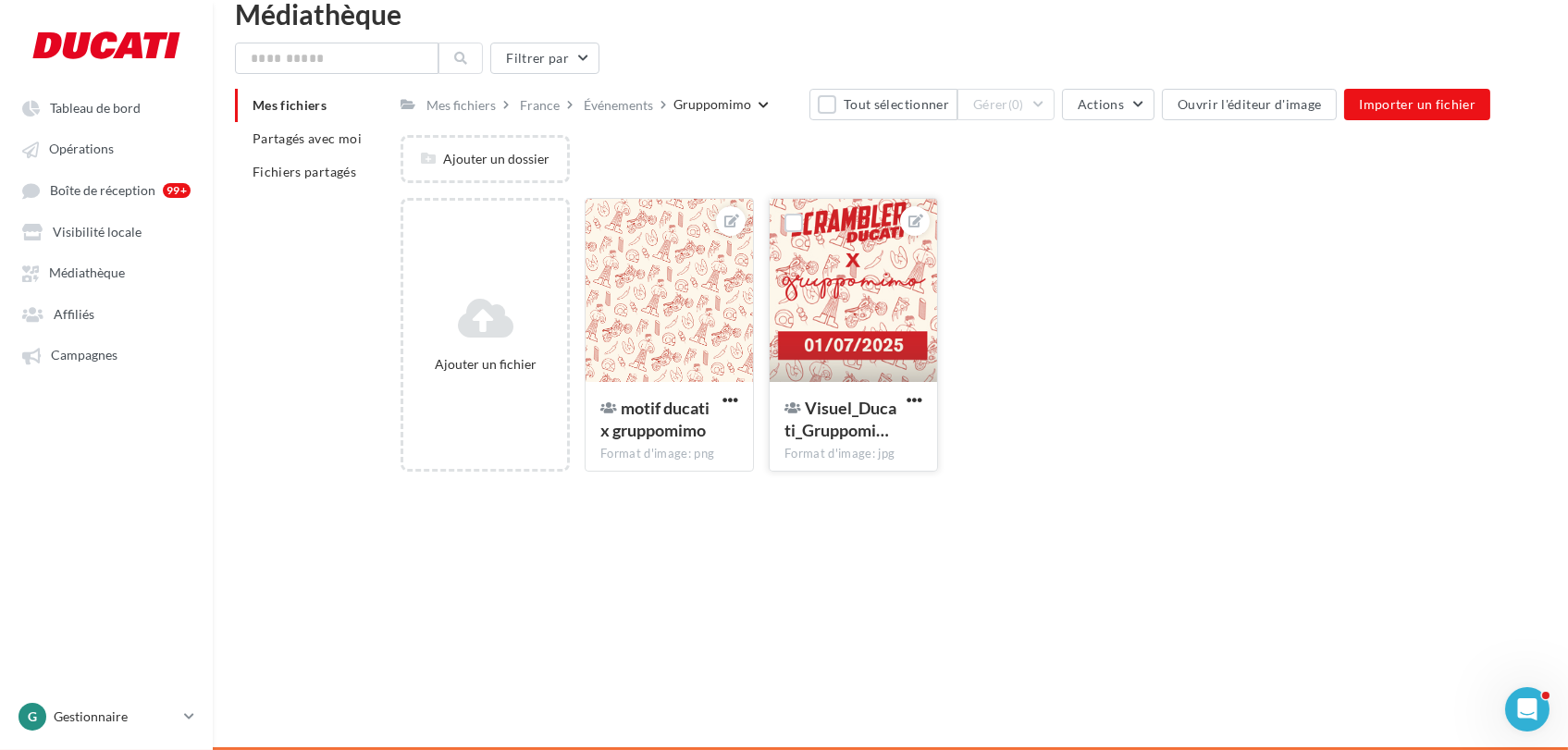 click at bounding box center [853, 291] 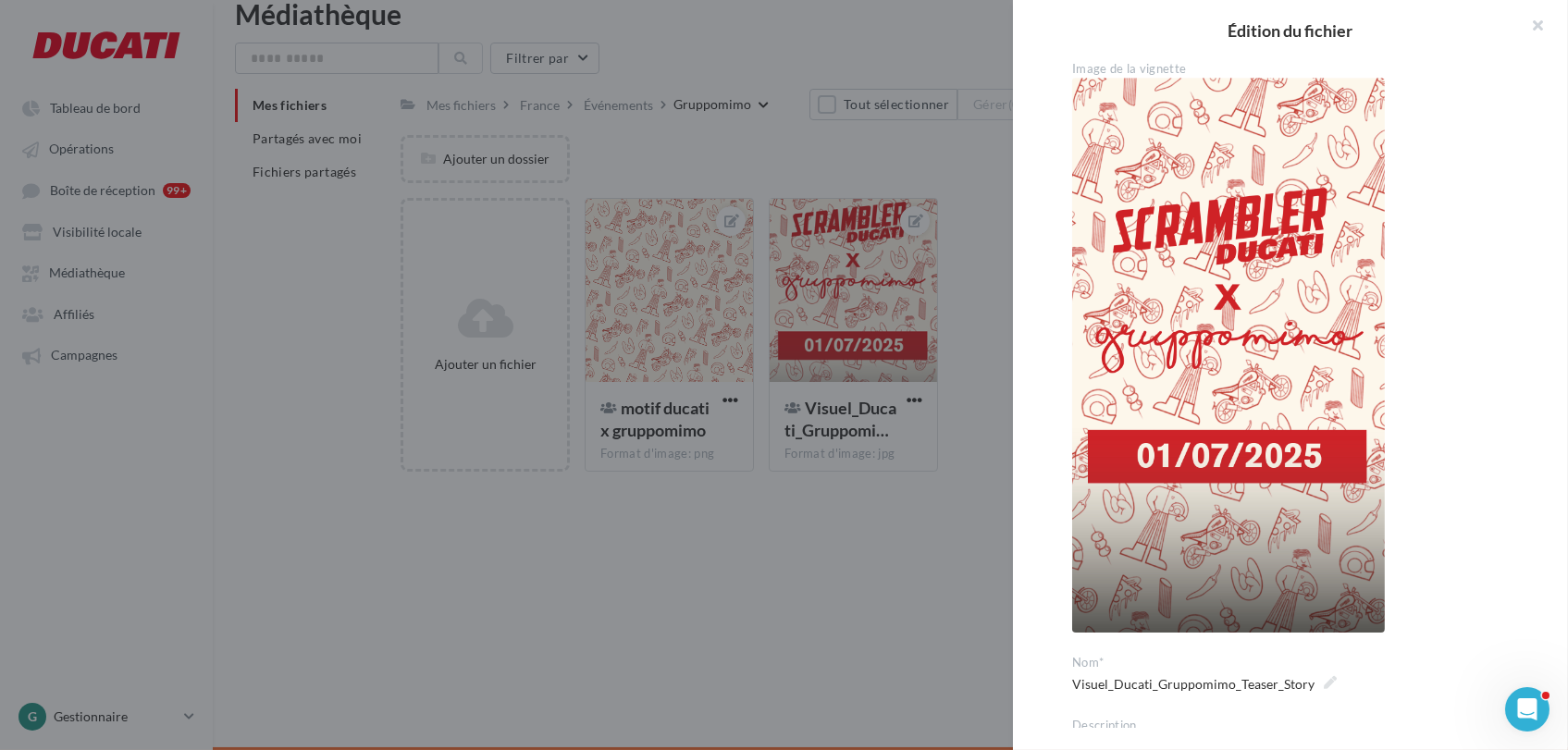 click at bounding box center (784, 375) 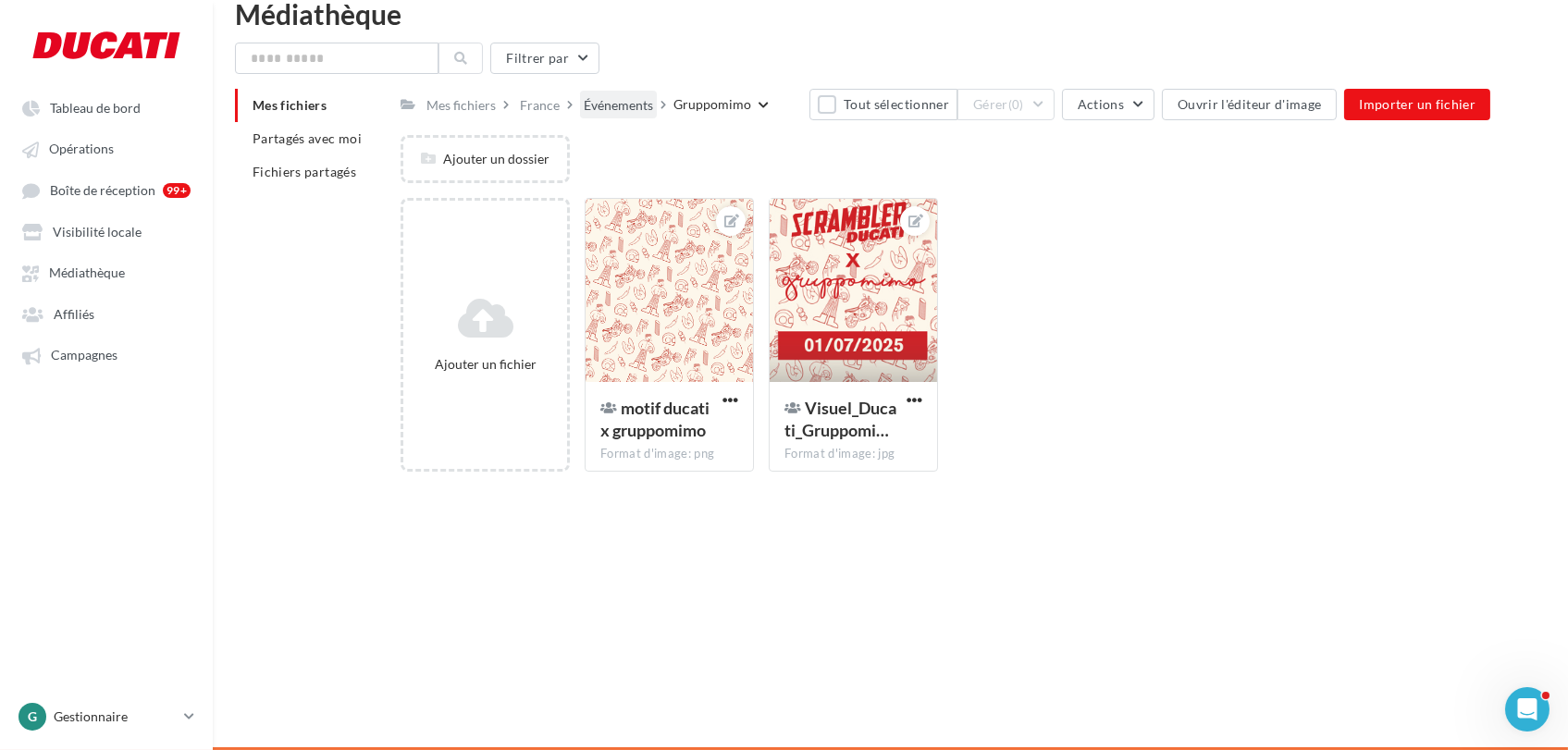 click on "Événements" at bounding box center [618, 105] 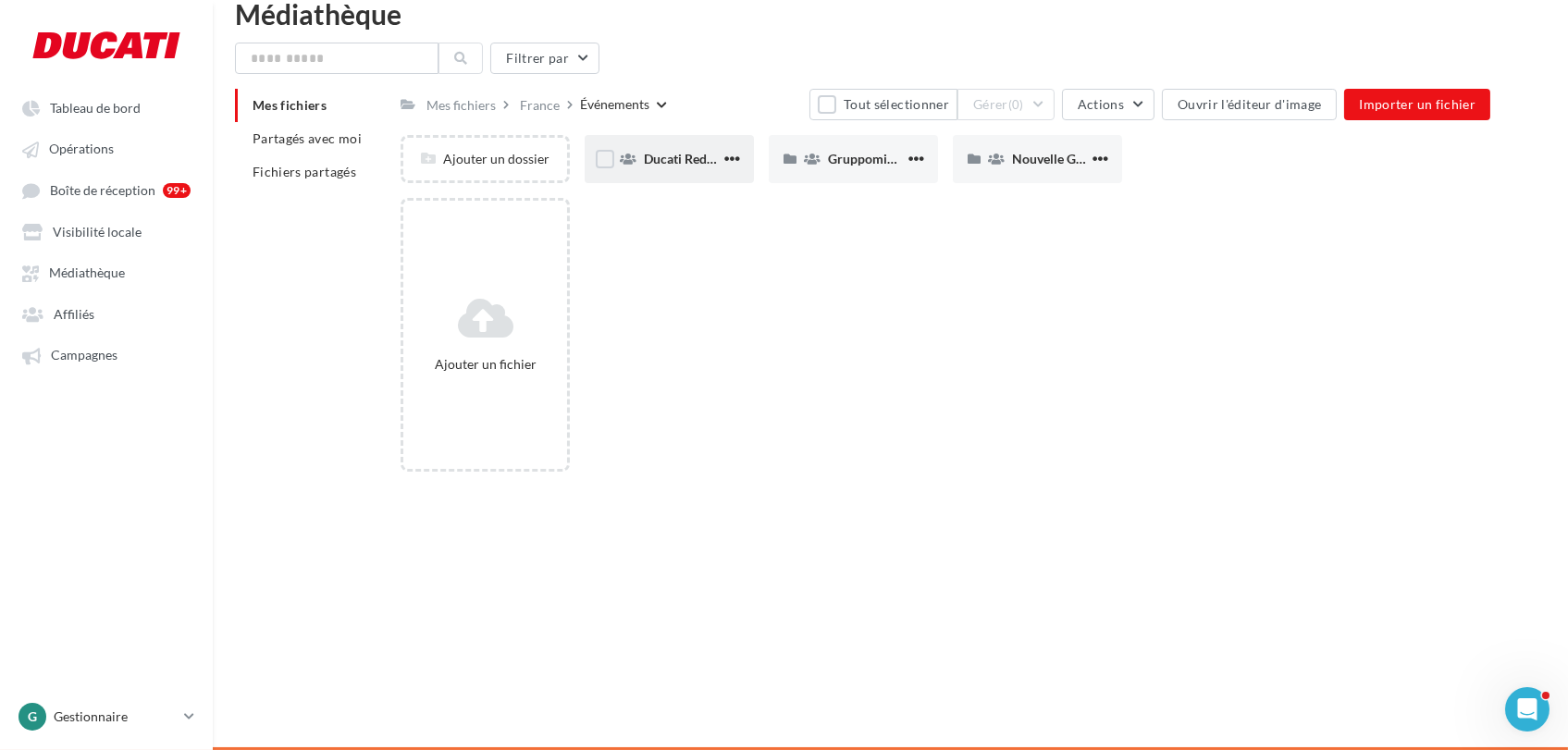click on "Ducati Redshow" at bounding box center (669, 159) 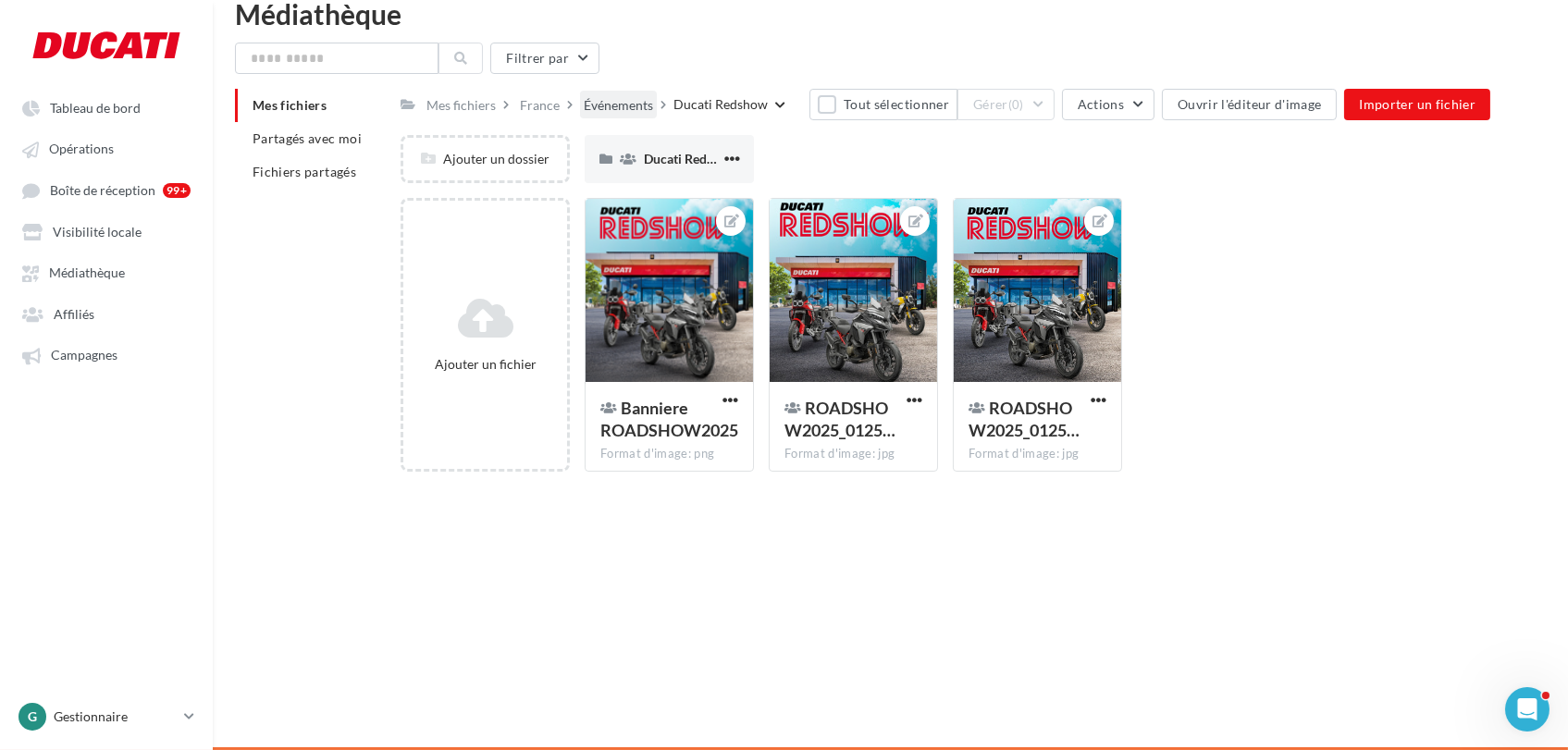 click on "Événements" at bounding box center (618, 105) 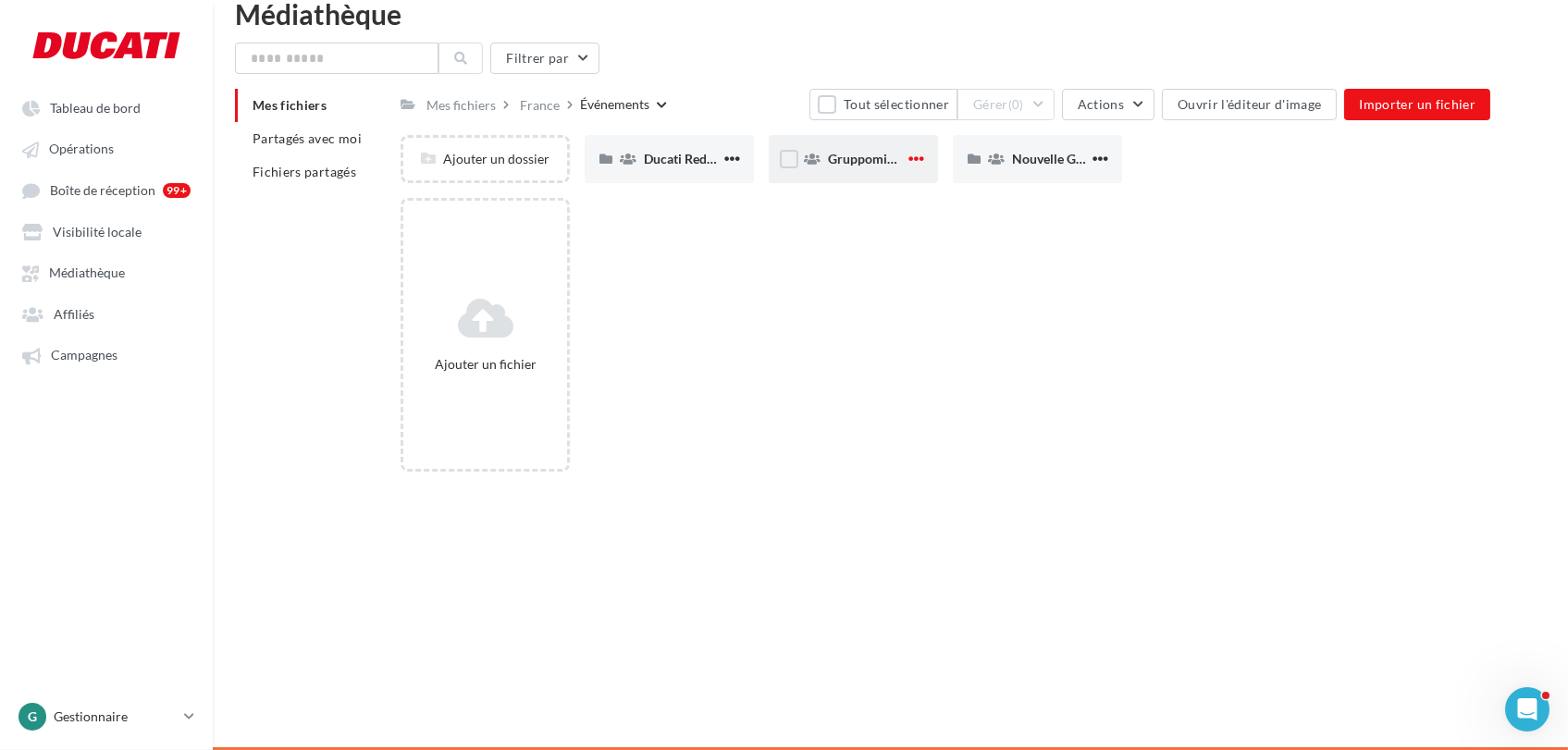 click at bounding box center (916, 158) 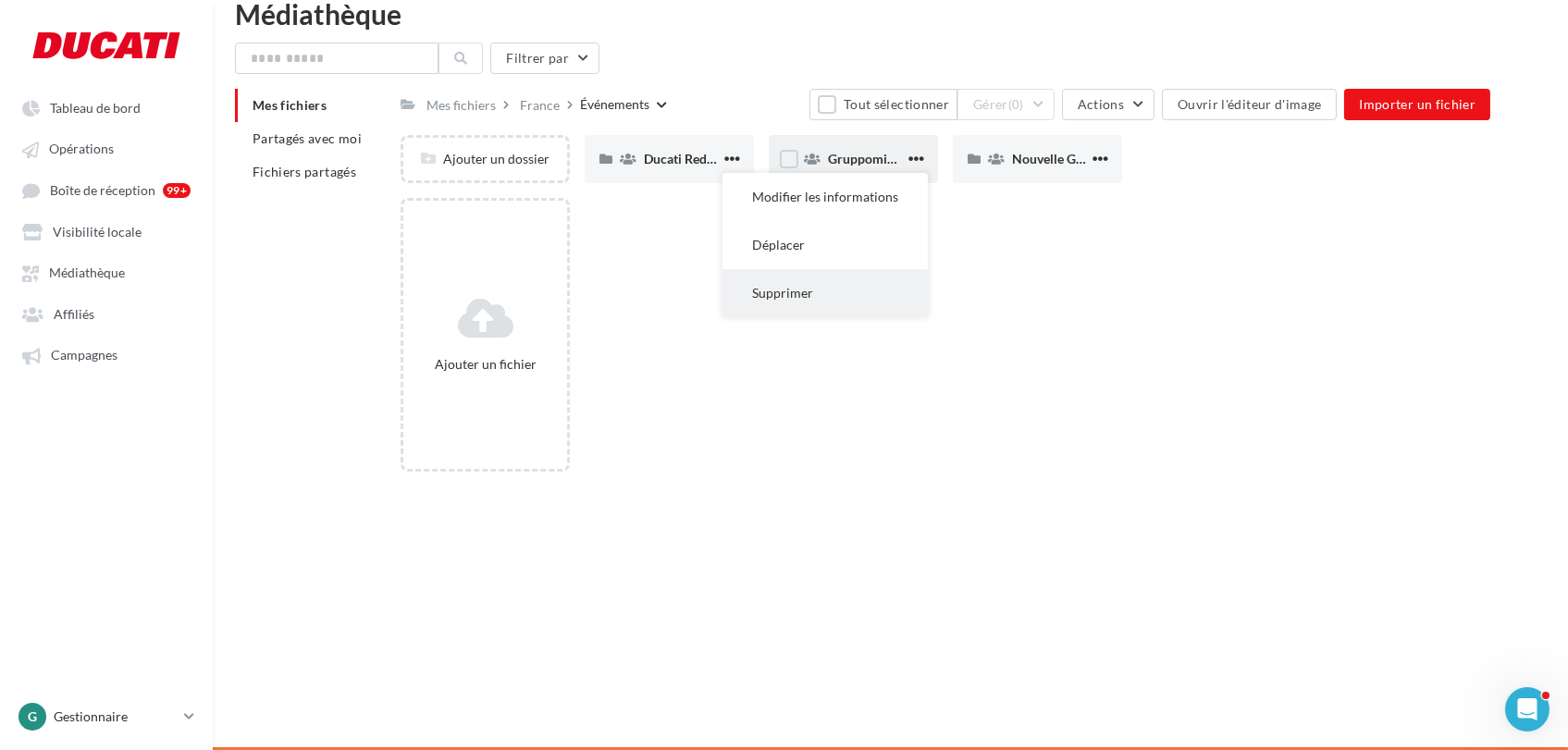 click on "Supprimer" at bounding box center (825, 293) 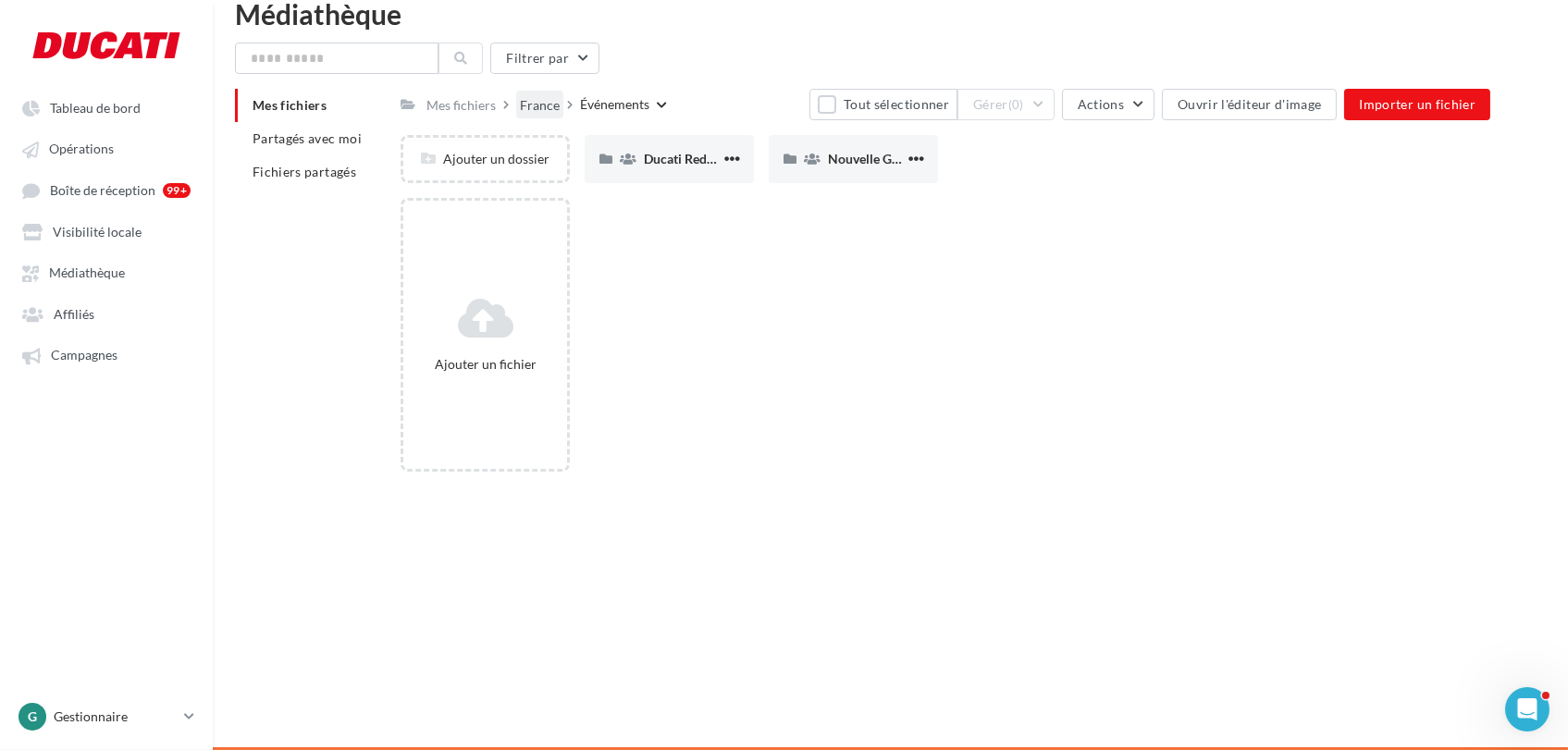 click on "France" at bounding box center (539, 105) 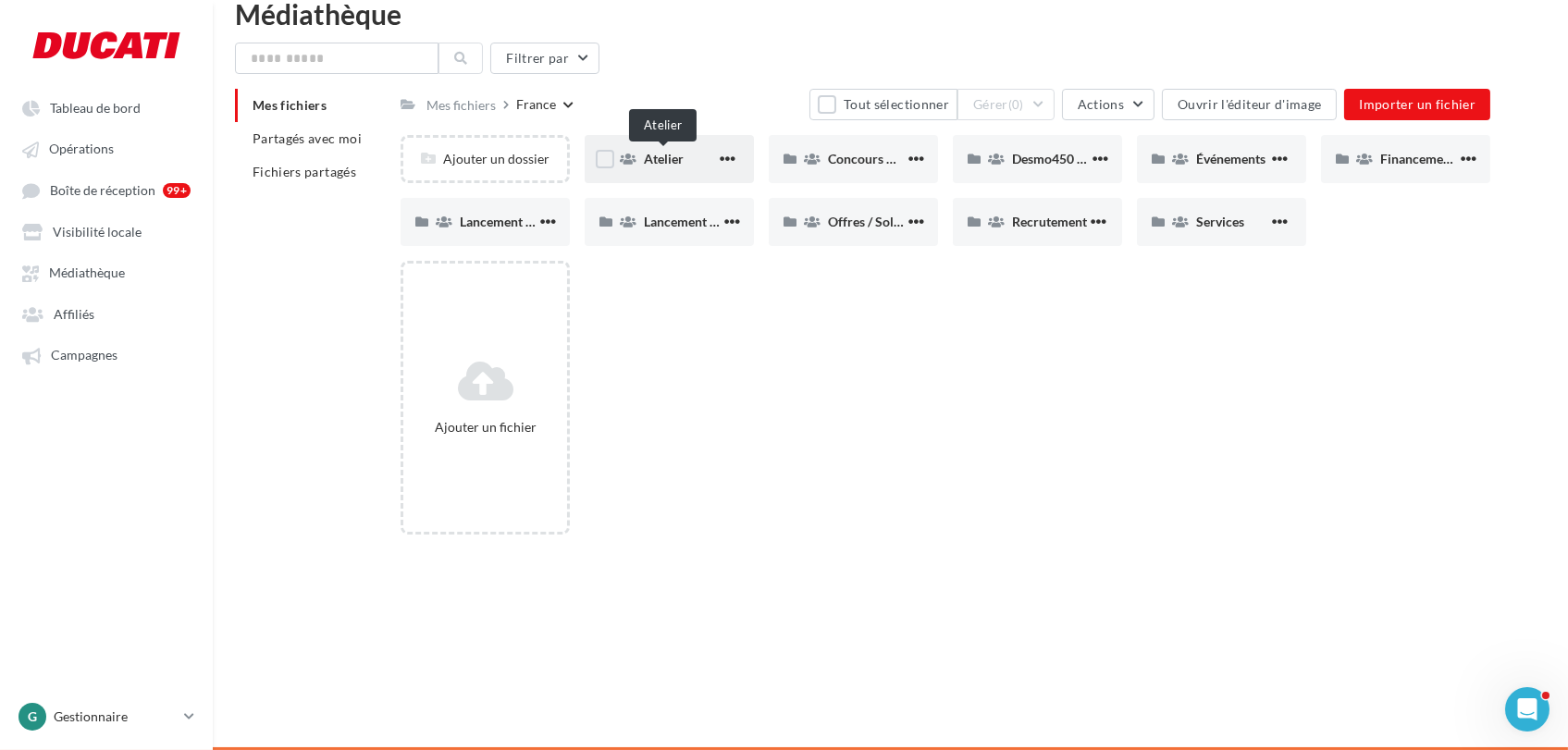 click on "Atelier" at bounding box center (663, 158) 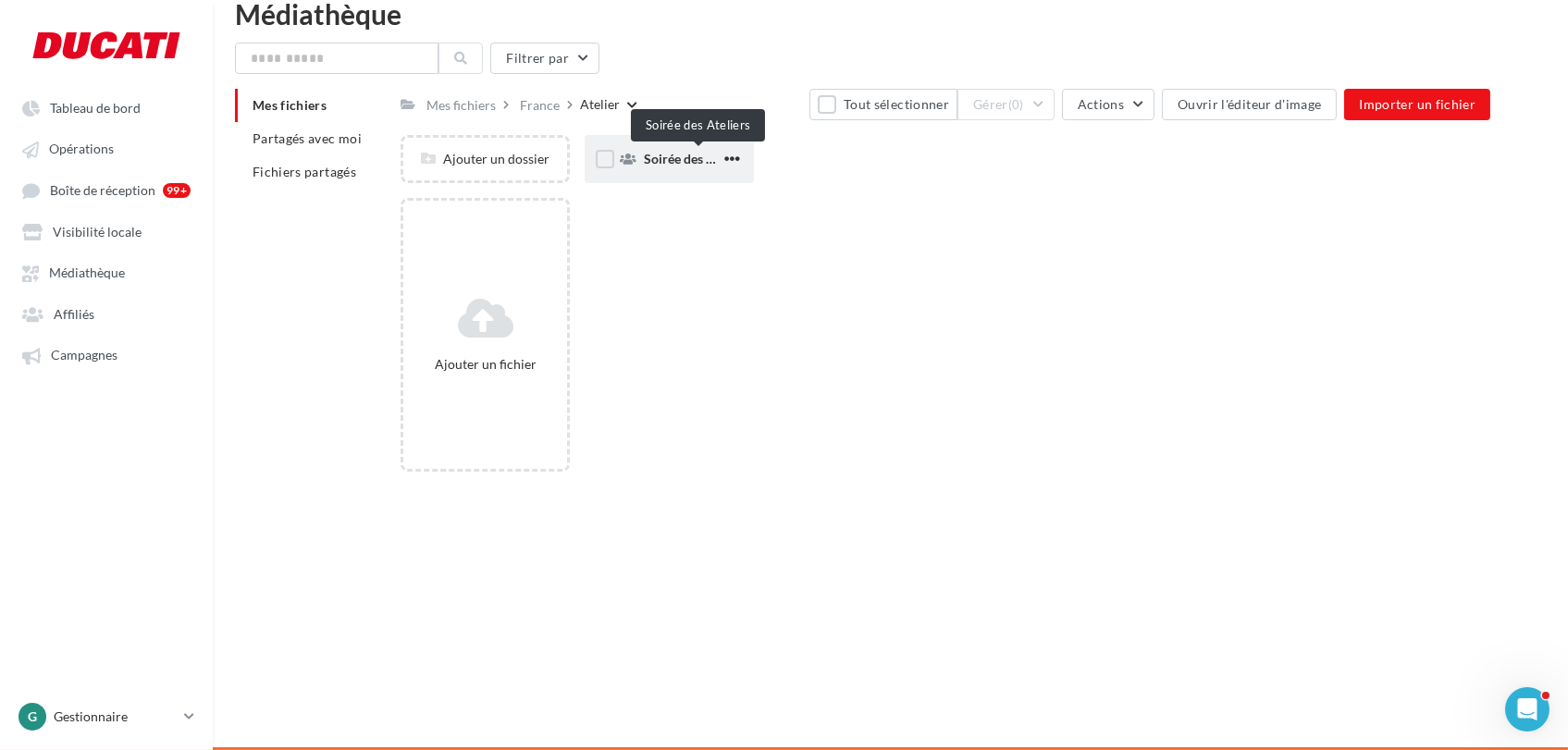 click on "Soirée des Ateliers" at bounding box center [698, 158] 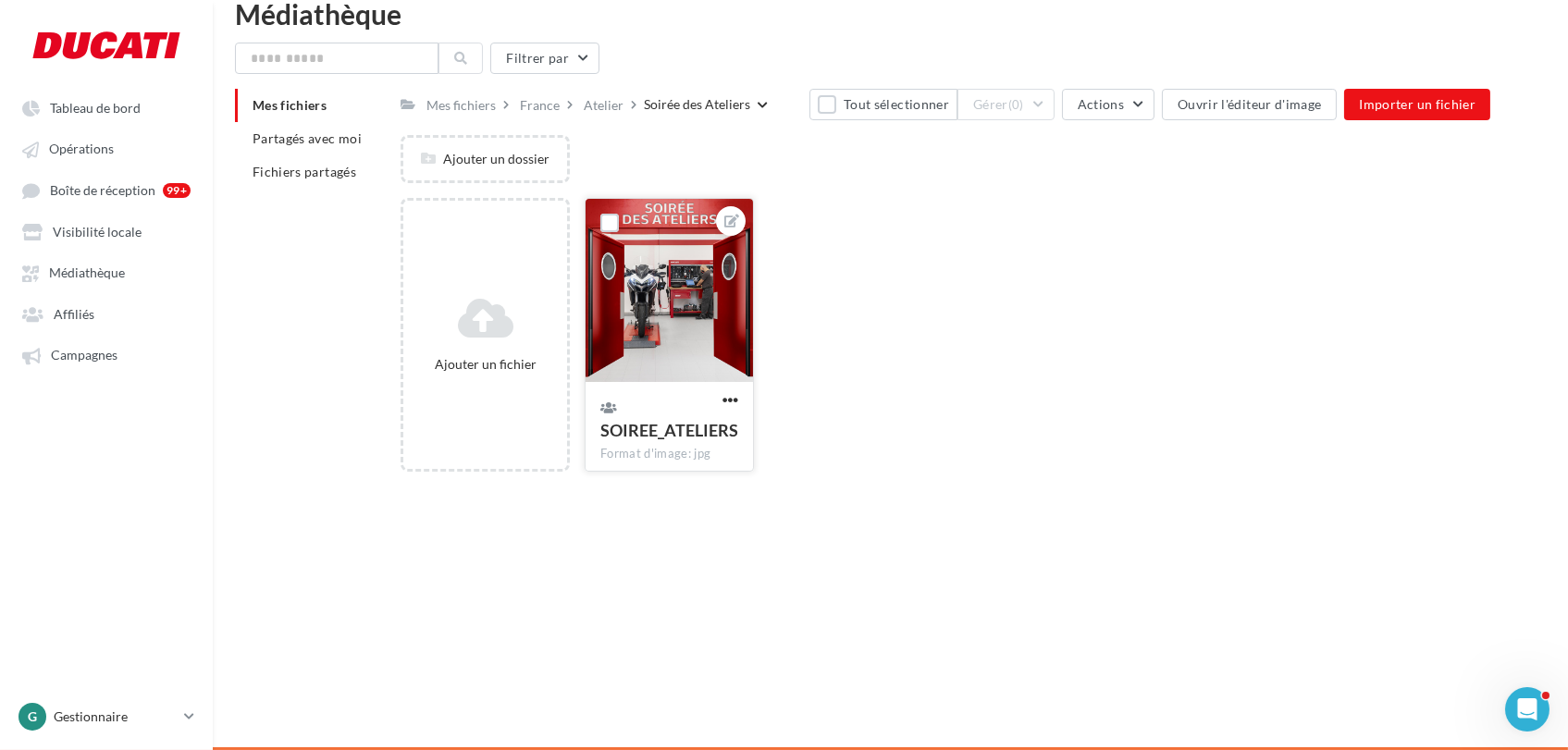 click at bounding box center (669, 291) 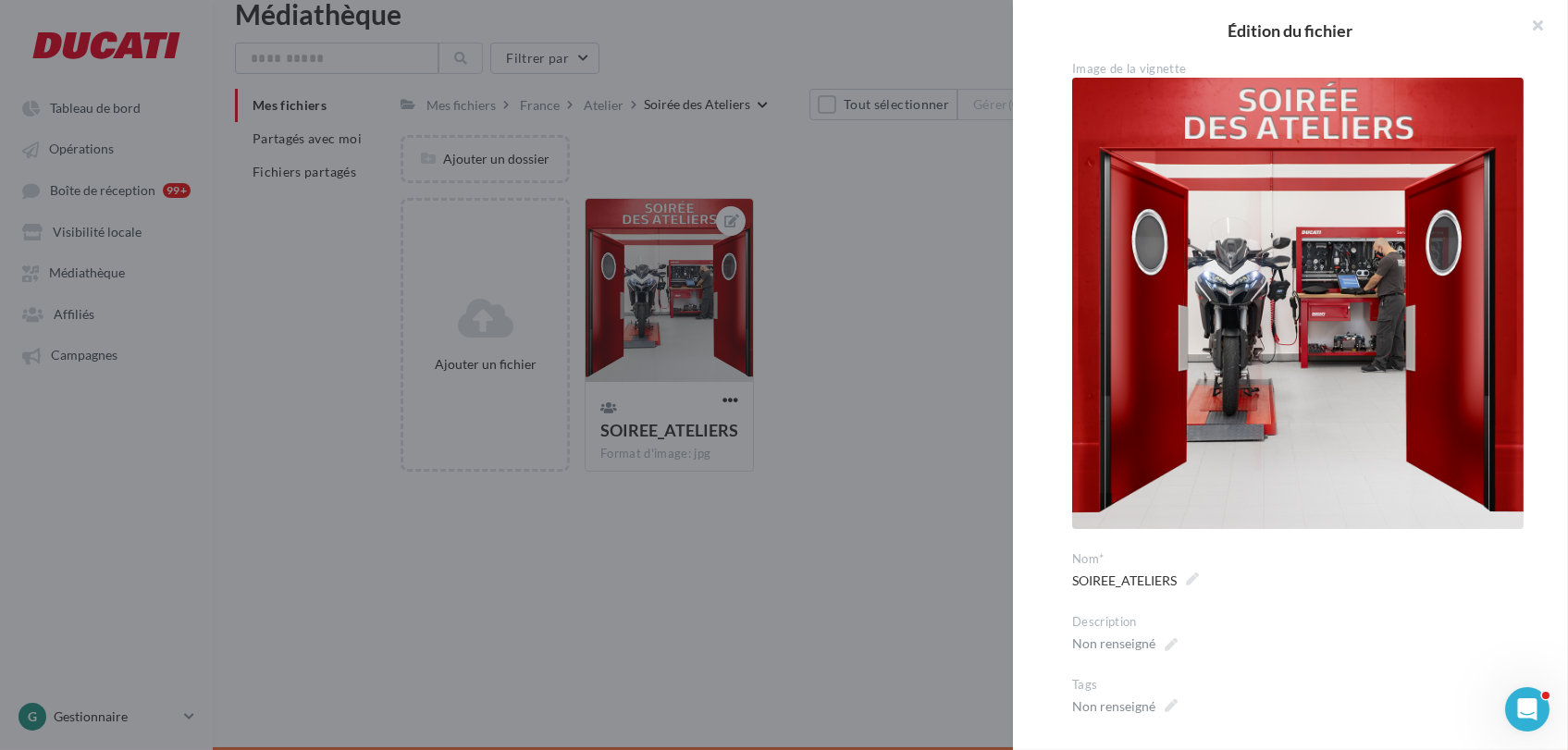 click at bounding box center (784, 375) 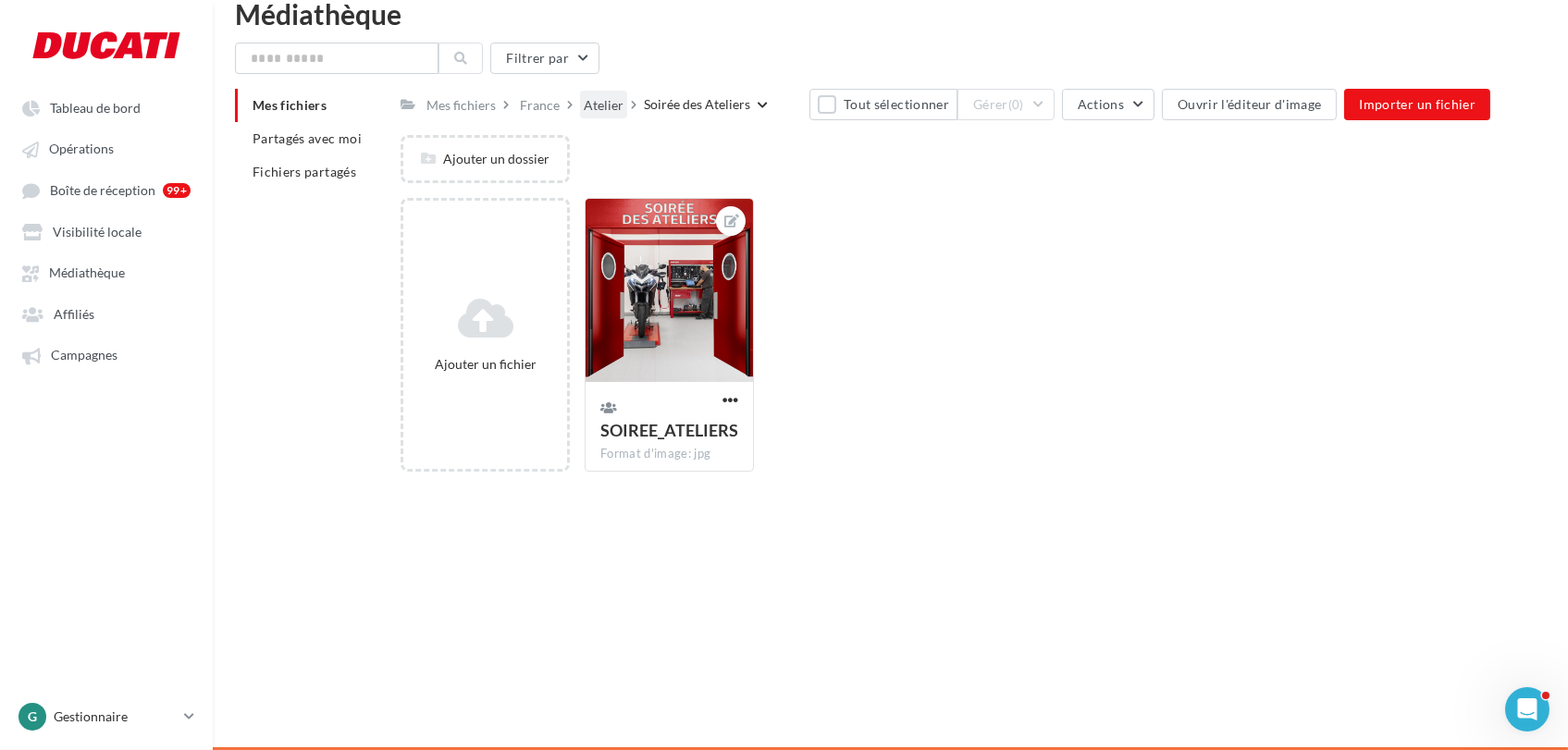 click on "Atelier" at bounding box center [603, 105] 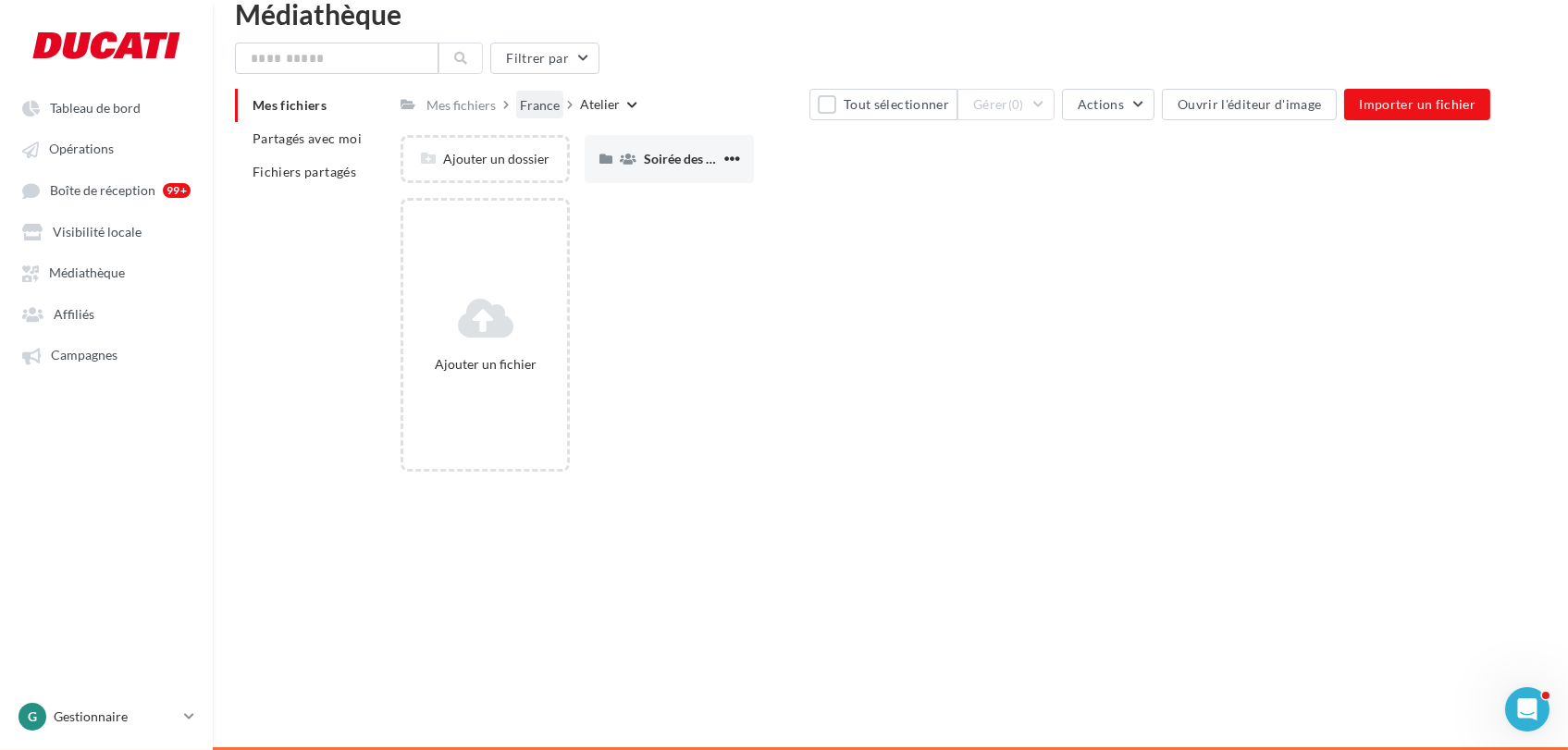 click on "France" at bounding box center (539, 105) 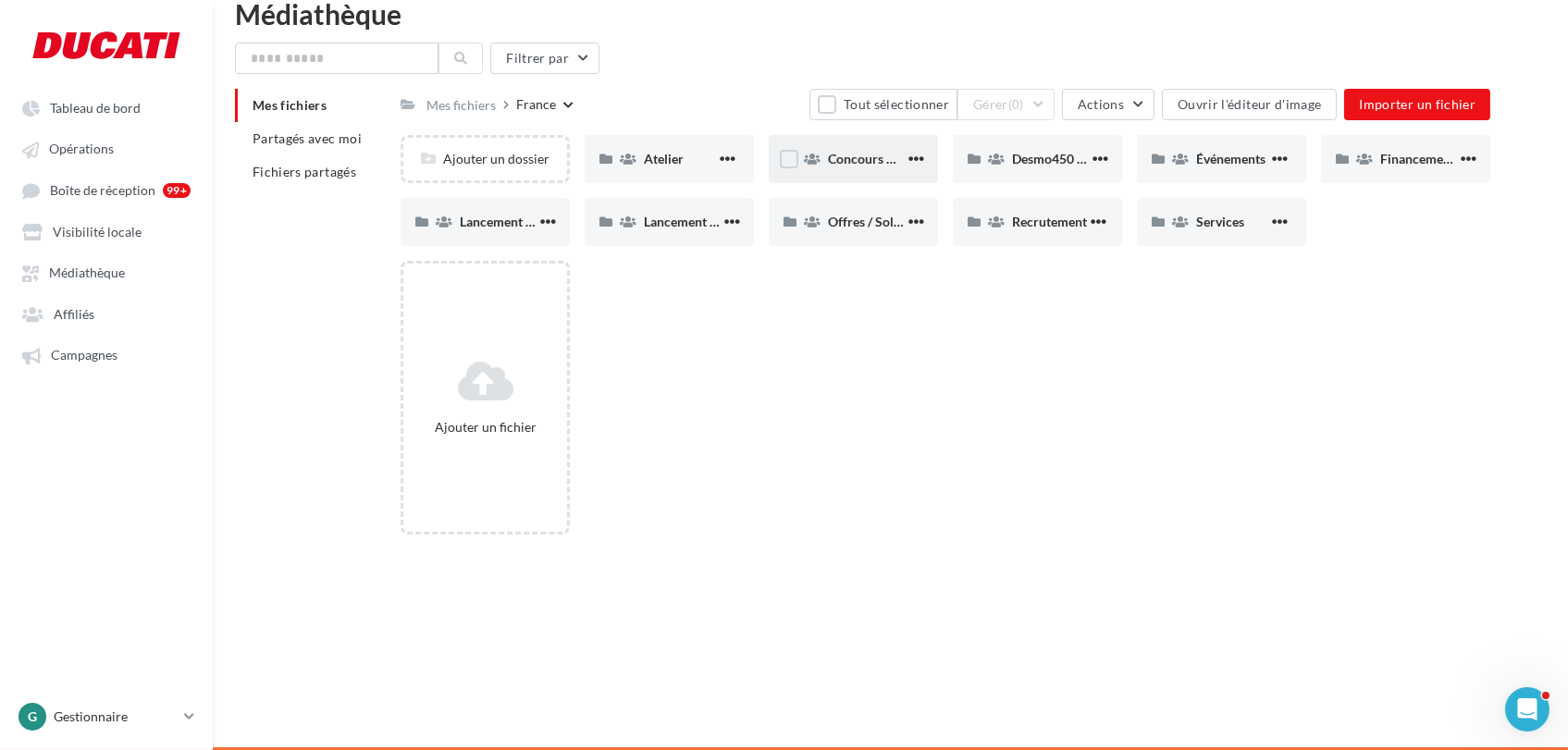 click on "Concours Multistrada V4 Voyagers" at bounding box center [866, 159] 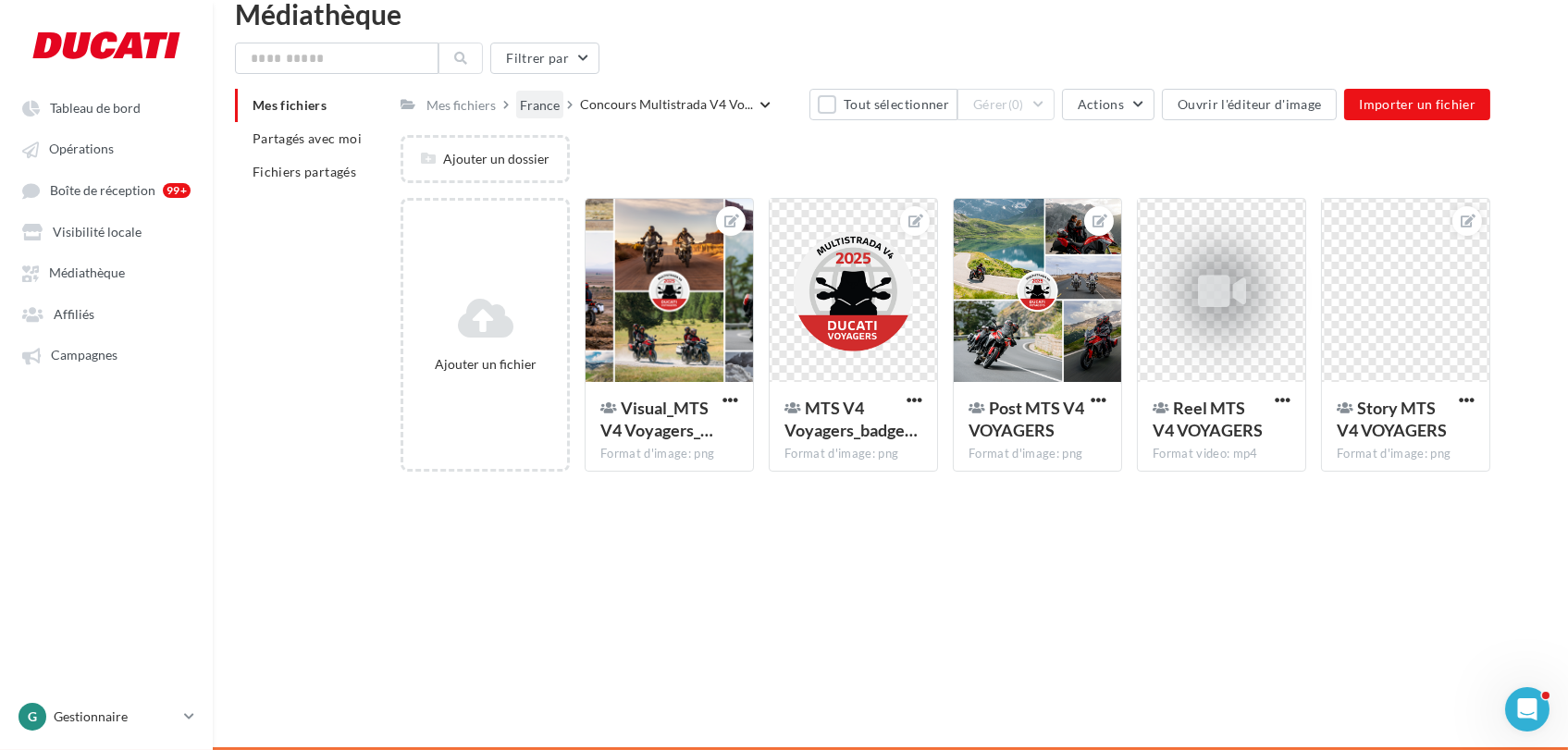 click on "France" at bounding box center (539, 105) 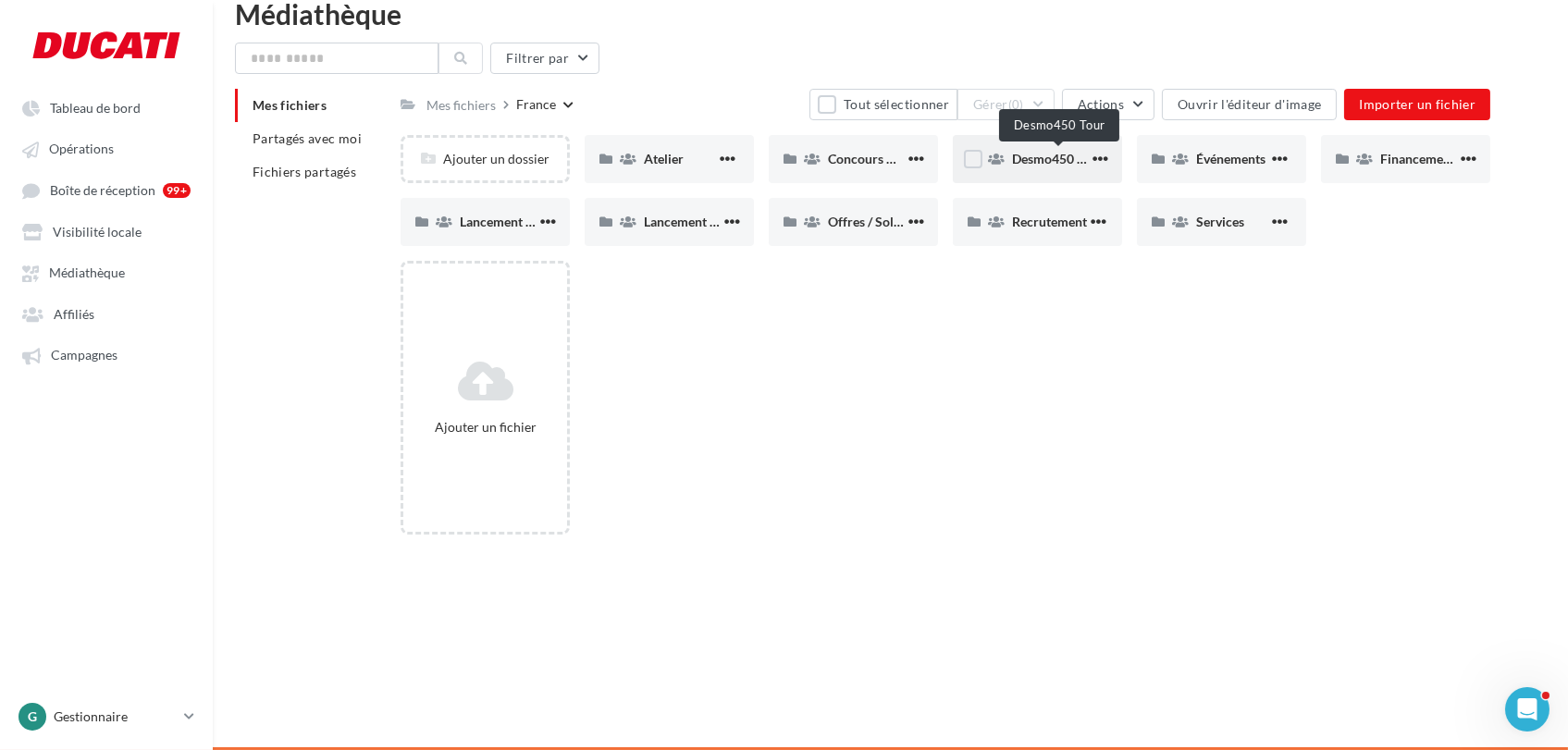 click on "Desmo450 Tour" at bounding box center [1057, 158] 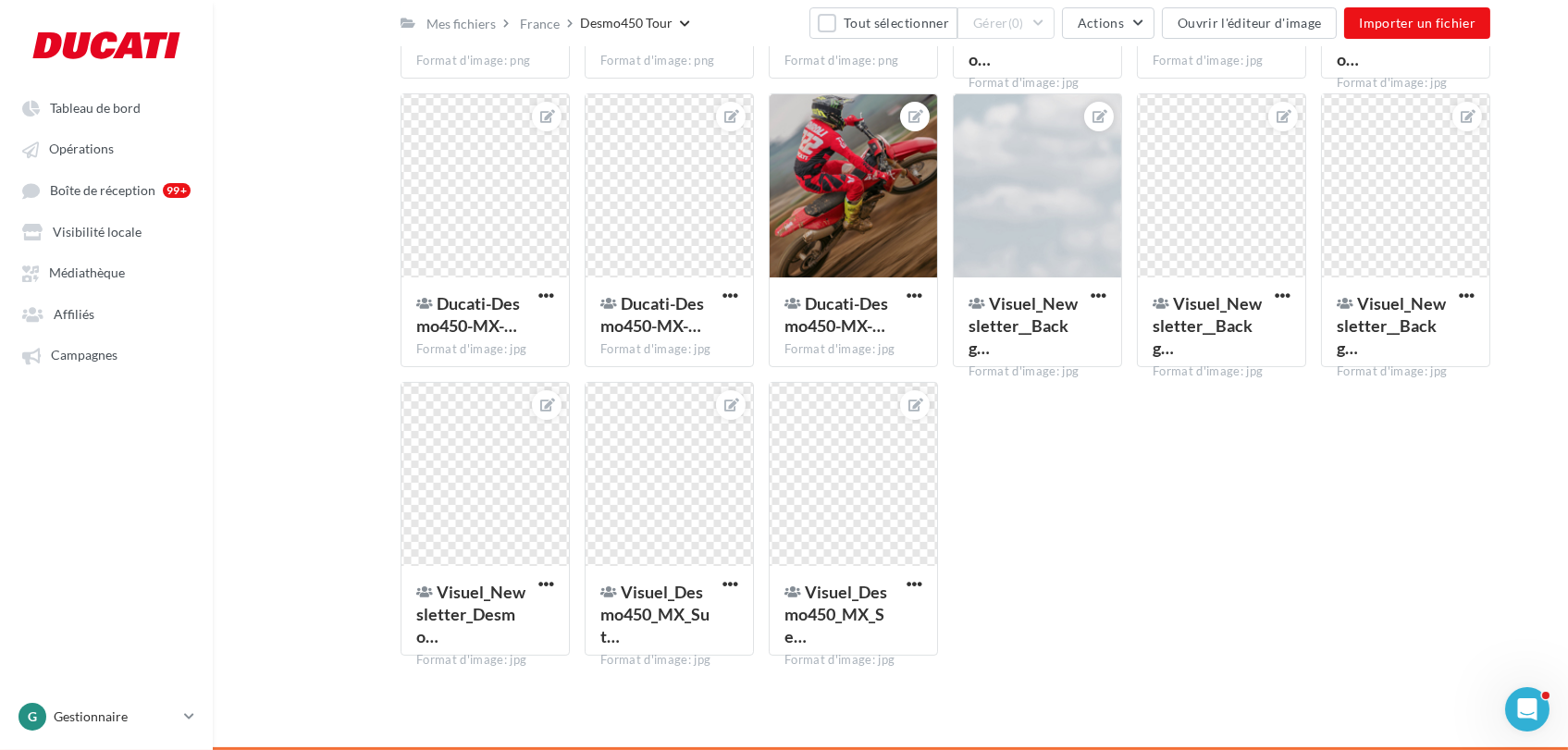 scroll, scrollTop: 0, scrollLeft: 0, axis: both 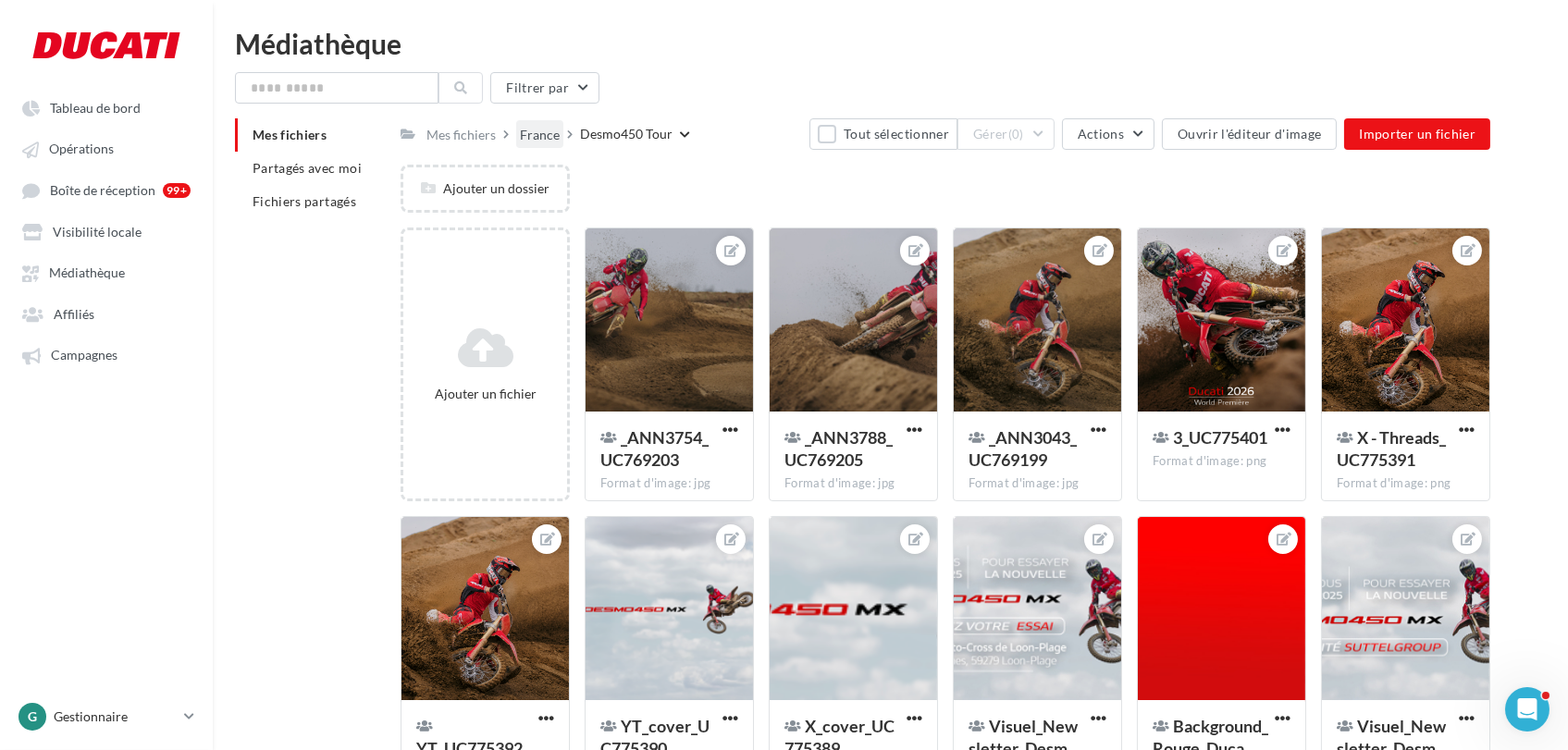 click on "France" at bounding box center (539, 135) 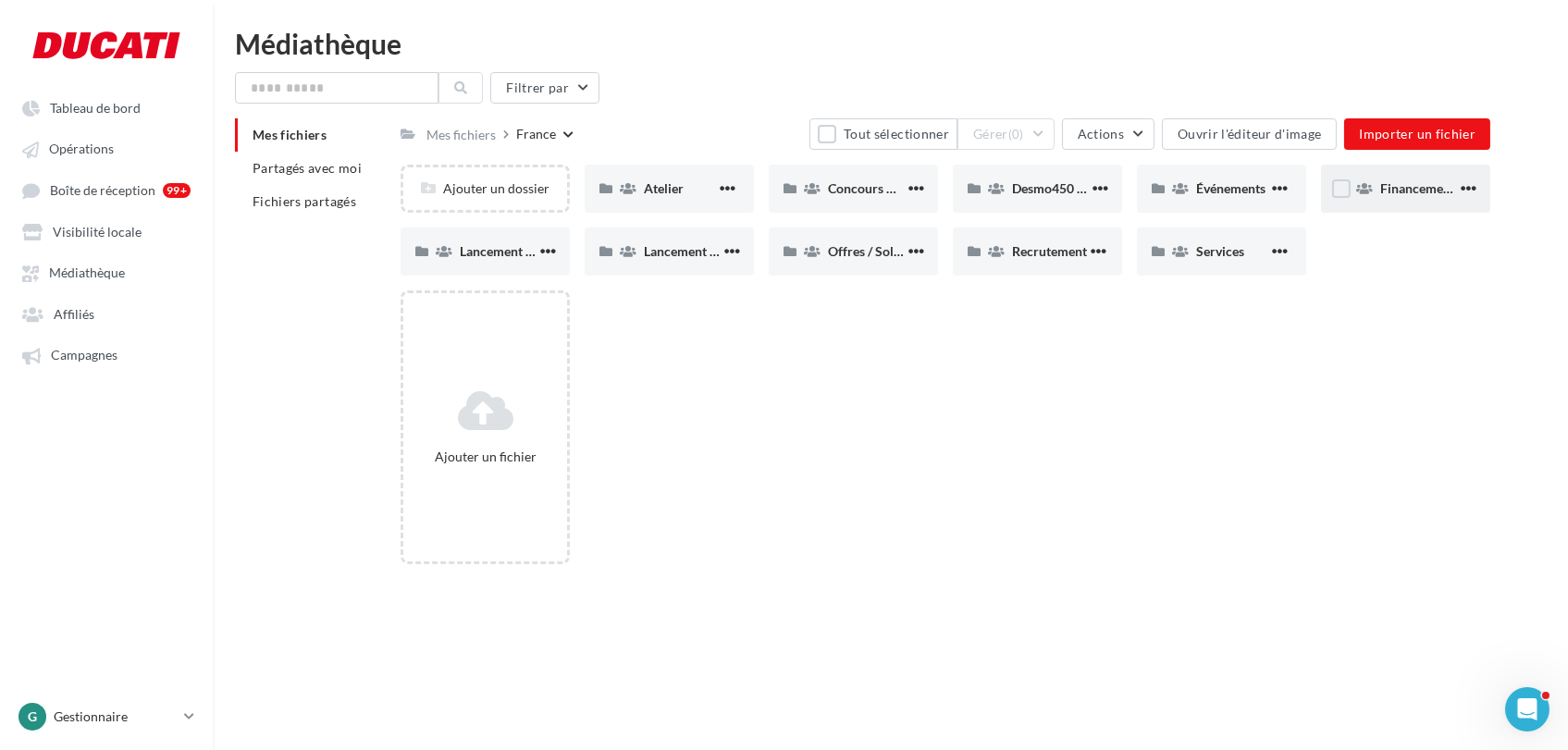 click on "Financements" at bounding box center [1405, 189] 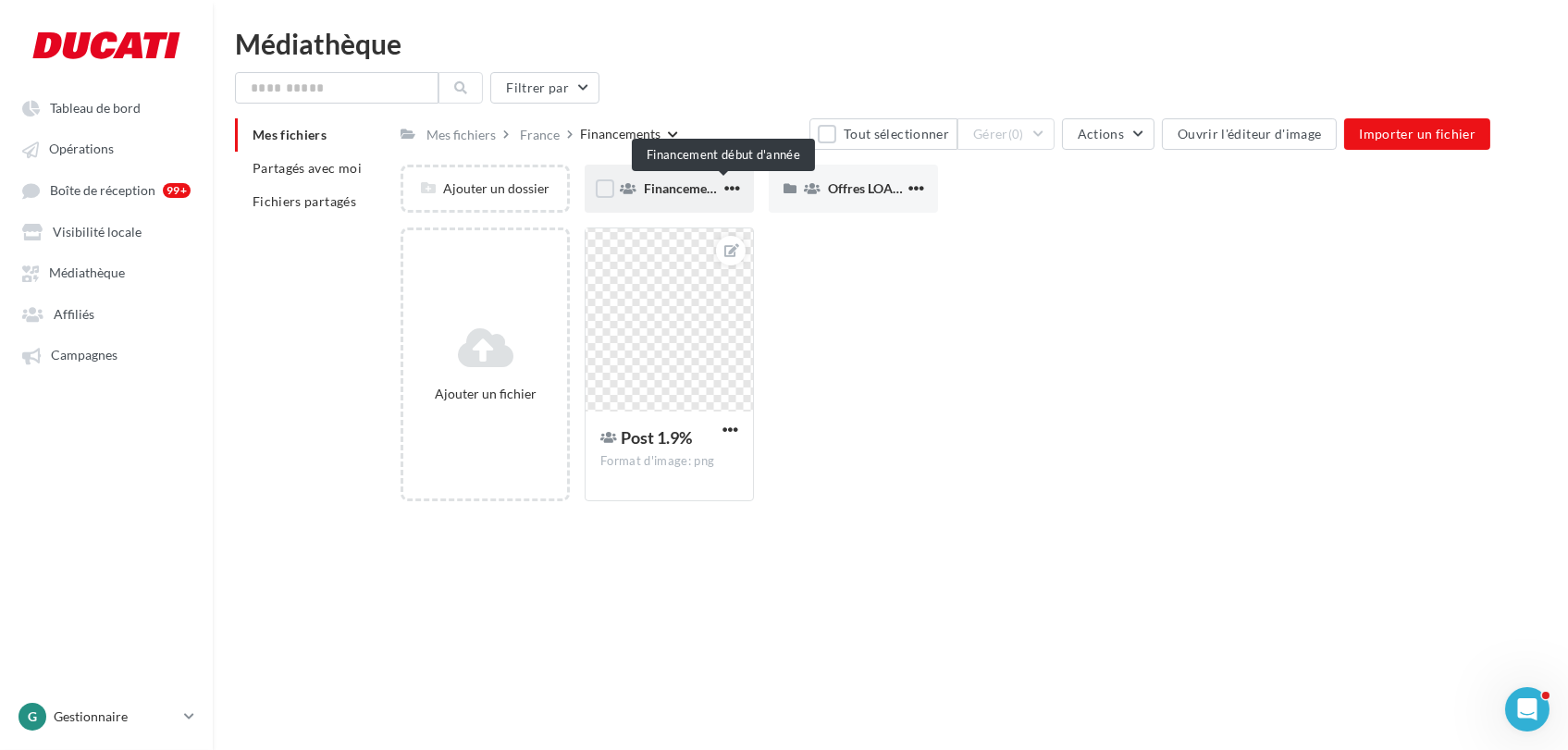 click on "Financement début d'année" at bounding box center [722, 188] 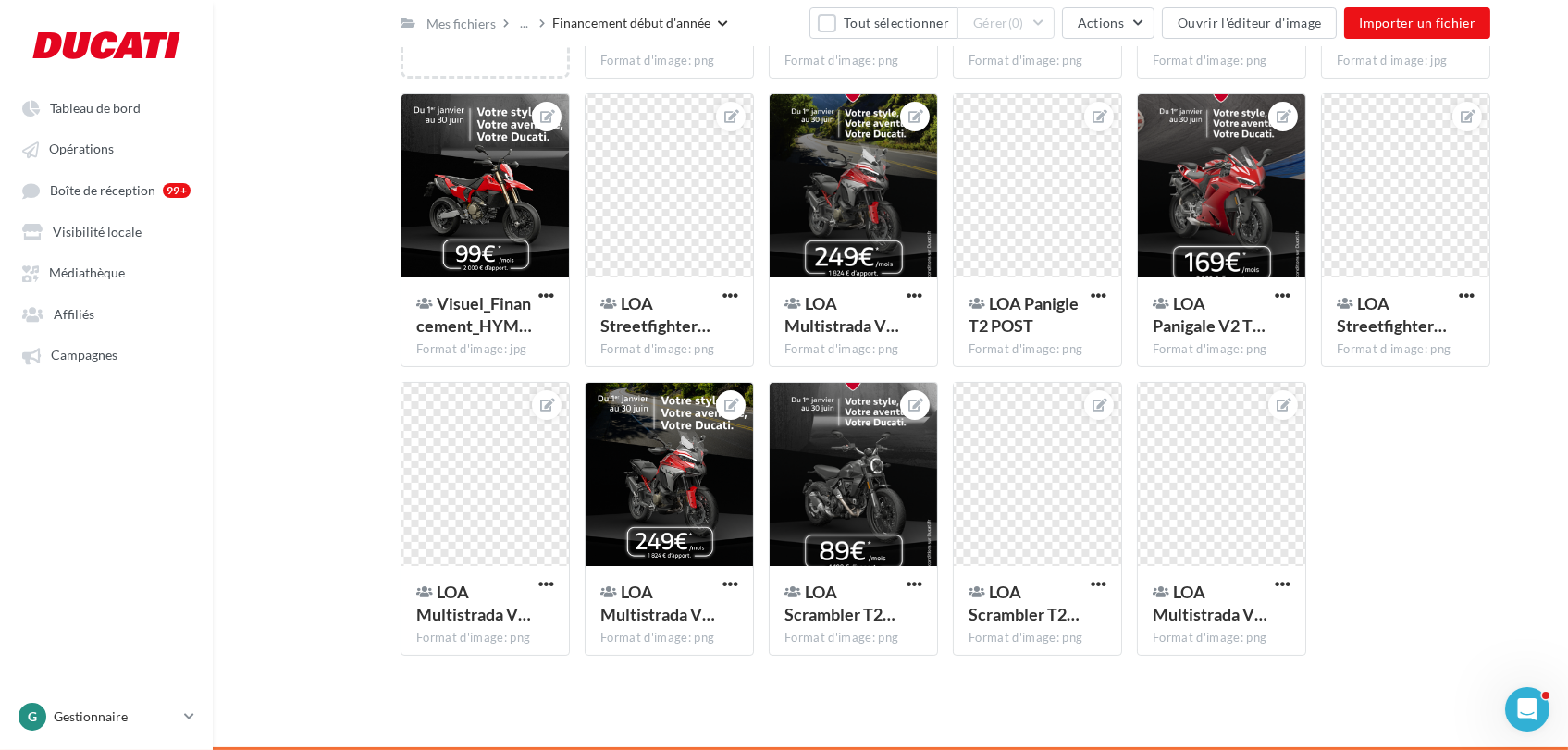 scroll, scrollTop: 0, scrollLeft: 0, axis: both 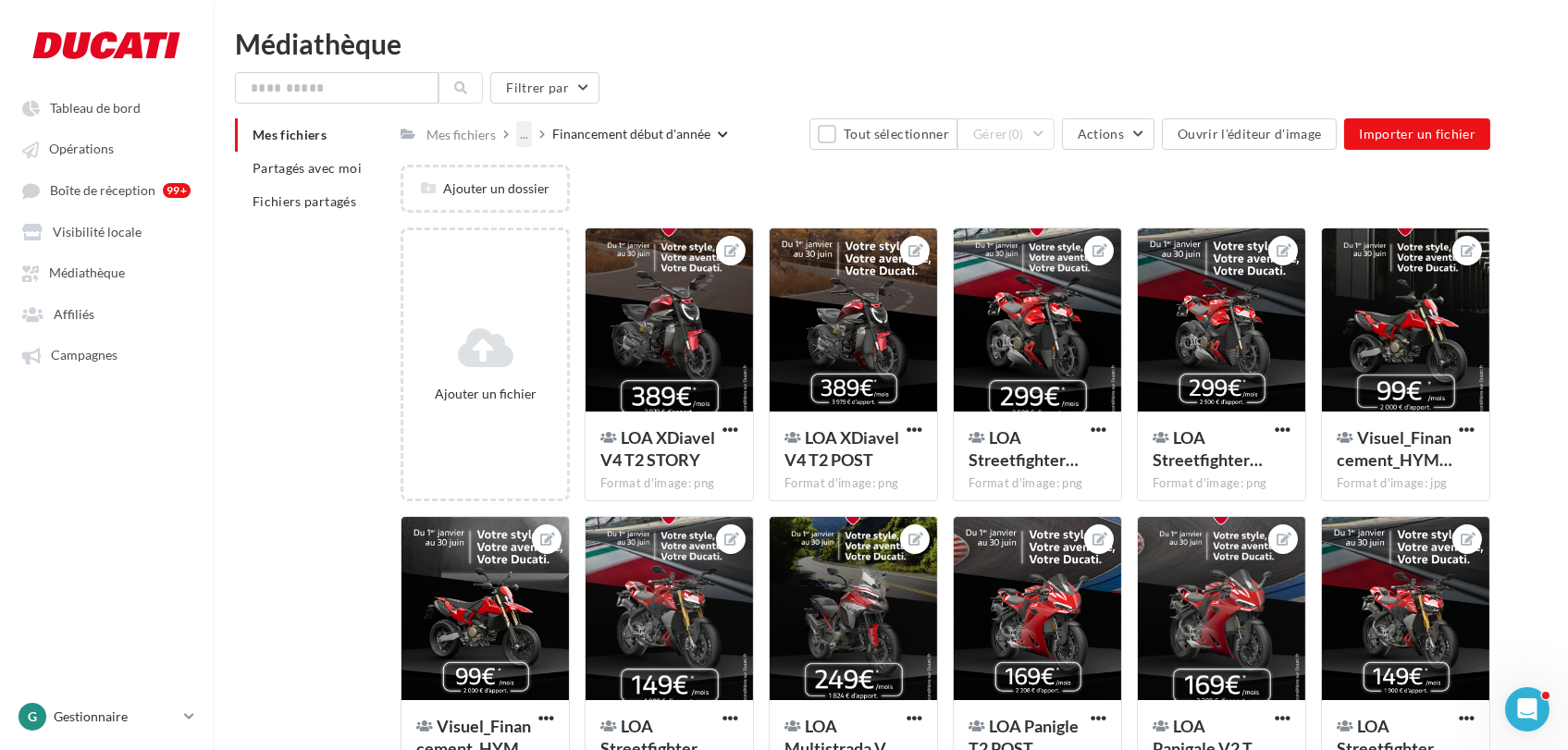 click on "..." at bounding box center (524, 134) 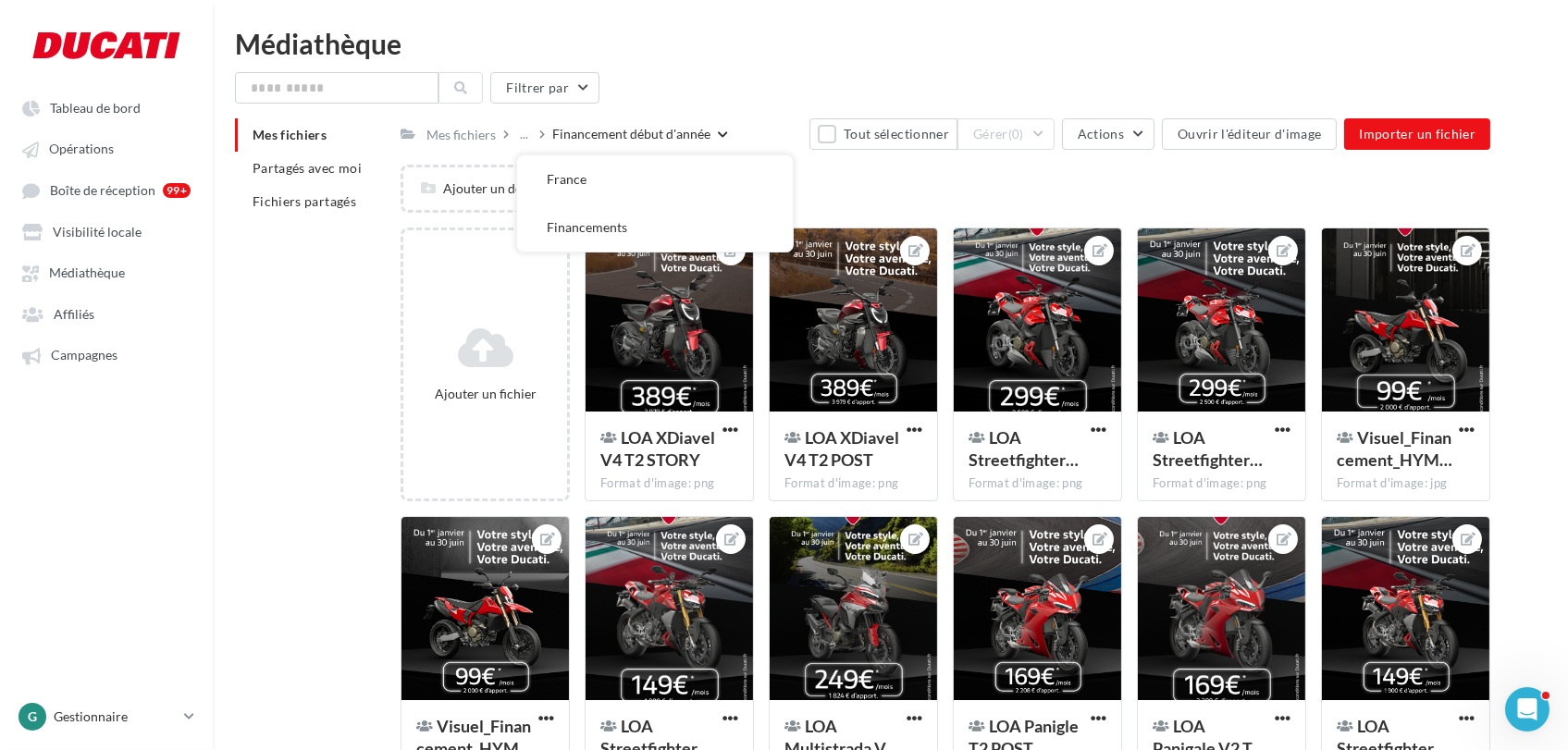 click on "..." at bounding box center (527, 134) 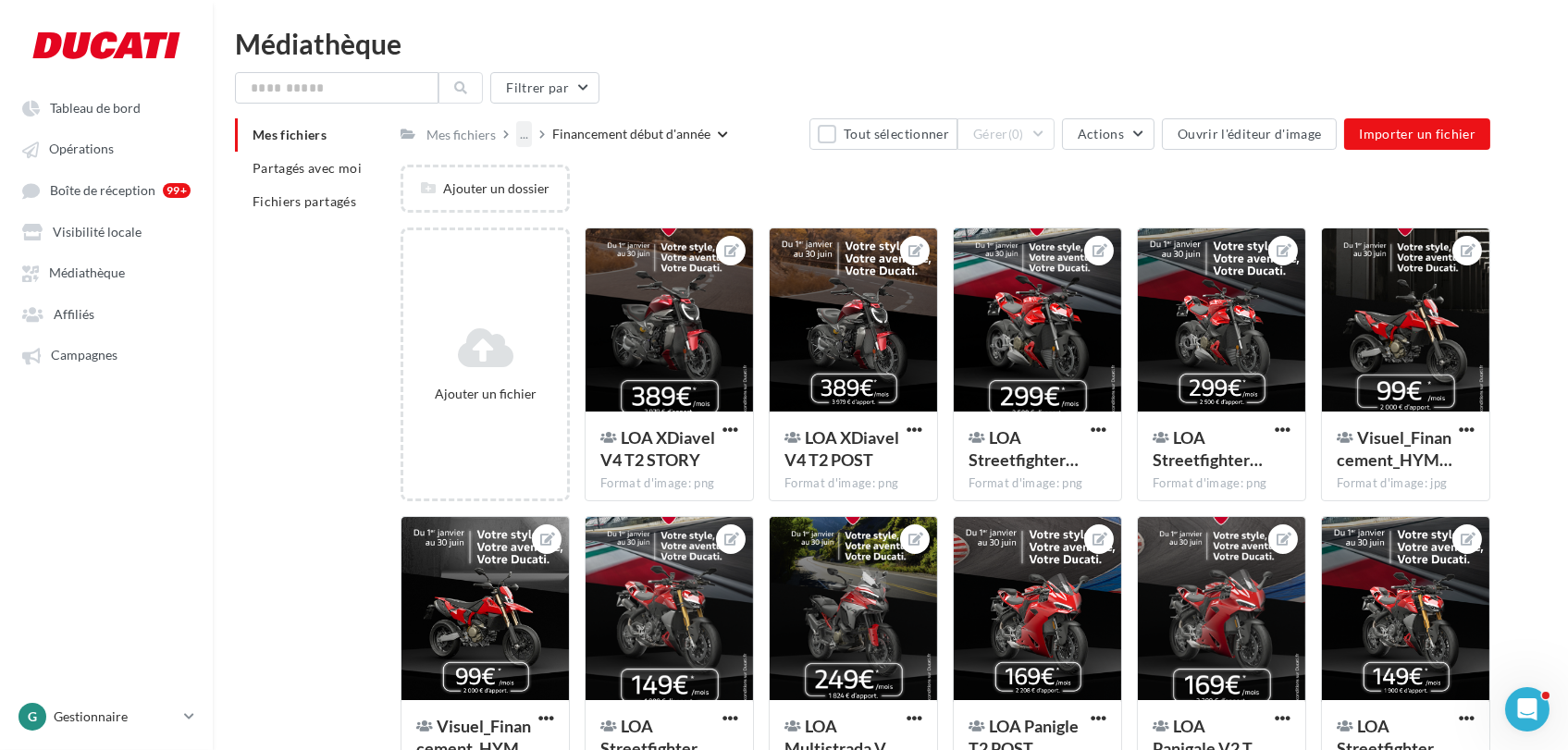 click on "..." at bounding box center [524, 134] 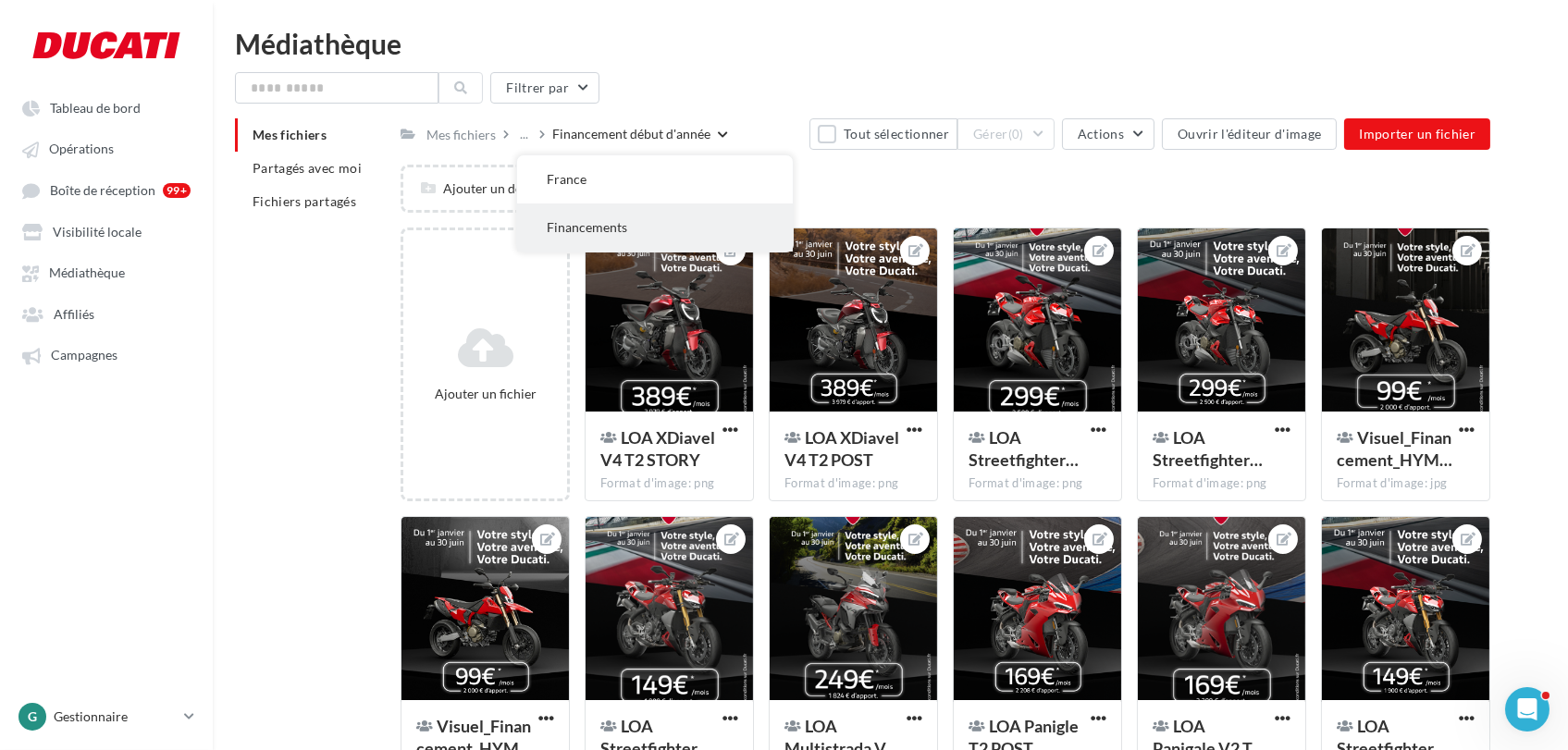 click on "Financements" at bounding box center (655, 227) 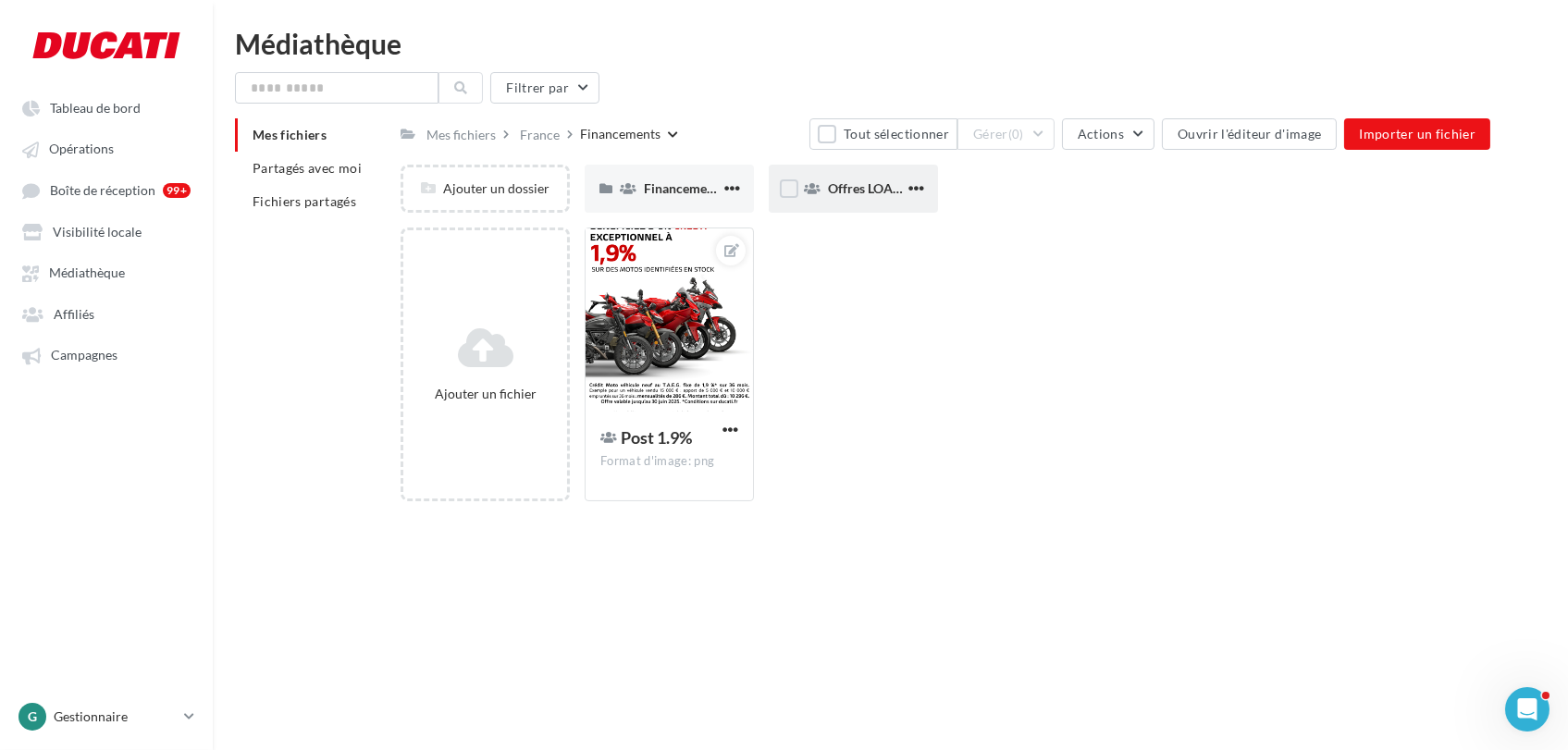 click on "Offres LOA T3" at bounding box center (853, 189) 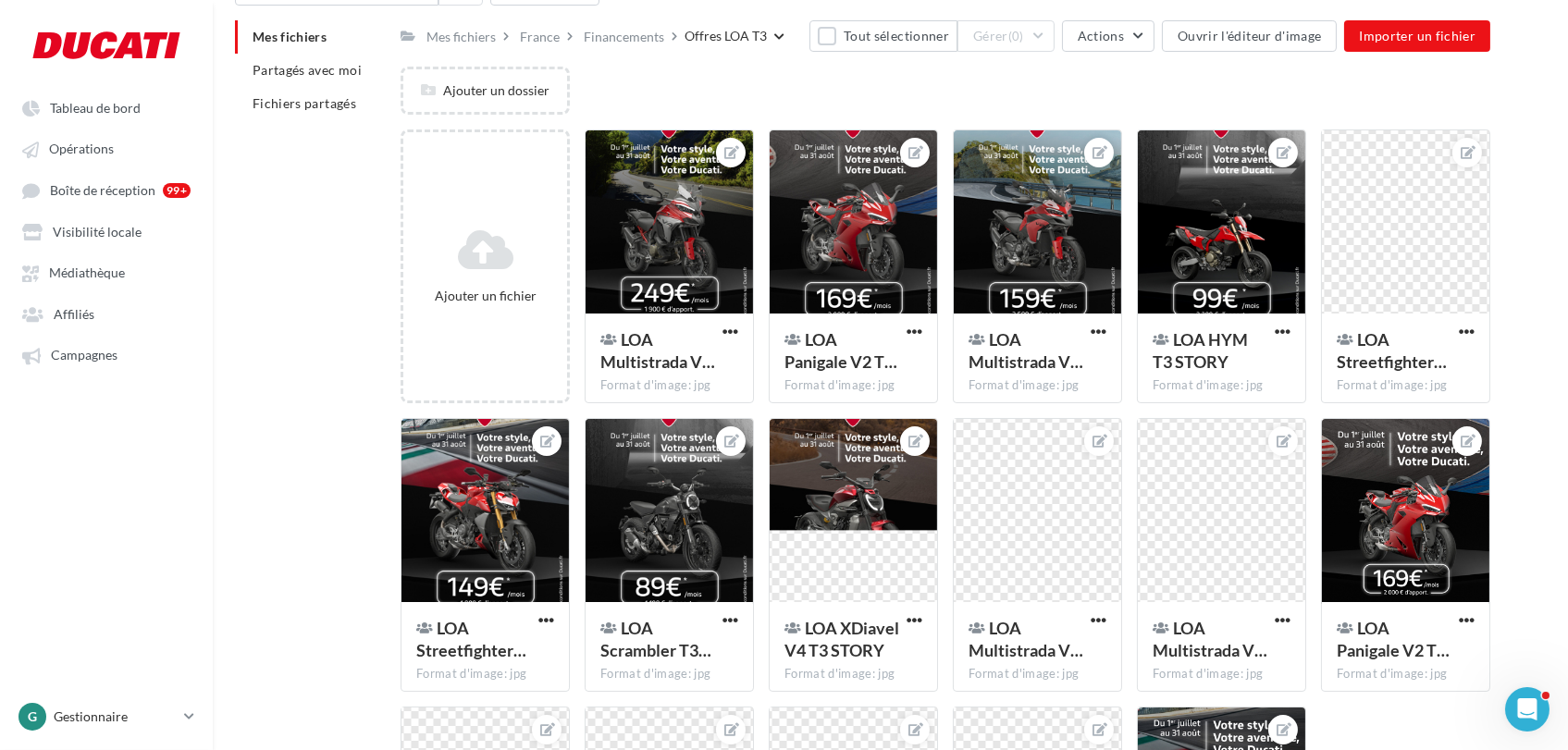 scroll, scrollTop: 0, scrollLeft: 0, axis: both 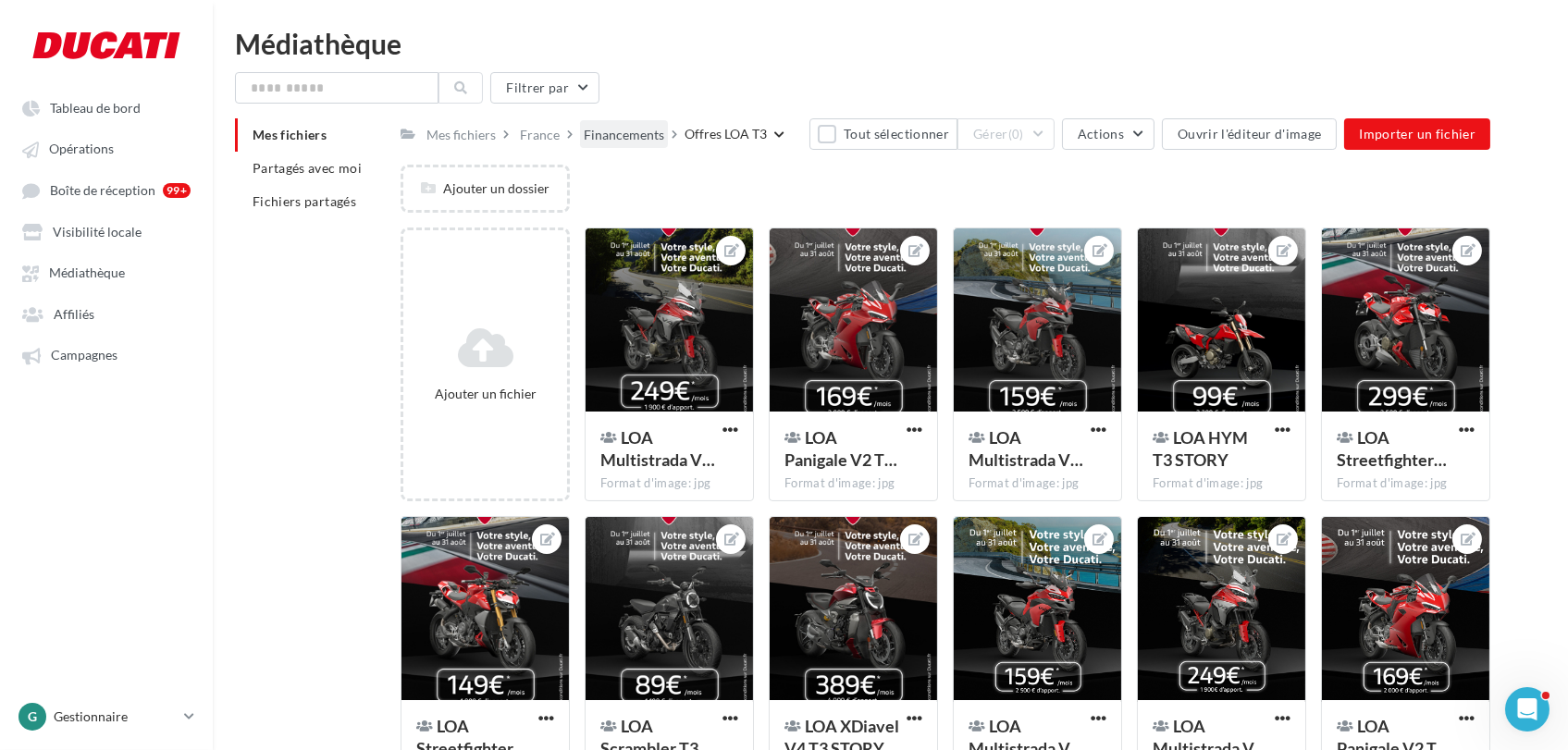 click on "Financements" at bounding box center (623, 135) 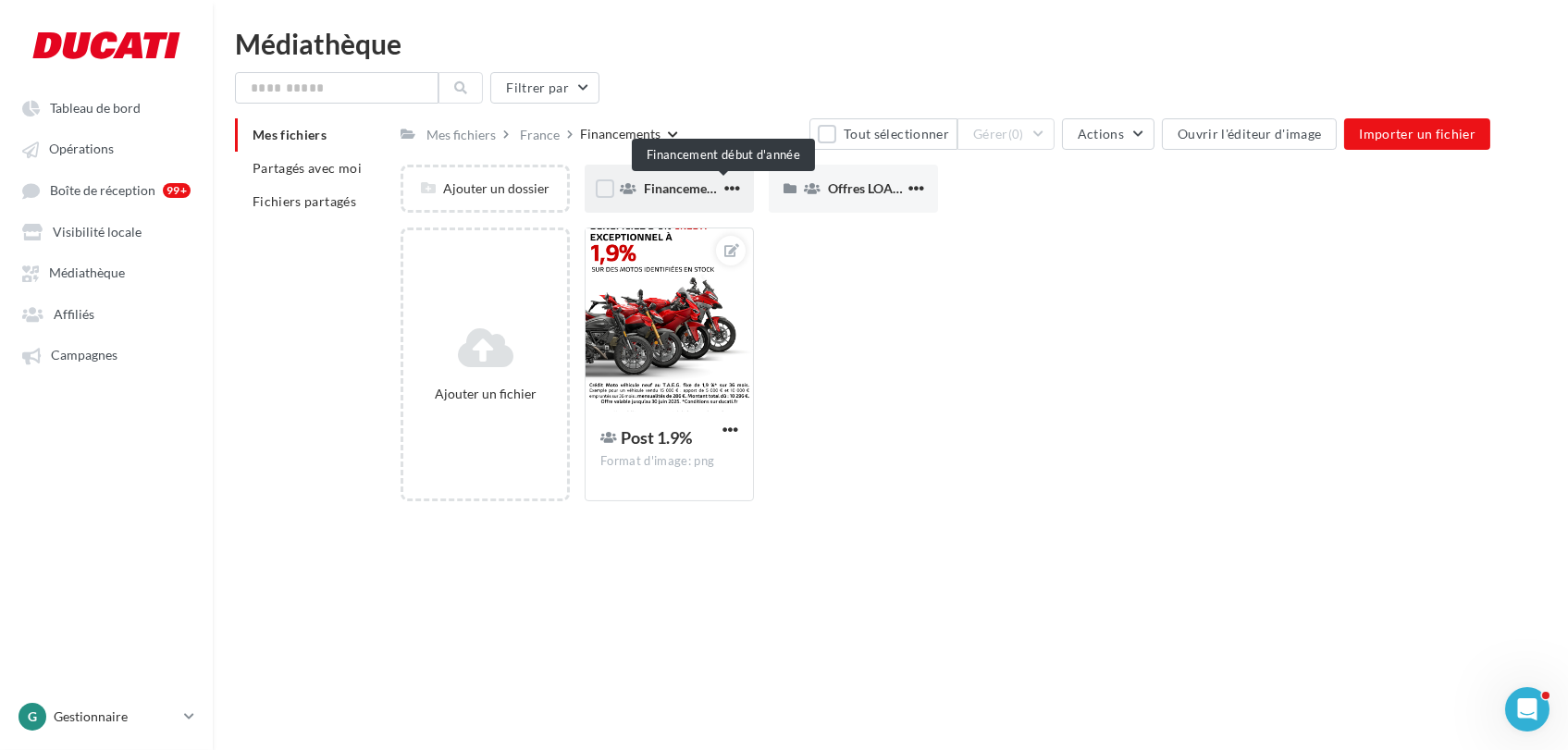 click on "Financement début d'année" at bounding box center [722, 188] 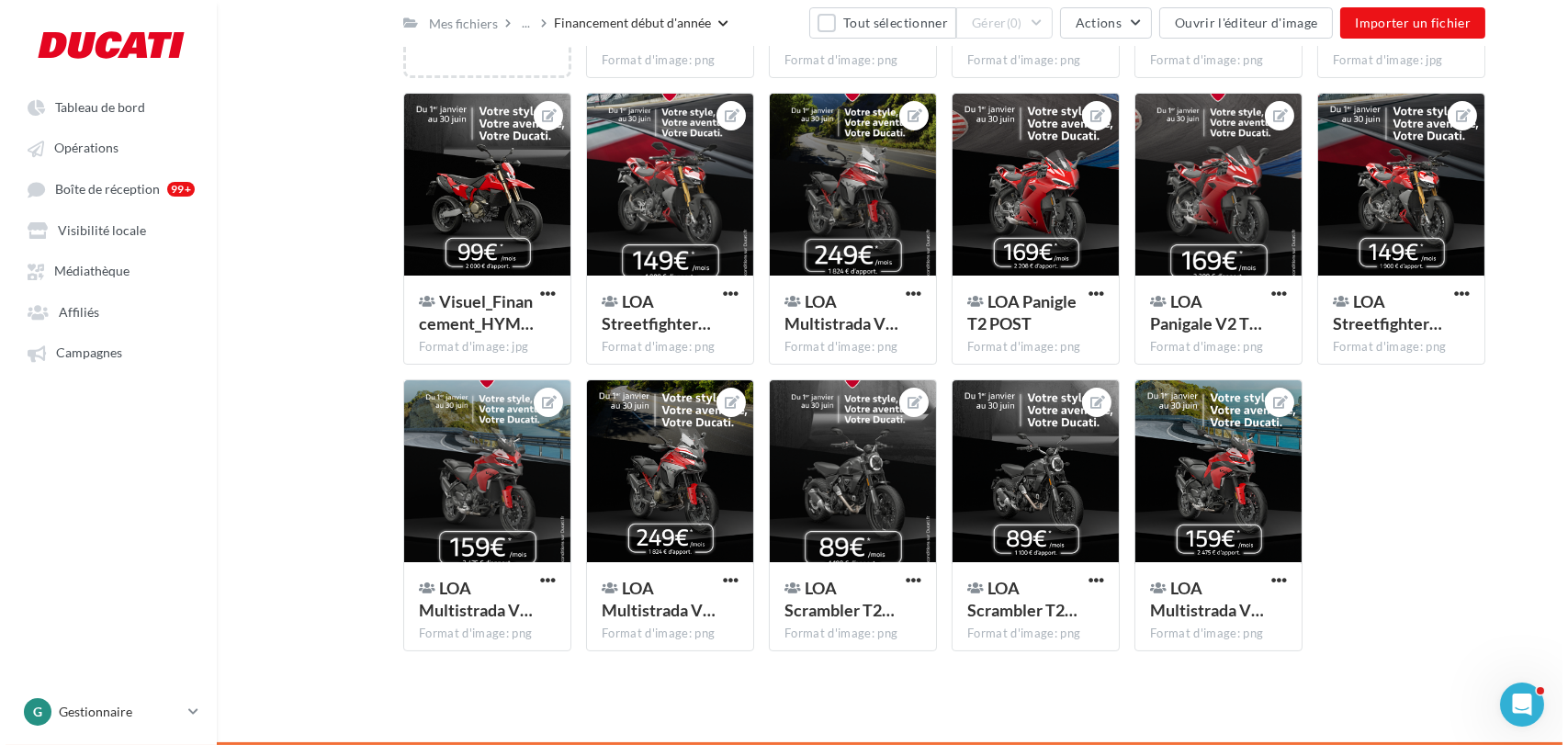 scroll, scrollTop: 0, scrollLeft: 0, axis: both 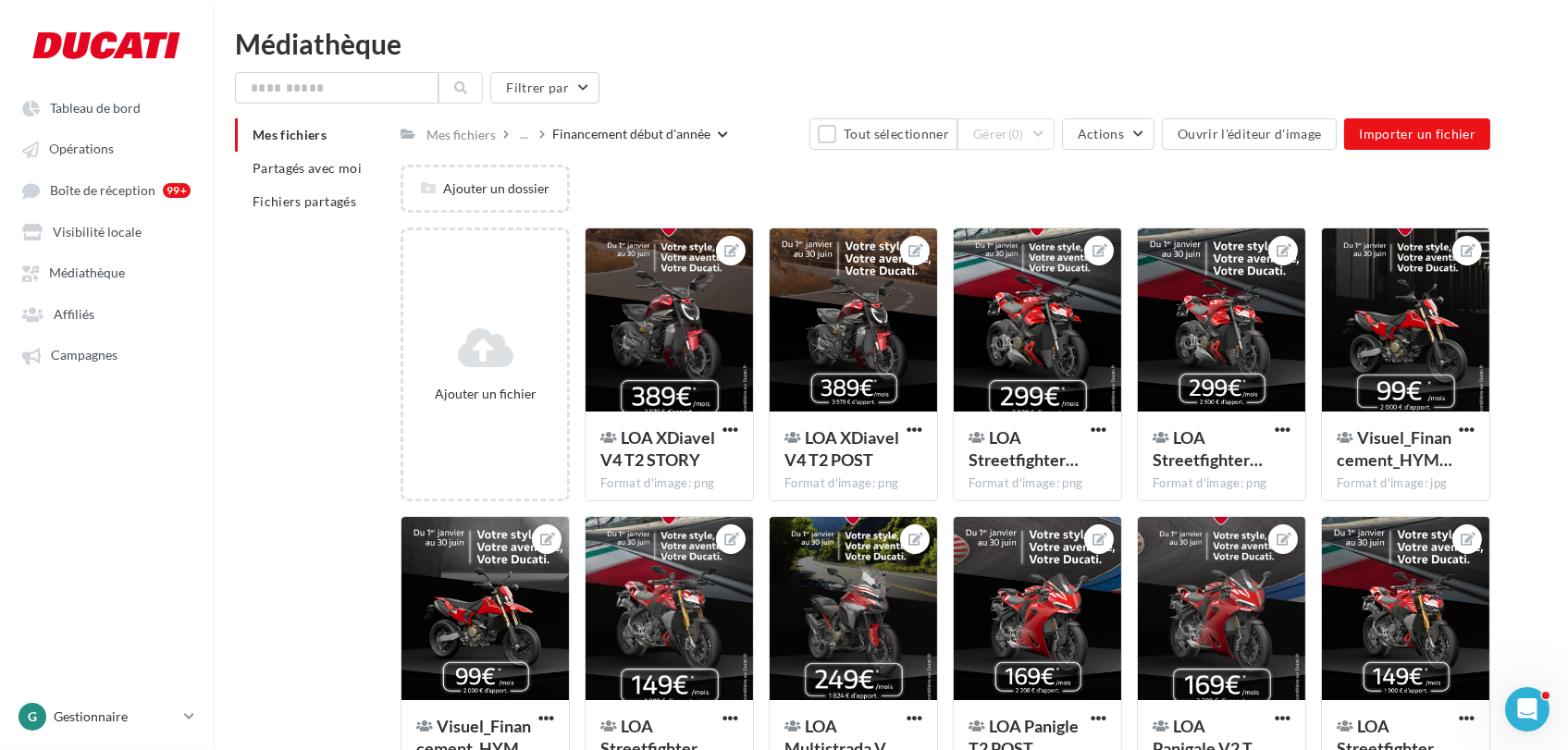 click at bounding box center [542, 134] 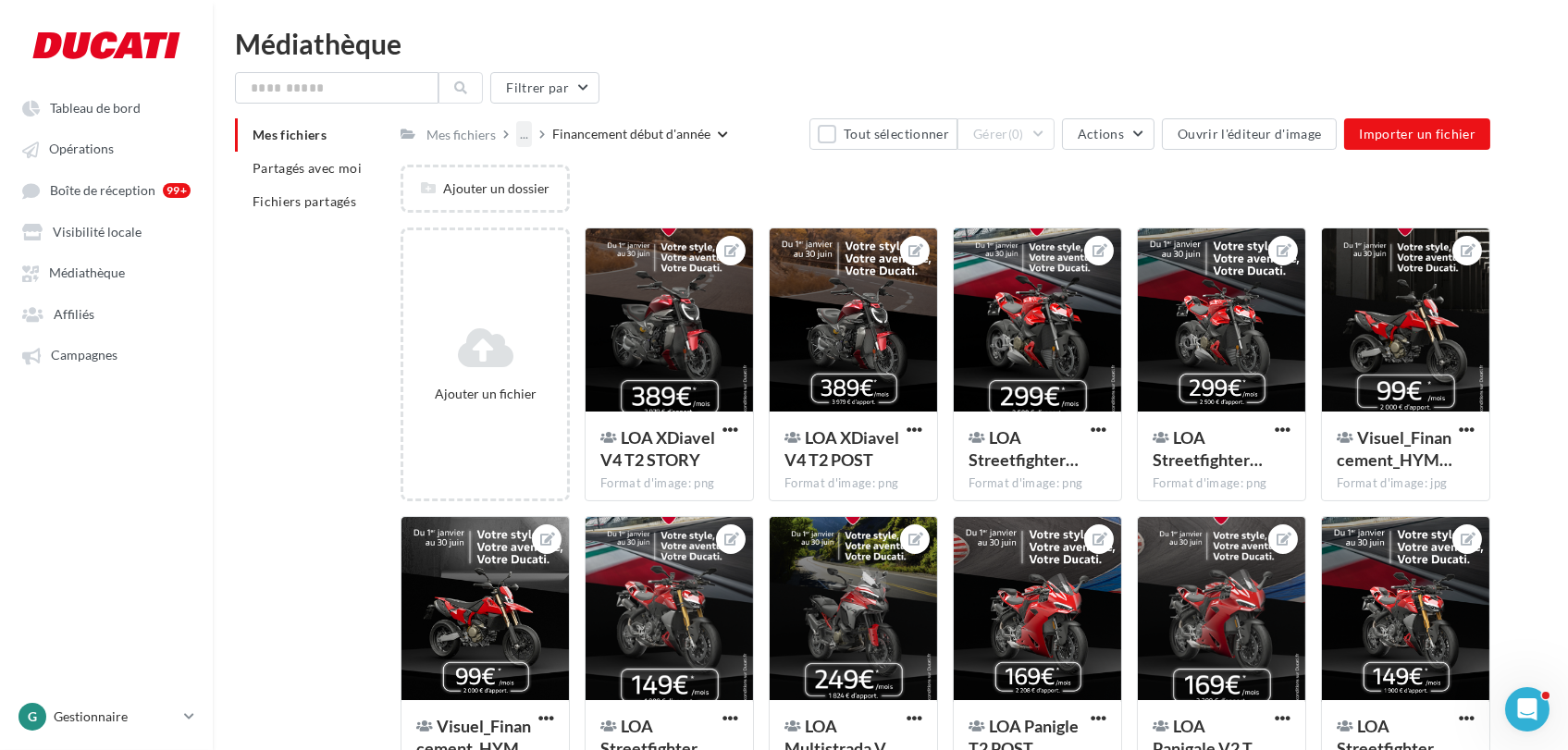 click on "..." at bounding box center [524, 134] 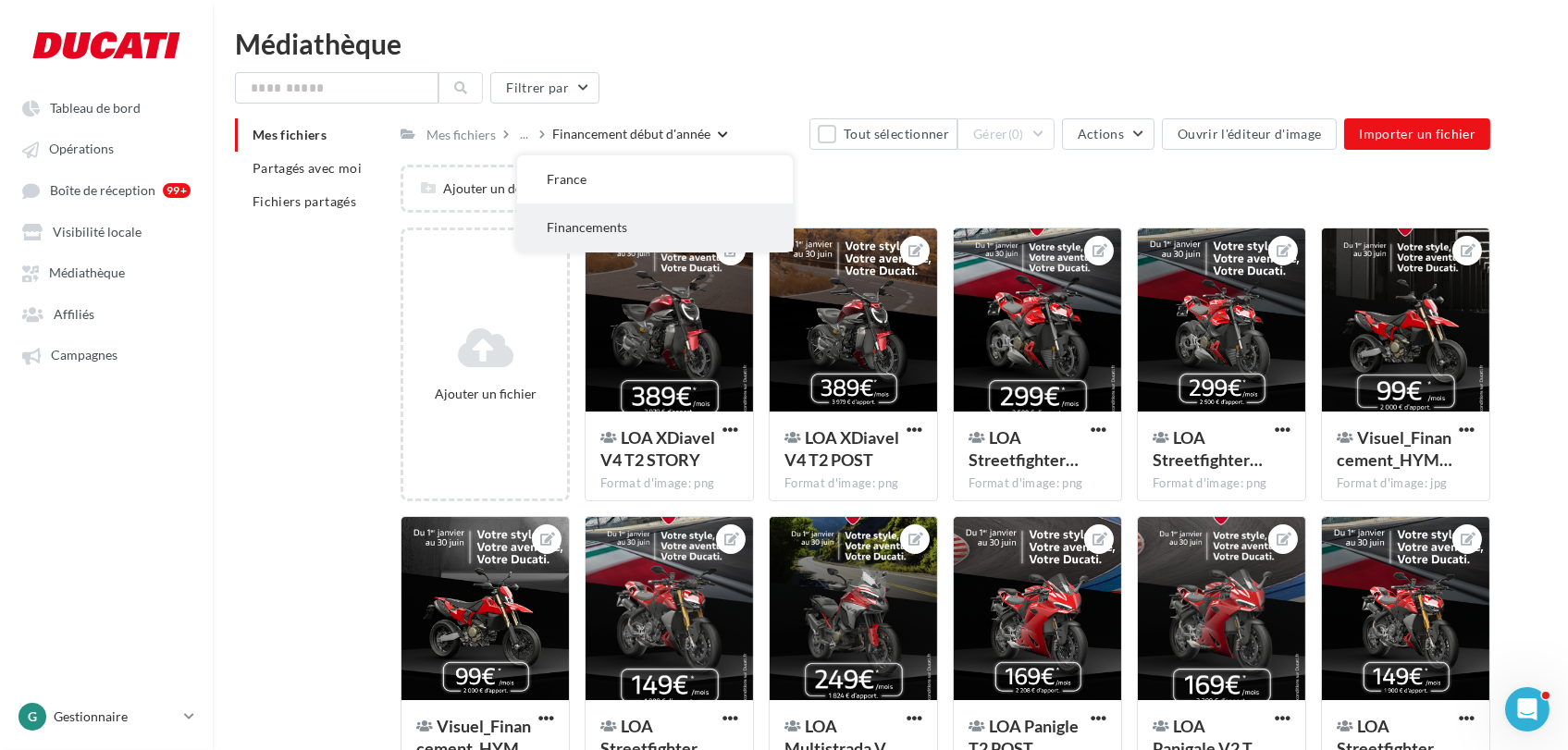 click on "Financements" at bounding box center [655, 227] 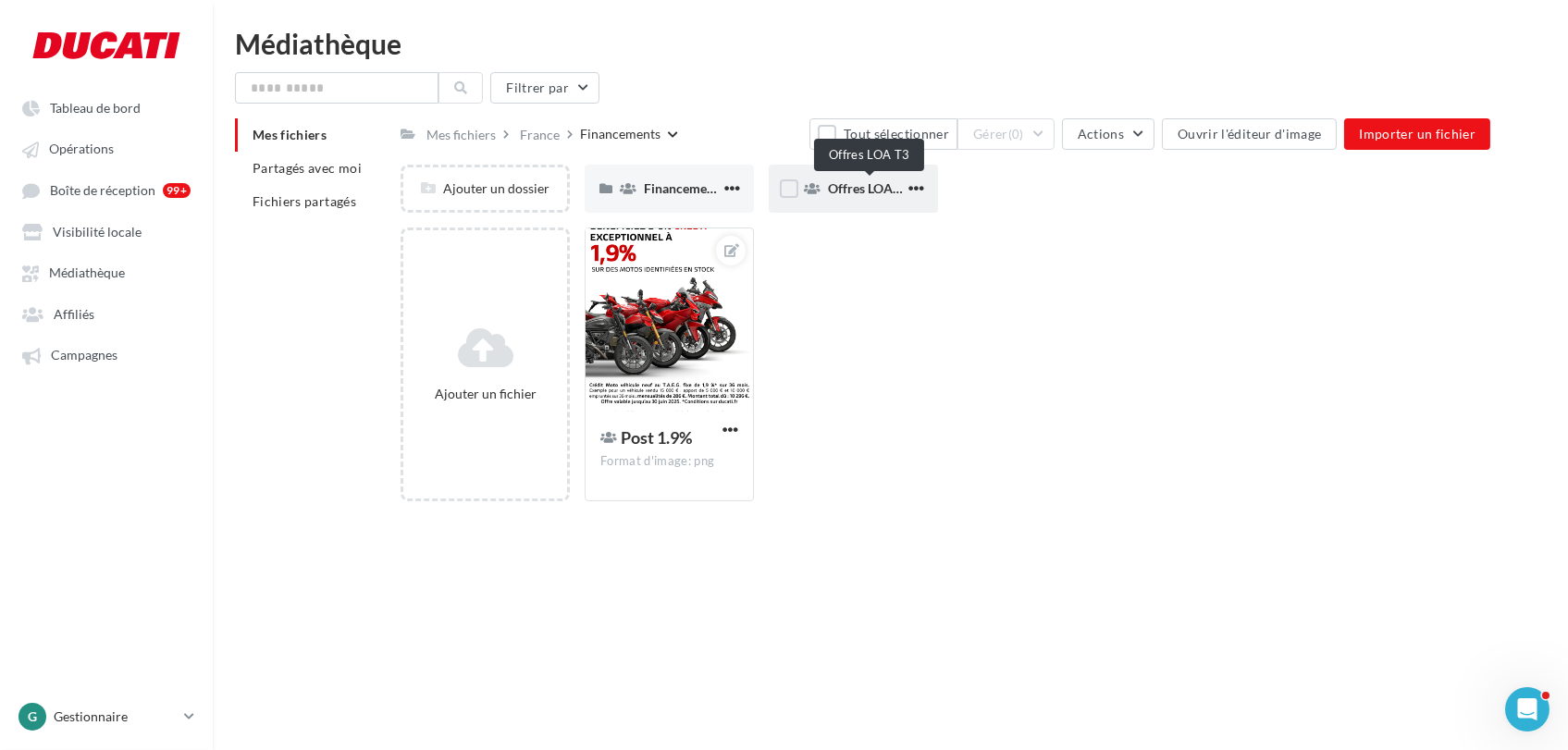 click on "Offres LOA T3" at bounding box center [869, 188] 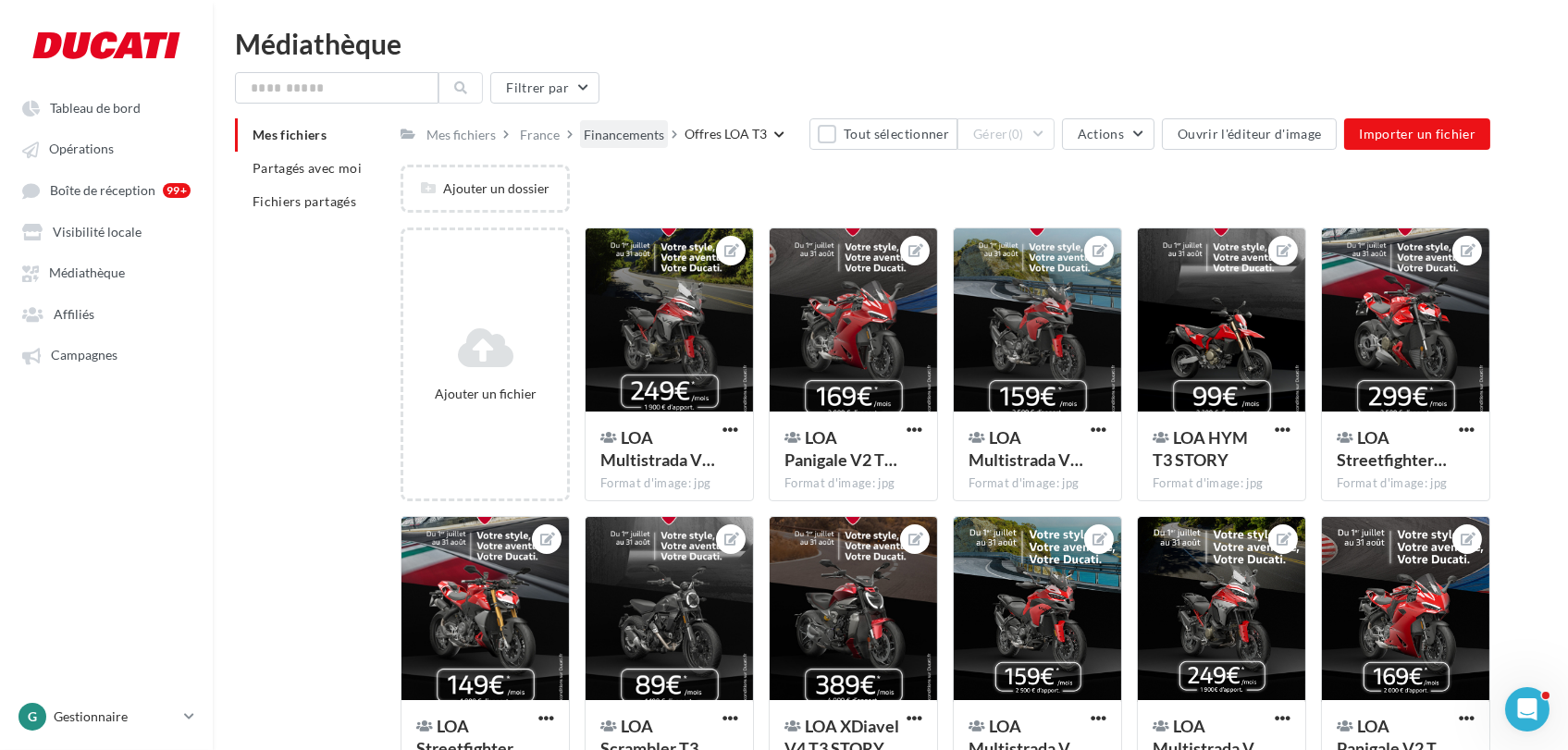 click on "Financements" at bounding box center [623, 135] 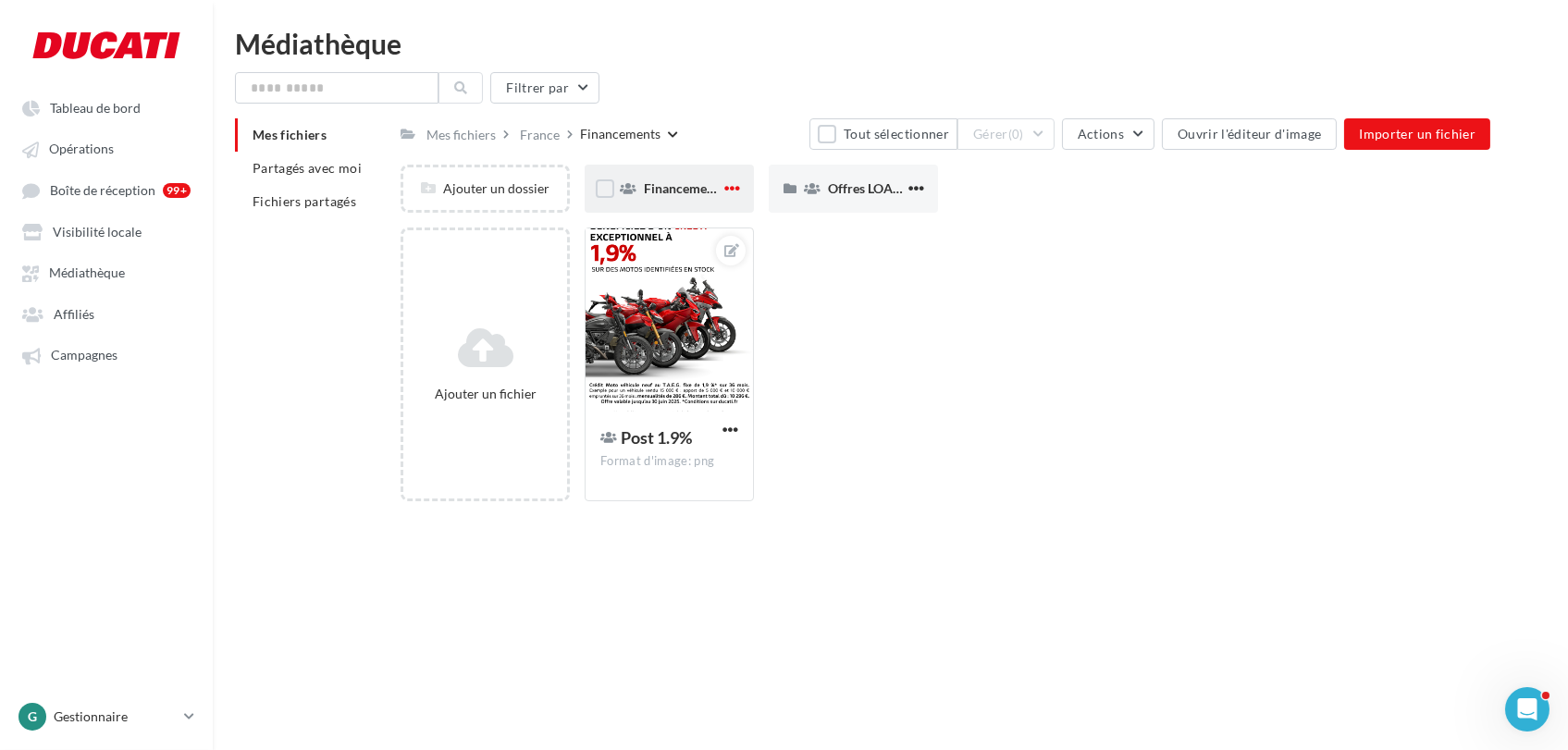click at bounding box center (732, 188) 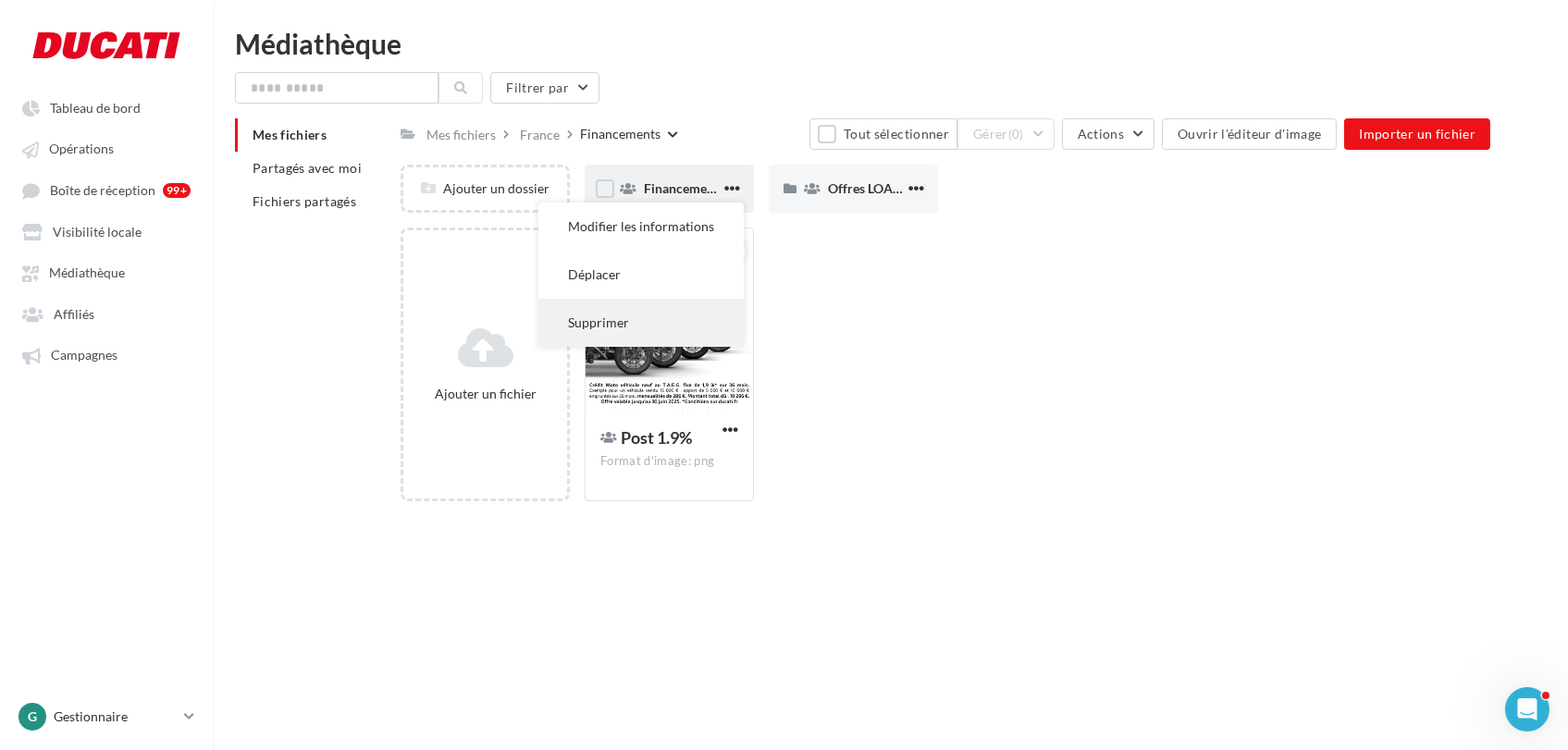 click on "Supprimer" at bounding box center (641, 323) 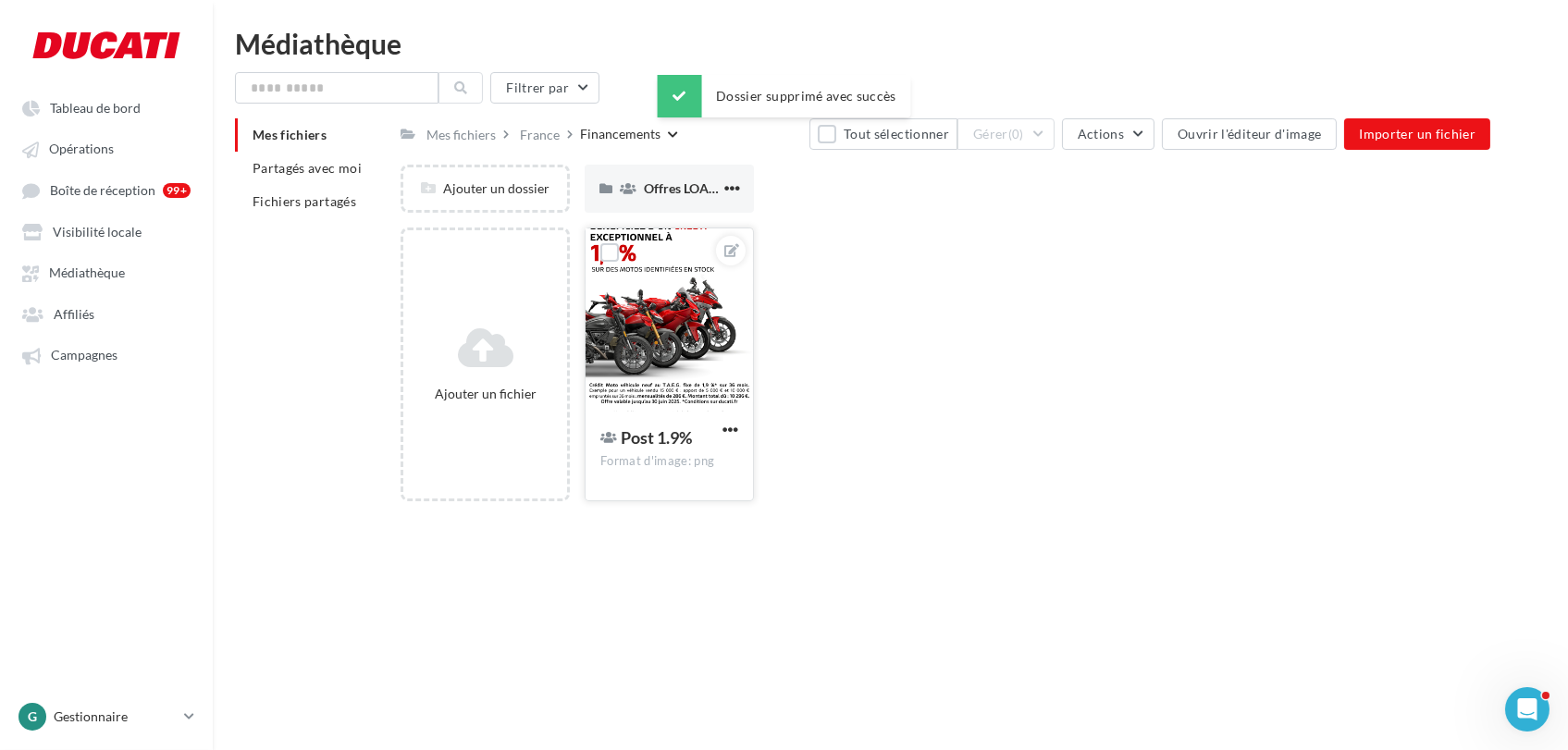 click at bounding box center (669, 321) 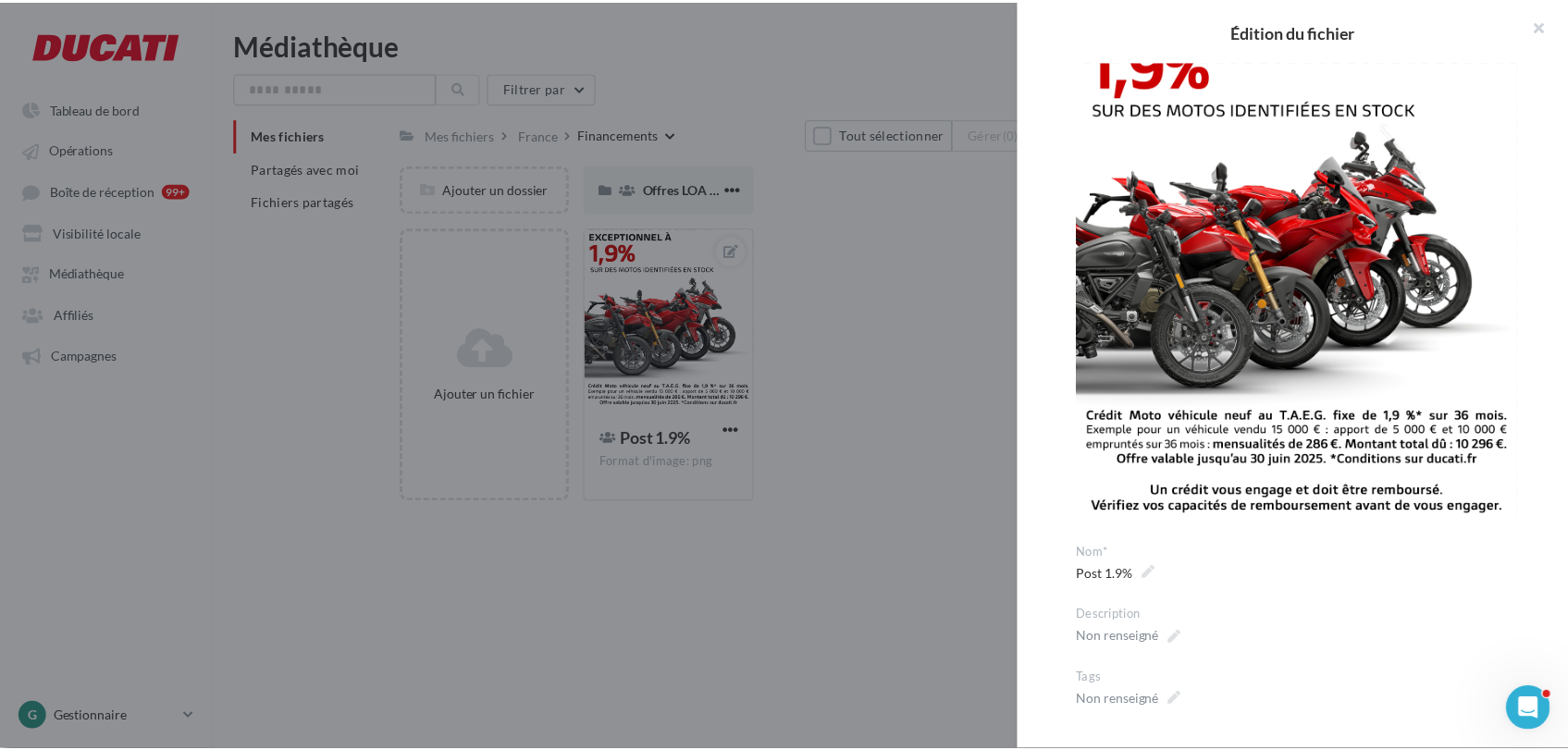 scroll, scrollTop: 0, scrollLeft: 0, axis: both 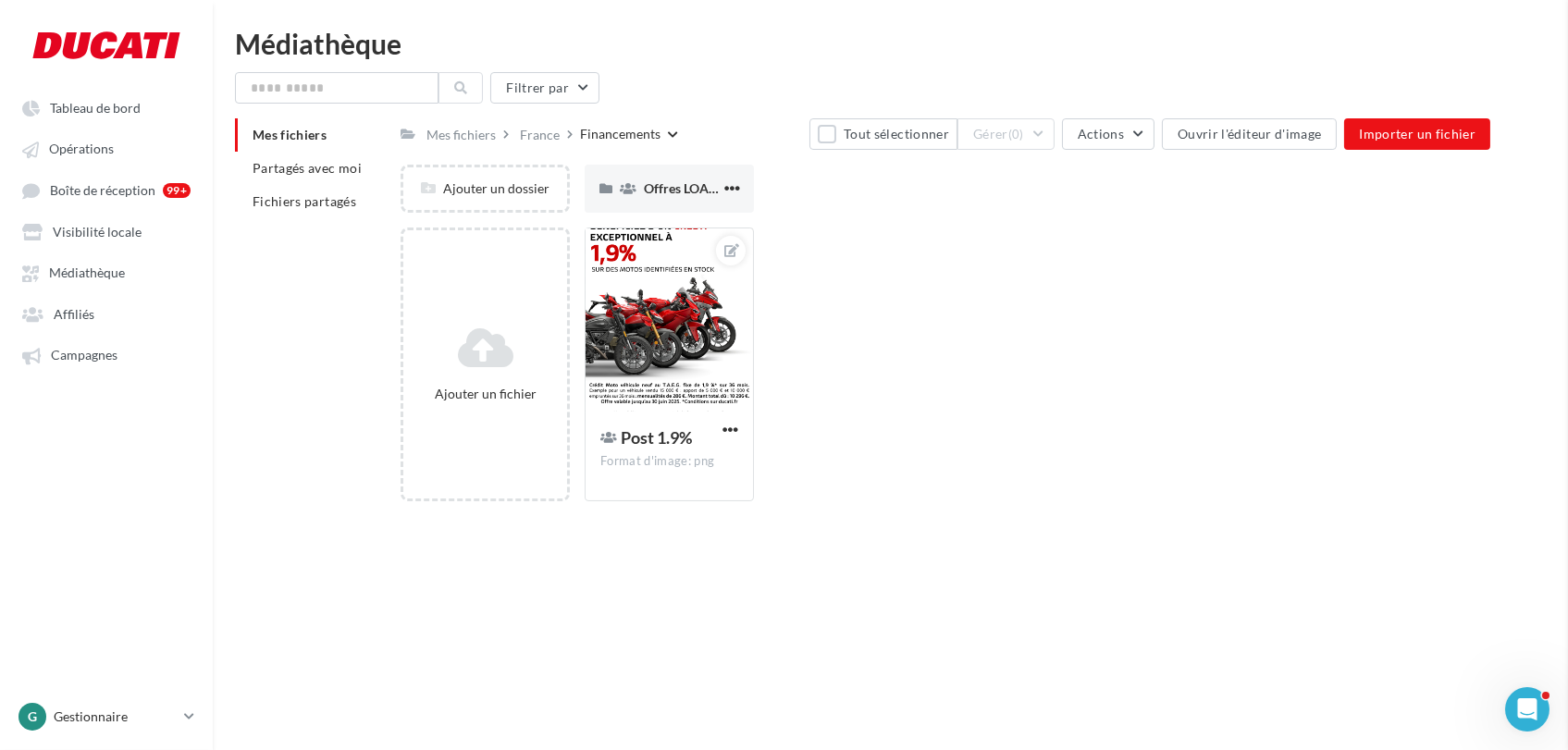 click on "Mes fichiers          [COUNTRY]          Financements
Tout sélectionner
Gérer   (0)              Actions               Ouvrir l'éditeur d'image       Importer un fichier     Ajouter un dossier
Offres LOA T3                Offres LOA T3       Ajouter un fichier
Post 1.9%  Format d'image: png                   Post 1.9%
Édition du fichier
Image de la vignette   Nom*  *********   *********   Post 1.9%    Description
Non renseigné
Tags   Non renseigné   Date de création   le [DATE]   Dimensions du fichier   1080px x 1350px   Poids du fichier   939 Ko   Type du fichier   Image   Format du fichier   PNG  Options d'utilisation      Période d’utilisation autorisée" at bounding box center [945, 317] 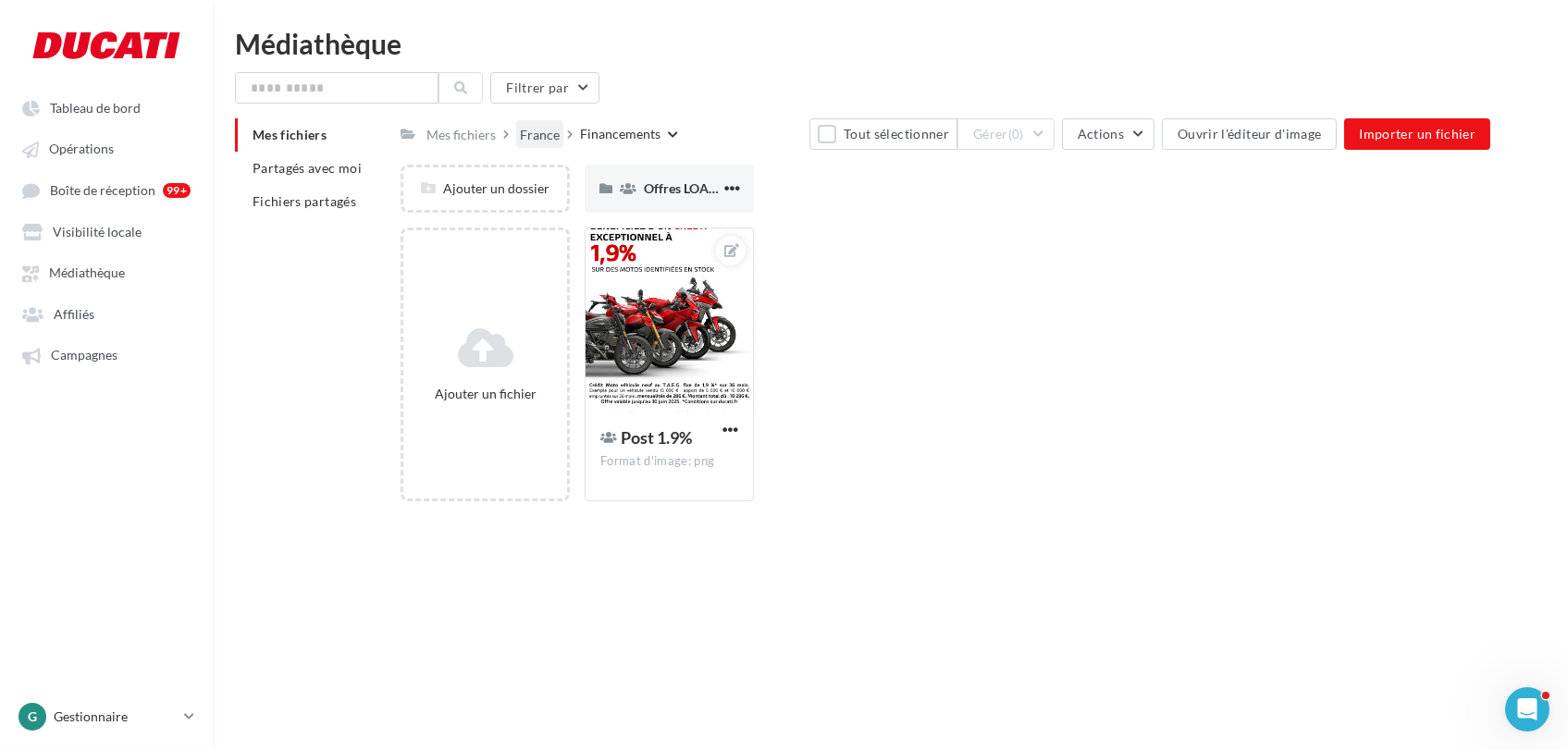 click on "France" at bounding box center [539, 135] 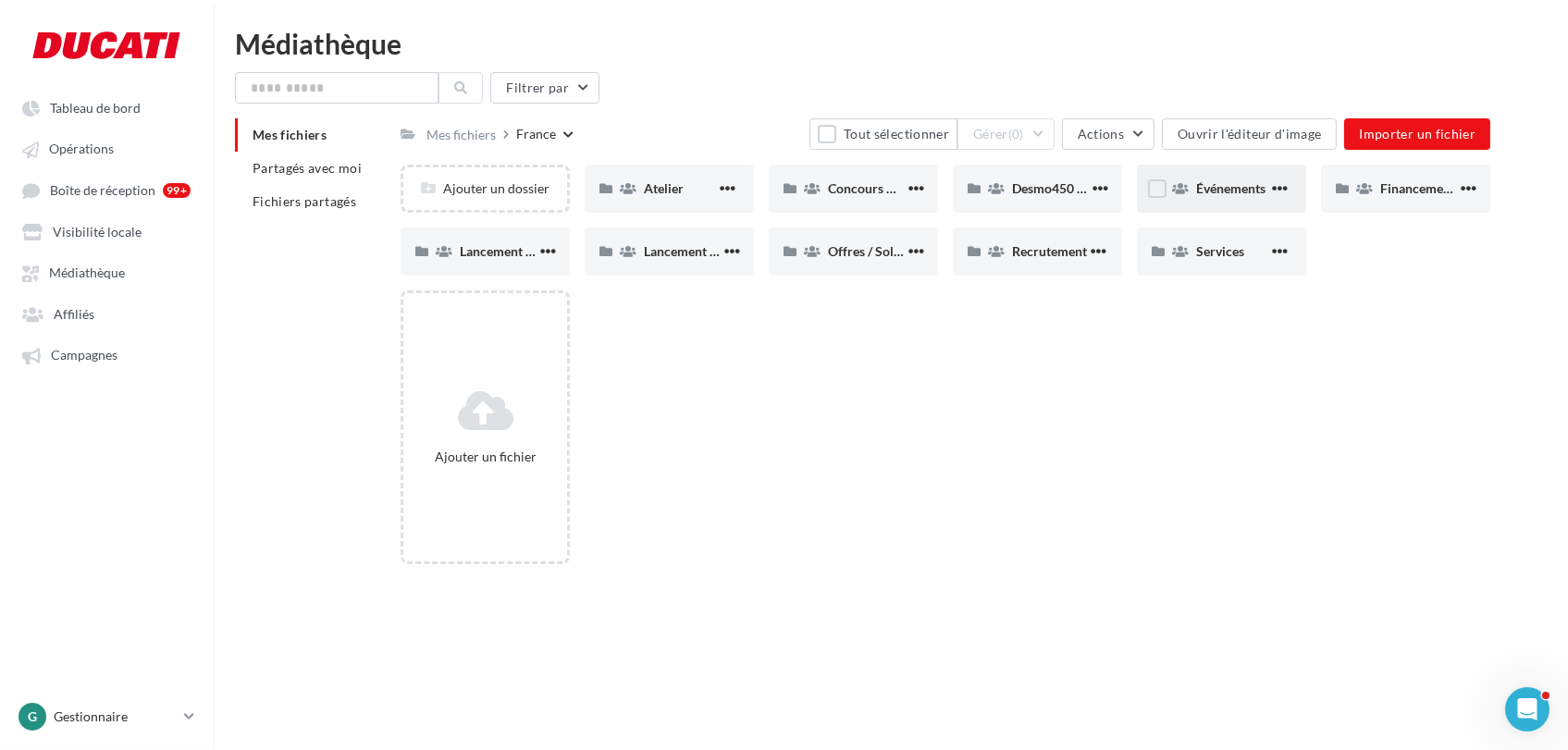 click on "Événements" at bounding box center (1232, 189) 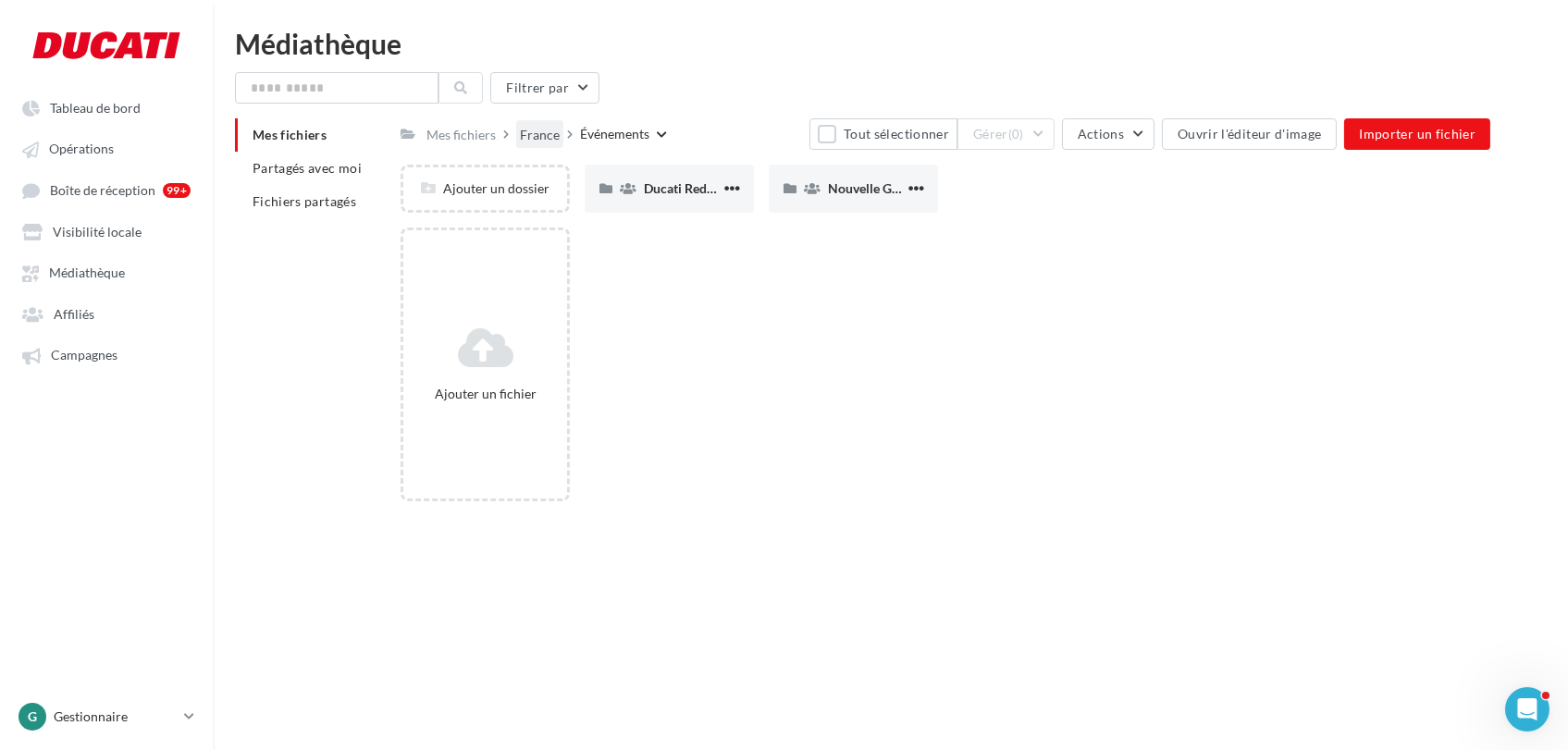 click on "France" at bounding box center [539, 135] 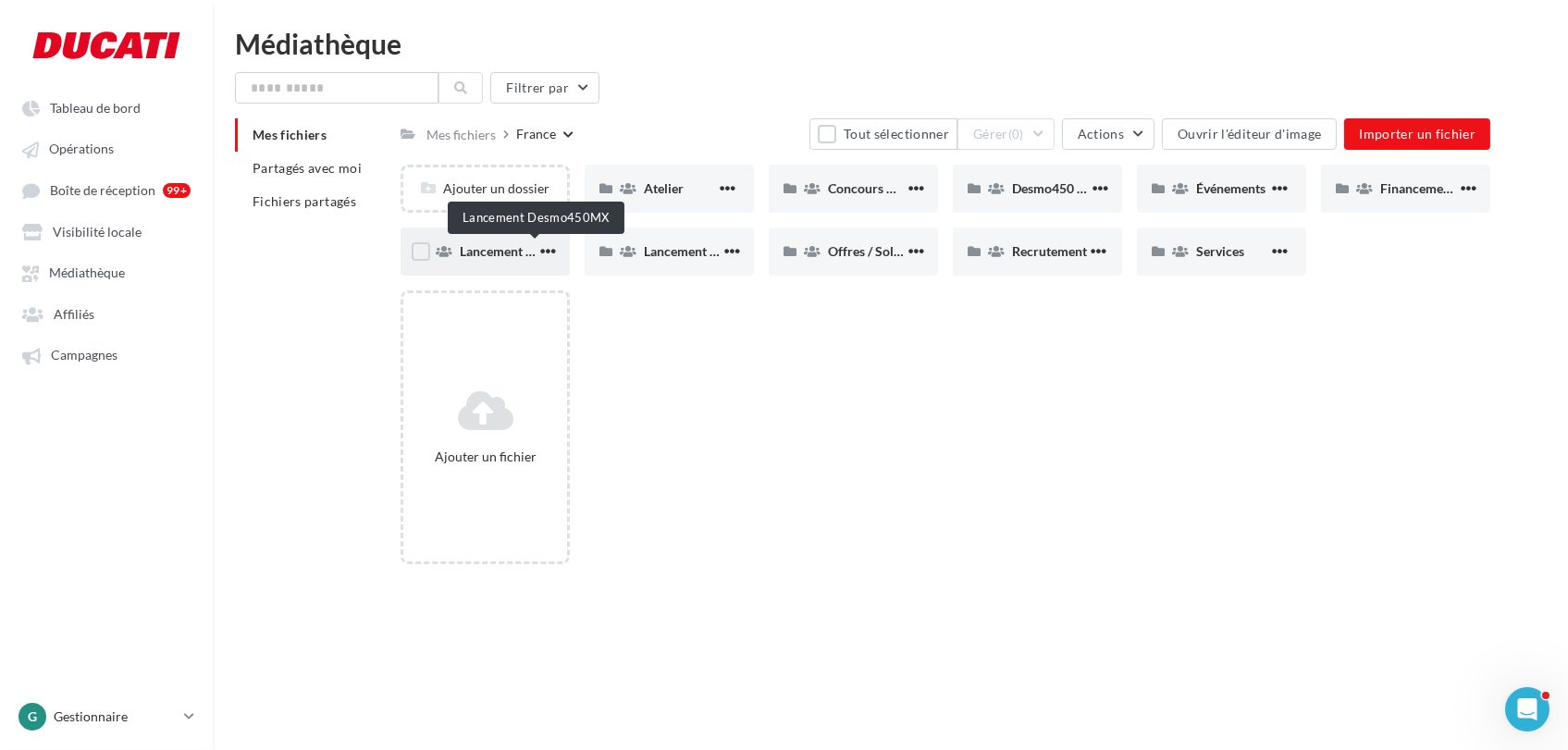 click on "Lancement Desmo450MX" at bounding box center (534, 251) 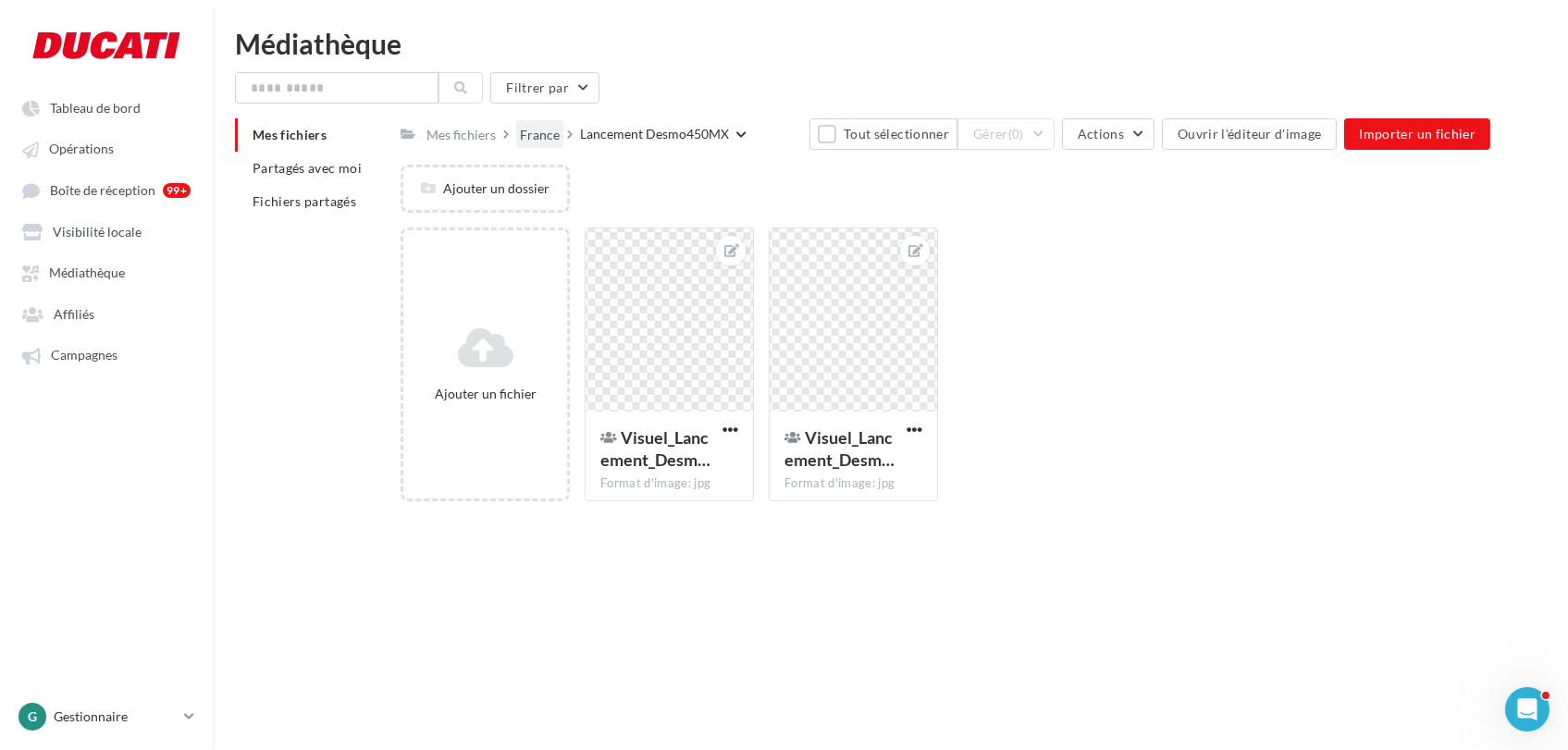 click on "France" at bounding box center [539, 135] 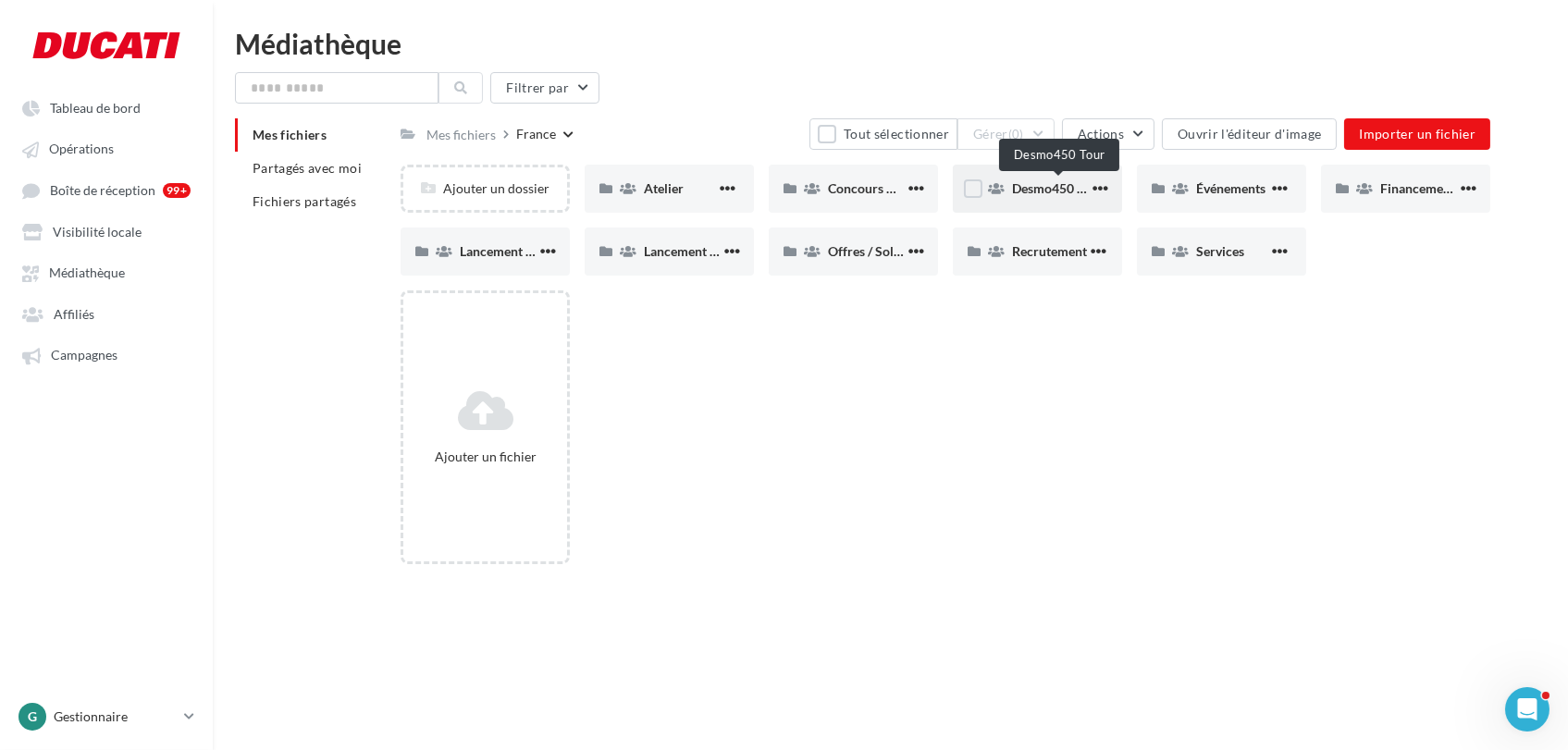 click on "Desmo450 Tour" at bounding box center (1057, 188) 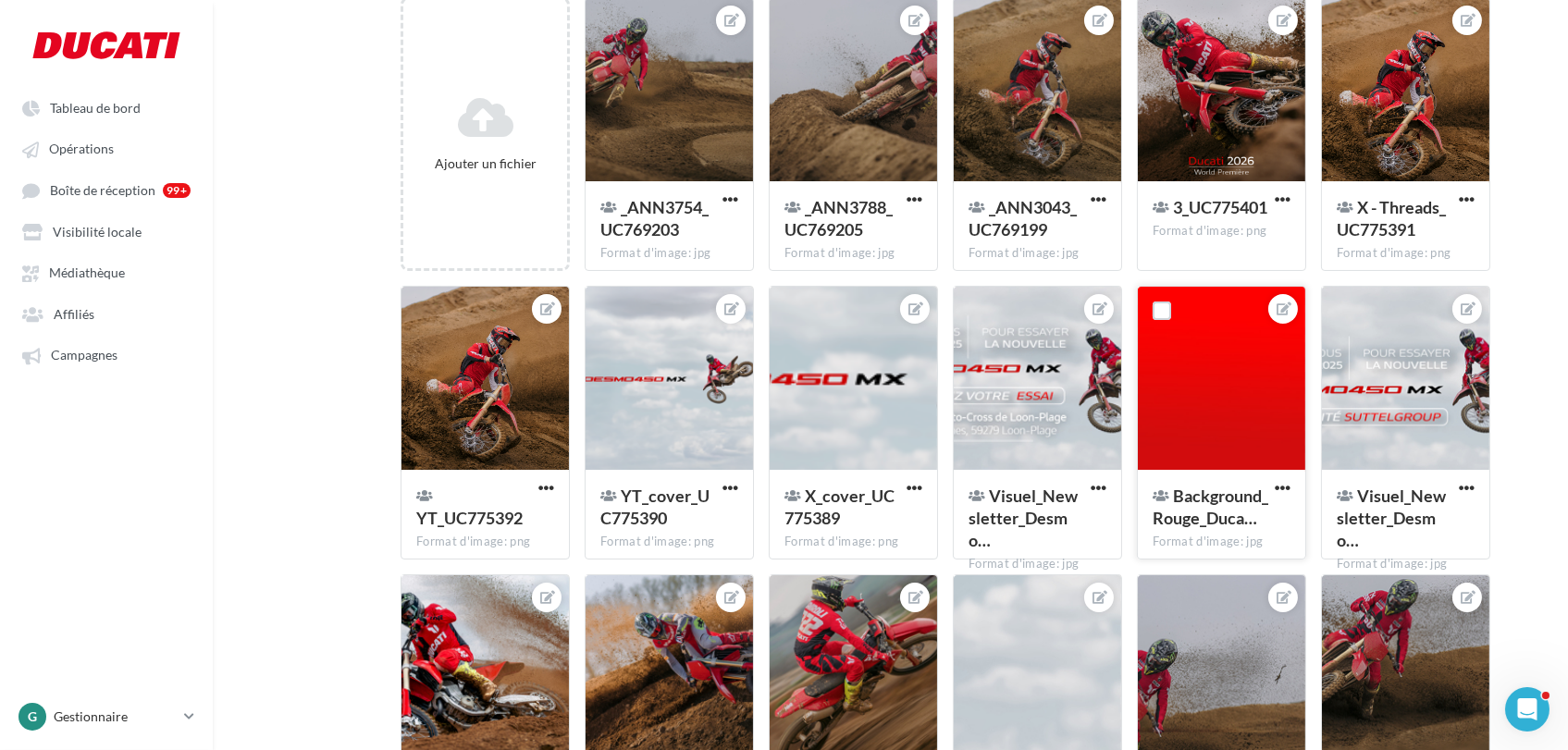 scroll, scrollTop: 0, scrollLeft: 0, axis: both 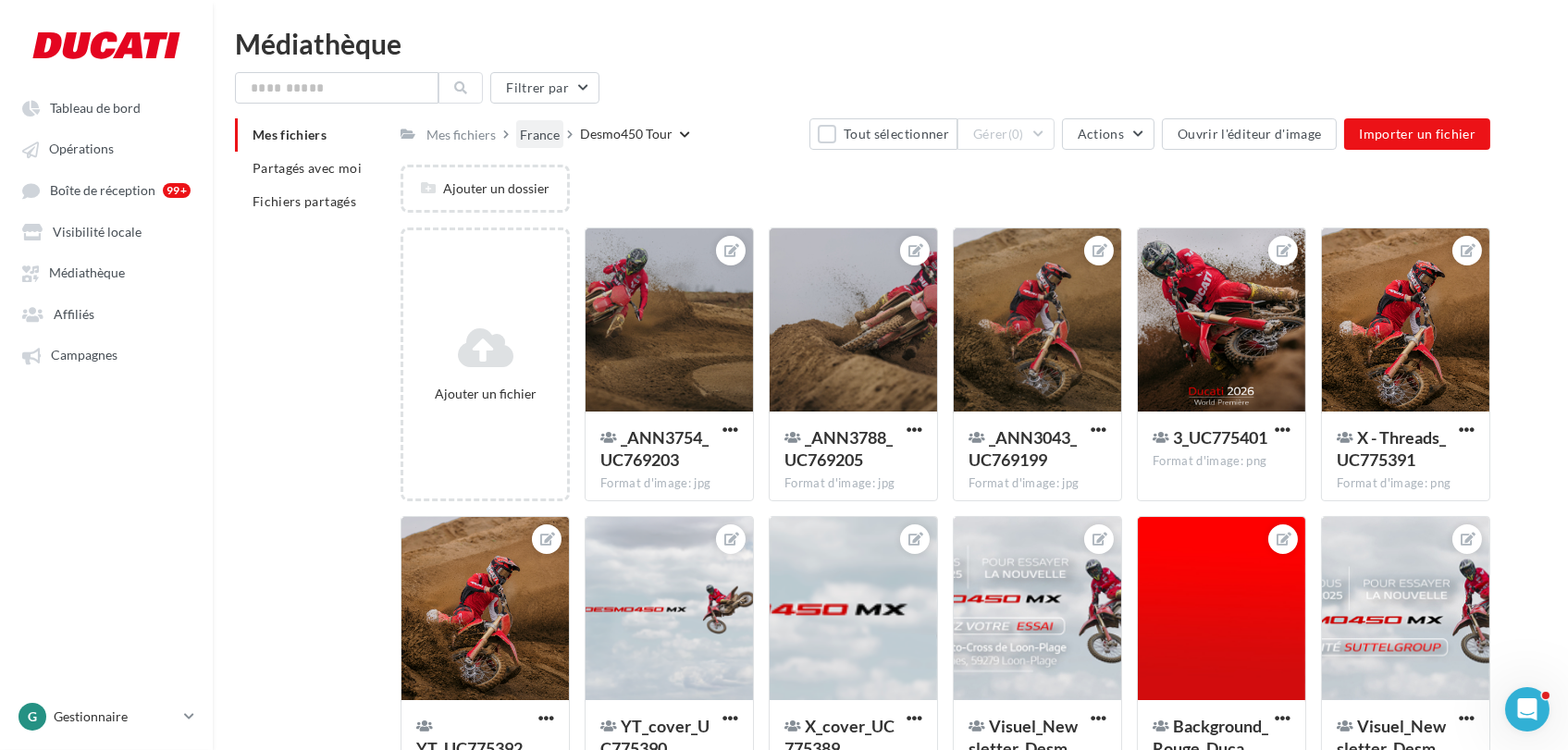 click on "France" at bounding box center [539, 135] 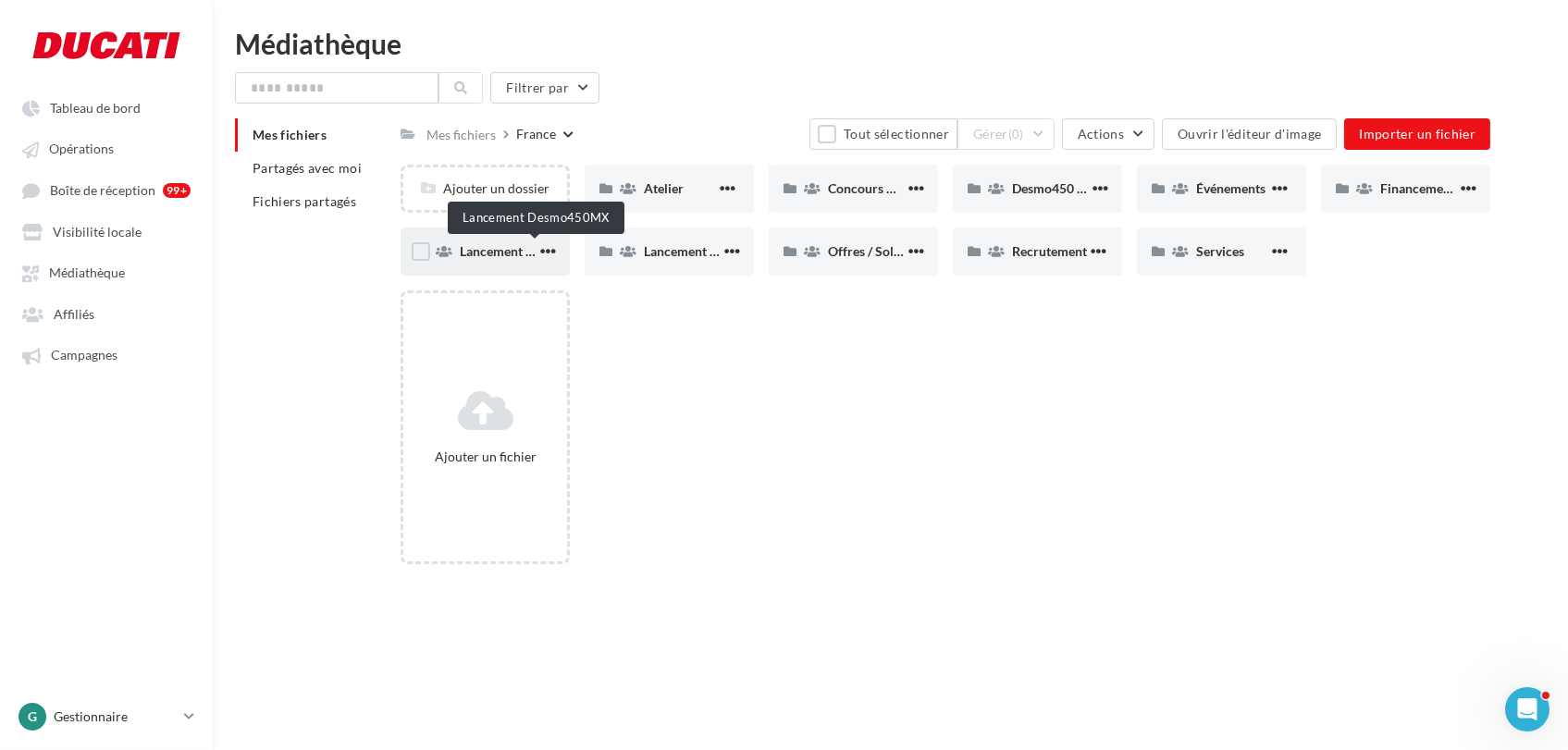 click on "Lancement Desmo450MX" at bounding box center [534, 251] 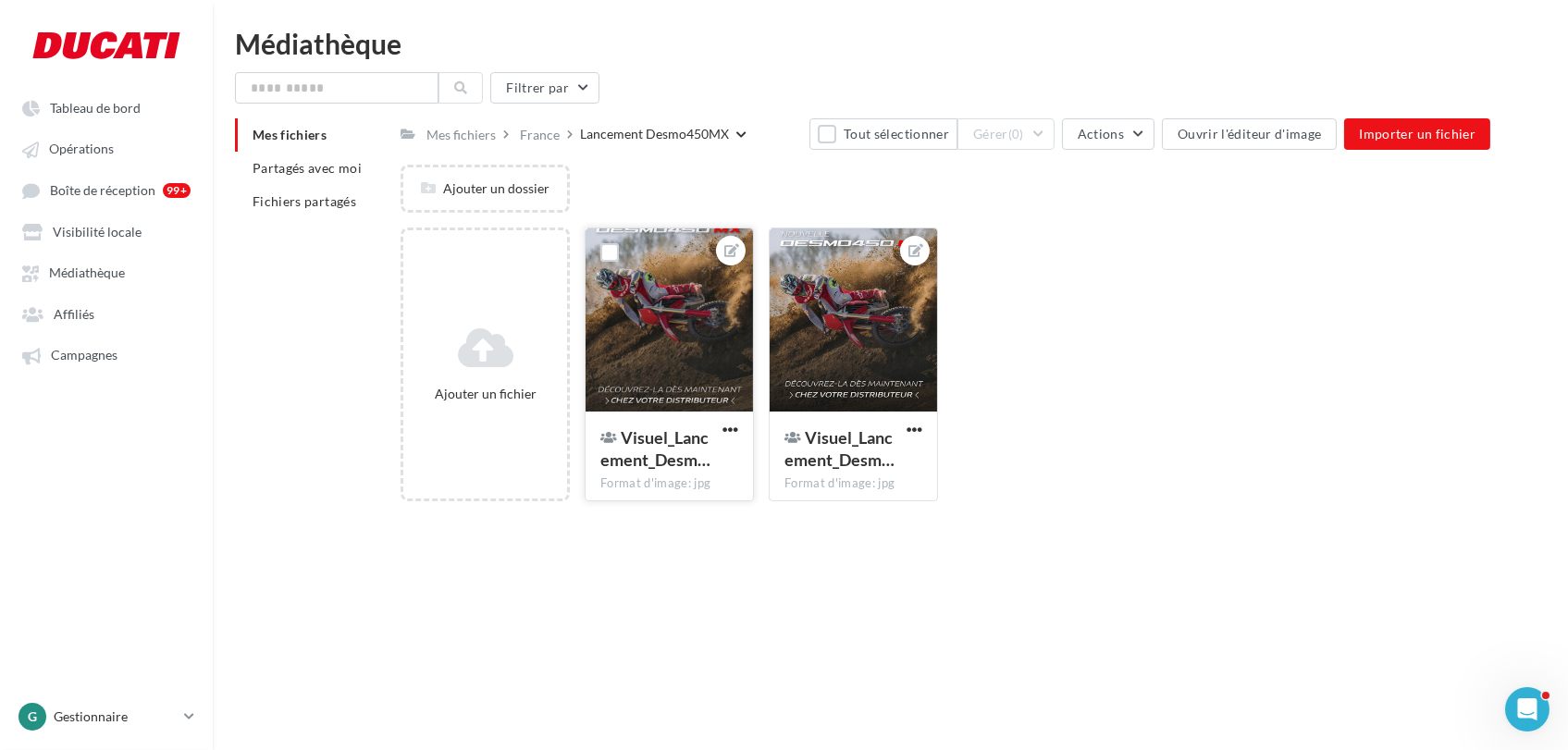 click at bounding box center [669, 321] 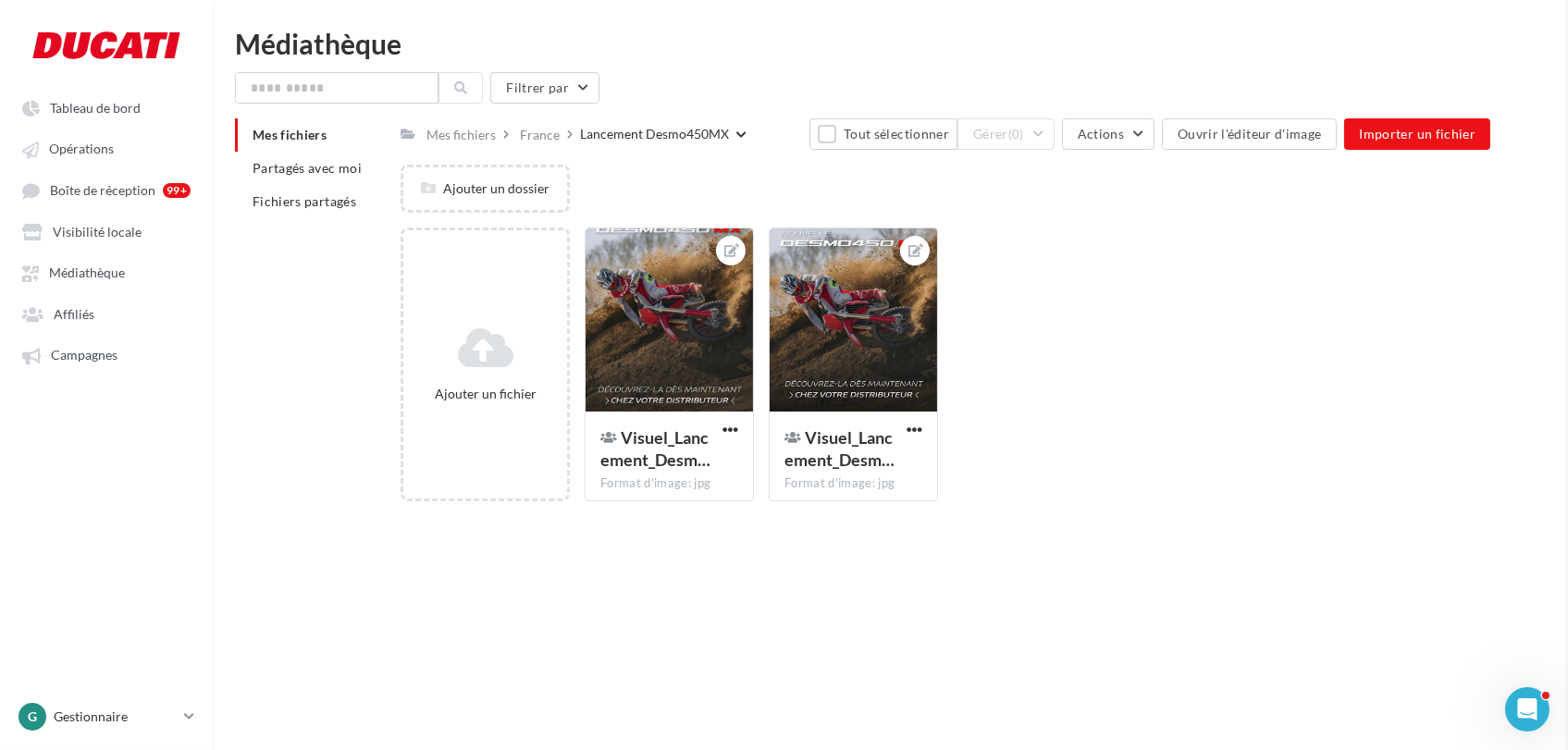 click at bounding box center (2352, 375) 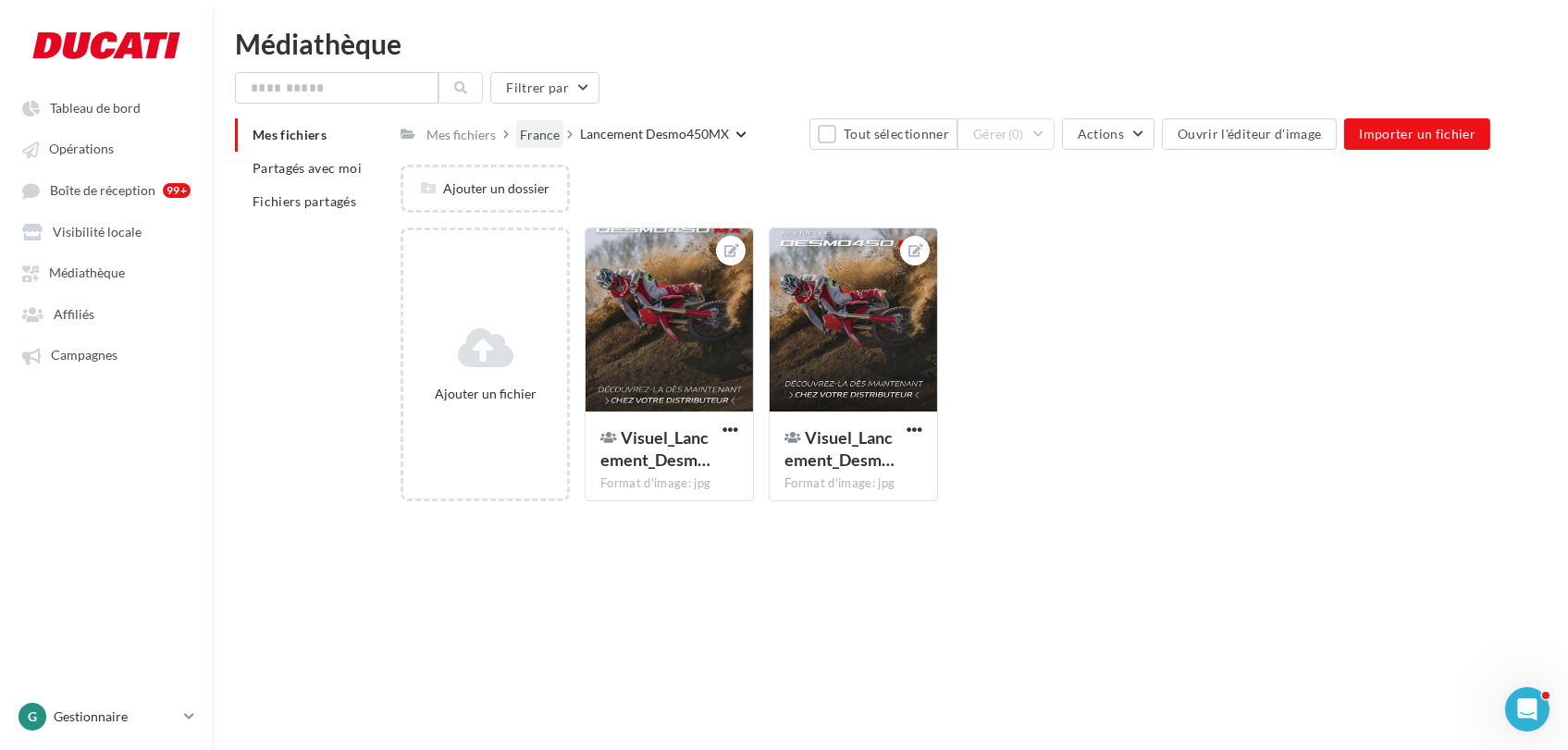 click on "France" at bounding box center [539, 135] 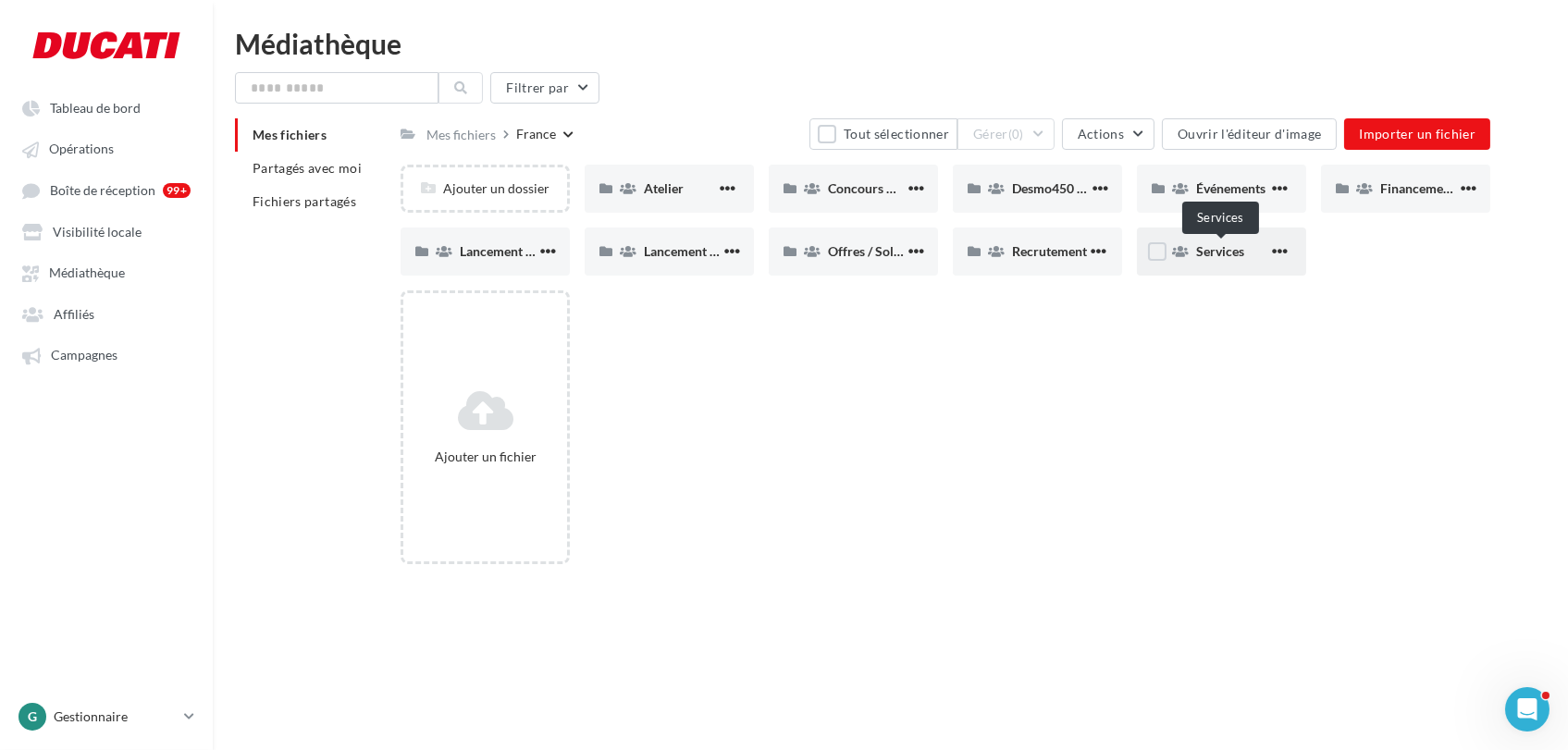 click on "Services" at bounding box center (1220, 251) 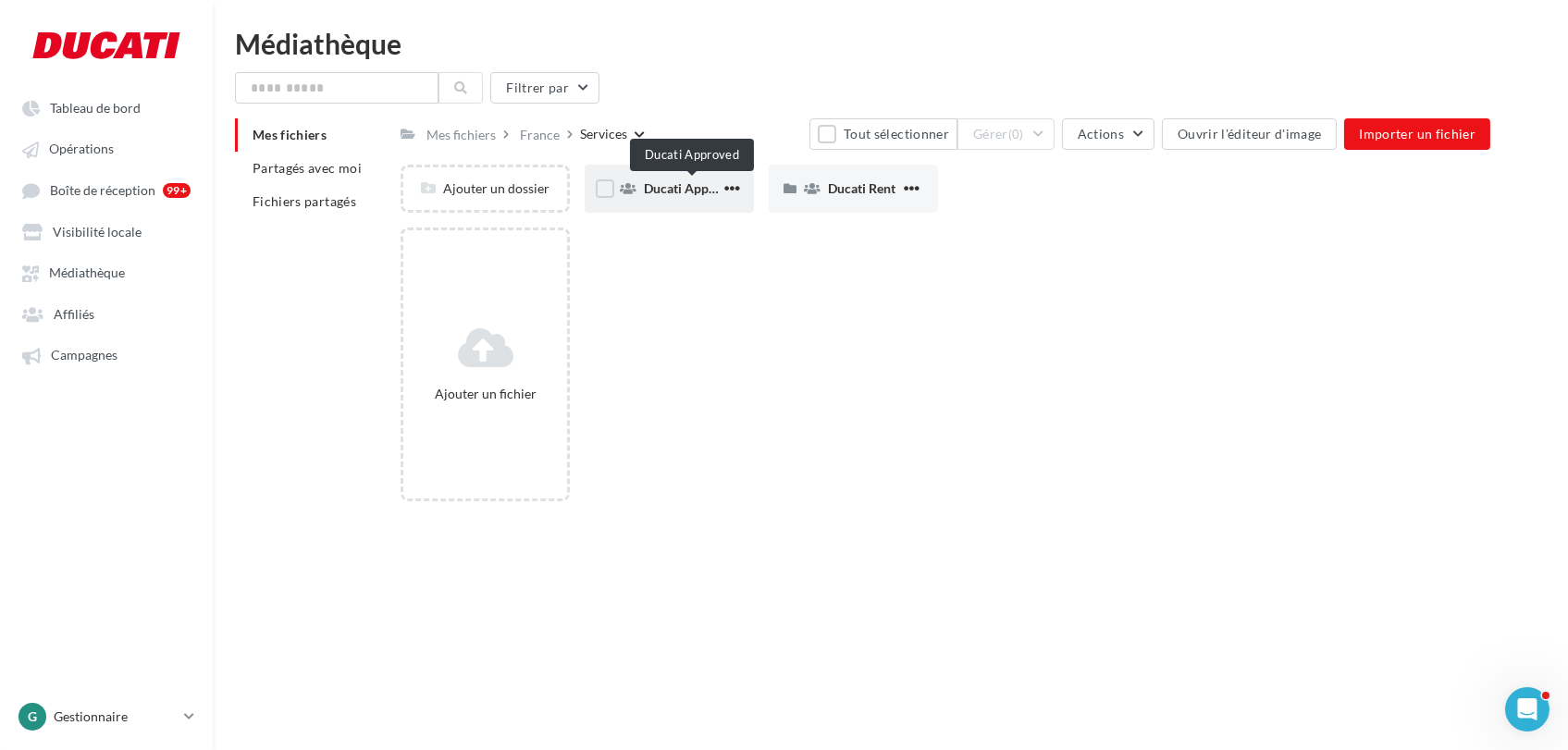 click on "Ducati Approved" at bounding box center [693, 188] 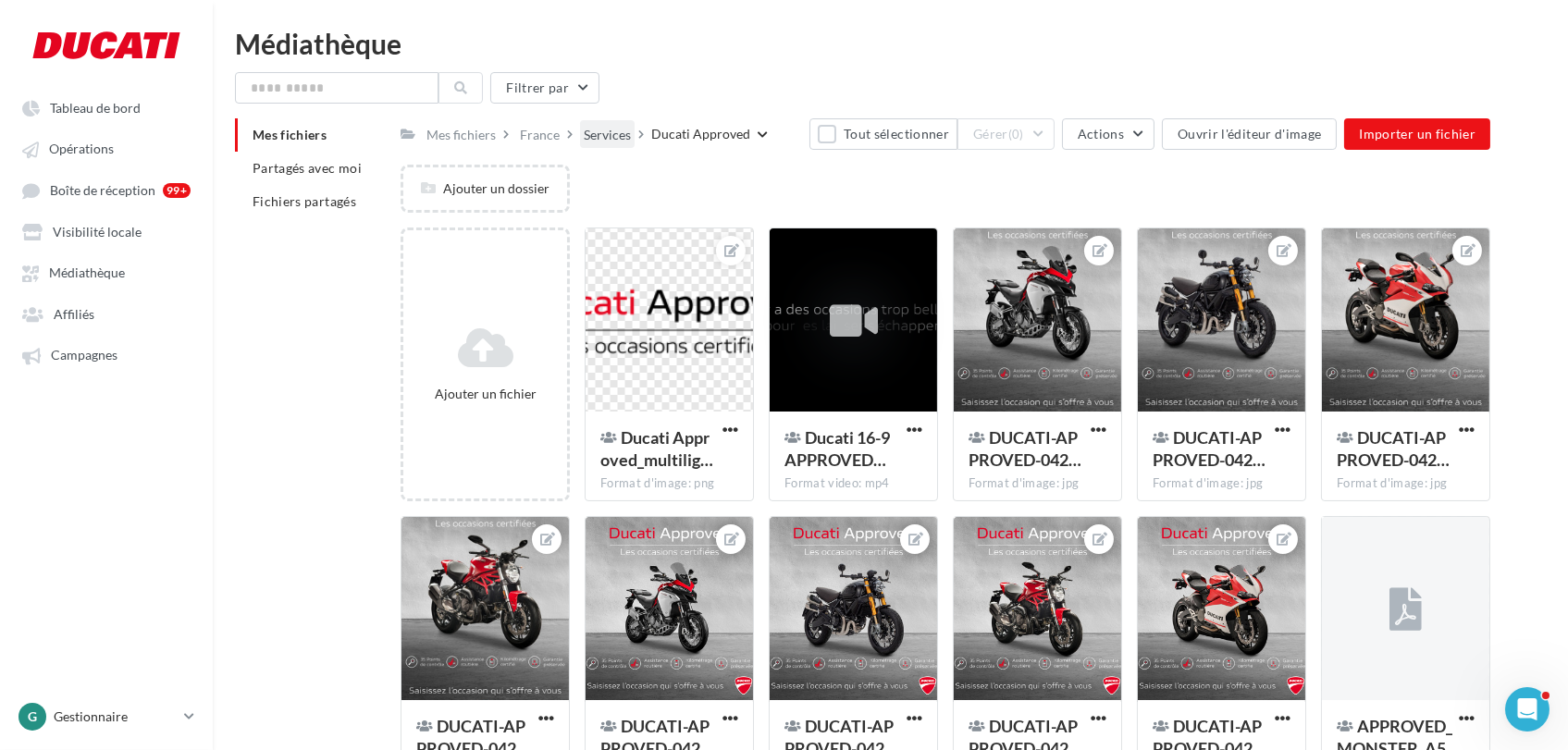 click on "Services" at bounding box center (607, 135) 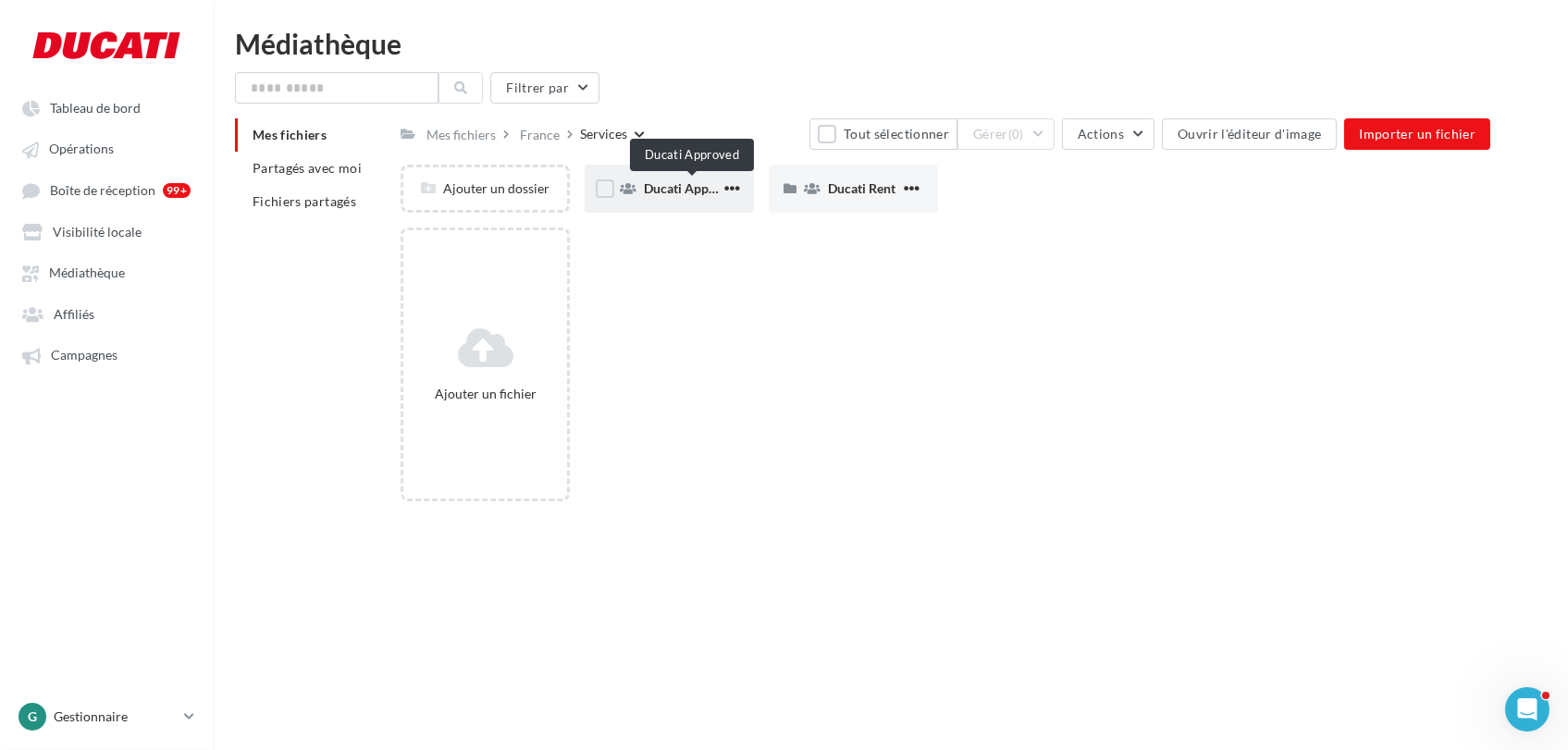 click on "Ducati Approved" at bounding box center (693, 188) 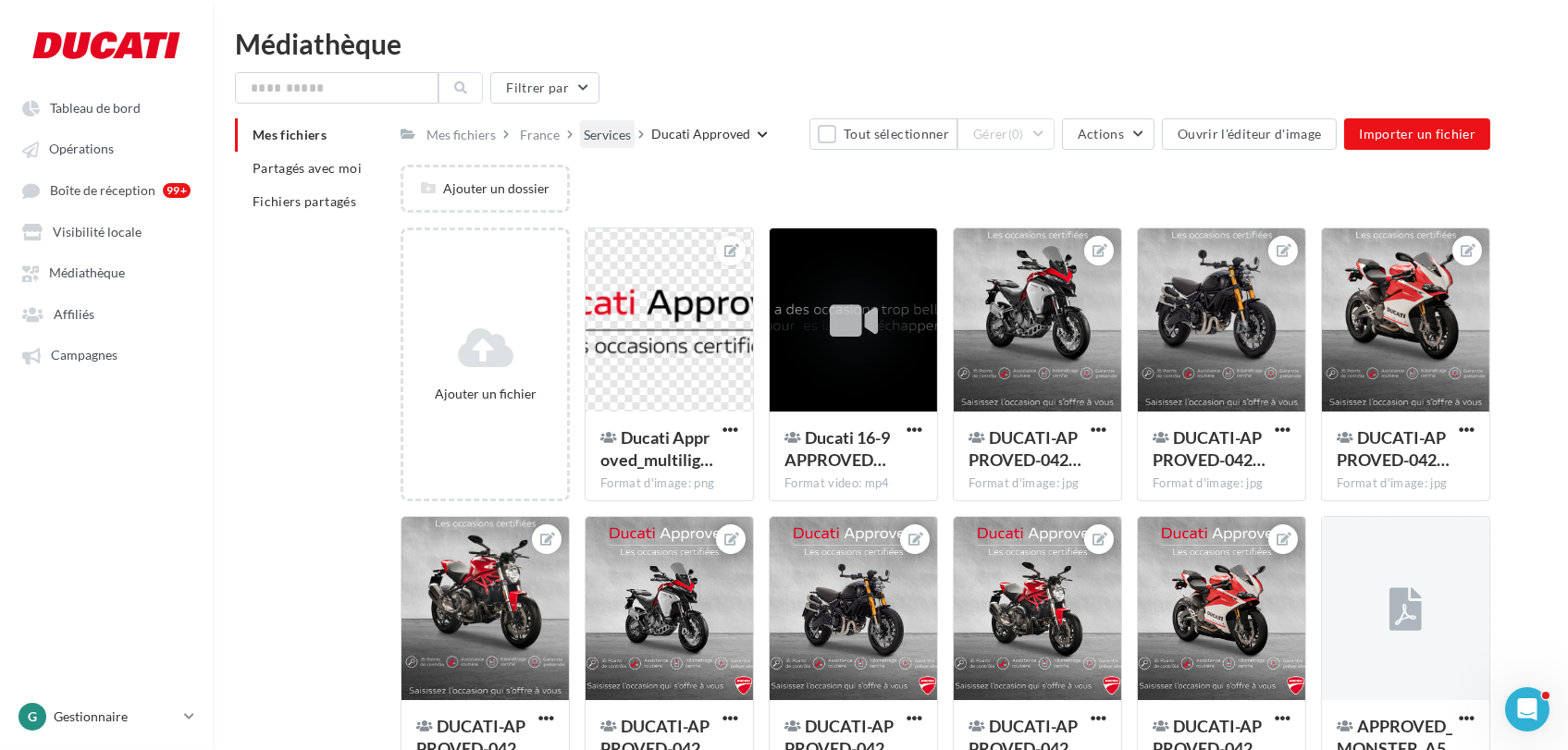click on "Services" at bounding box center (607, 135) 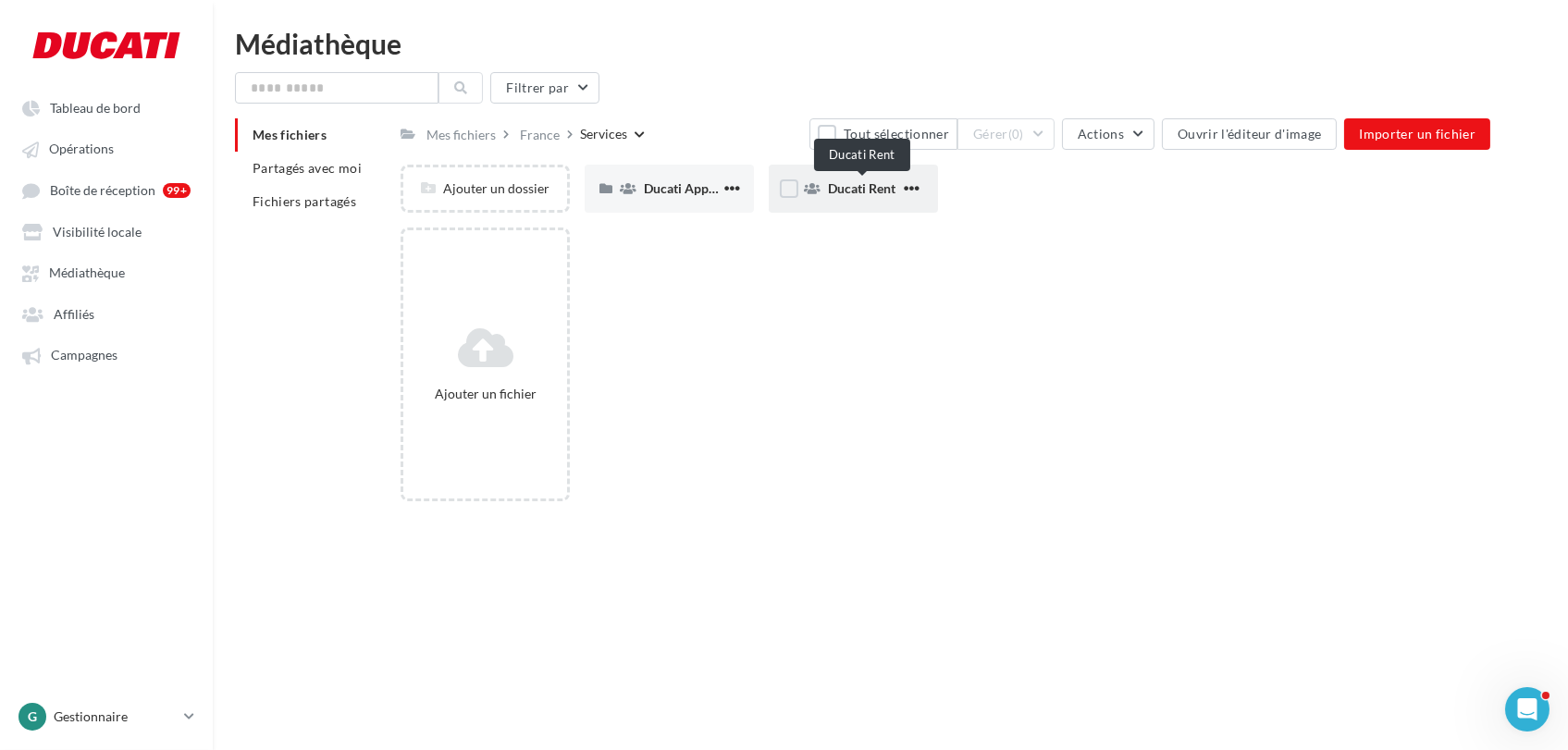 click on "Ducati Rent" at bounding box center [861, 188] 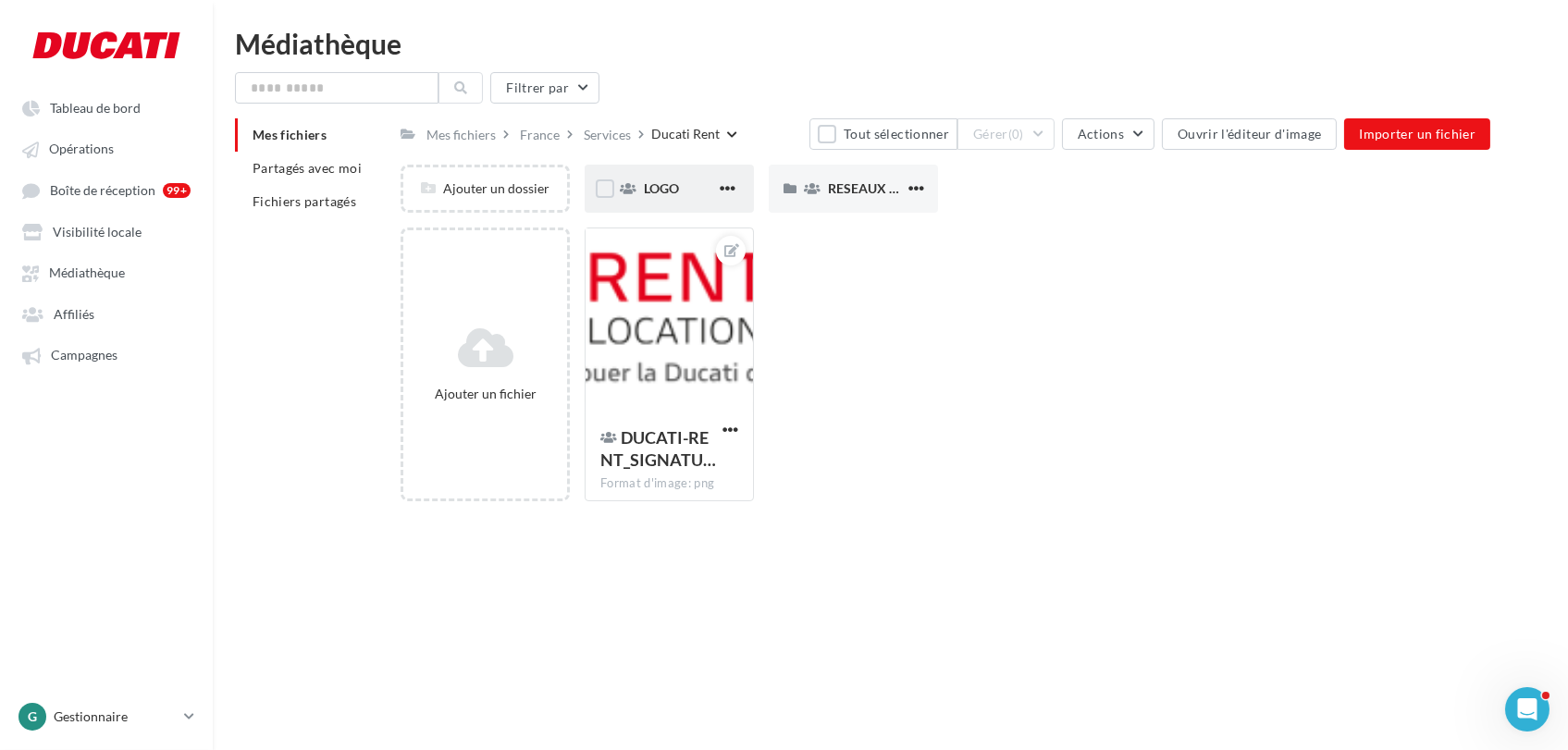 click on "LOGO" at bounding box center (669, 189) 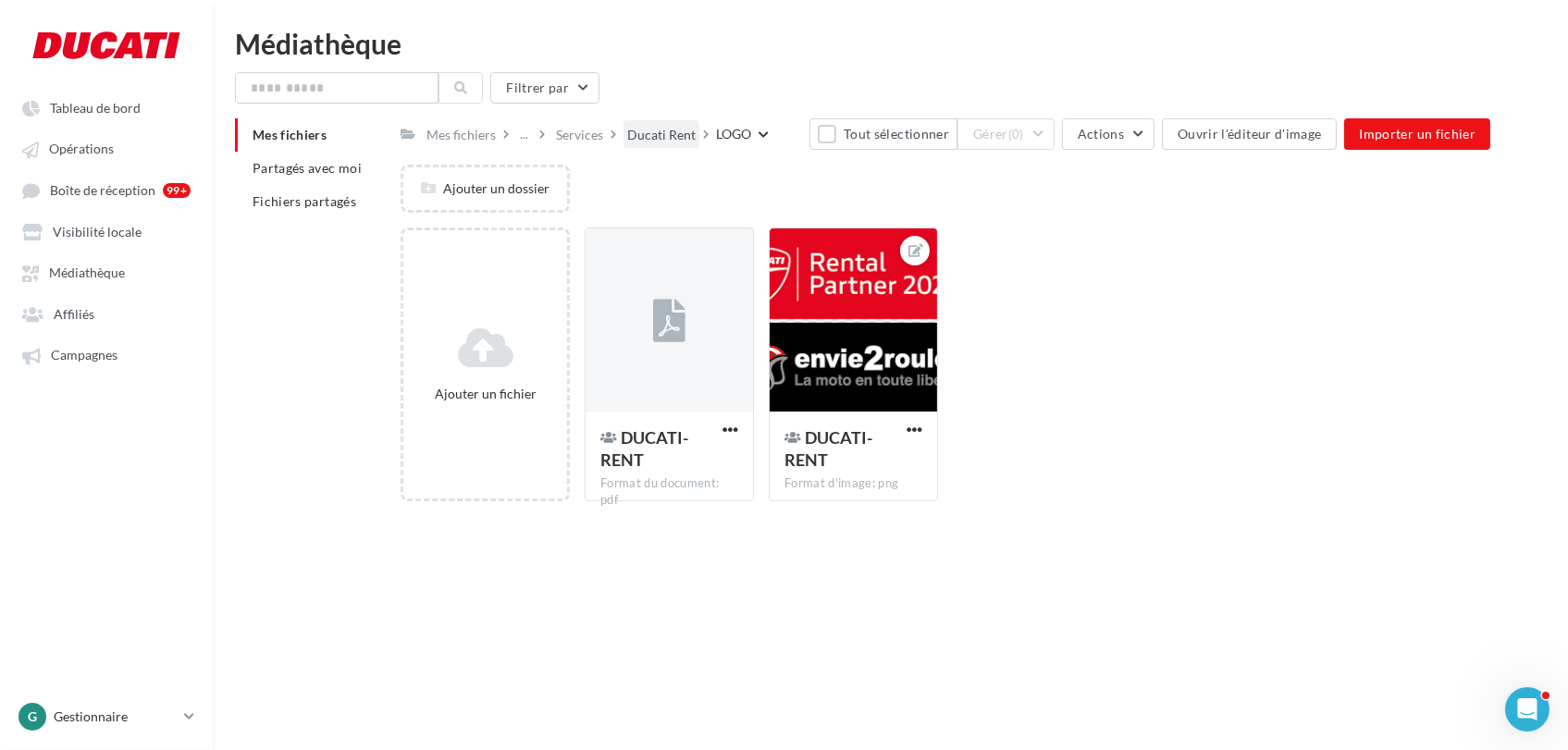 click on "Ducati Rent" at bounding box center (661, 135) 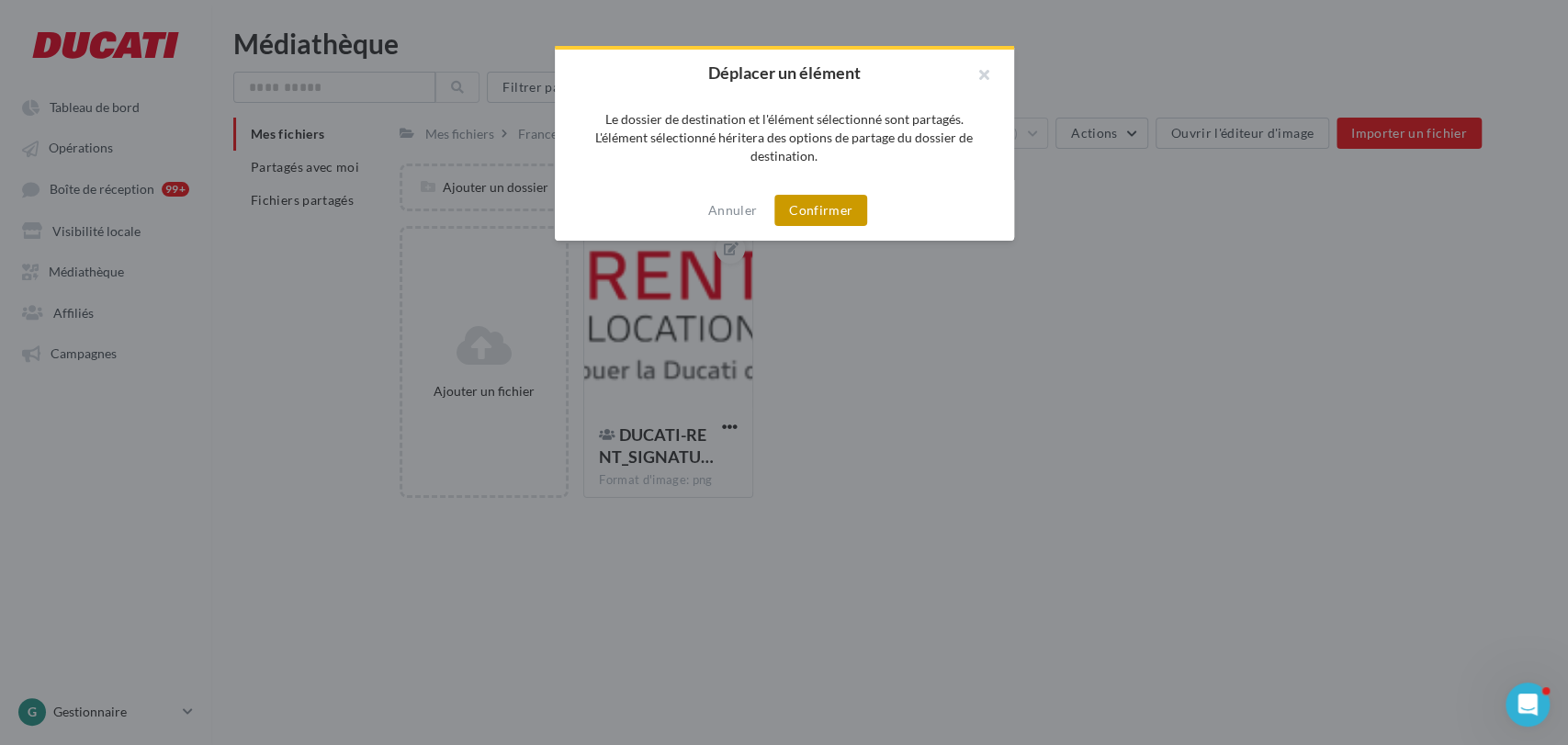 click on "Confirmer" at bounding box center [820, 210] 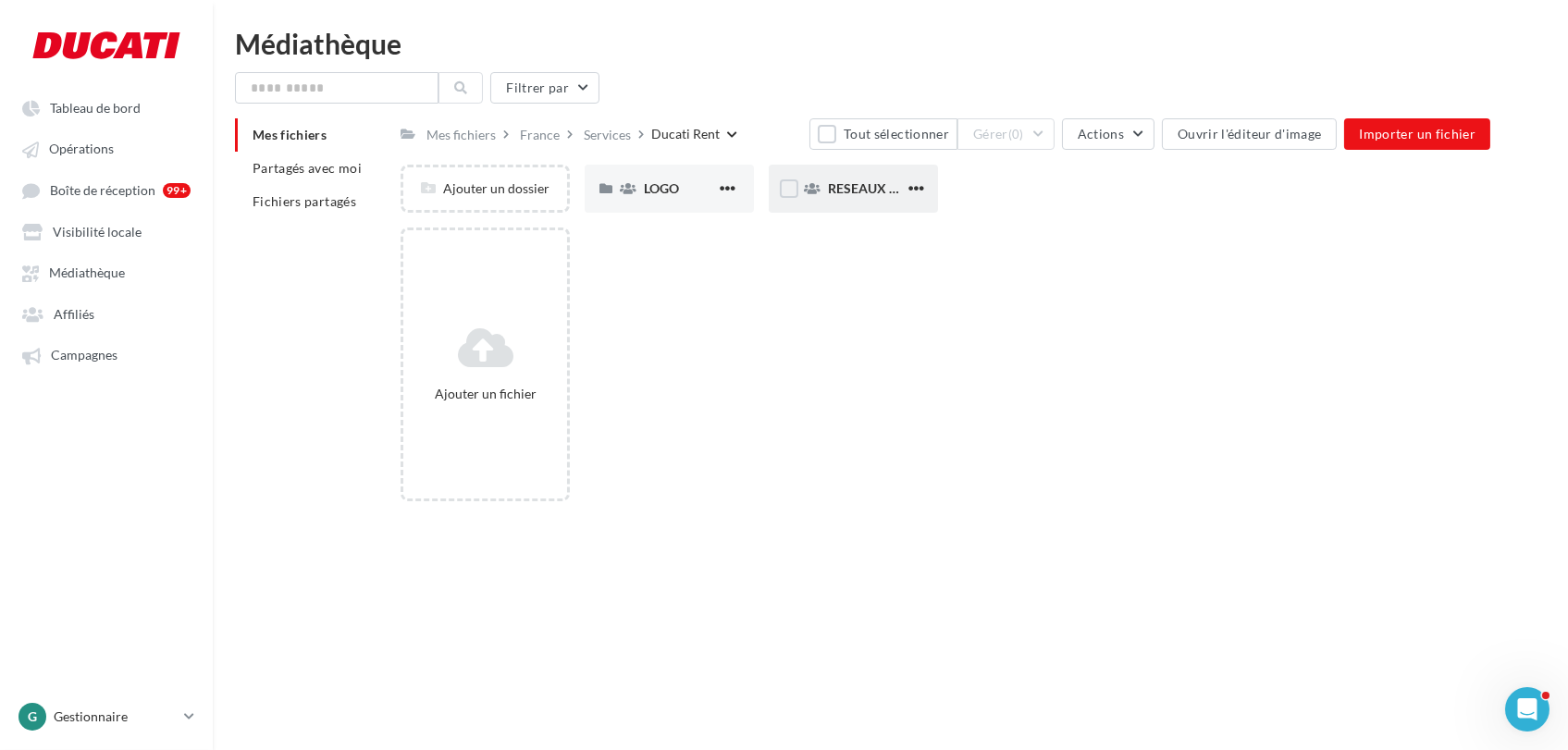 click on "RESEAUX SOCIAUX" at bounding box center (853, 189) 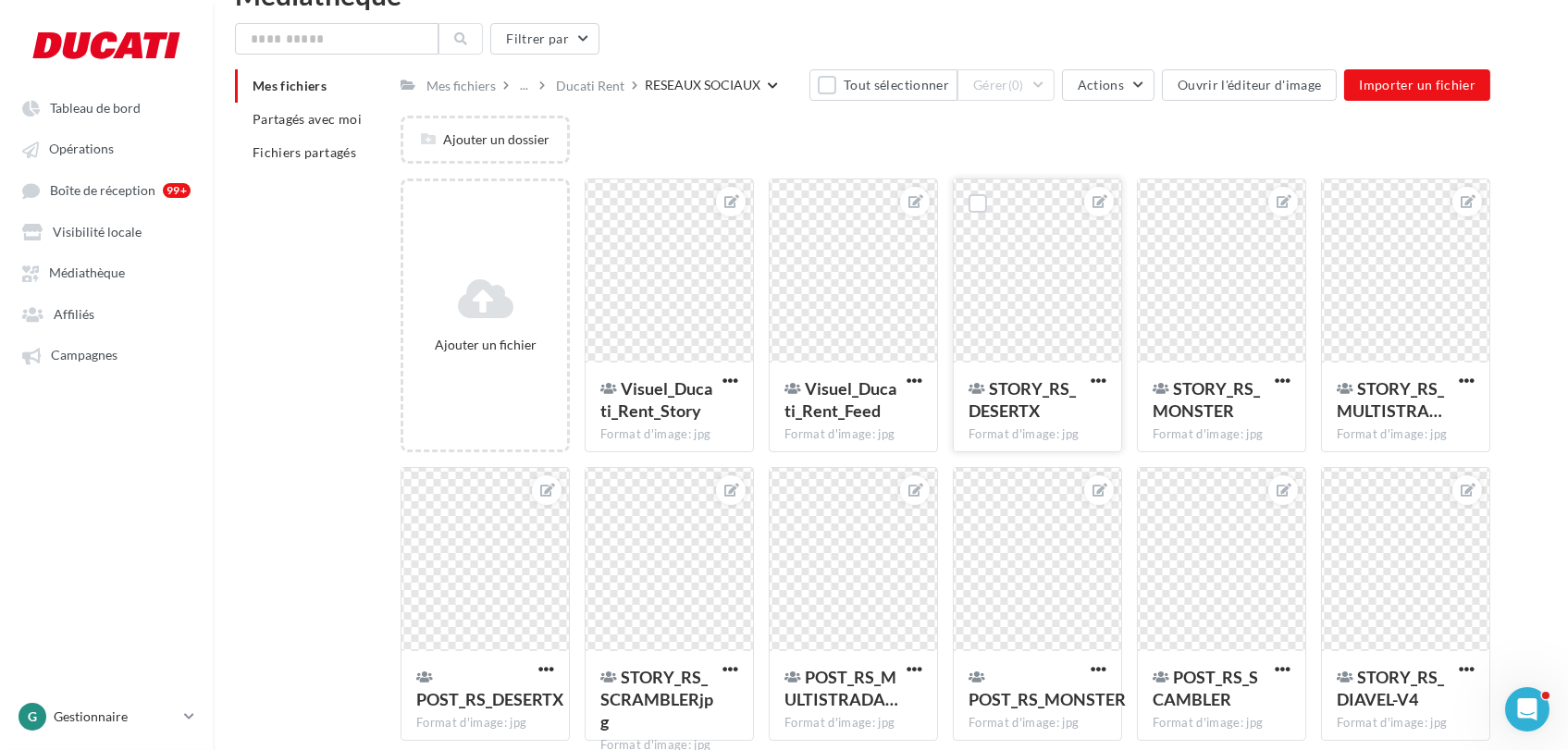 scroll, scrollTop: 123, scrollLeft: 0, axis: vertical 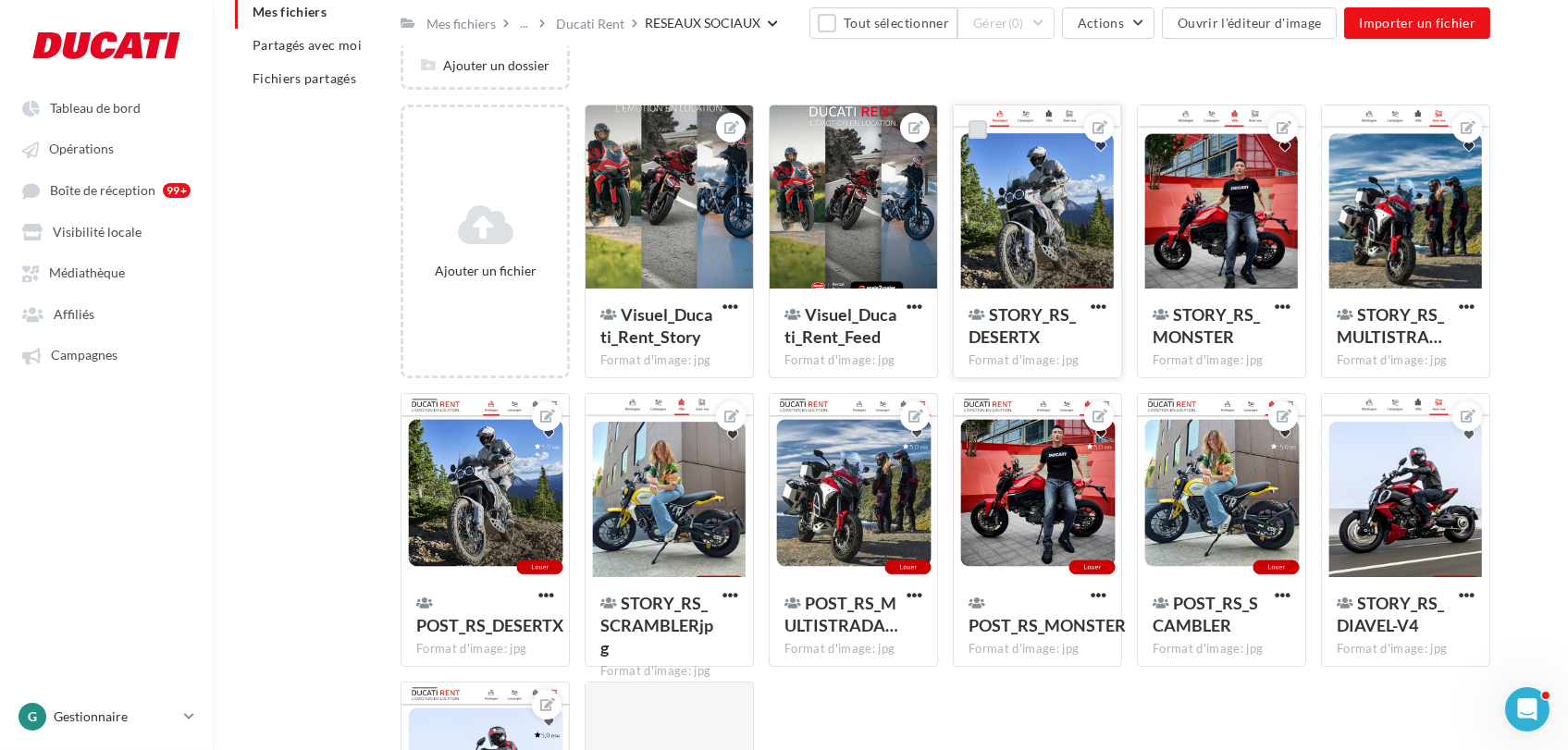 click at bounding box center (978, 129) 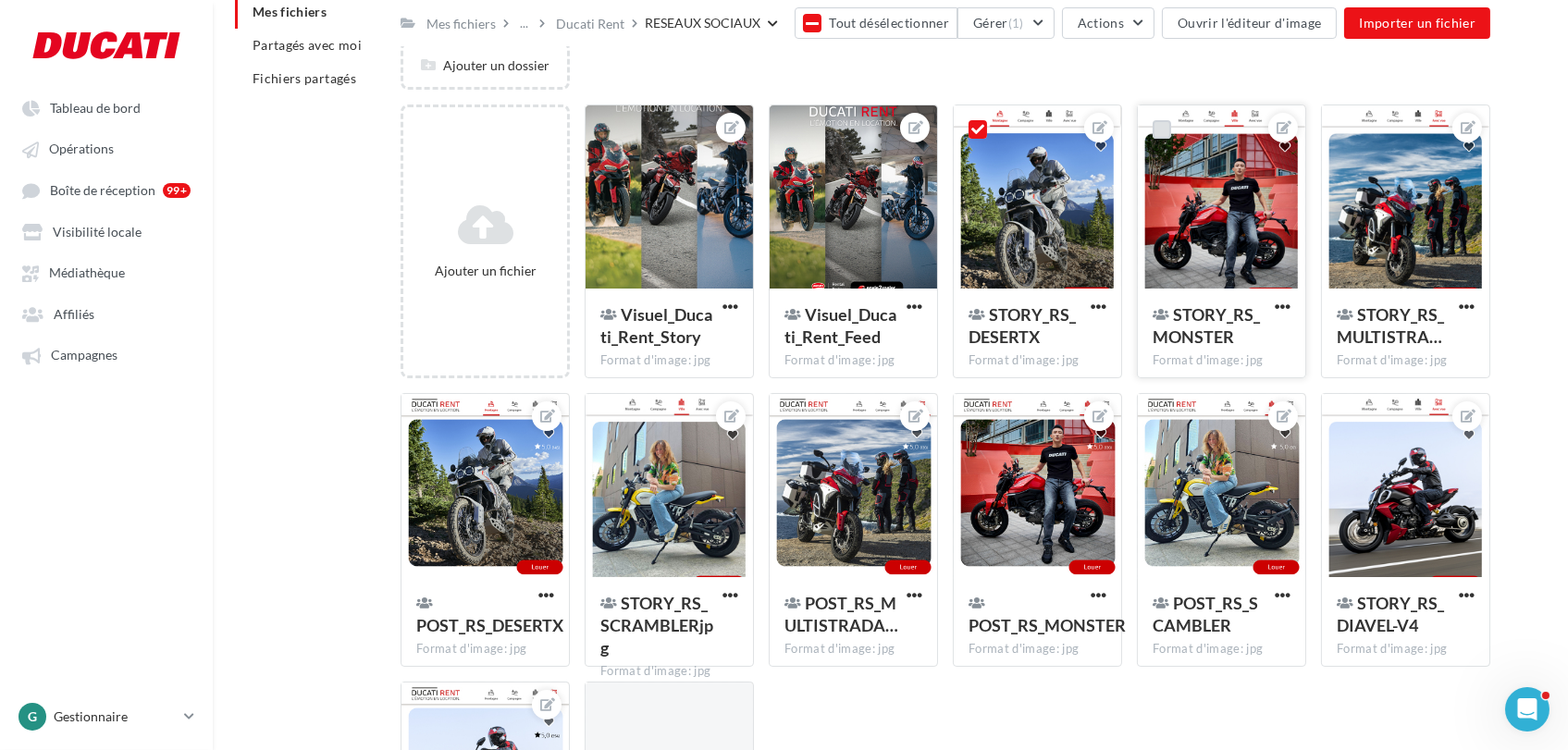 click at bounding box center [1162, 129] 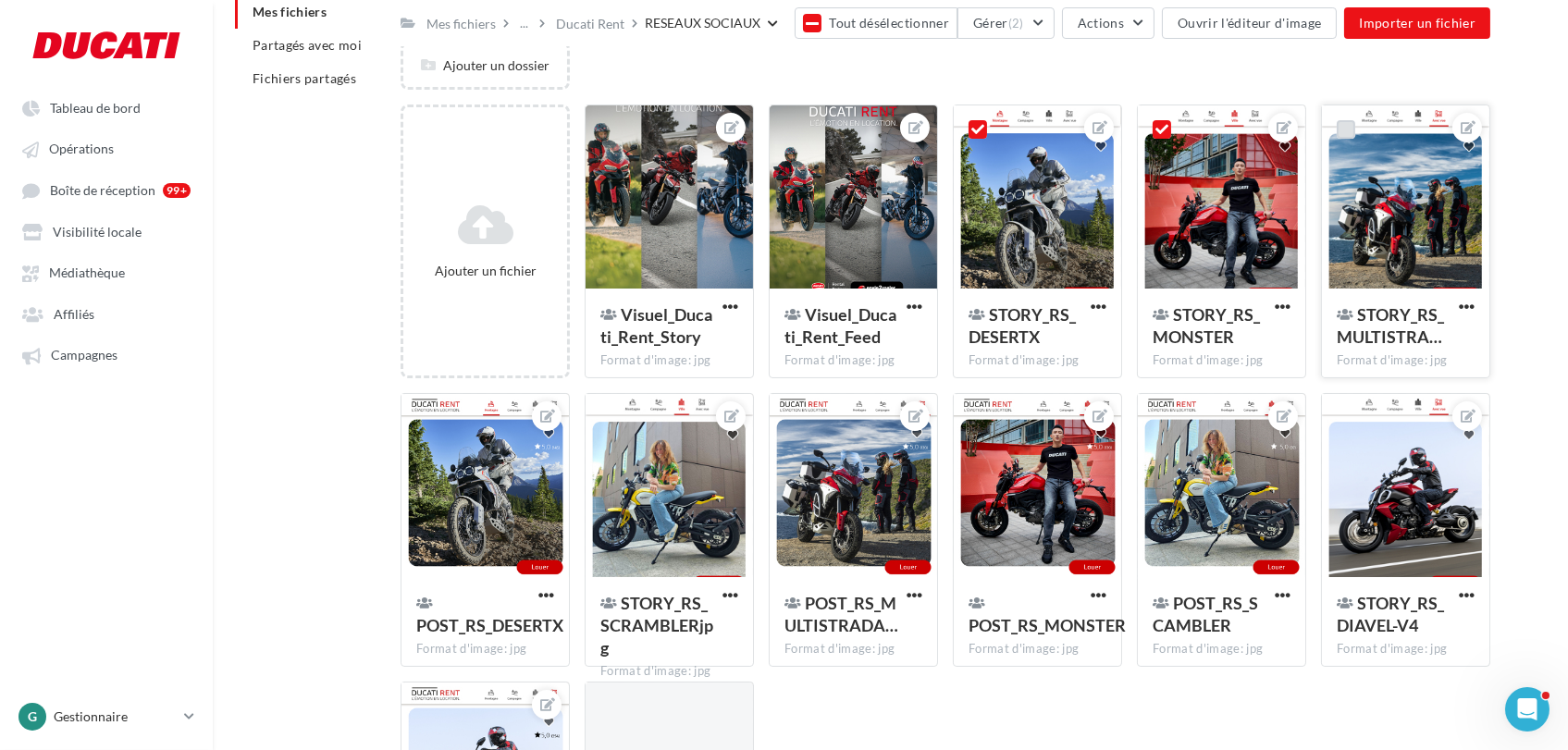 click at bounding box center (1346, 129) 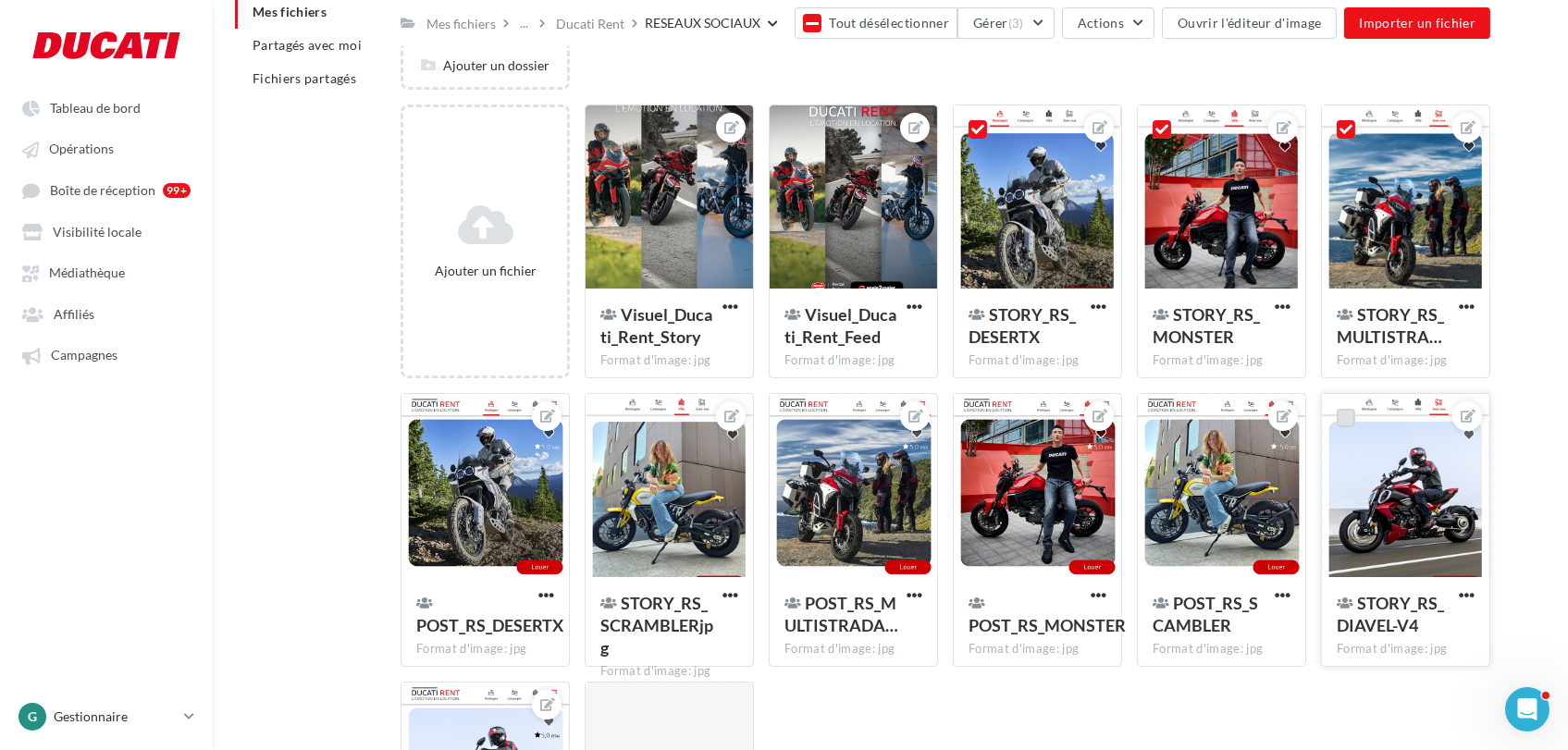 click at bounding box center (1346, 418) 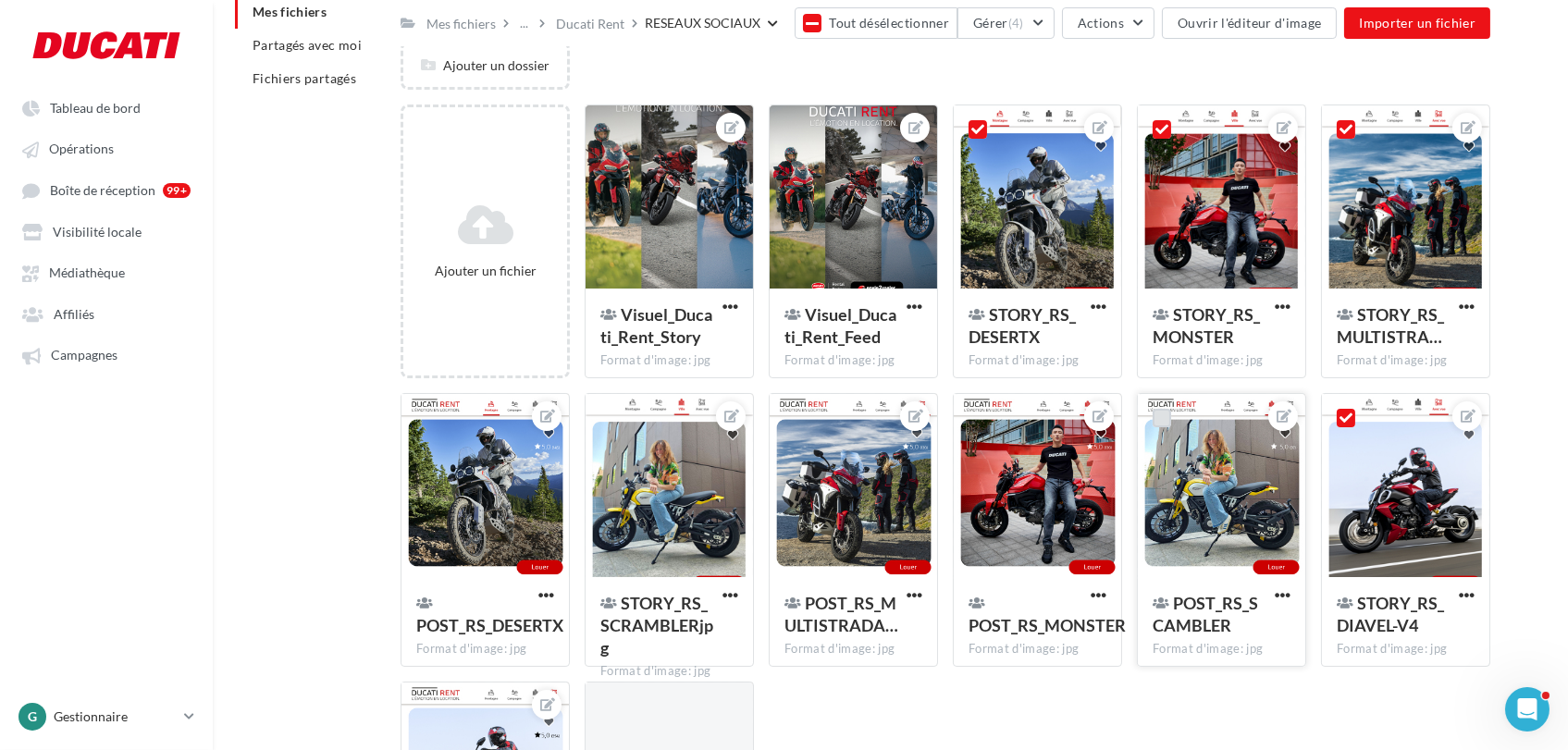 click at bounding box center (1162, 418) 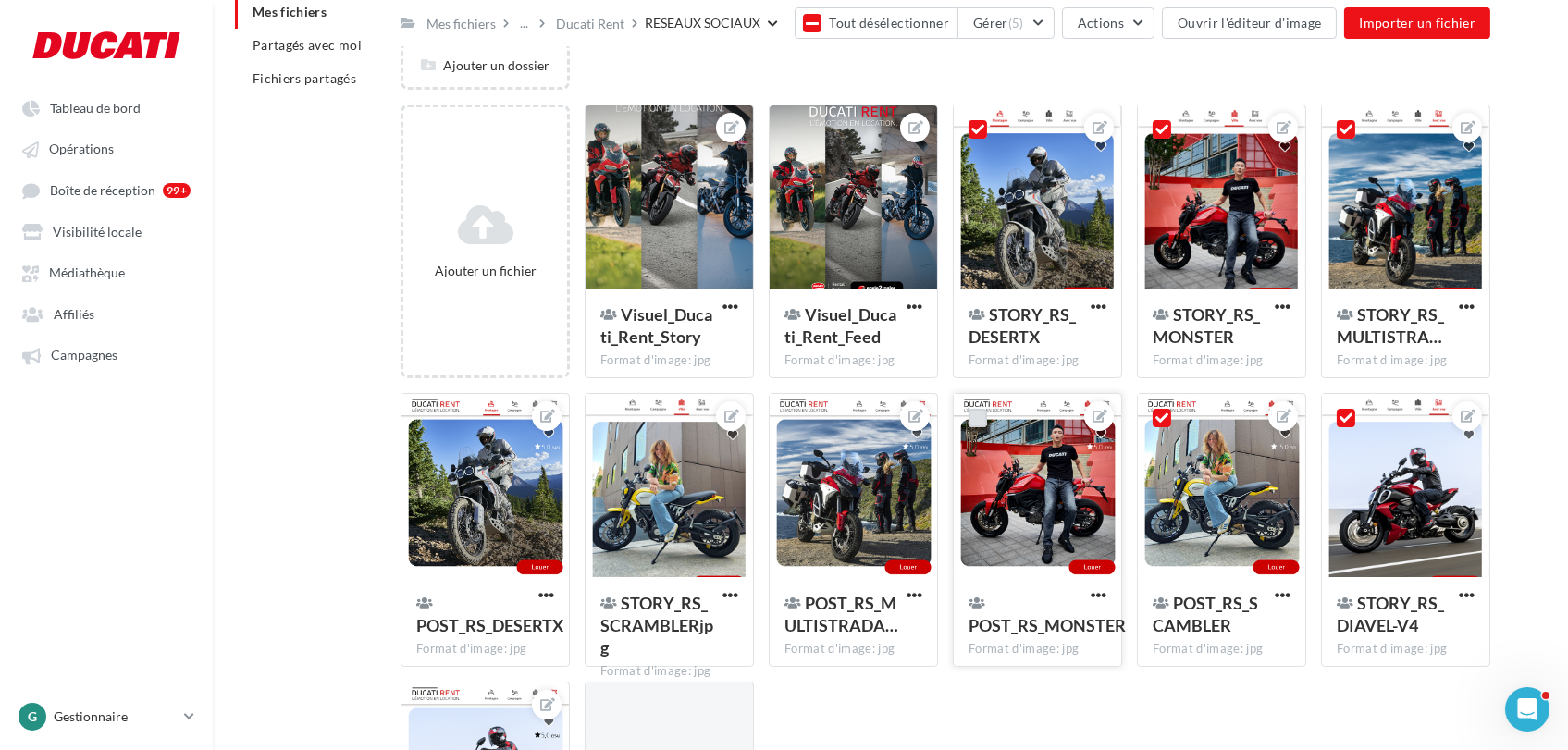 click at bounding box center (978, 418) 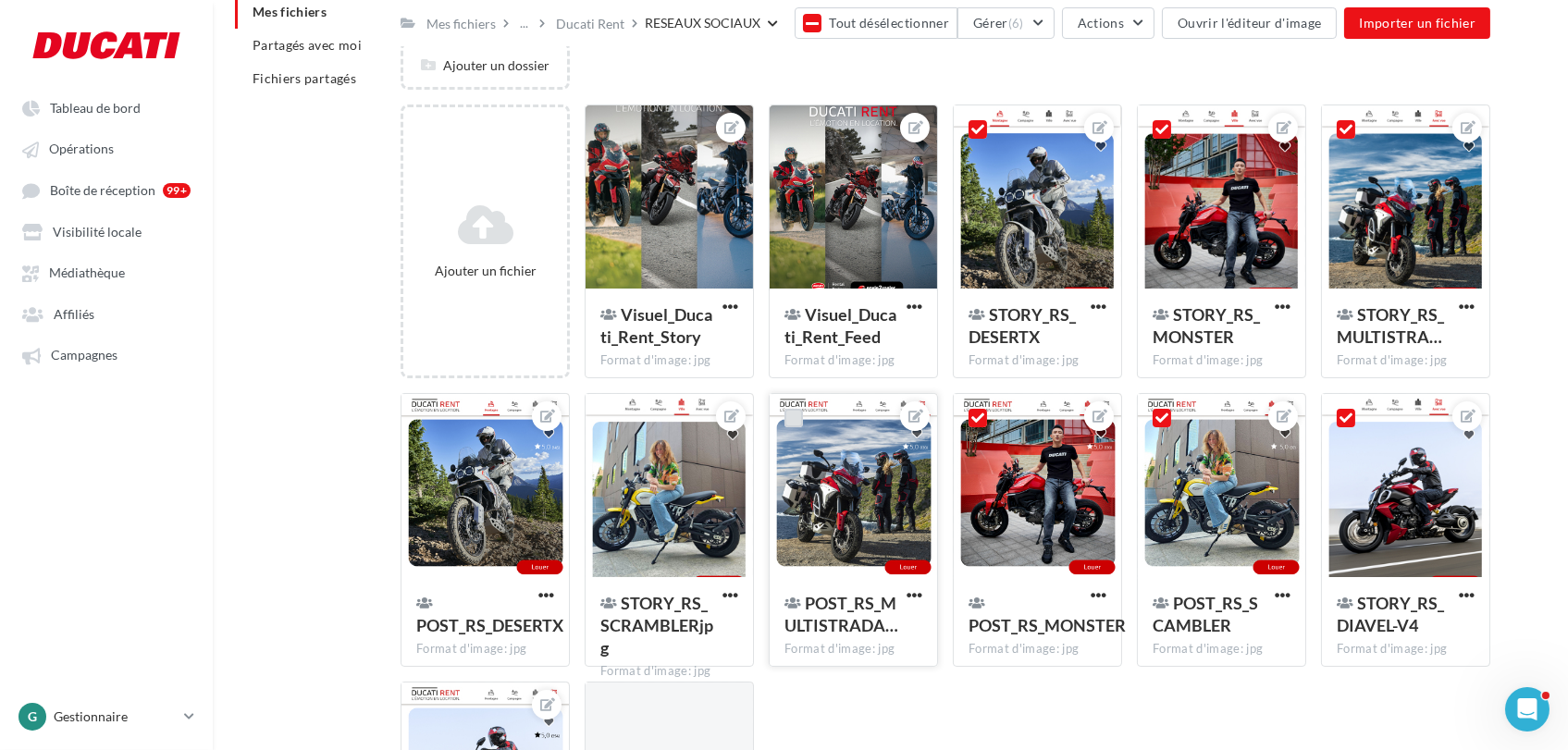 click at bounding box center (794, 418) 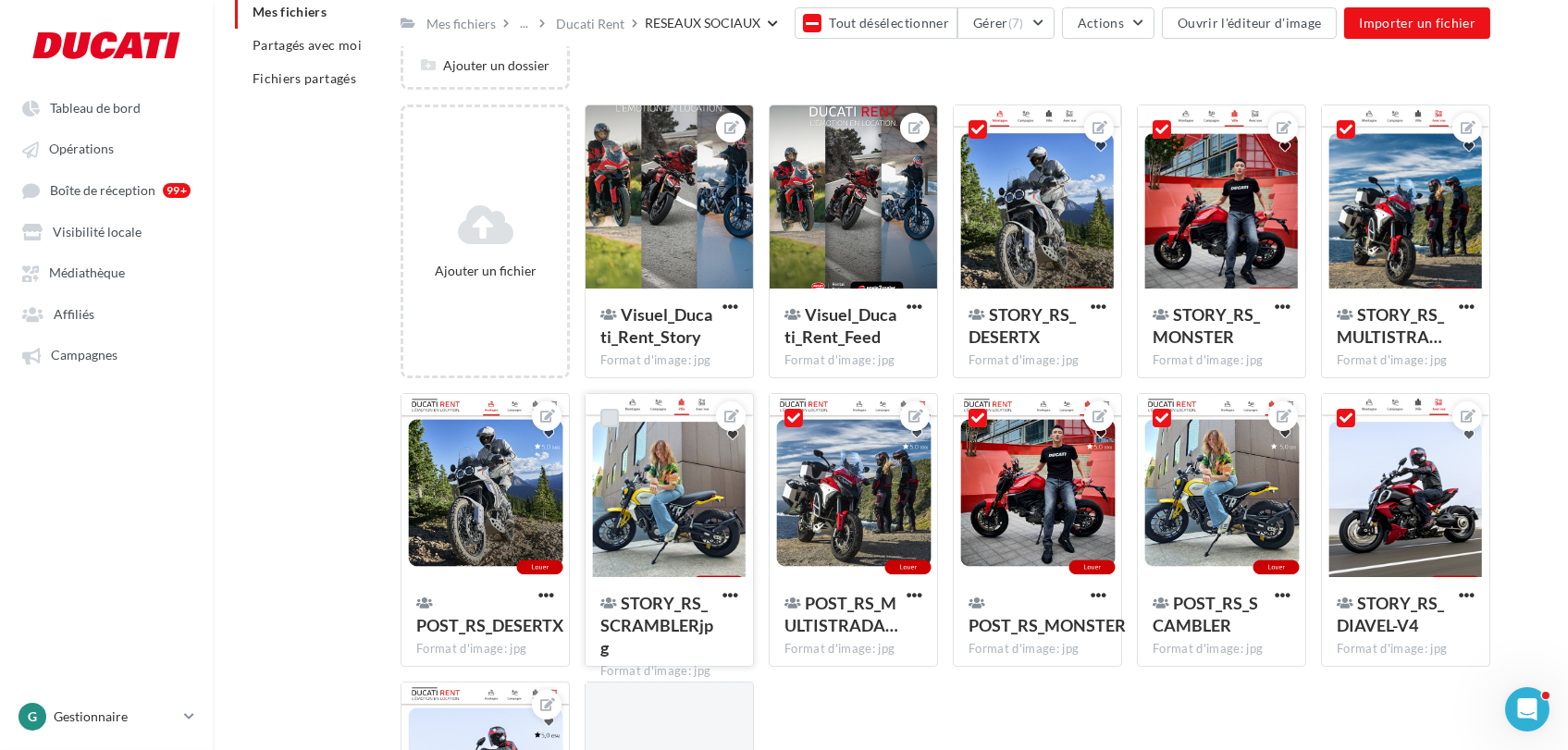 click at bounding box center [610, 418] 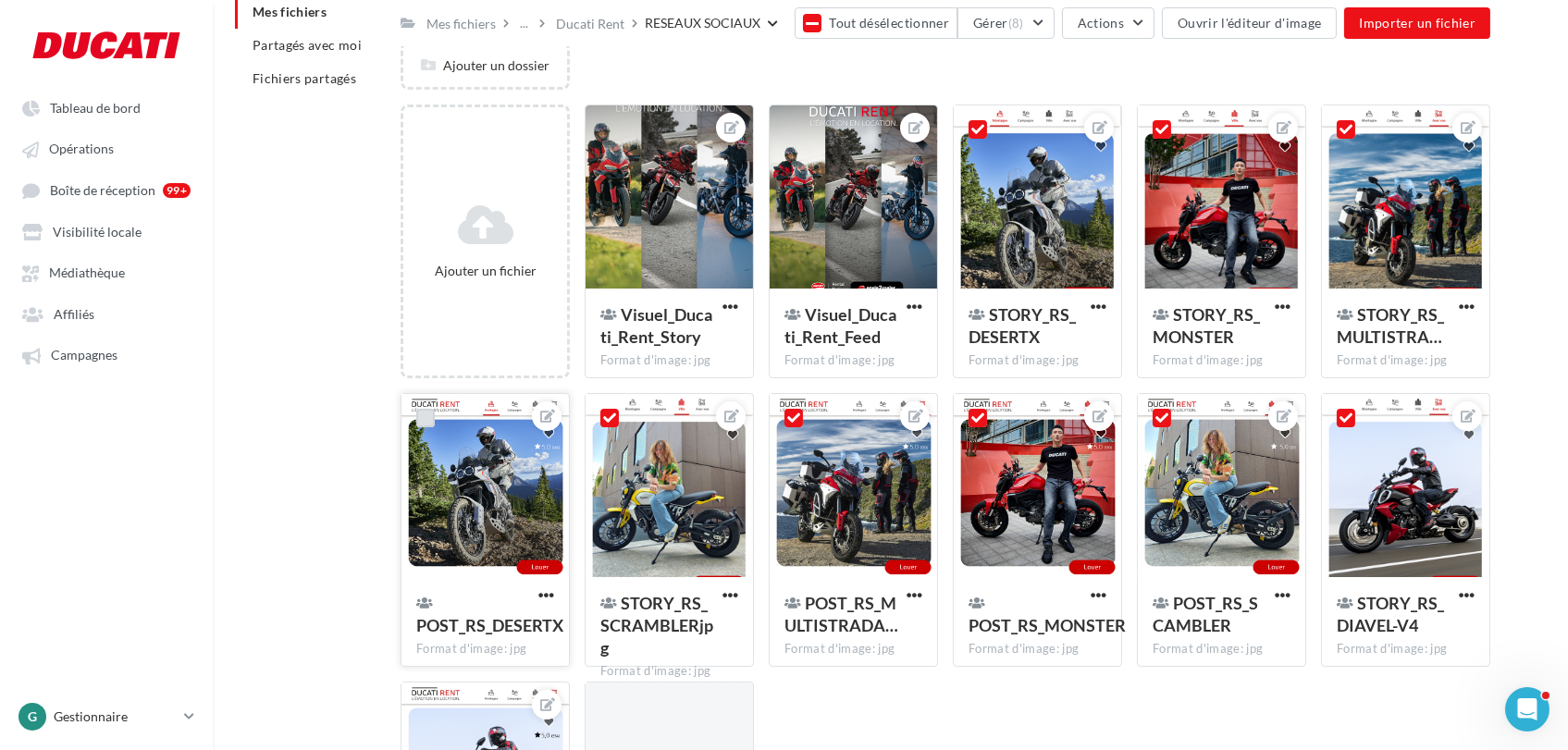 click at bounding box center (426, 418) 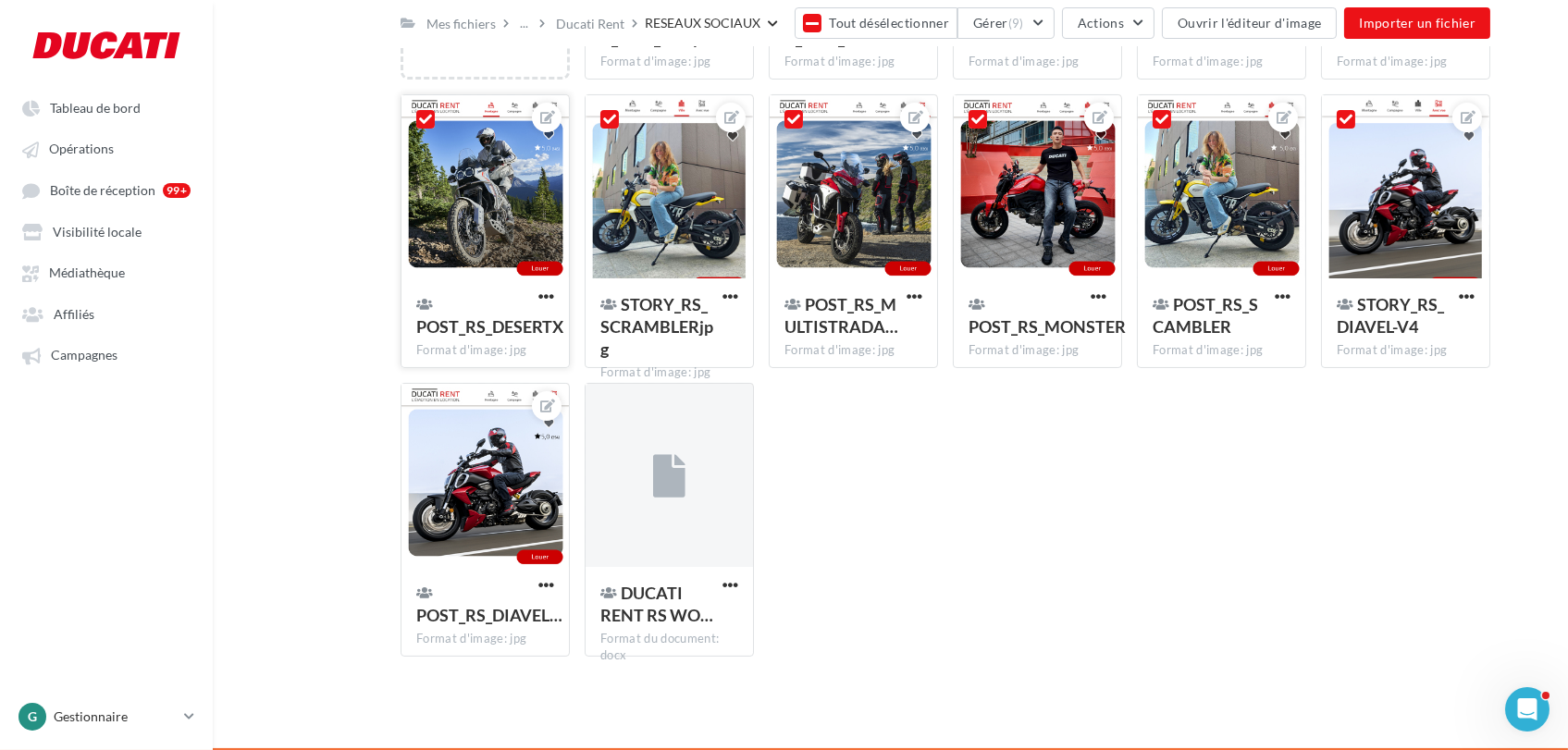 scroll, scrollTop: 423, scrollLeft: 0, axis: vertical 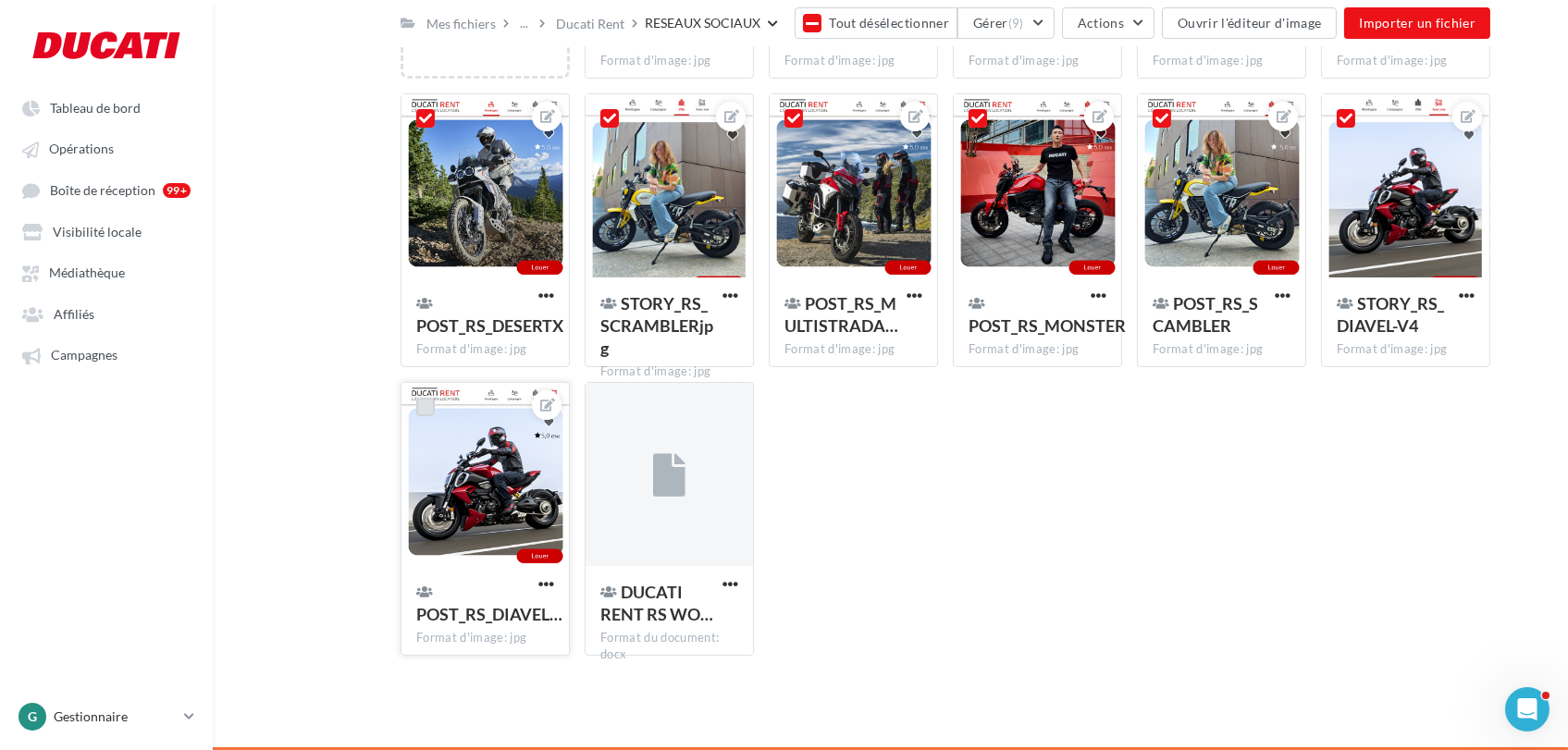click at bounding box center [426, 407] 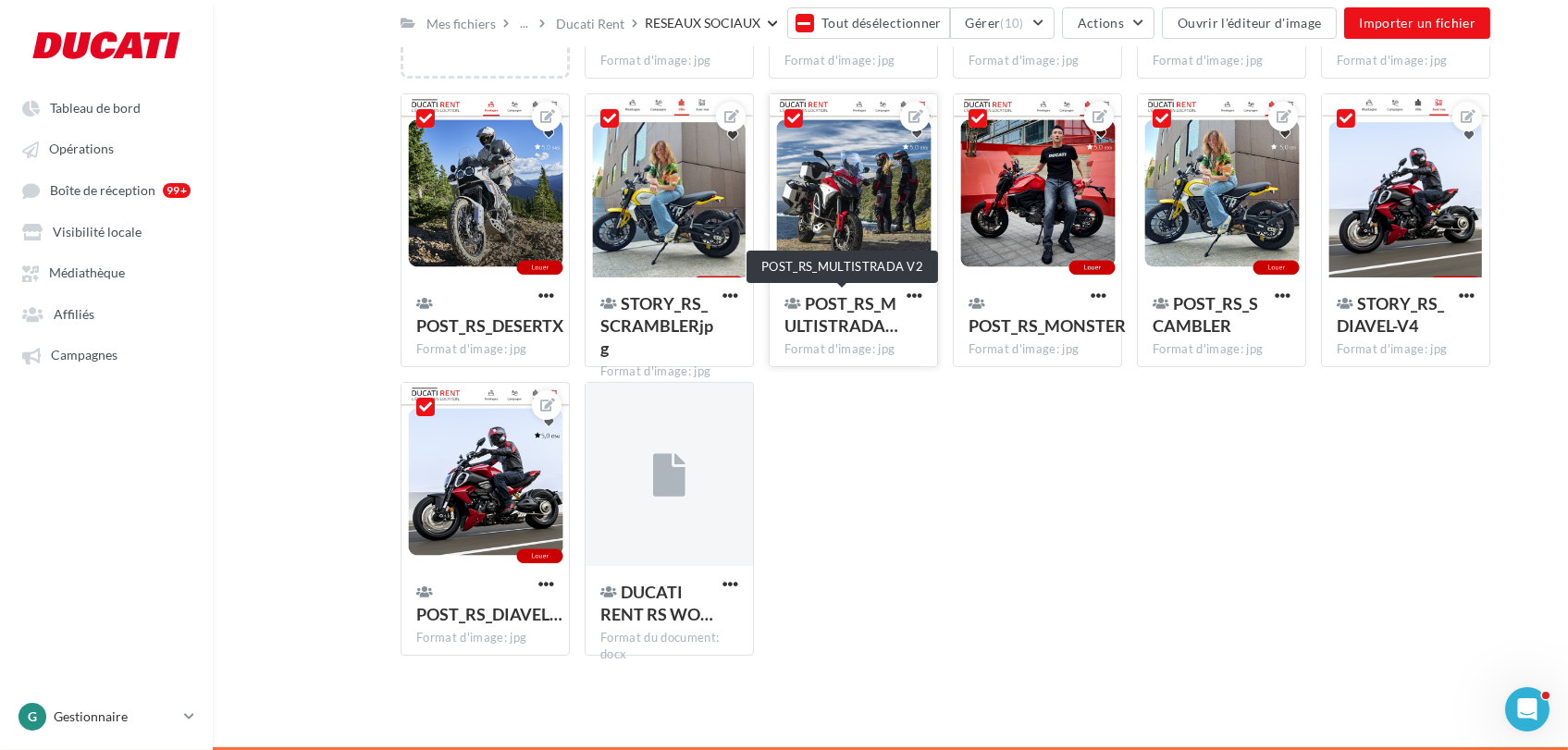 scroll, scrollTop: 0, scrollLeft: 0, axis: both 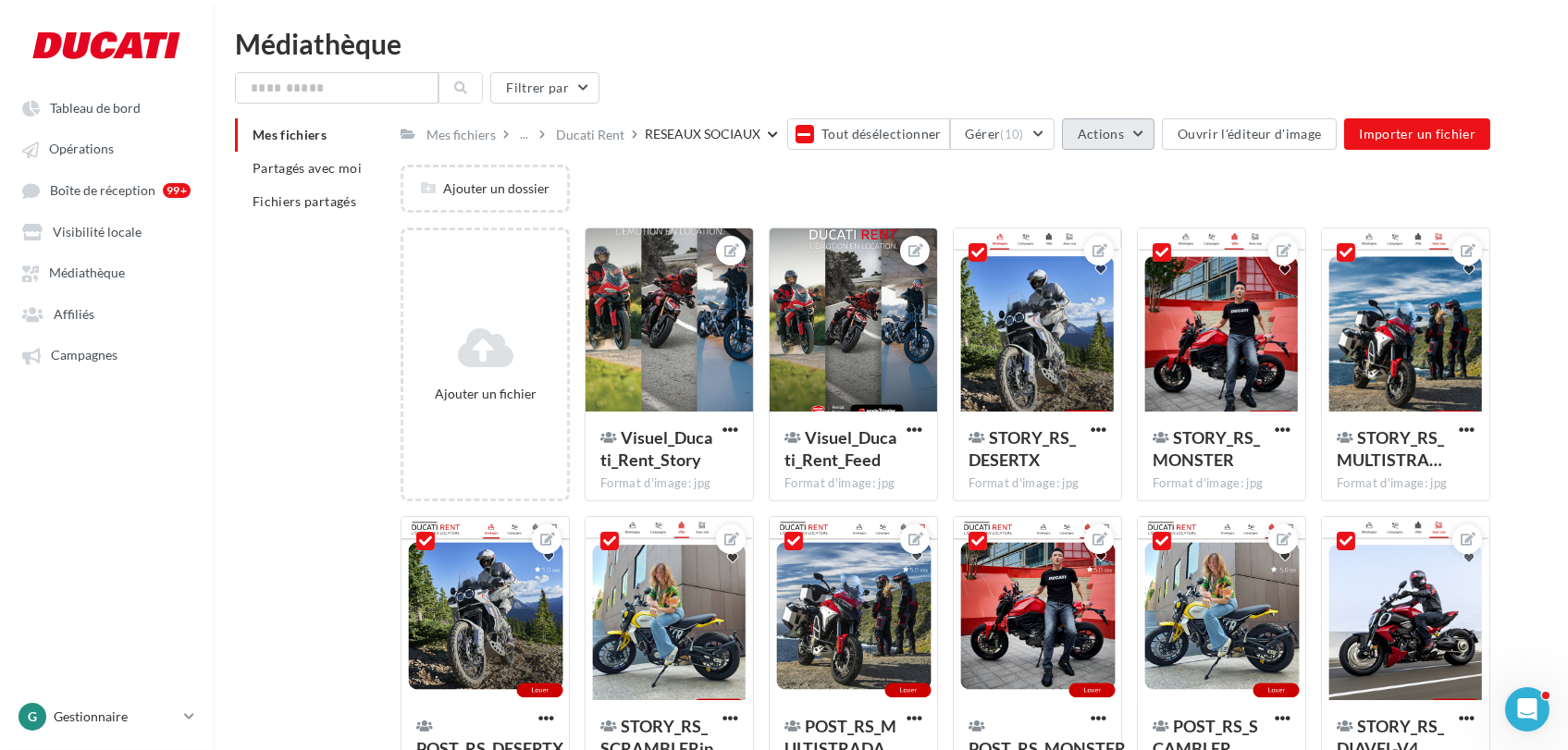 click on "Actions" at bounding box center (1108, 134) 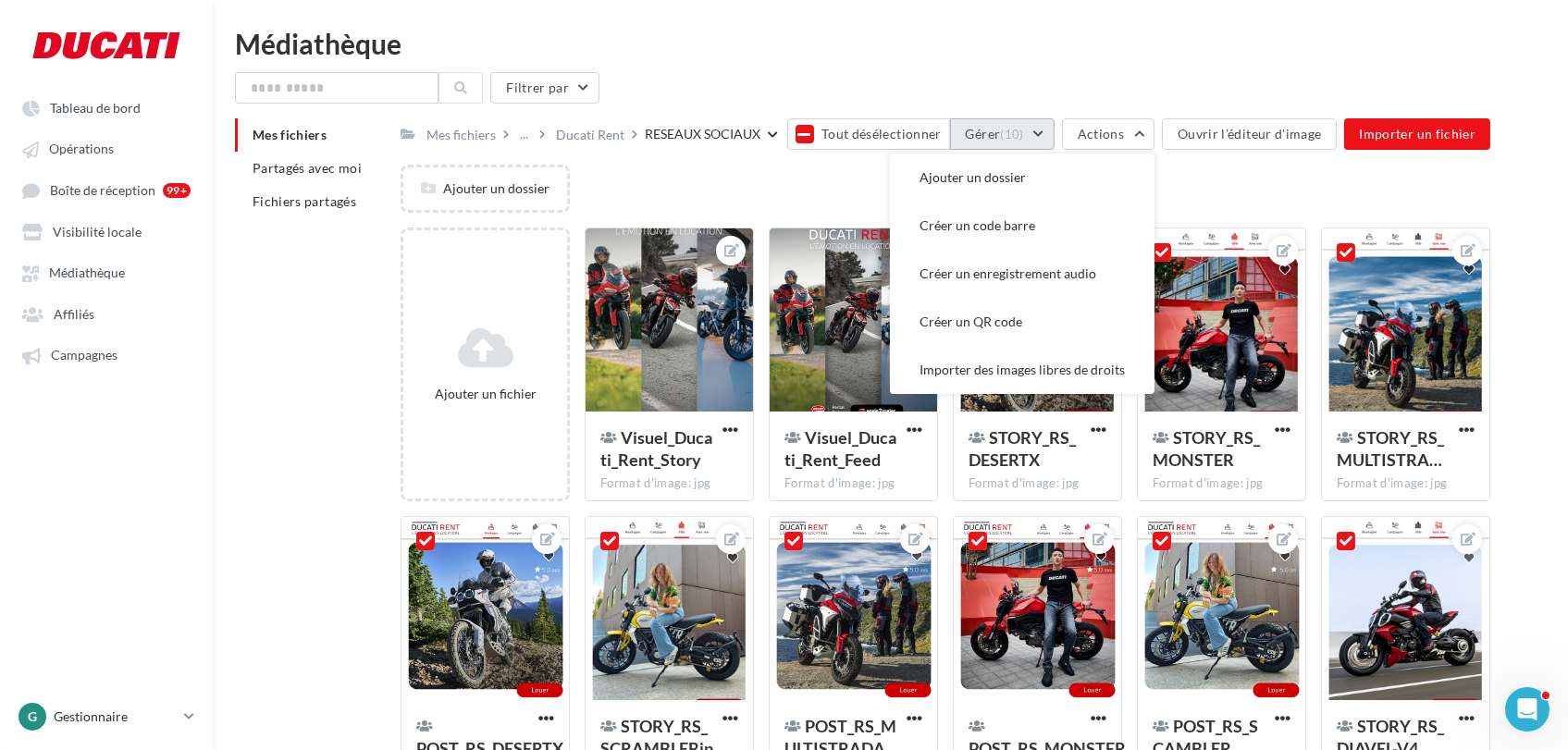 click on "Gérer   (10)" at bounding box center (1002, 134) 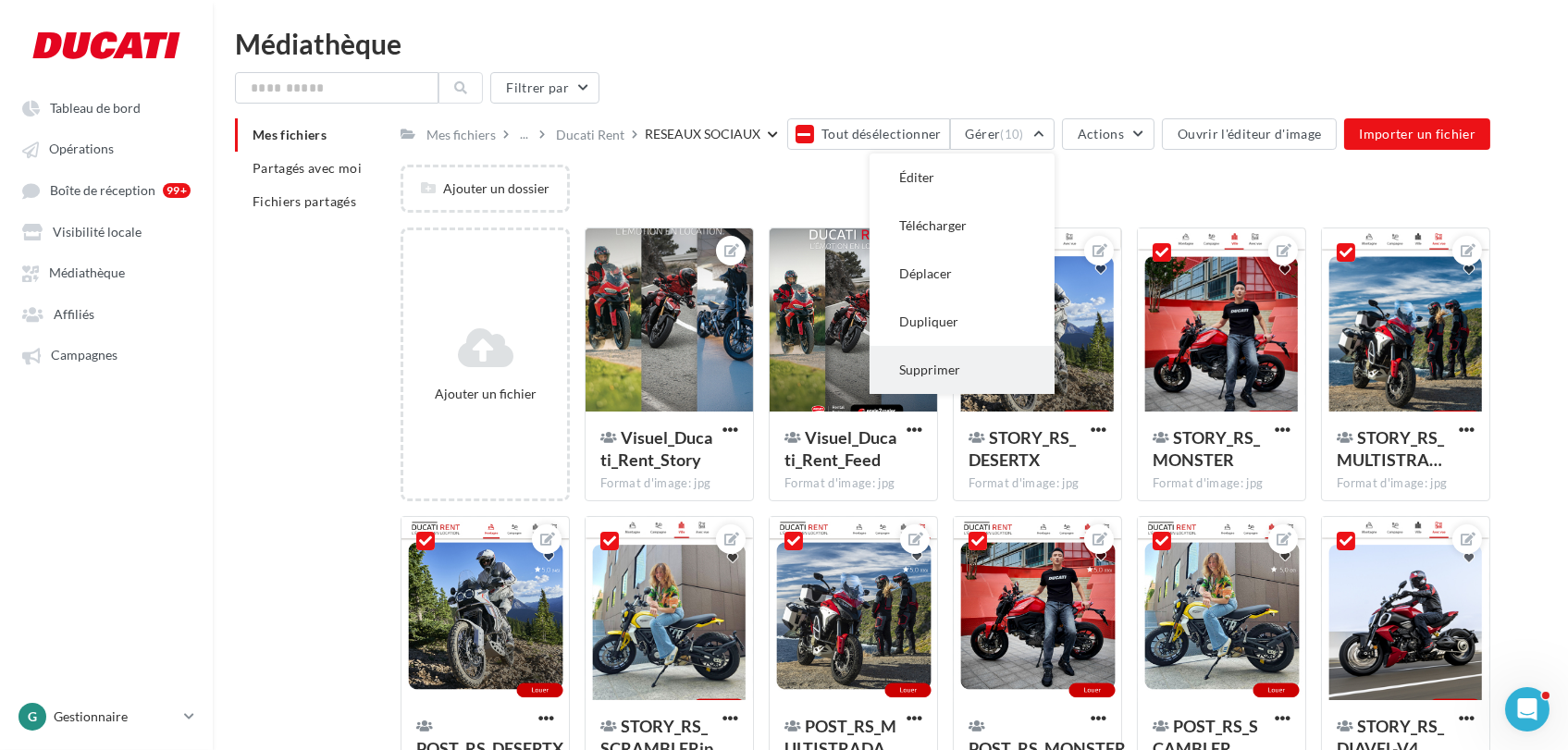 click on "Supprimer" at bounding box center [962, 370] 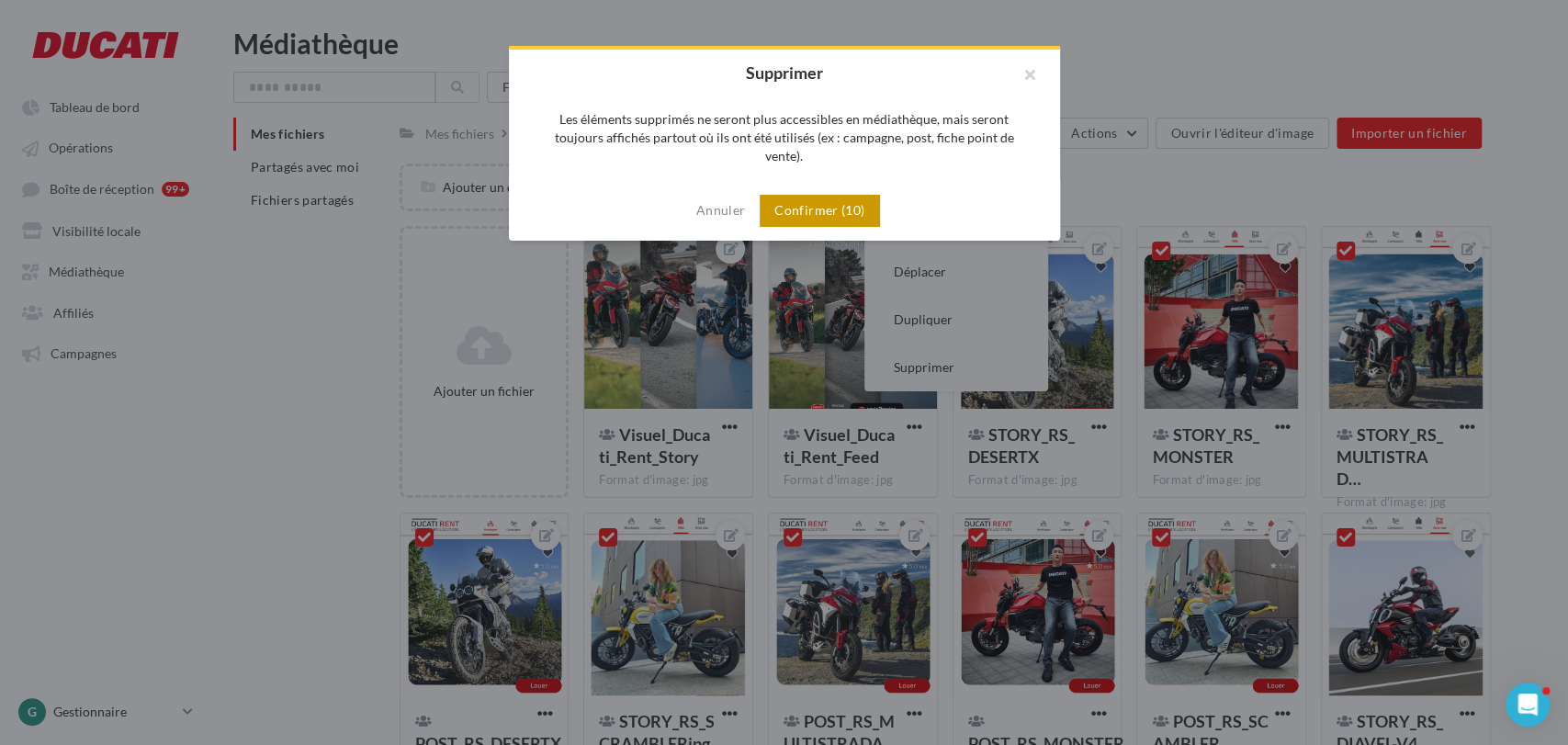 click on "Confirmer (10)" at bounding box center [819, 210] 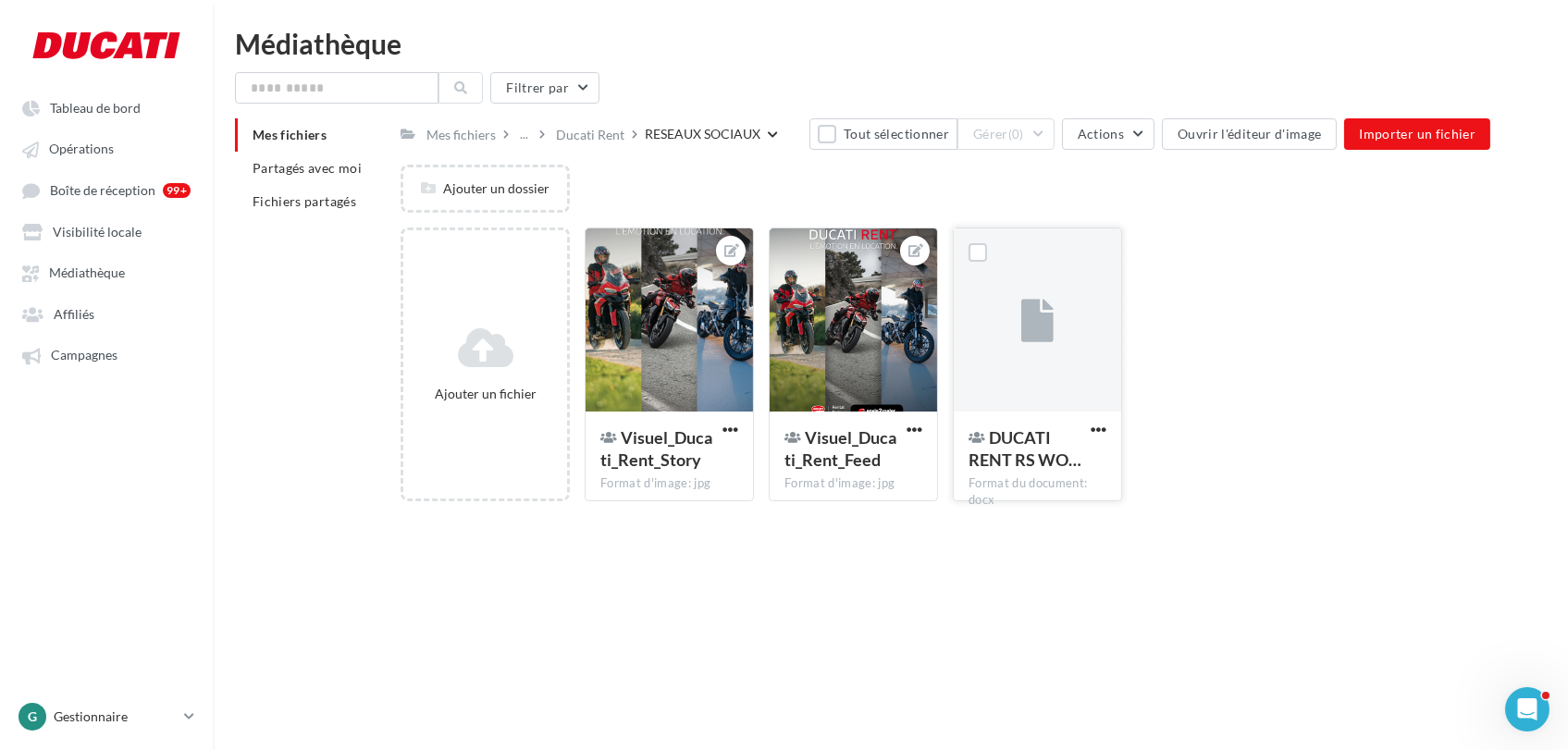 click at bounding box center (1037, 321) 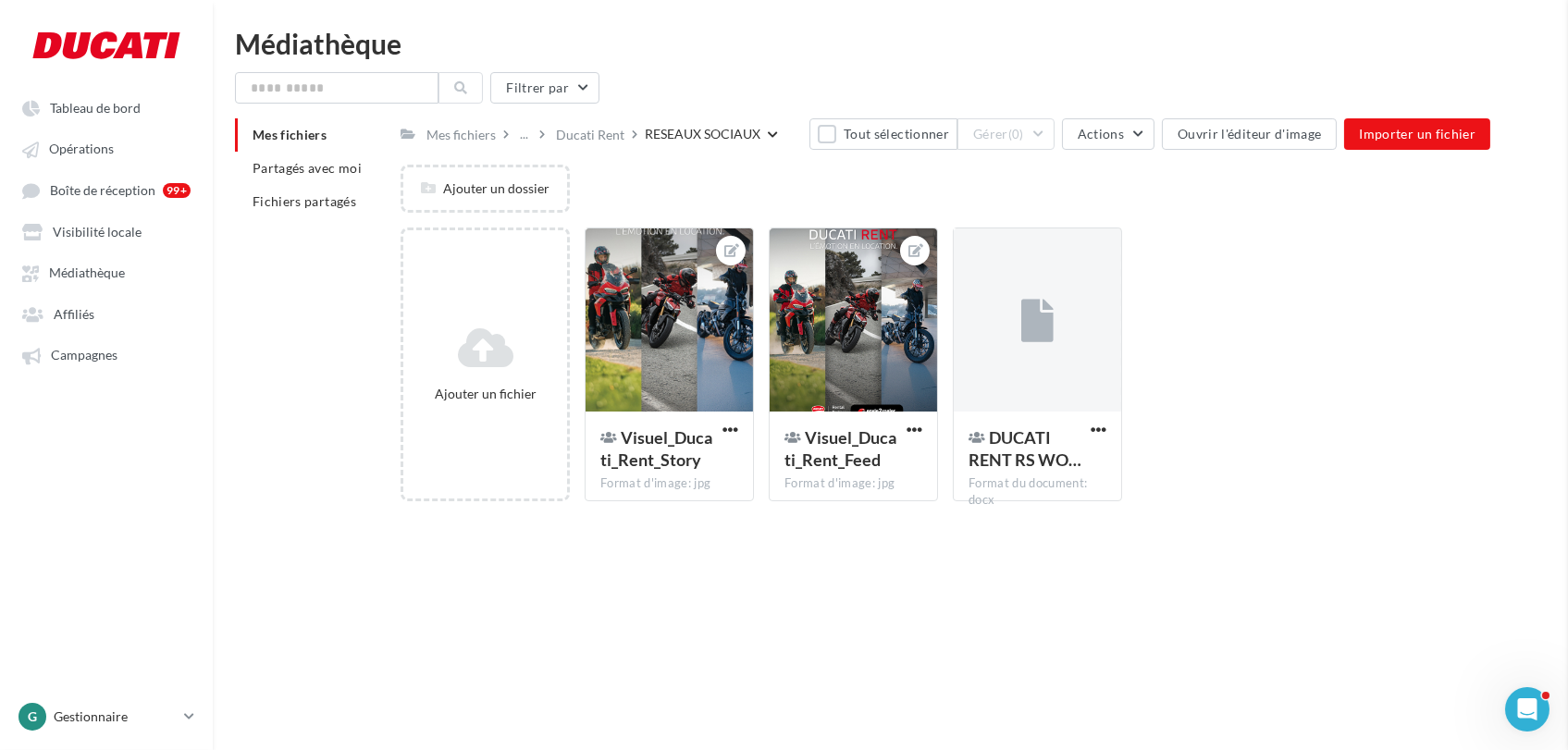 click at bounding box center [2352, 375] 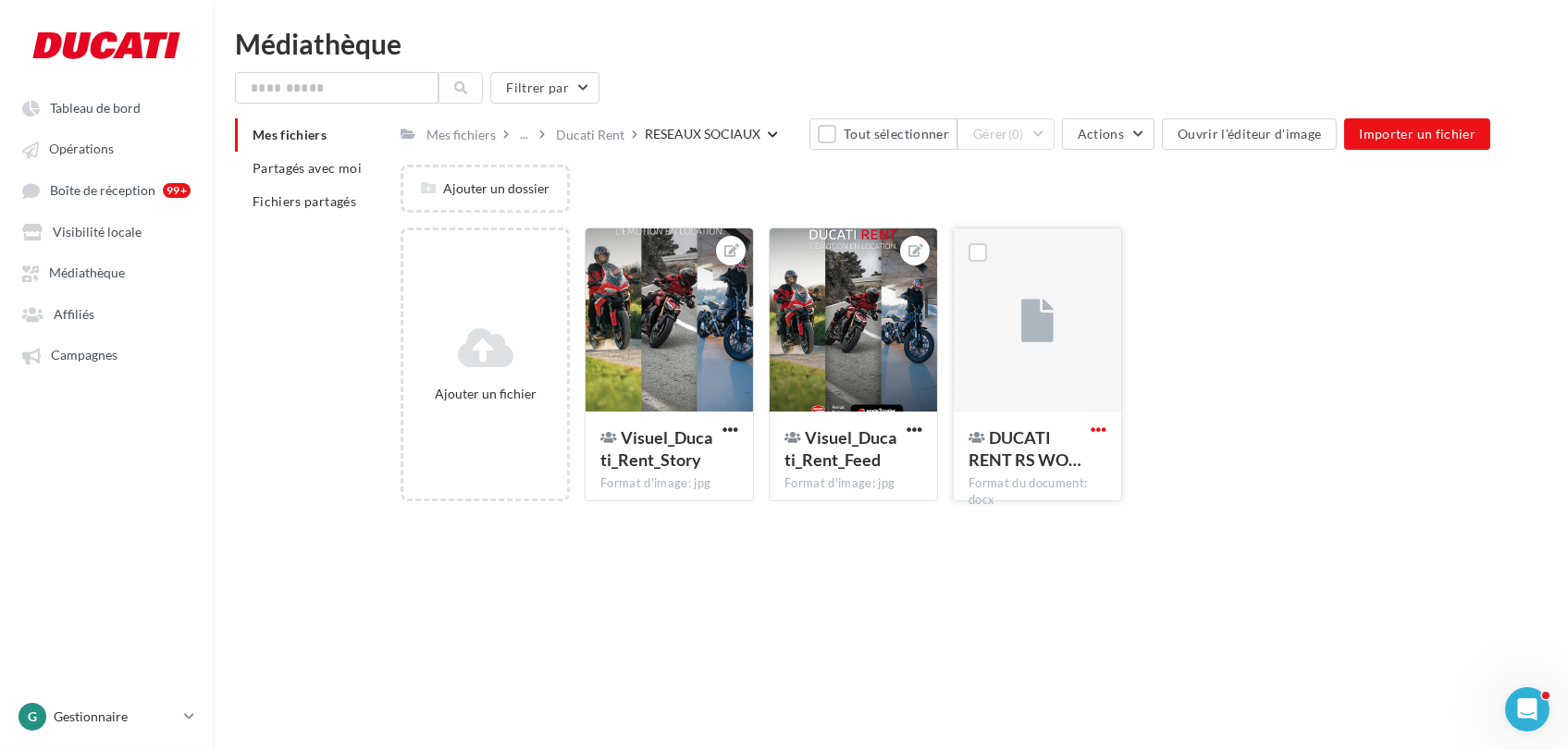 click at bounding box center (1098, 429) 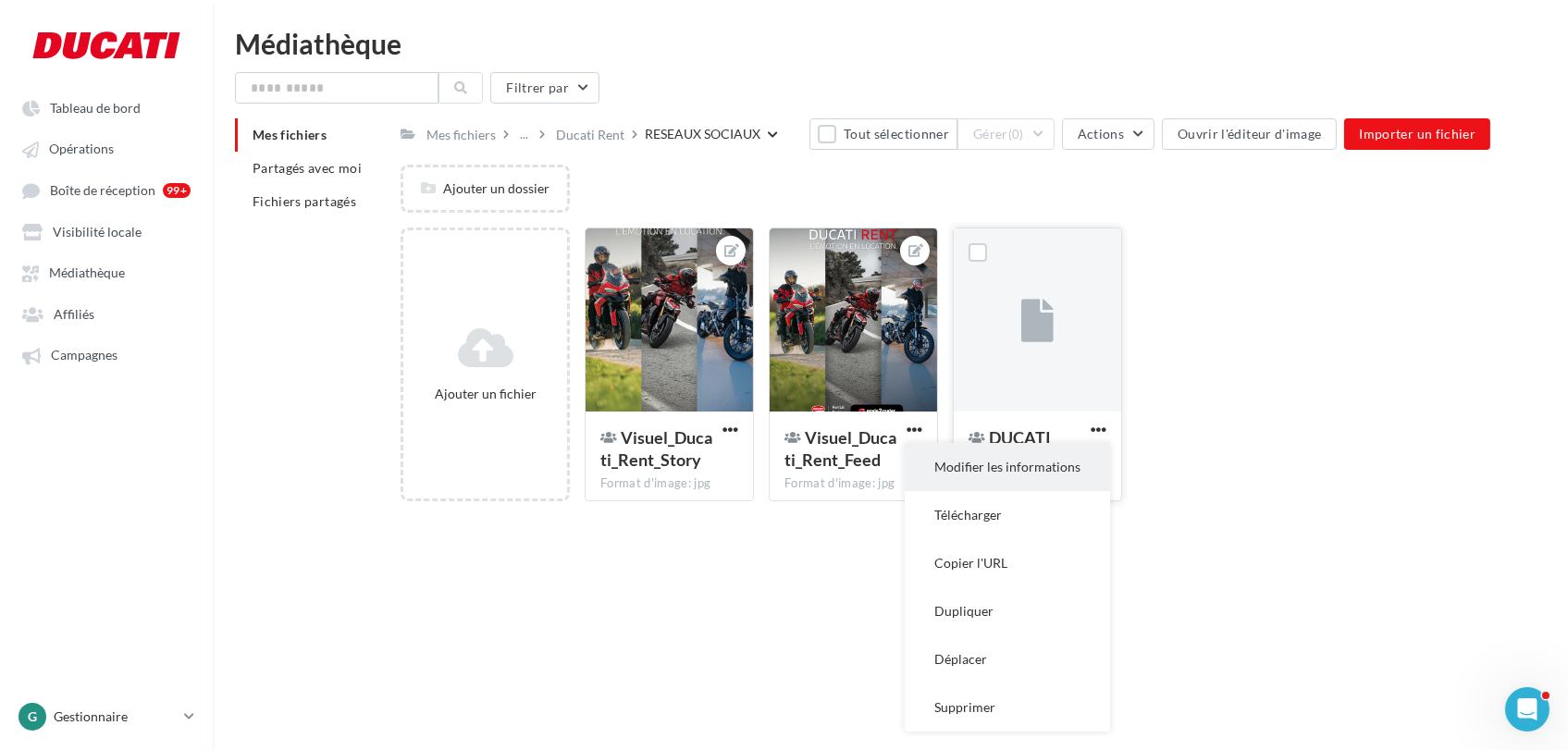 click on "Modifier les informations" at bounding box center [1007, 467] 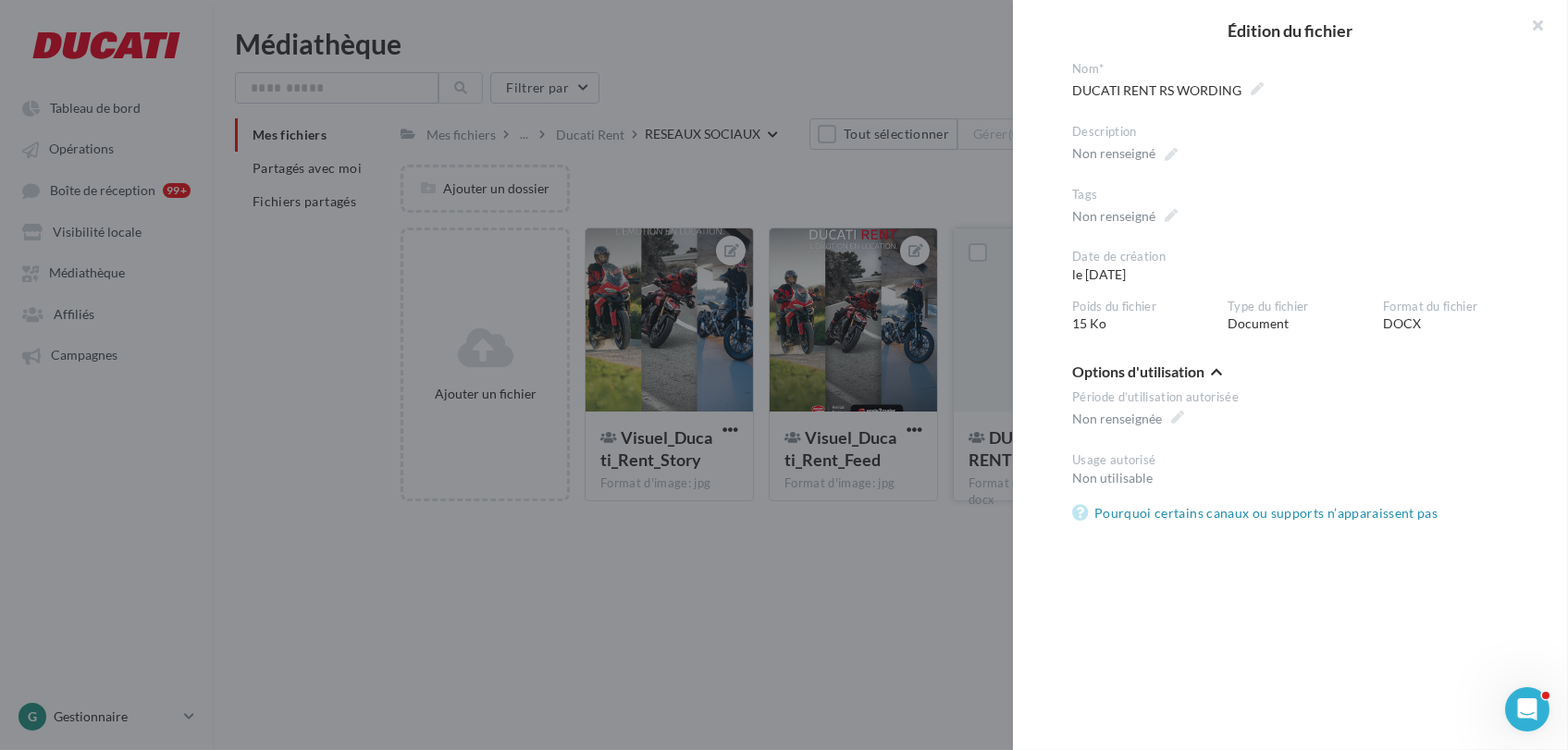 click at bounding box center [784, 375] 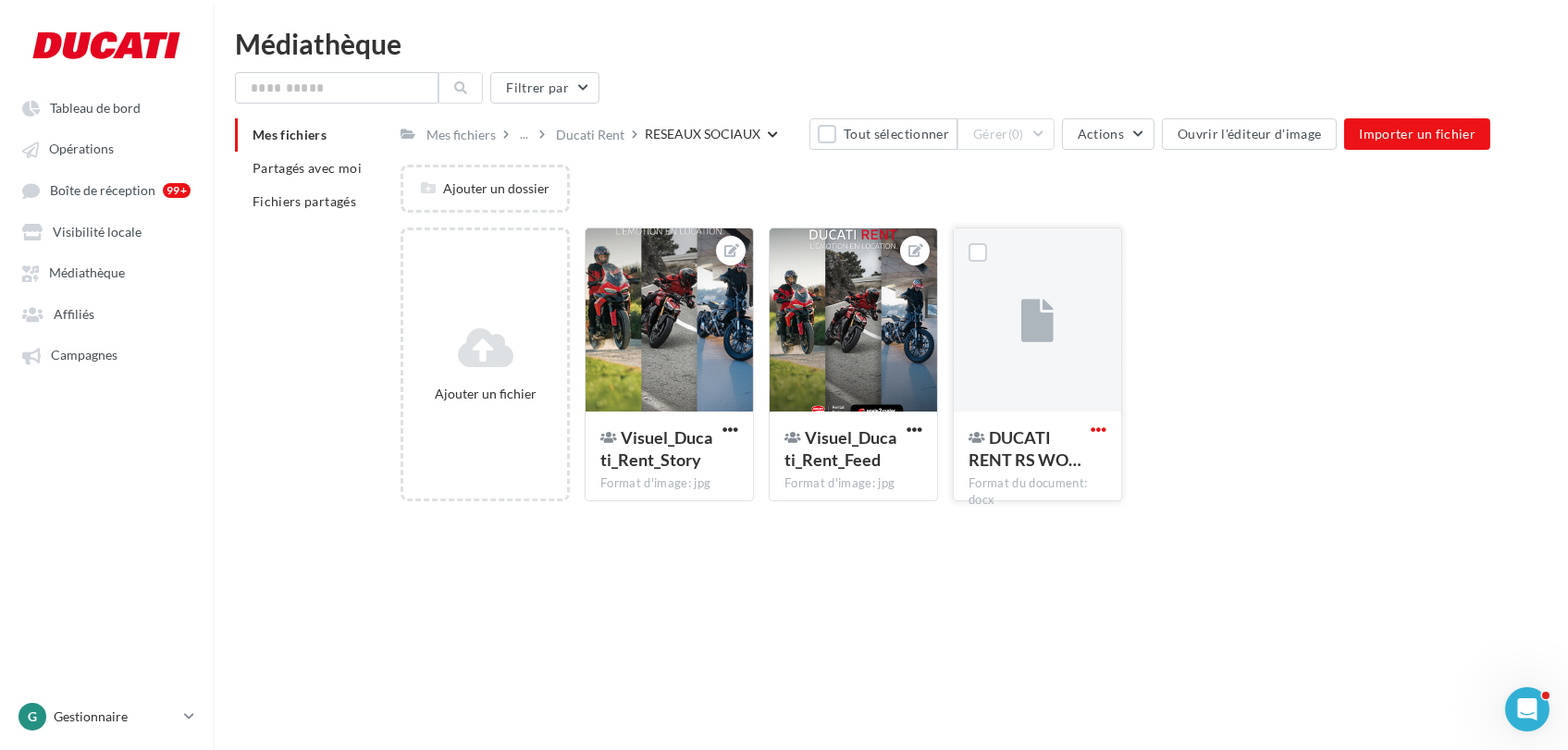 click at bounding box center (1098, 429) 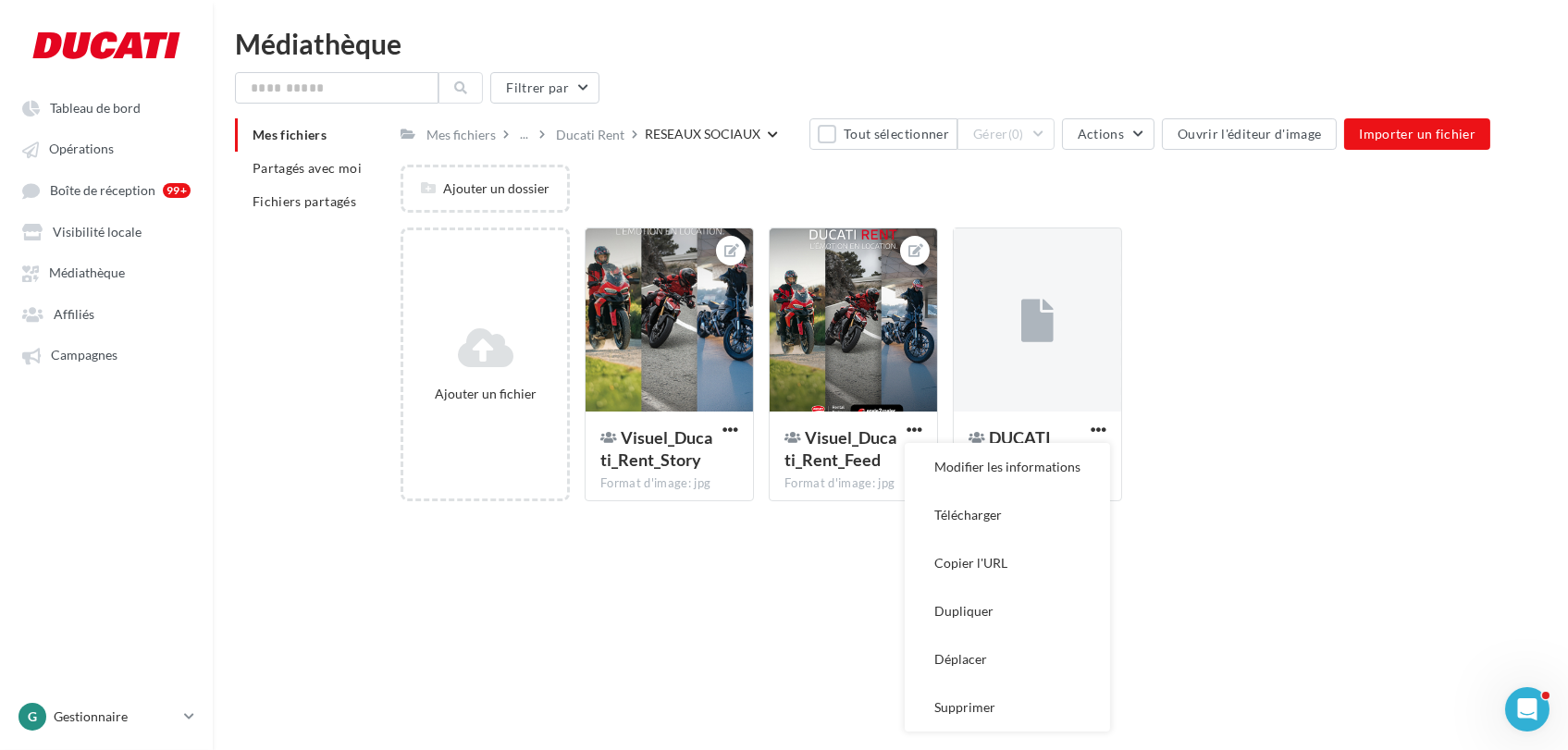 click on "Tableau de bord
Opérations
Affiliés" at bounding box center (784, 404) 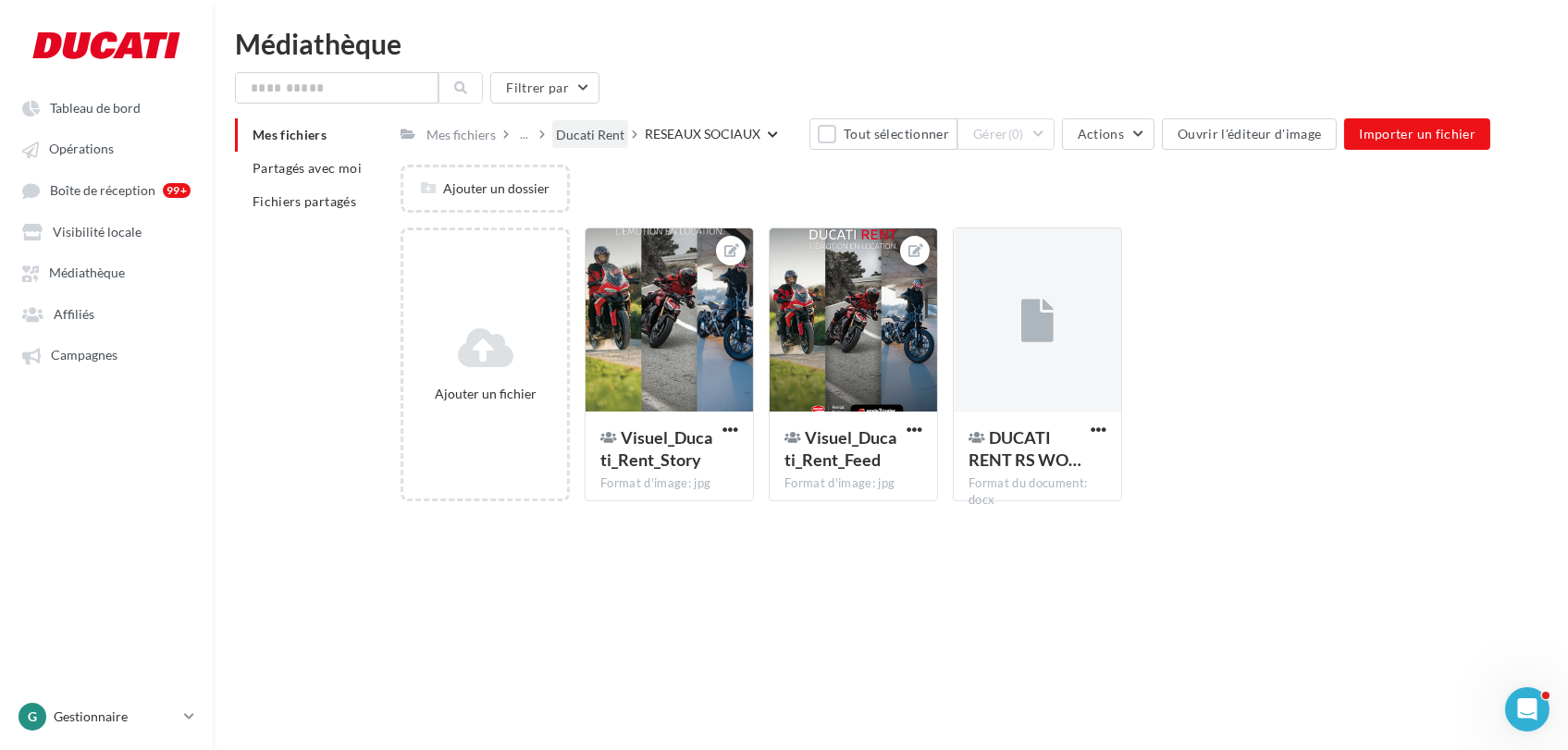 click on "Ducati Rent" at bounding box center (590, 135) 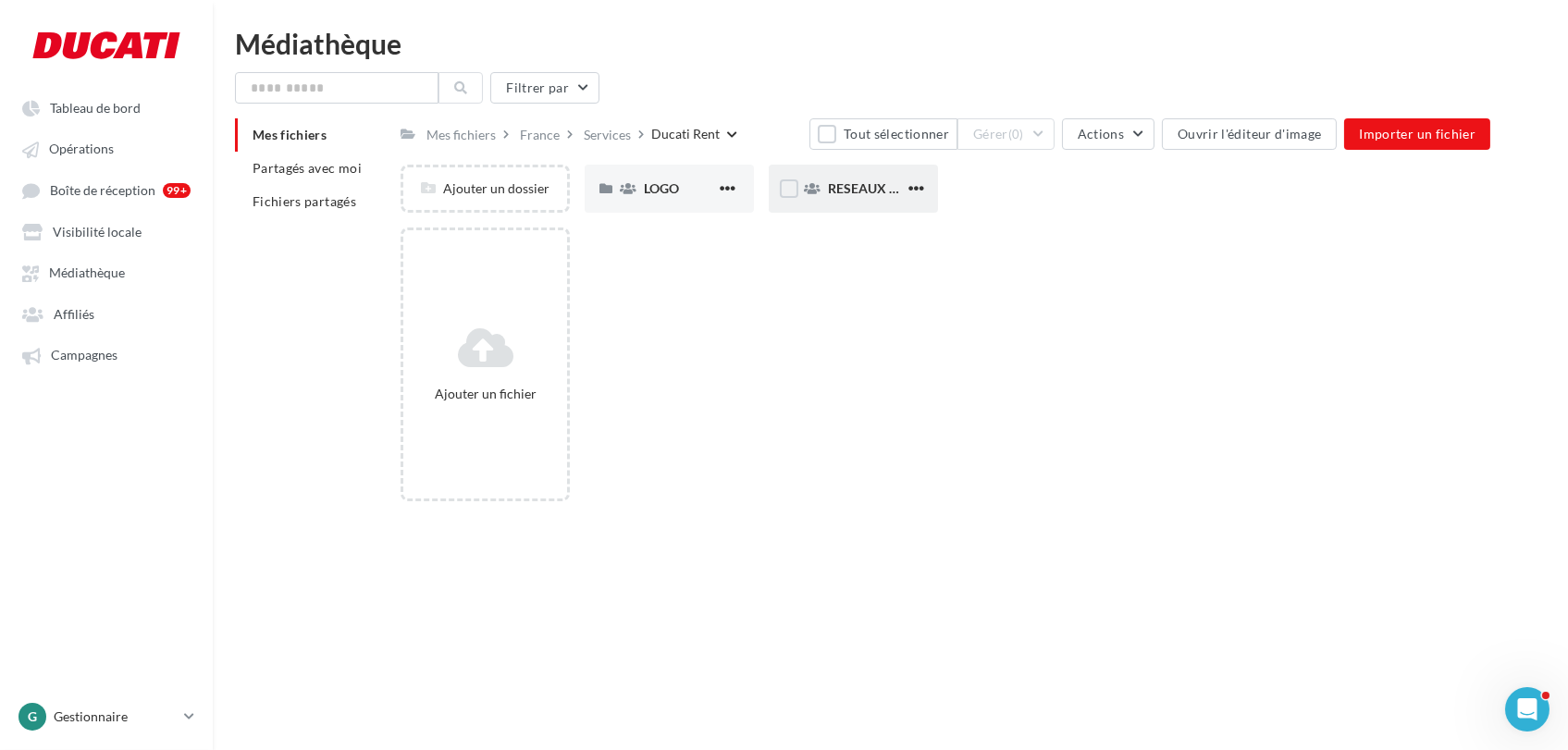 click on "RESEAUX SOCIAUX" at bounding box center (853, 189) 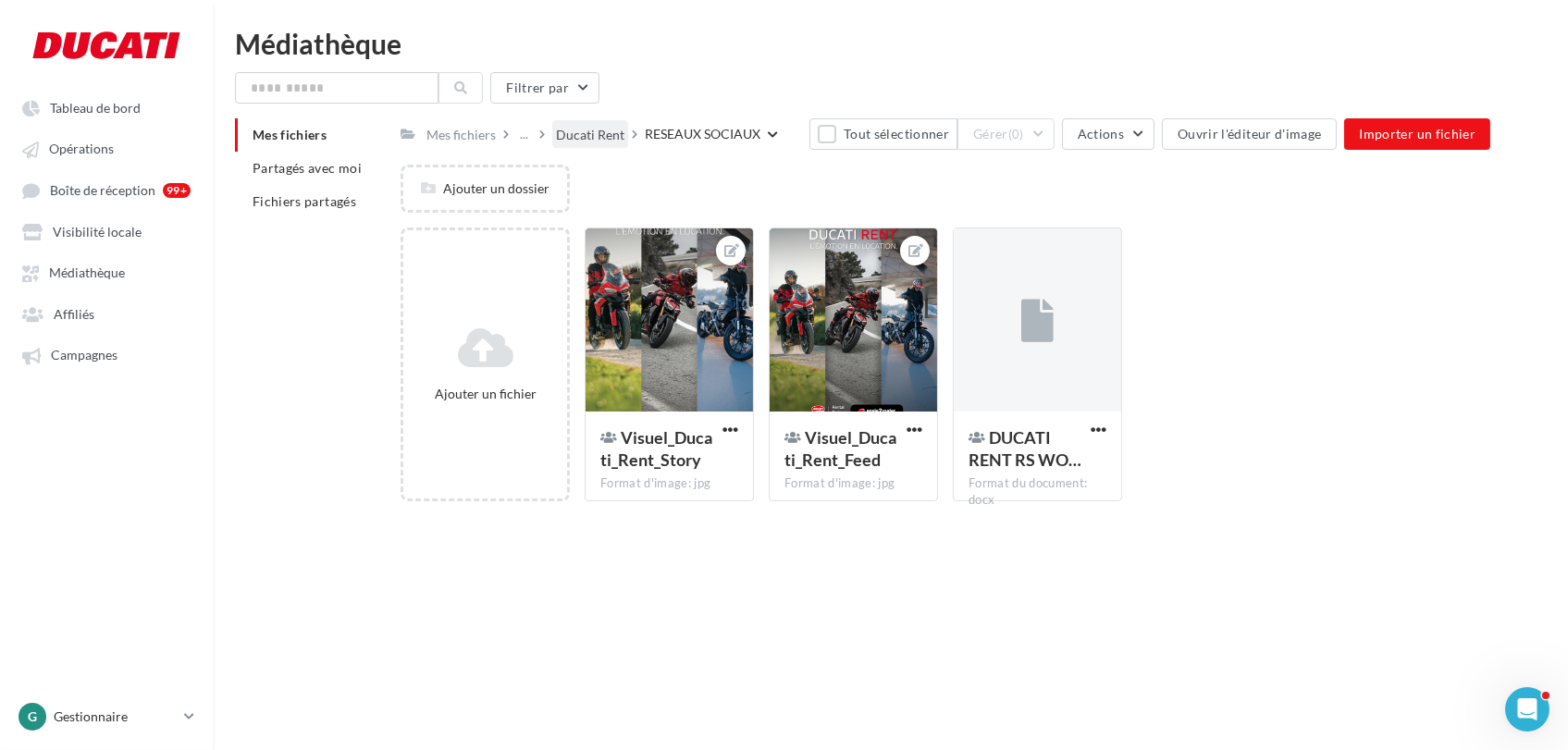 click on "Ducati Rent" at bounding box center (590, 135) 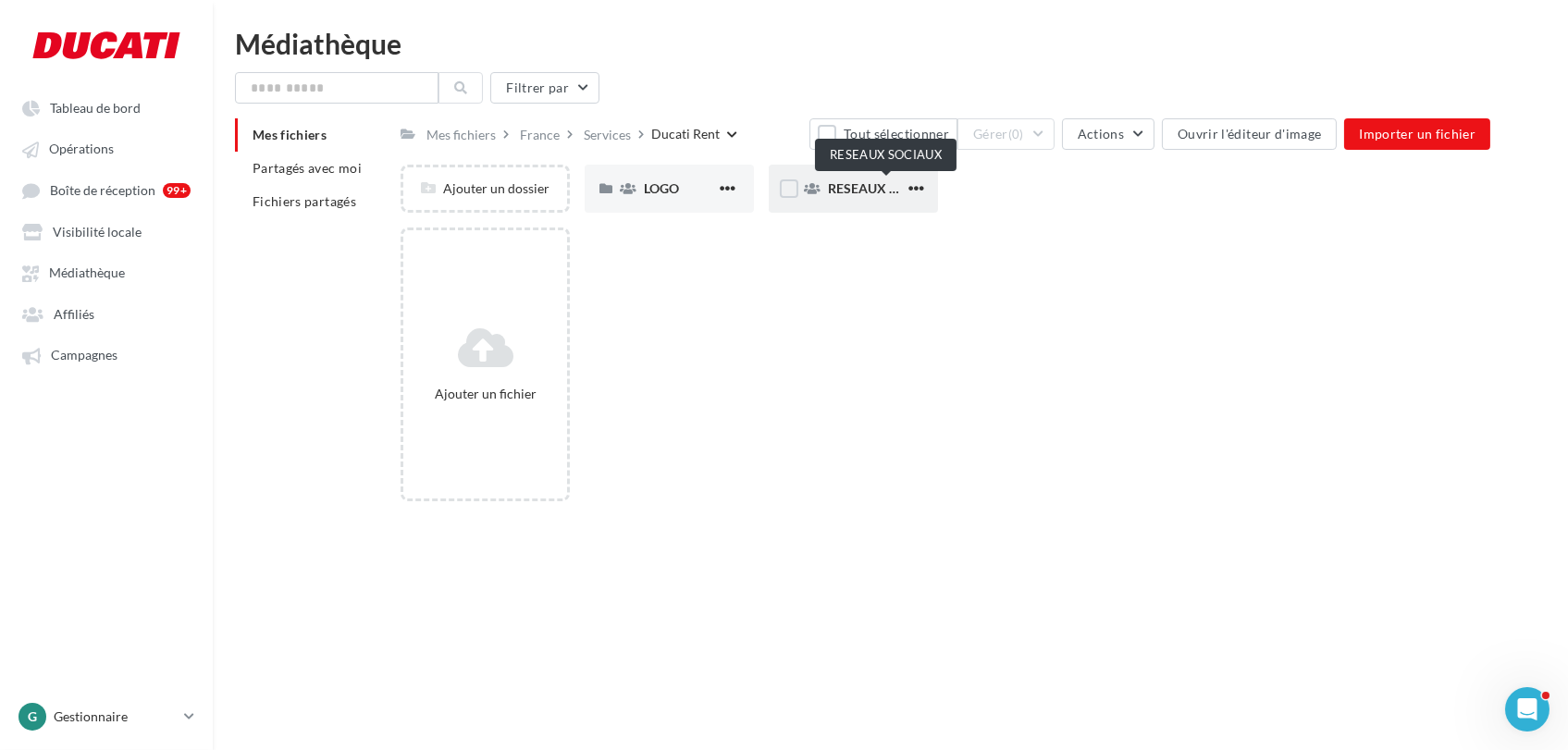 click on "RESEAUX SOCIAUX" at bounding box center [887, 188] 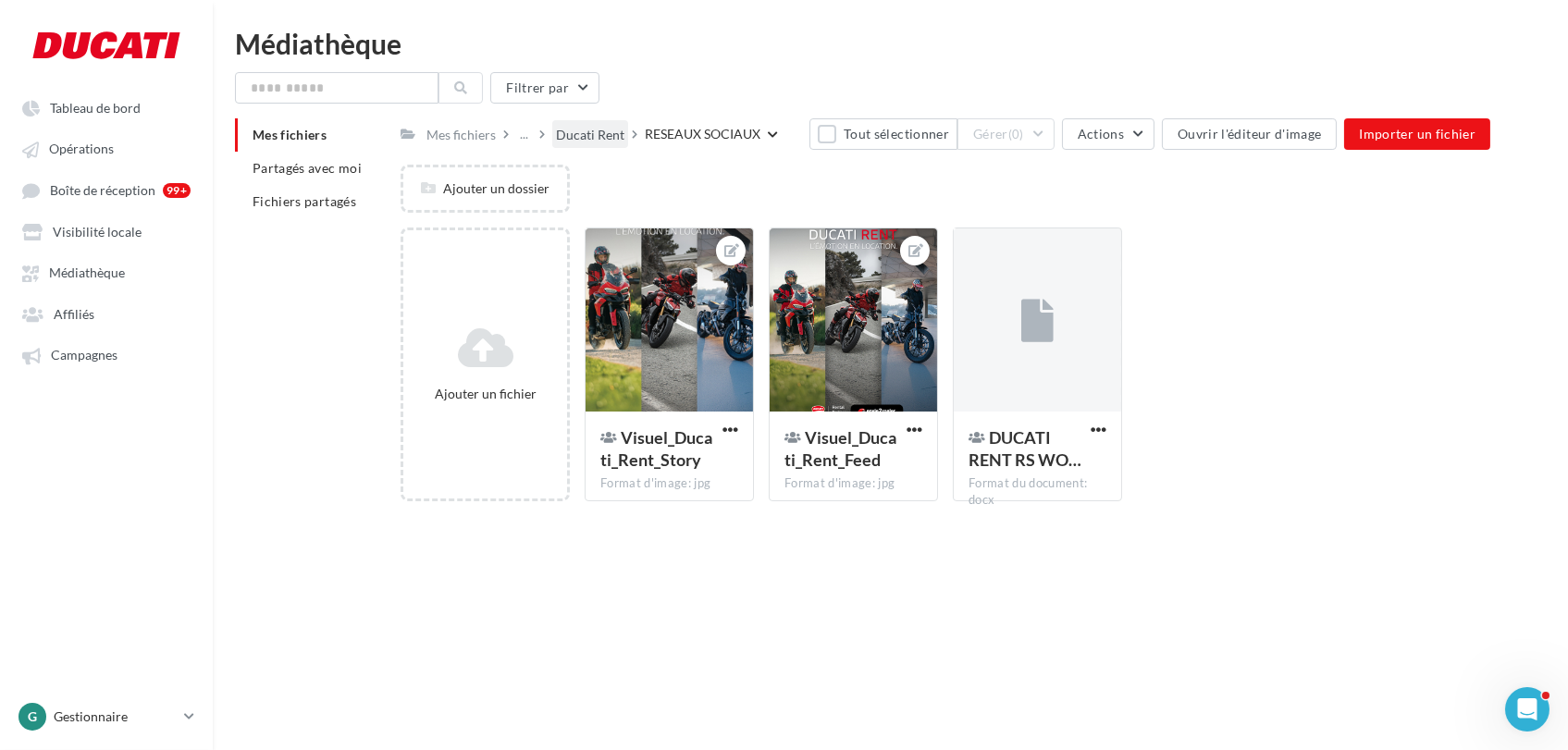 click on "Ducati Rent" at bounding box center [590, 135] 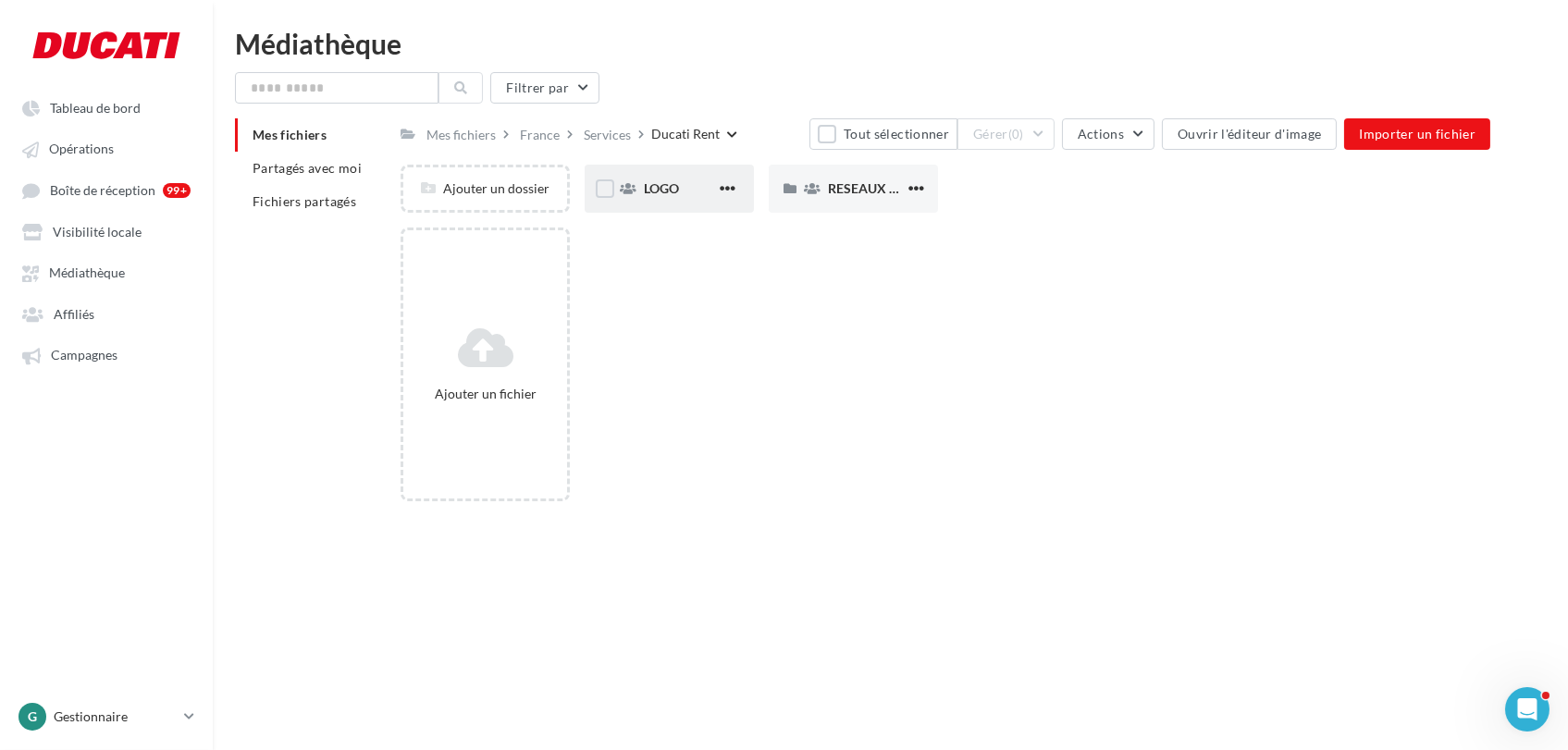 click on "LOGO" at bounding box center [669, 189] 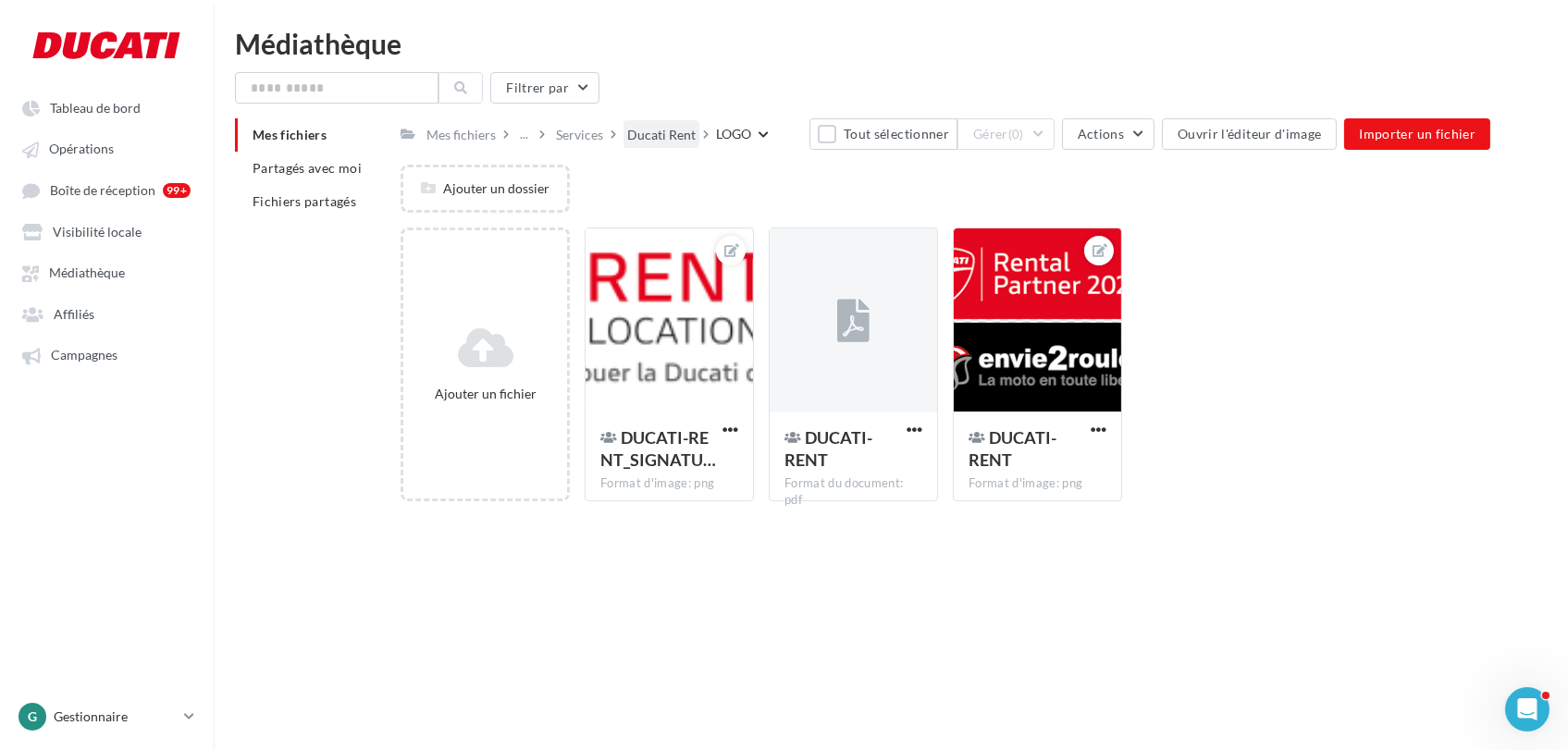 click on "Ducati Rent" at bounding box center [661, 135] 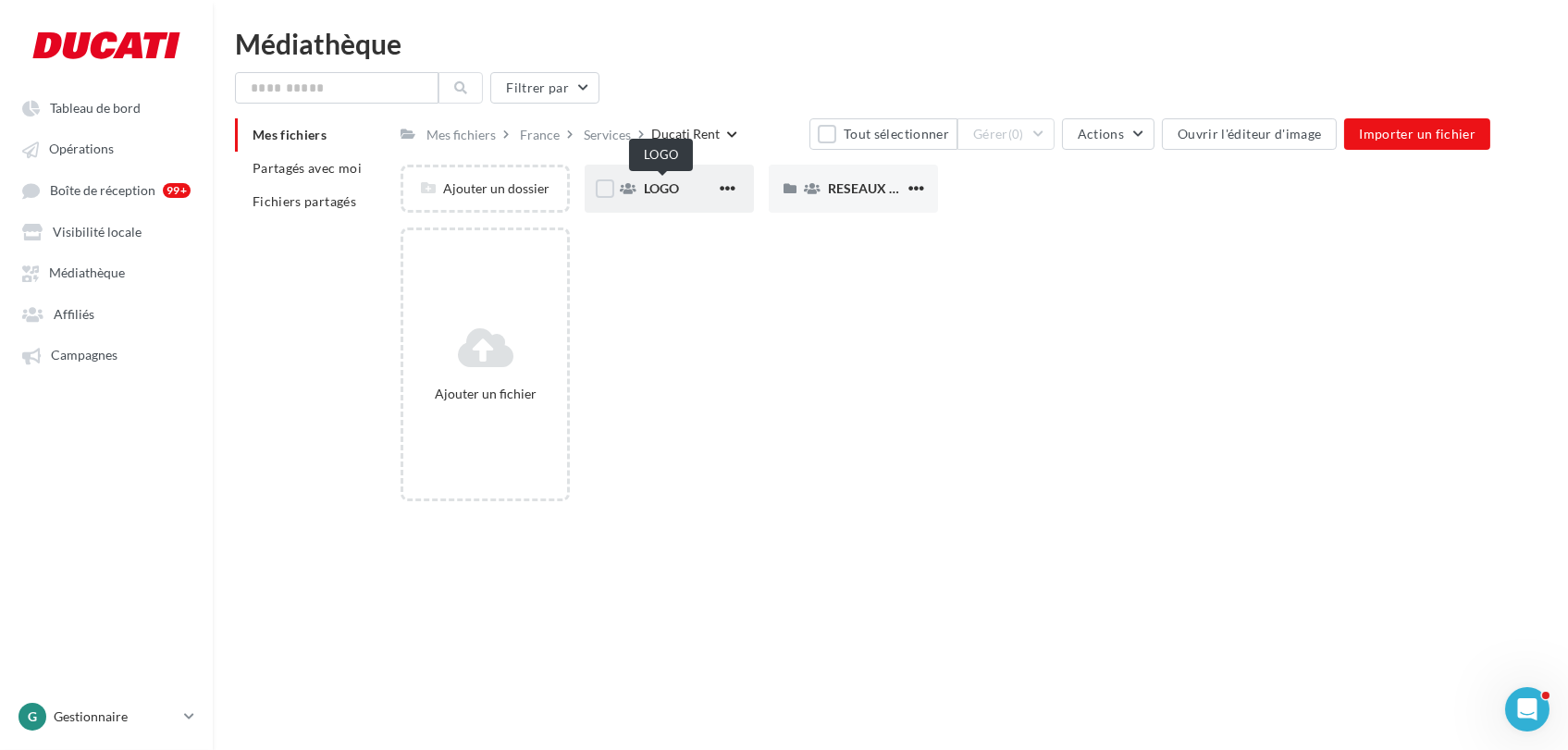 click on "LOGO" at bounding box center (661, 188) 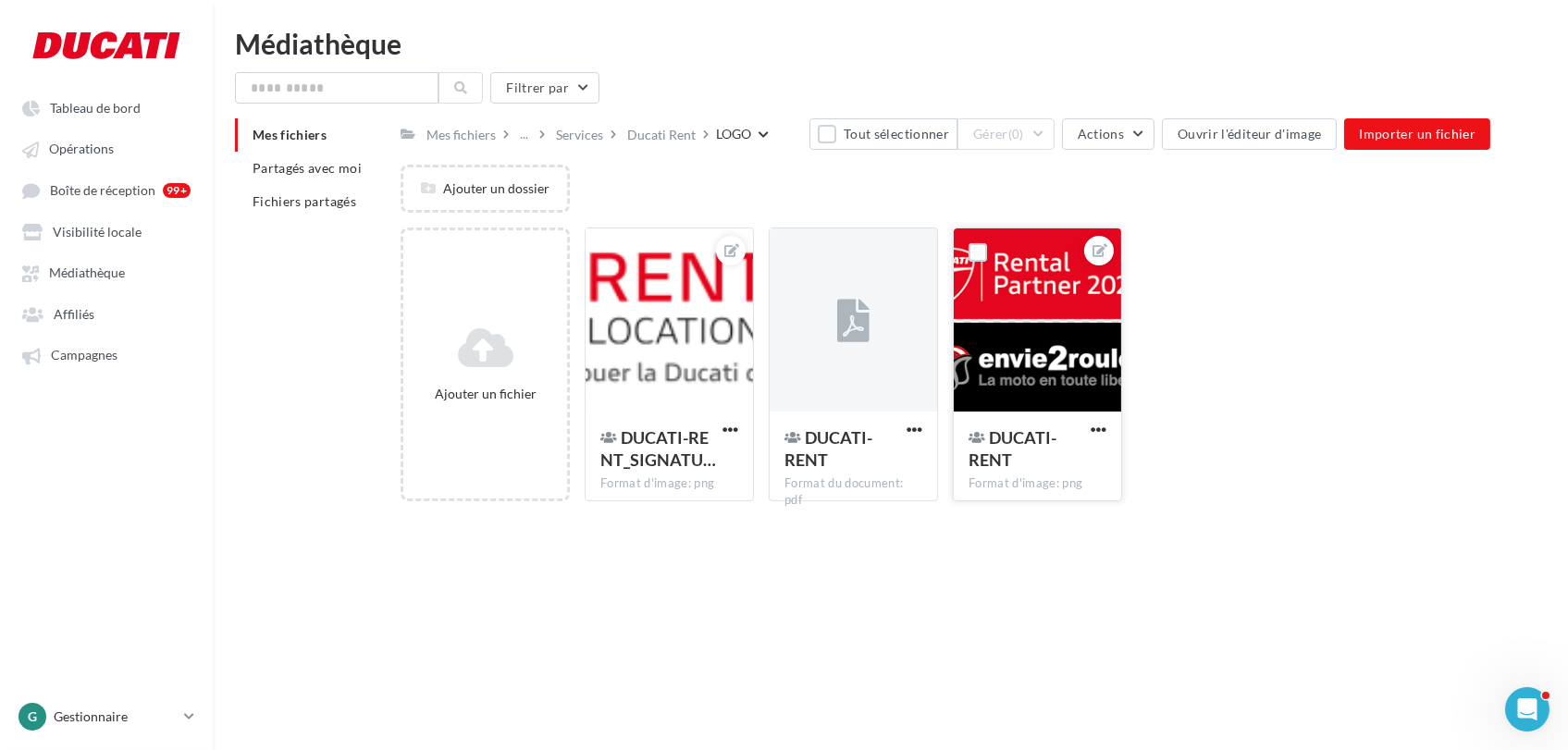 click at bounding box center (978, 252) 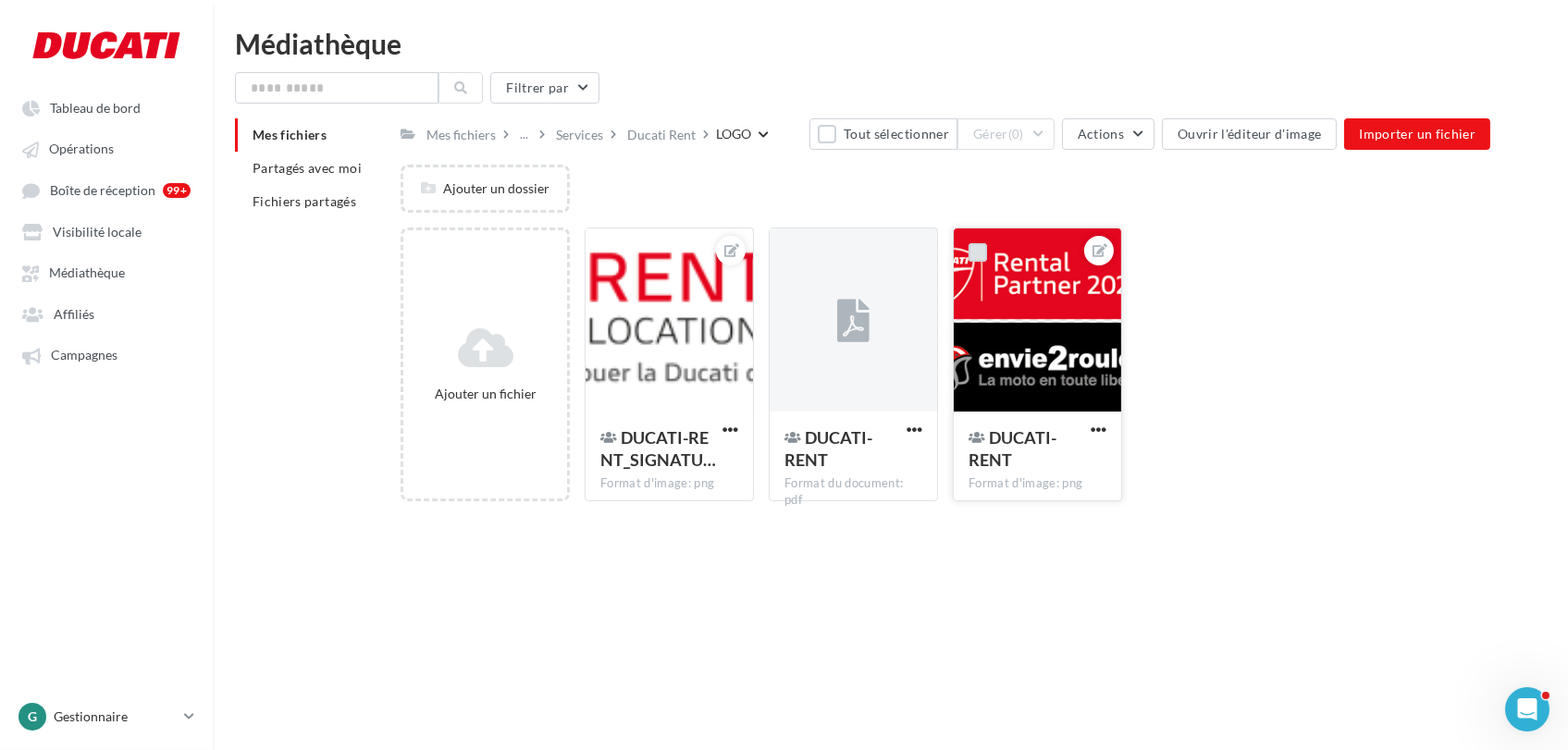 click at bounding box center [978, 252] 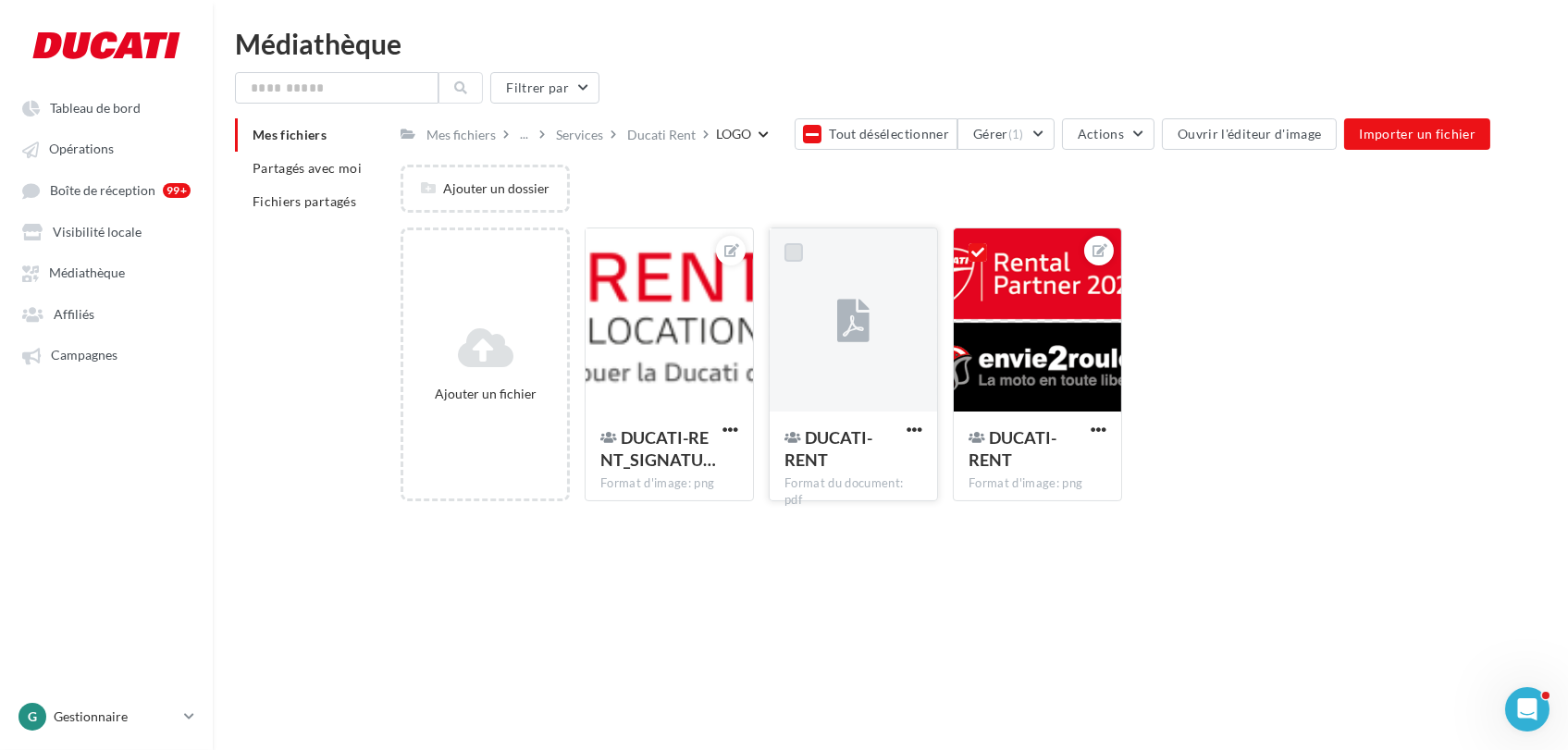 click at bounding box center [794, 252] 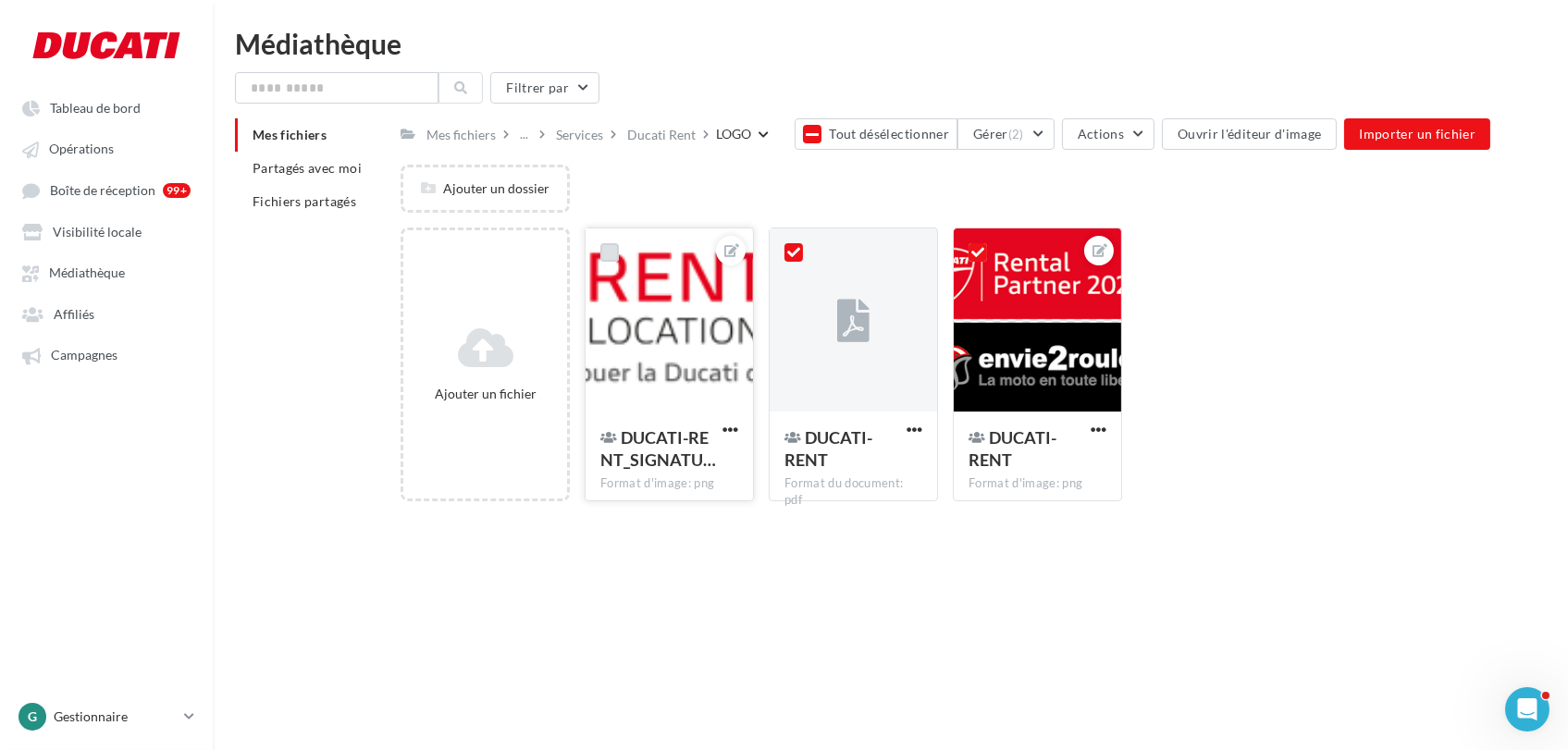 click at bounding box center [610, 252] 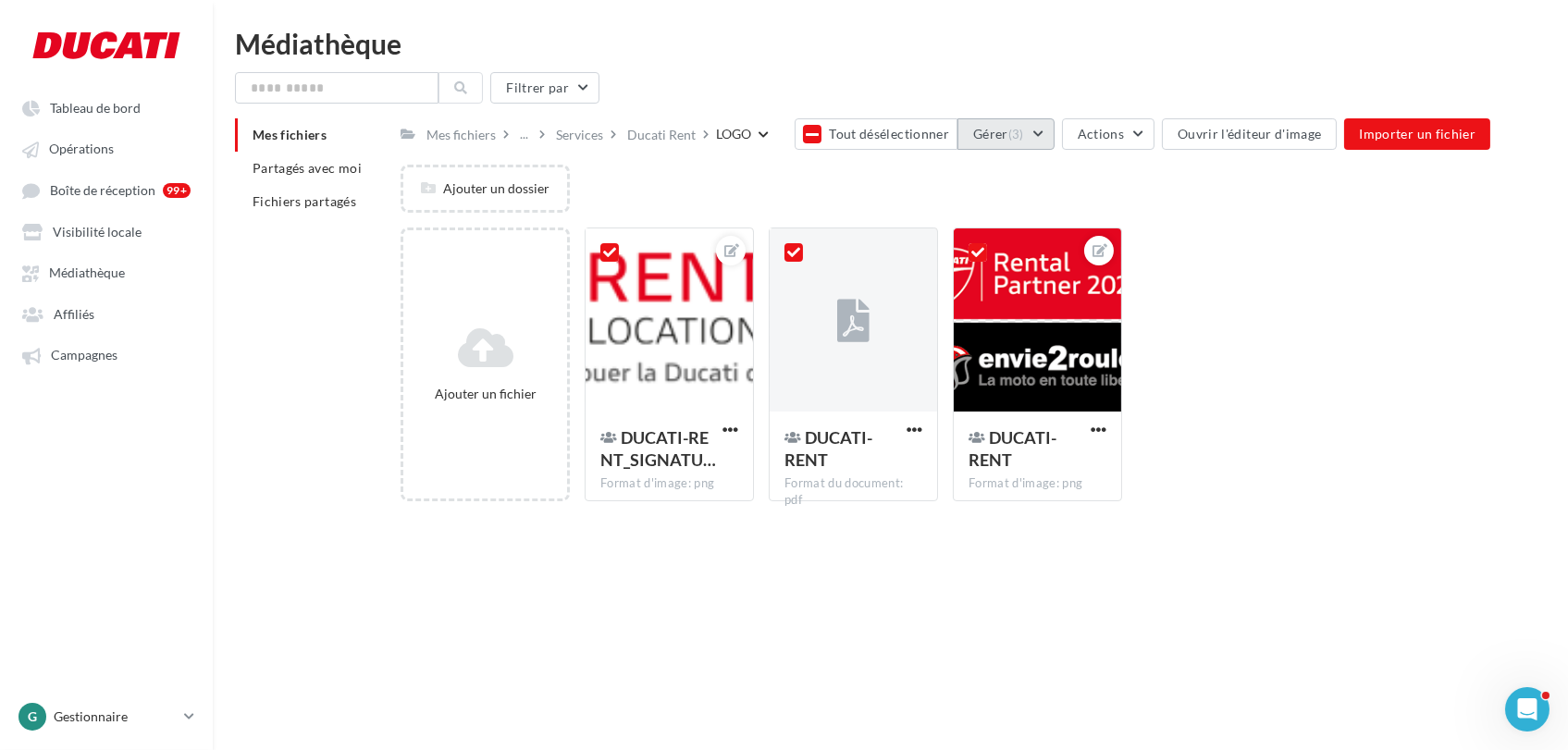 click on "Gérer   (3)" at bounding box center (1006, 134) 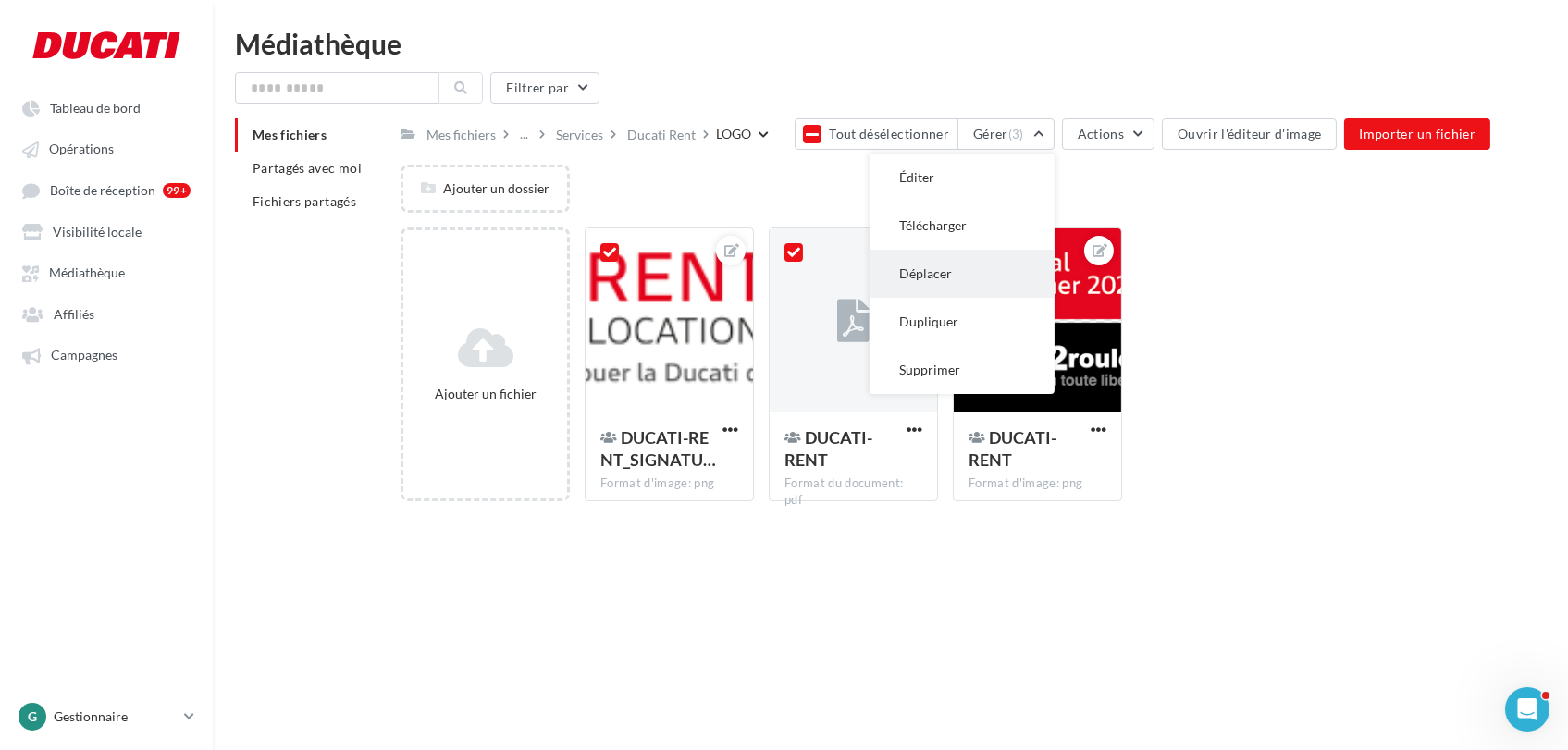 click on "Déplacer" at bounding box center [962, 274] 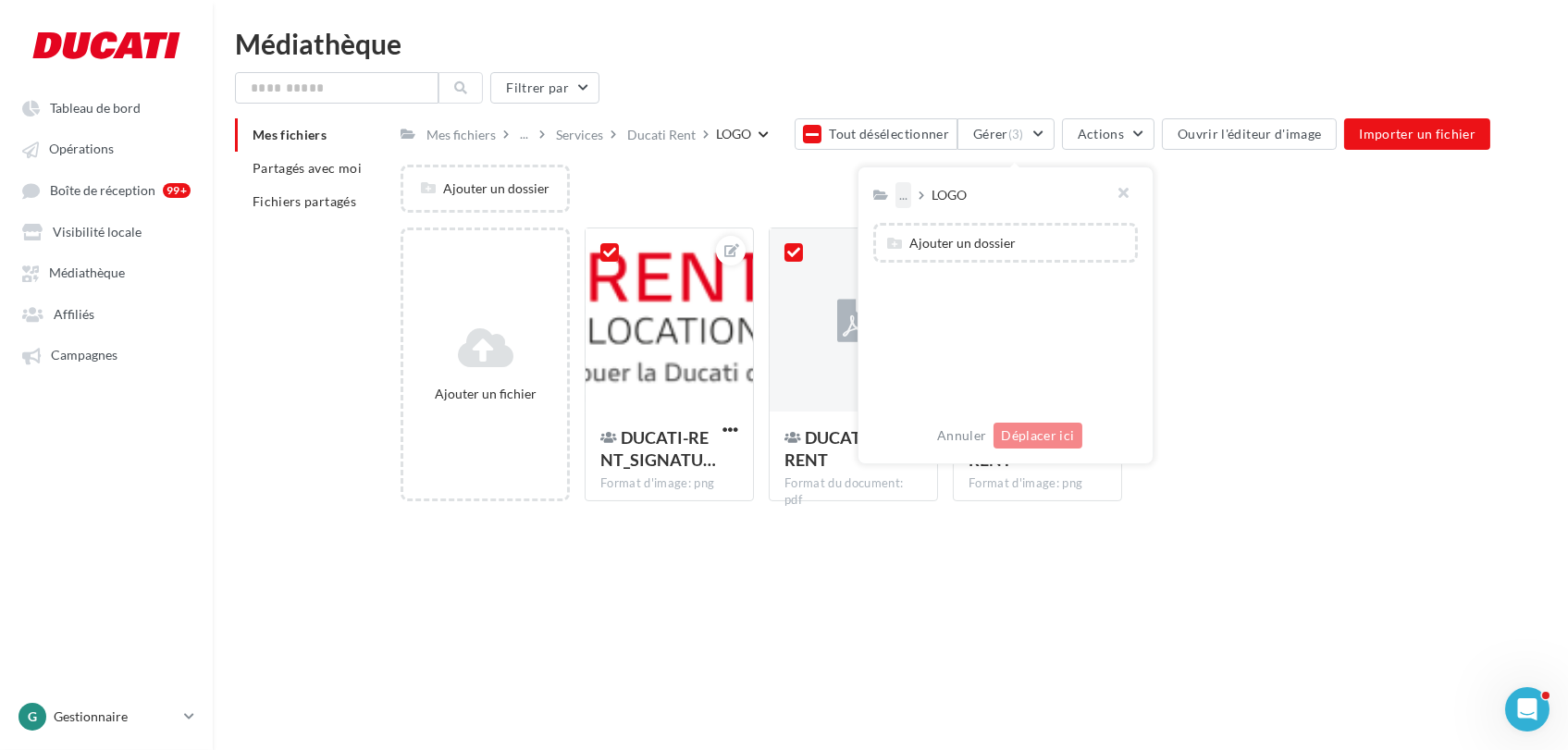 click on "..." at bounding box center (903, 195) 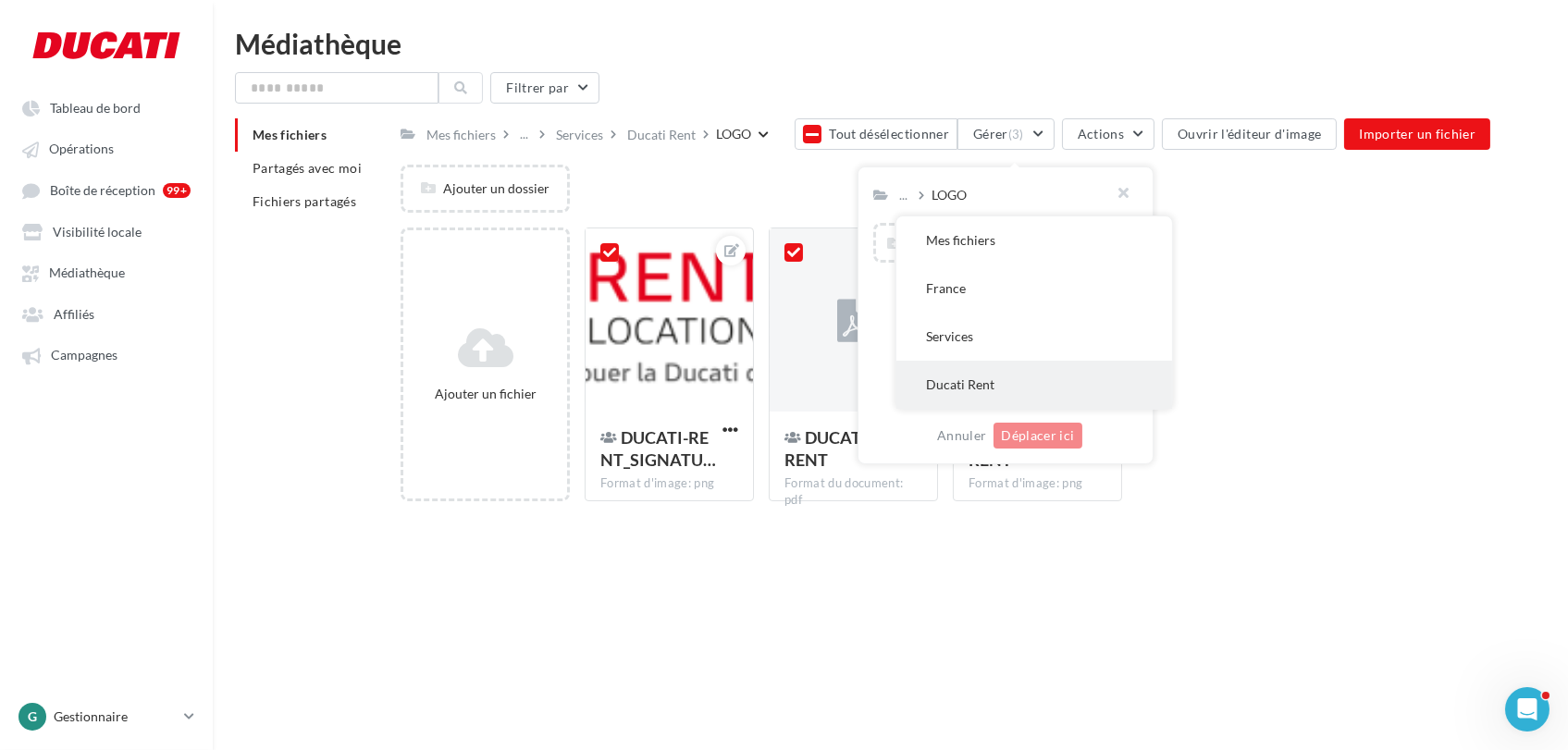 click on "Ducati Rent" at bounding box center [1034, 385] 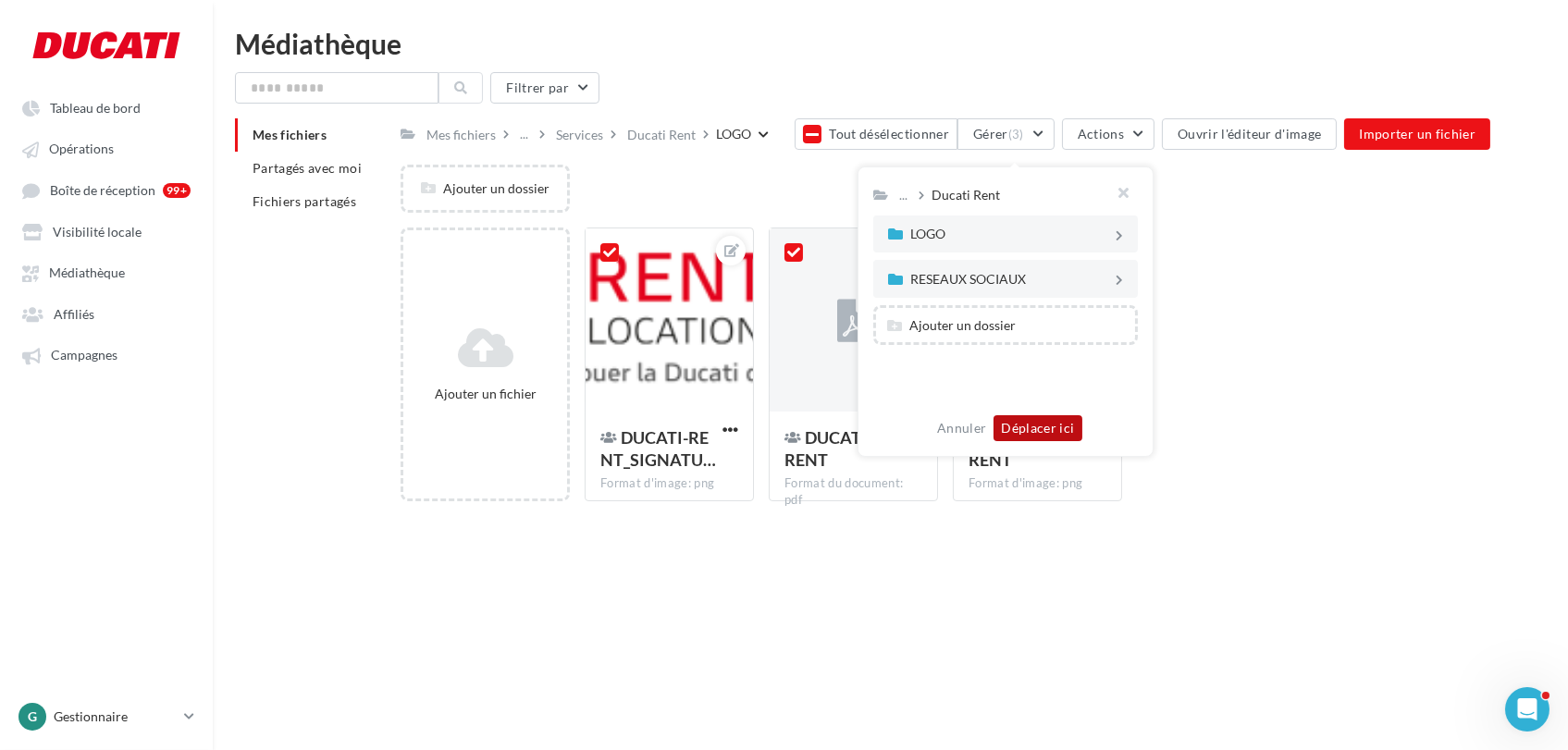 click on "Déplacer ici" at bounding box center (1037, 428) 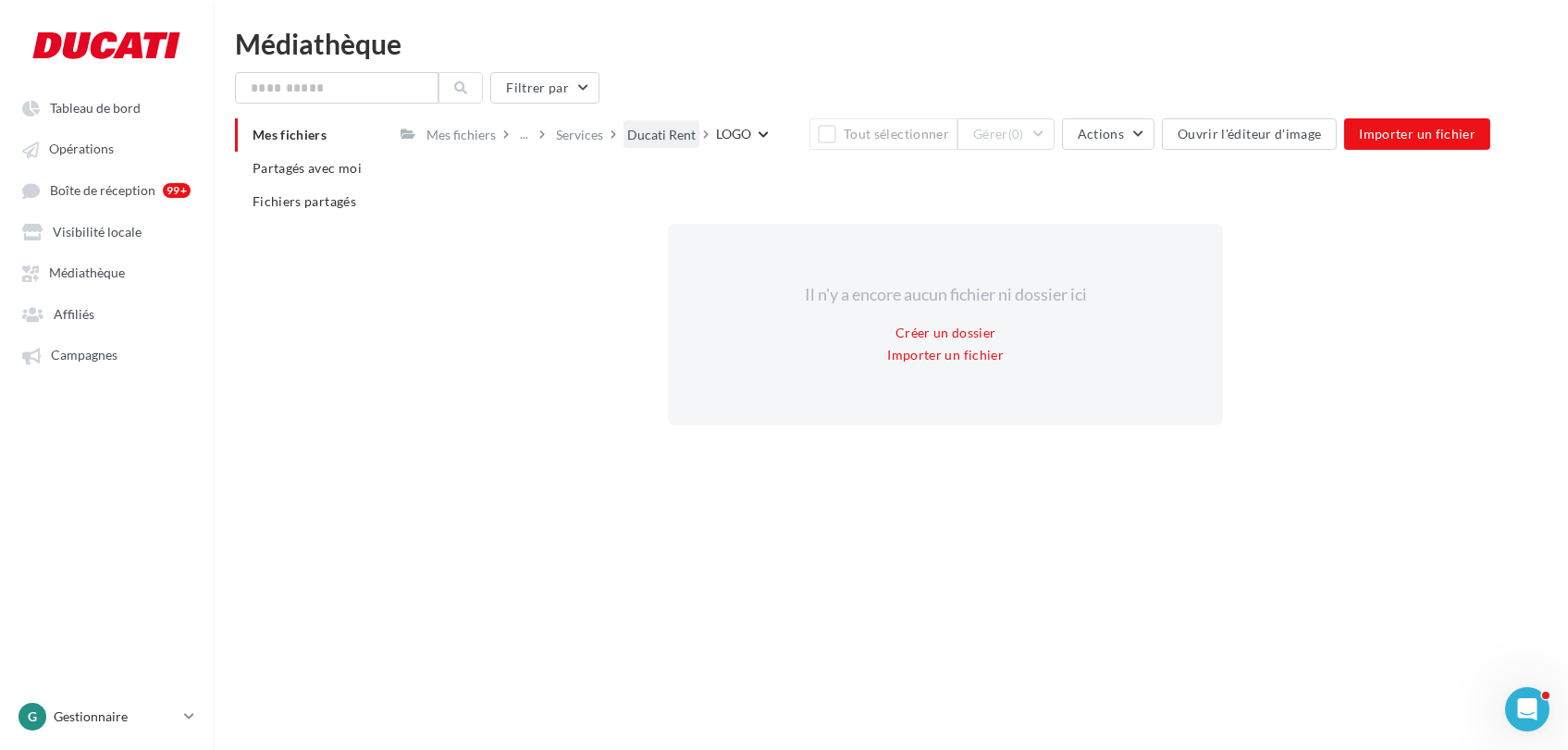 click on "Ducati Rent" at bounding box center (661, 133) 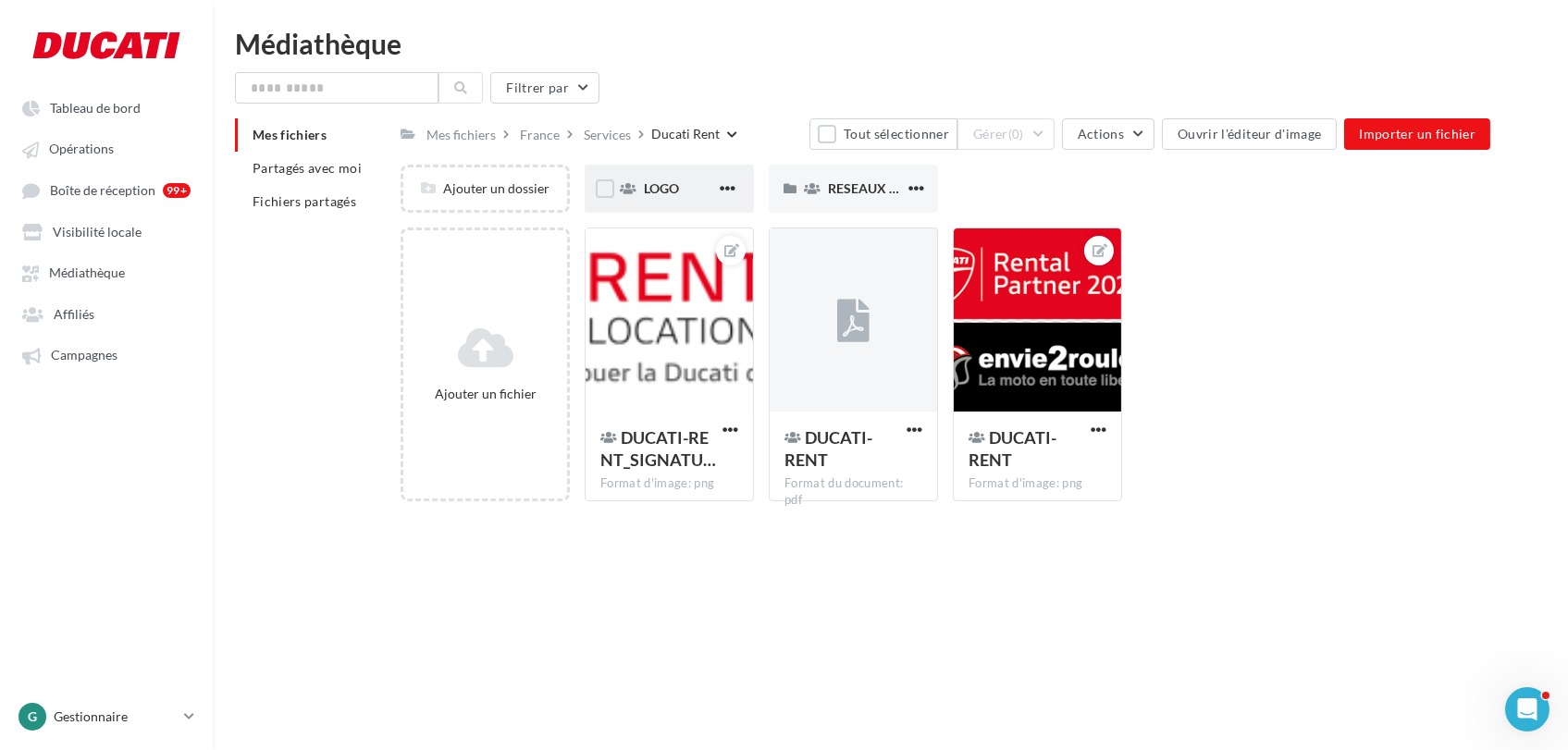 click on "LOGO" at bounding box center (680, 189) 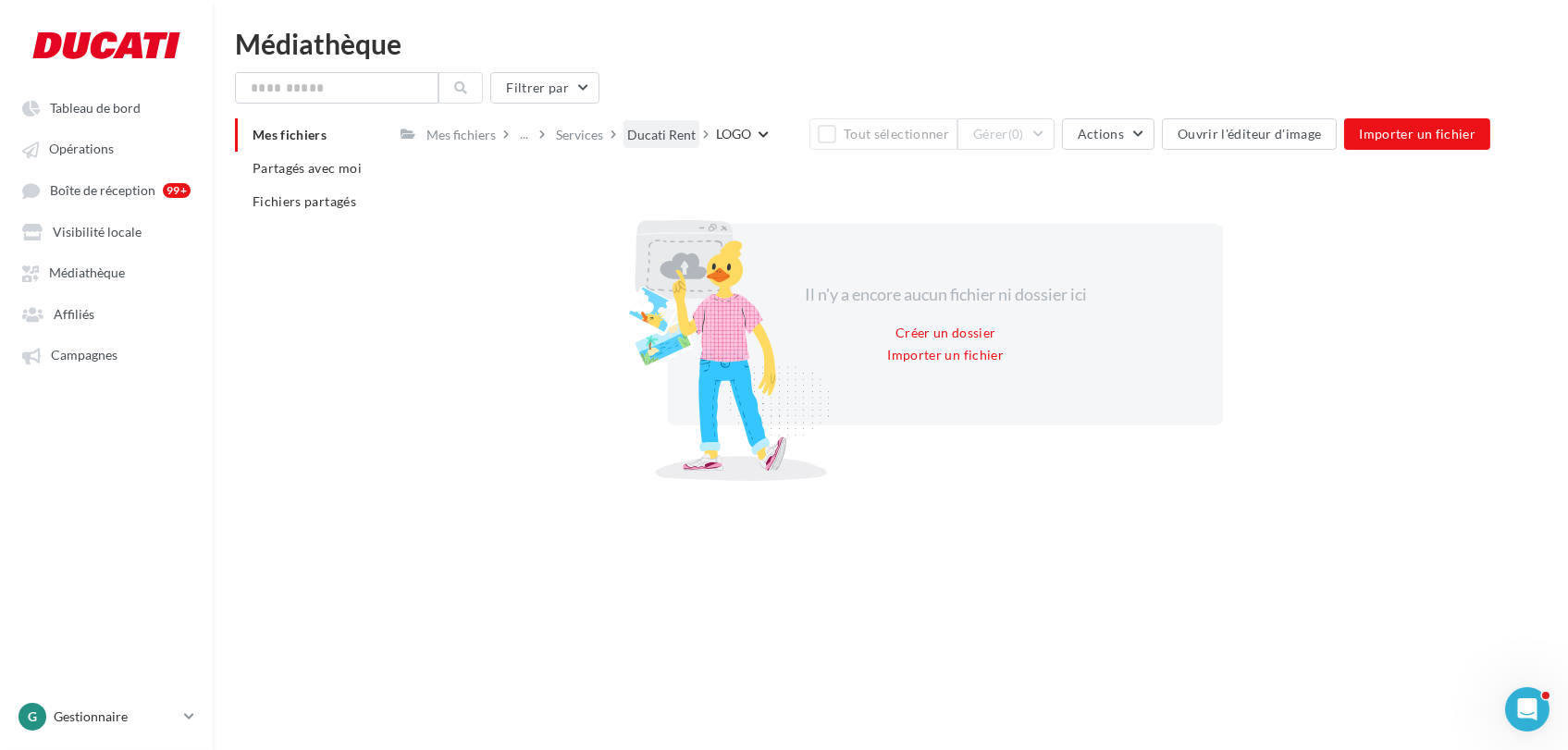click on "Ducati Rent" at bounding box center (661, 135) 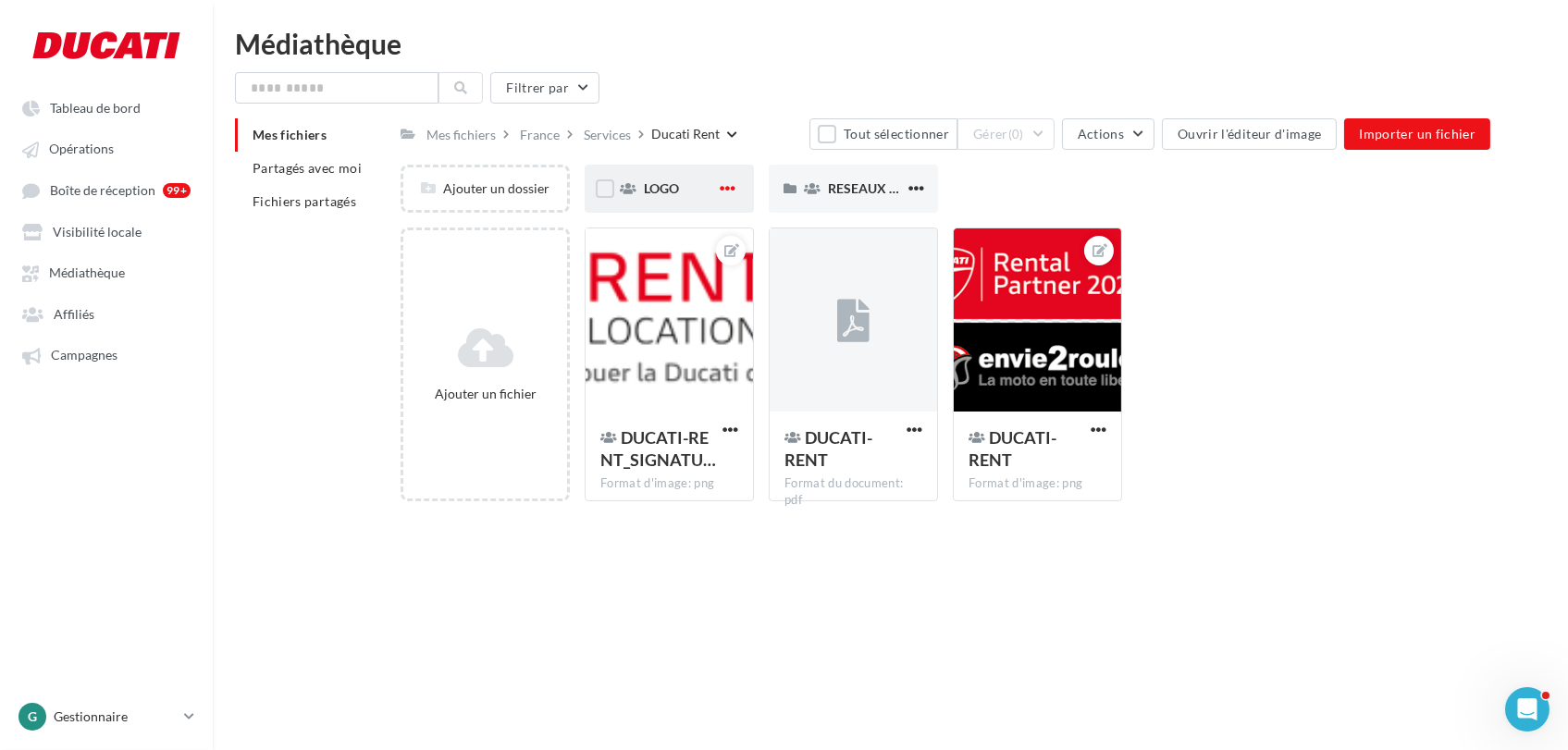 click at bounding box center (727, 188) 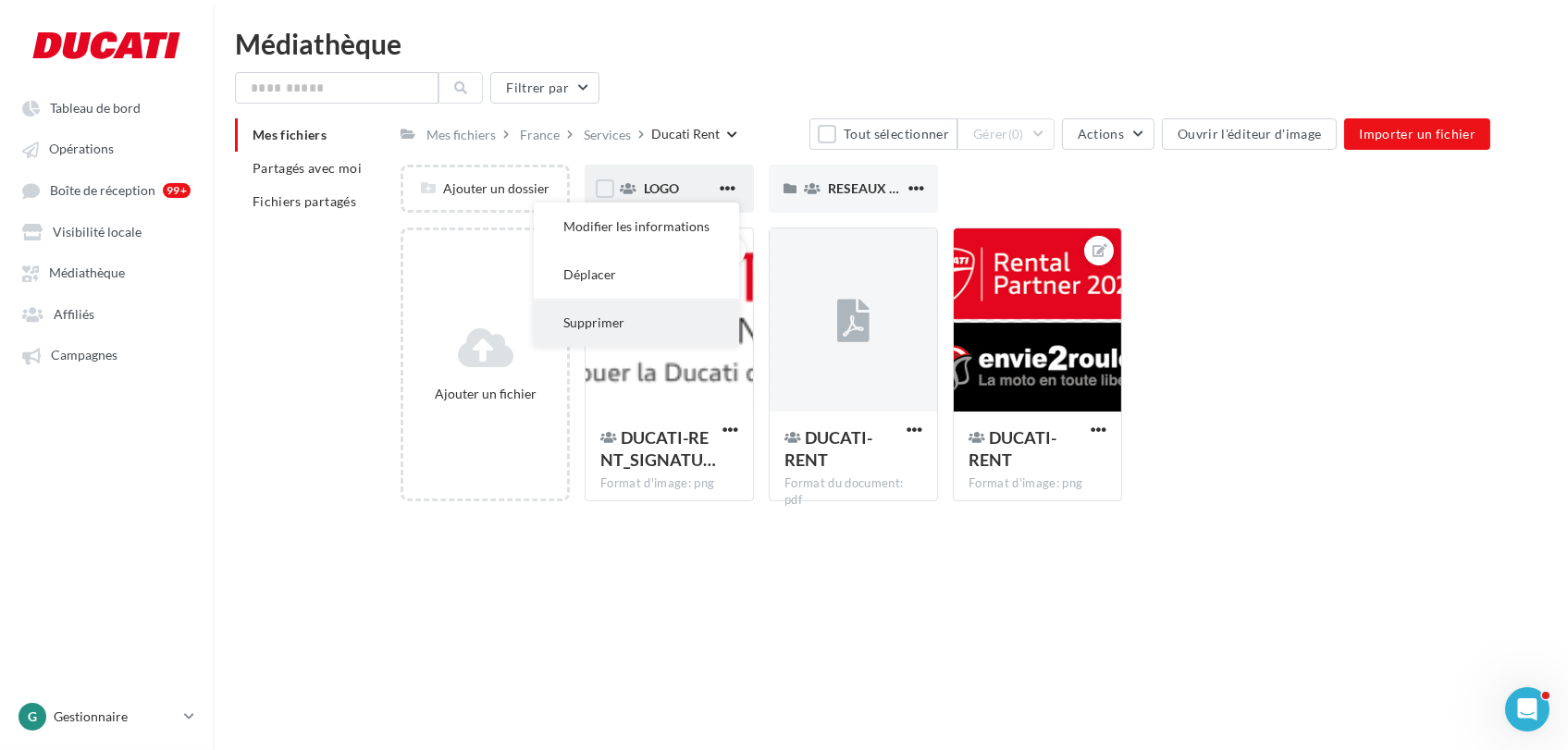 click on "Supprimer" at bounding box center (636, 323) 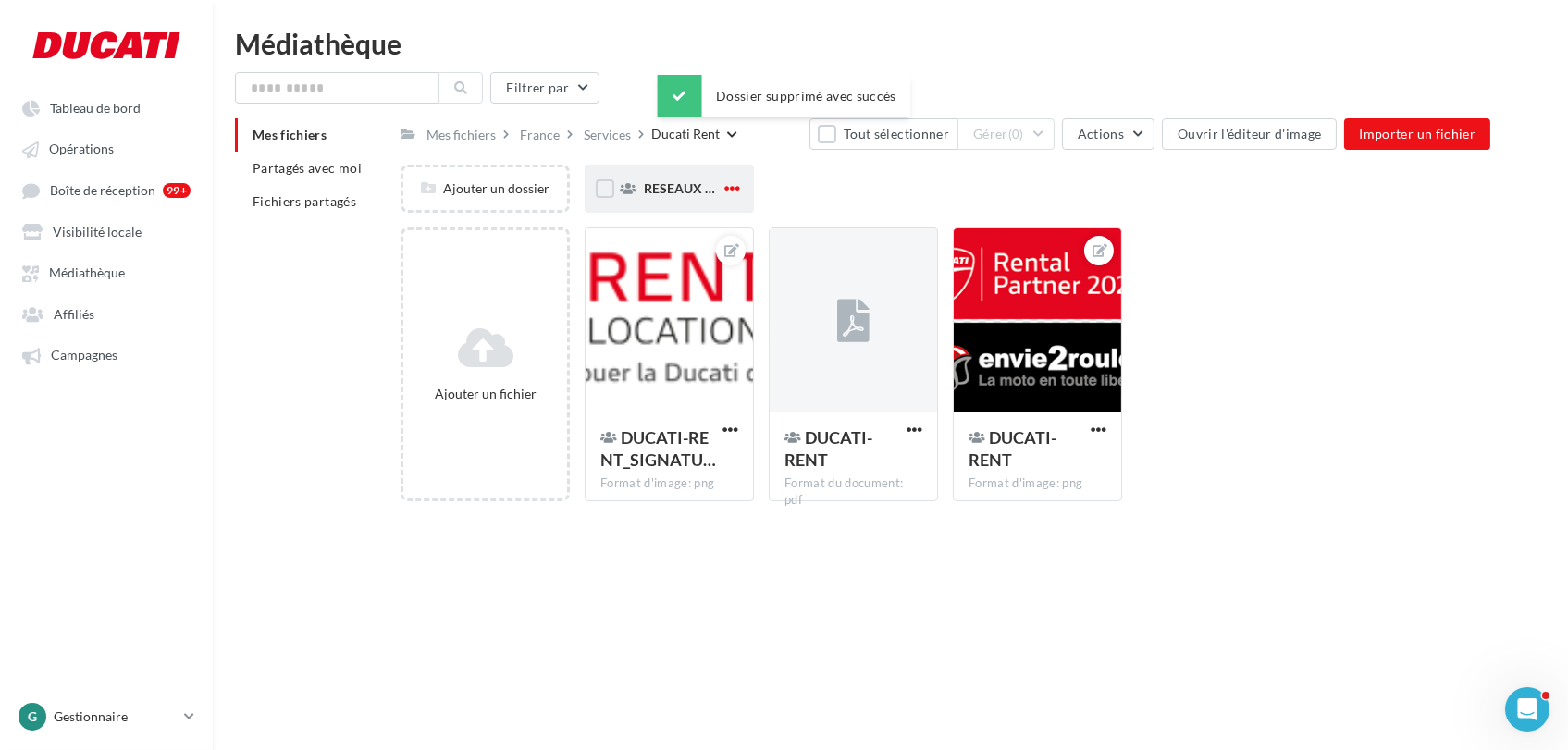 click at bounding box center [732, 188] 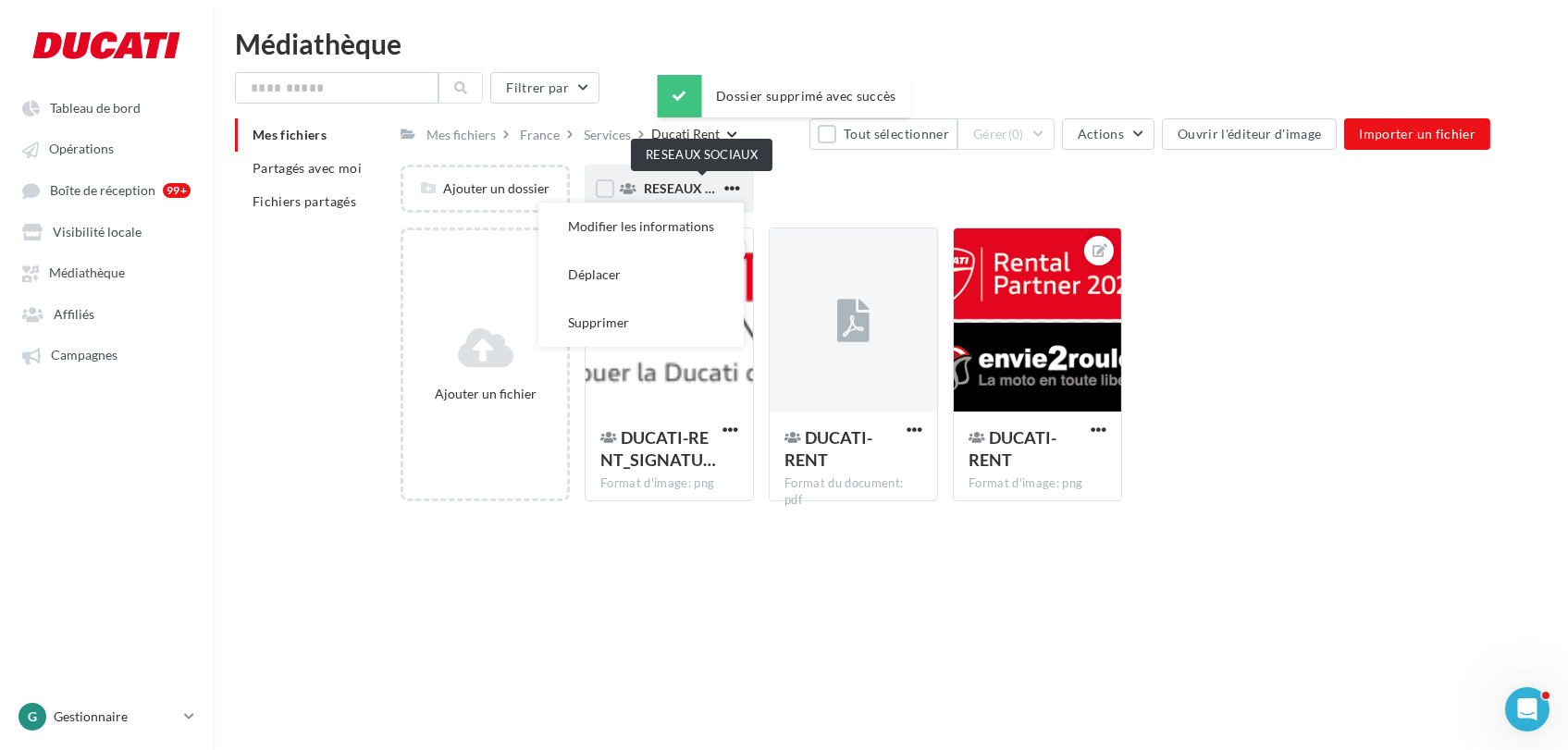 click on "RESEAUX SOCIAUX" at bounding box center [703, 188] 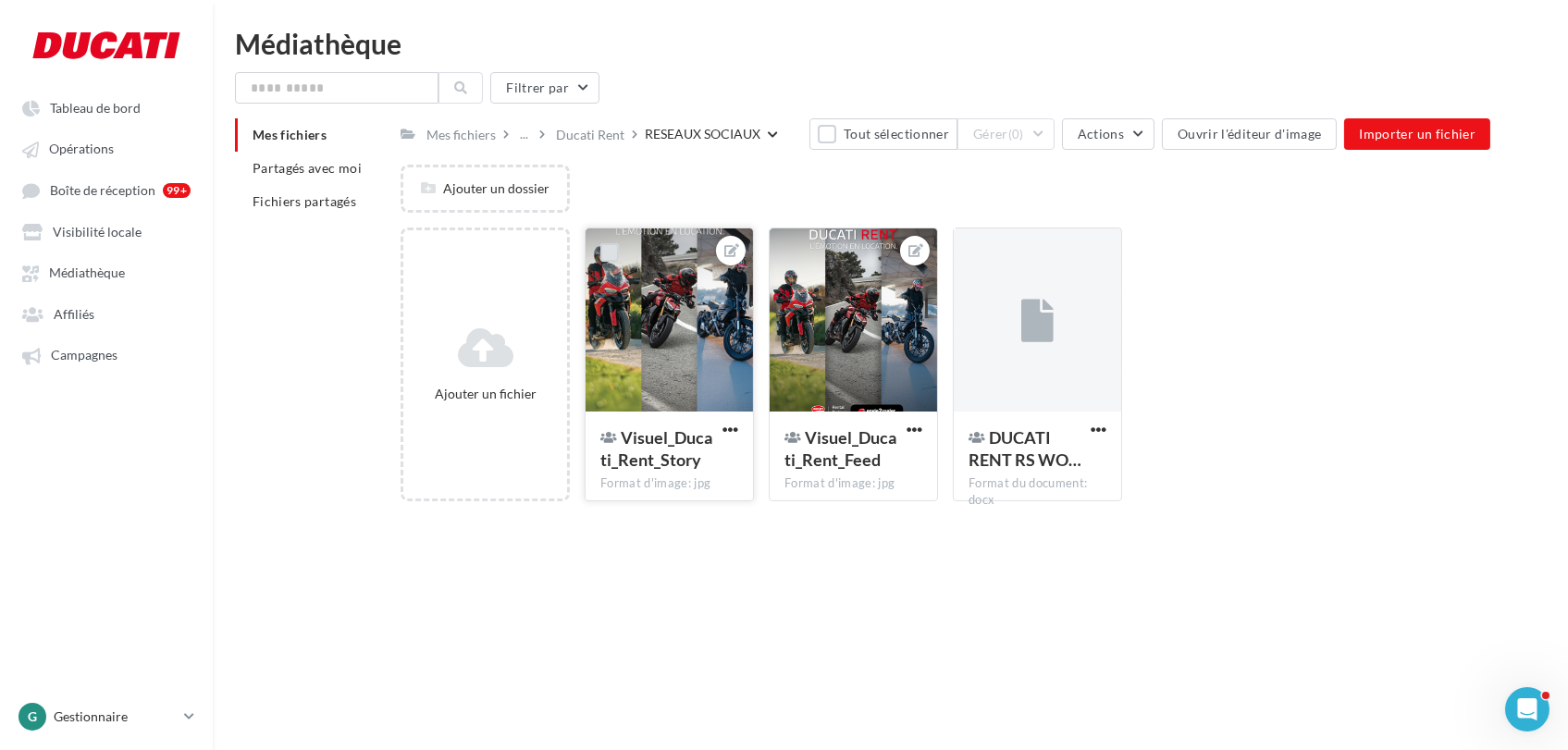click at bounding box center (610, 252) 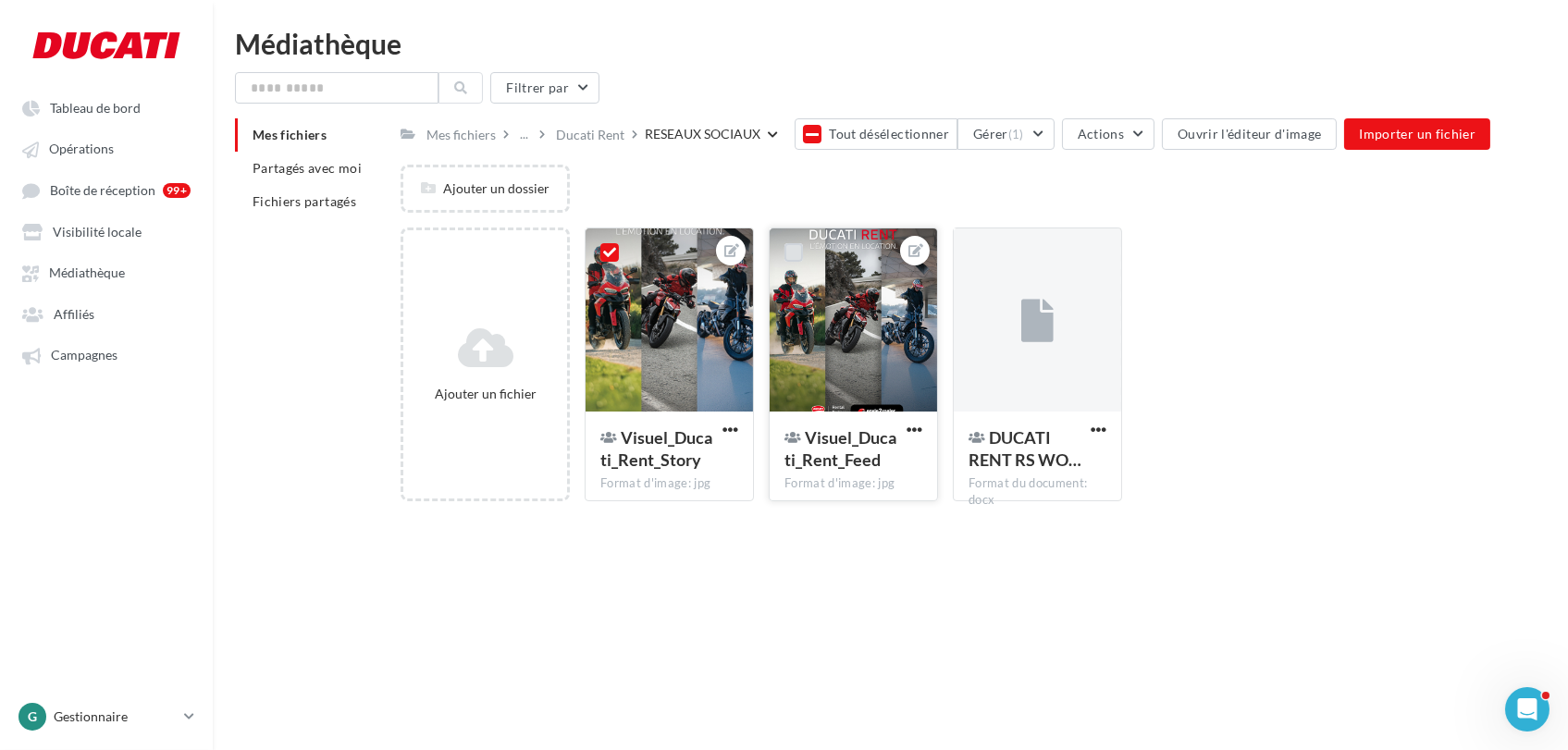 click at bounding box center [794, 252] 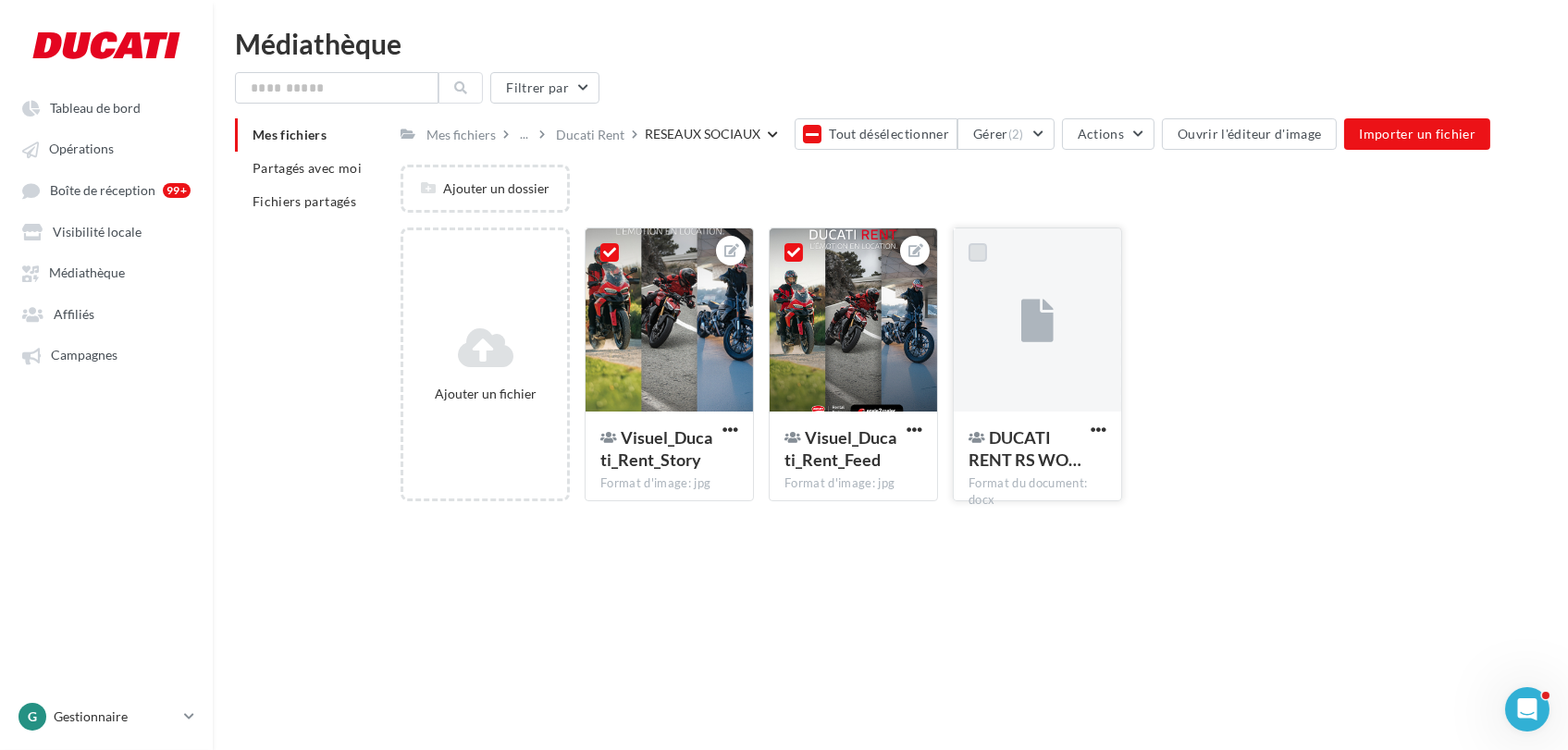 click at bounding box center [978, 252] 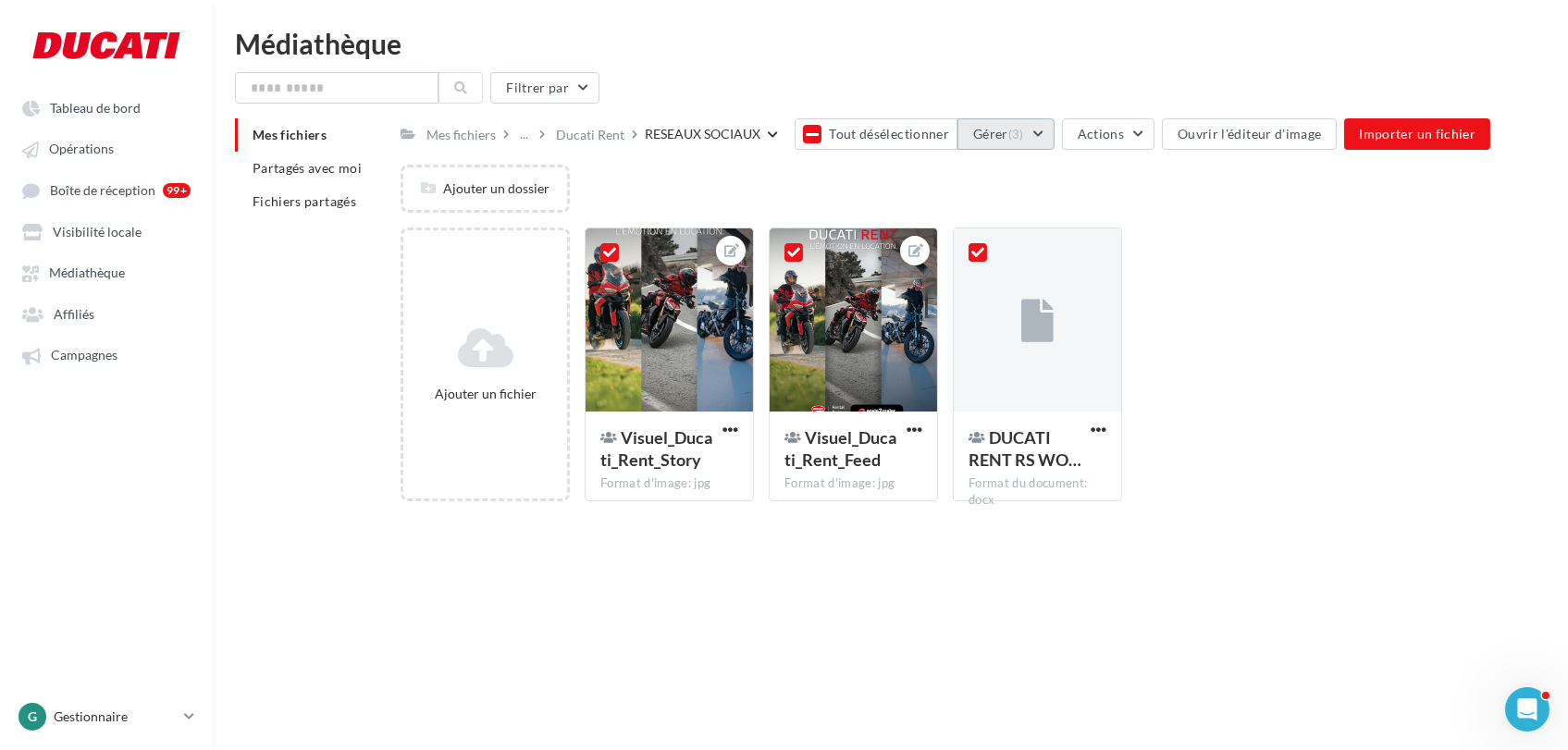 click on "(3)" at bounding box center (1016, 134) 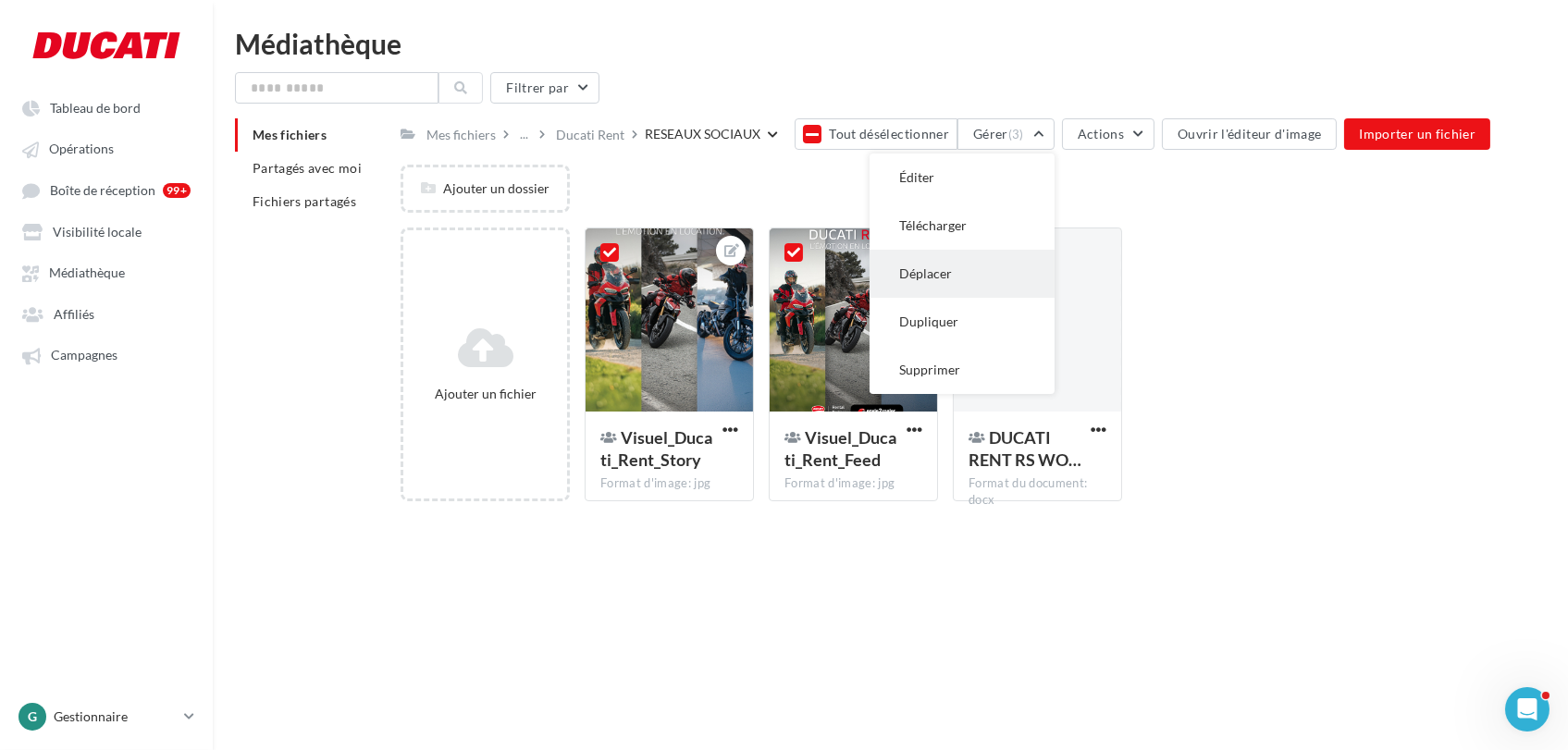 click on "Déplacer" at bounding box center [962, 274] 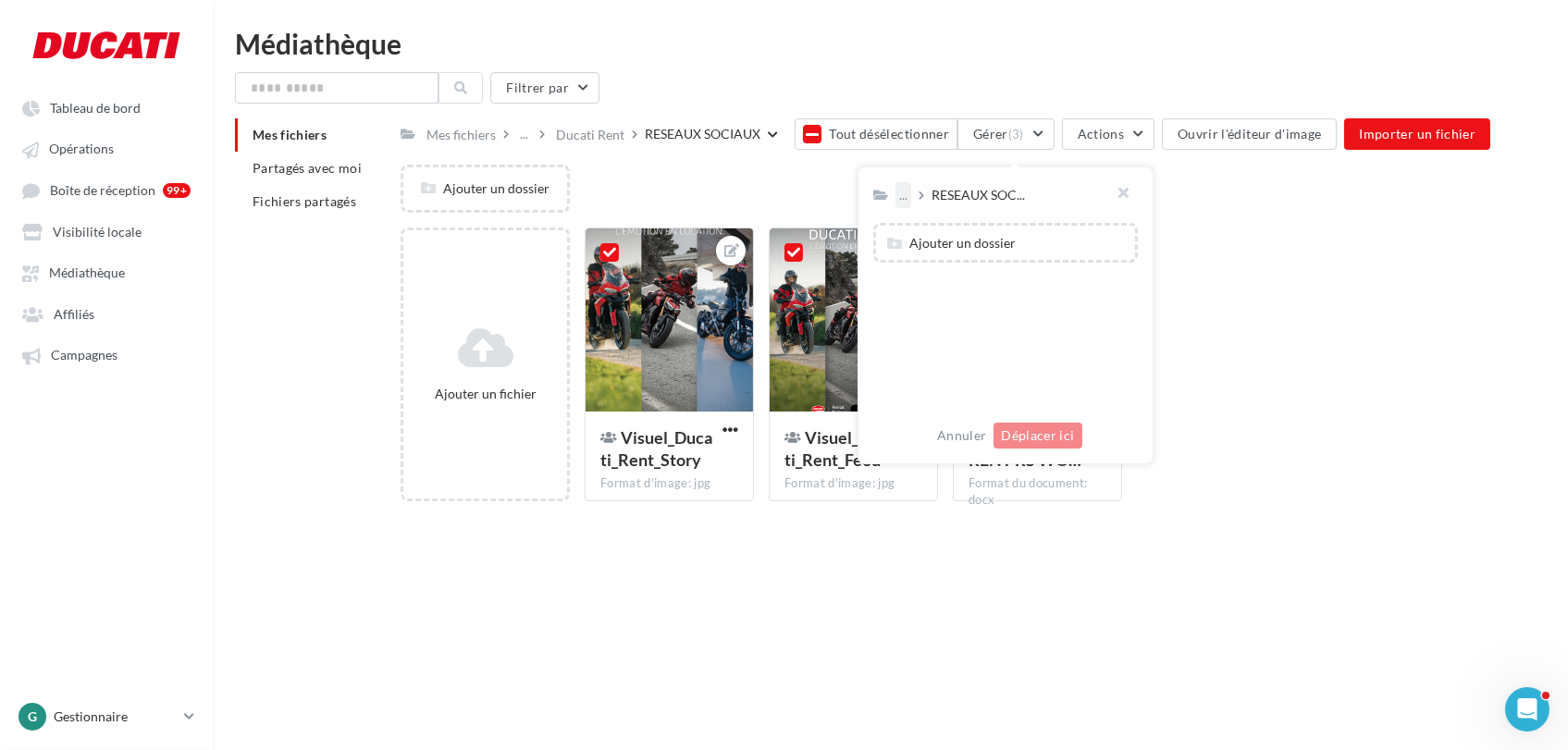 click on "..." at bounding box center [903, 195] 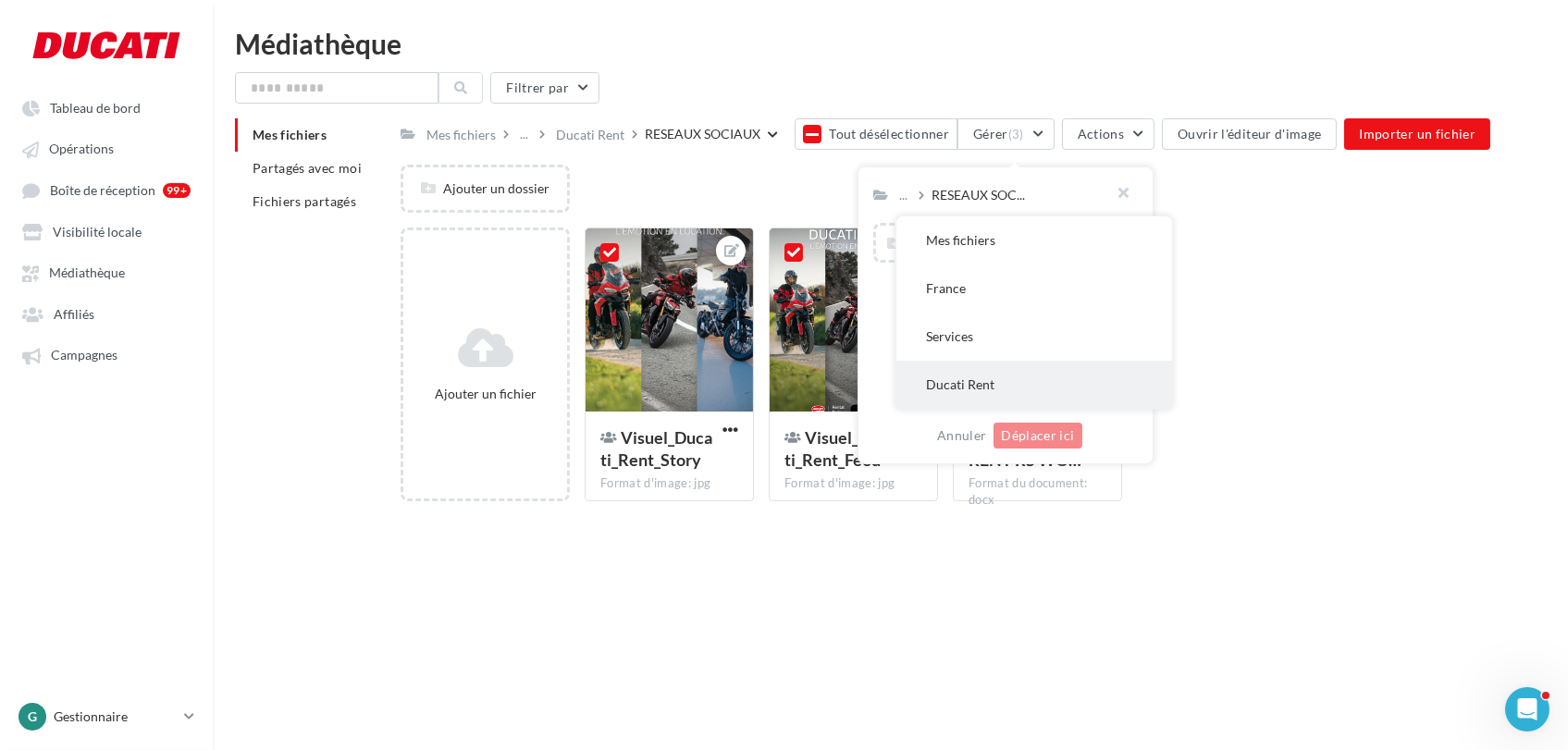 click on "Ducati Rent" at bounding box center (1034, 385) 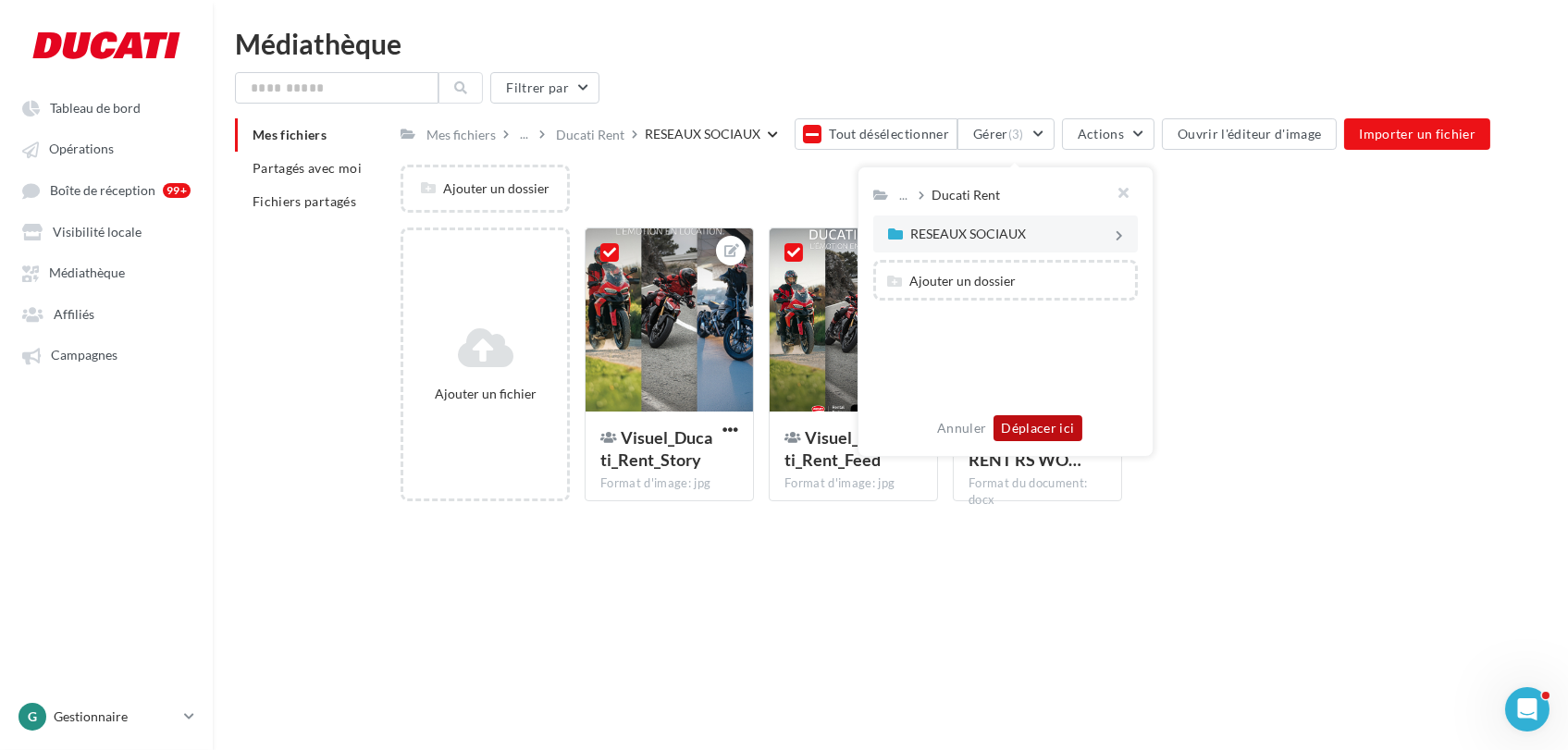 click on "Déplacer ici" at bounding box center [1037, 428] 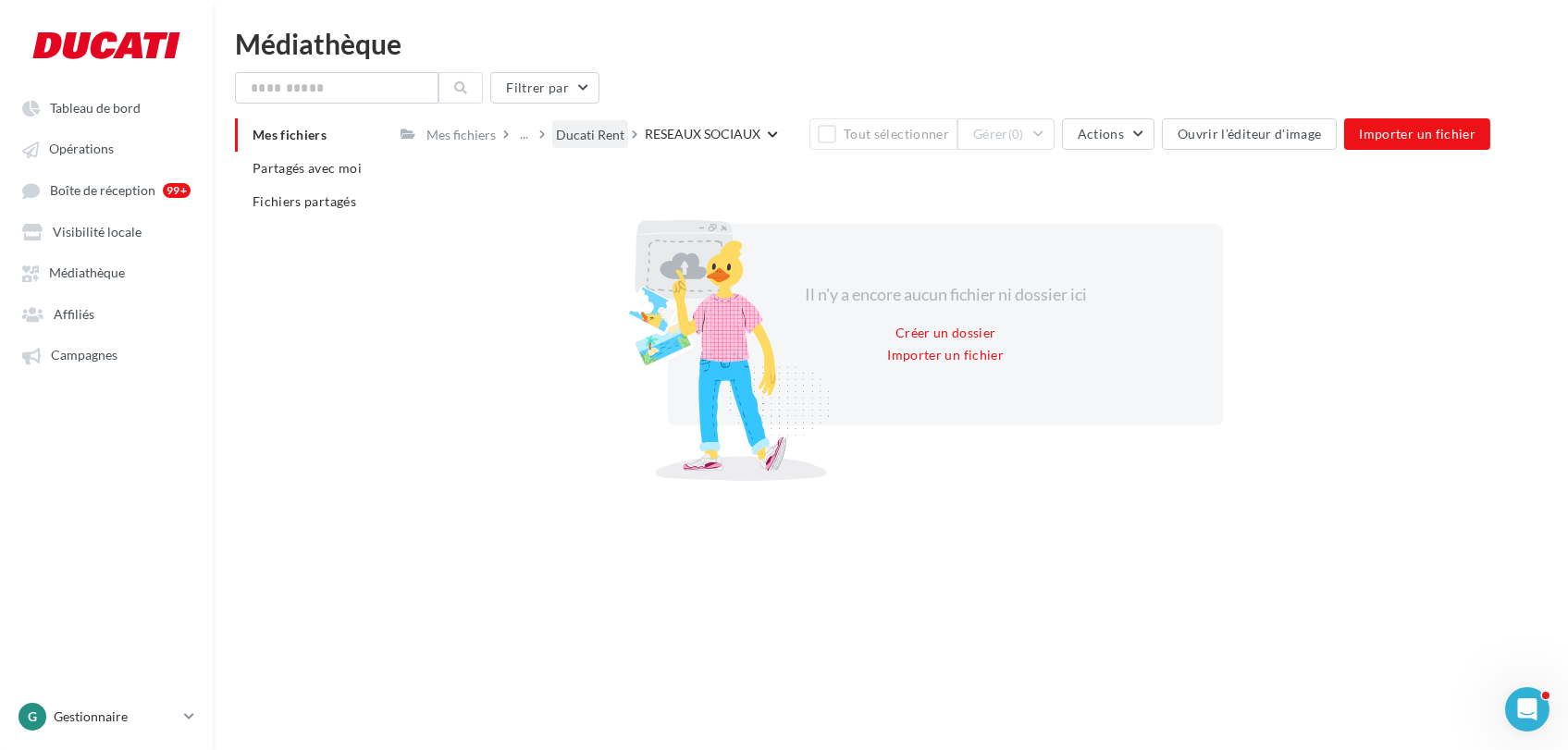 click on "Ducati Rent" at bounding box center [590, 135] 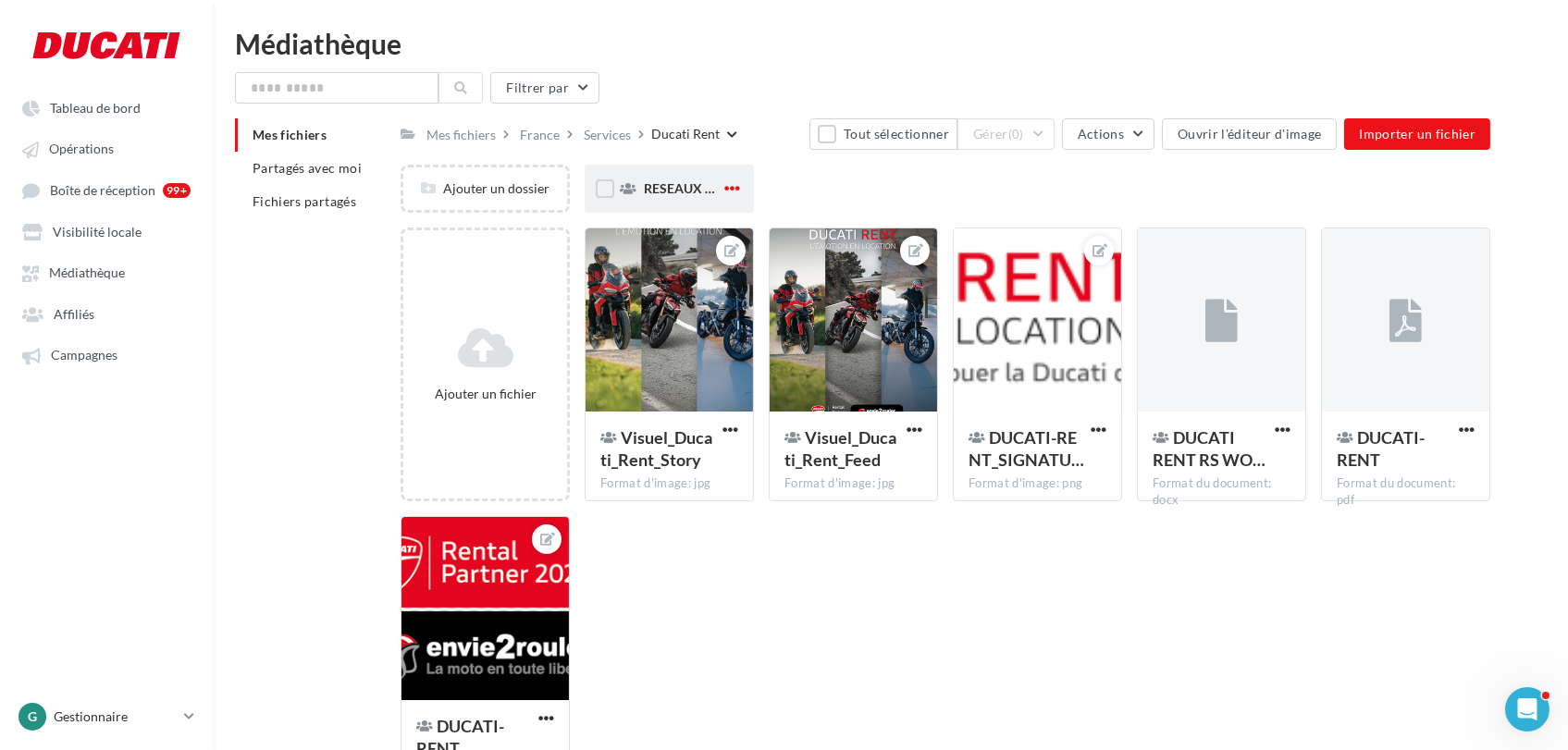 click at bounding box center (732, 188) 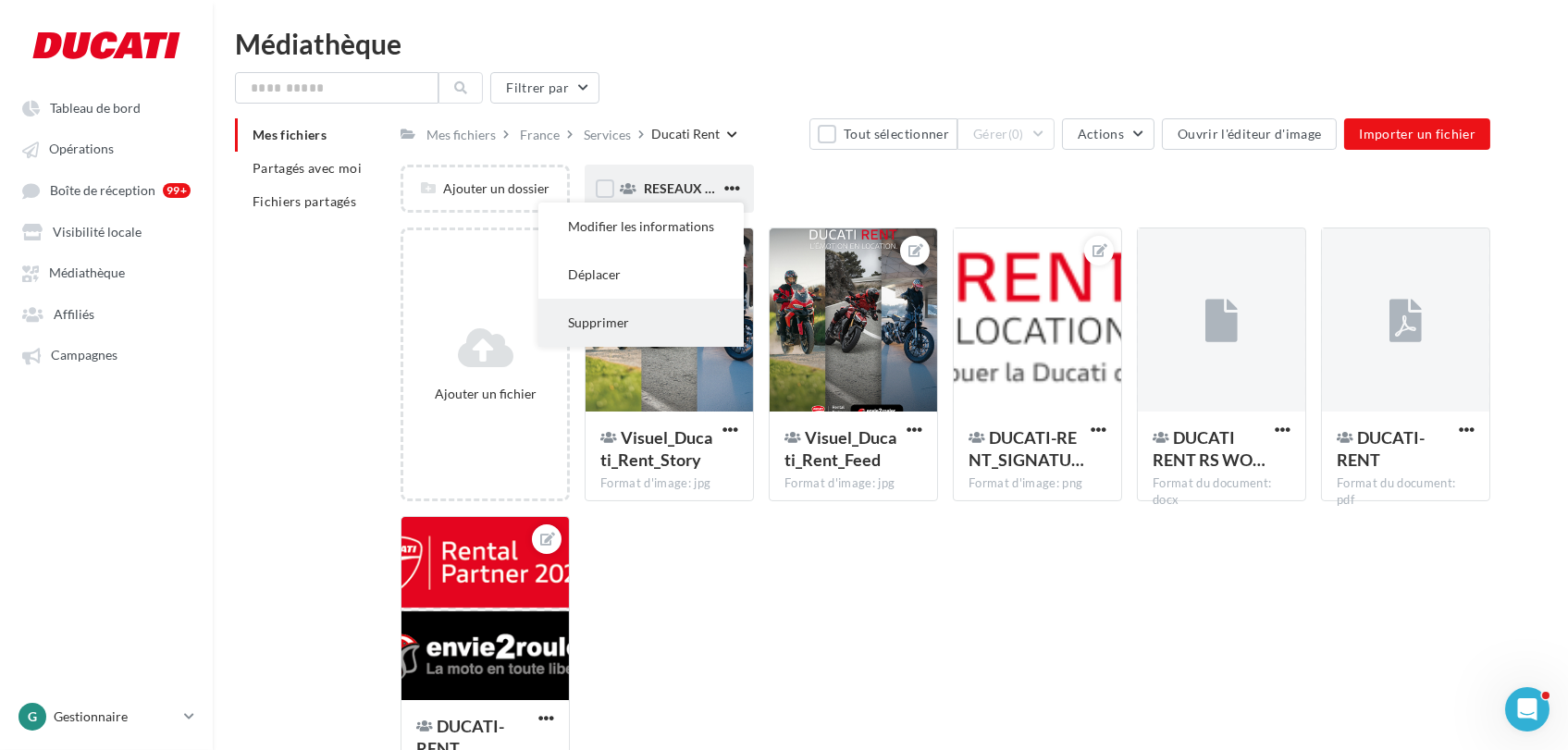 click on "Supprimer" at bounding box center (641, 323) 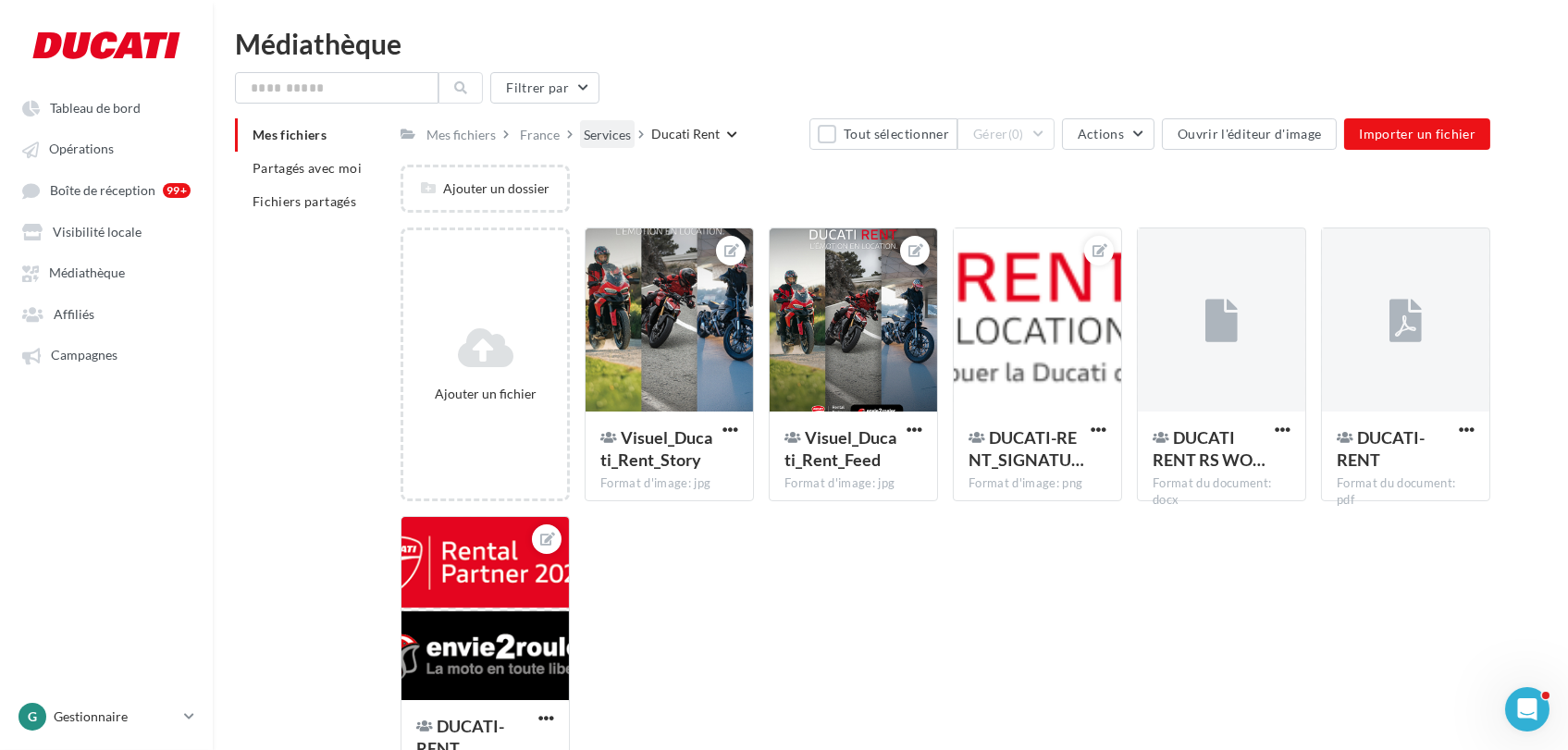 click on "Services" at bounding box center [607, 133] 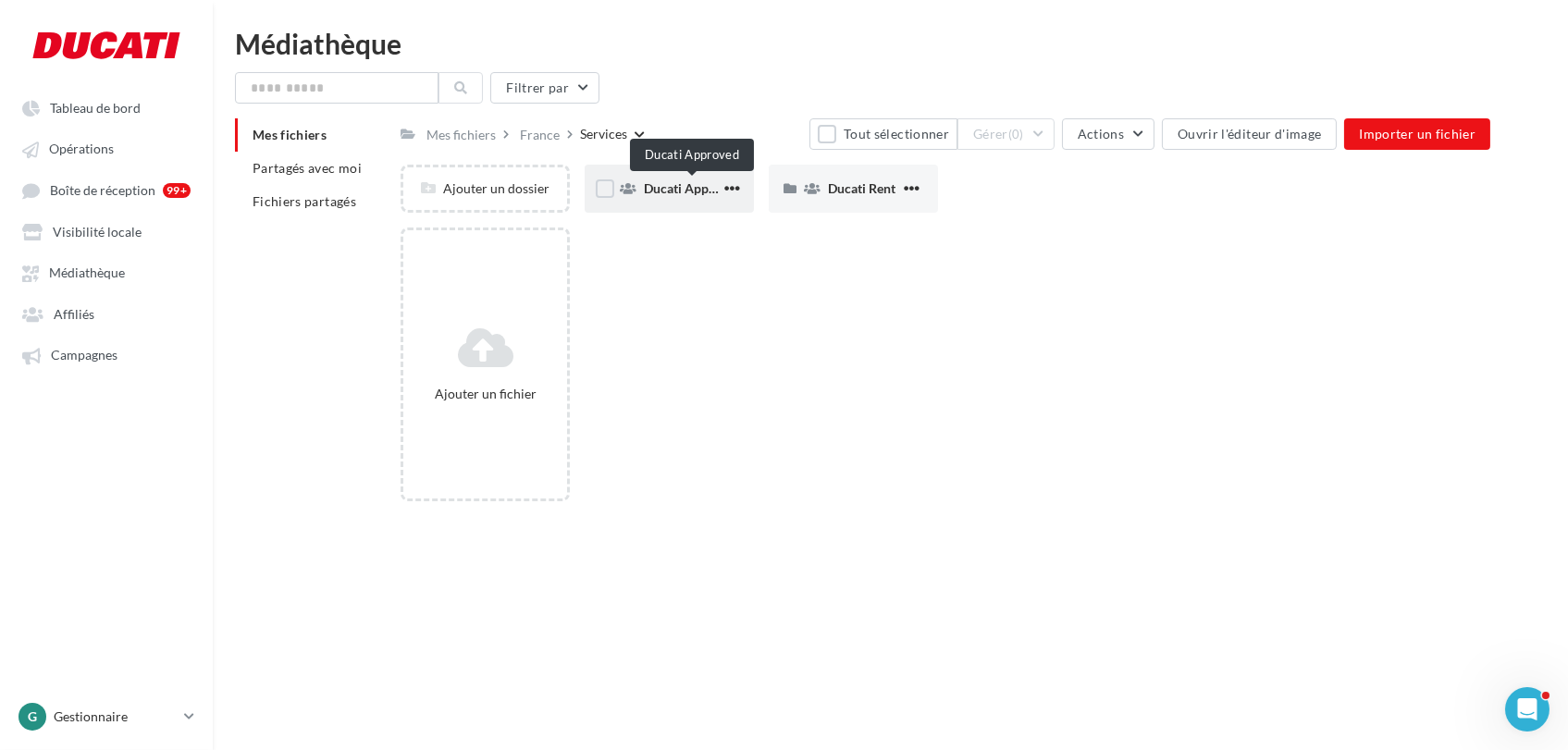 click on "Ducati Approved" at bounding box center (693, 188) 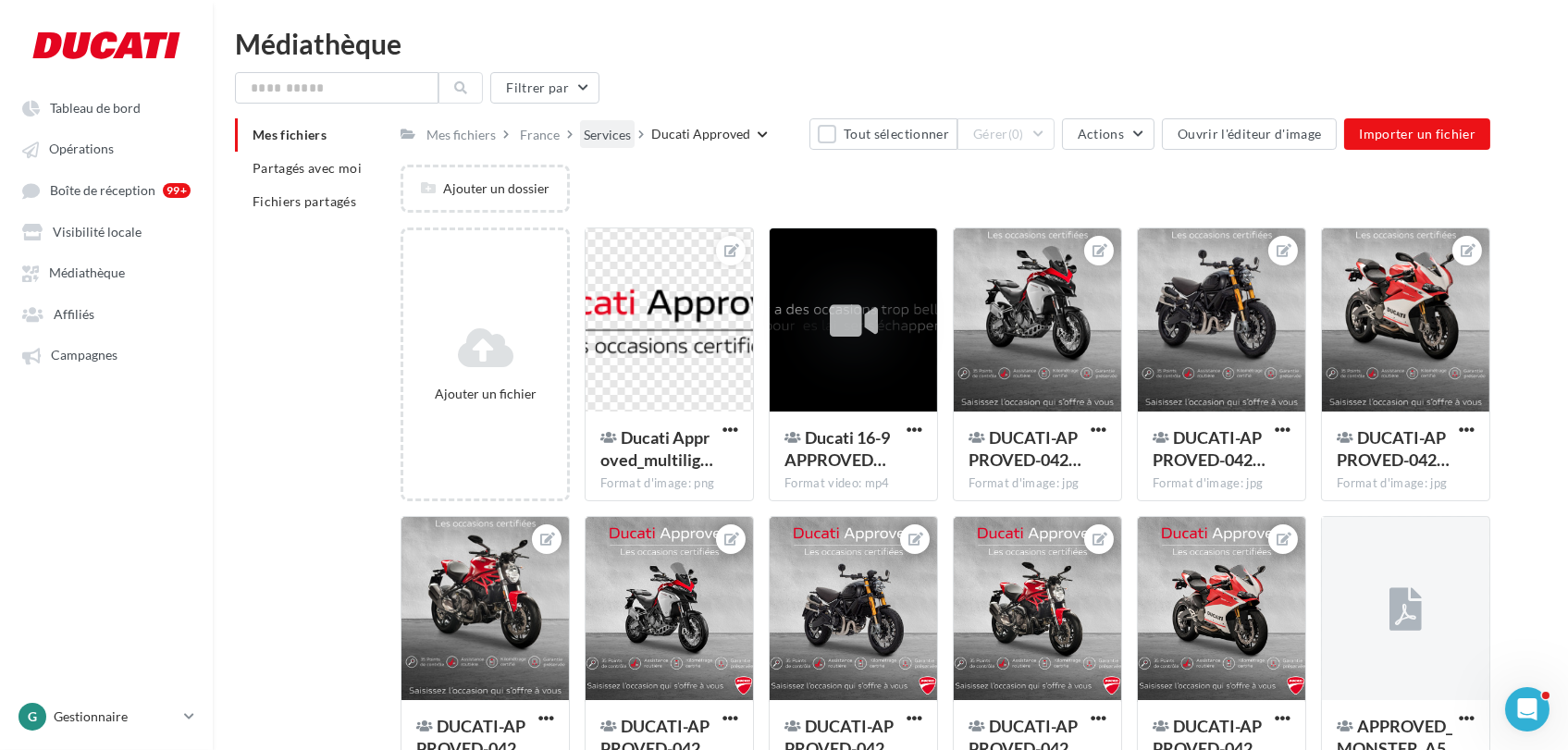 click on "Services" at bounding box center [607, 135] 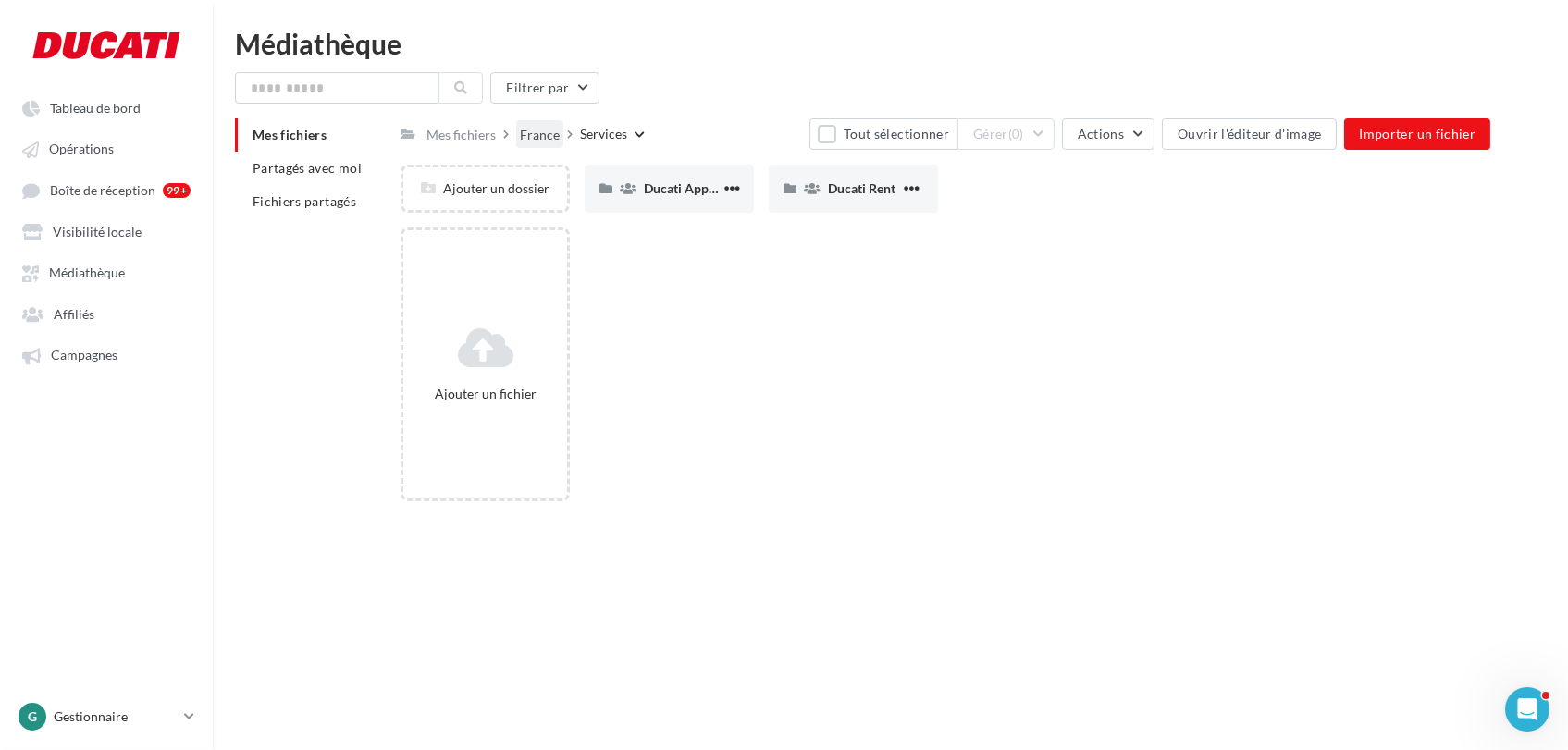 click on "France" at bounding box center (539, 135) 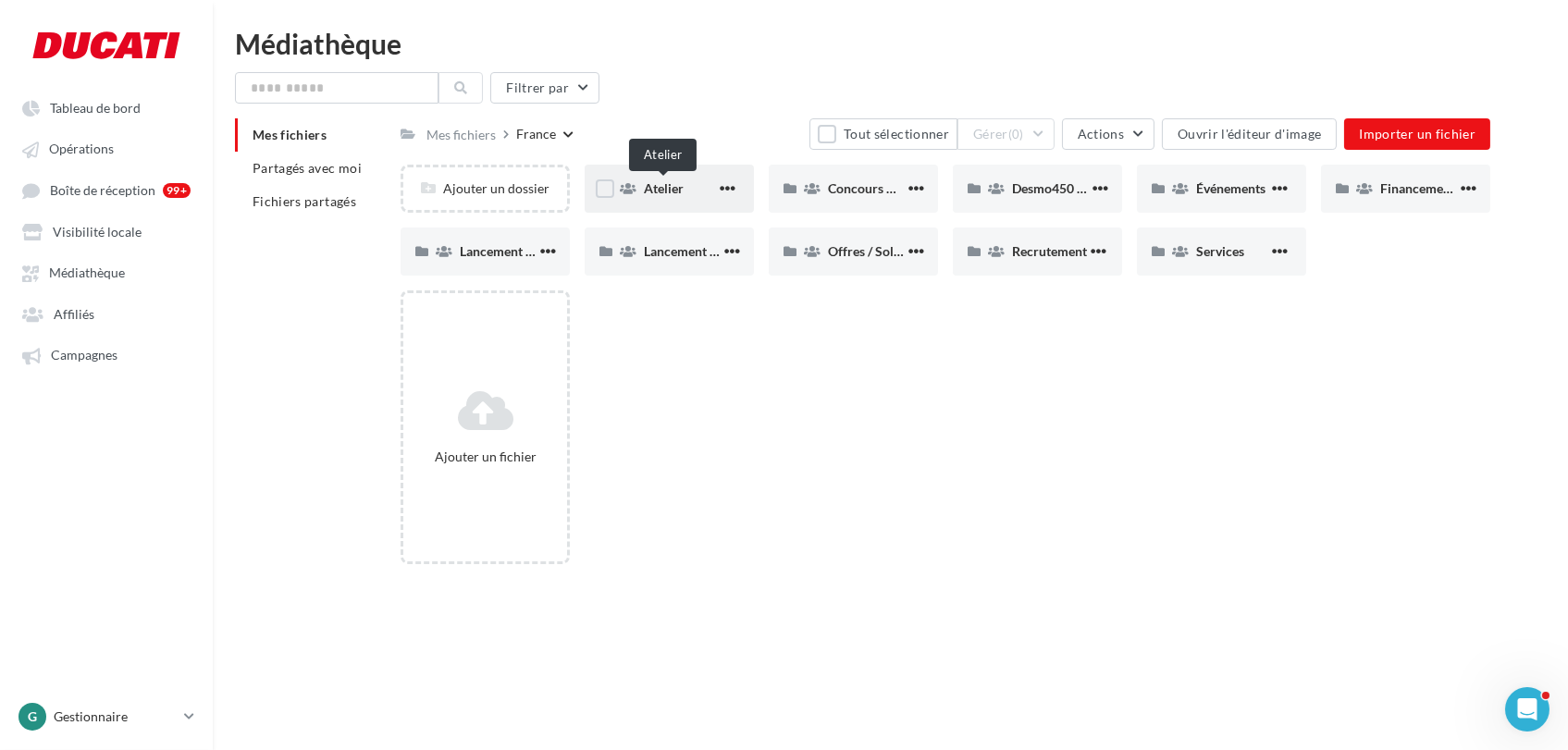 click on "Atelier" at bounding box center [663, 188] 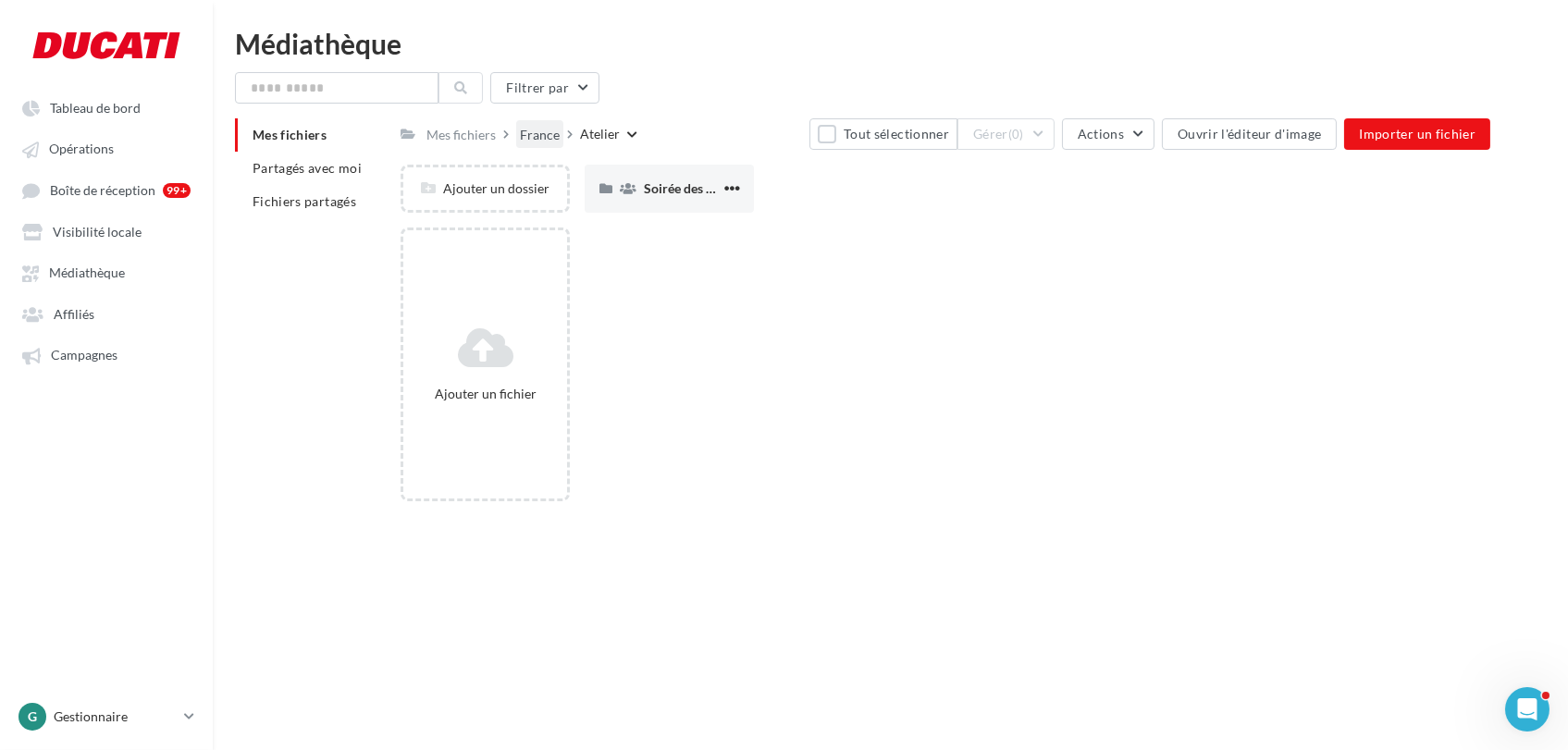 click on "France" at bounding box center (539, 135) 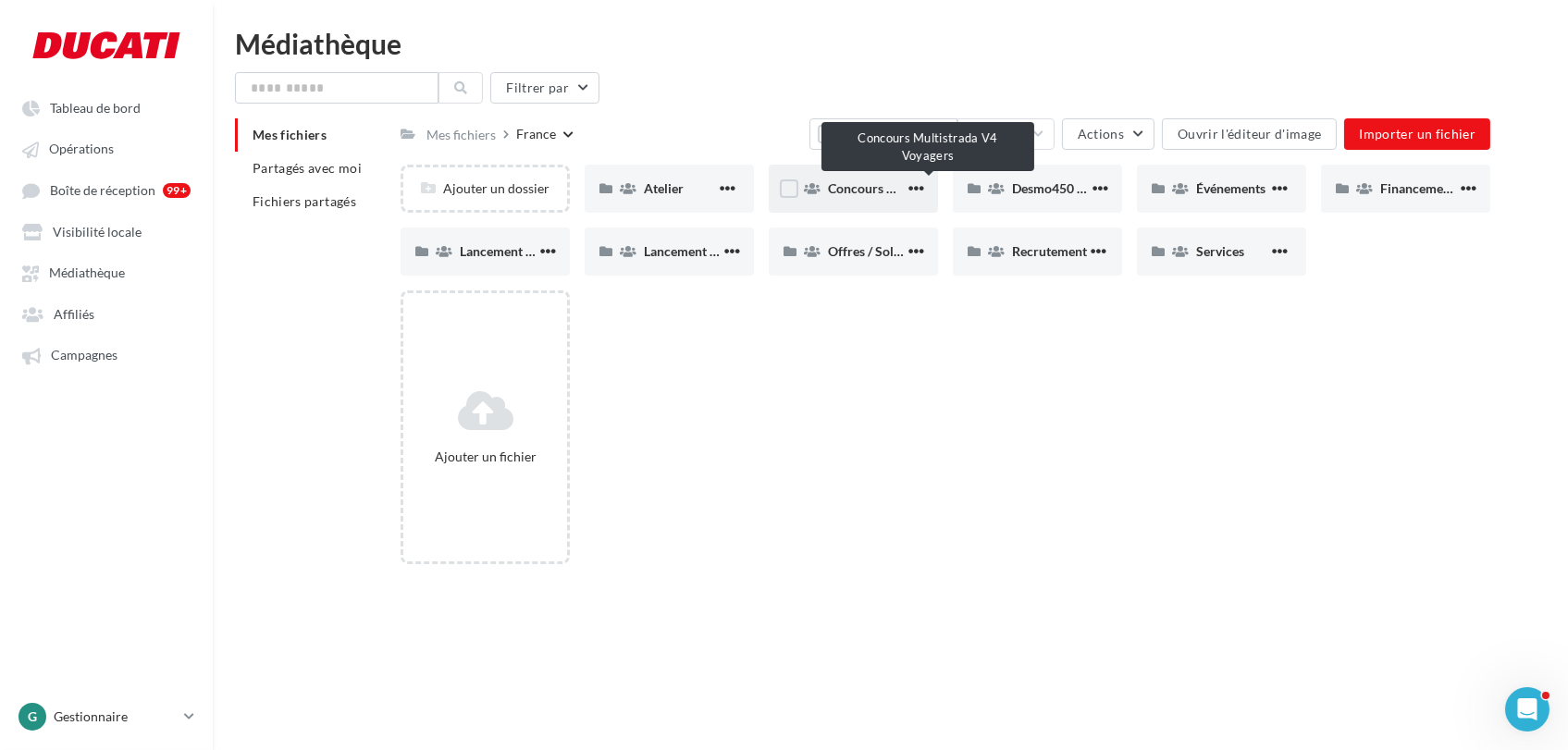click on "Concours Multistrada V4 Voyagers" at bounding box center [928, 188] 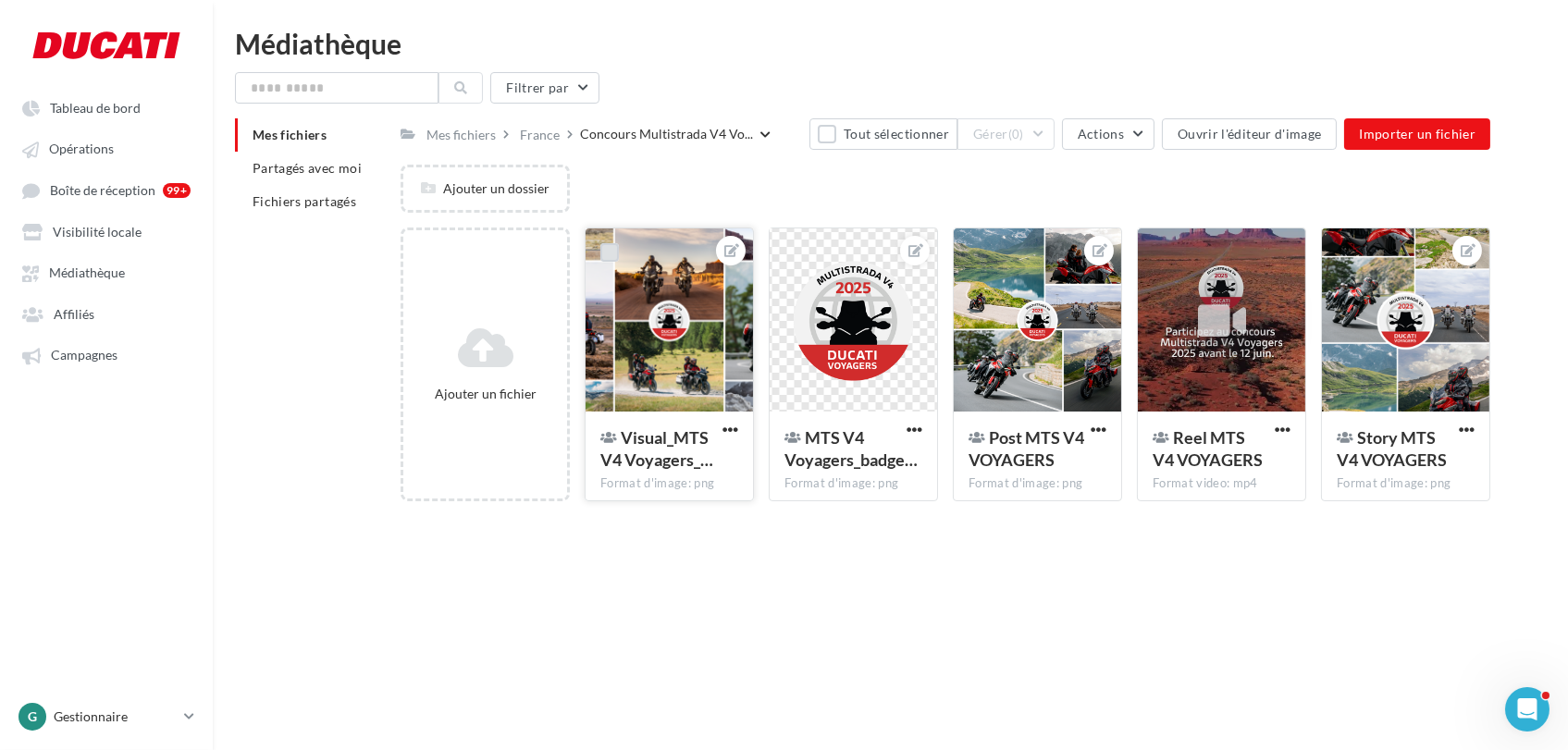 click at bounding box center [610, 252] 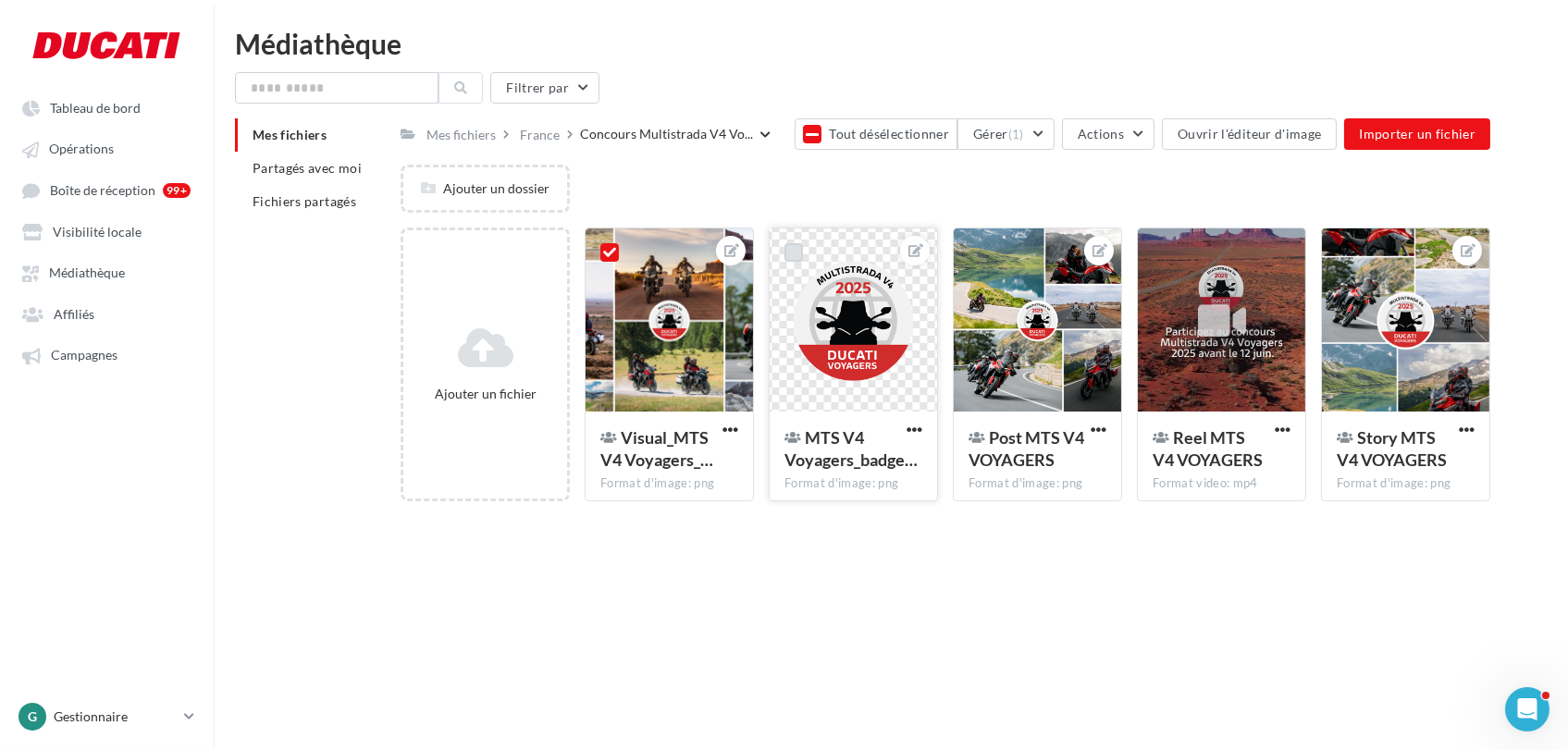click at bounding box center [794, 252] 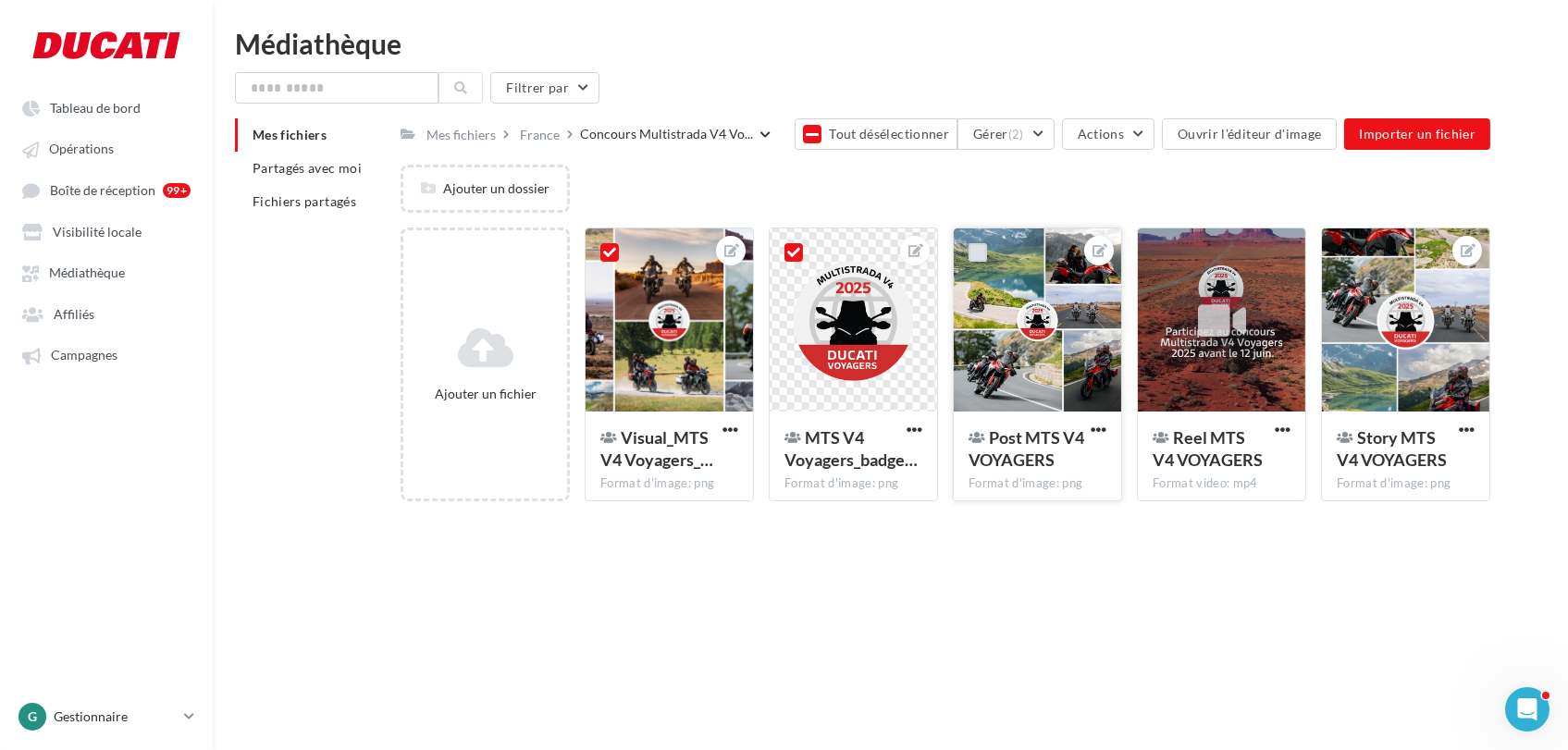 click at bounding box center (978, 252) 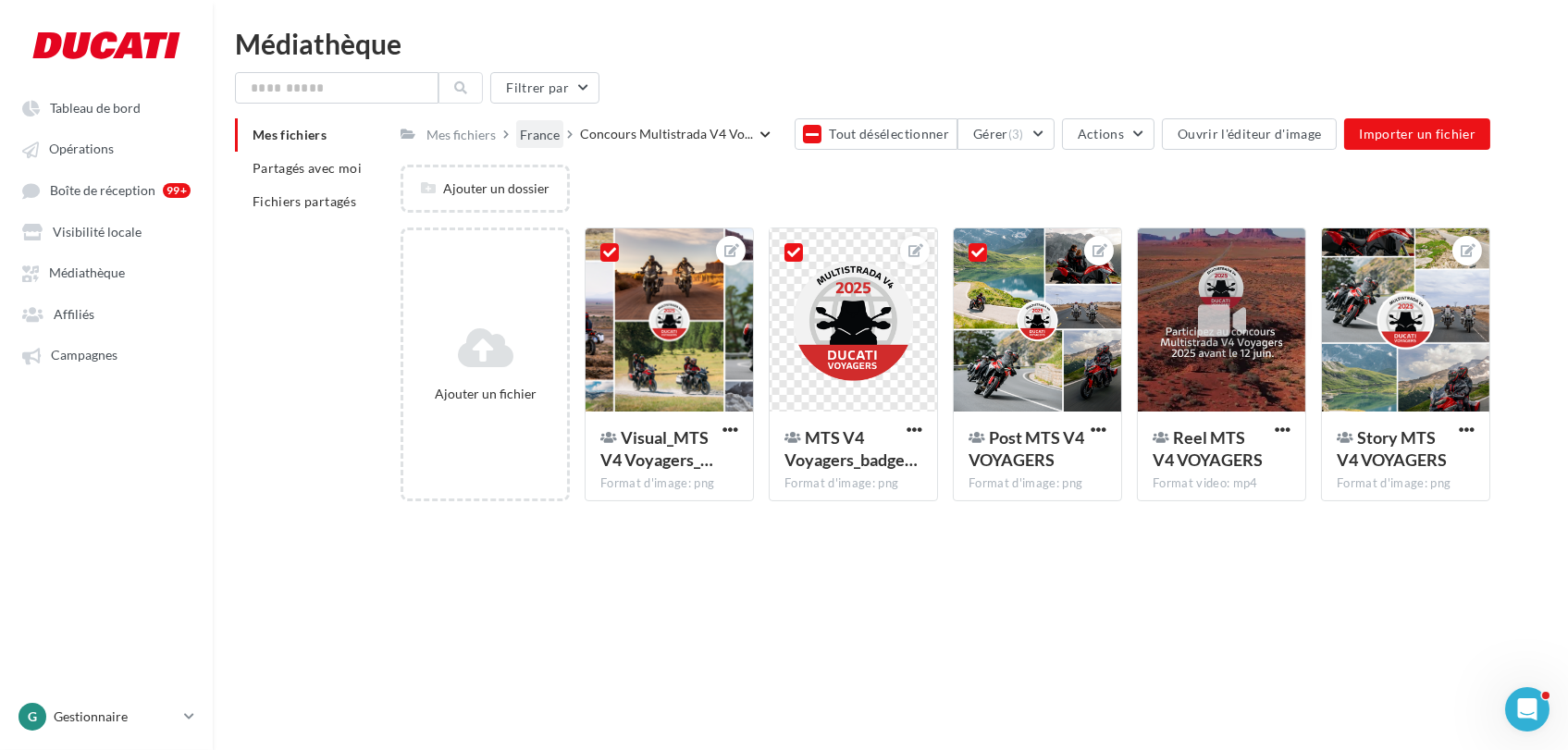 click on "France" at bounding box center [539, 135] 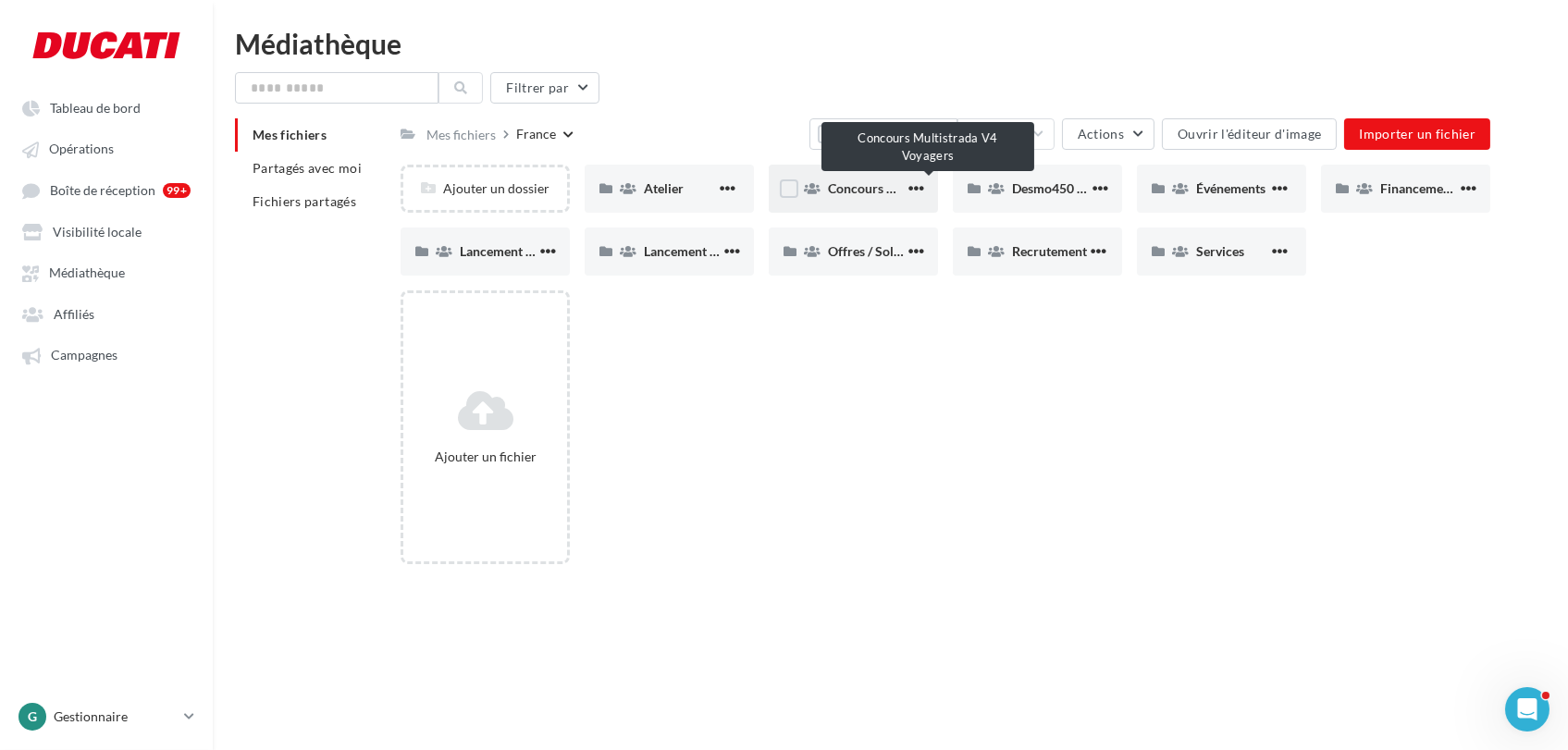 click on "Concours Multistrada V4 Voyagers" at bounding box center (928, 188) 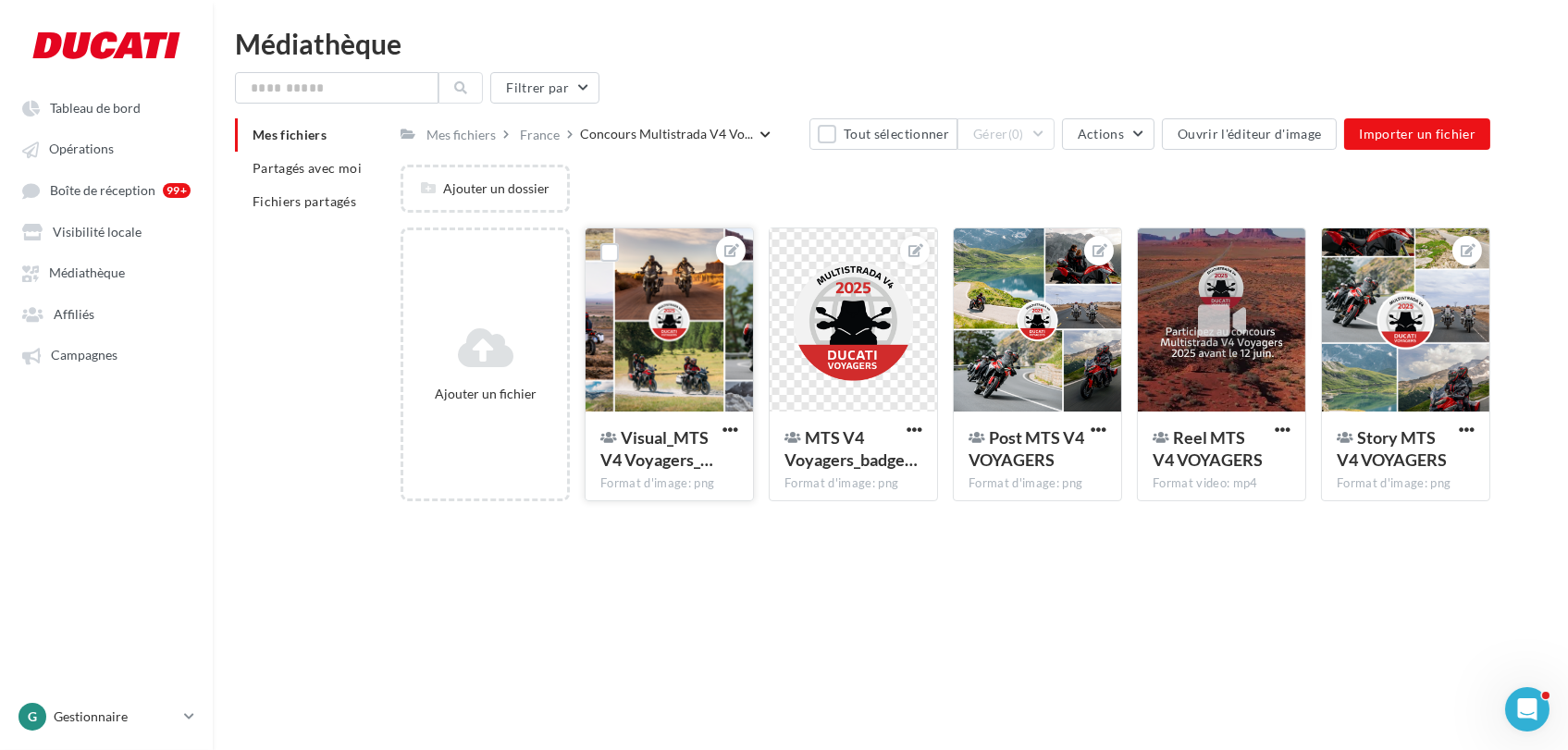 click at bounding box center [669, 321] 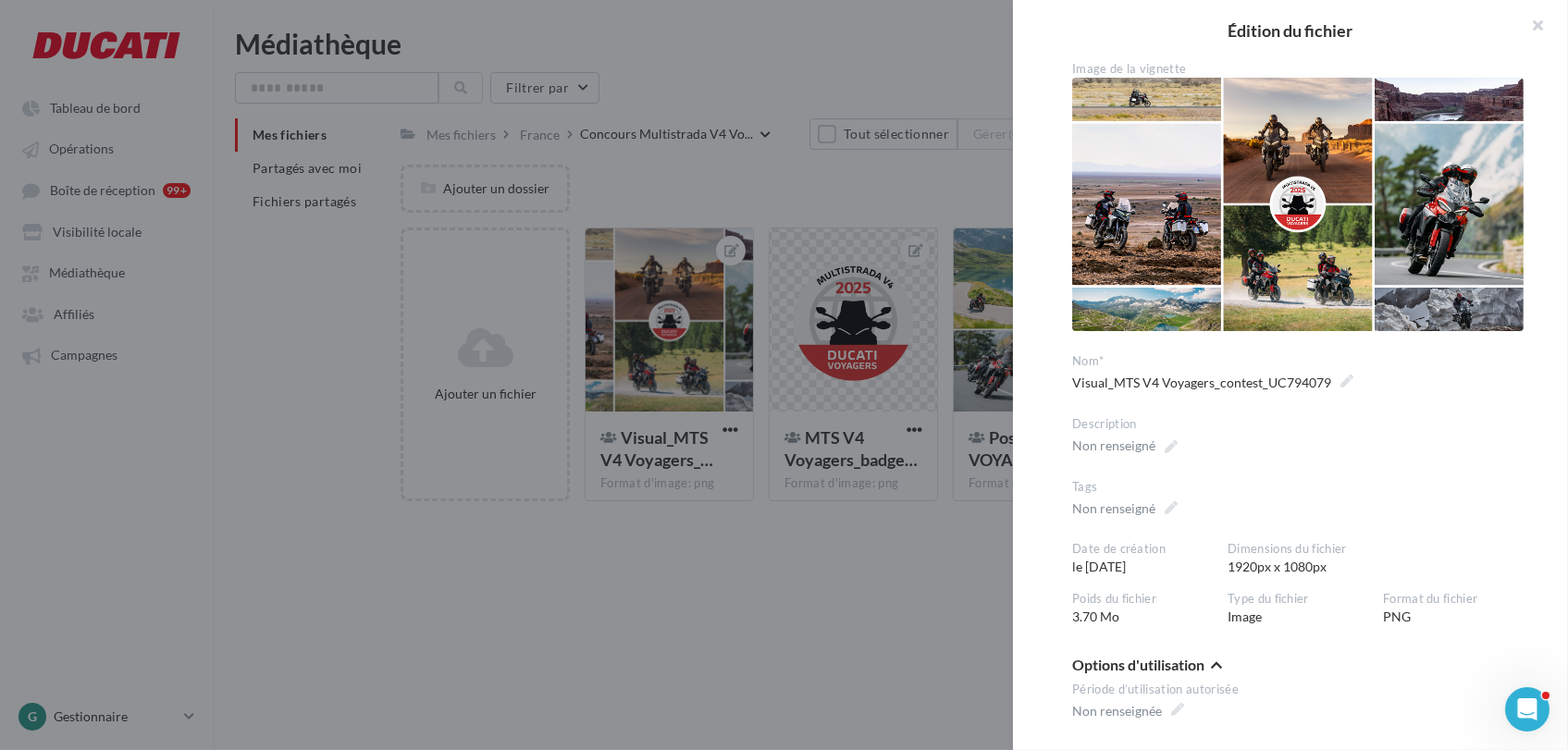click at bounding box center [784, 375] 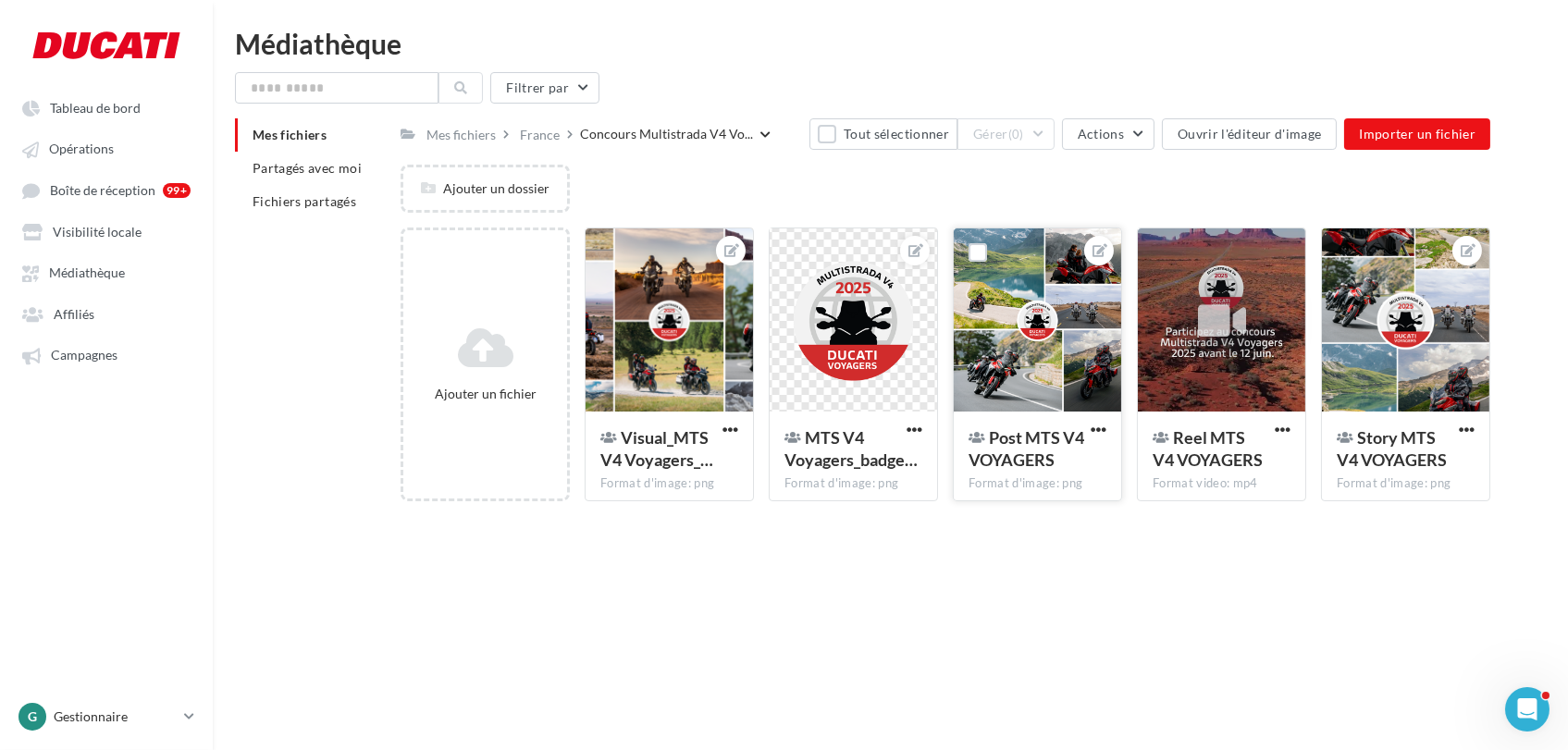click at bounding box center [1037, 321] 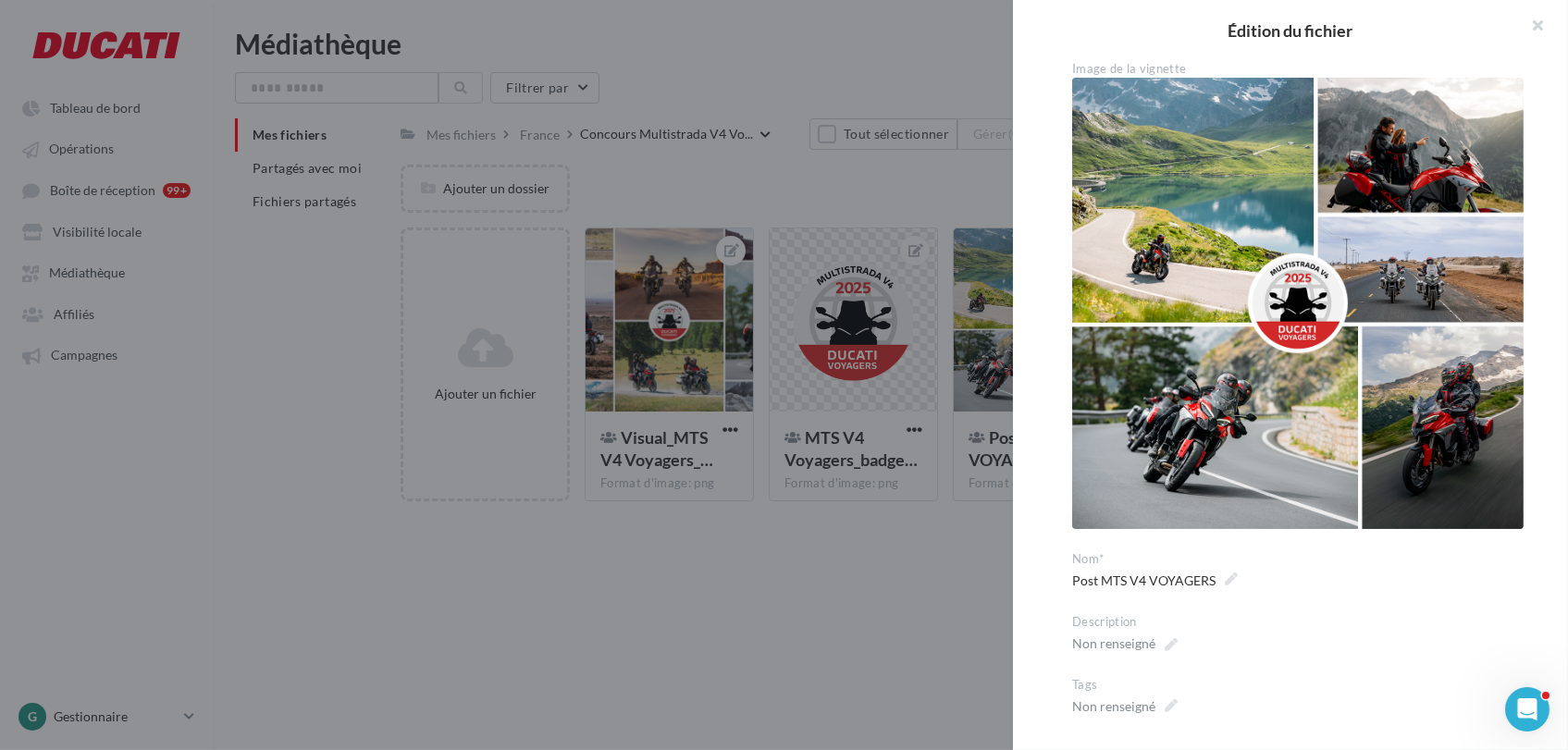 click at bounding box center [784, 375] 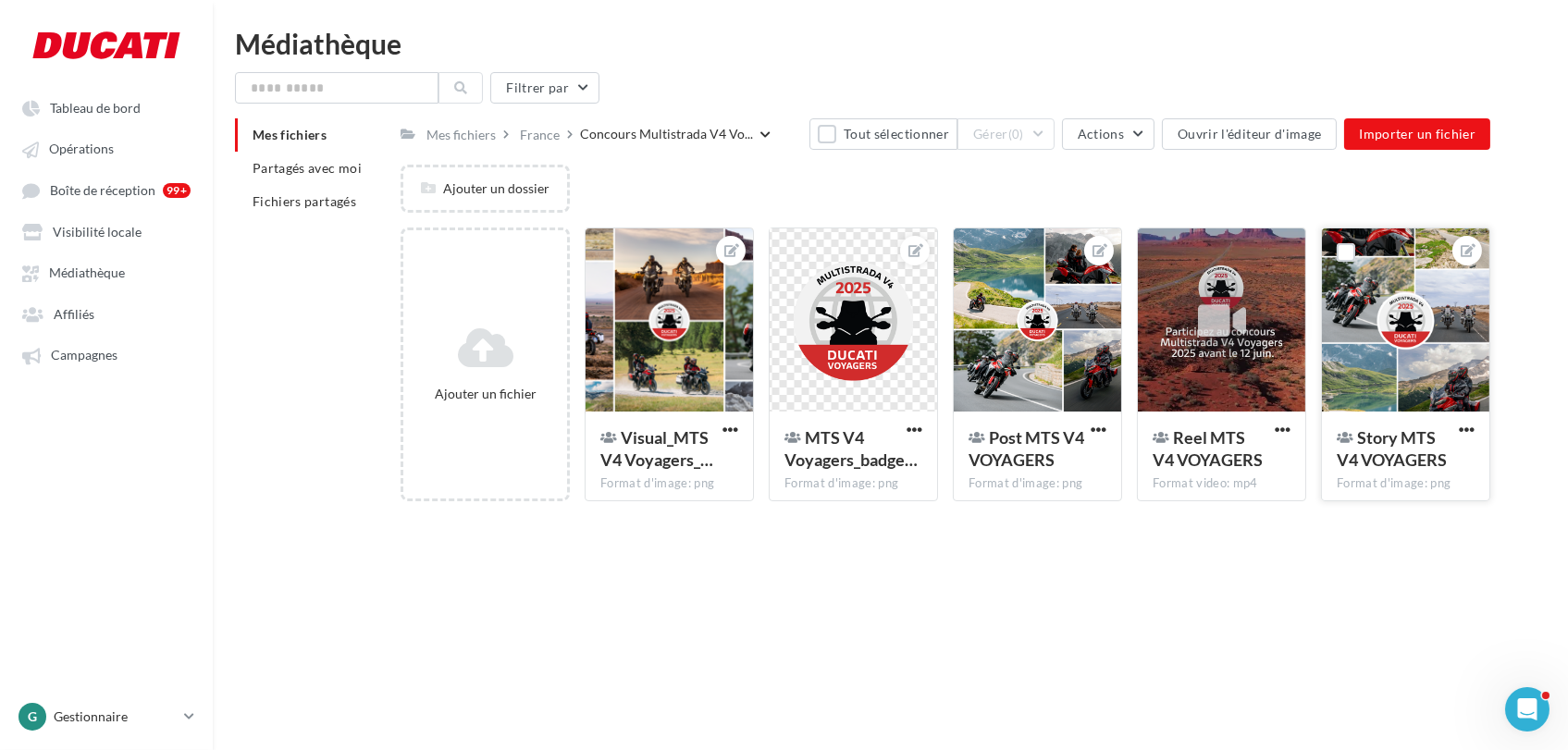 click at bounding box center [1405, 321] 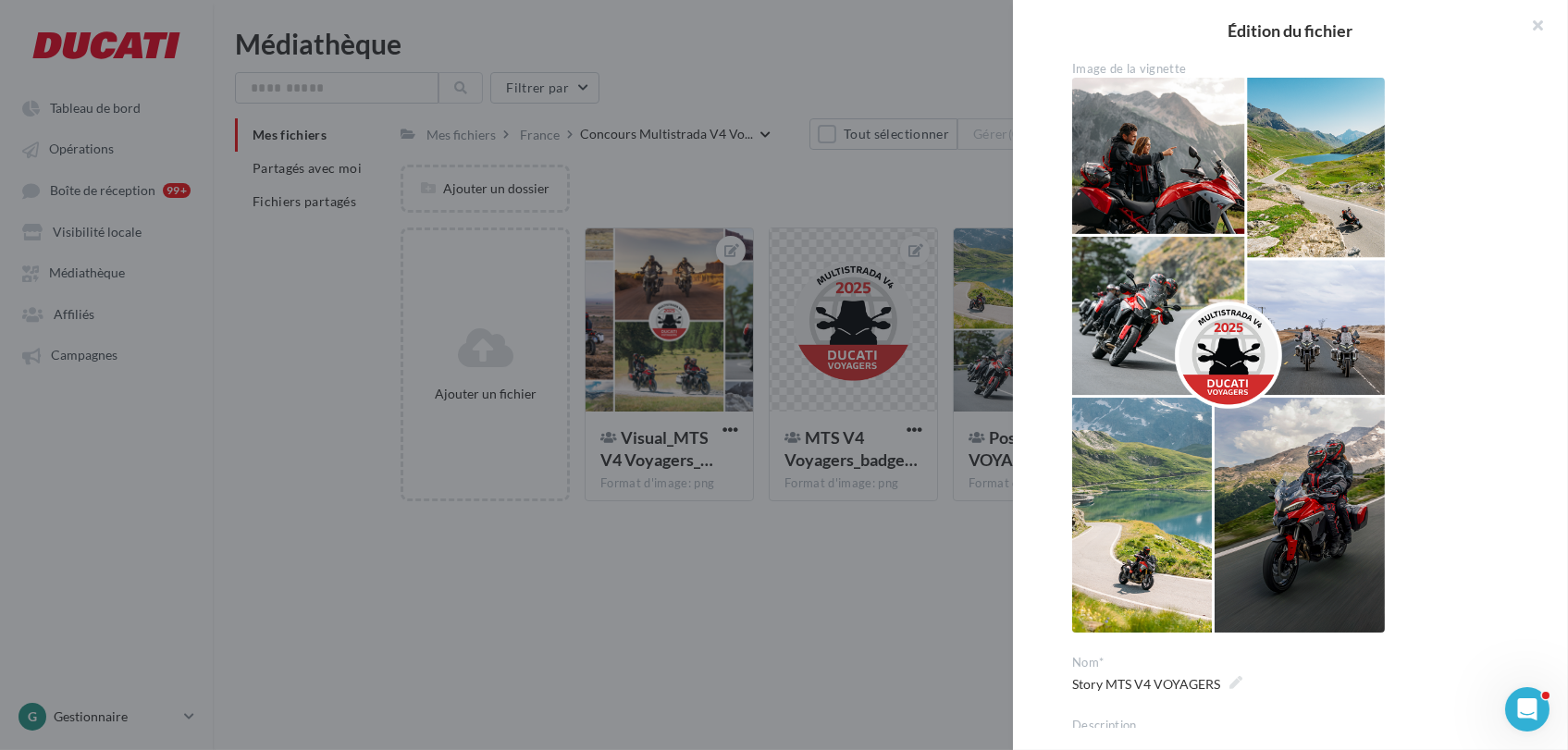click at bounding box center (784, 375) 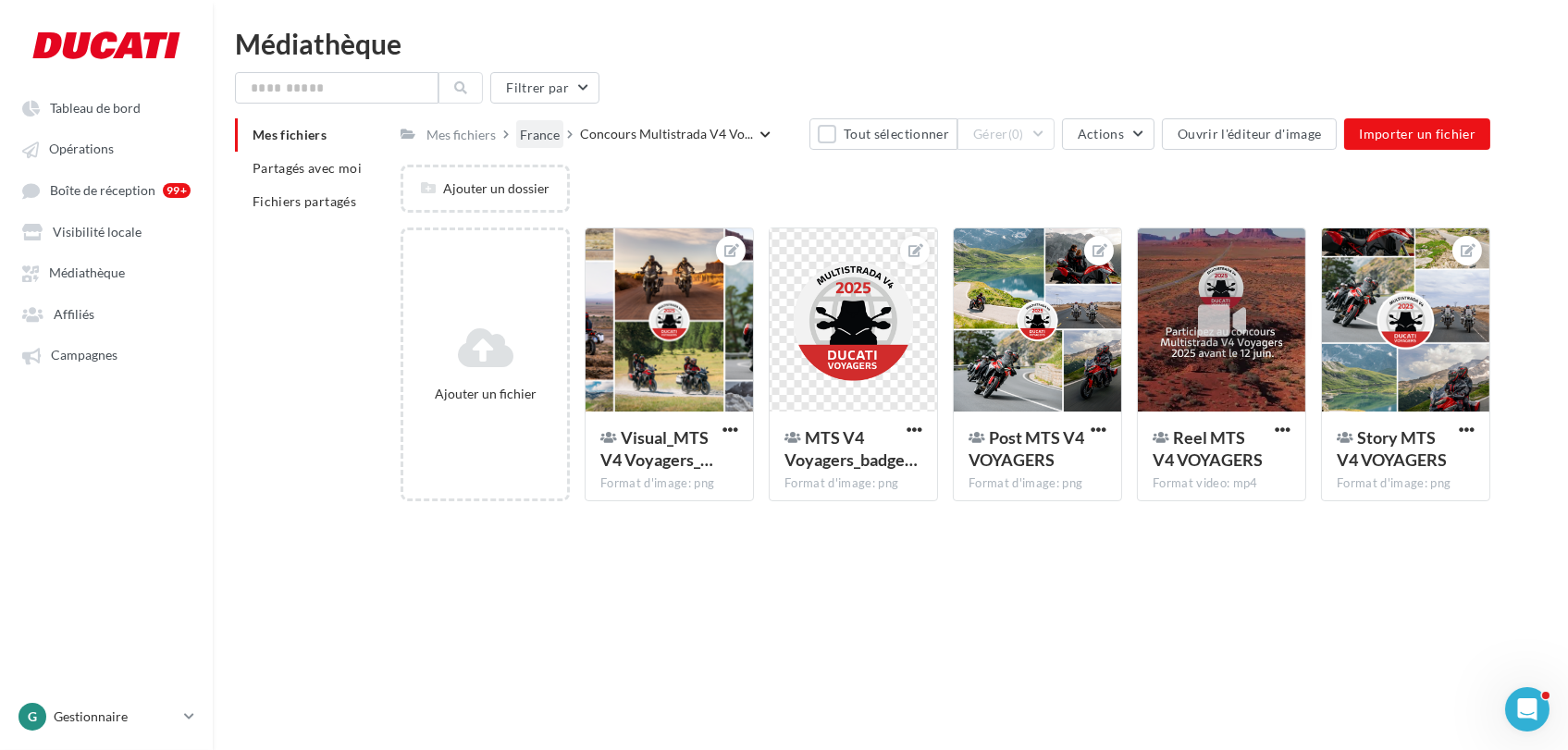 click on "France" at bounding box center (539, 135) 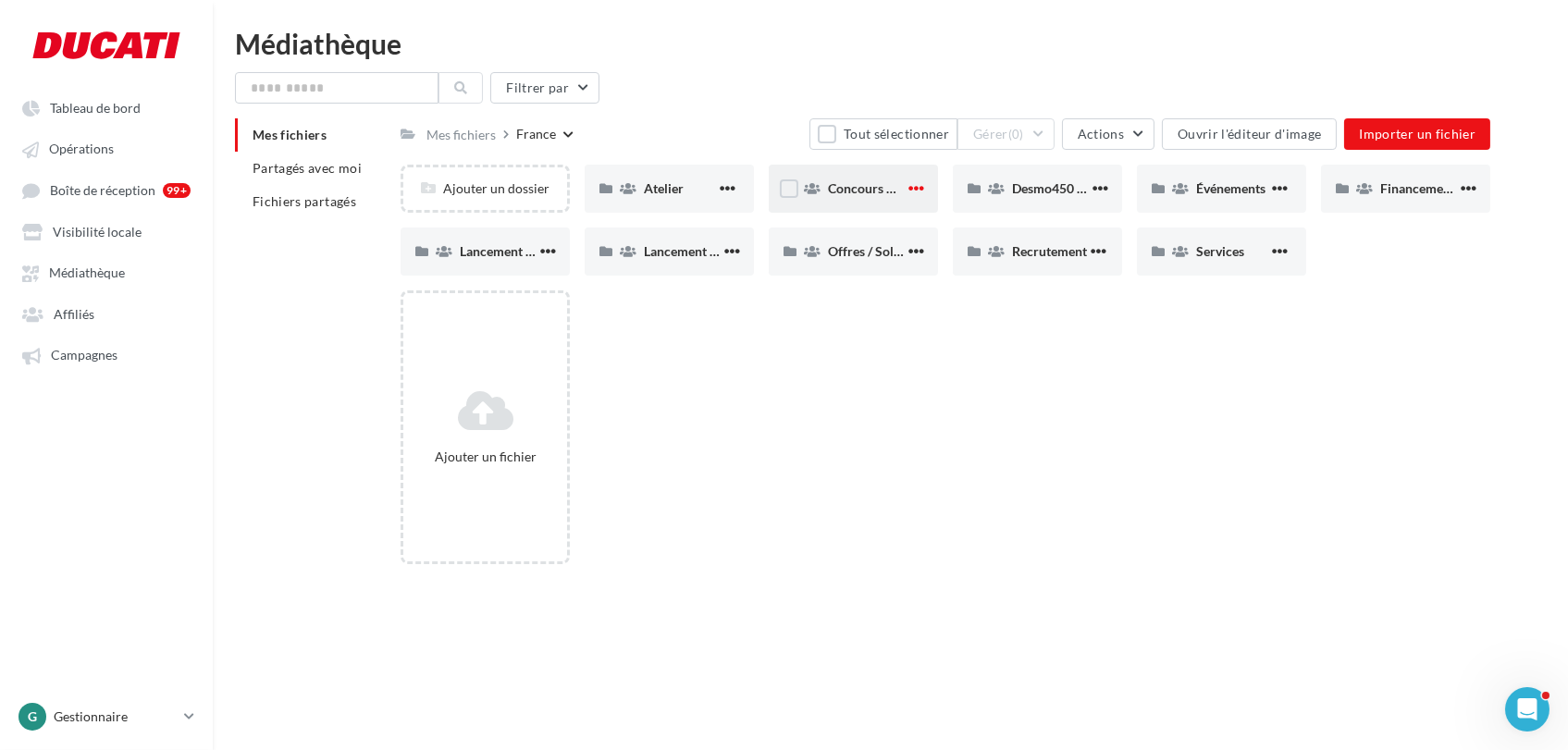 click at bounding box center (916, 188) 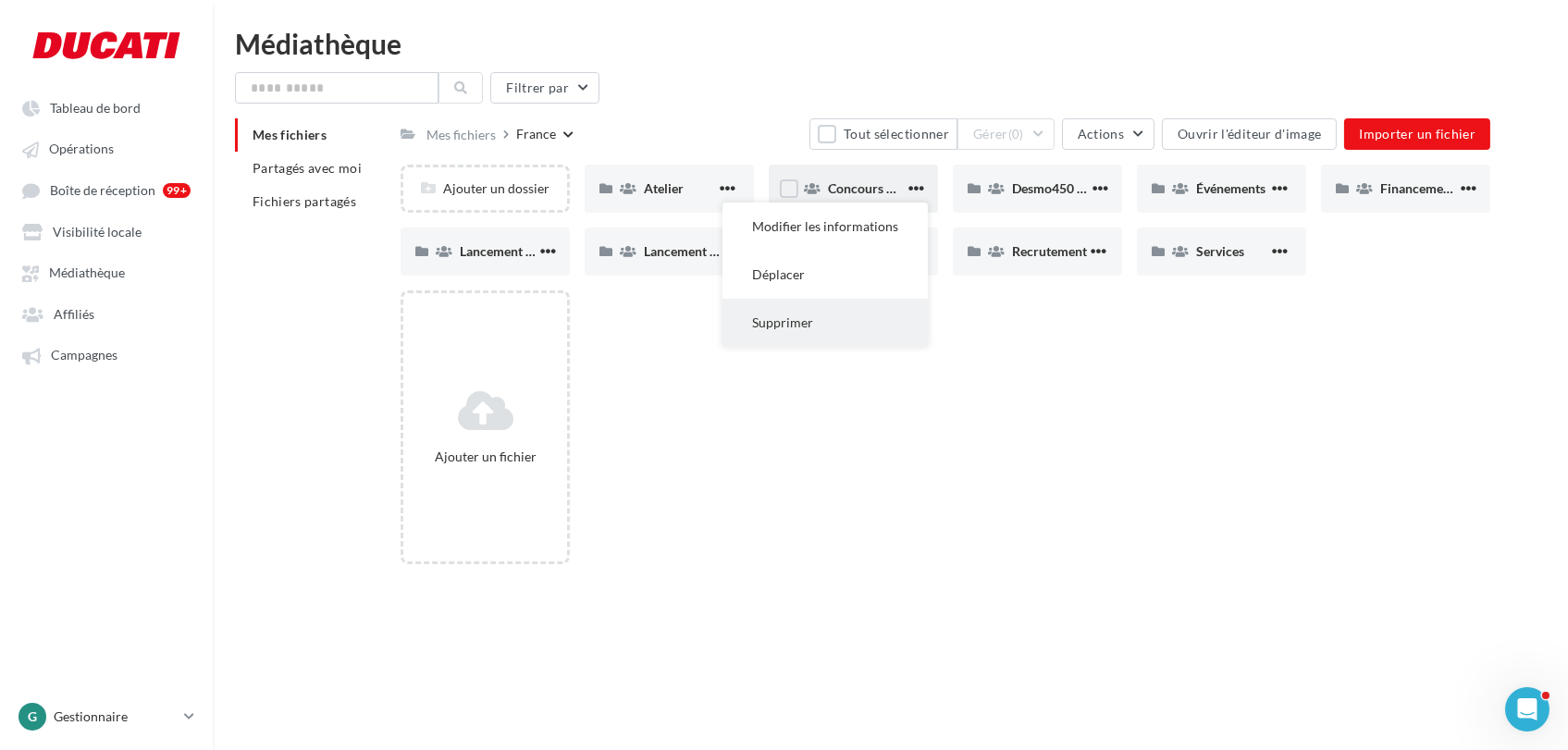 click on "Supprimer" at bounding box center (825, 323) 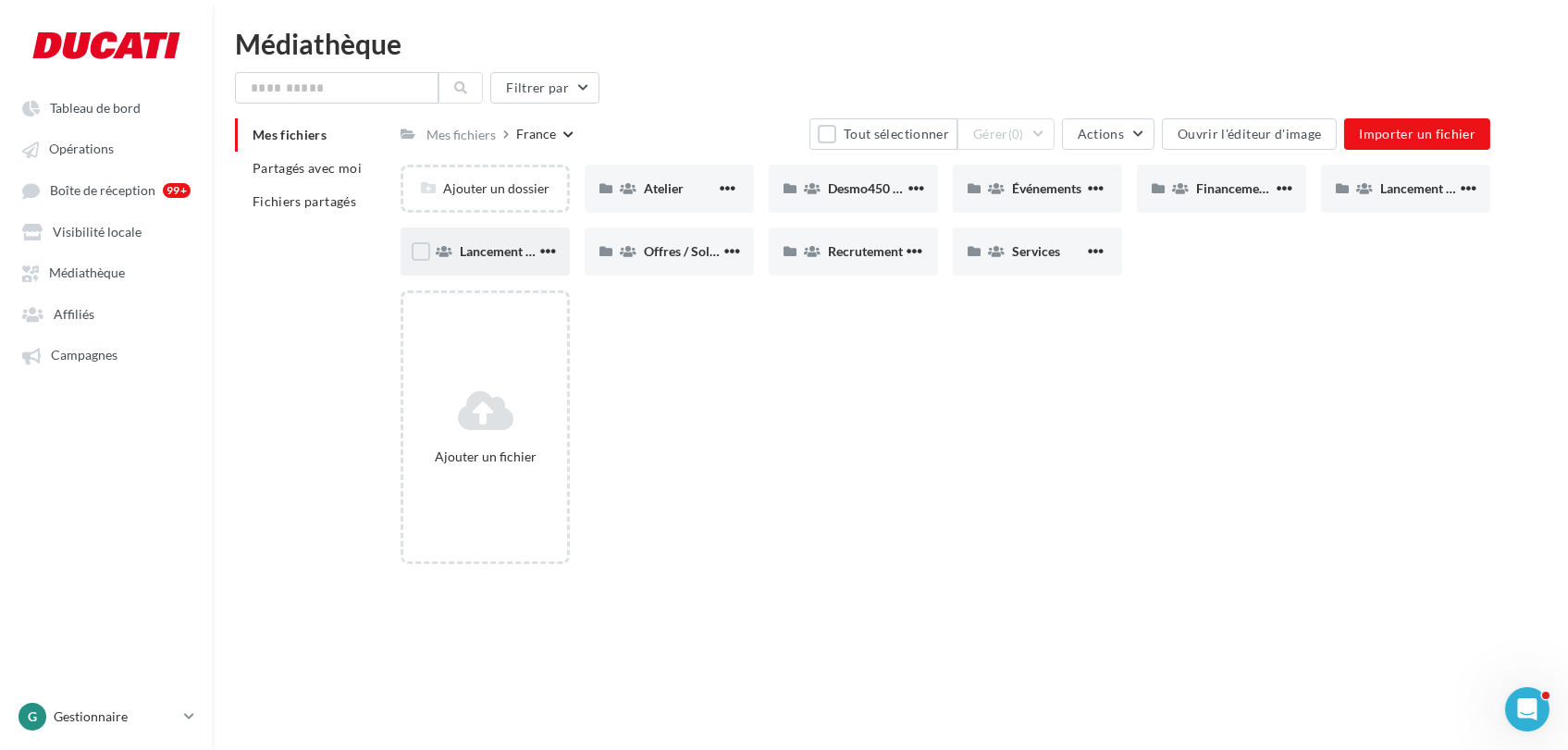 click on "Lancement XDiavel V4" at bounding box center (498, 252) 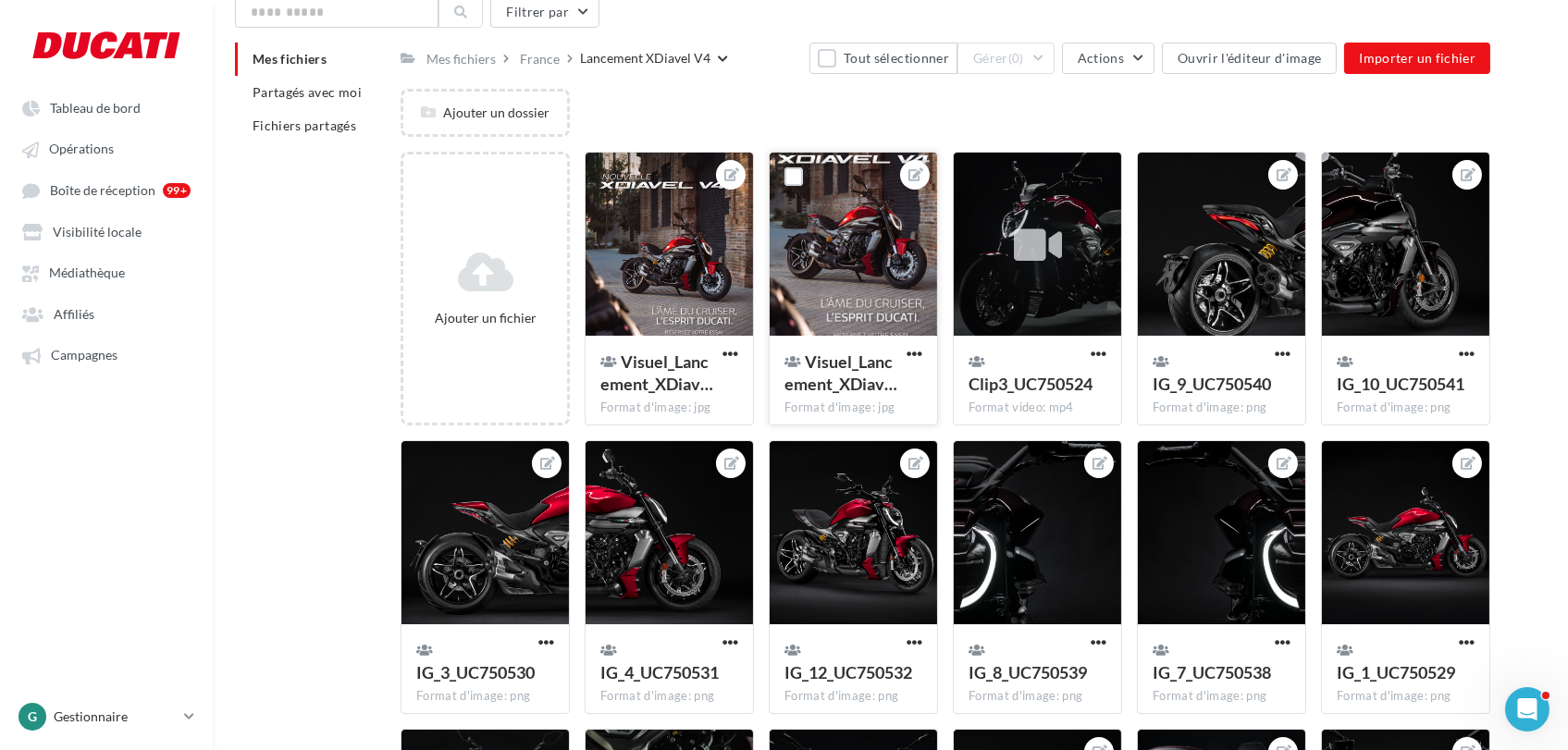 scroll, scrollTop: 0, scrollLeft: 0, axis: both 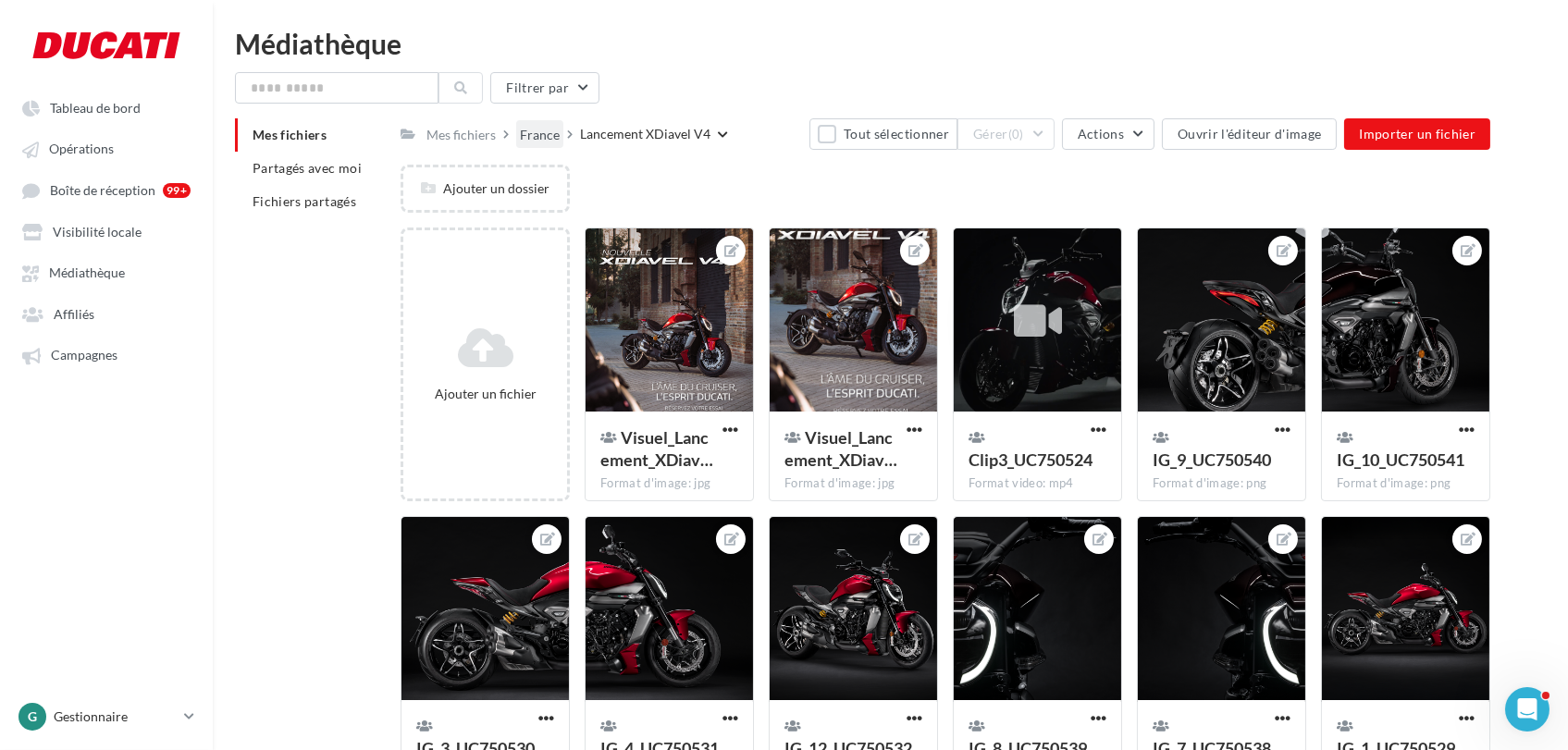 click on "France" at bounding box center [539, 135] 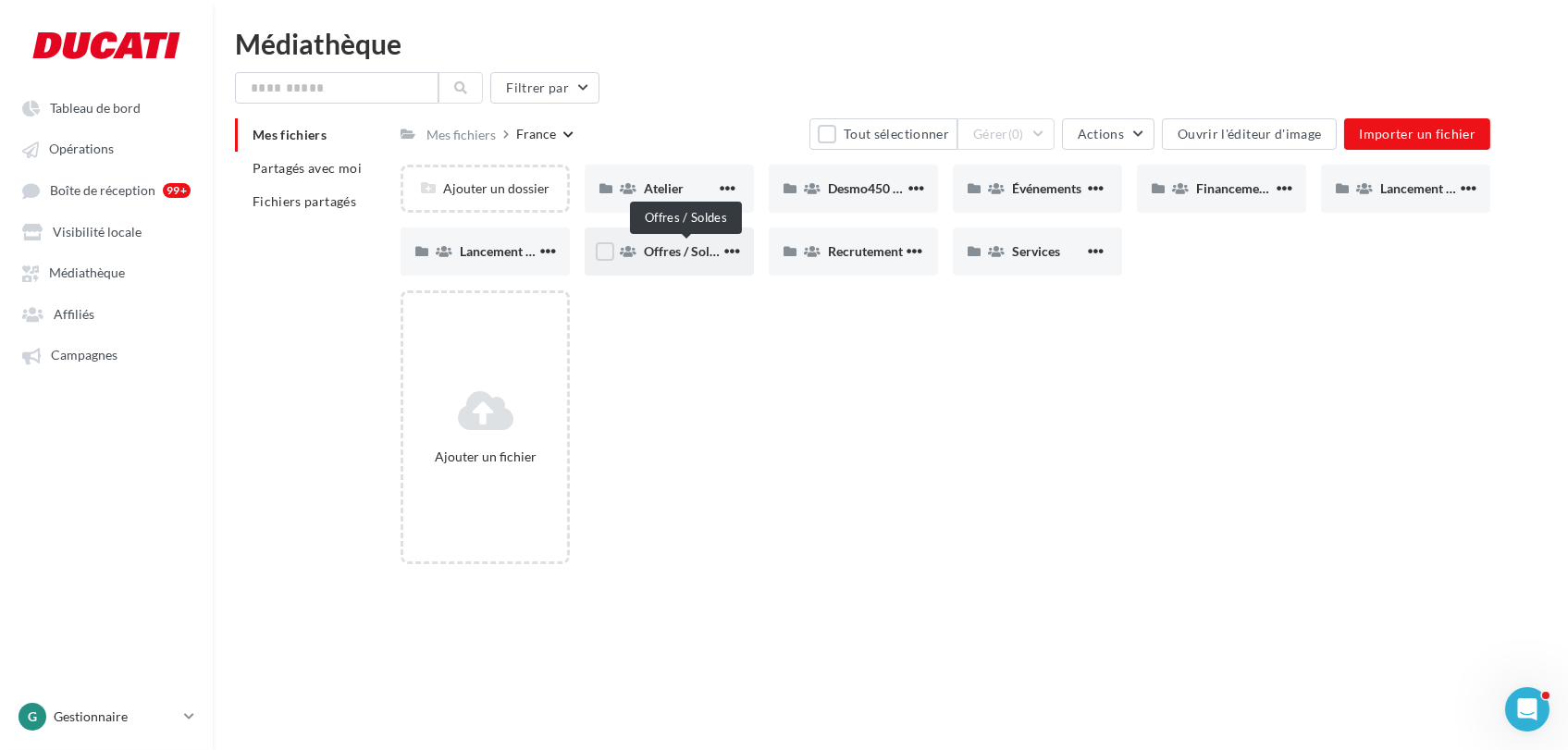 click on "Offres / Soldes" at bounding box center [686, 251] 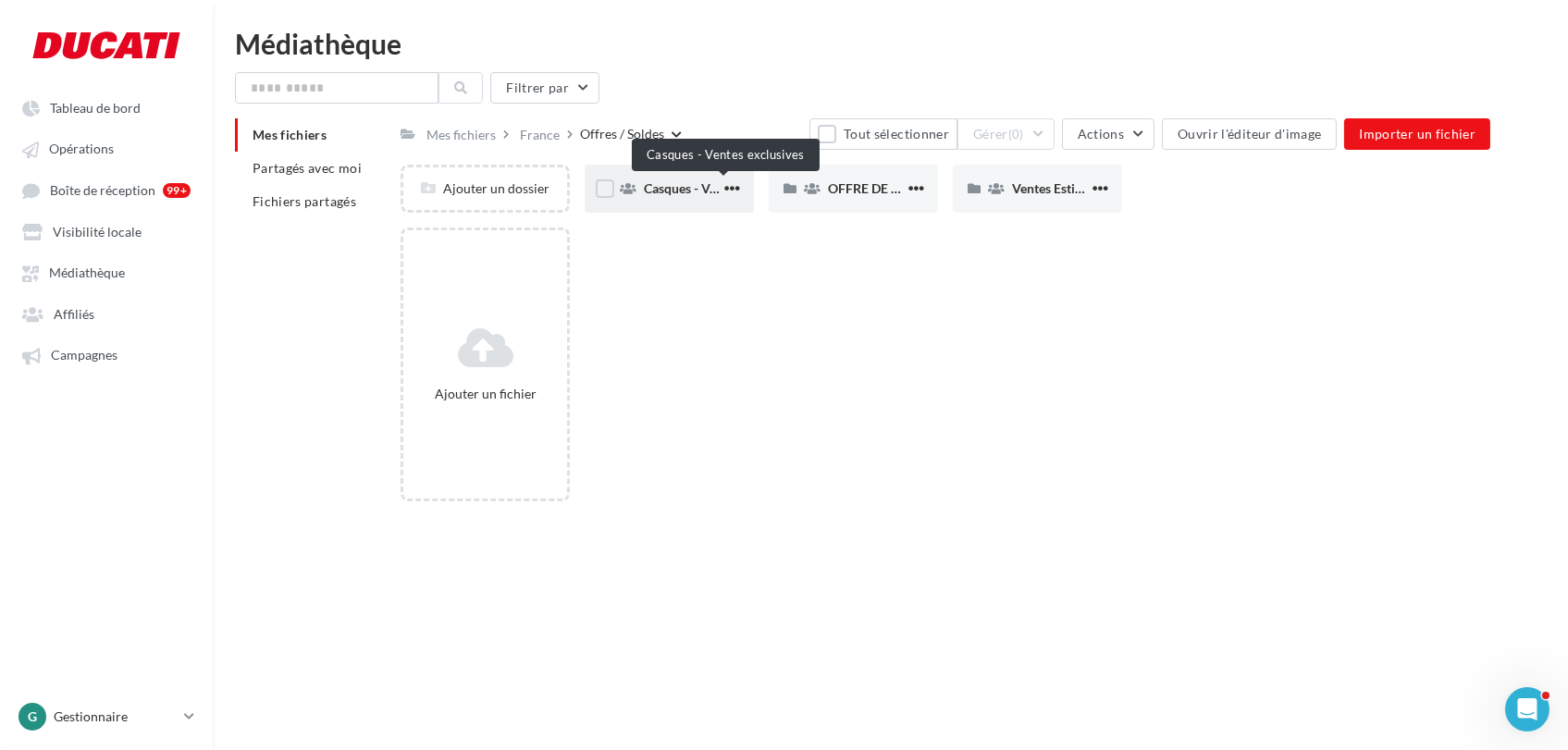 click on "Casques - Ventes exclusives" at bounding box center [722, 188] 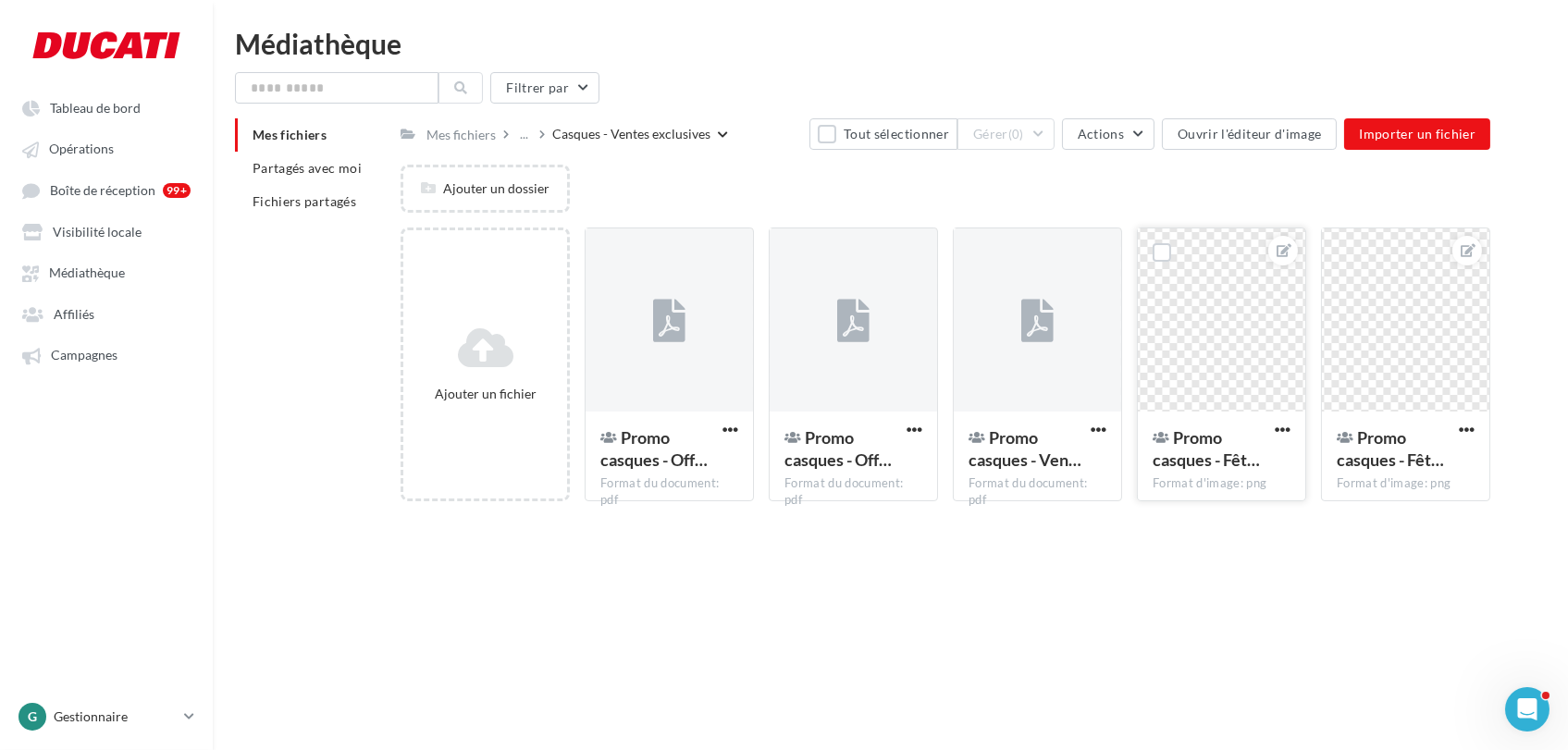 click at bounding box center (1221, 321) 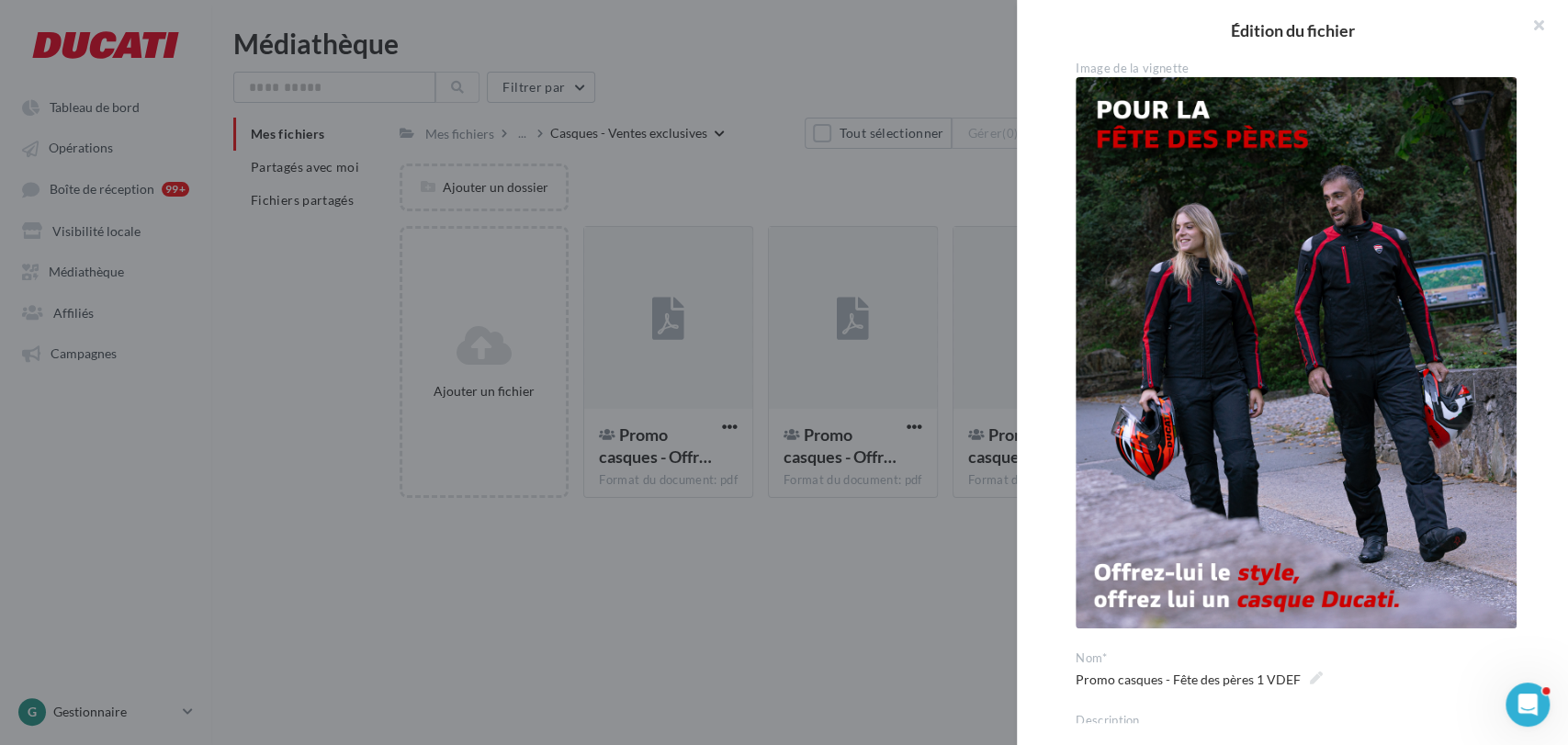 click at bounding box center [784, 372] 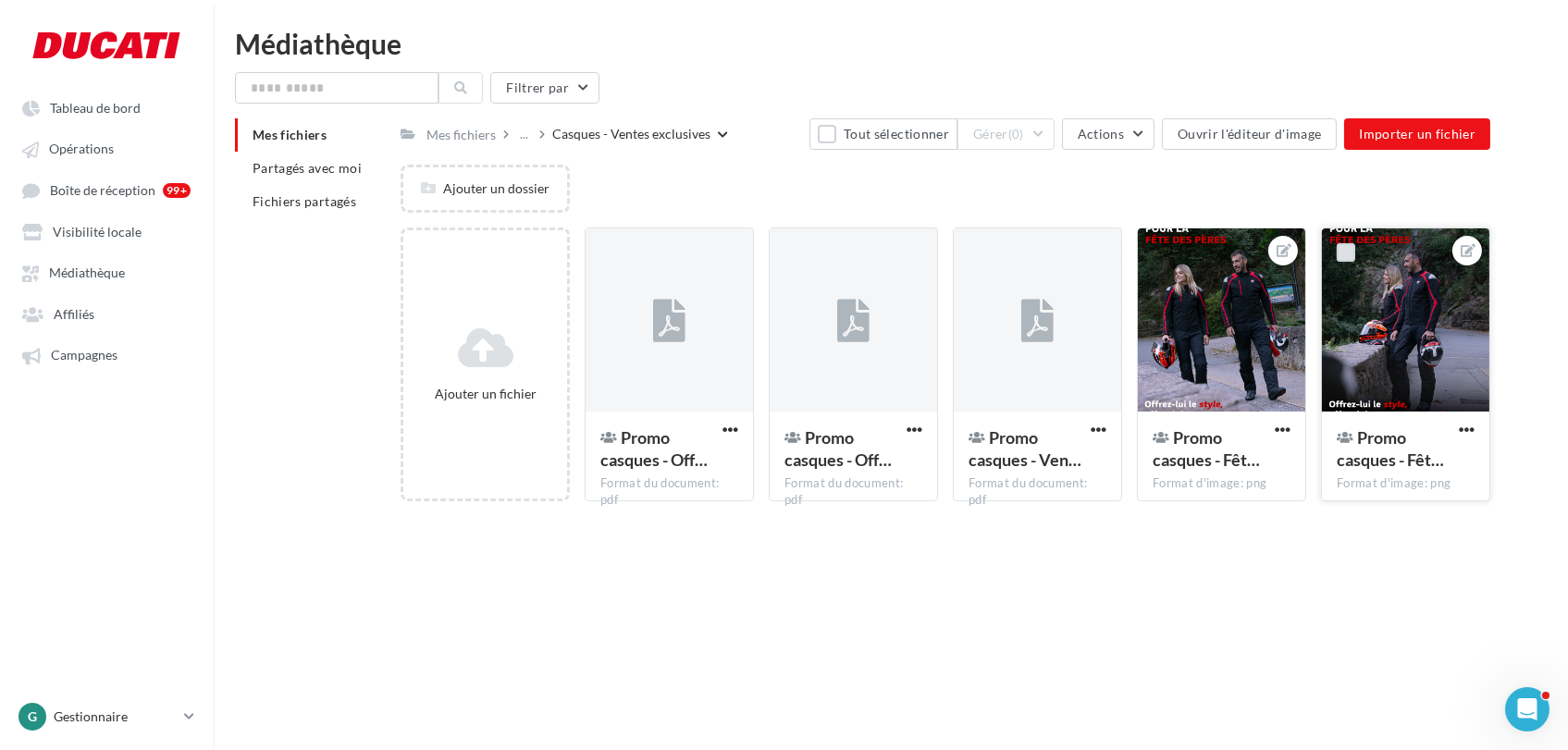 click at bounding box center [1346, 252] 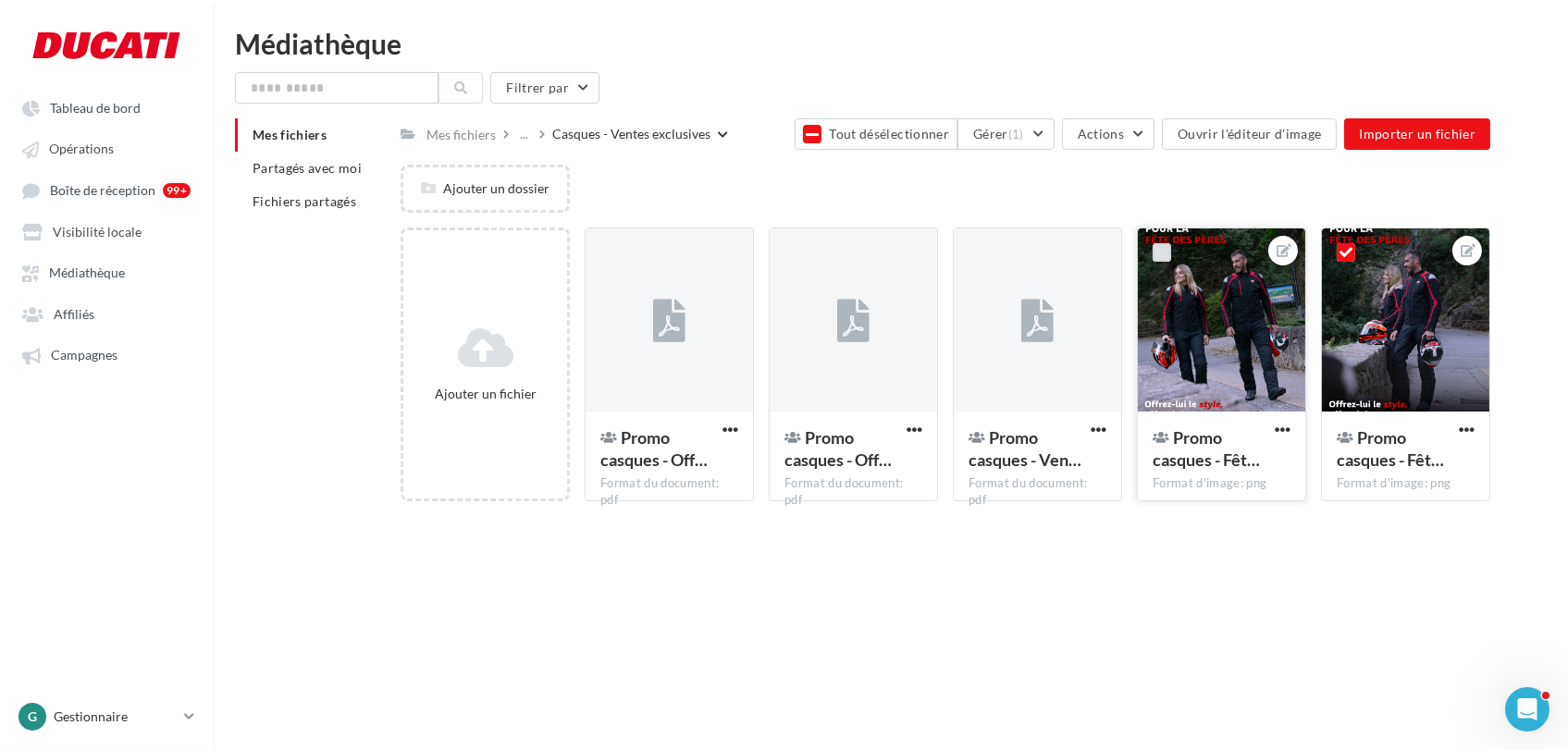click at bounding box center [1162, 252] 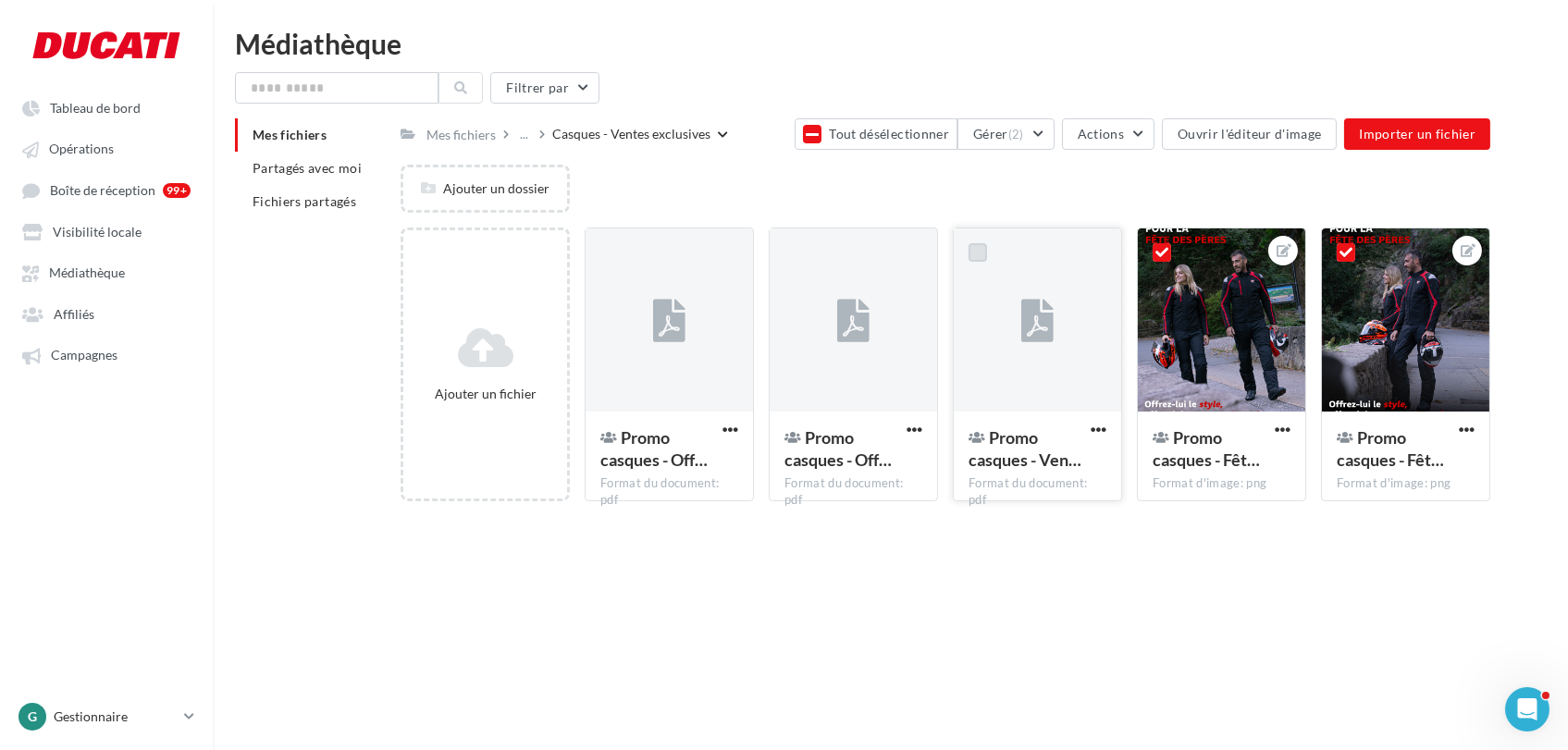 click at bounding box center (978, 252) 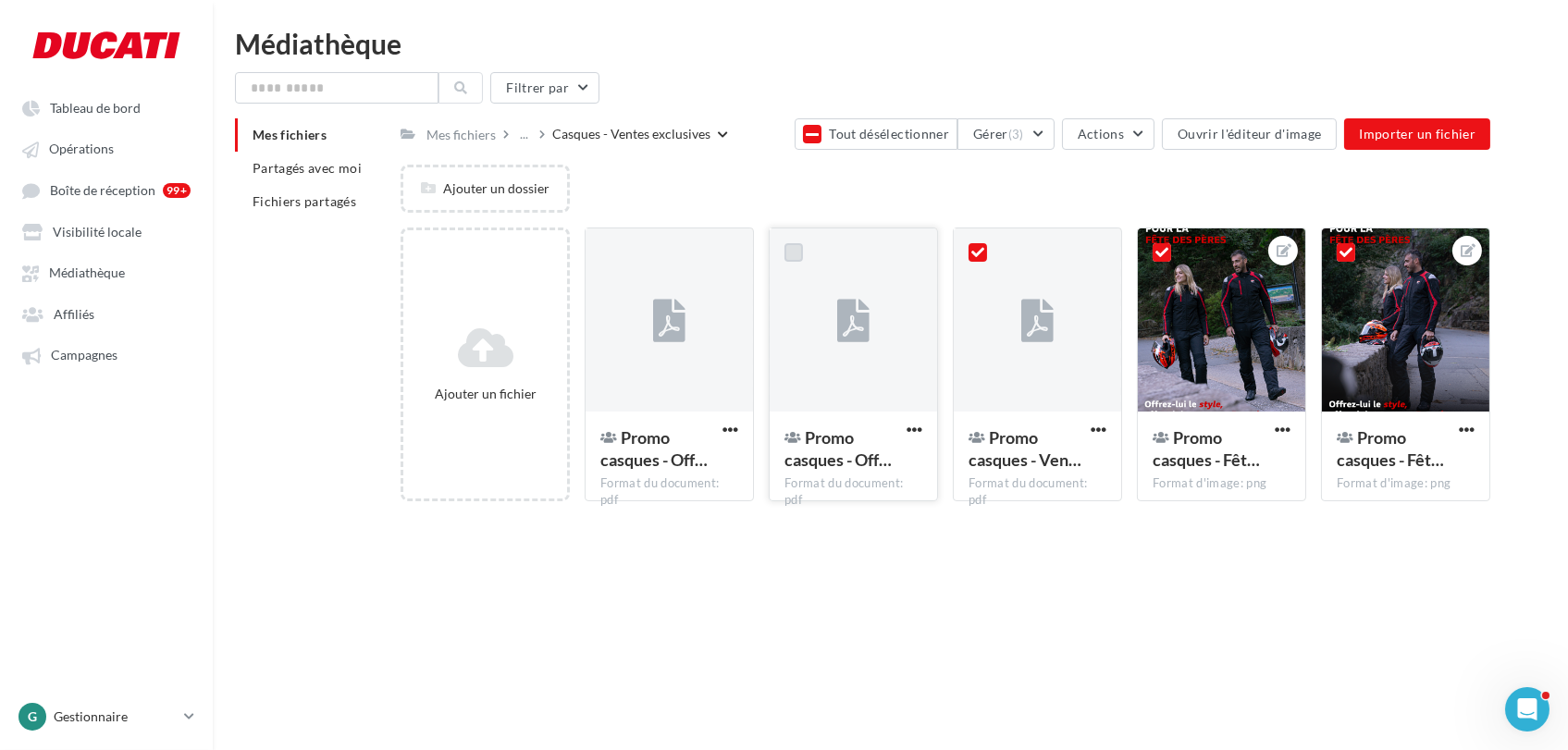 click at bounding box center (794, 252) 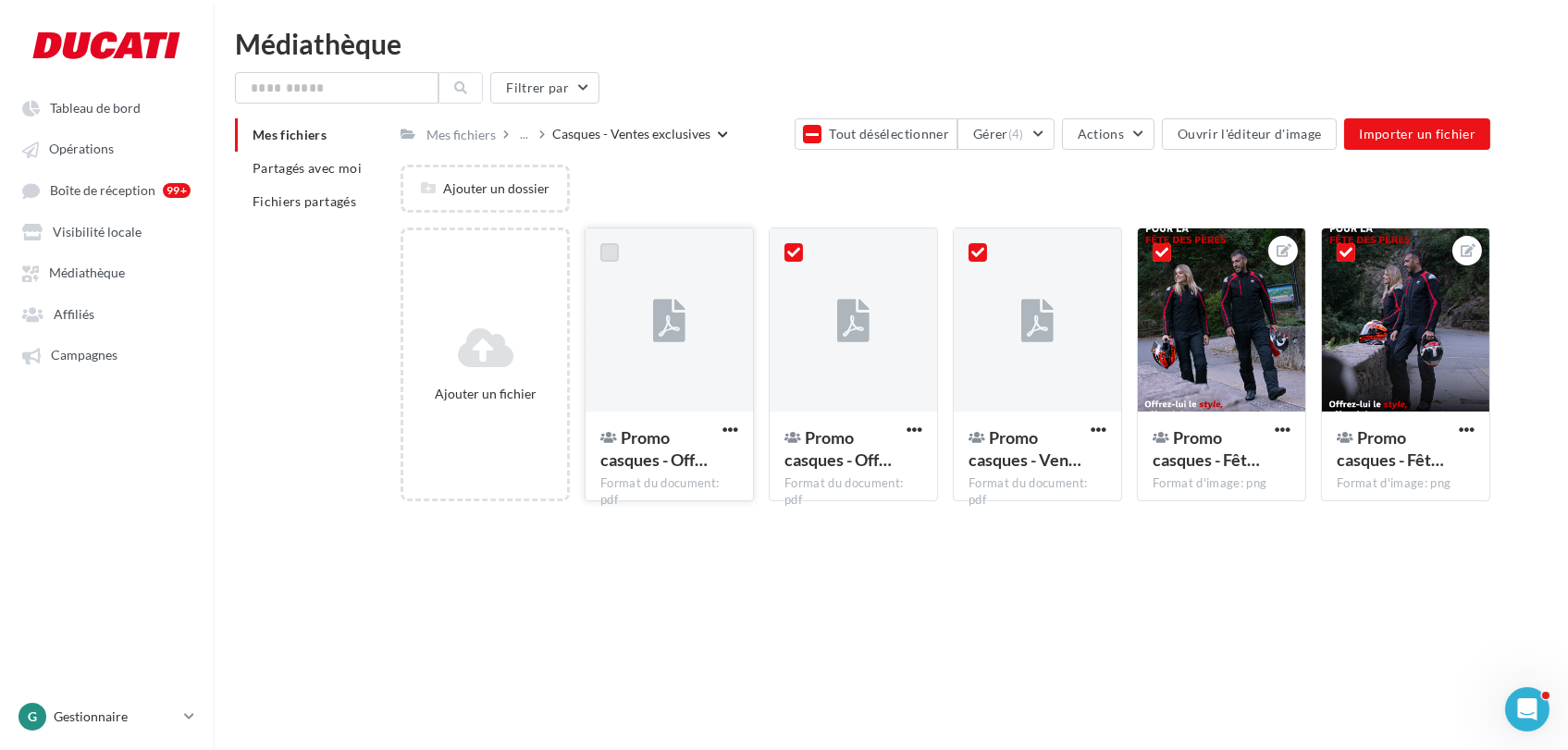 click at bounding box center (610, 252) 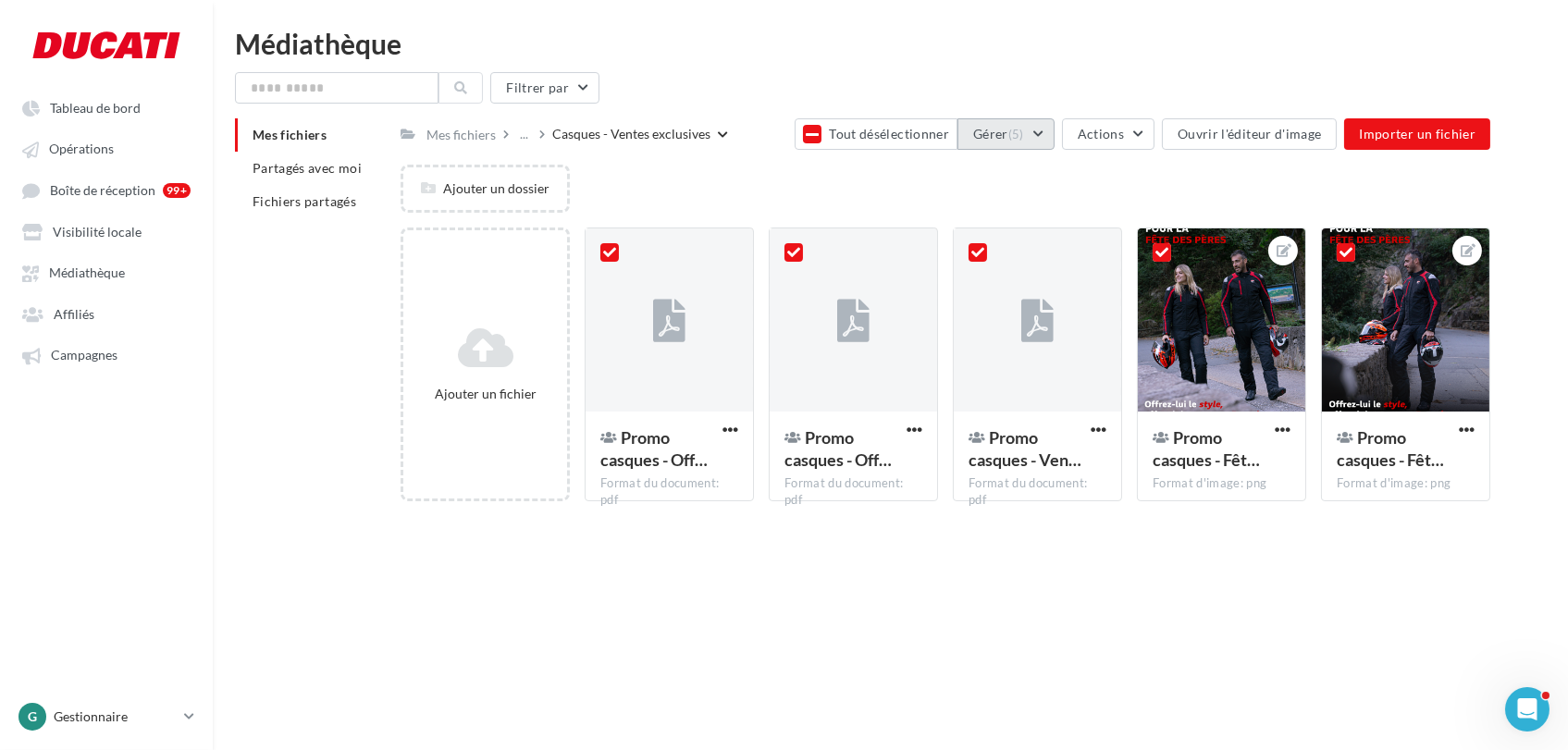 click on "Gérer   (5)" at bounding box center (1006, 134) 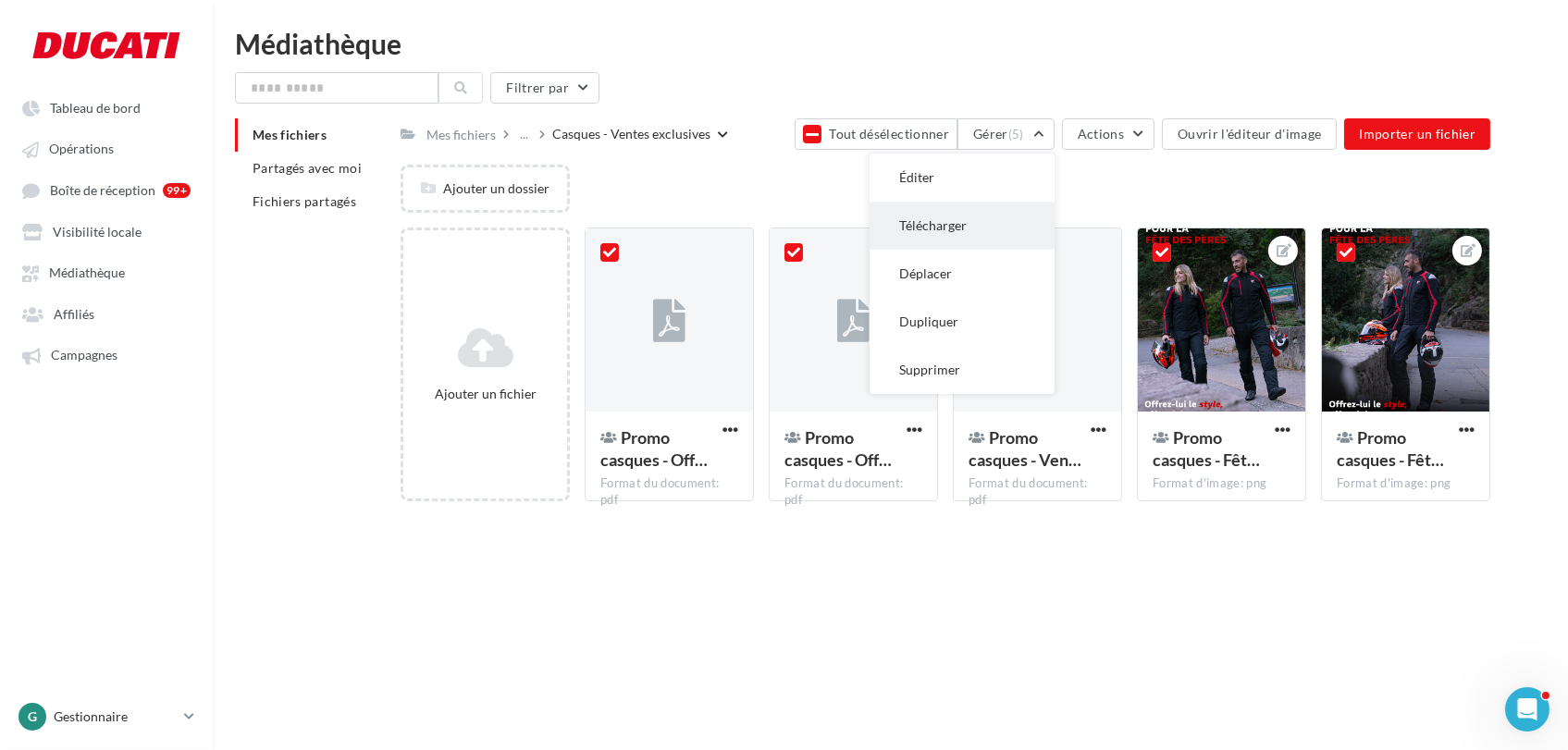click on "Télécharger" at bounding box center [962, 226] 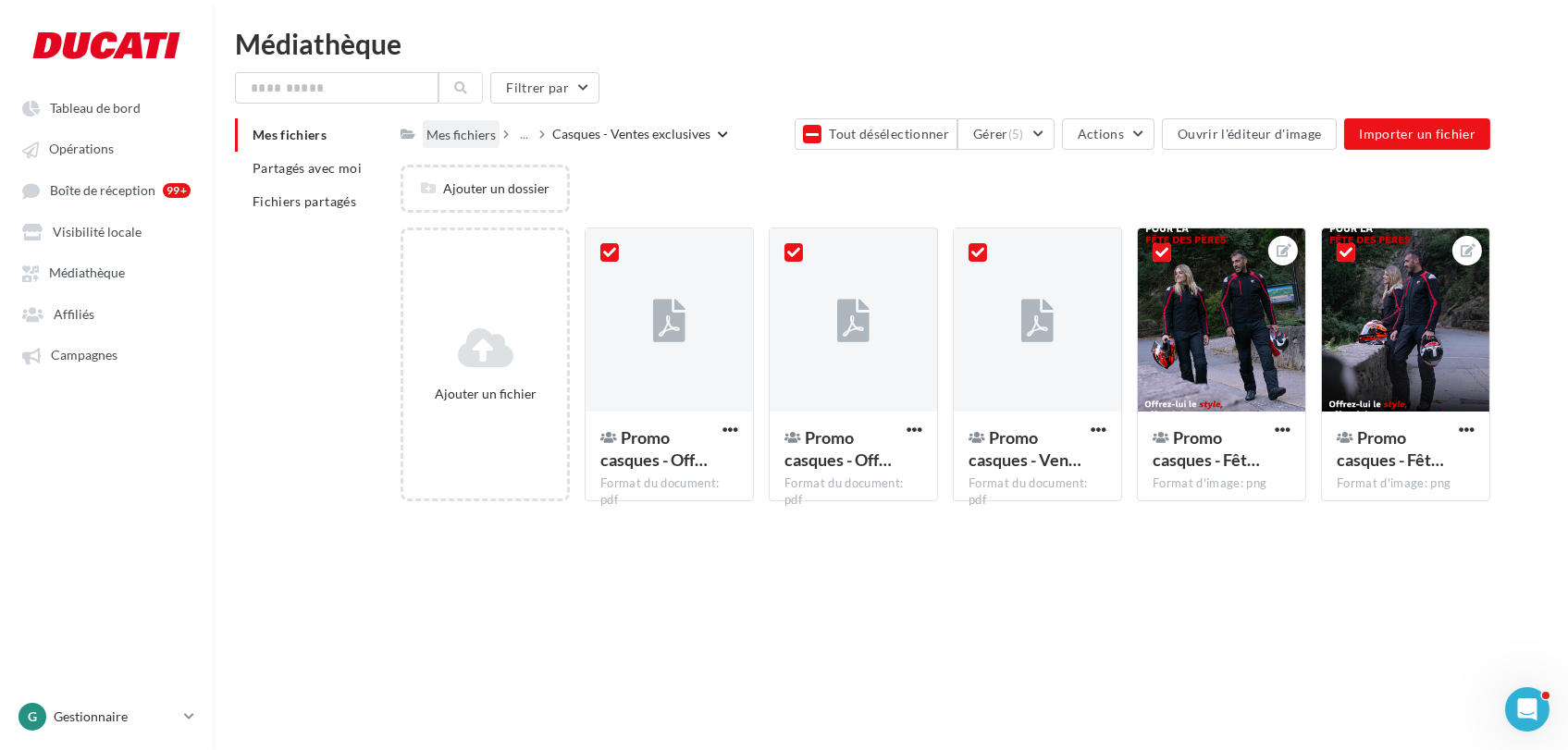 click on "Mes fichiers" at bounding box center [461, 135] 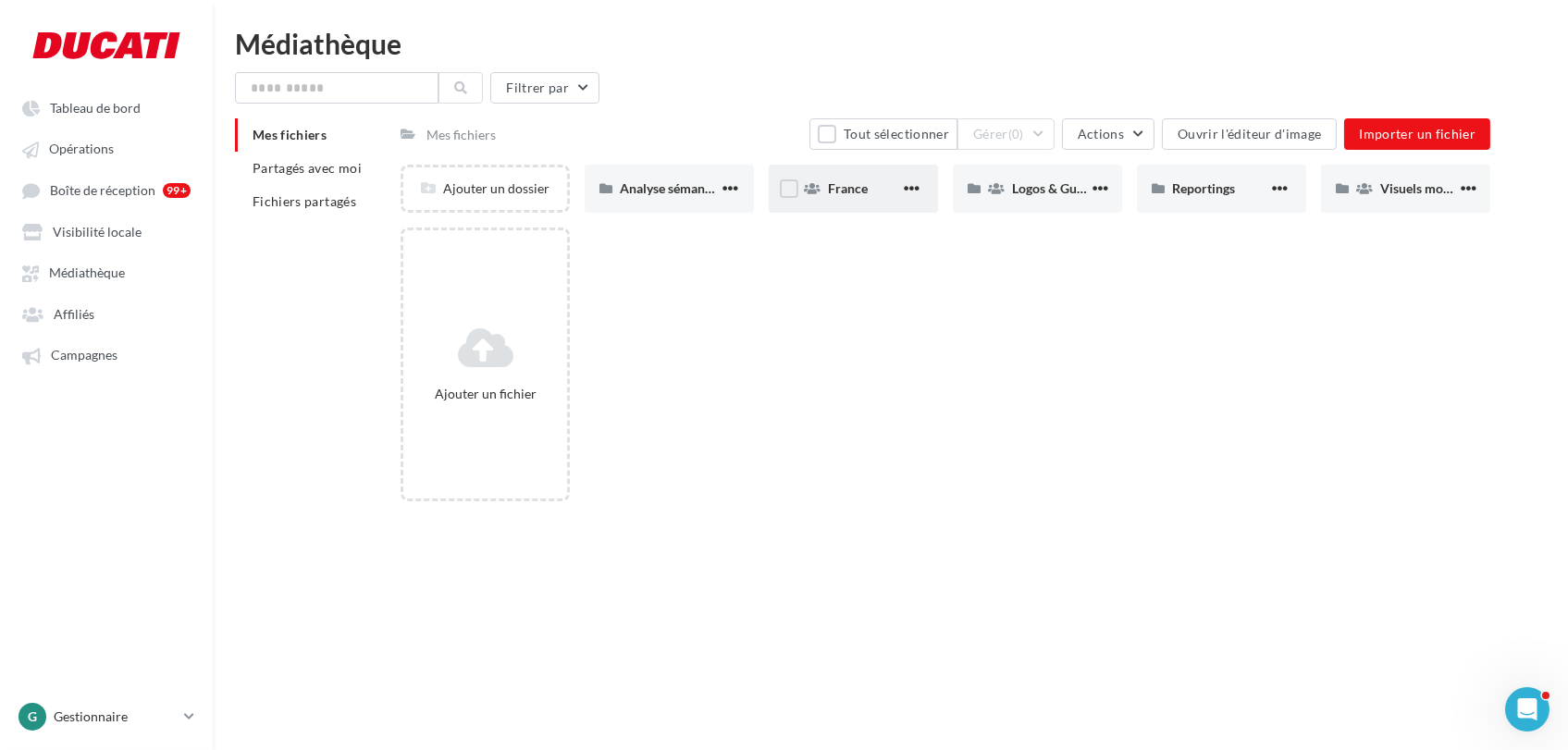 click on "France" at bounding box center [847, 188] 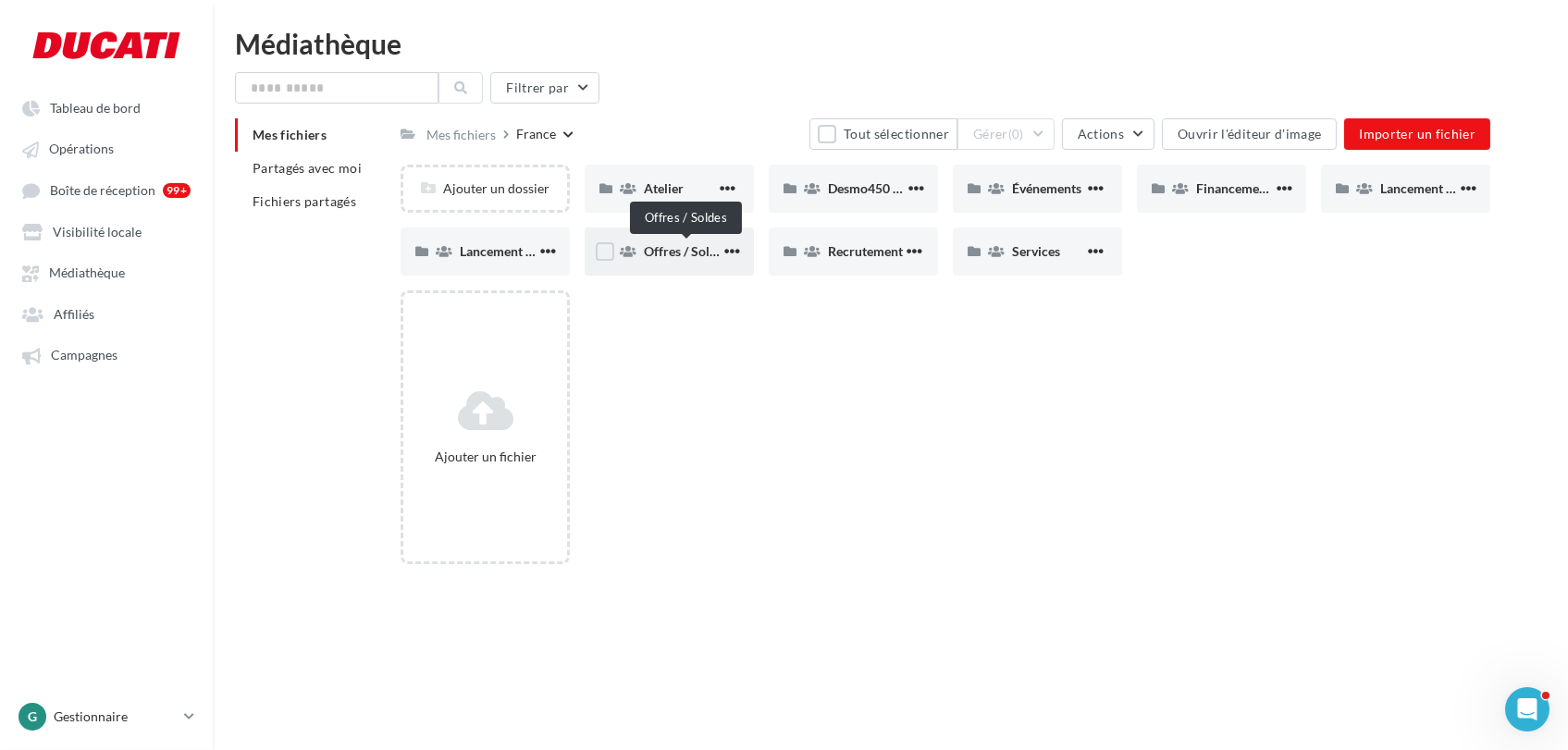 click on "Offres / Soldes" at bounding box center [686, 251] 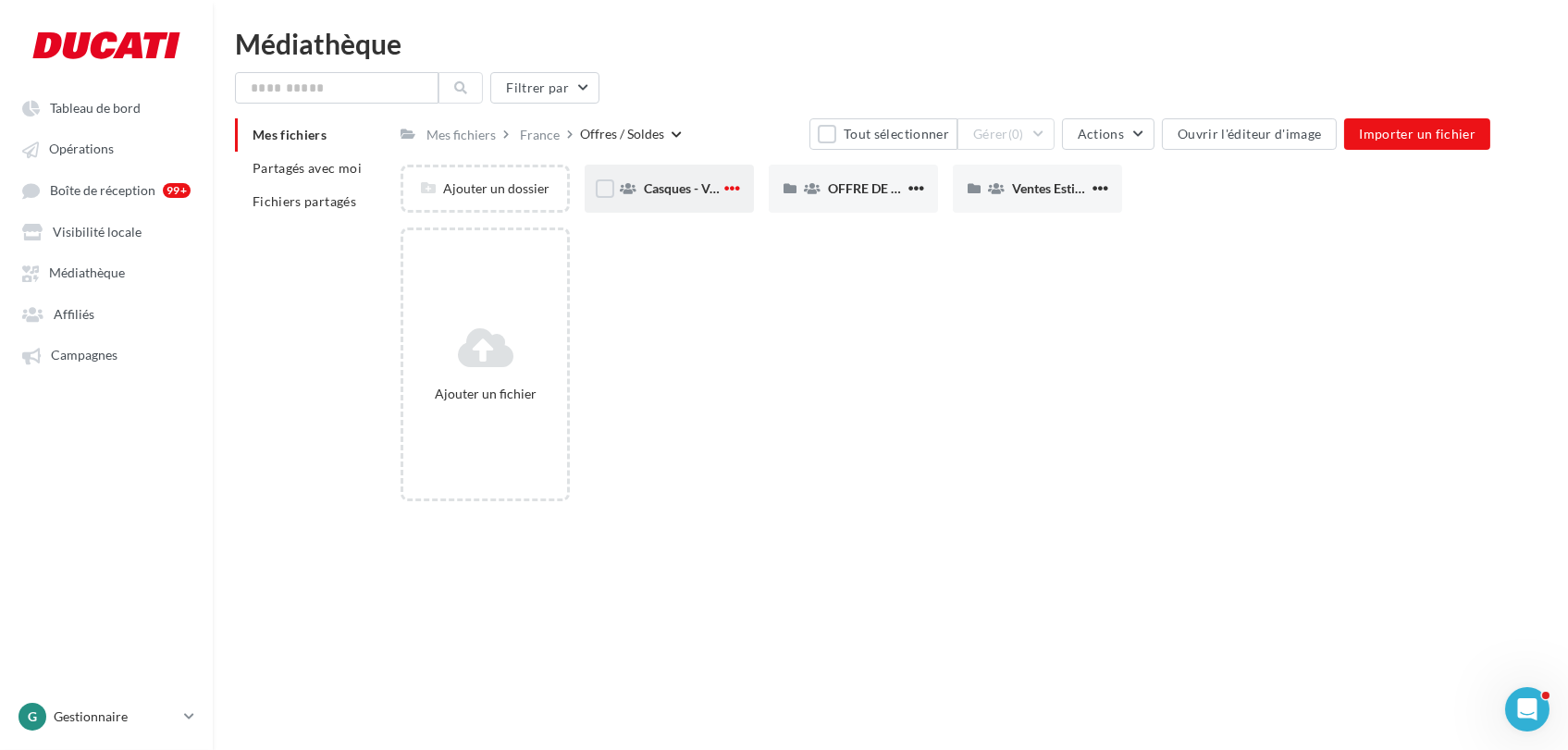 click at bounding box center (732, 188) 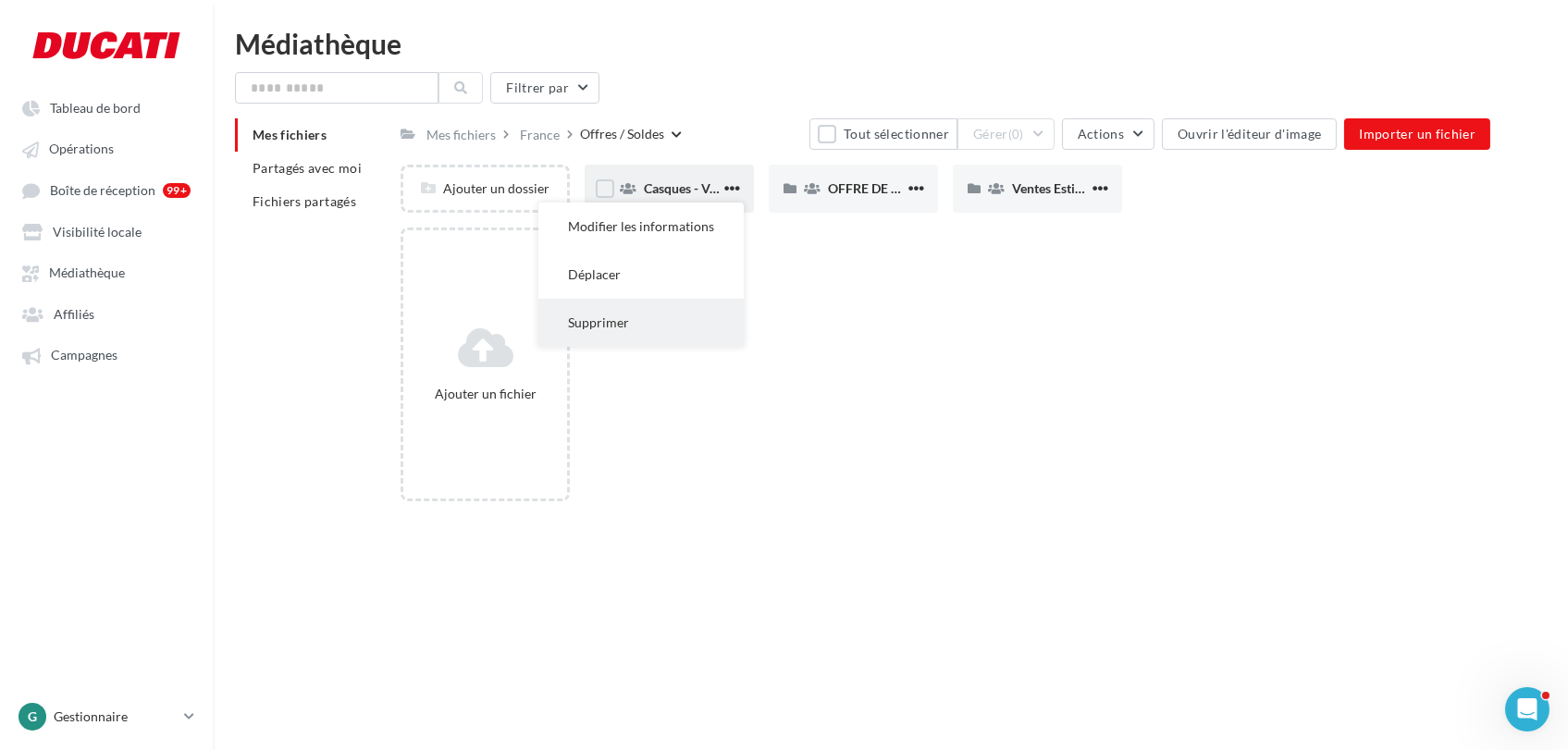 click on "Supprimer" at bounding box center (641, 323) 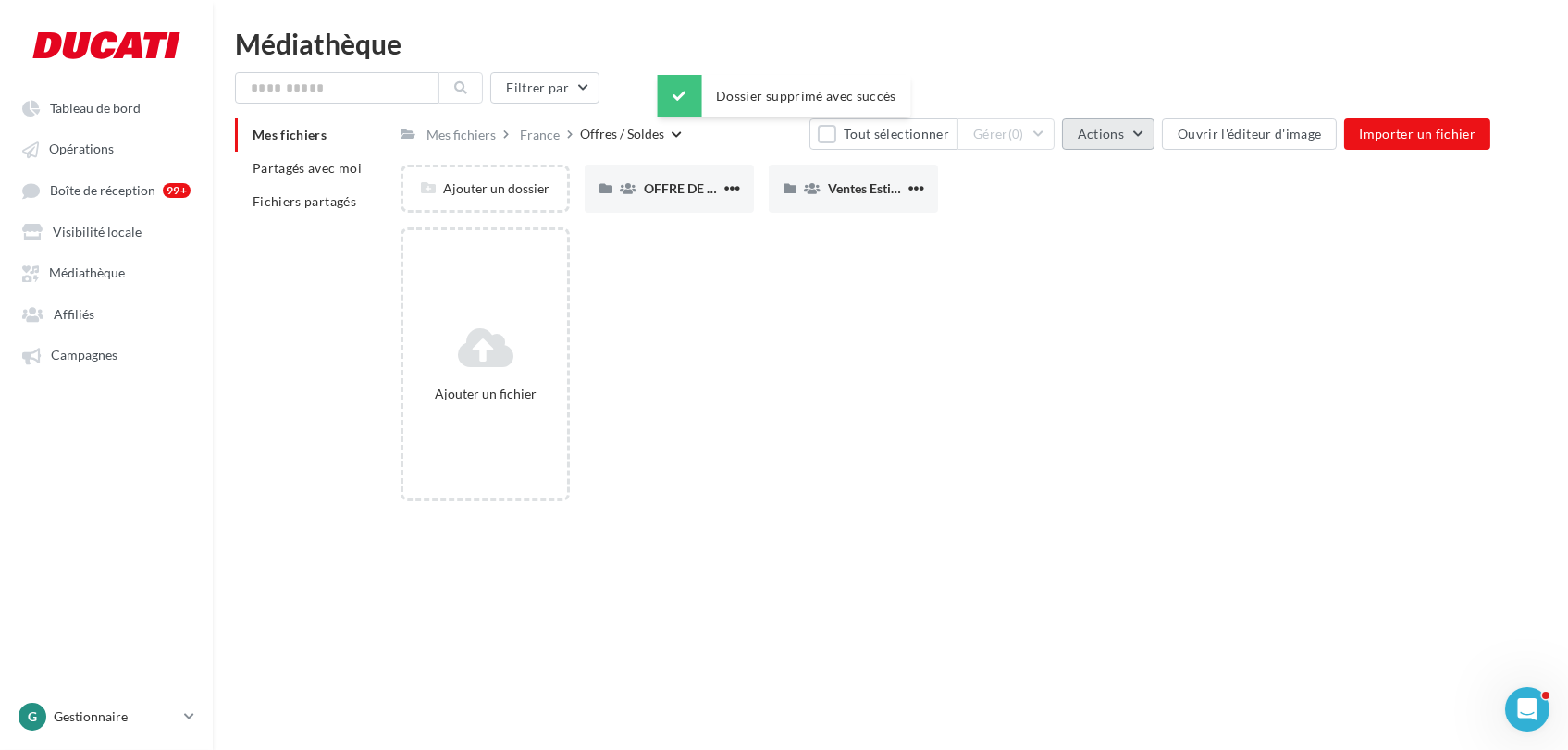 click on "Actions" at bounding box center (1108, 134) 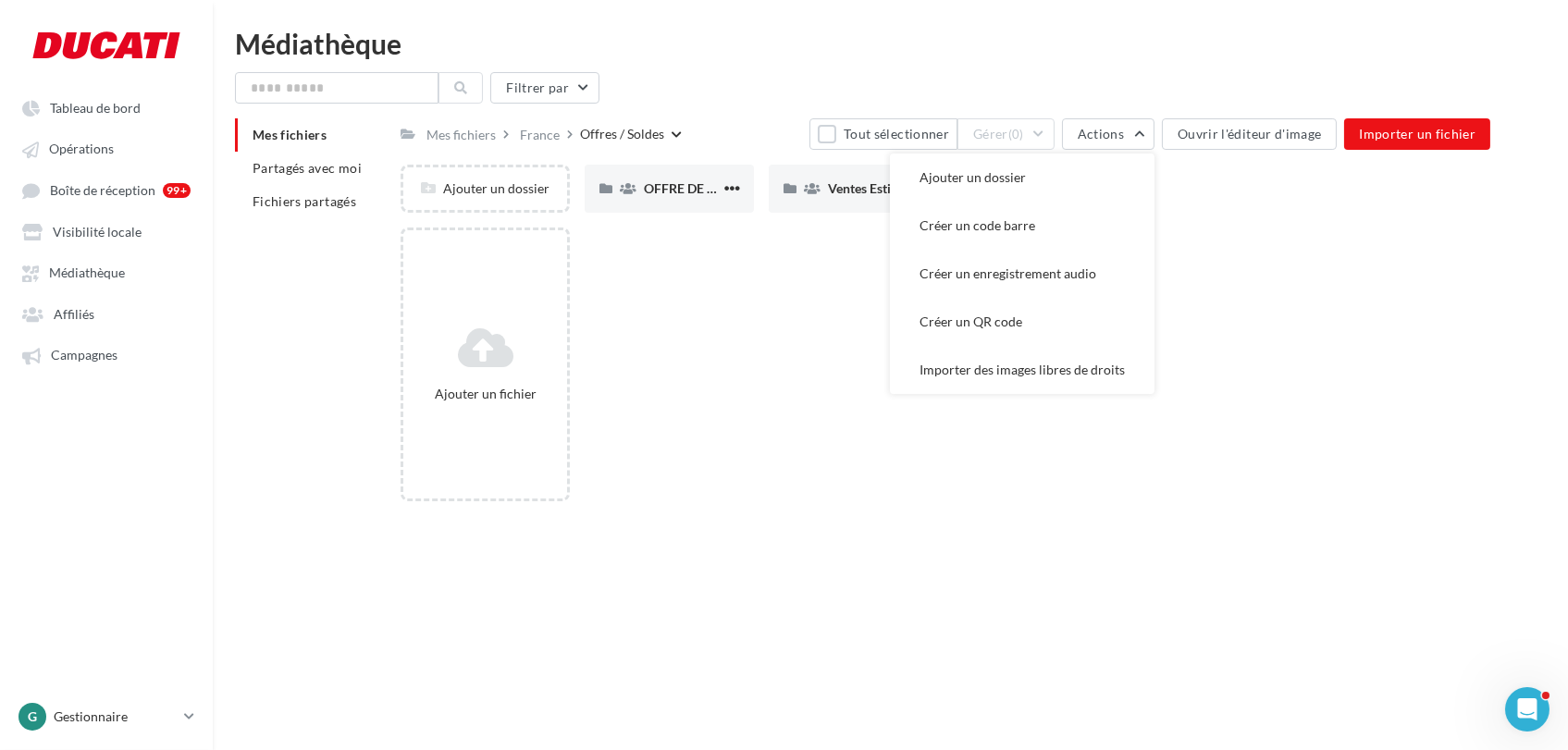 click on "Ajouter un fichier" at bounding box center (953, 372) 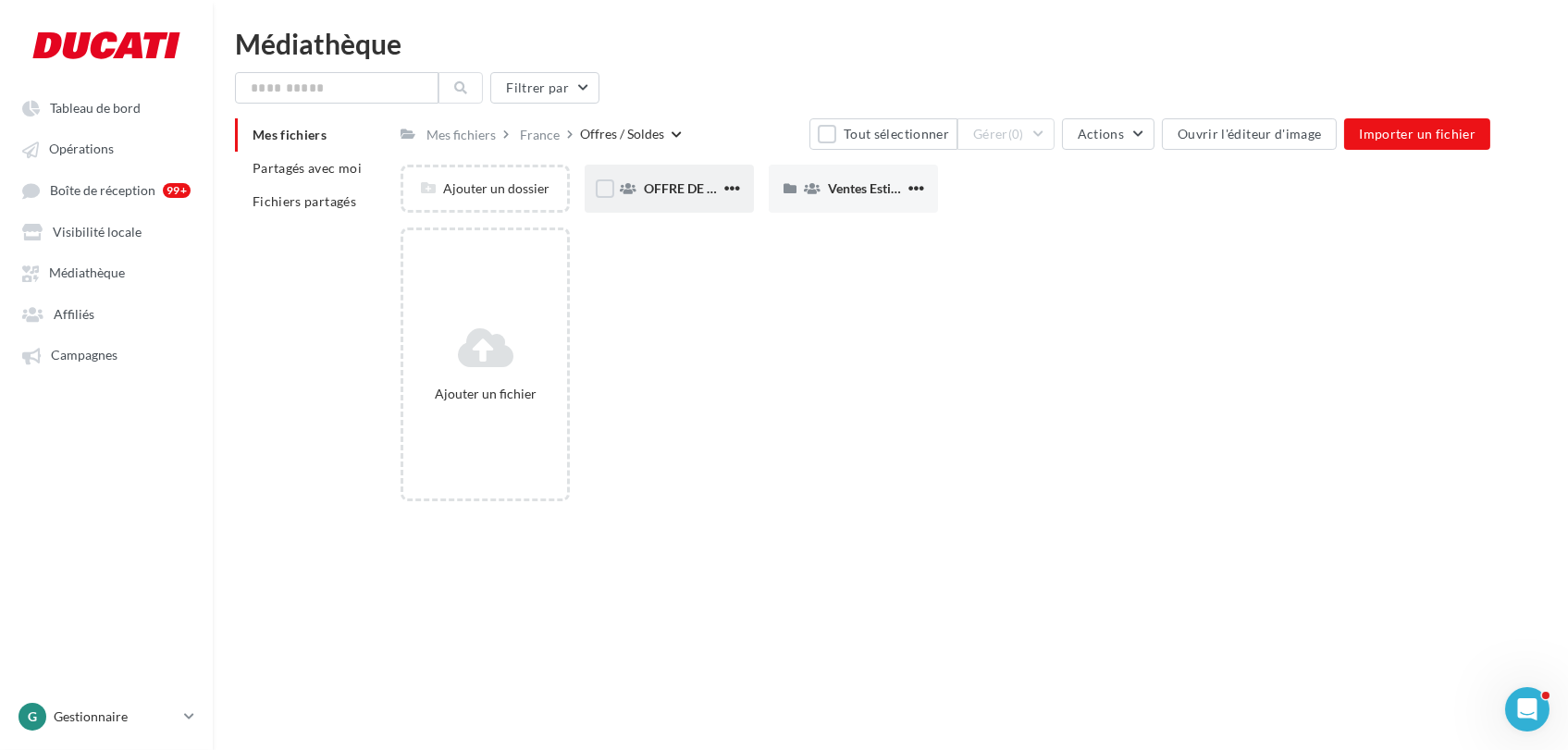 click on "OFFRE DE REPRISE MTS V4" at bounding box center (725, 188) 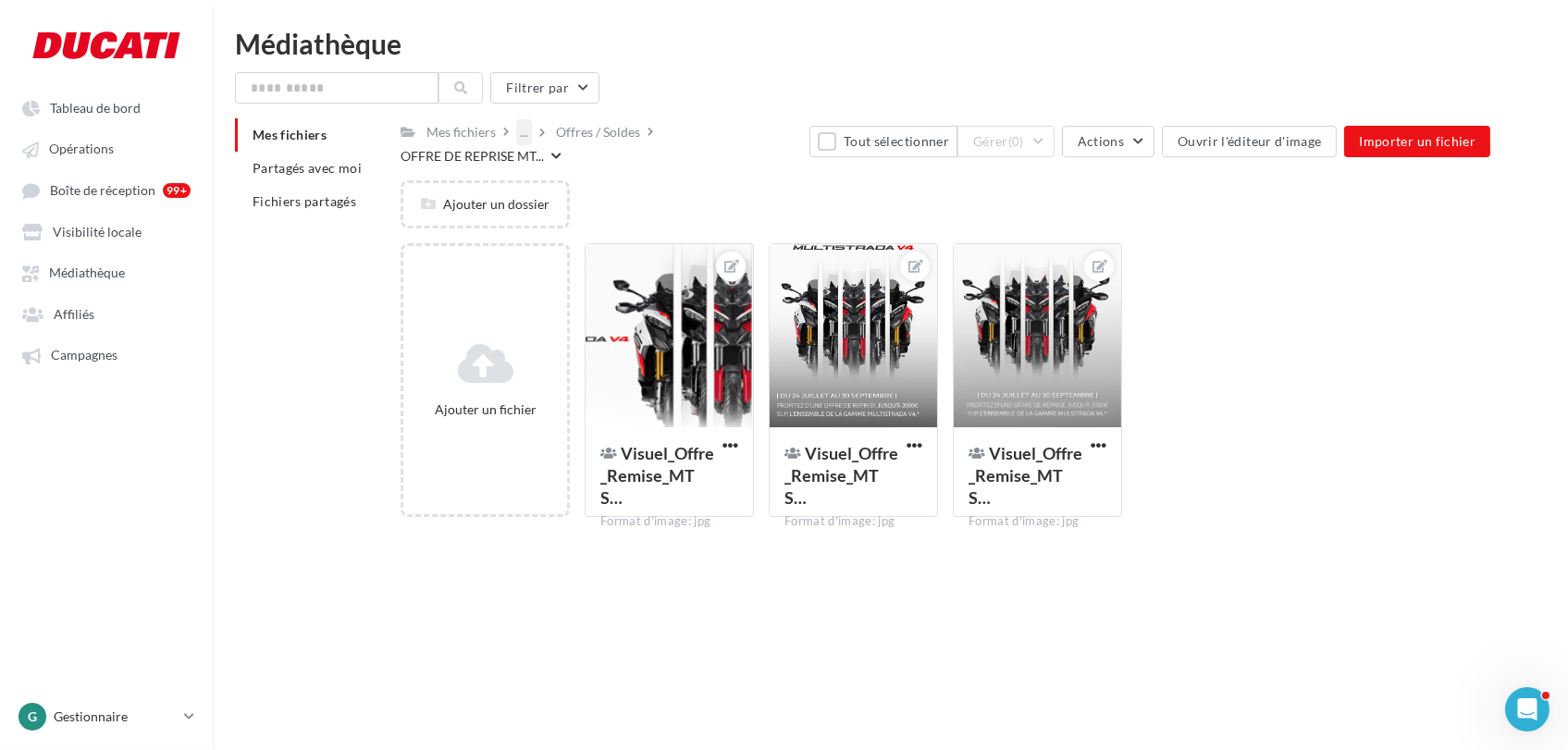 click on "..." at bounding box center [524, 132] 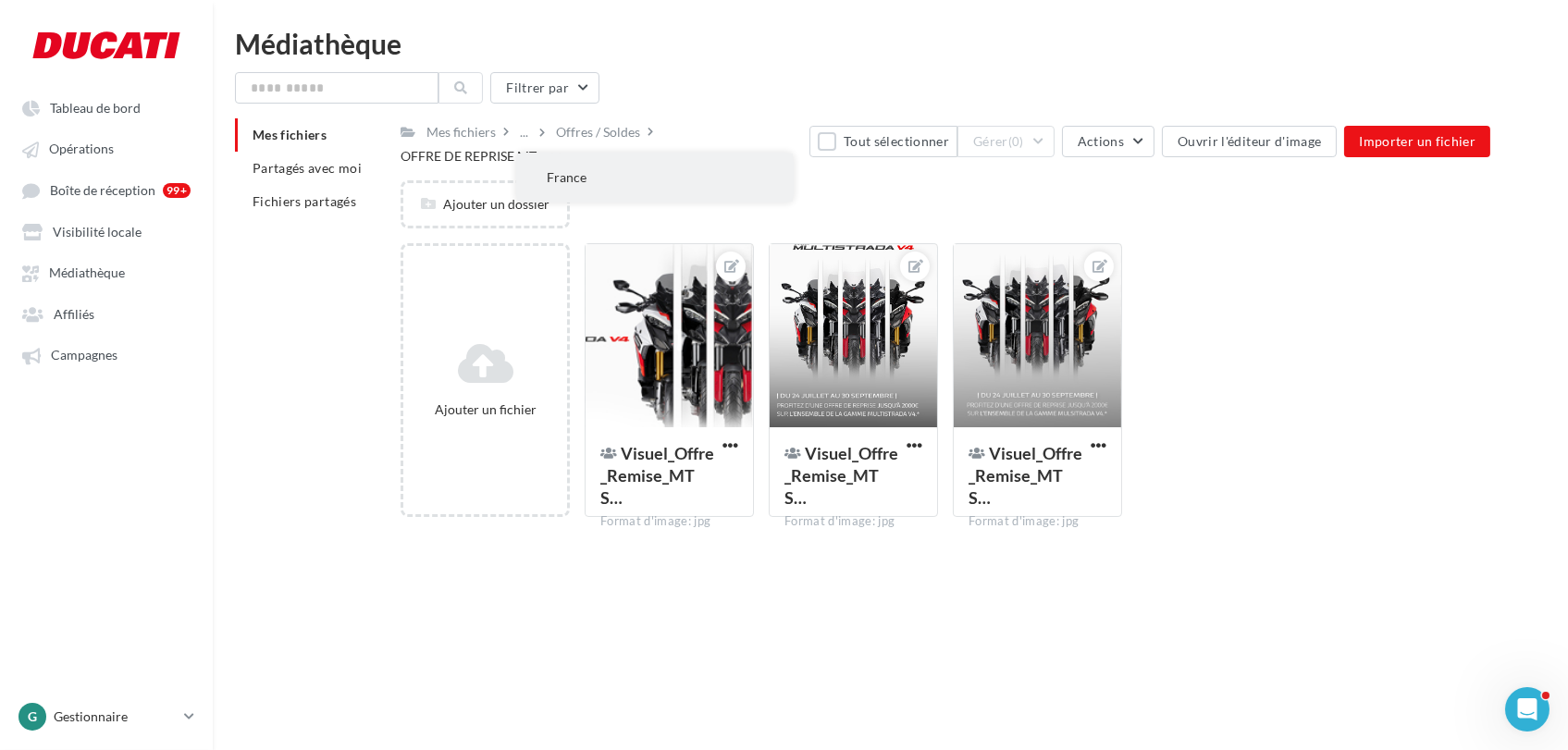 click on "France" at bounding box center [655, 178] 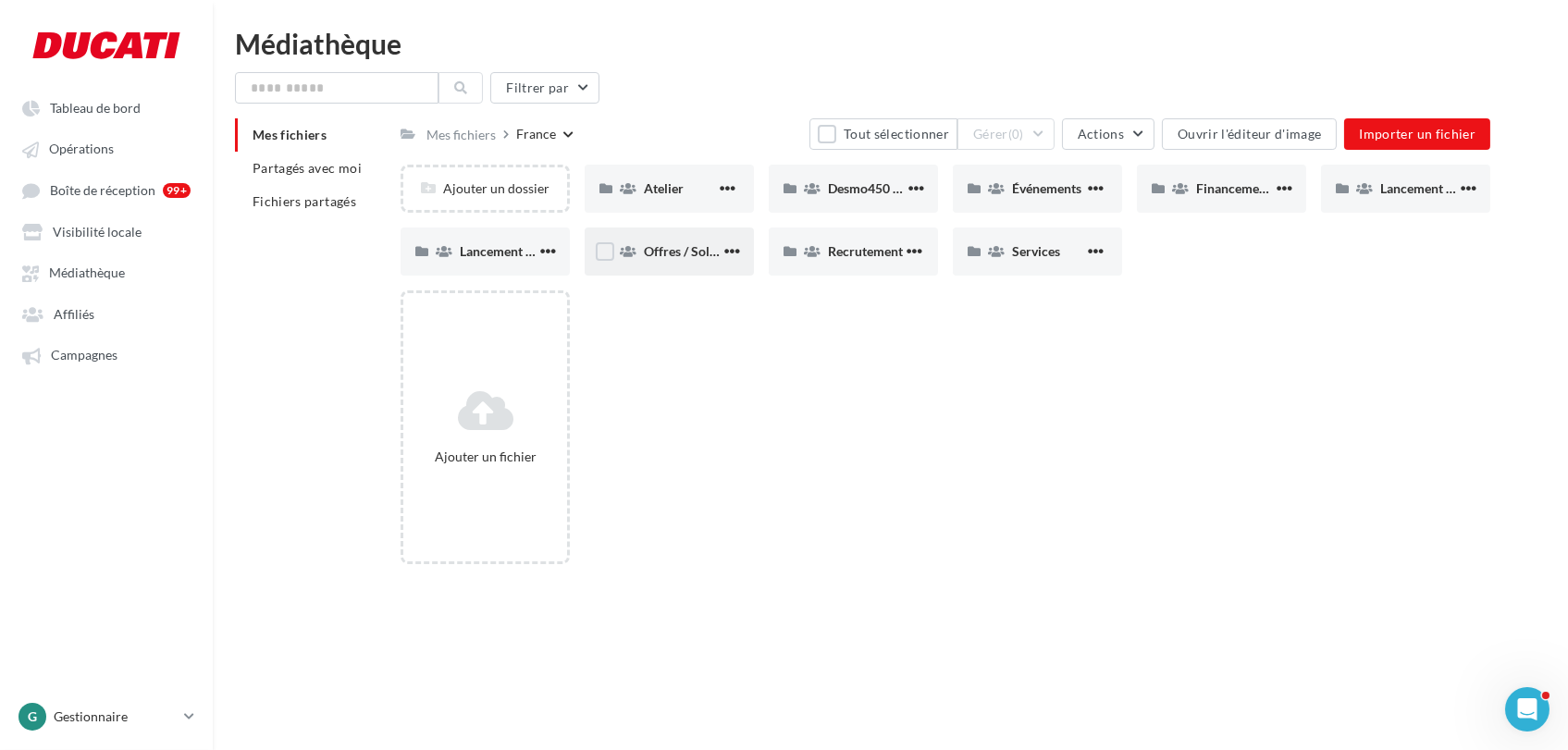 click on "Offres / Soldes" at bounding box center [669, 252] 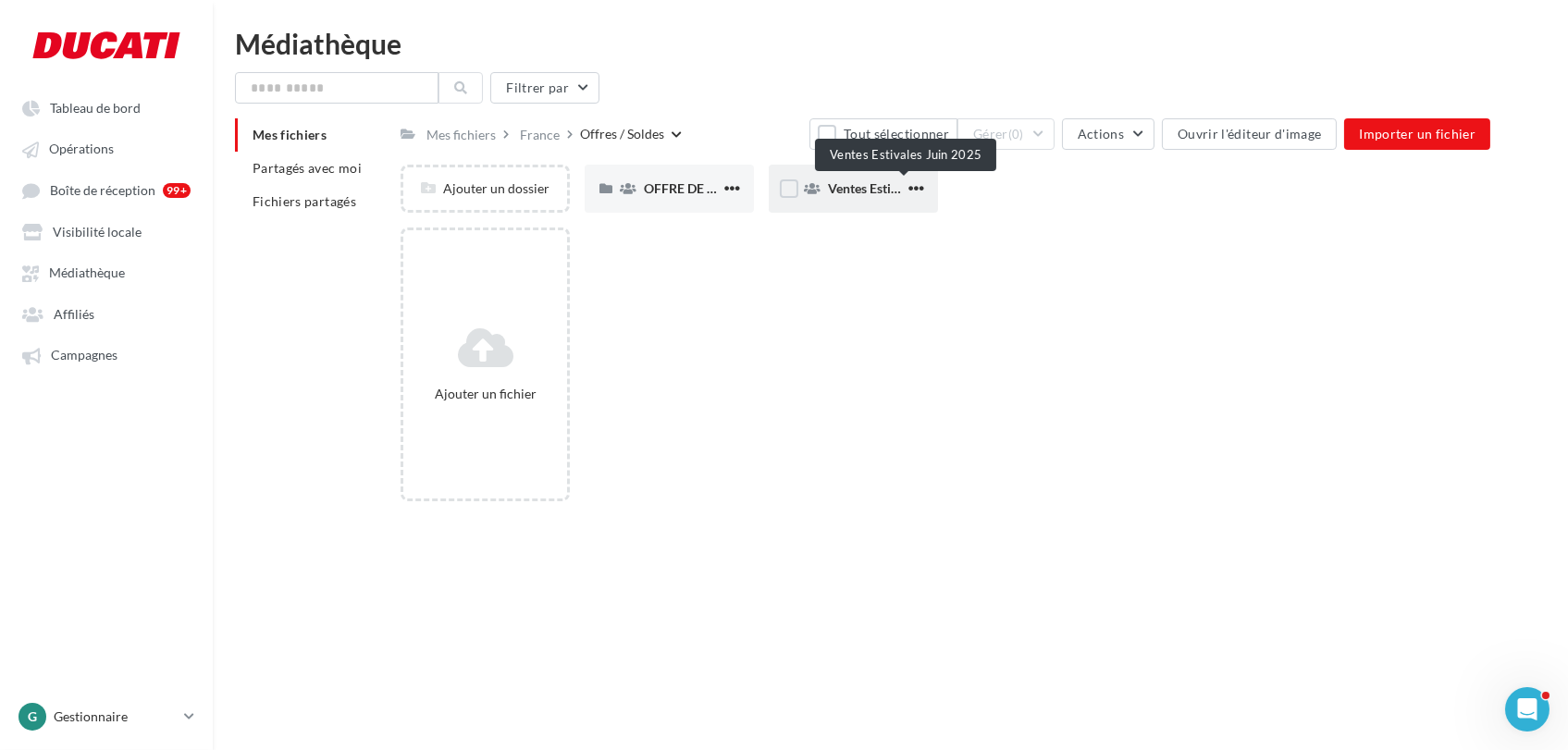 click on "Ventes Estivales Juin 2025" at bounding box center (903, 188) 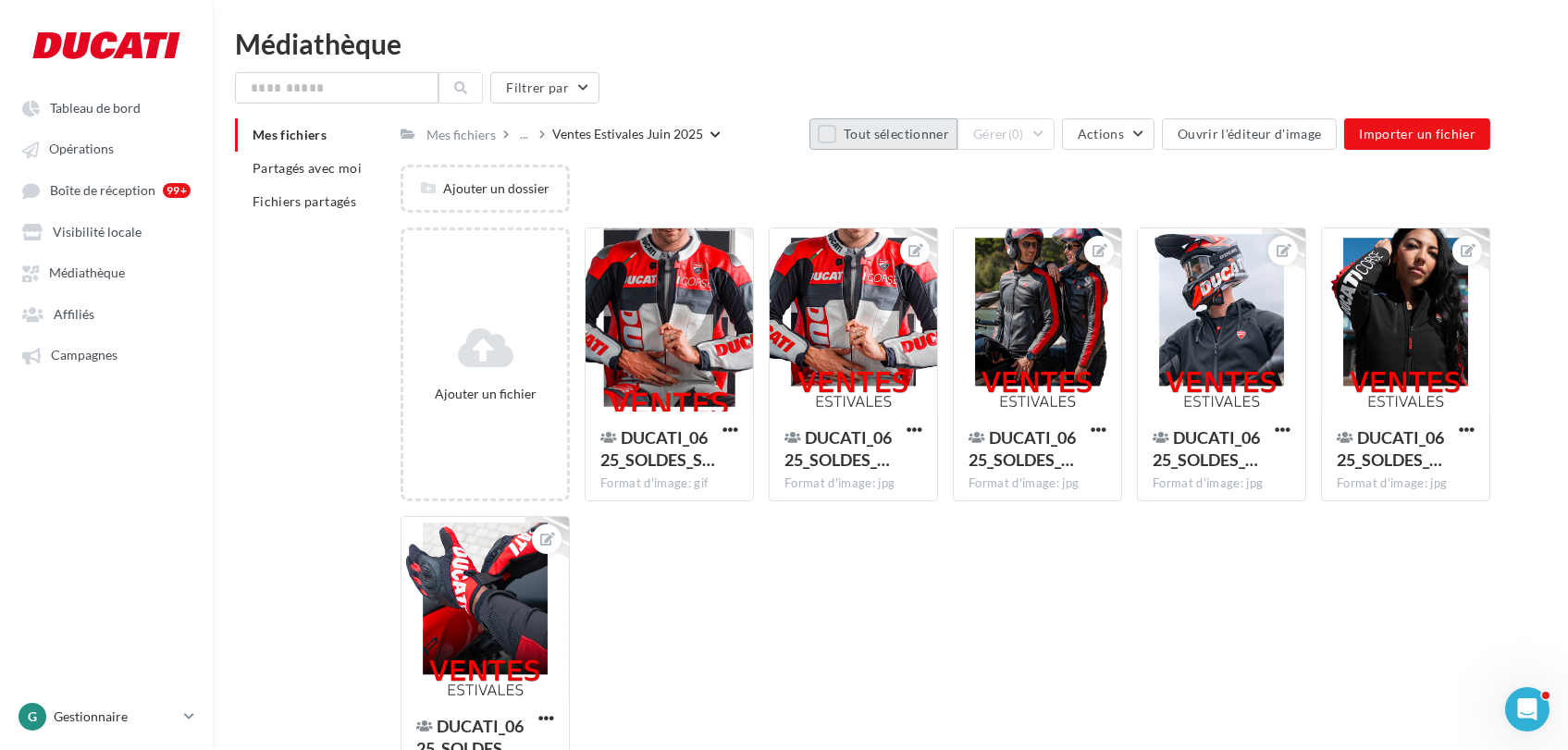 click on "Tout sélectionner" at bounding box center [883, 134] 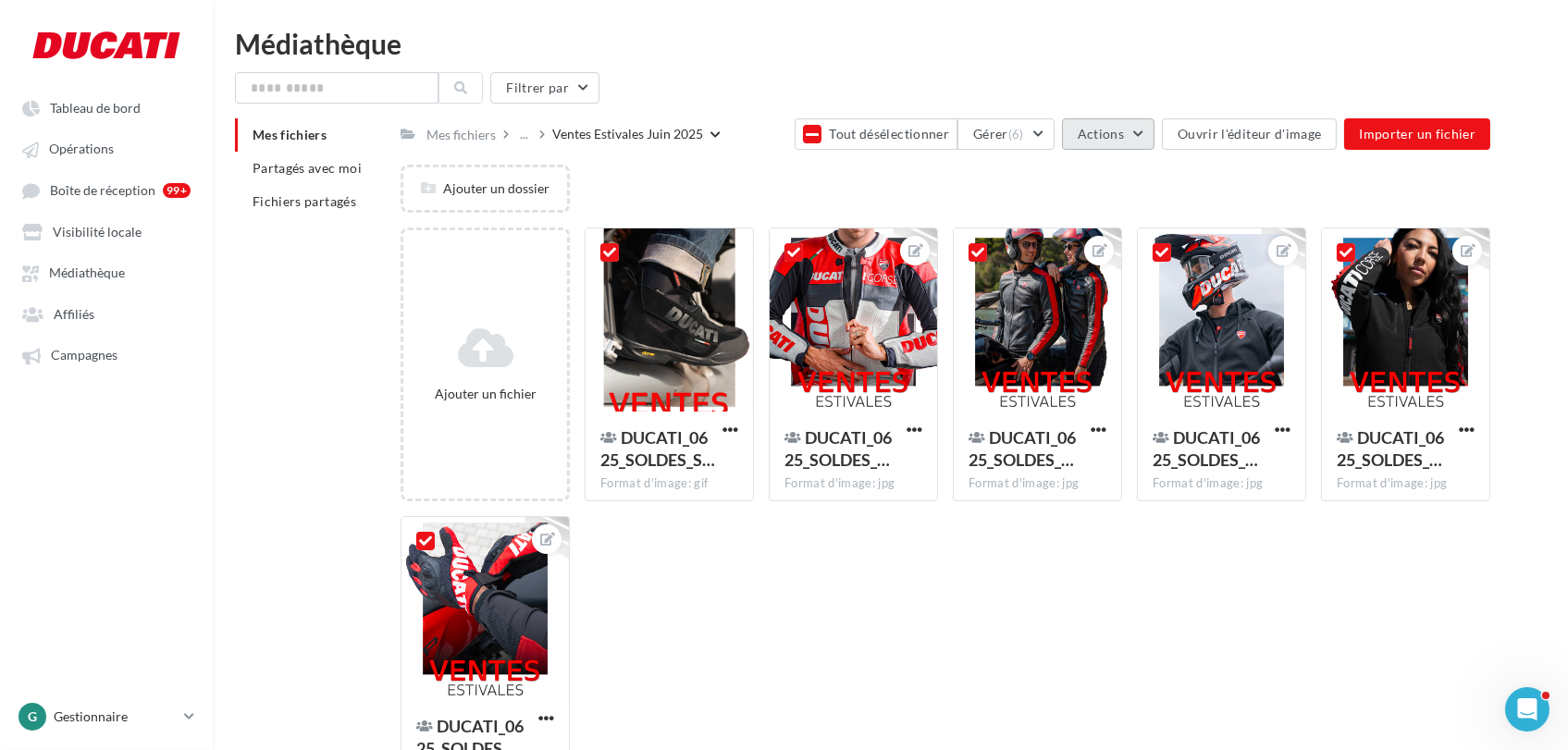 click on "Actions" at bounding box center (1108, 134) 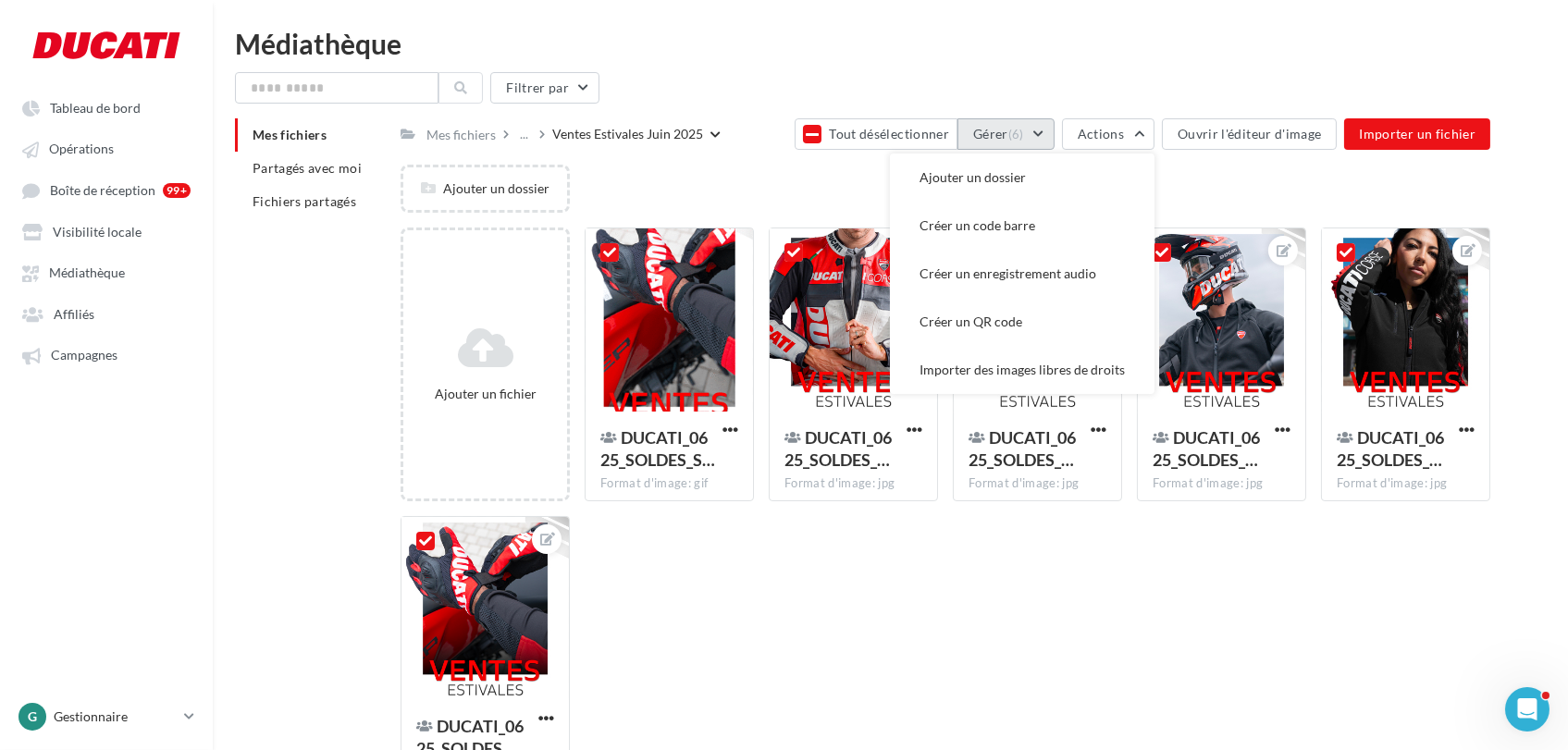 click on "Gérer   (6)" at bounding box center (1006, 134) 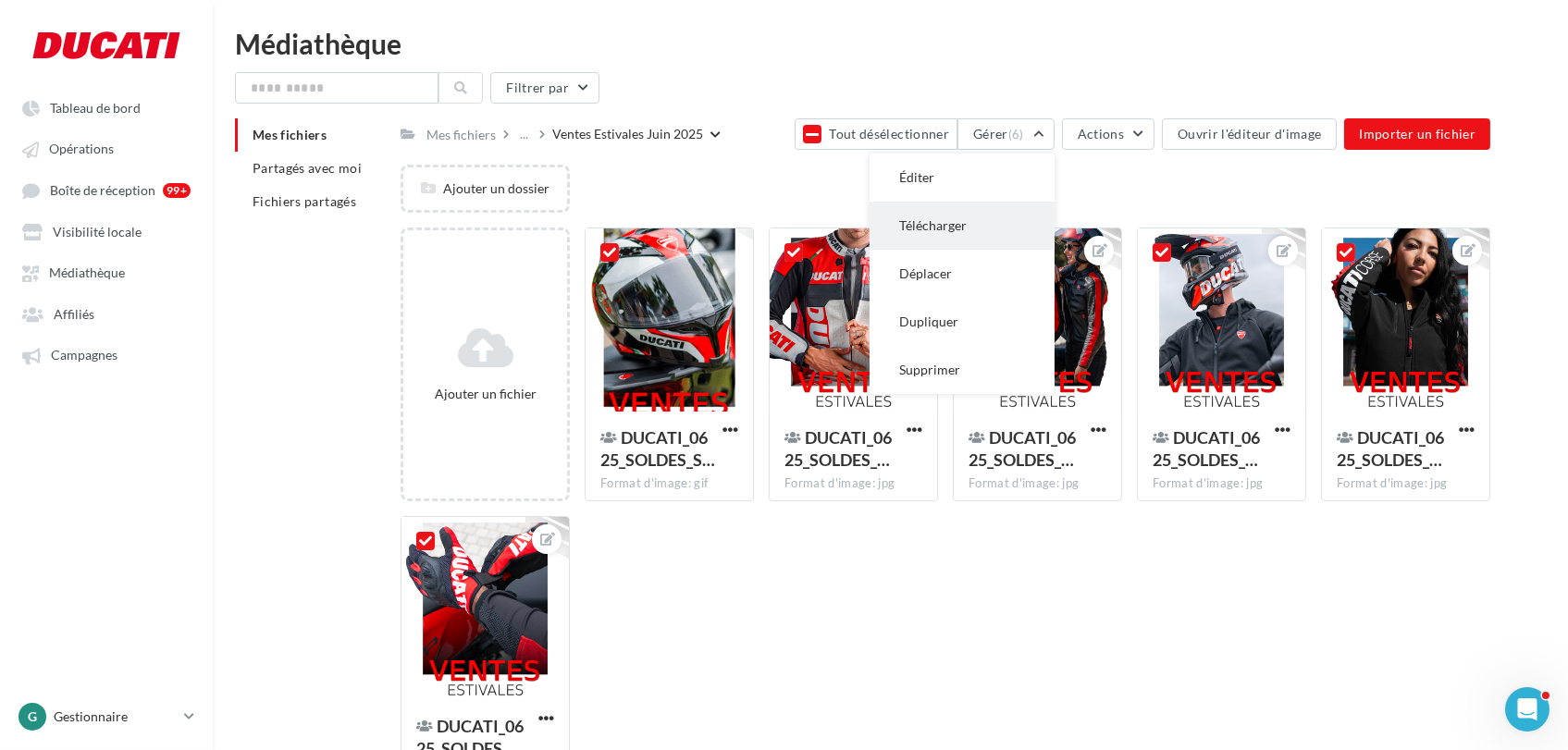 click on "Télécharger" at bounding box center (962, 226) 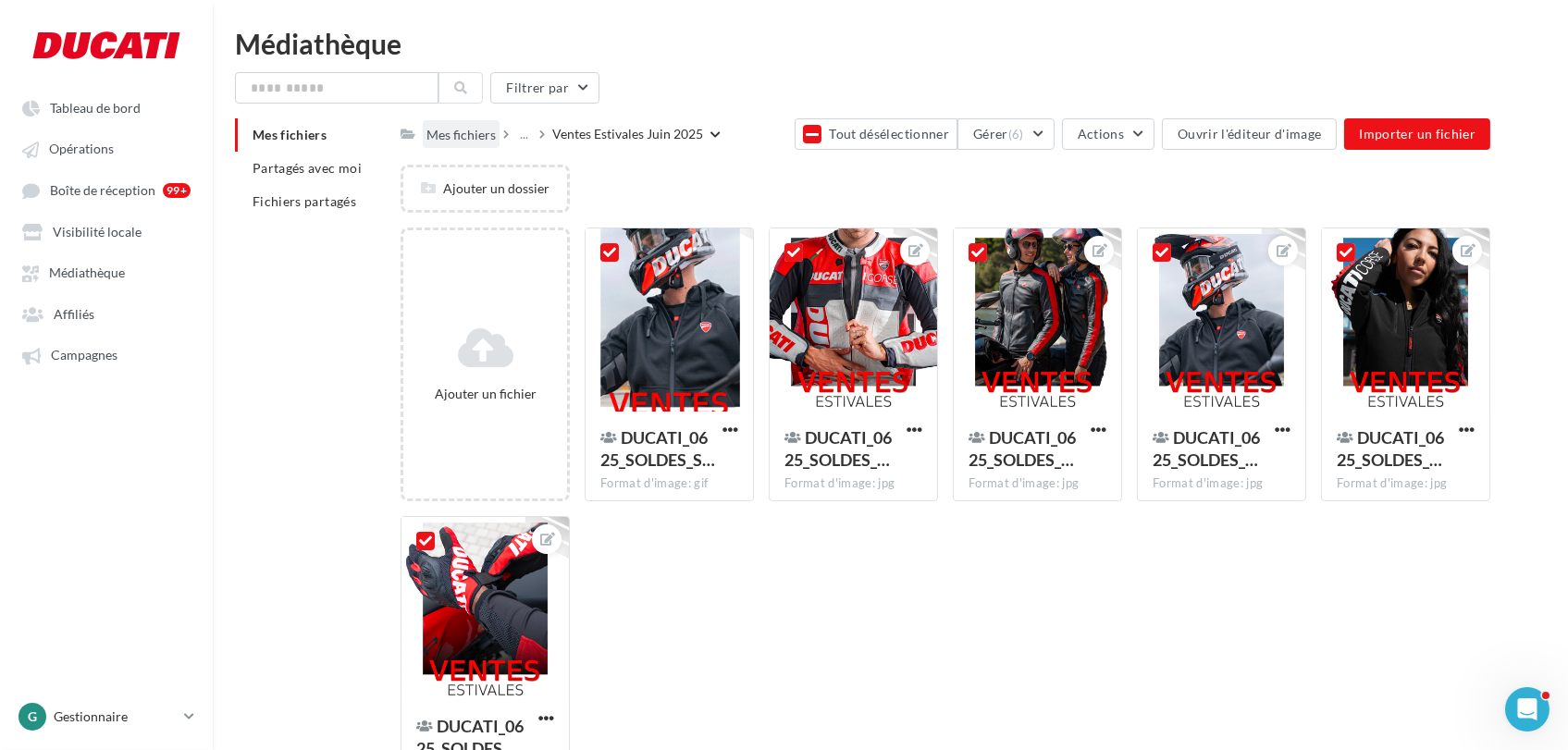 click on "Mes fichiers" at bounding box center (461, 135) 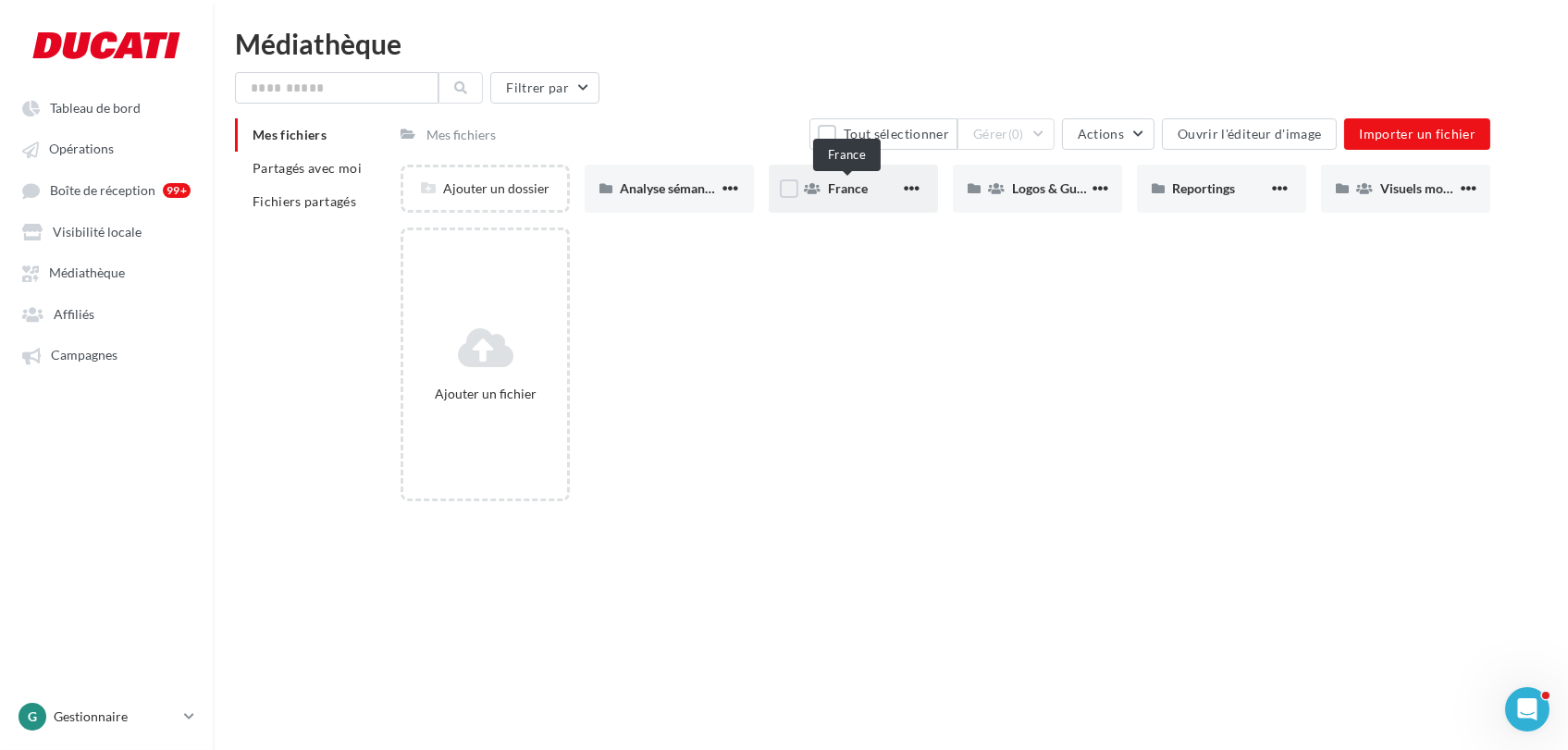 click on "France" at bounding box center [847, 188] 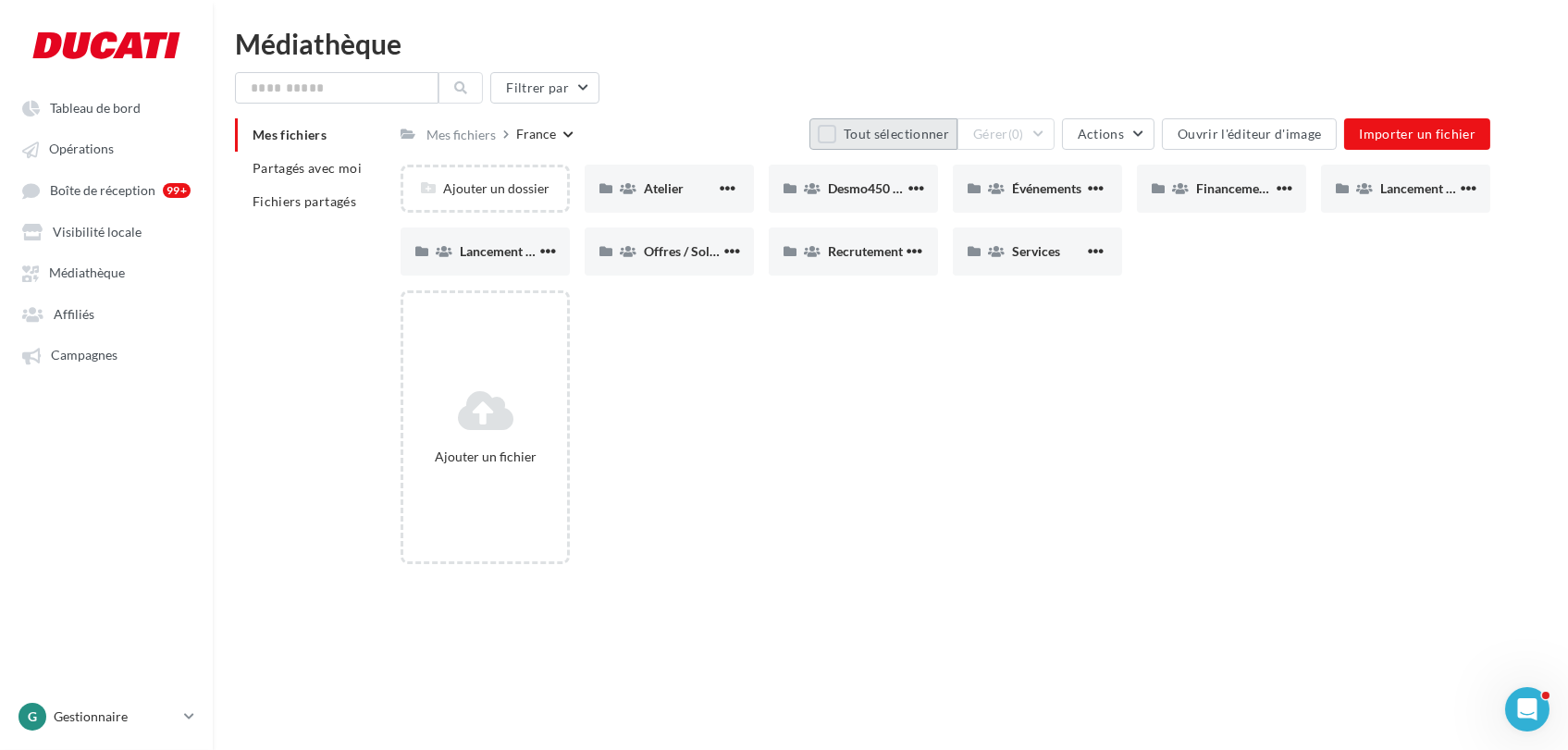 click on "Tout sélectionner" at bounding box center (883, 134) 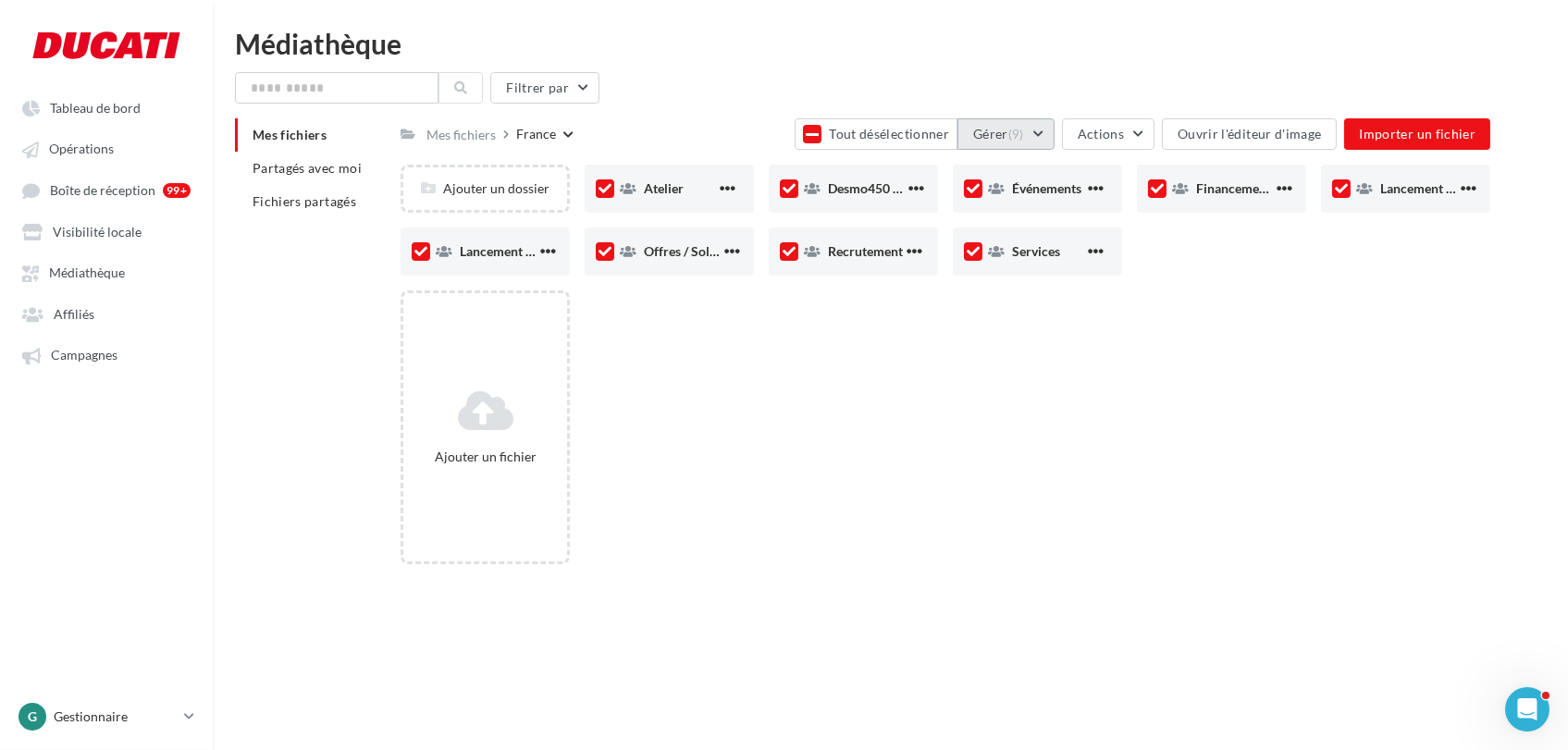 click on "Gérer   (9)" at bounding box center [1006, 134] 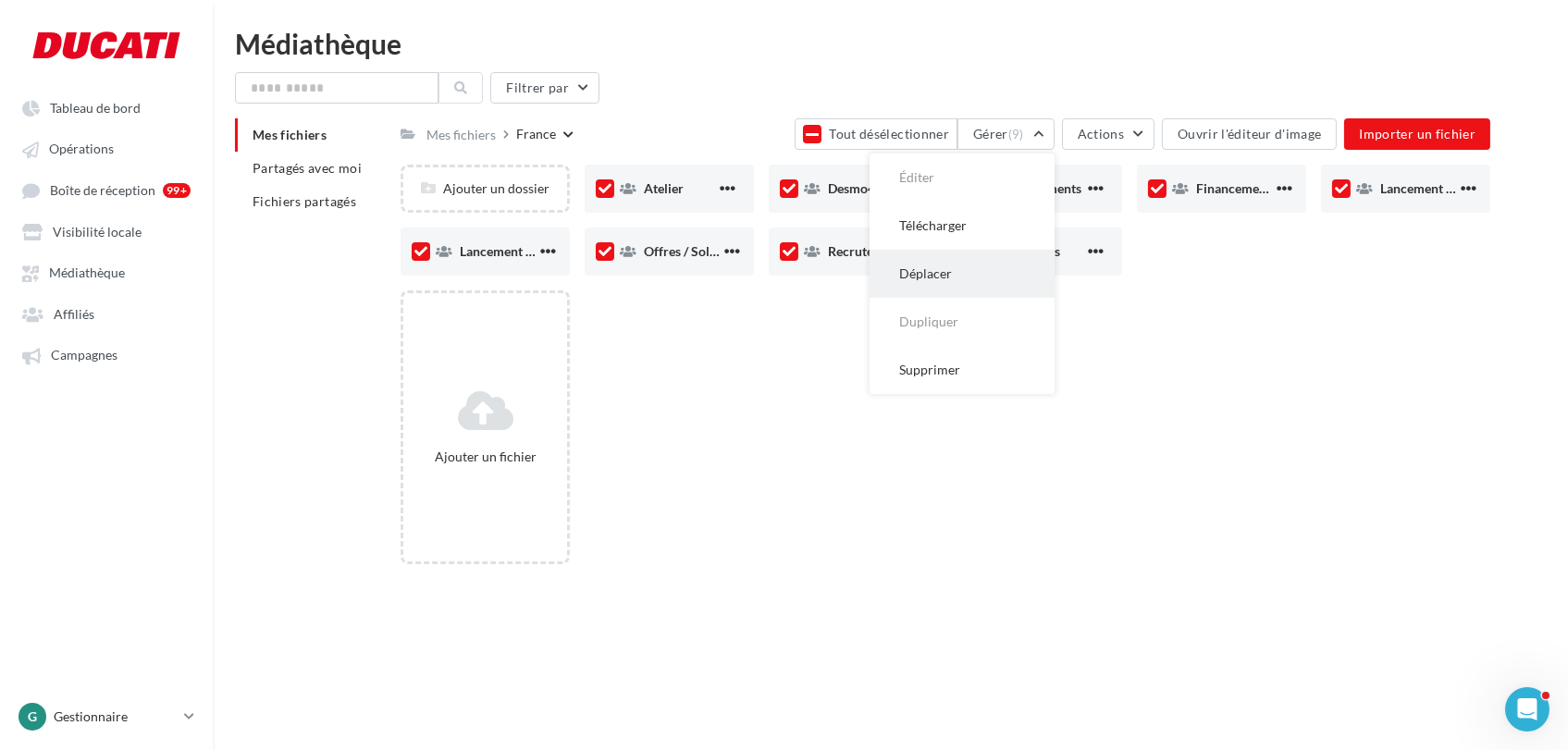 click on "Déplacer" at bounding box center (962, 274) 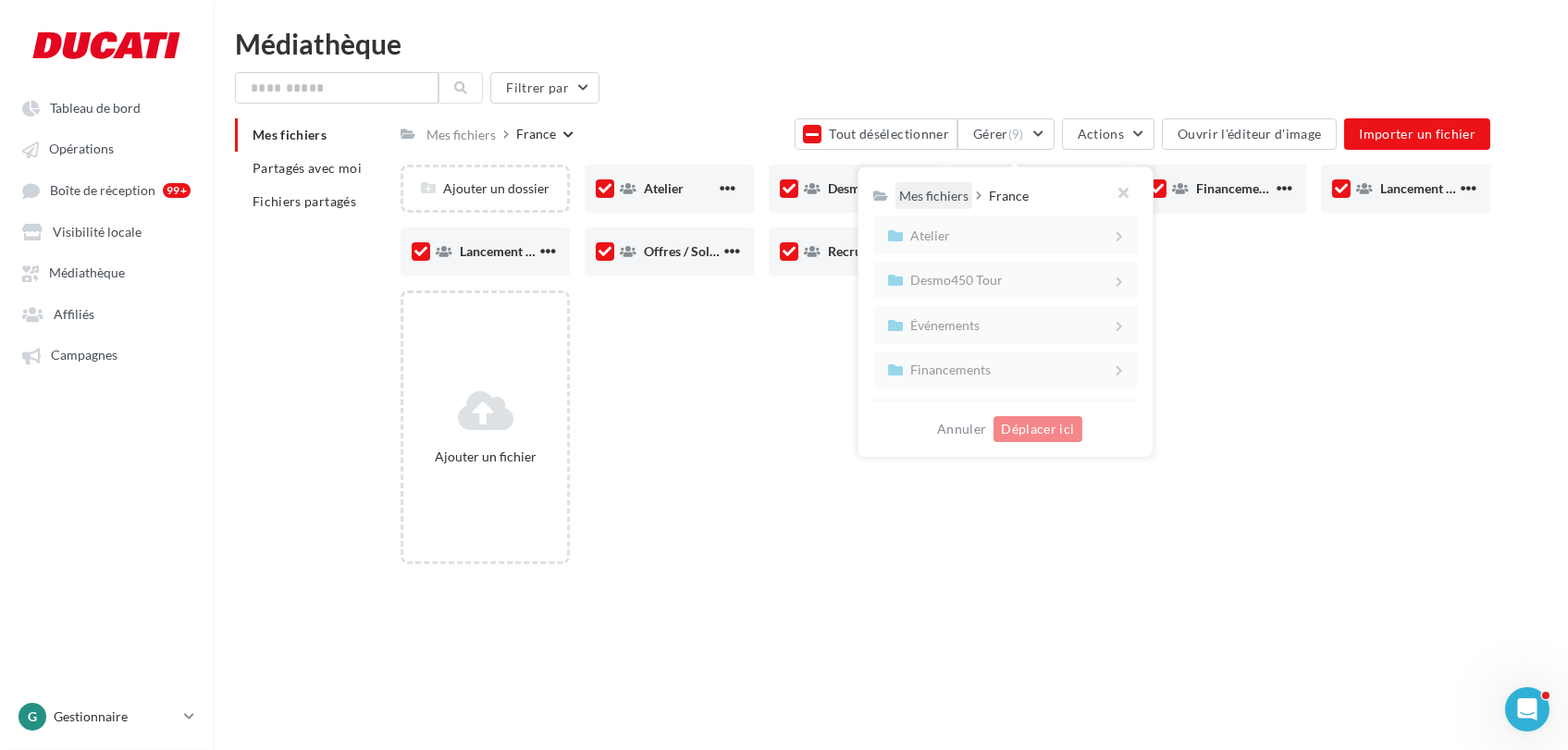 click on "Mes fichiers" at bounding box center (933, 196) 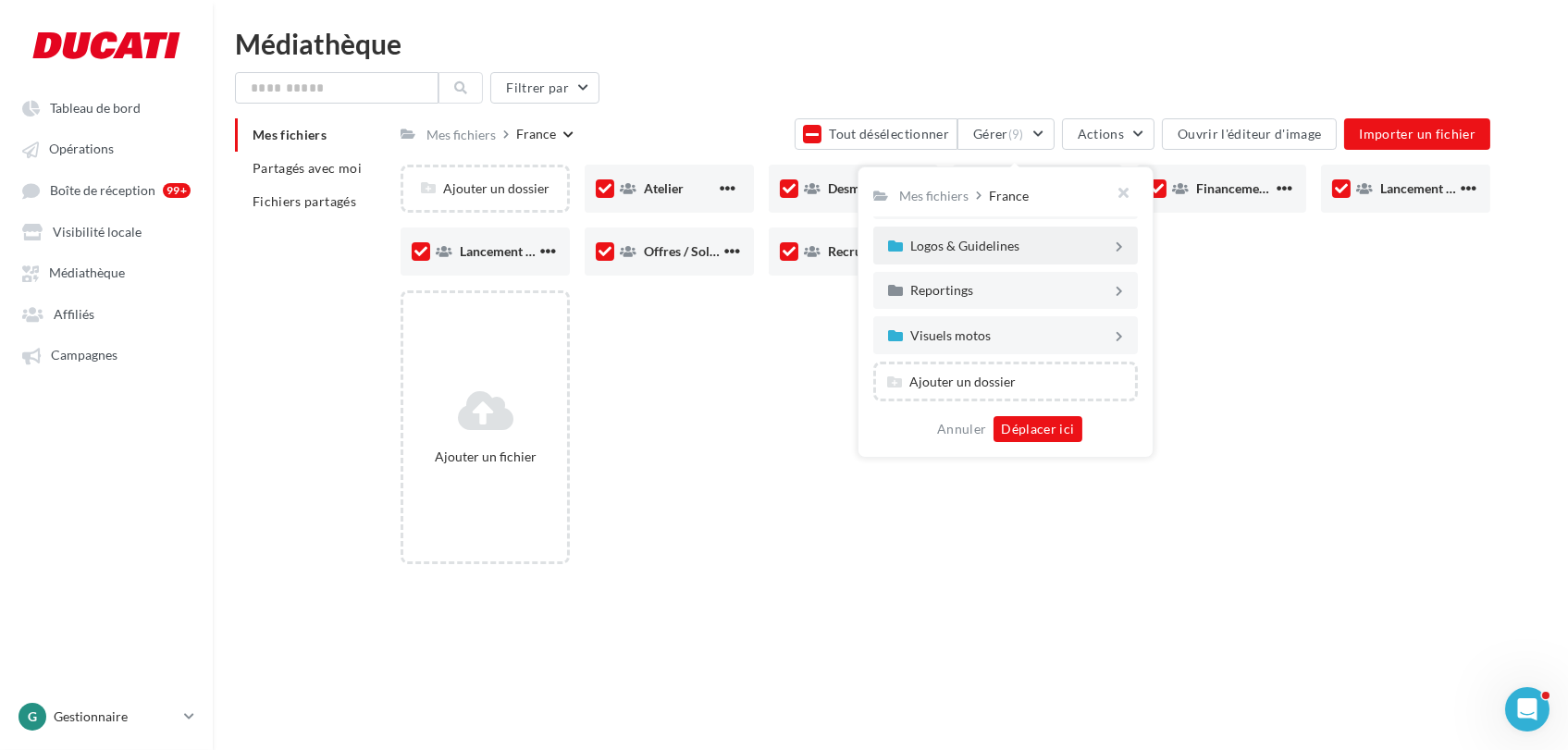 scroll, scrollTop: 0, scrollLeft: 0, axis: both 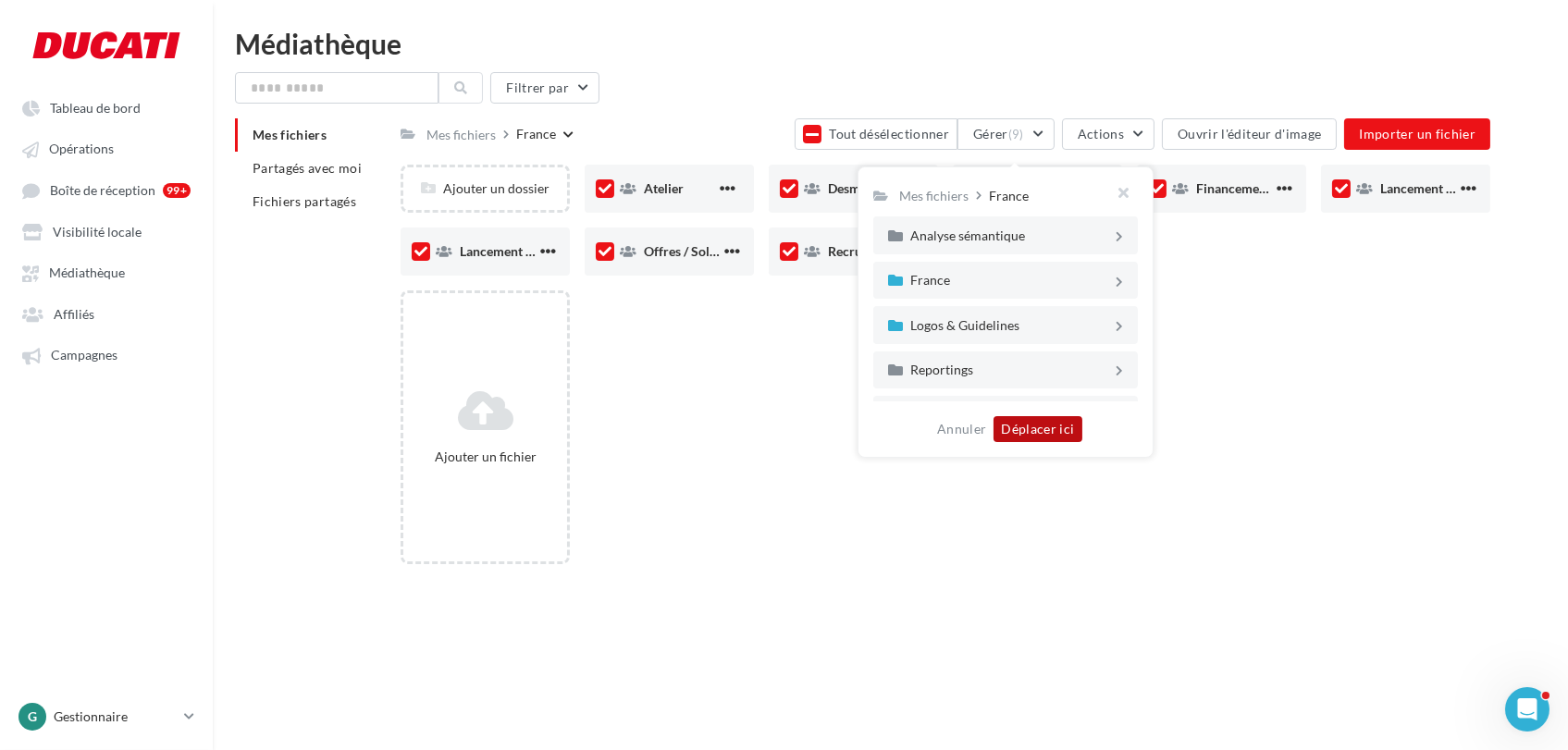 click on "Déplacer ici" at bounding box center (1037, 429) 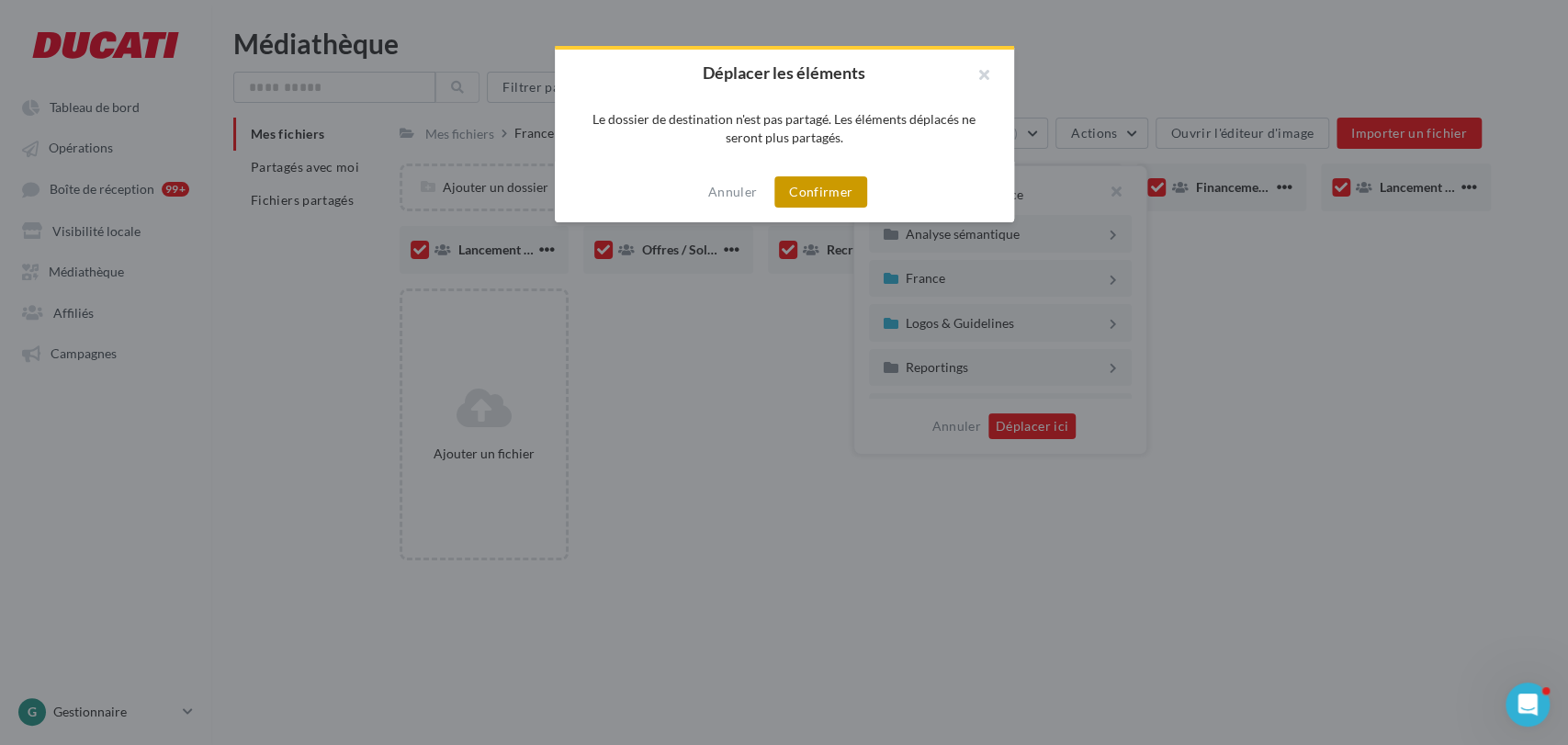 click on "Confirmer" at bounding box center [820, 192] 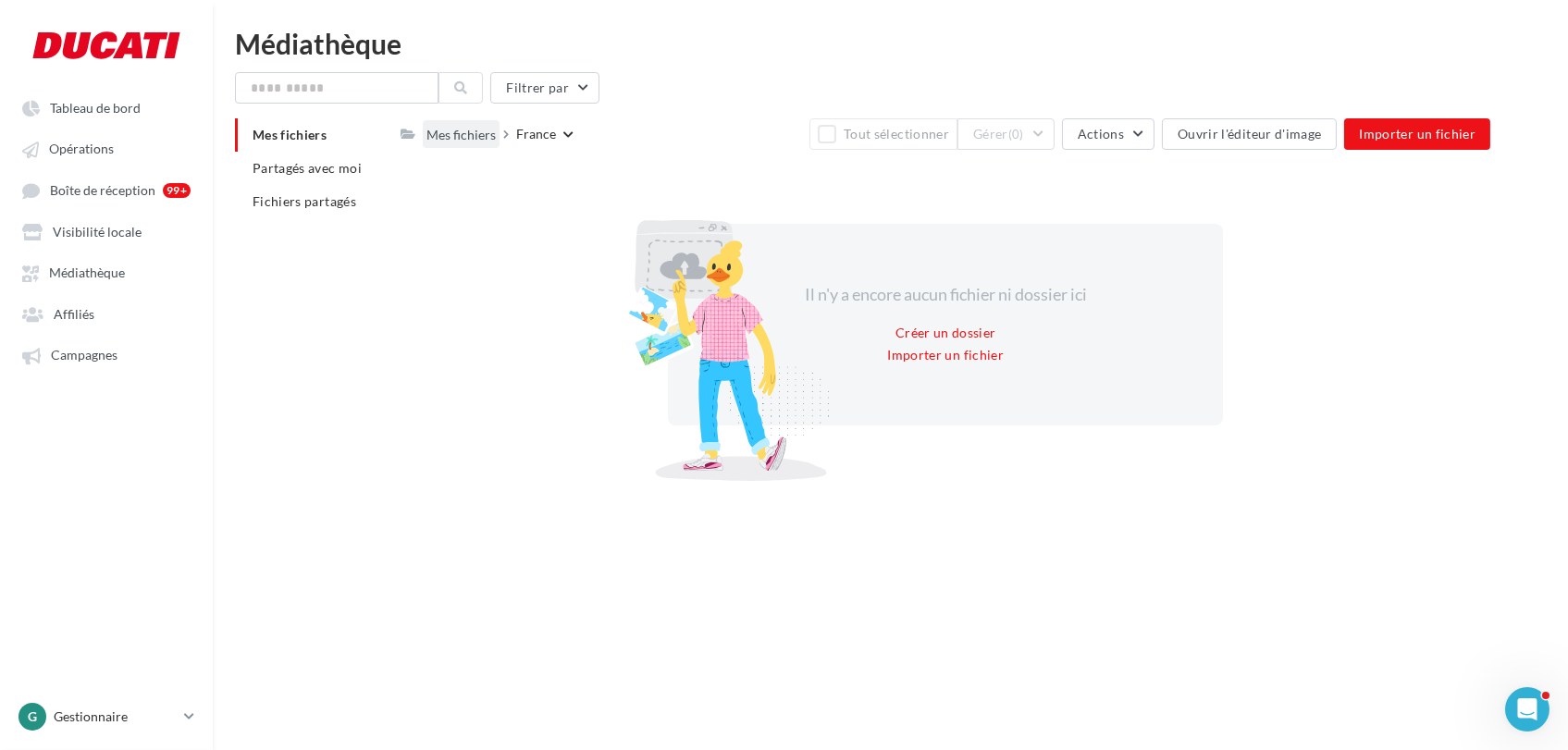 click on "Mes fichiers" at bounding box center (461, 133) 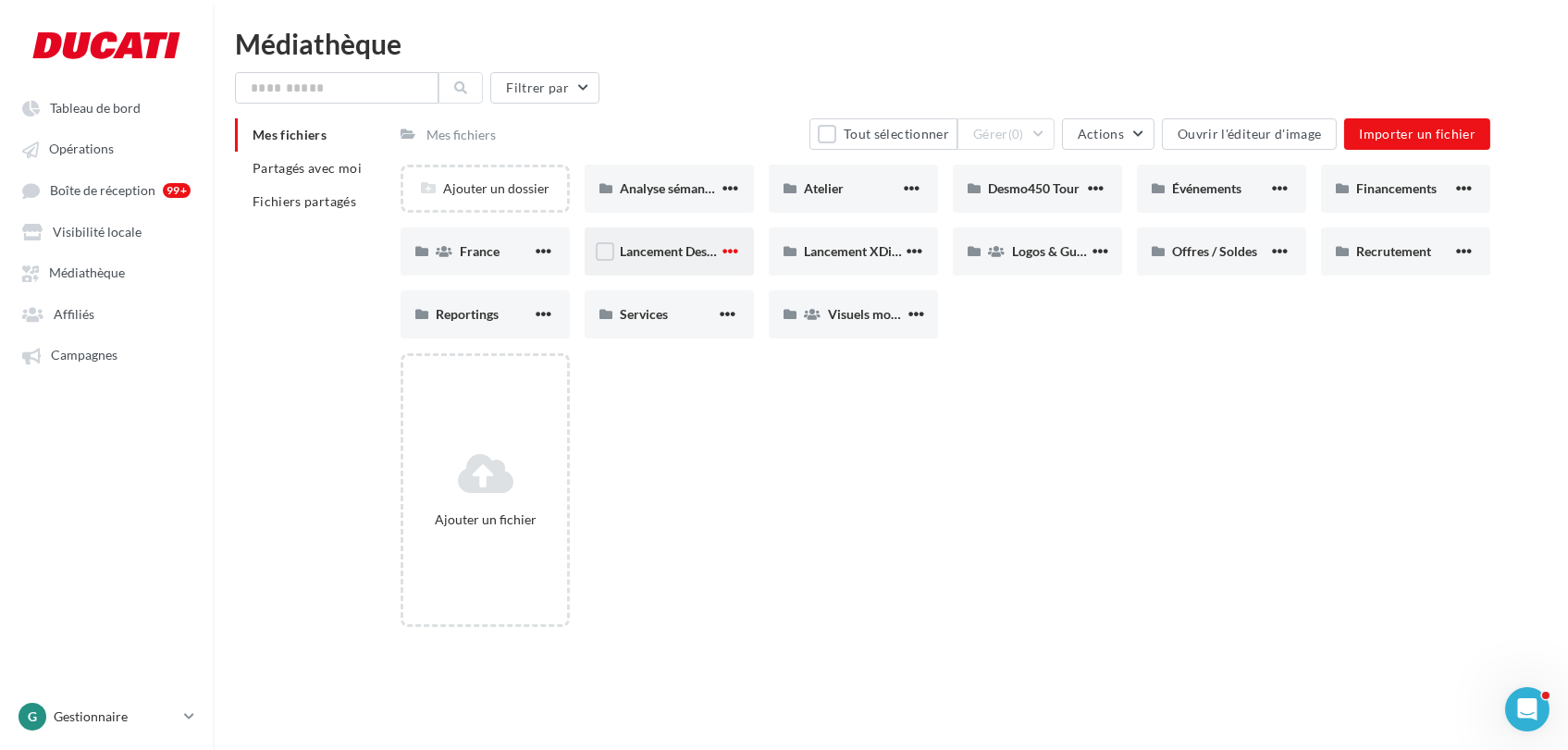 click at bounding box center [730, 251] 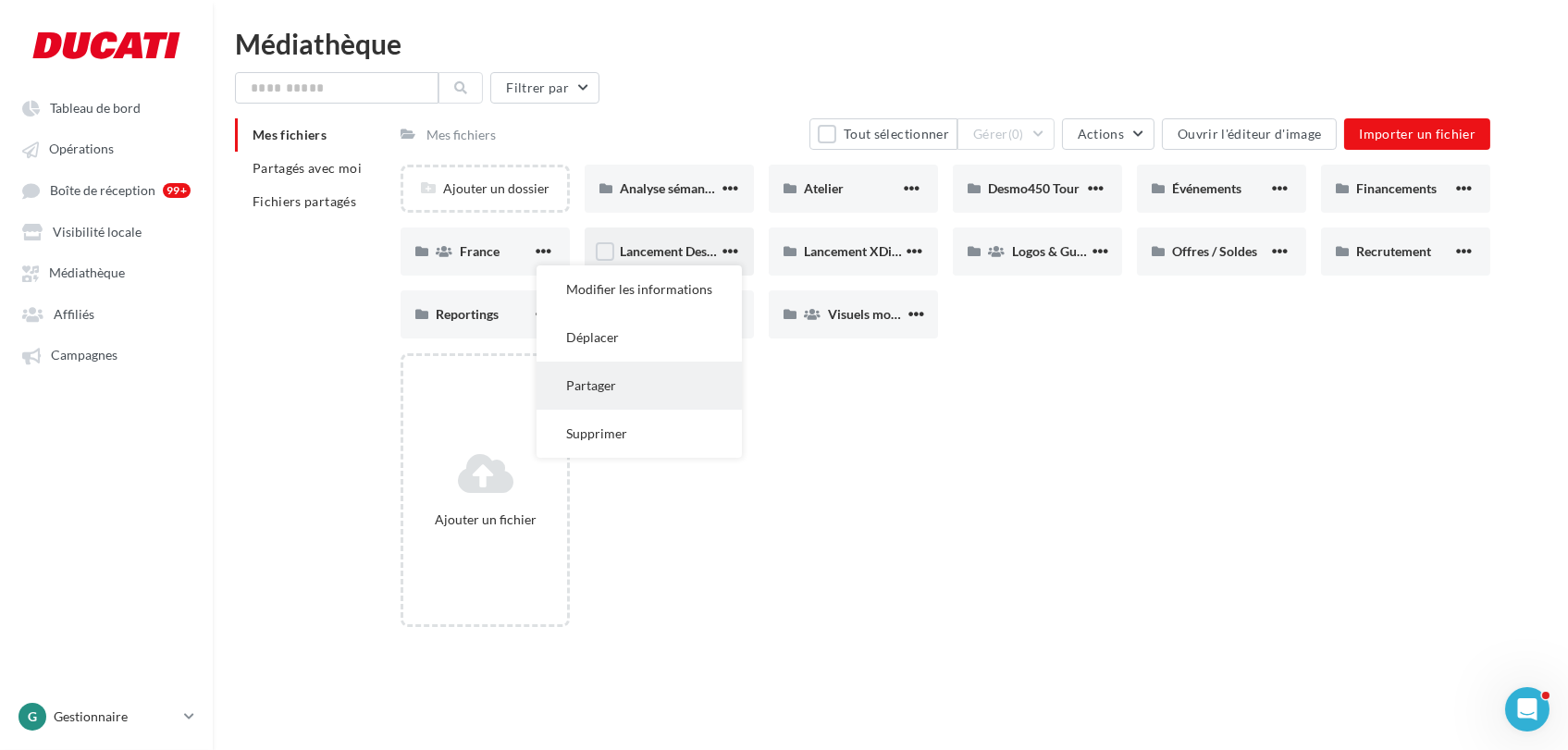click on "Partager" at bounding box center [639, 386] 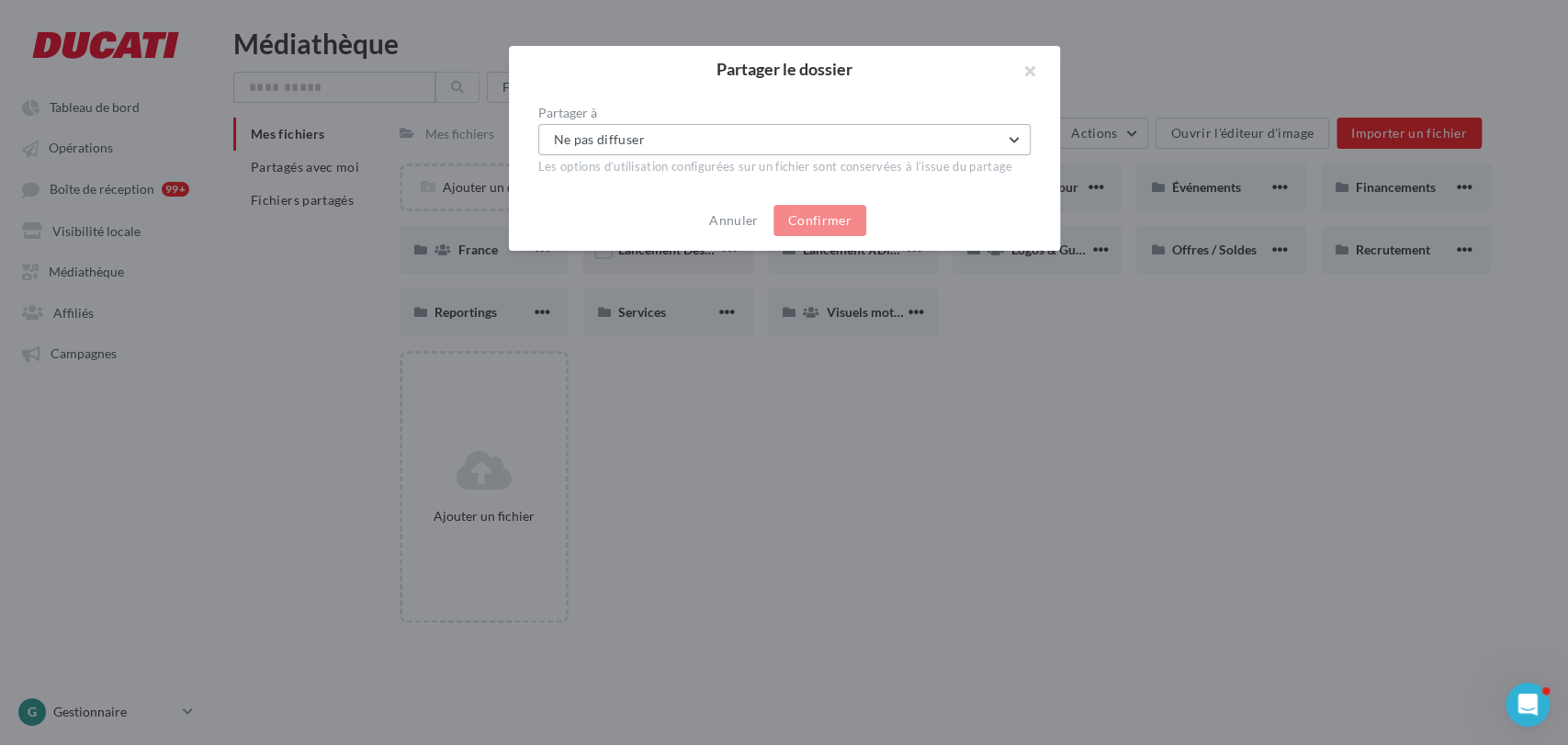 click on "Ne pas diffuser" at bounding box center [784, 140] 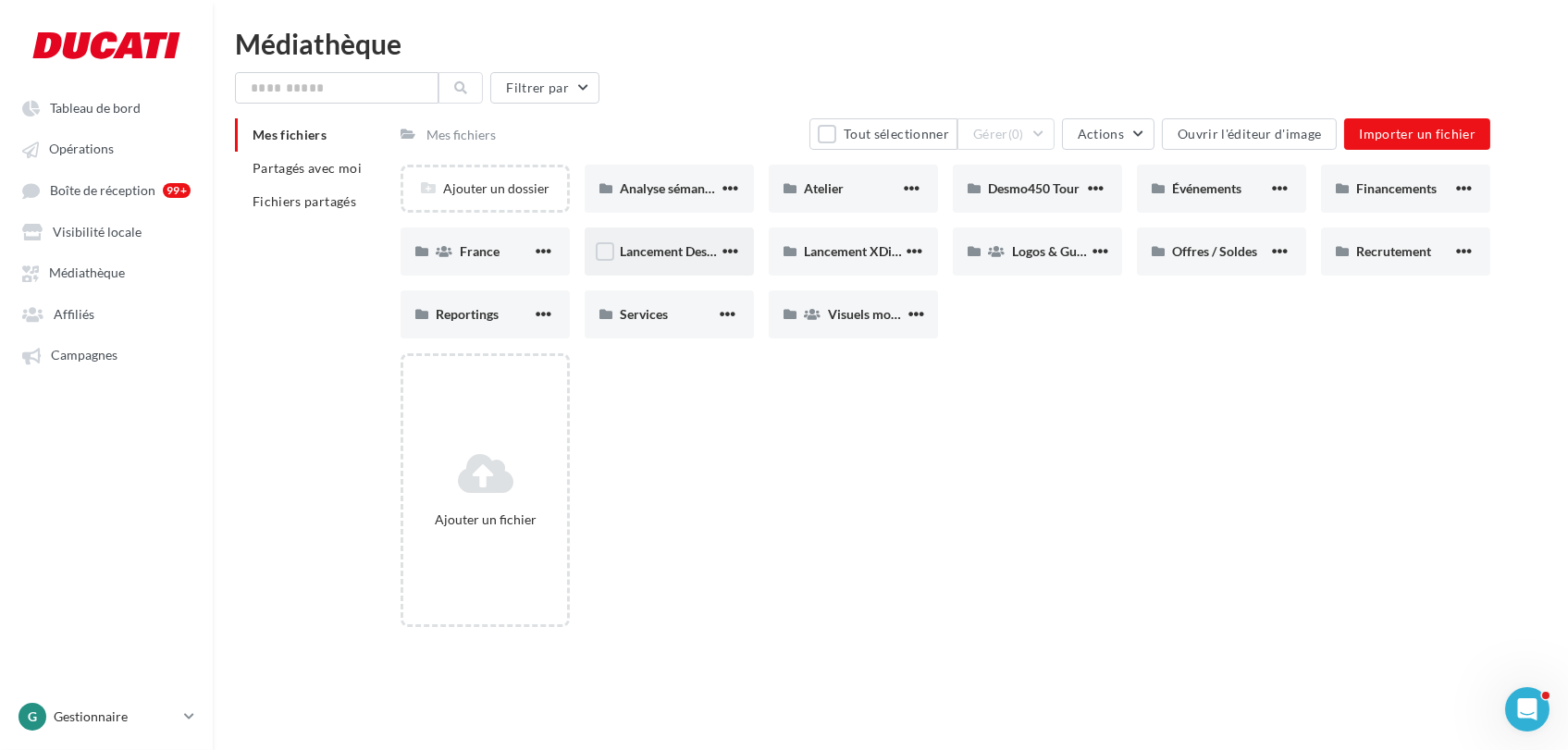 click at bounding box center [784, 347] 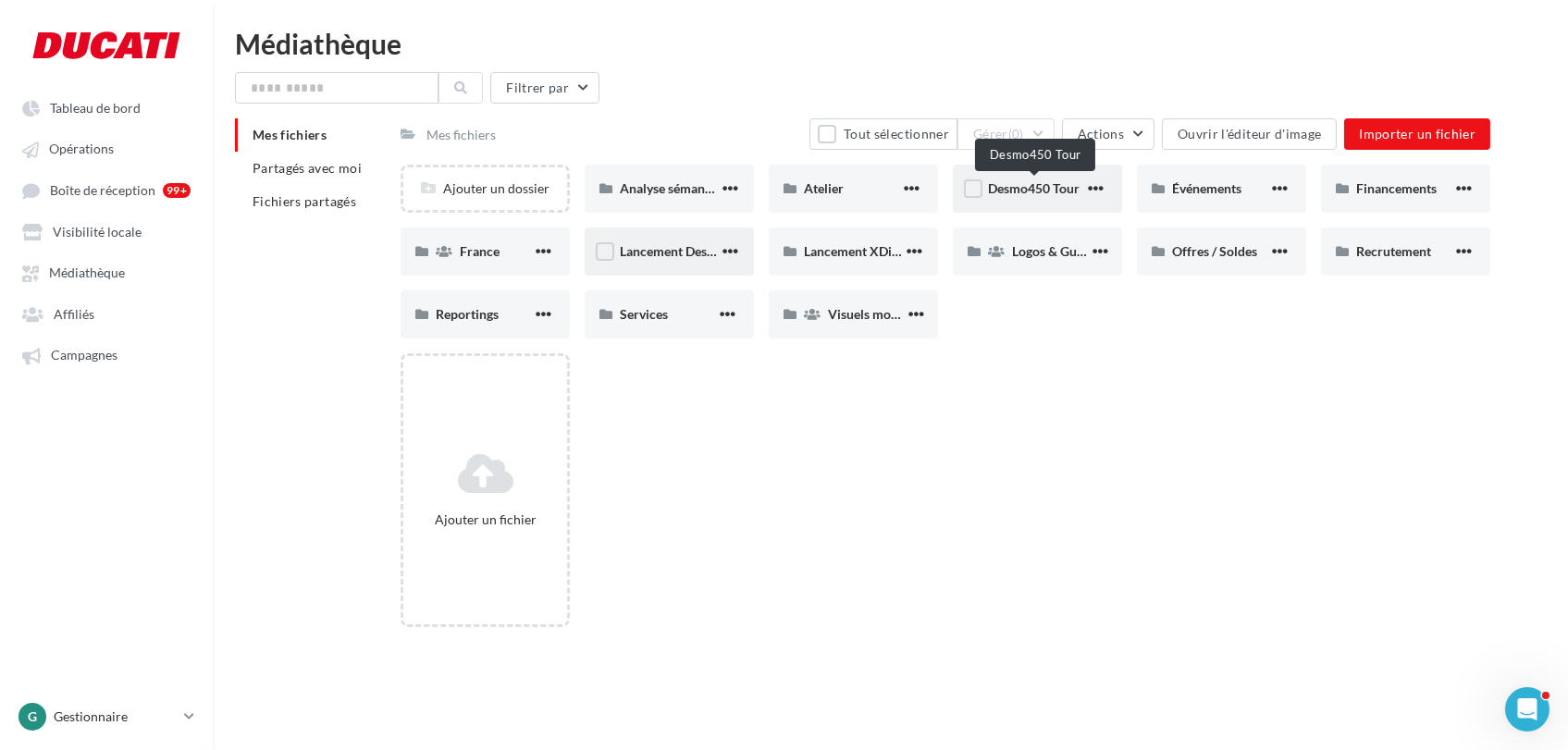 click on "Desmo450 Tour" at bounding box center (1033, 188) 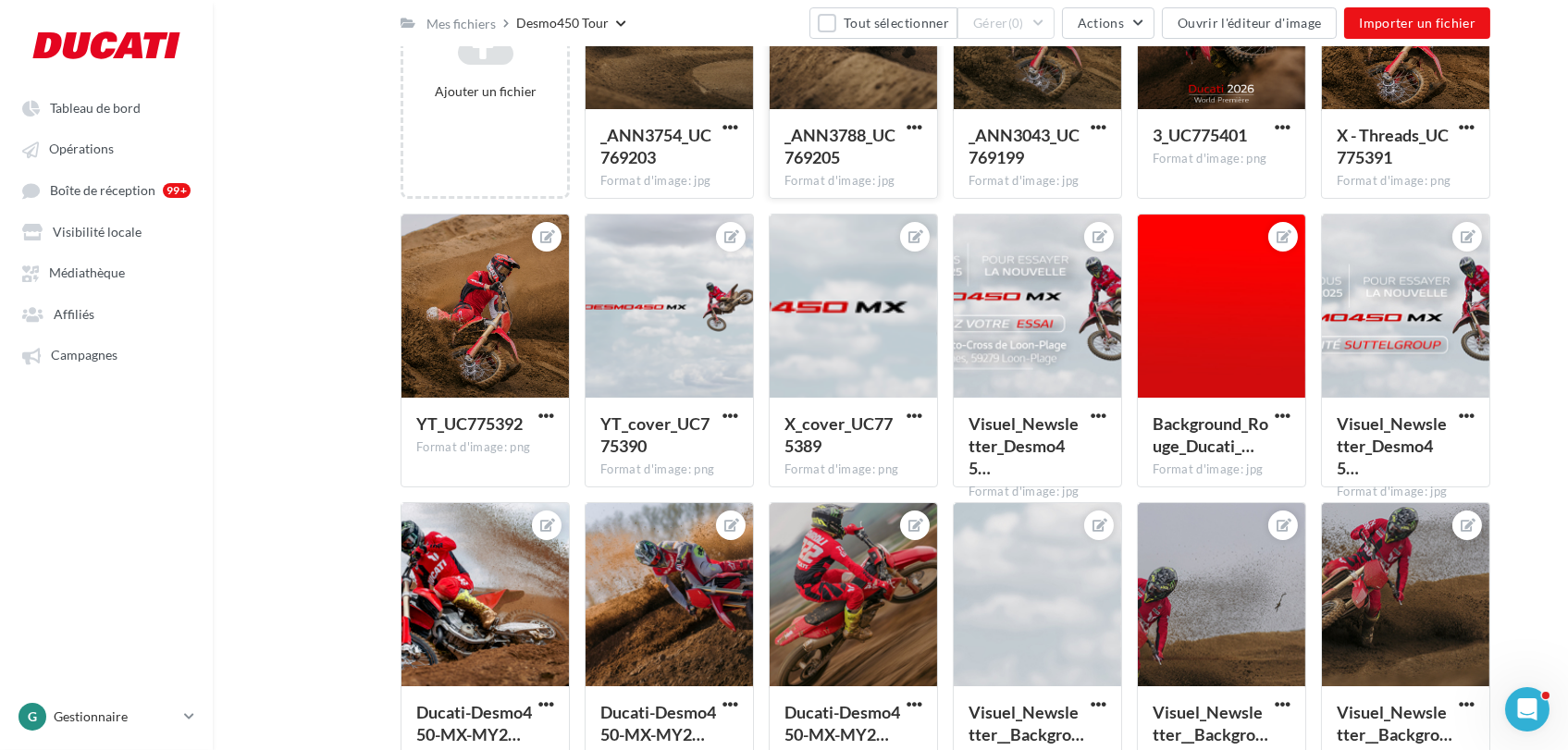 scroll, scrollTop: 0, scrollLeft: 0, axis: both 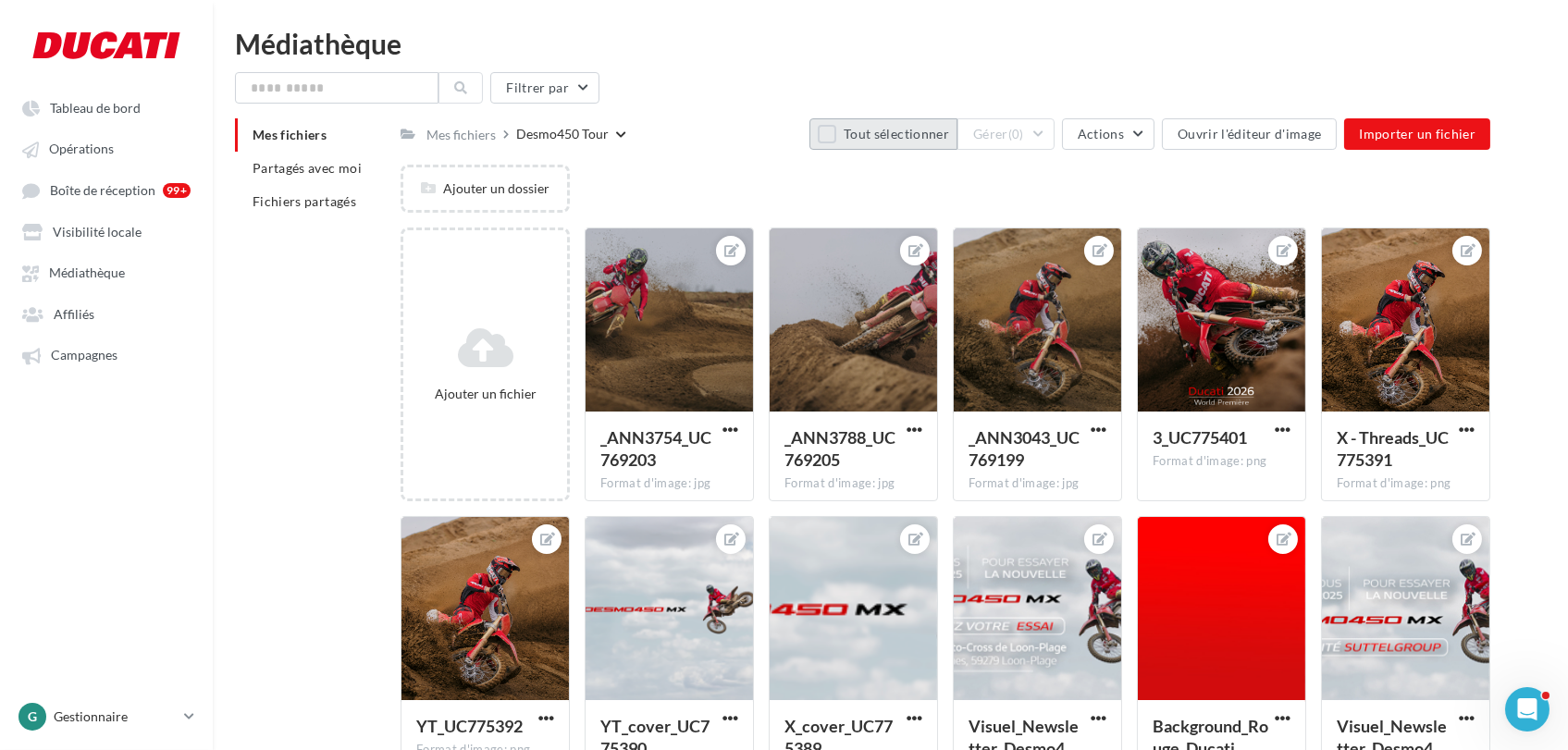 click on "Tout sélectionner" at bounding box center [883, 134] 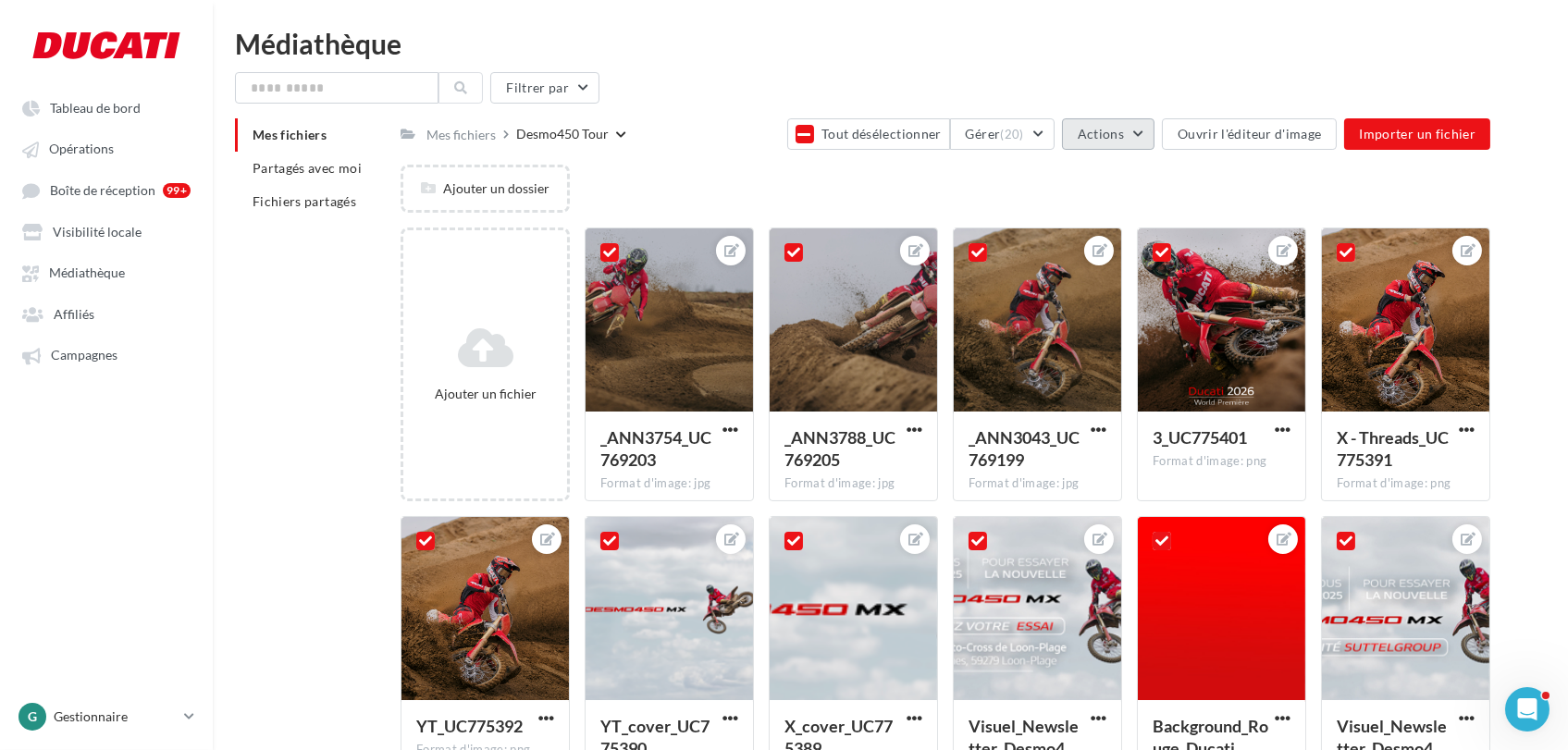 click on "Actions" at bounding box center (1101, 133) 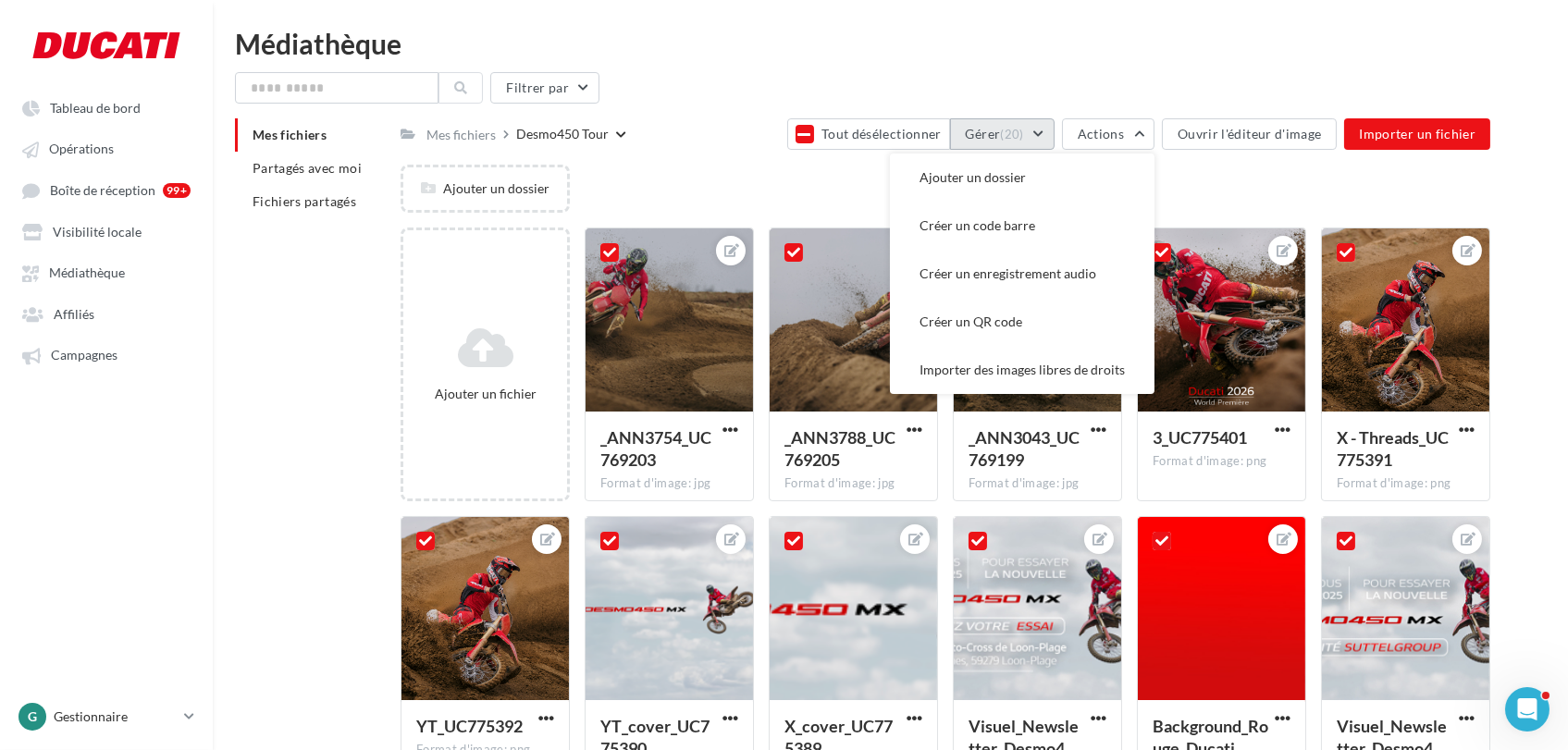 click on "(20)" at bounding box center (1011, 134) 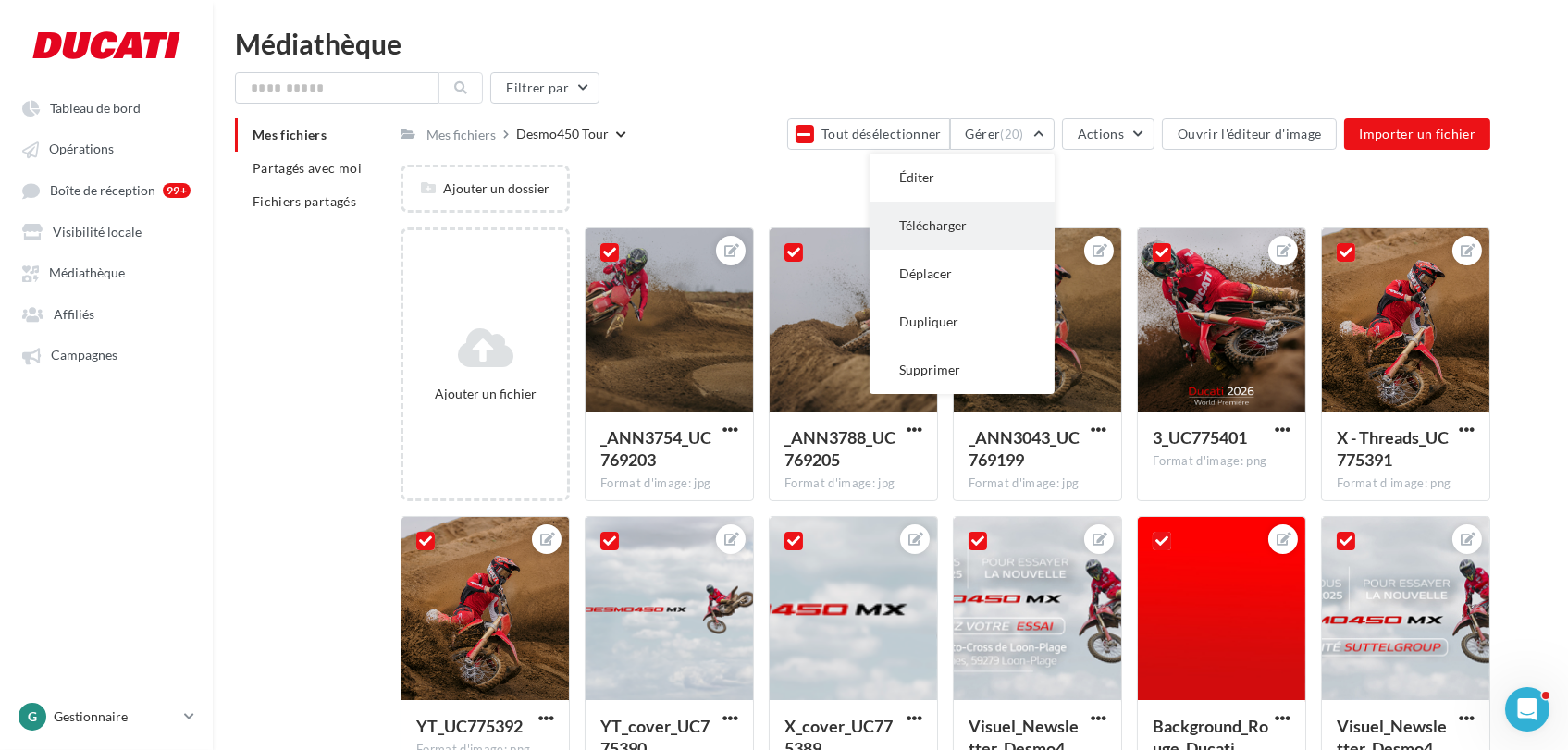 click on "Télécharger" at bounding box center [962, 226] 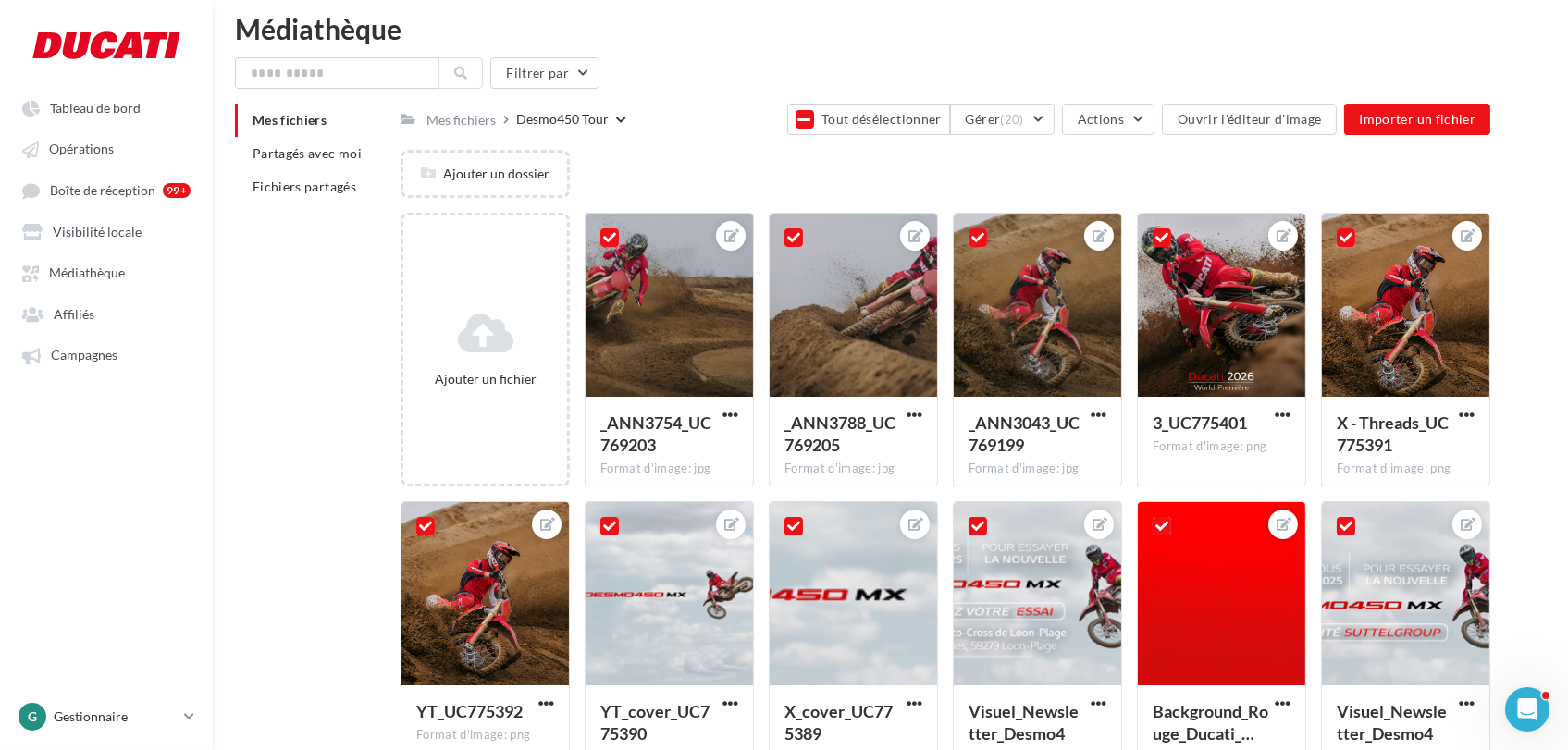 scroll, scrollTop: 15, scrollLeft: 0, axis: vertical 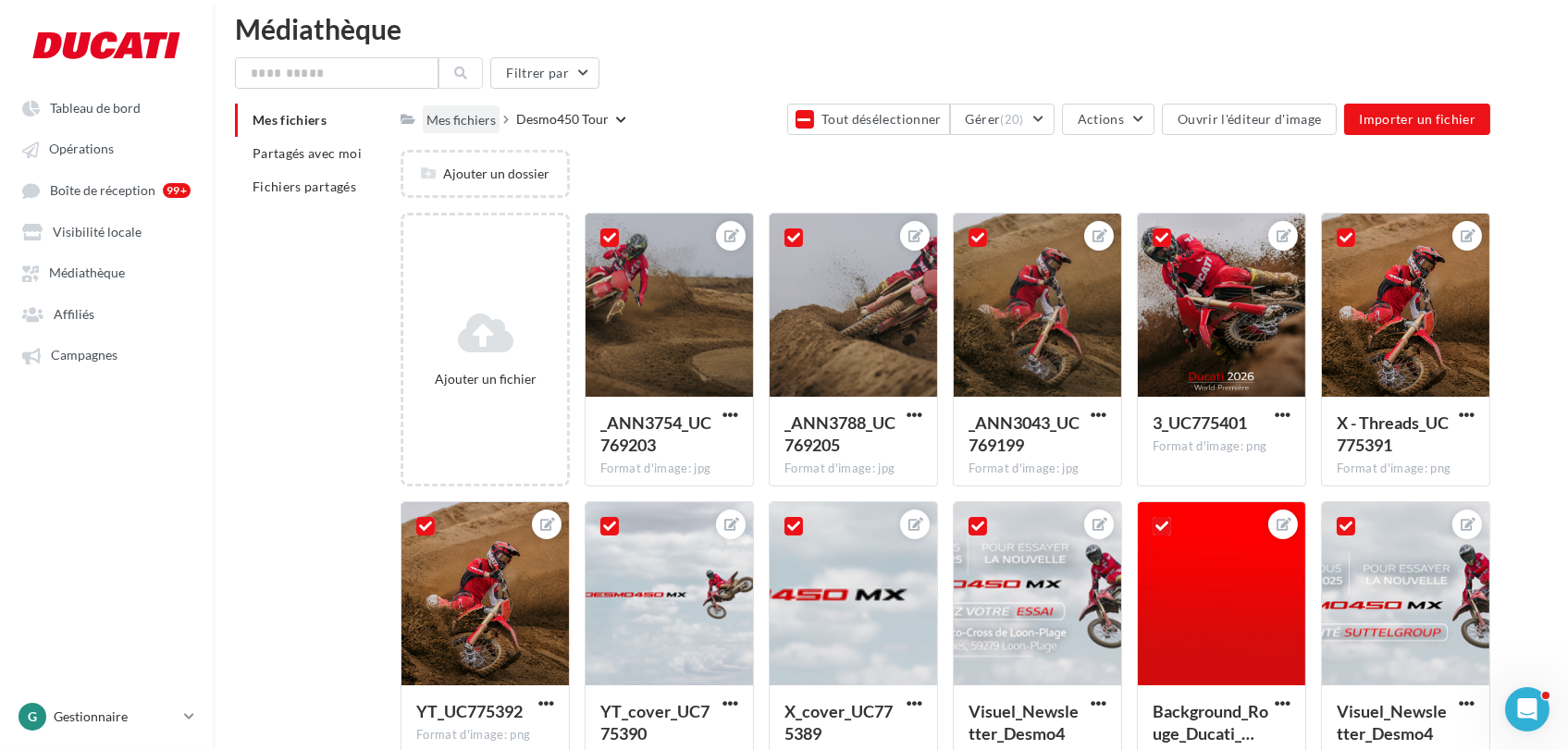 click on "Mes fichiers" at bounding box center [461, 120] 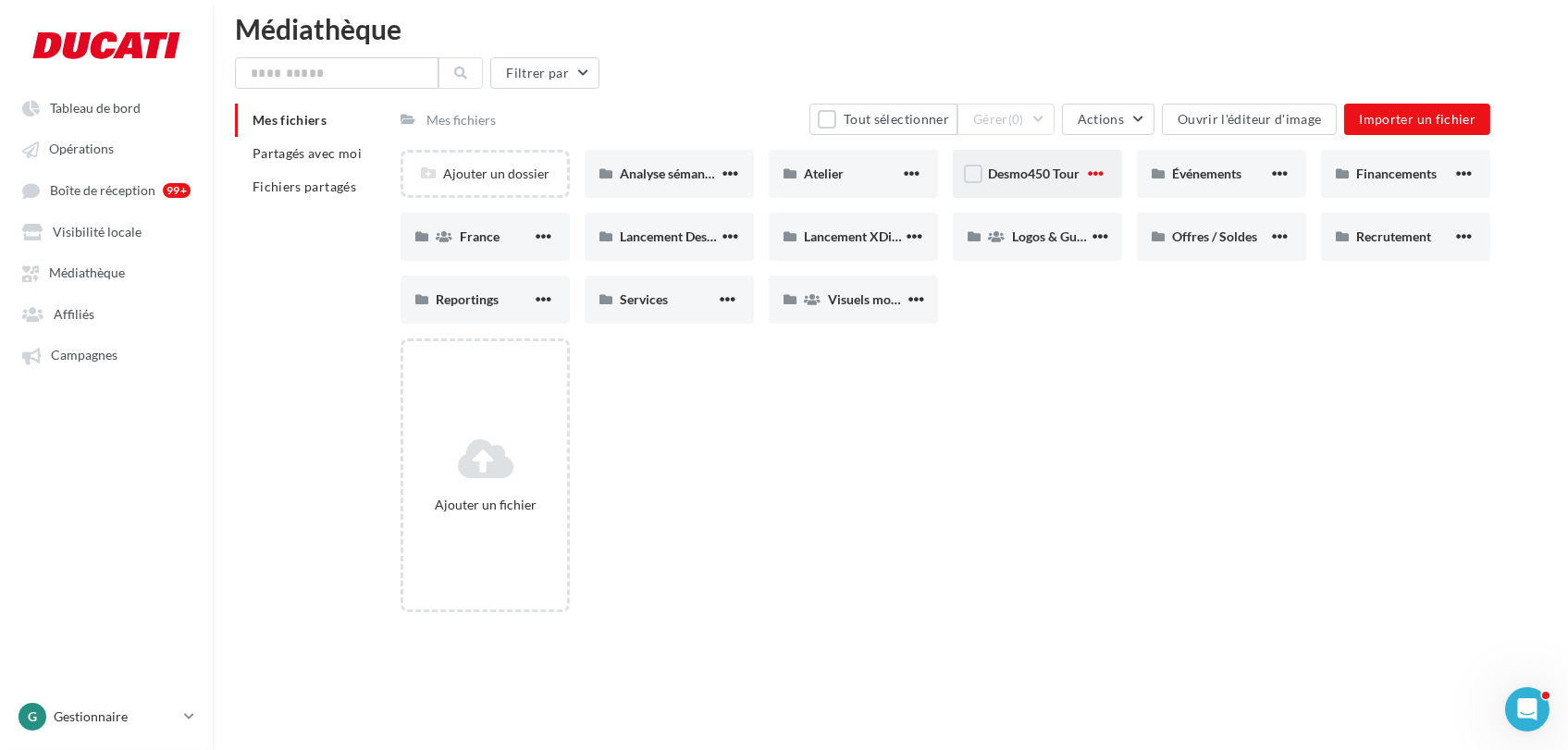 click at bounding box center (1095, 173) 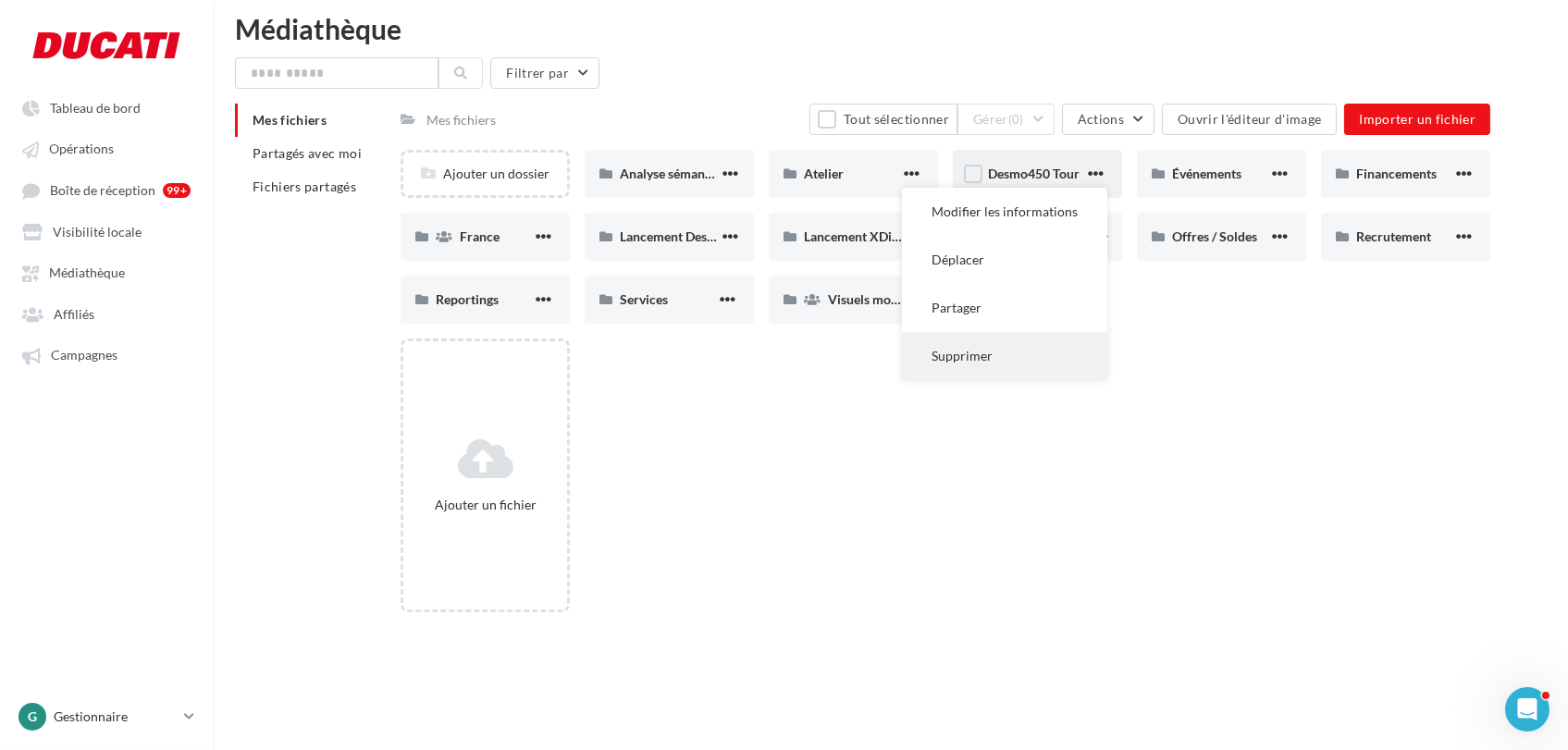 click on "Supprimer" at bounding box center (1005, 356) 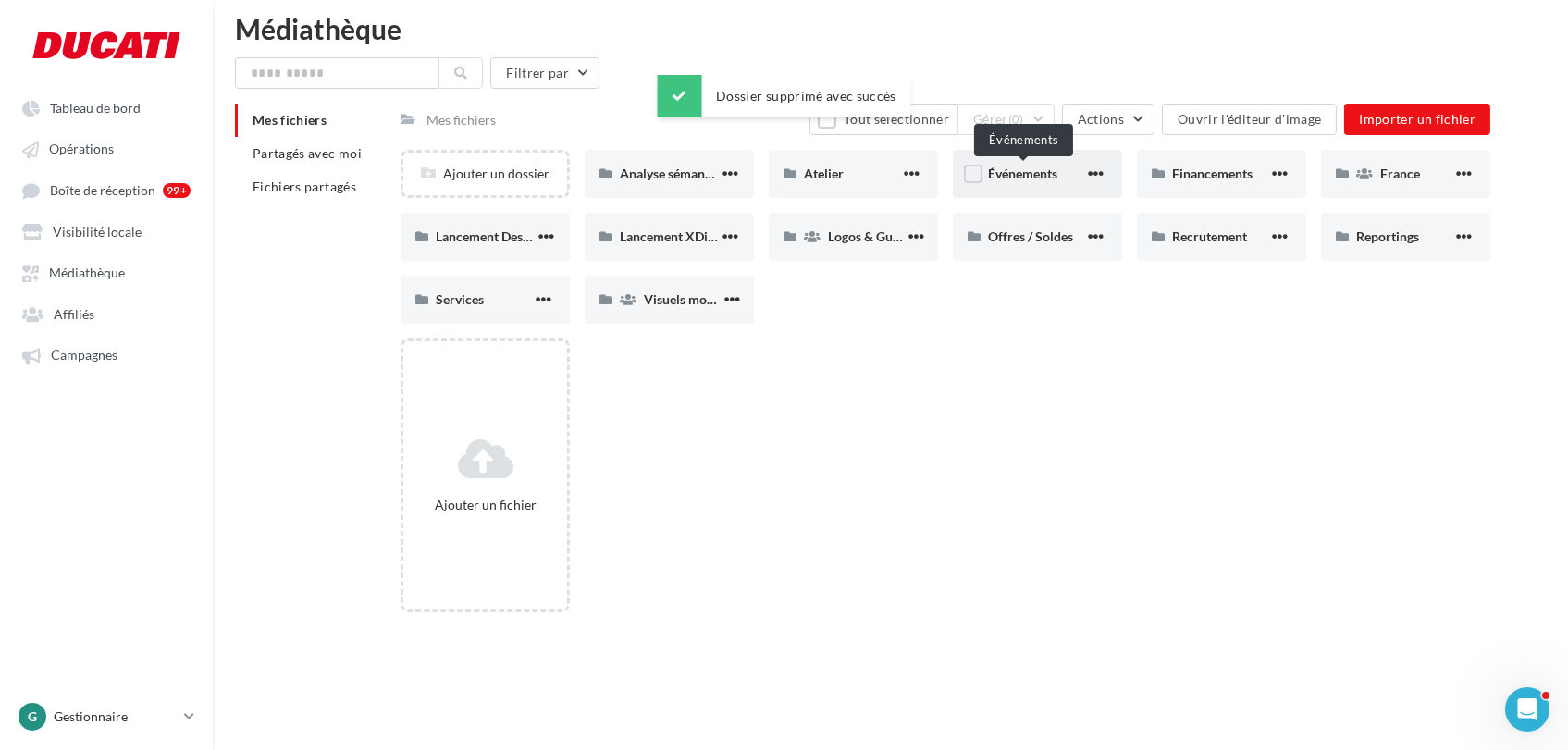 click on "Événements" at bounding box center [1022, 173] 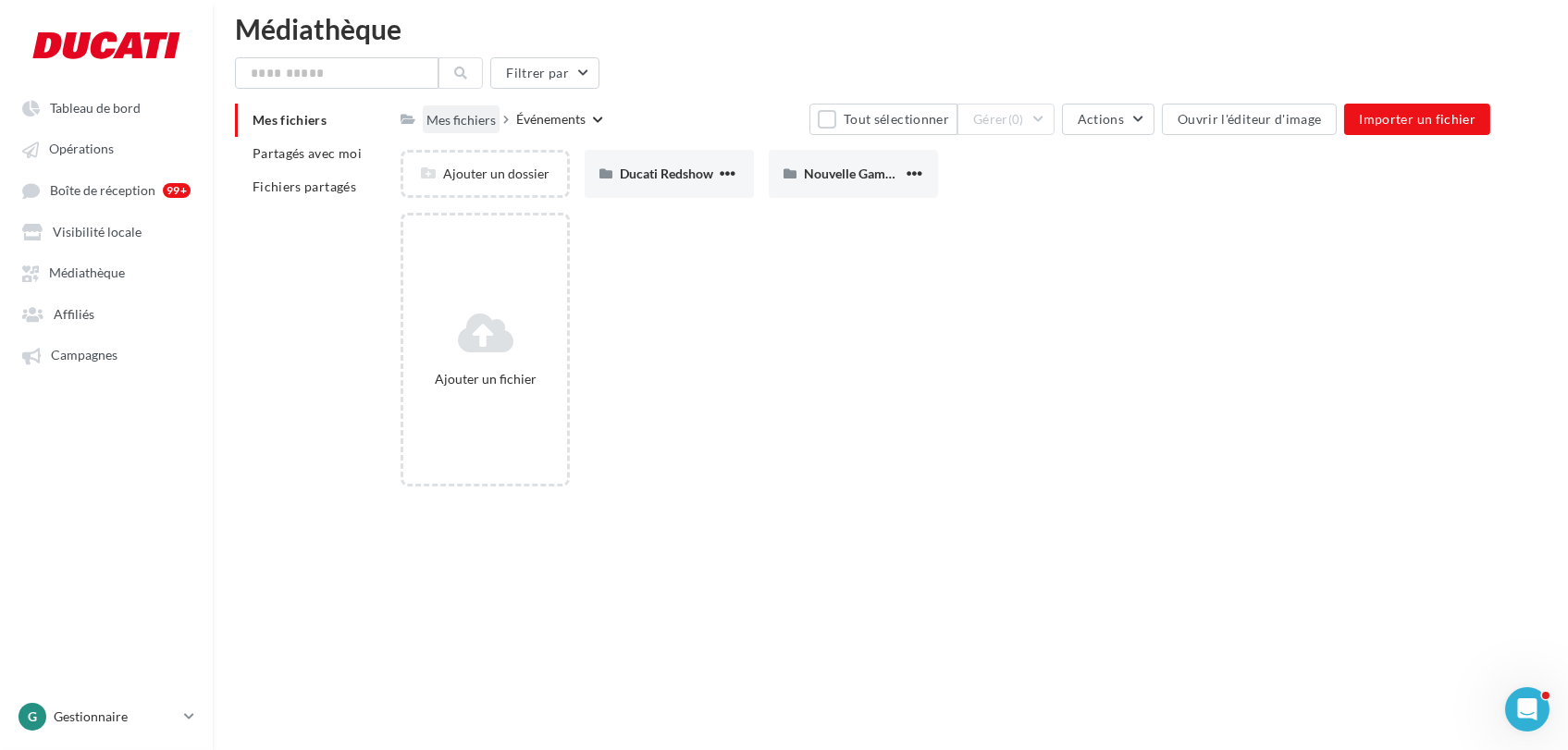 click on "Mes fichiers" at bounding box center [461, 120] 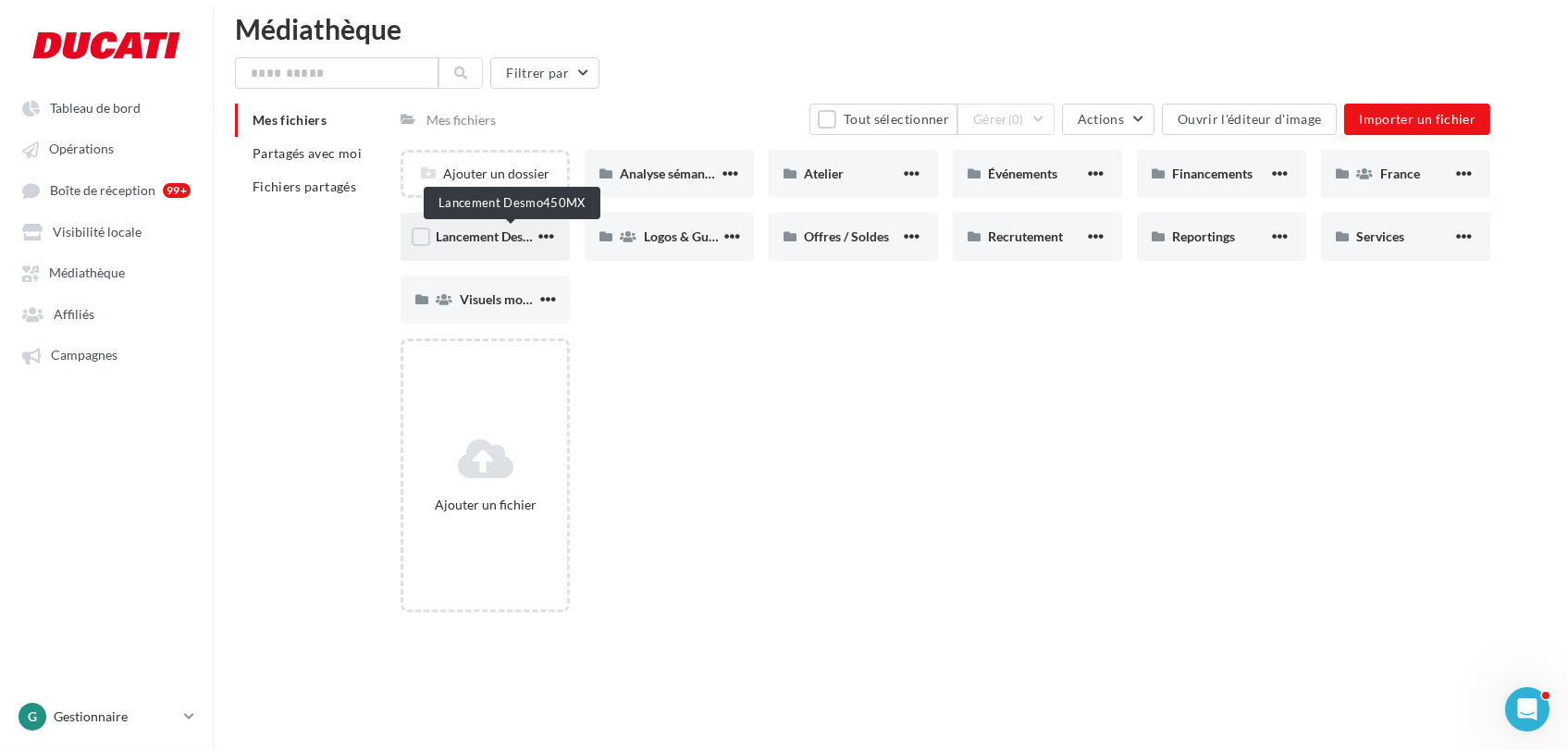 click on "Lancement Desmo450MX" at bounding box center (510, 236) 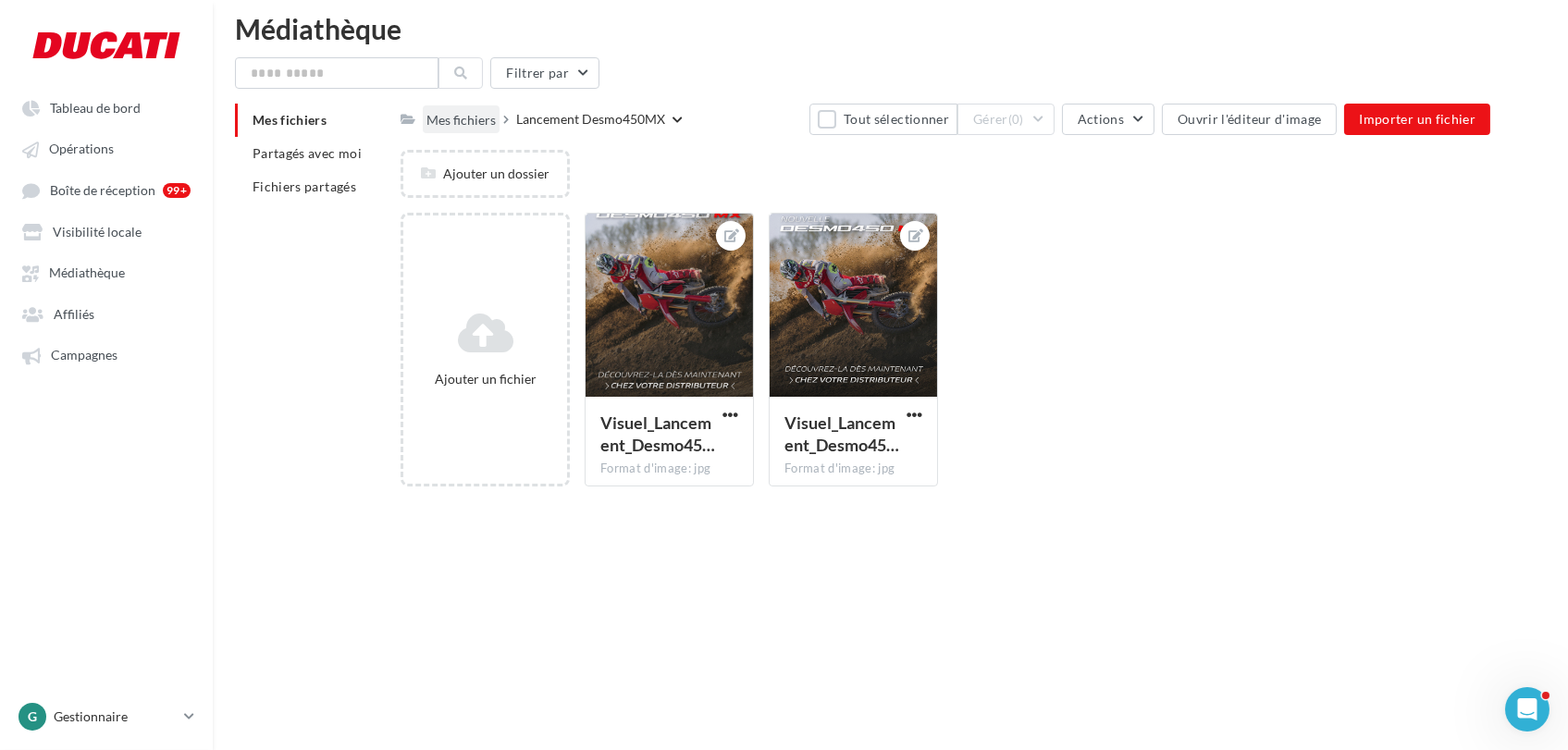 click on "Mes fichiers" at bounding box center (461, 120) 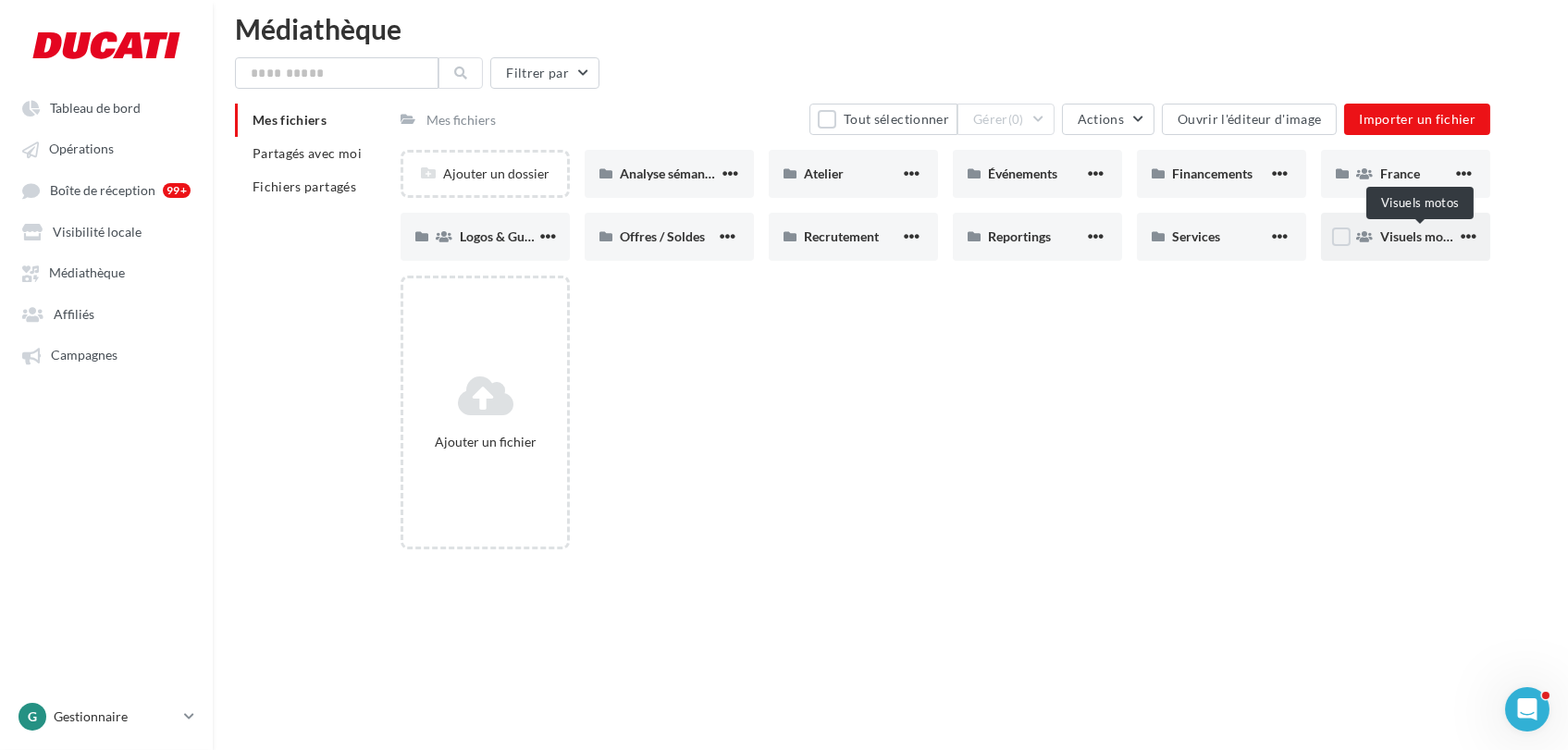 click on "Visuels motos" at bounding box center [1420, 236] 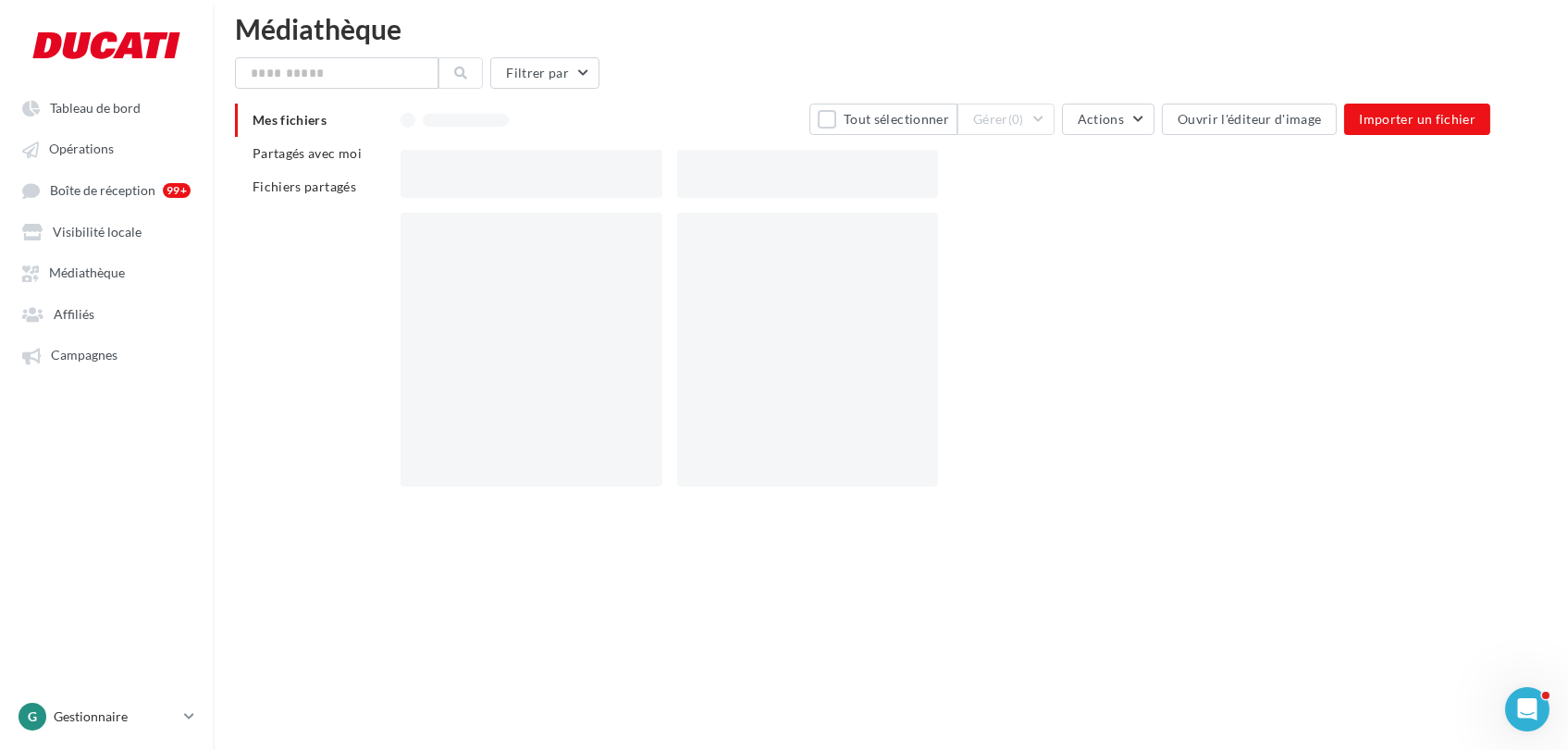 click at bounding box center [953, 357] 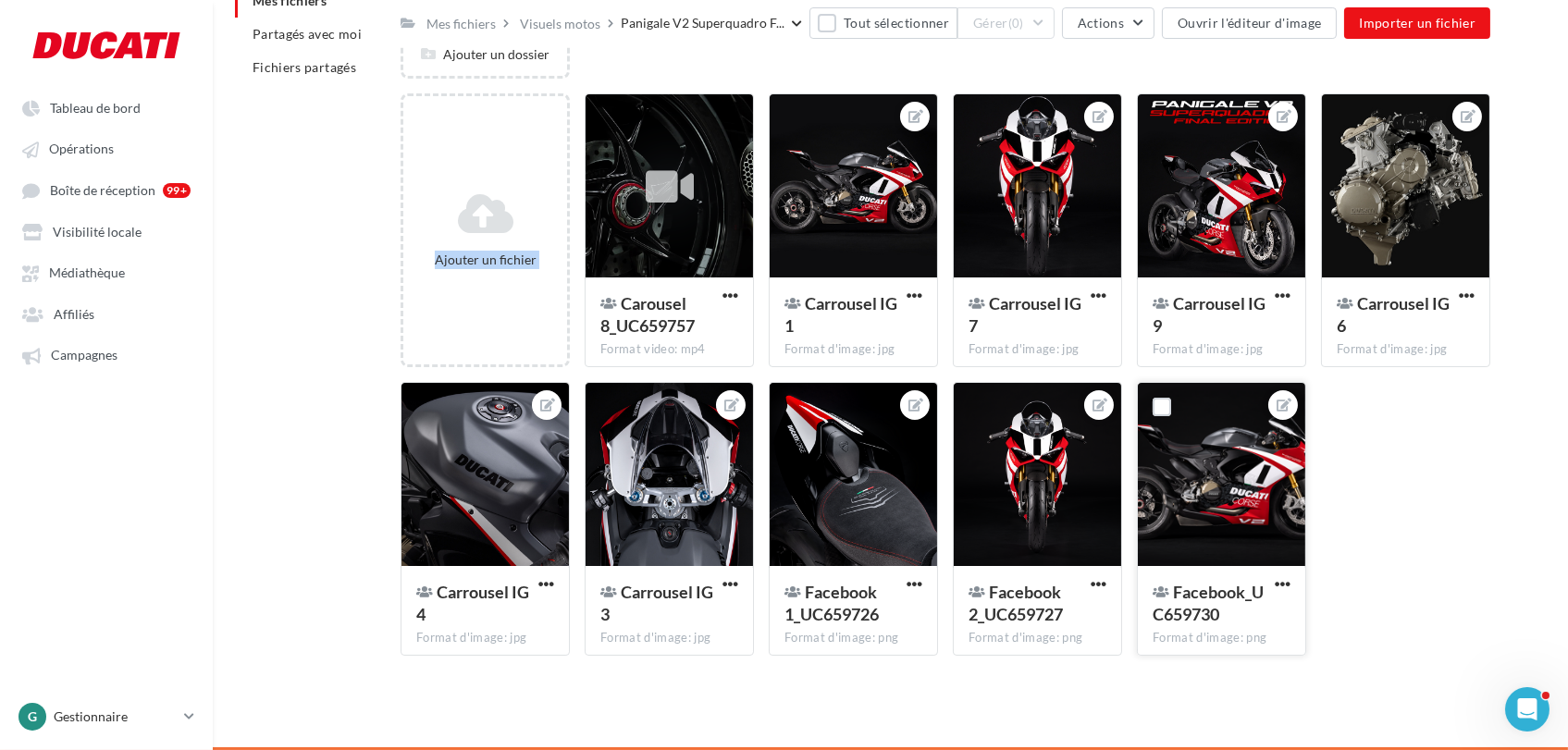 scroll, scrollTop: 0, scrollLeft: 0, axis: both 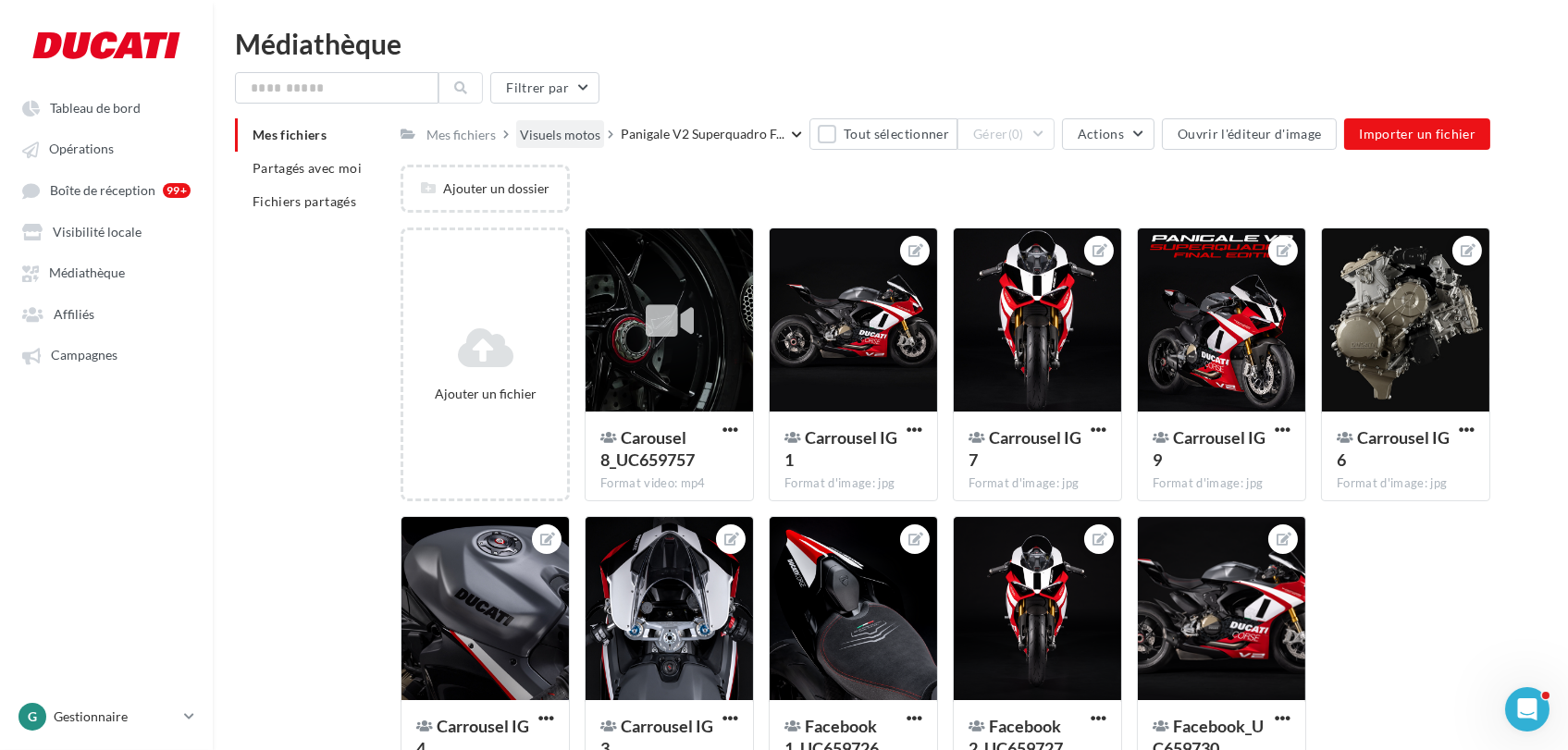 click on "Visuels motos" at bounding box center [560, 135] 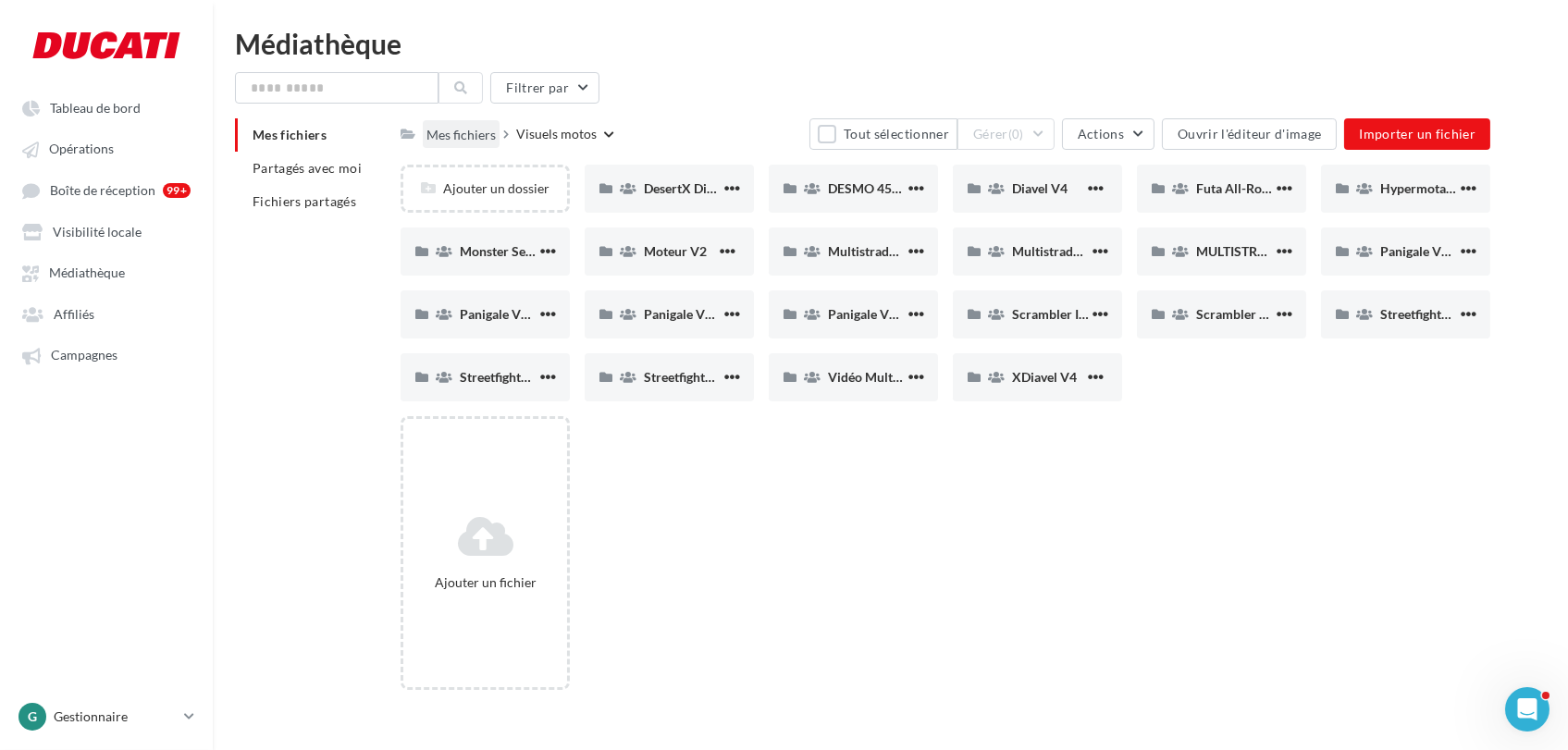 click on "Mes fichiers" at bounding box center (461, 135) 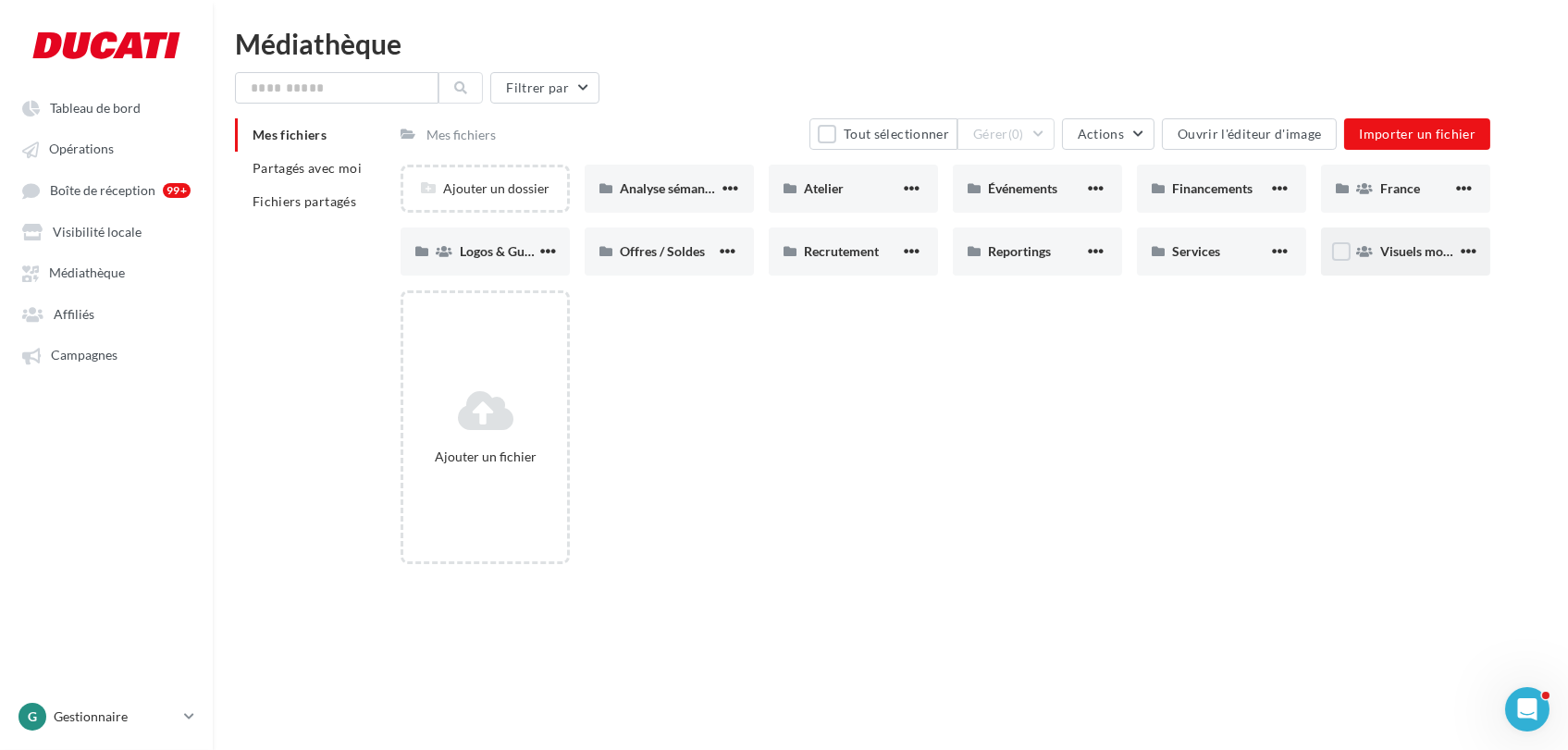 click on "Visuels motos" at bounding box center [1420, 251] 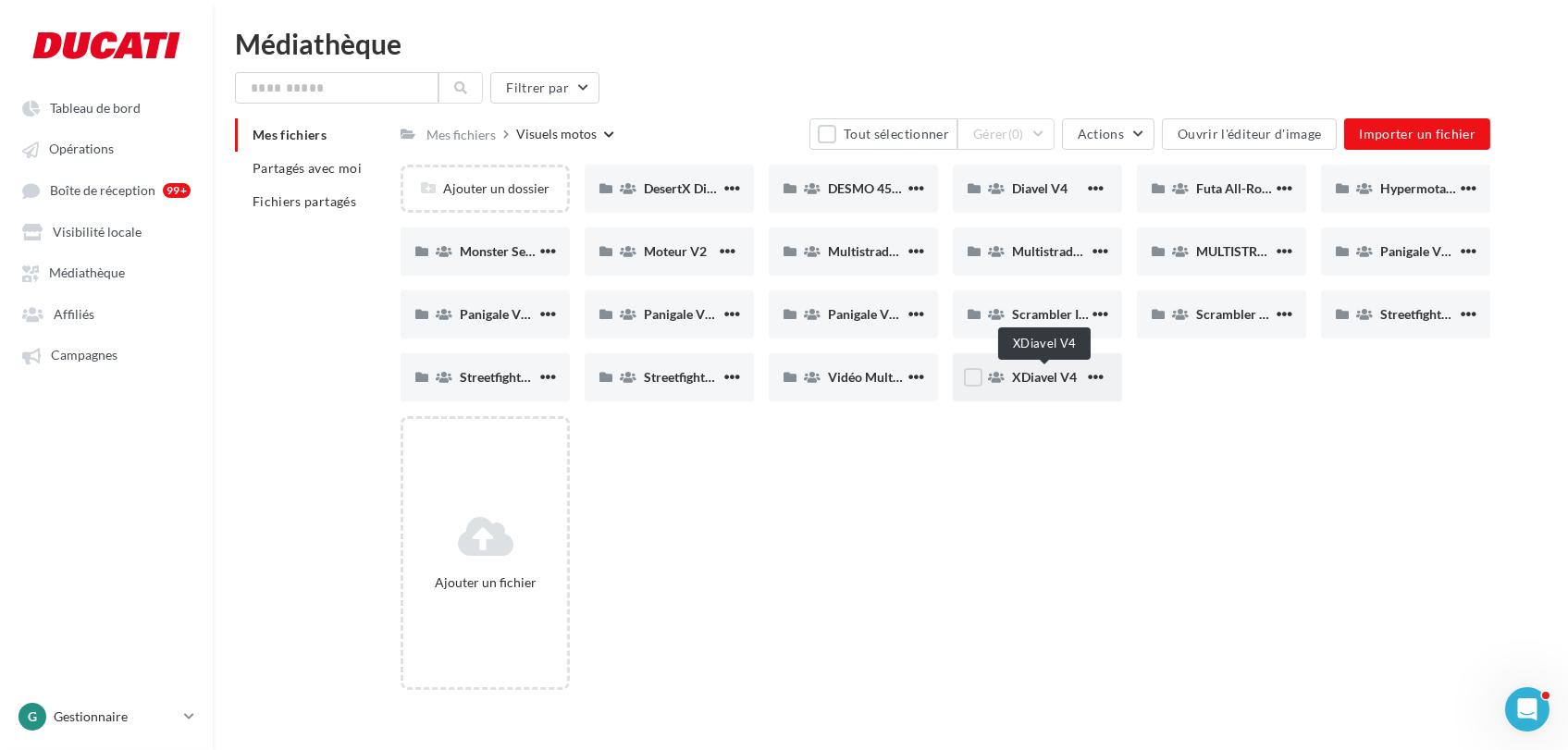 click on "XDiavel V4" at bounding box center [1044, 376] 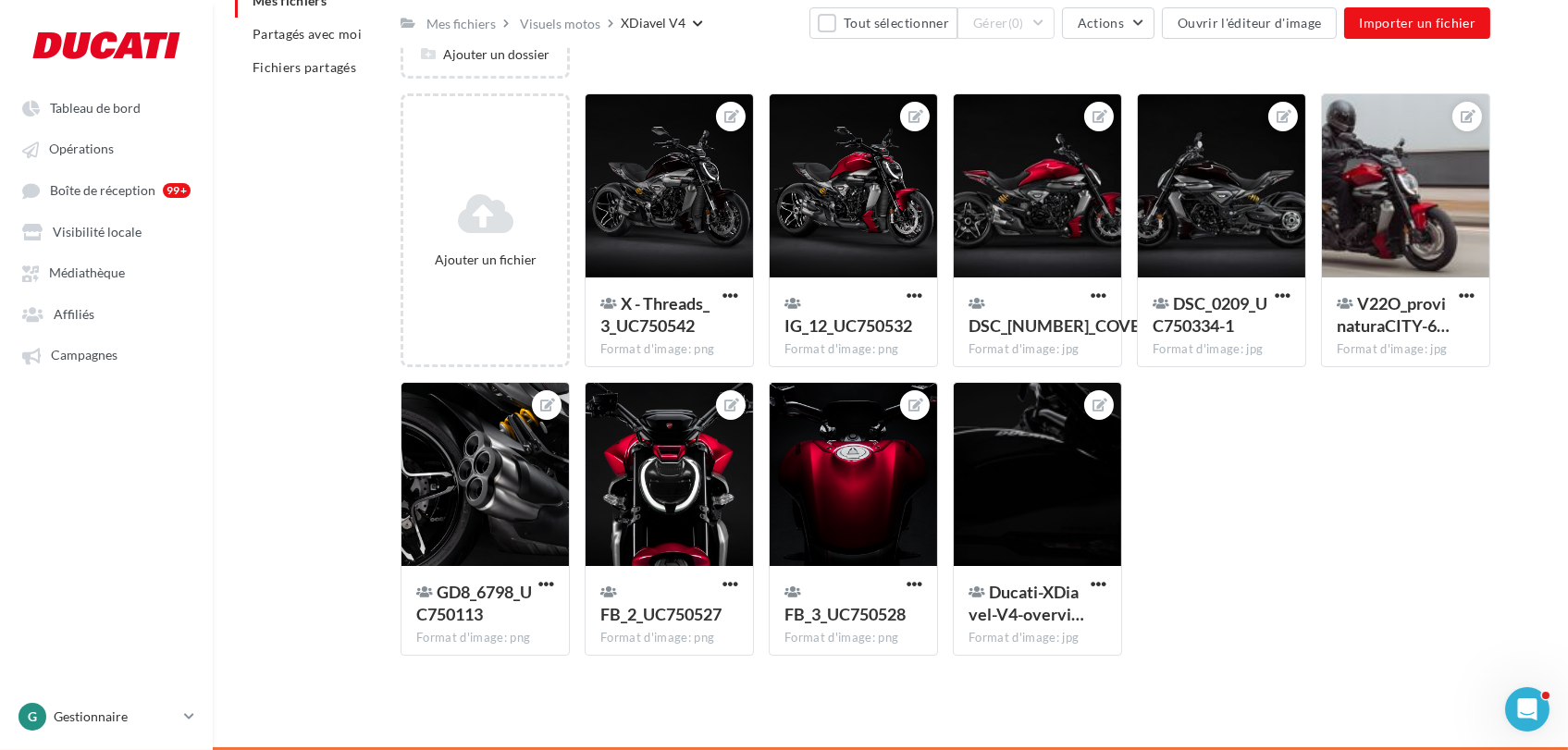 scroll, scrollTop: 0, scrollLeft: 0, axis: both 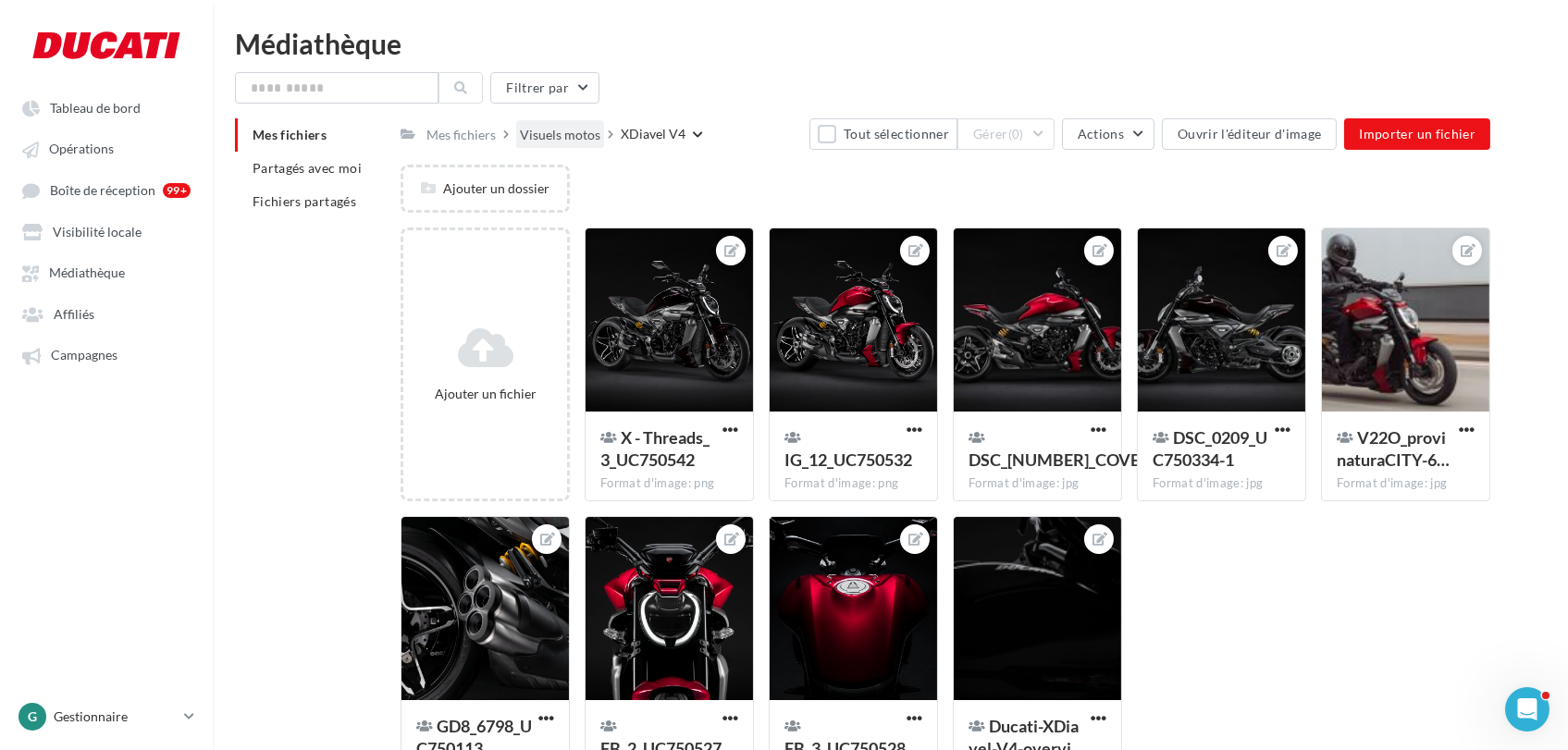 click on "Visuels motos" at bounding box center [560, 135] 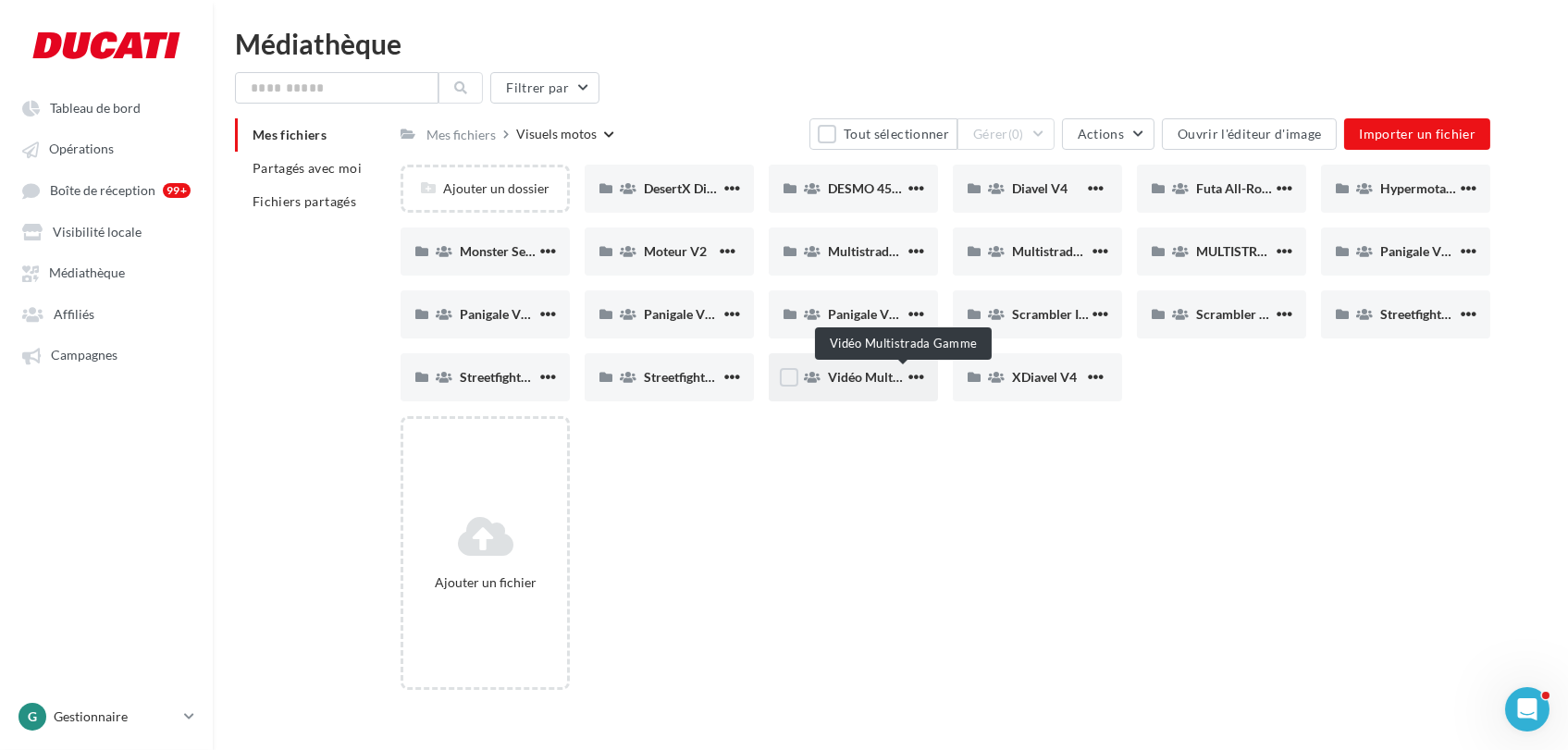 click on "Vidéo Multistrada Gamme" at bounding box center (904, 376) 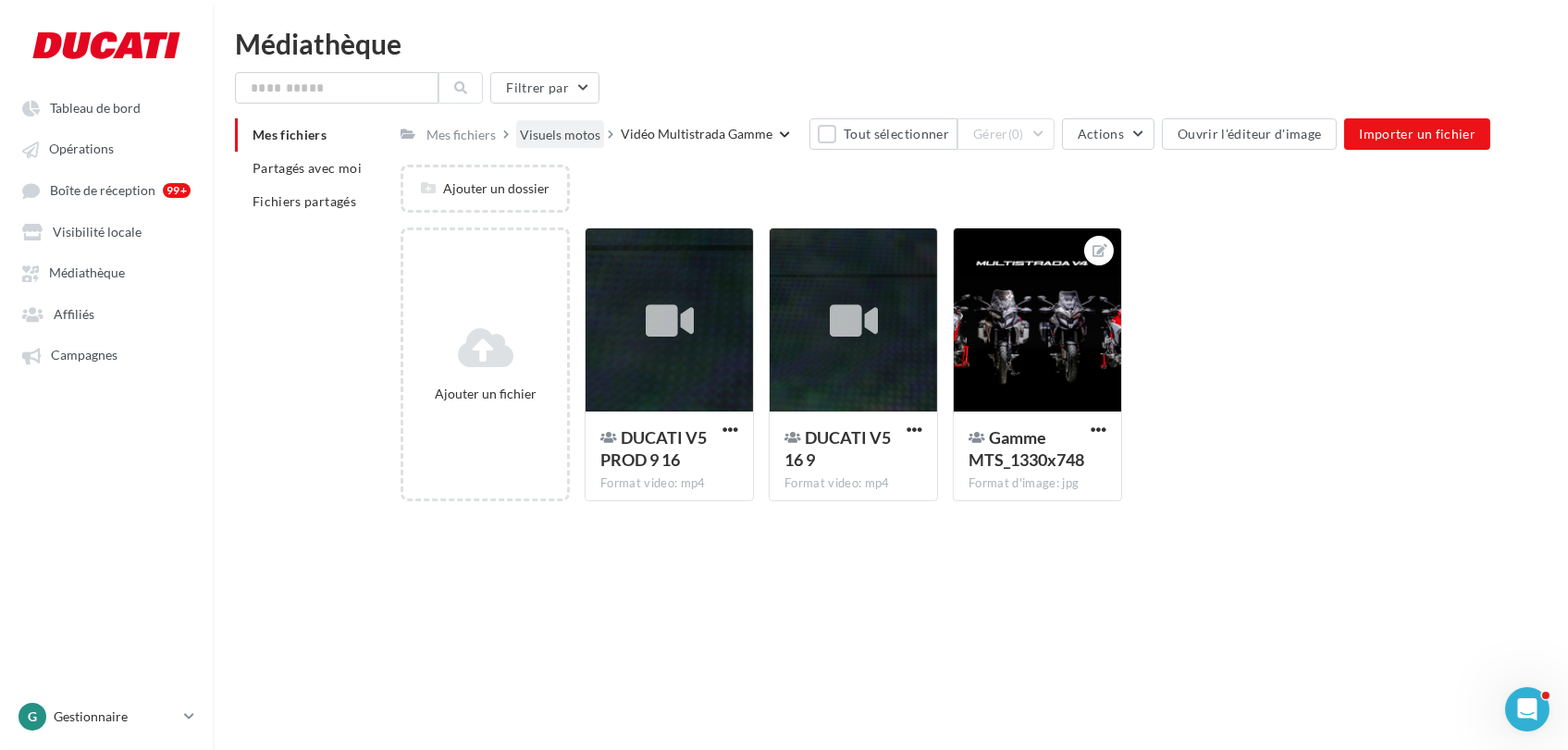 click on "Visuels motos" at bounding box center [560, 133] 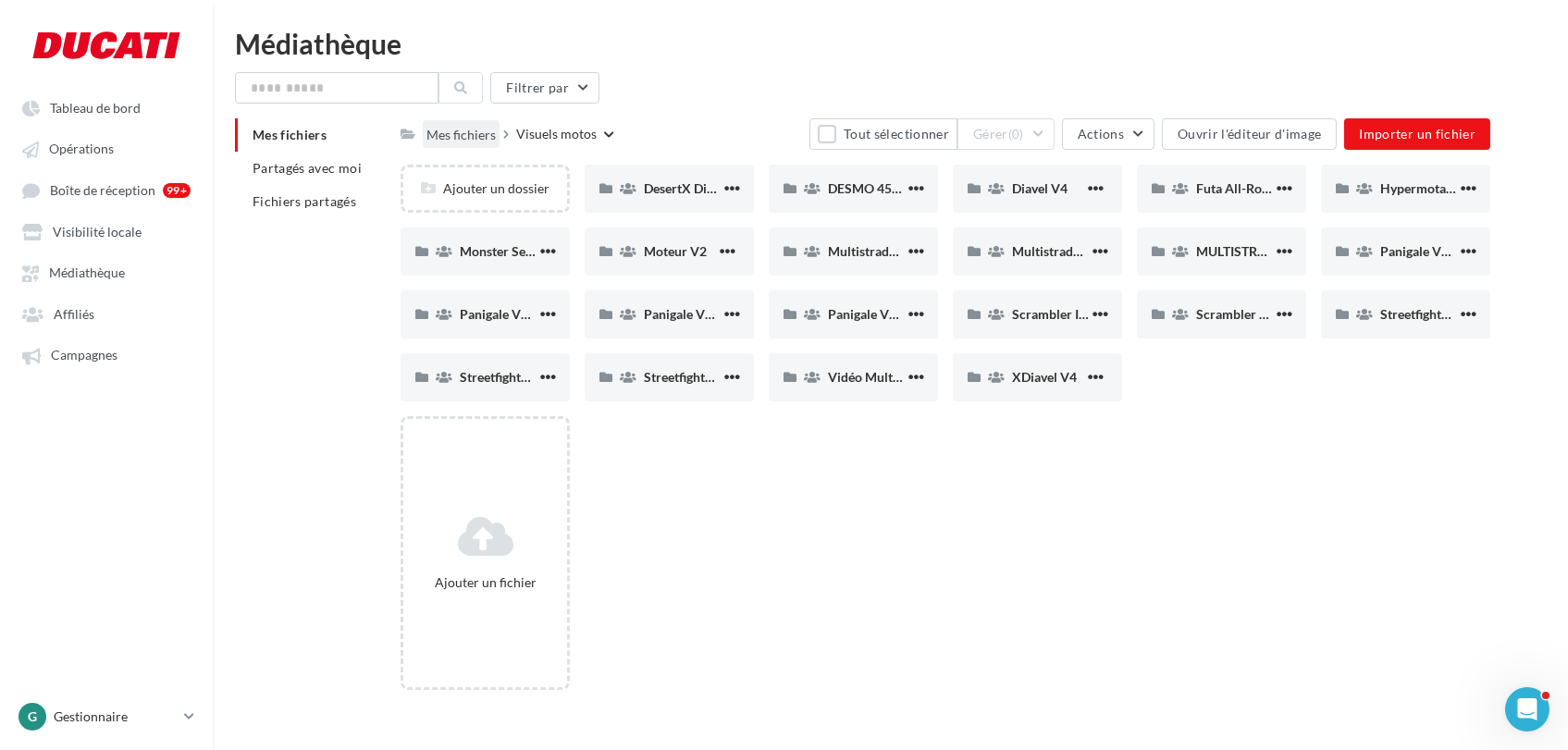 click on "Mes fichiers" at bounding box center [461, 135] 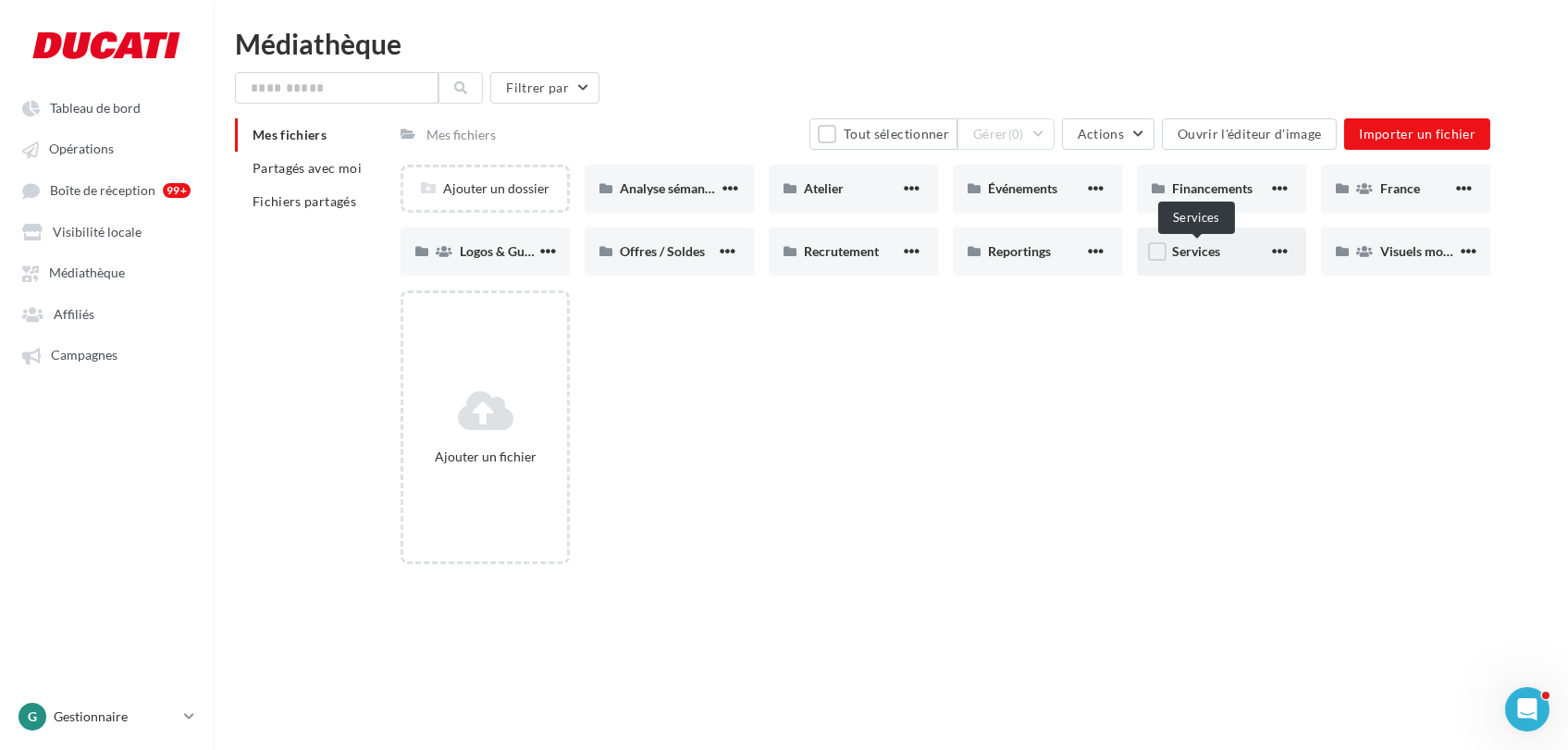 click on "Services" at bounding box center [1196, 251] 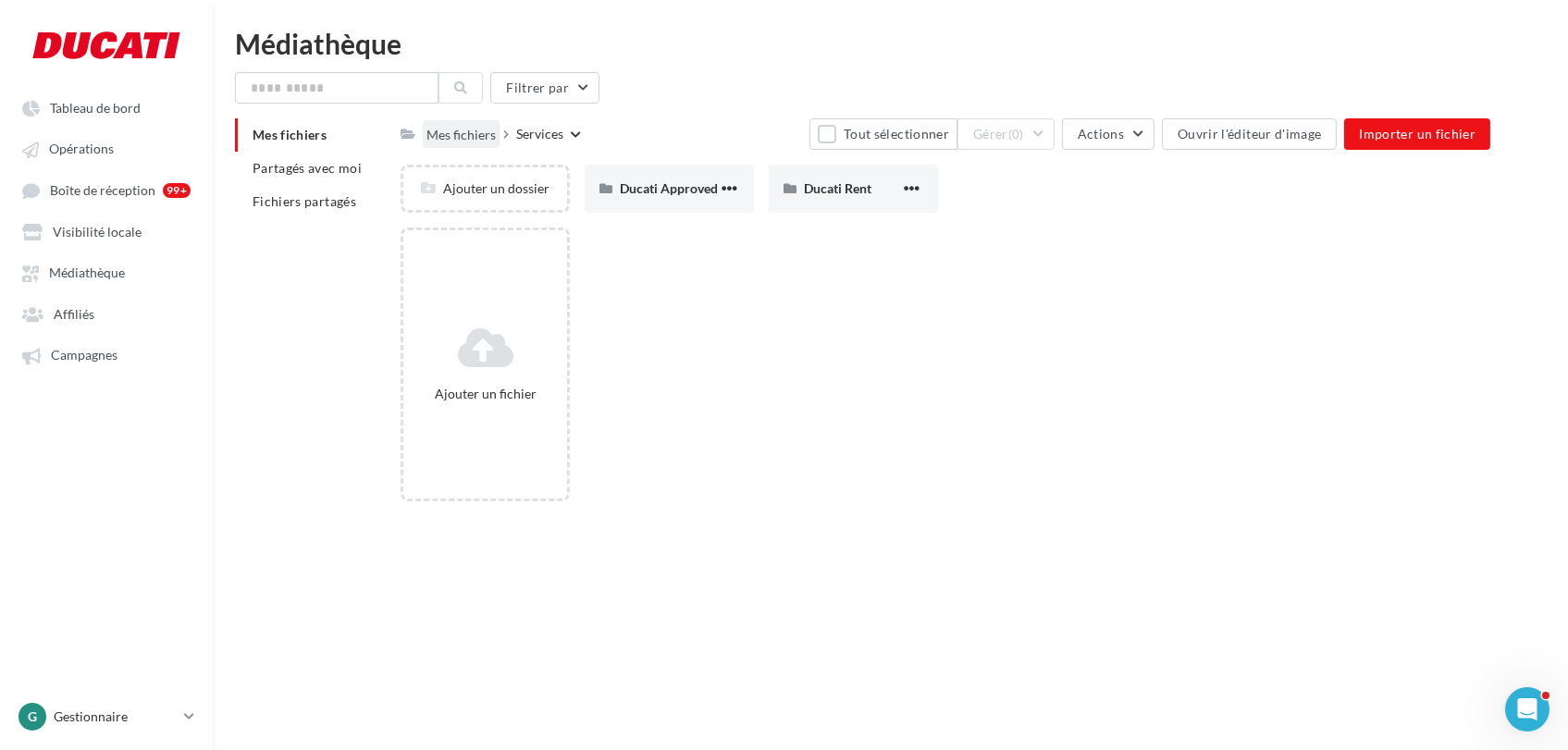 click on "Mes fichiers" at bounding box center [461, 135] 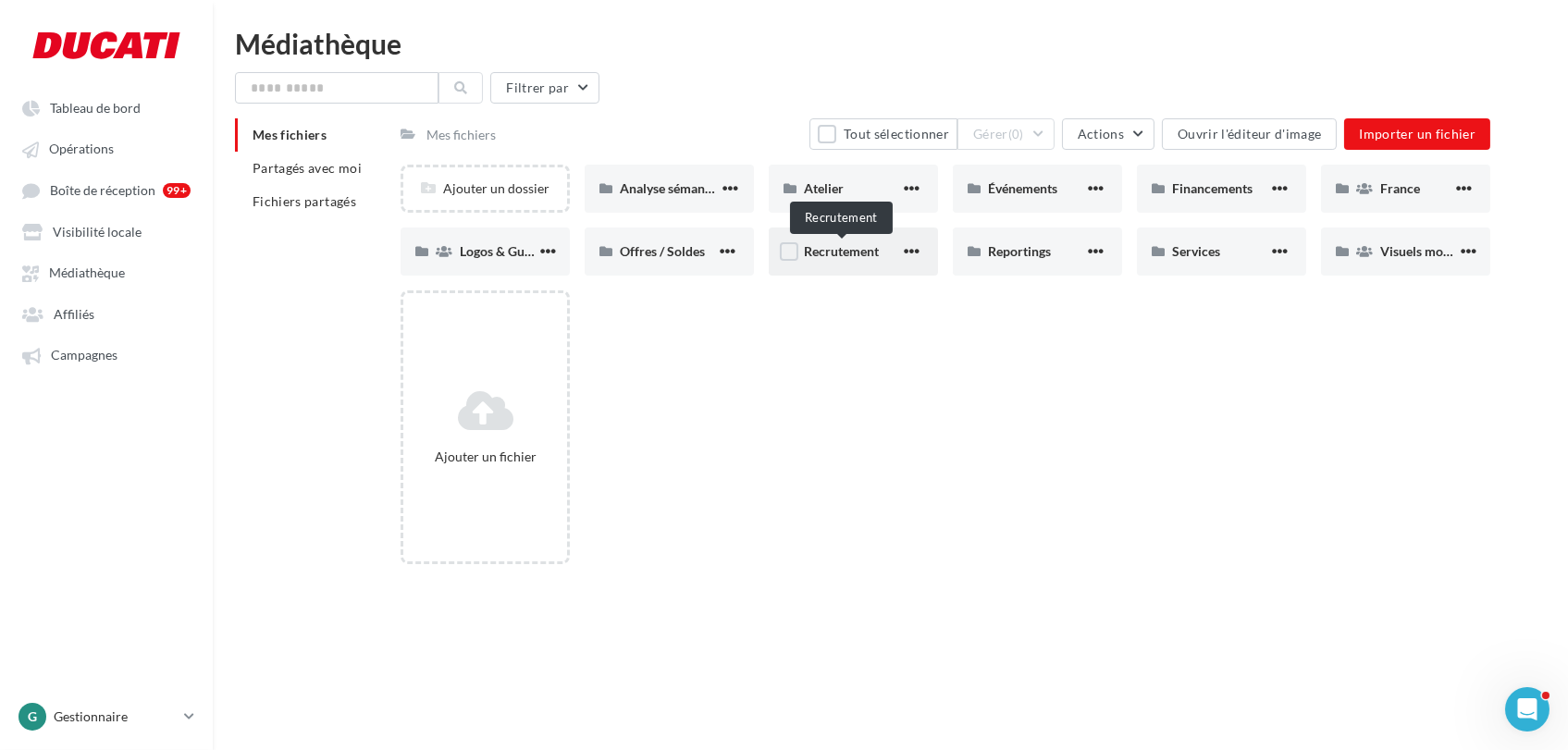 click on "Recrutement" at bounding box center [841, 251] 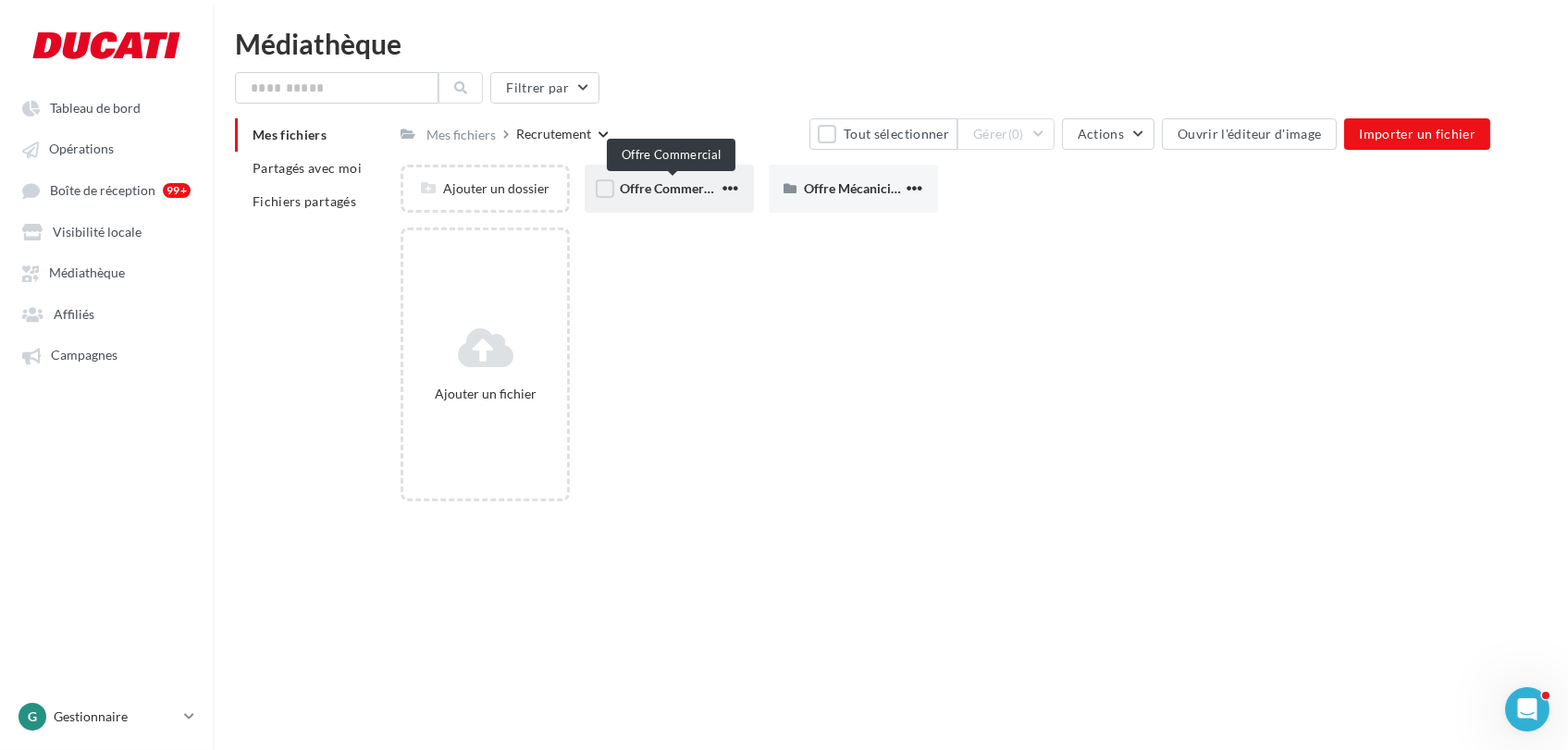 click on "Offre Commercial" at bounding box center (672, 188) 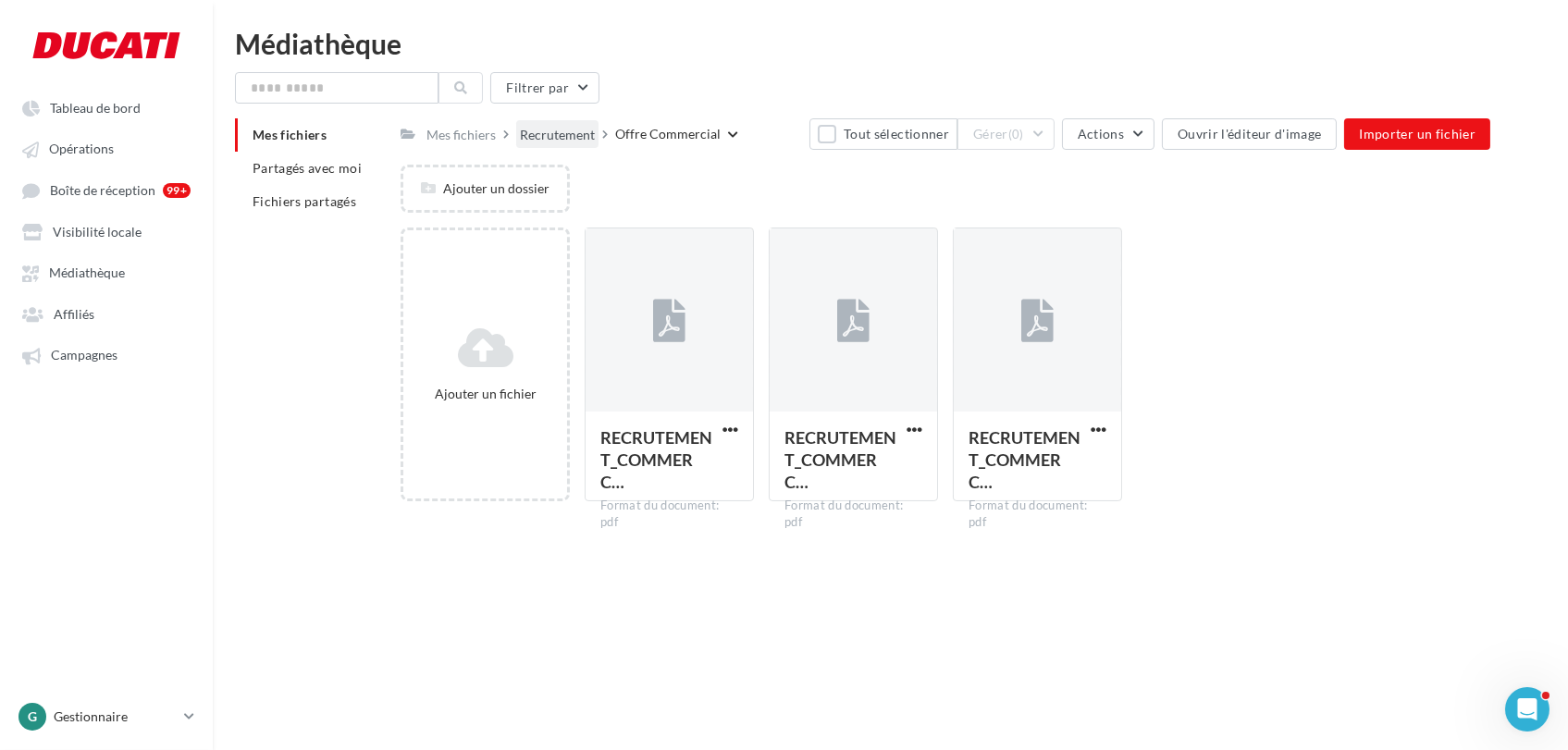 click on "Recrutement" at bounding box center (557, 135) 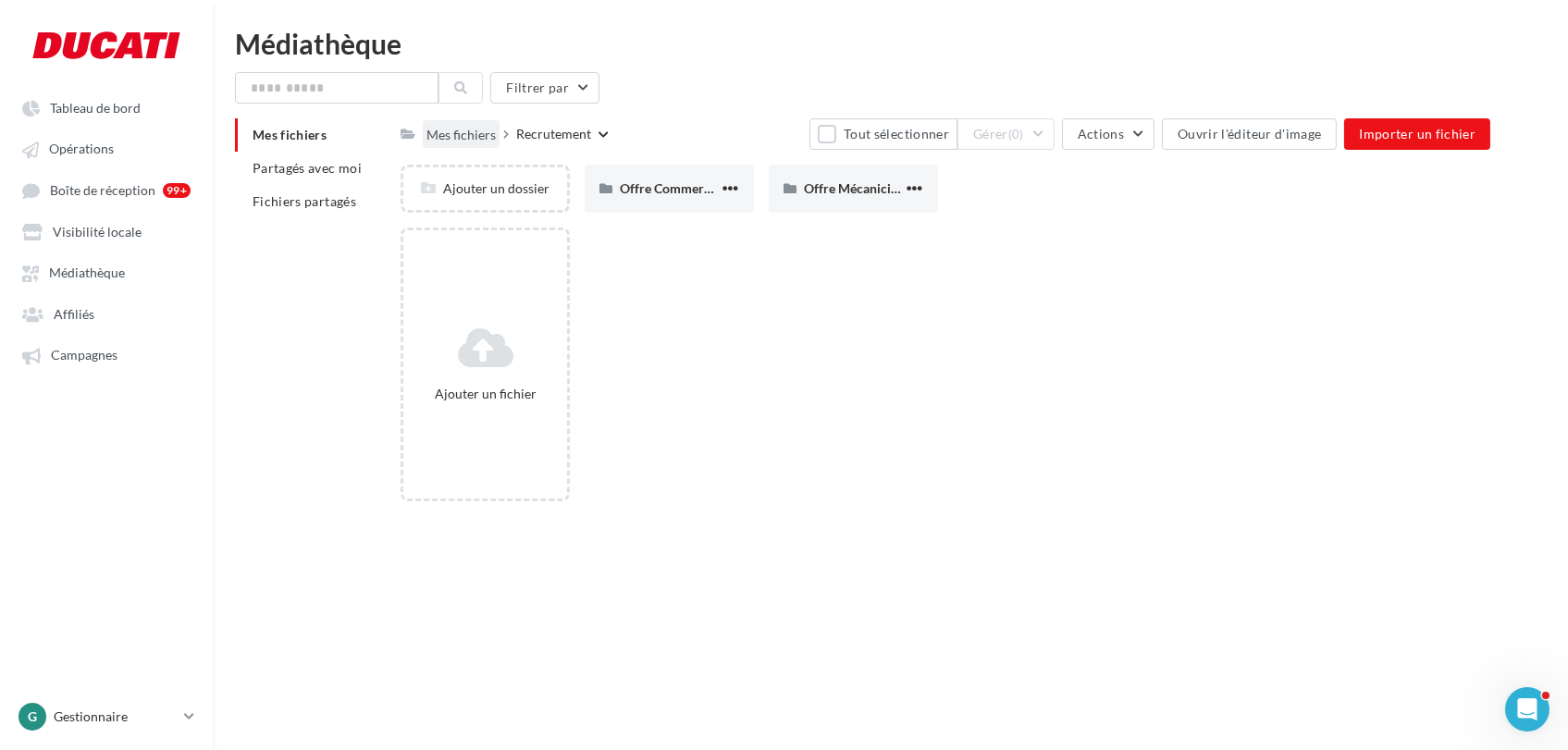 click on "Mes fichiers" at bounding box center [461, 135] 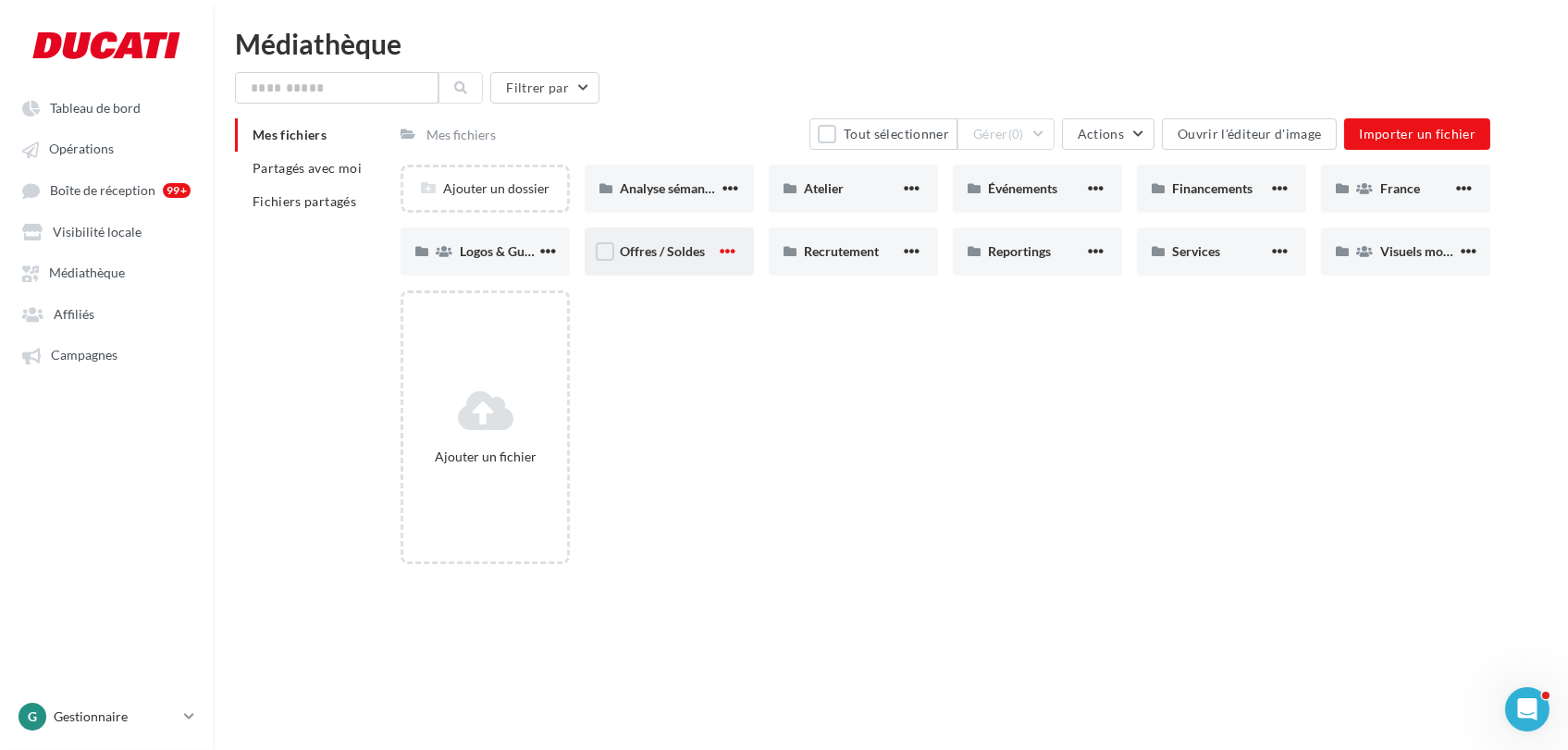 click at bounding box center [727, 251] 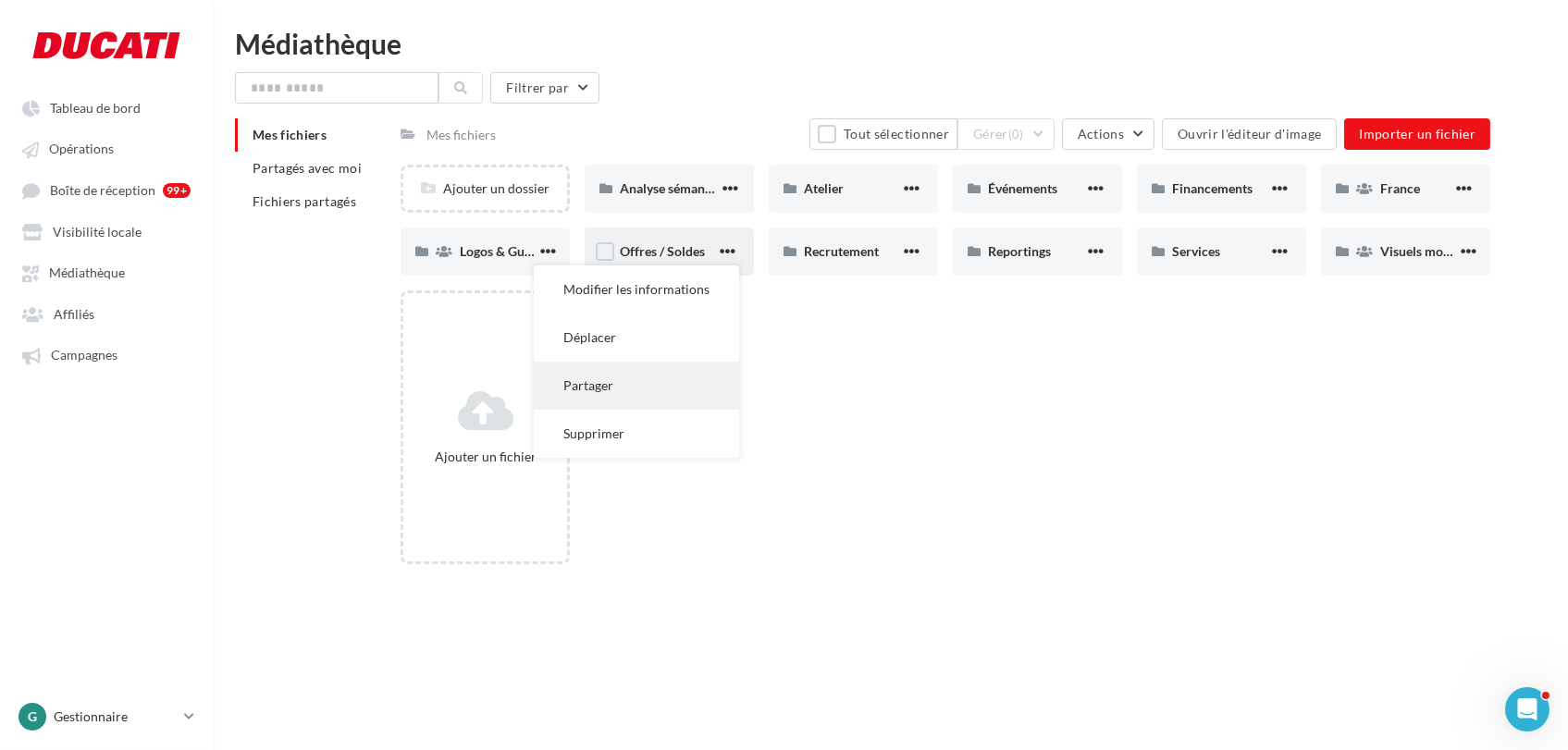 click on "Partager" at bounding box center [636, 386] 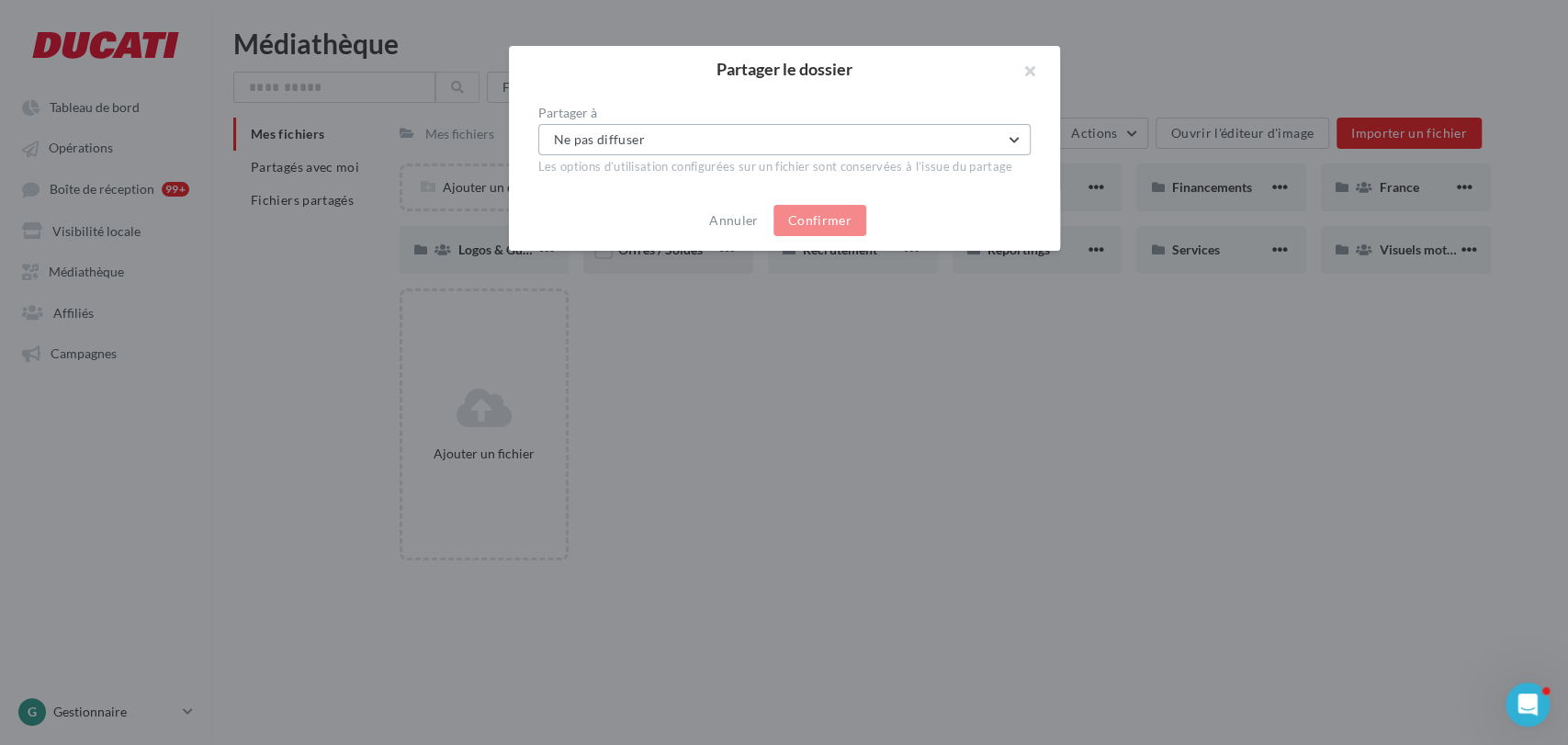 click on "Ne pas diffuser" at bounding box center [784, 140] 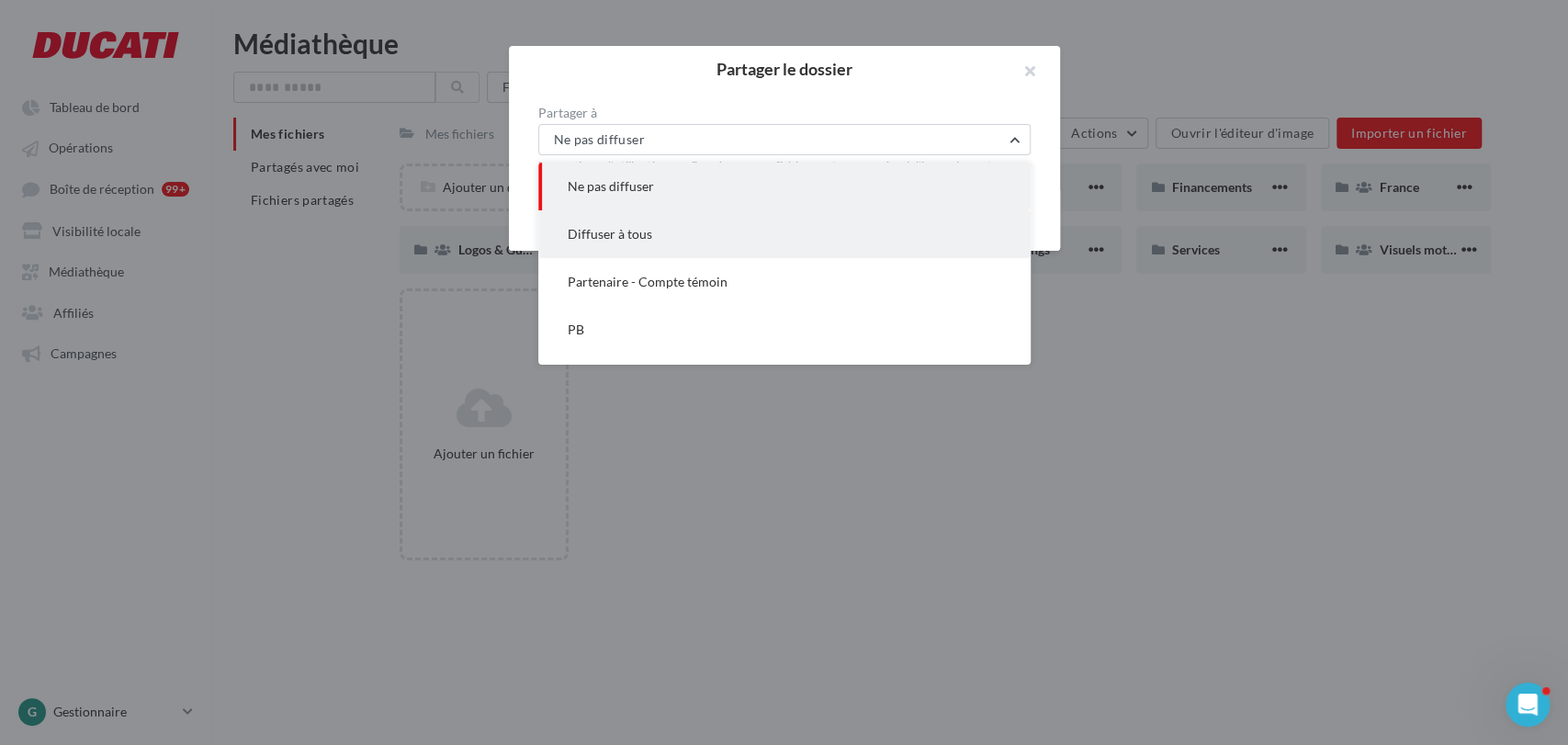click on "Diffuser à tous" at bounding box center [784, 234] 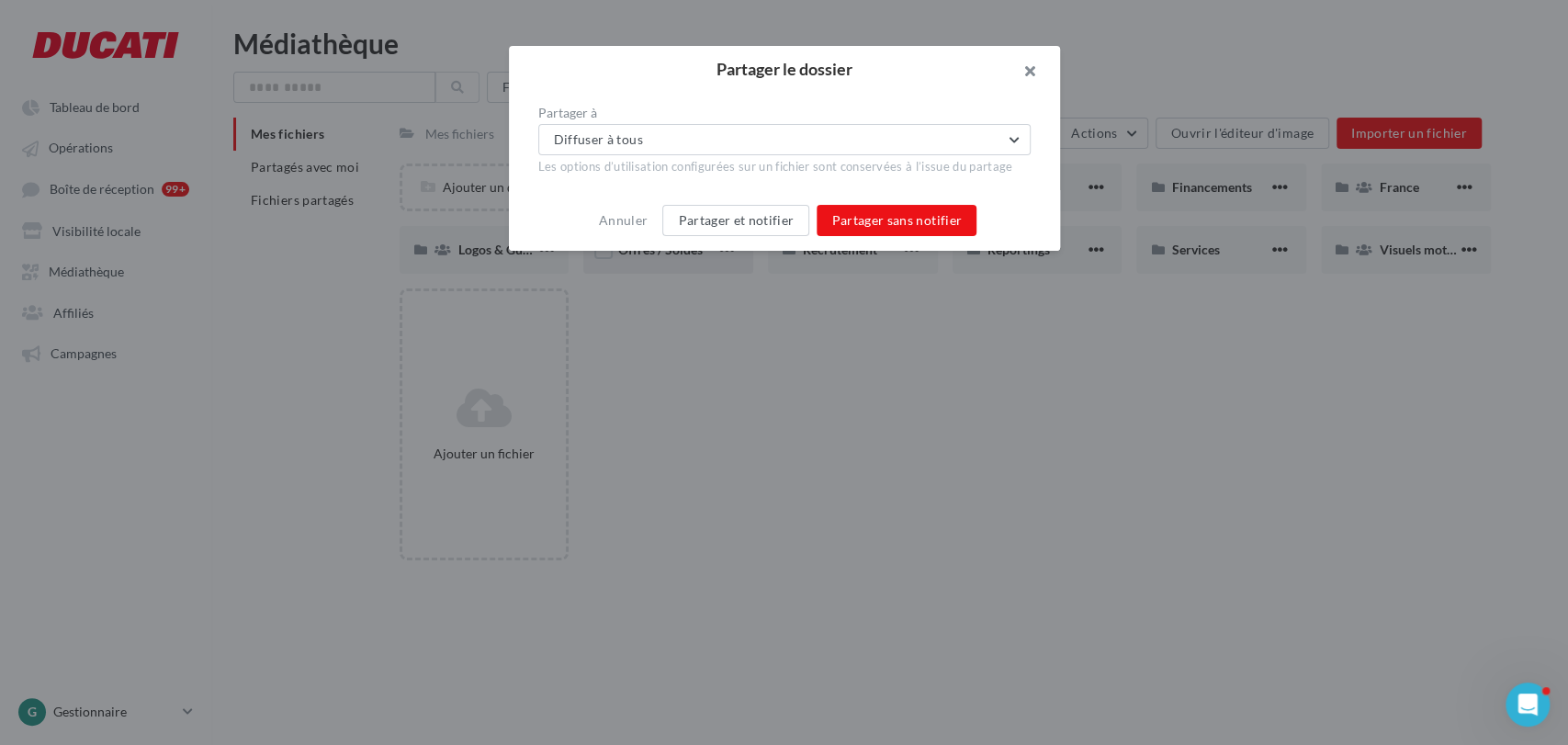 click at bounding box center (1023, 73) 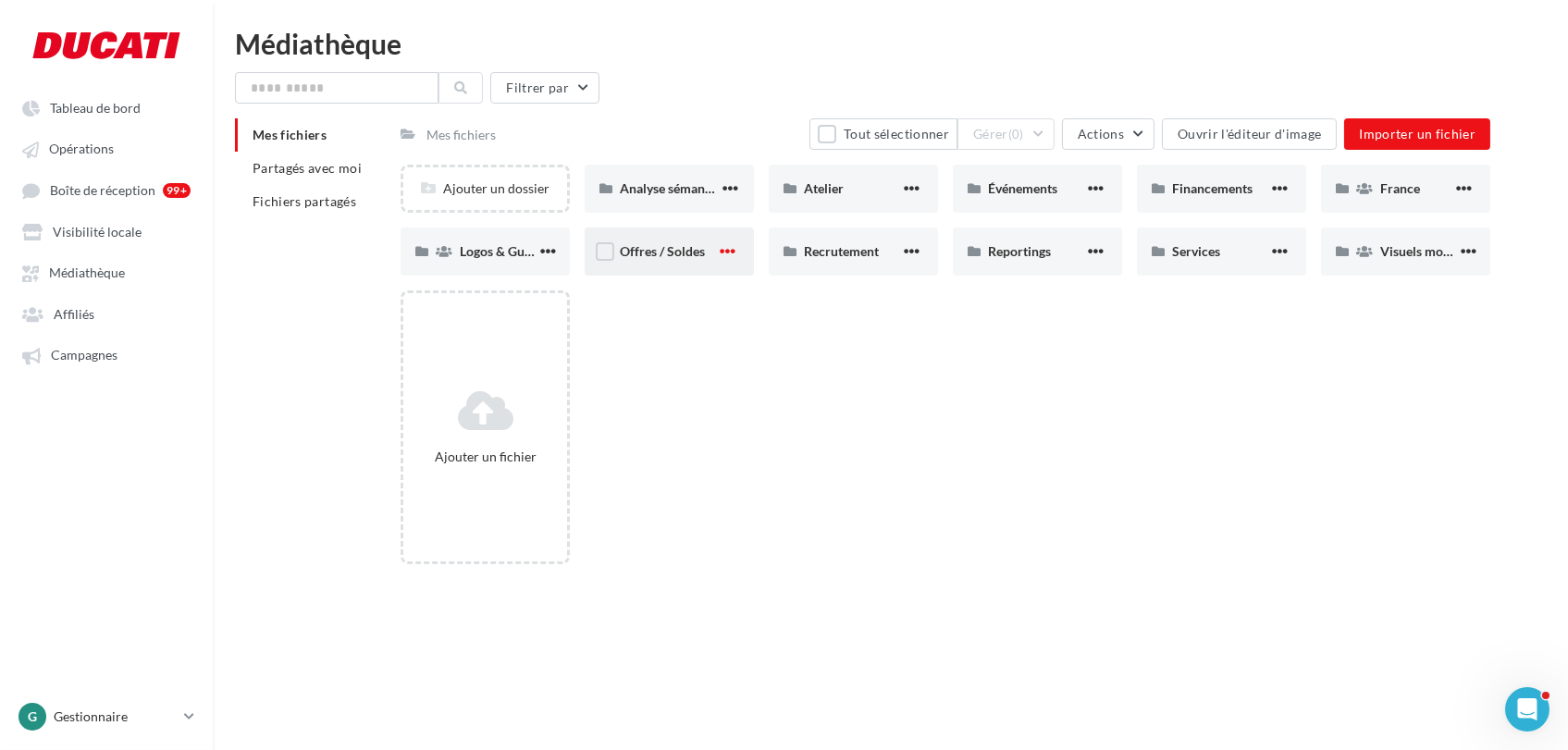click at bounding box center [727, 251] 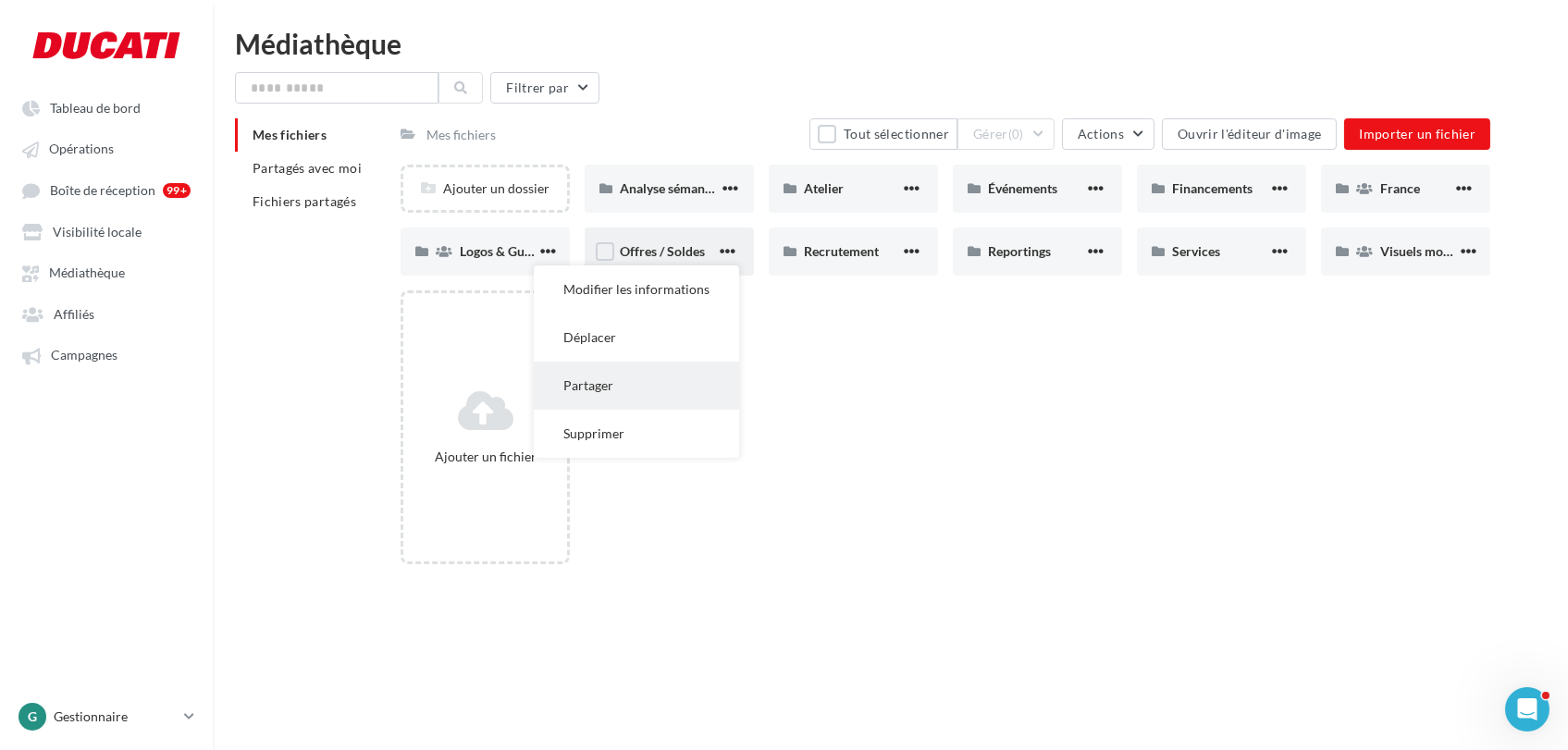 click on "Partager" at bounding box center (636, 386) 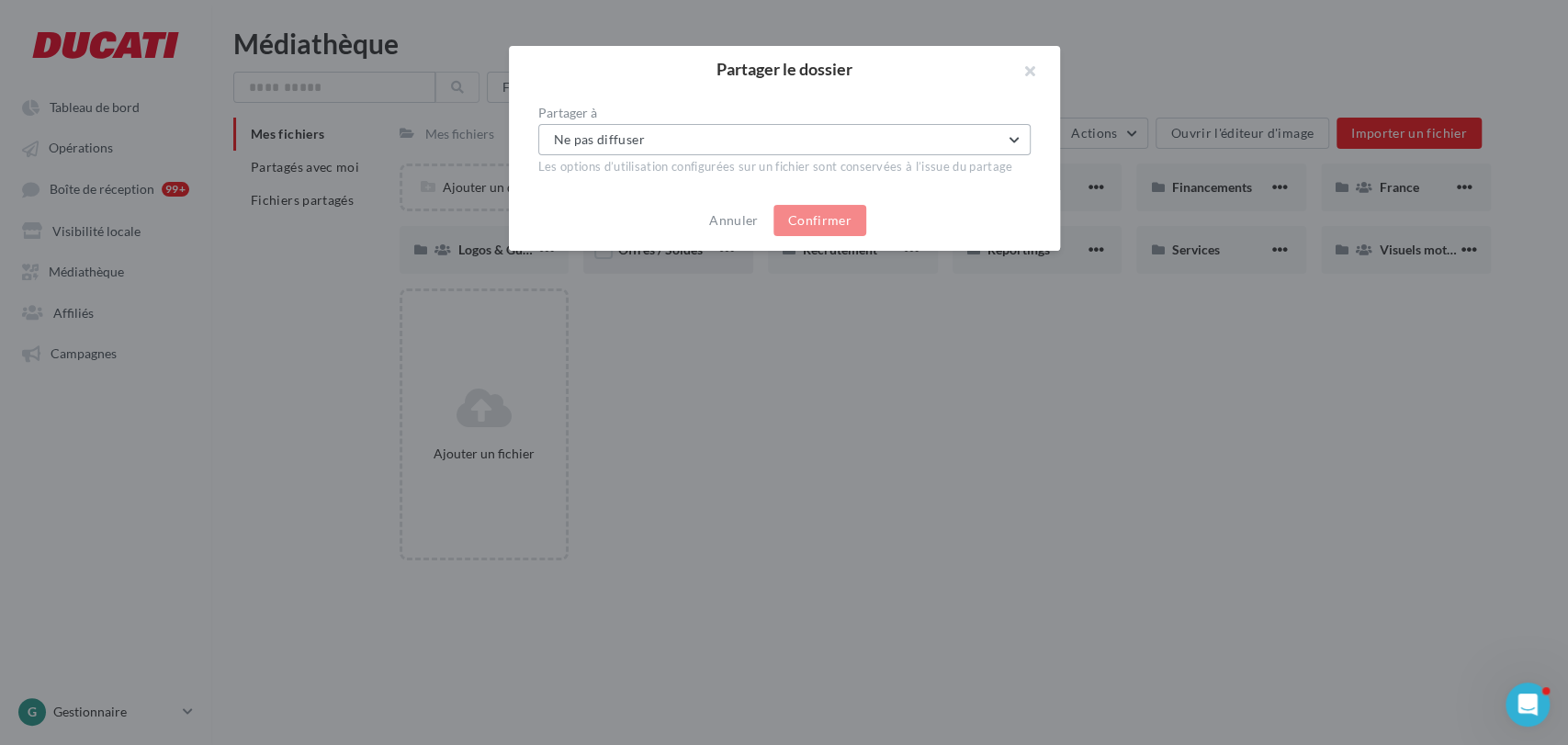 click on "Ne pas diffuser" at bounding box center (784, 140) 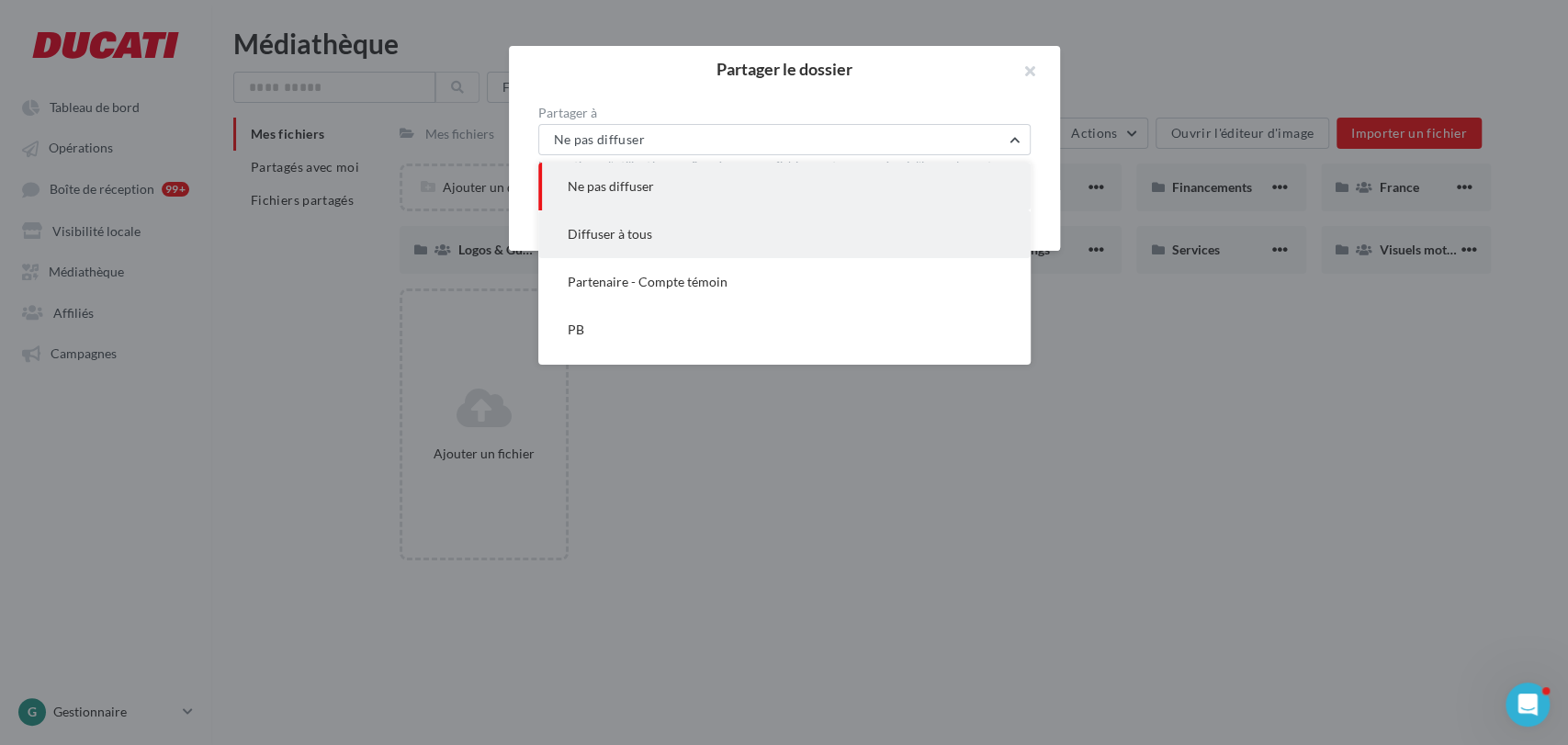 click on "Diffuser à tous" at bounding box center (784, 234) 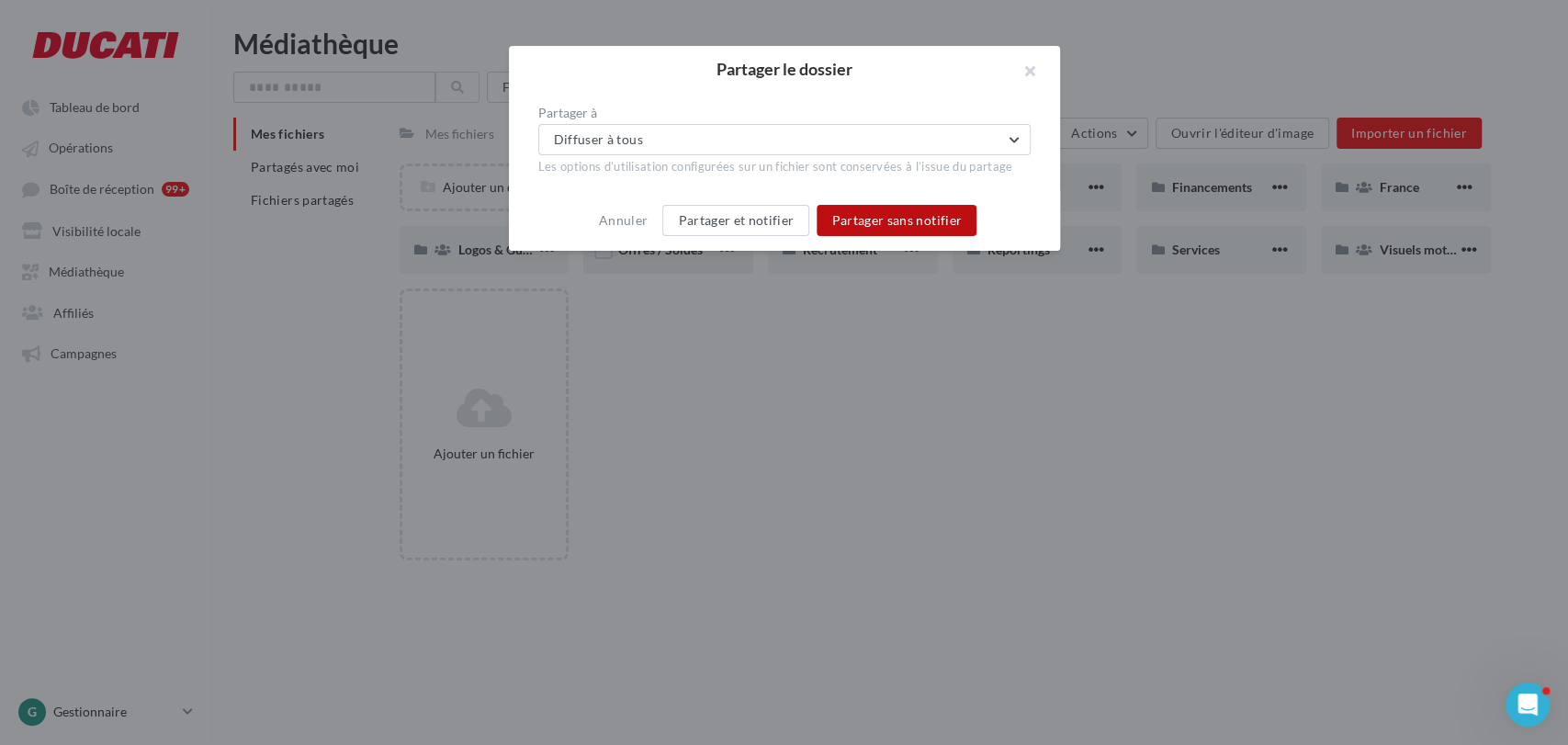click on "Partager sans notifier" at bounding box center [897, 220] 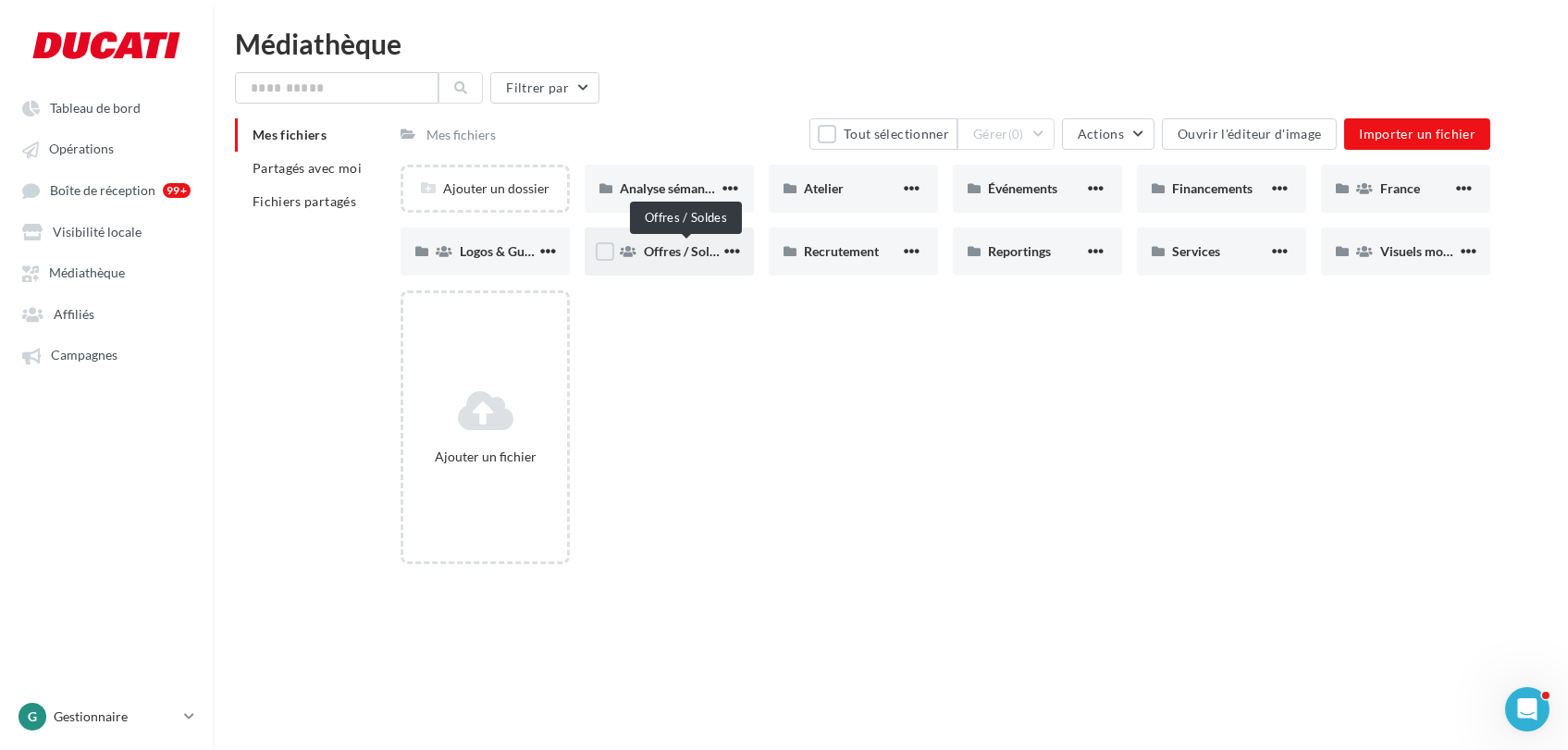 click on "Offres / Soldes" at bounding box center (686, 251) 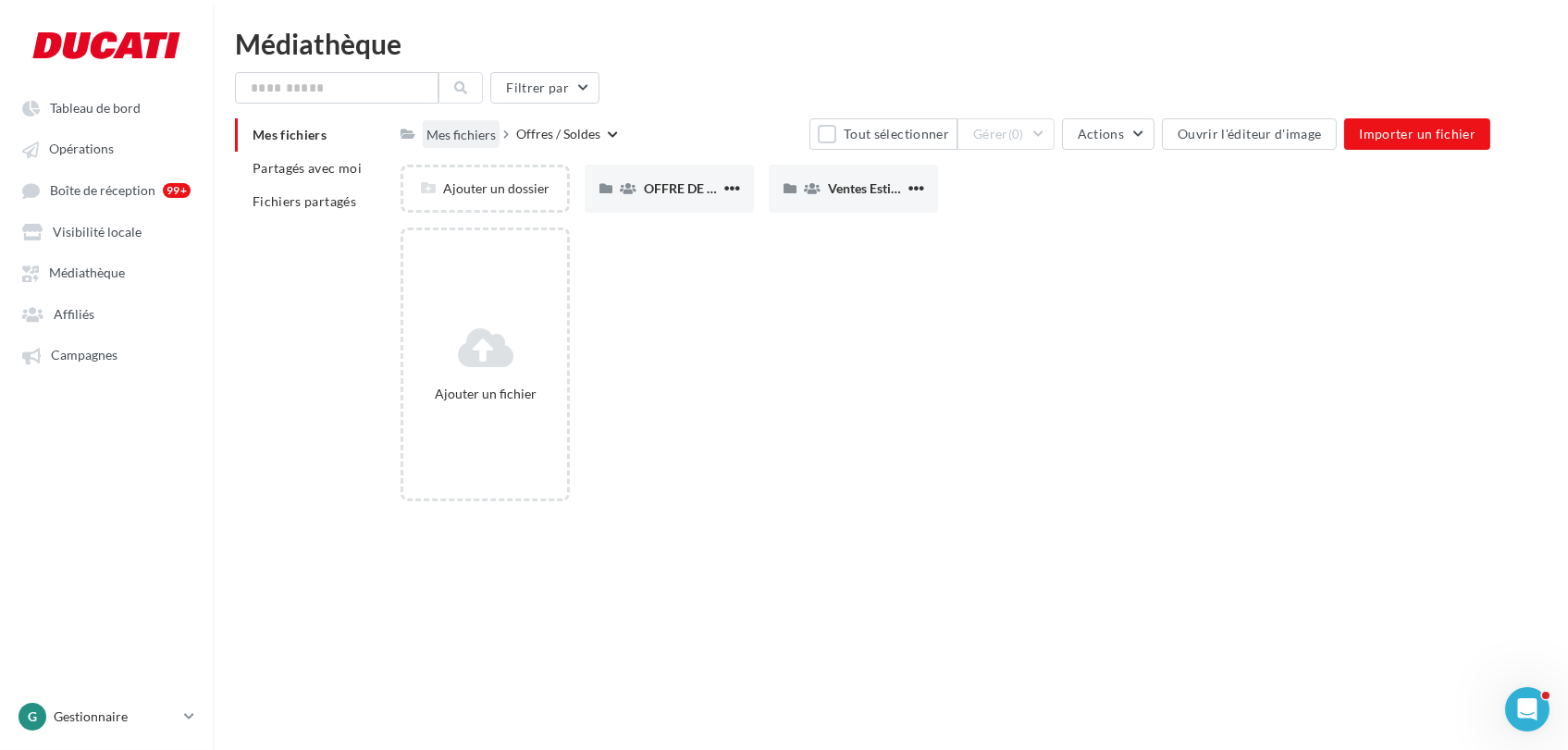 click on "Mes fichiers" at bounding box center (461, 135) 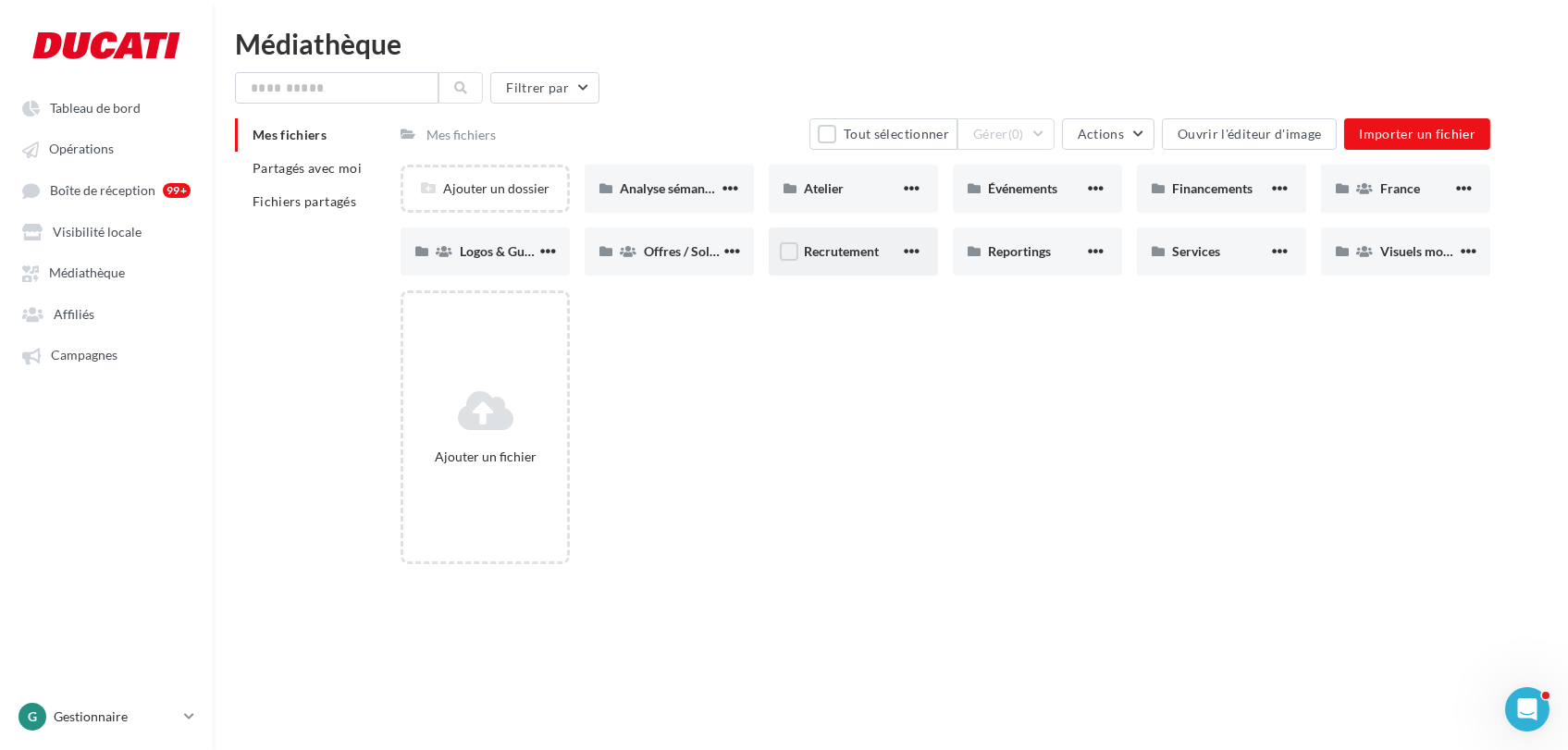 click on "Recrutement" at bounding box center [853, 252] 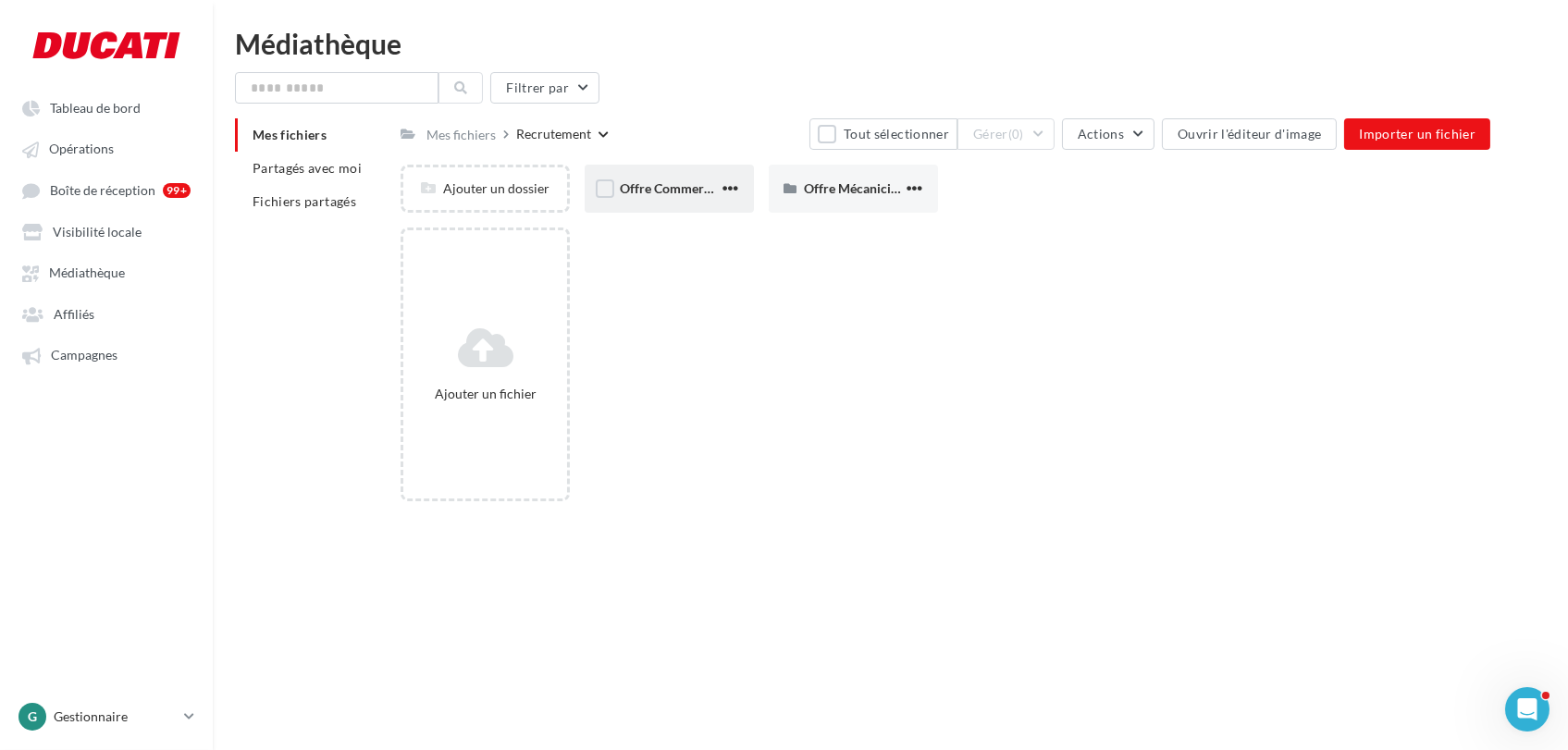 click on "Offre Commercial" at bounding box center [669, 189] 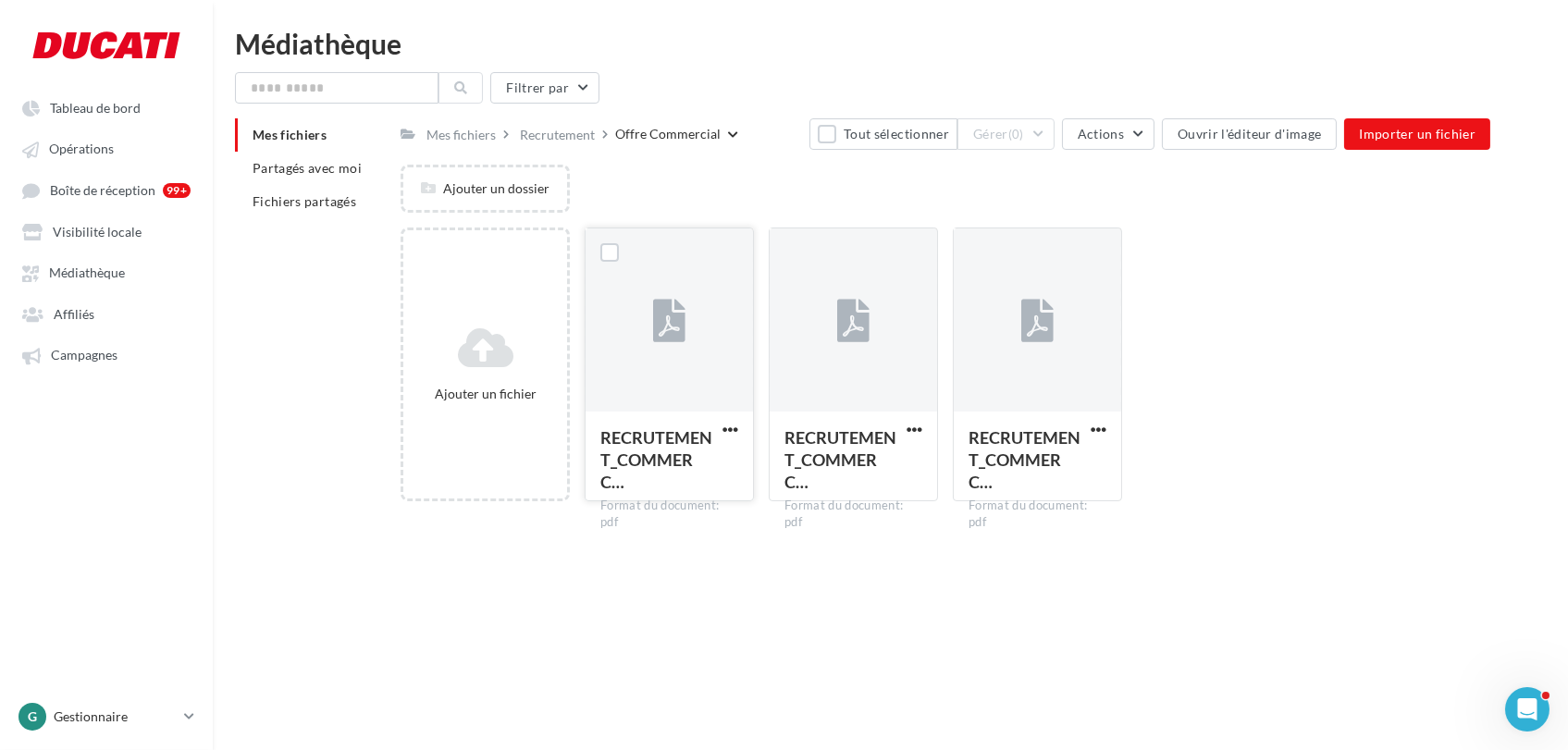 click at bounding box center [669, 321] 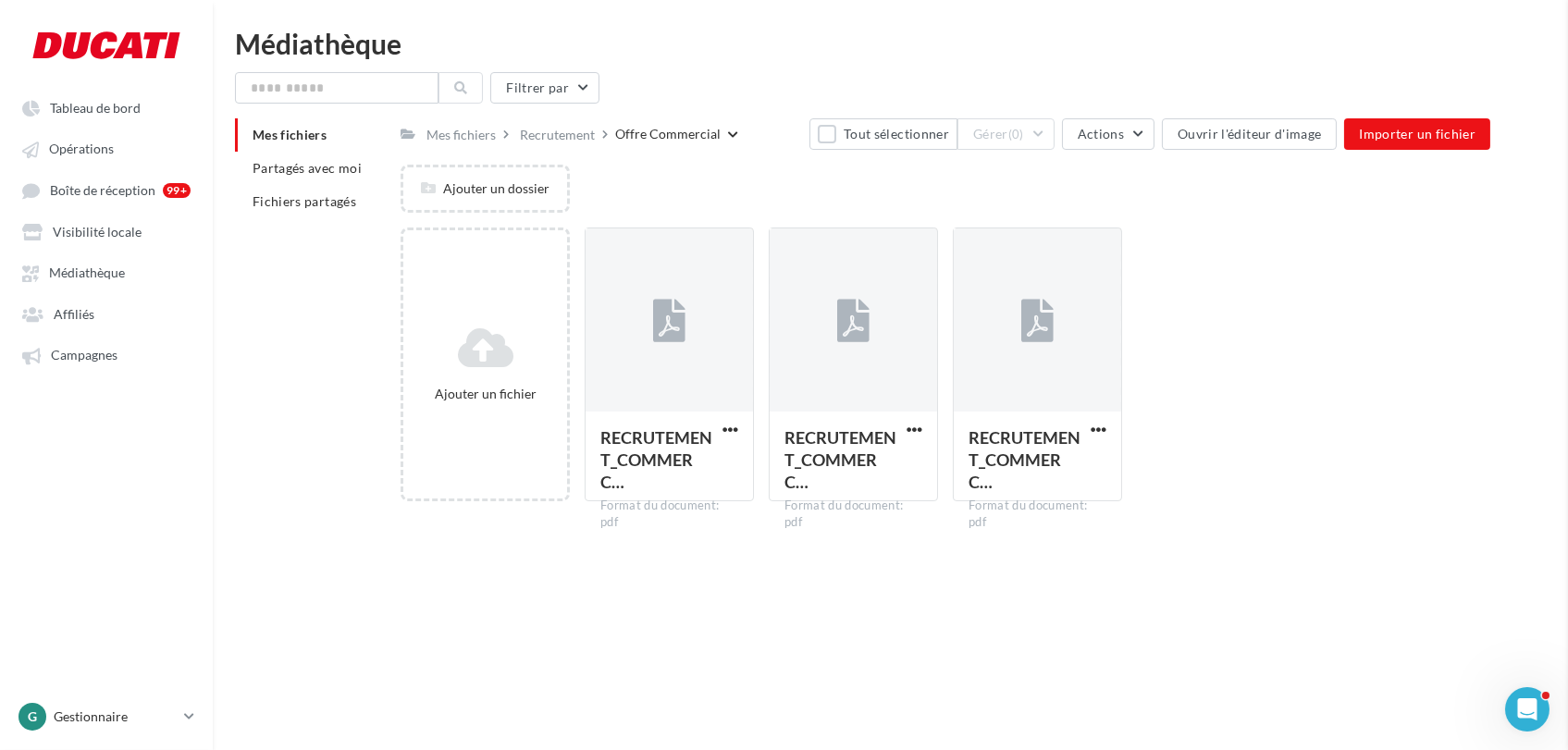 click at bounding box center (2352, 375) 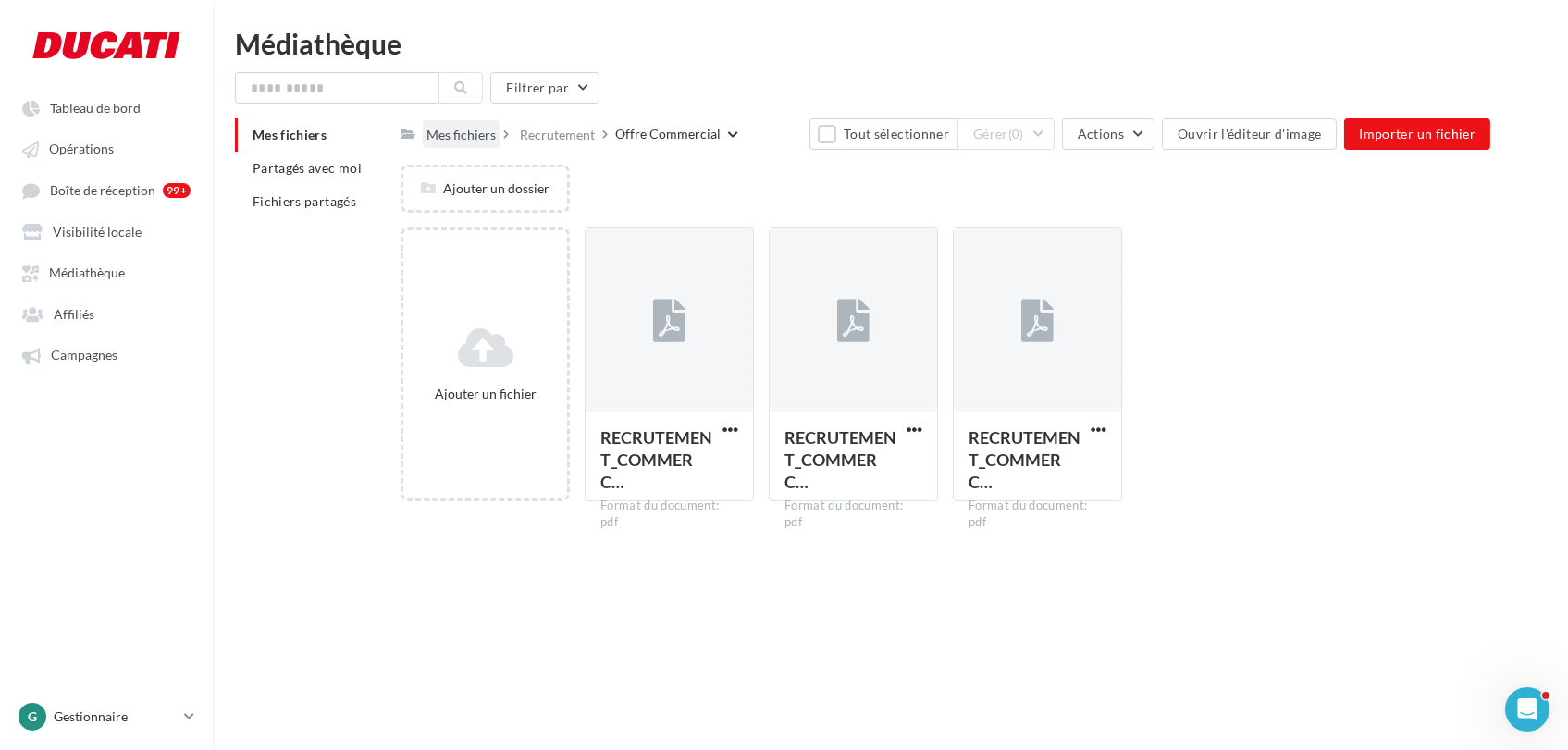 click on "Mes fichiers" at bounding box center (461, 135) 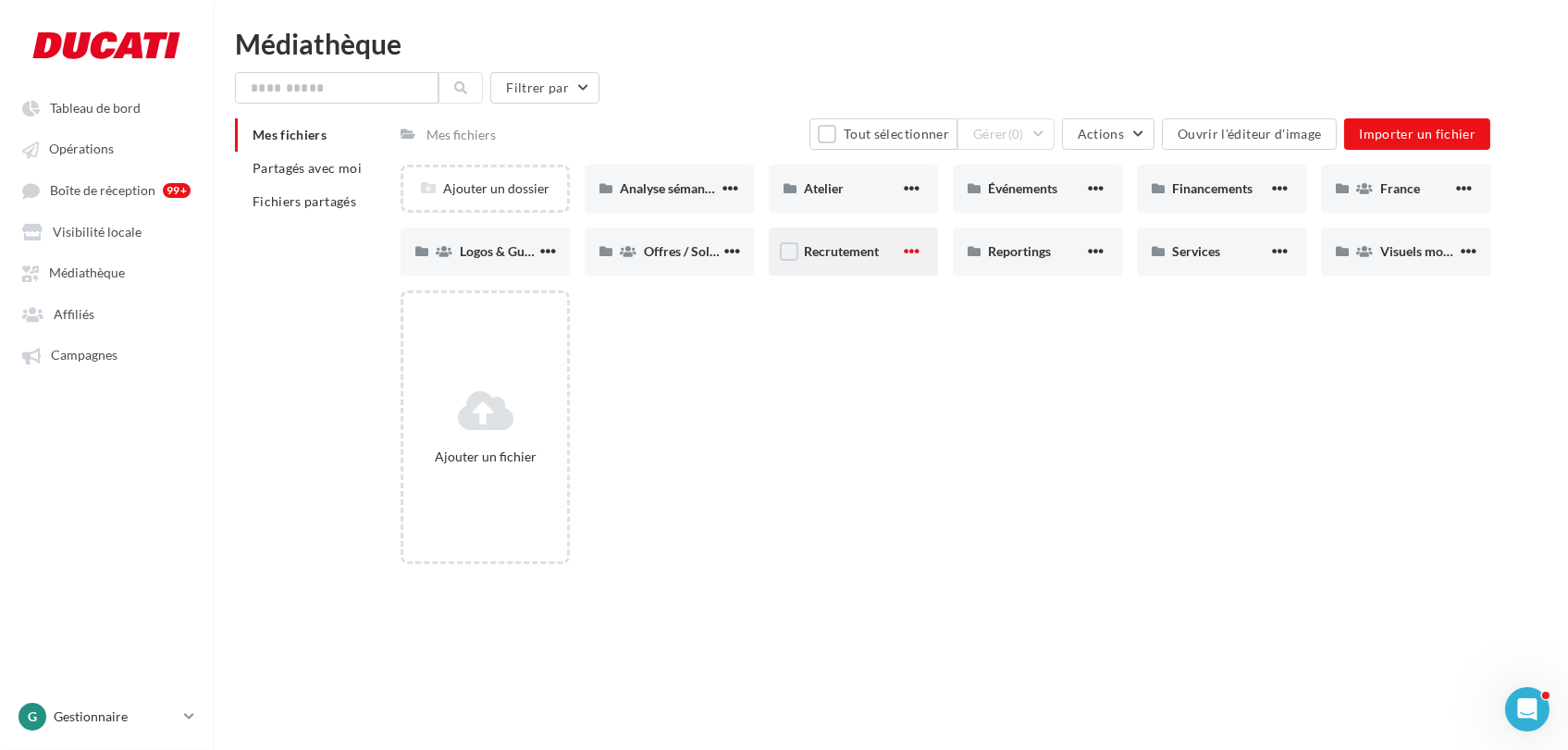 click at bounding box center (911, 251) 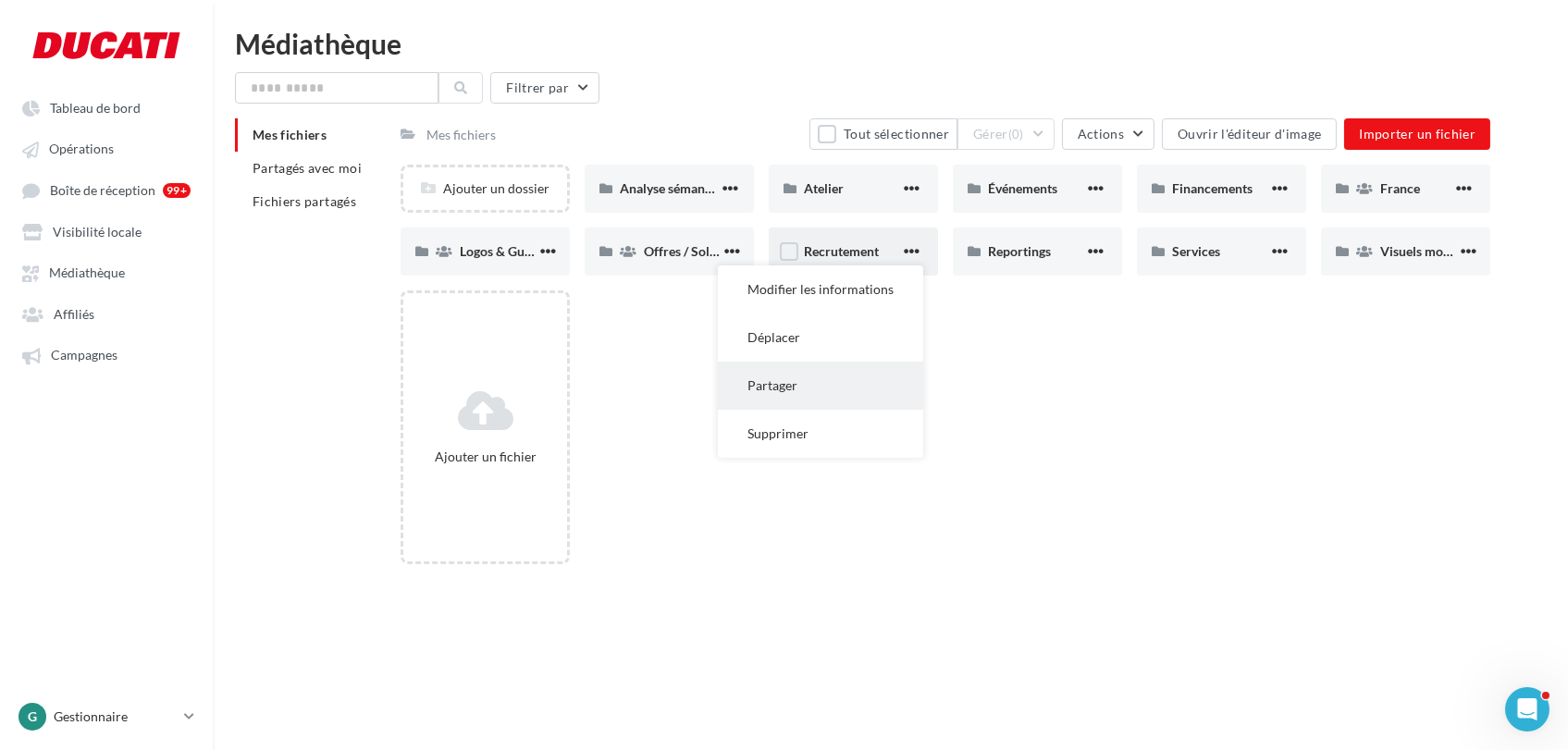 click on "Partager" at bounding box center (821, 386) 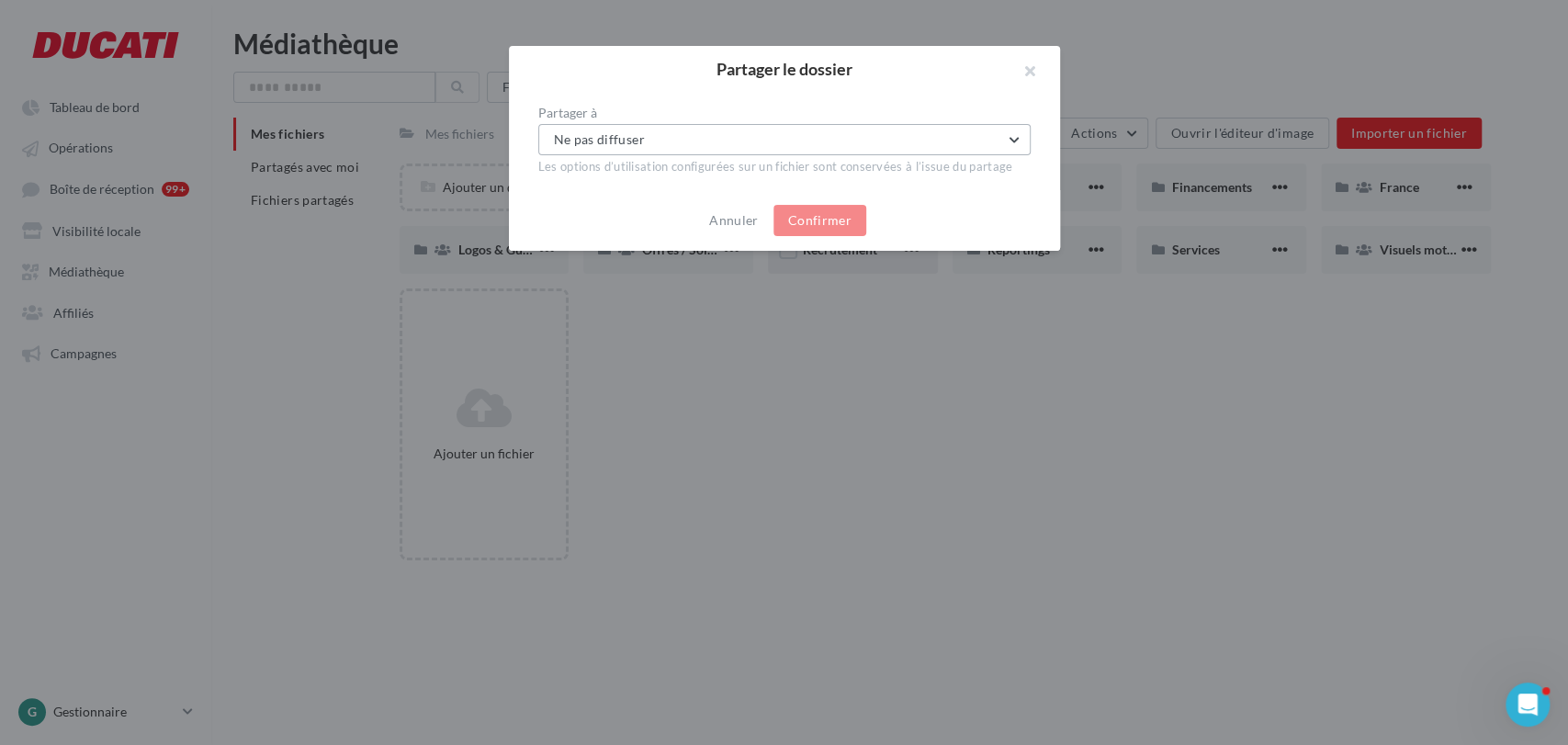 click on "Ne pas diffuser" at bounding box center (784, 140) 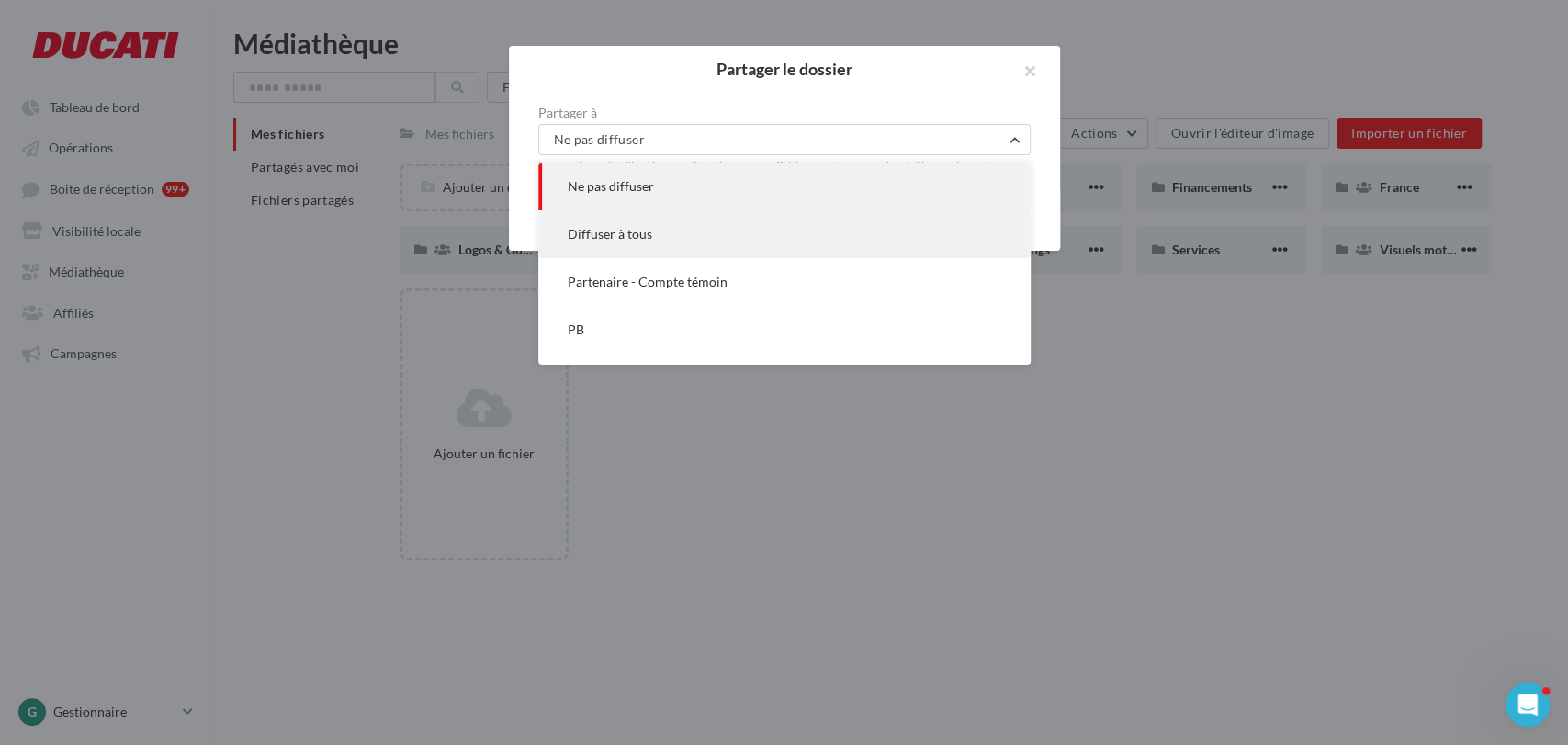 click on "Diffuser à tous" at bounding box center [784, 234] 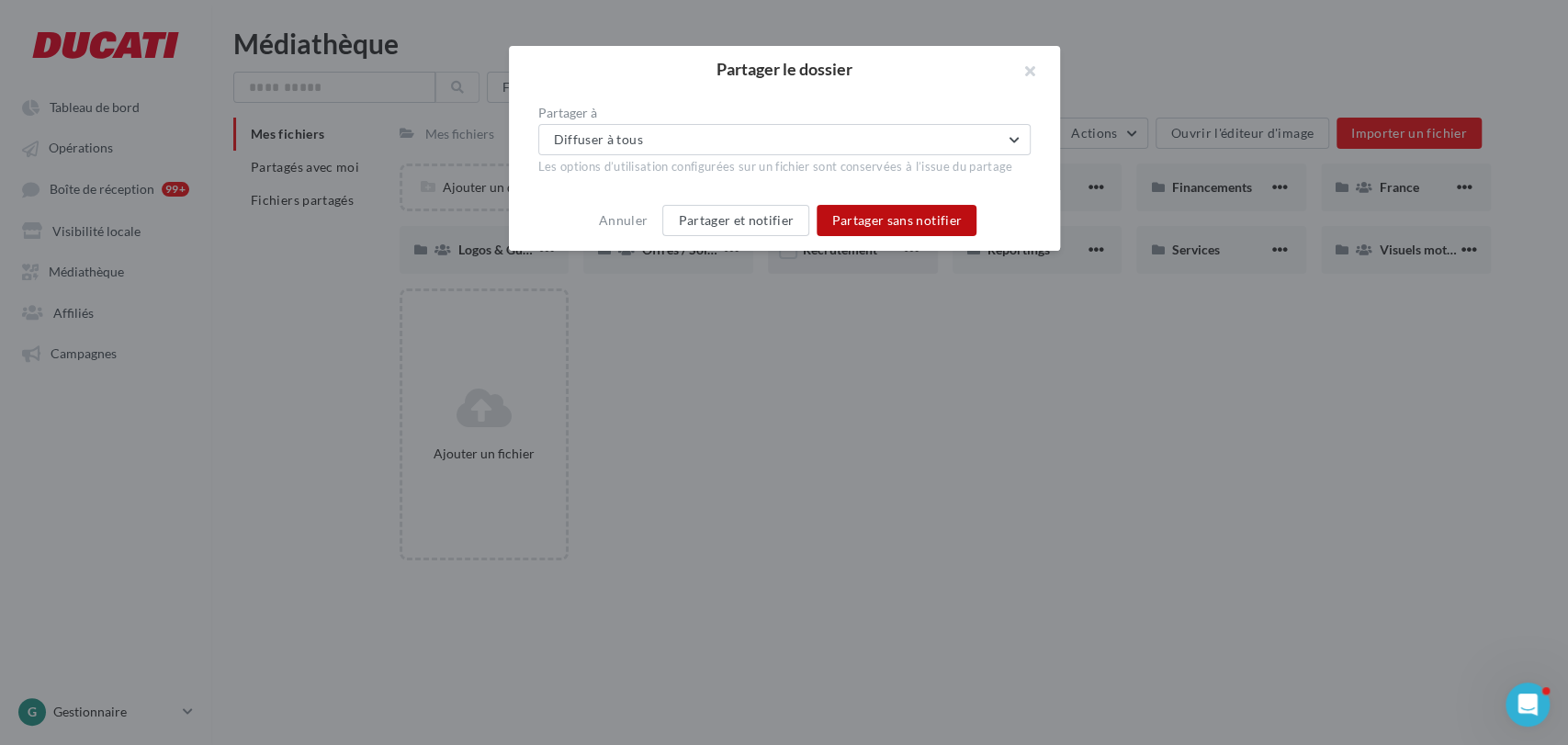 click on "Partager sans notifier" at bounding box center (897, 220) 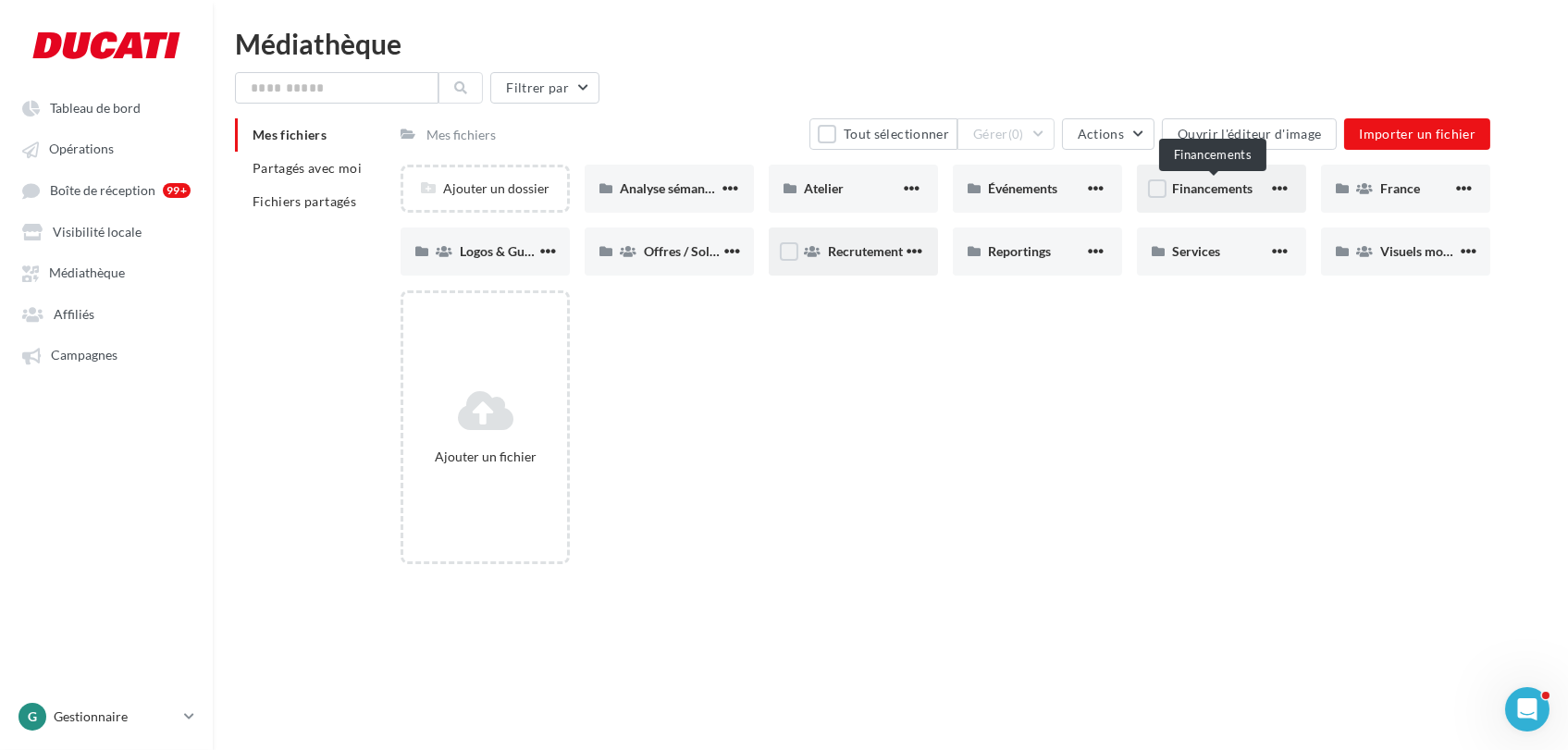 click on "Financements" at bounding box center (1212, 188) 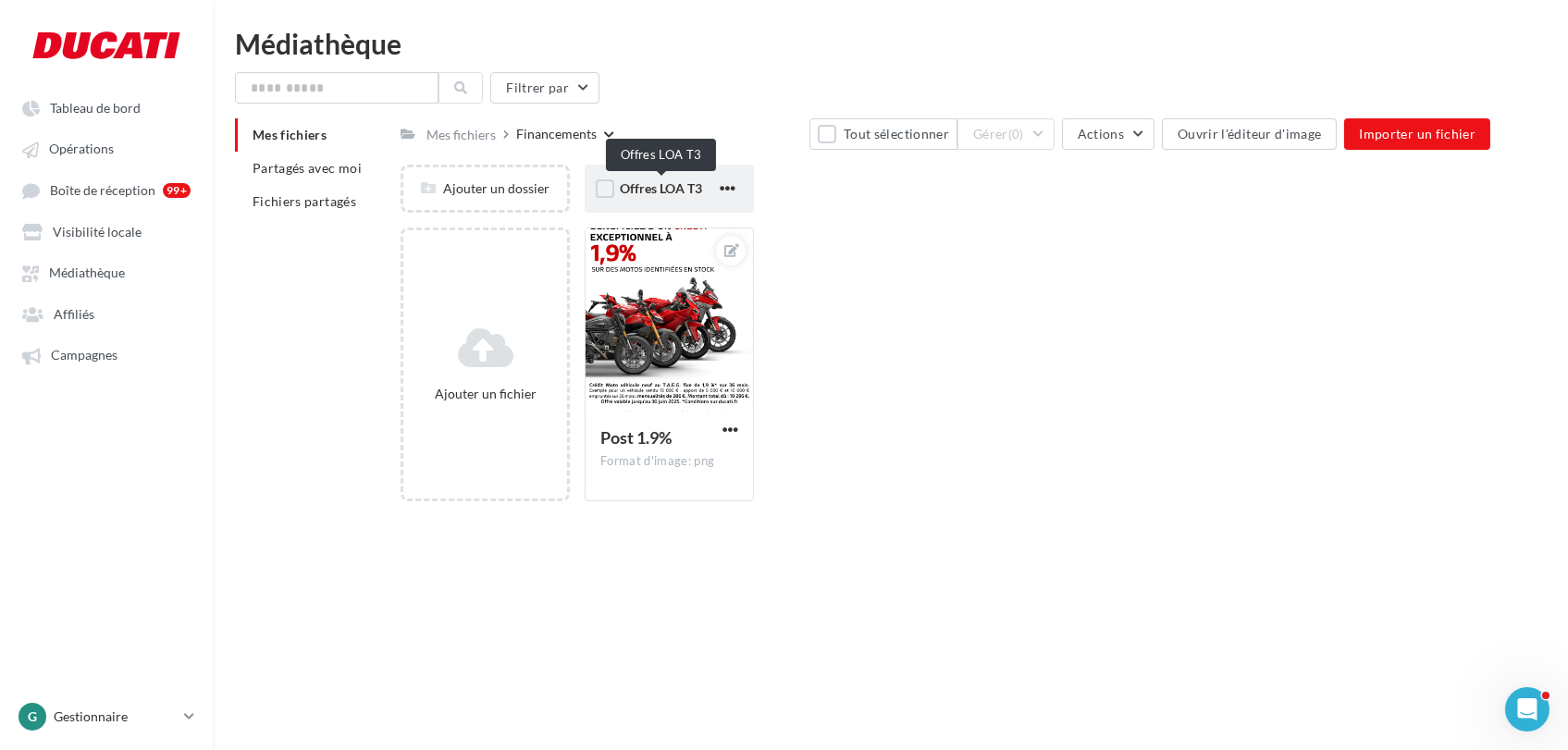 click on "Offres LOA T3" at bounding box center (661, 188) 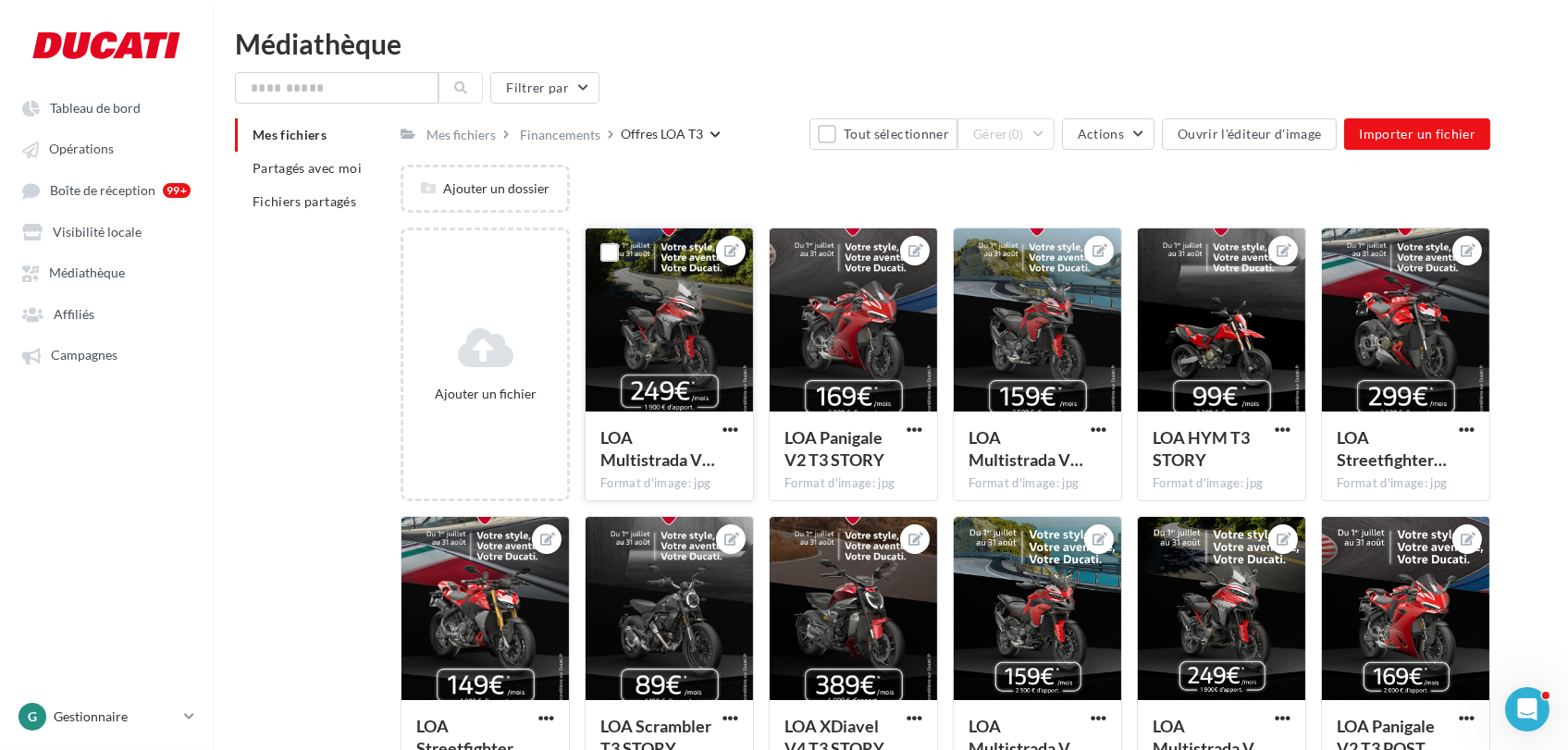 scroll, scrollTop: 0, scrollLeft: 0, axis: both 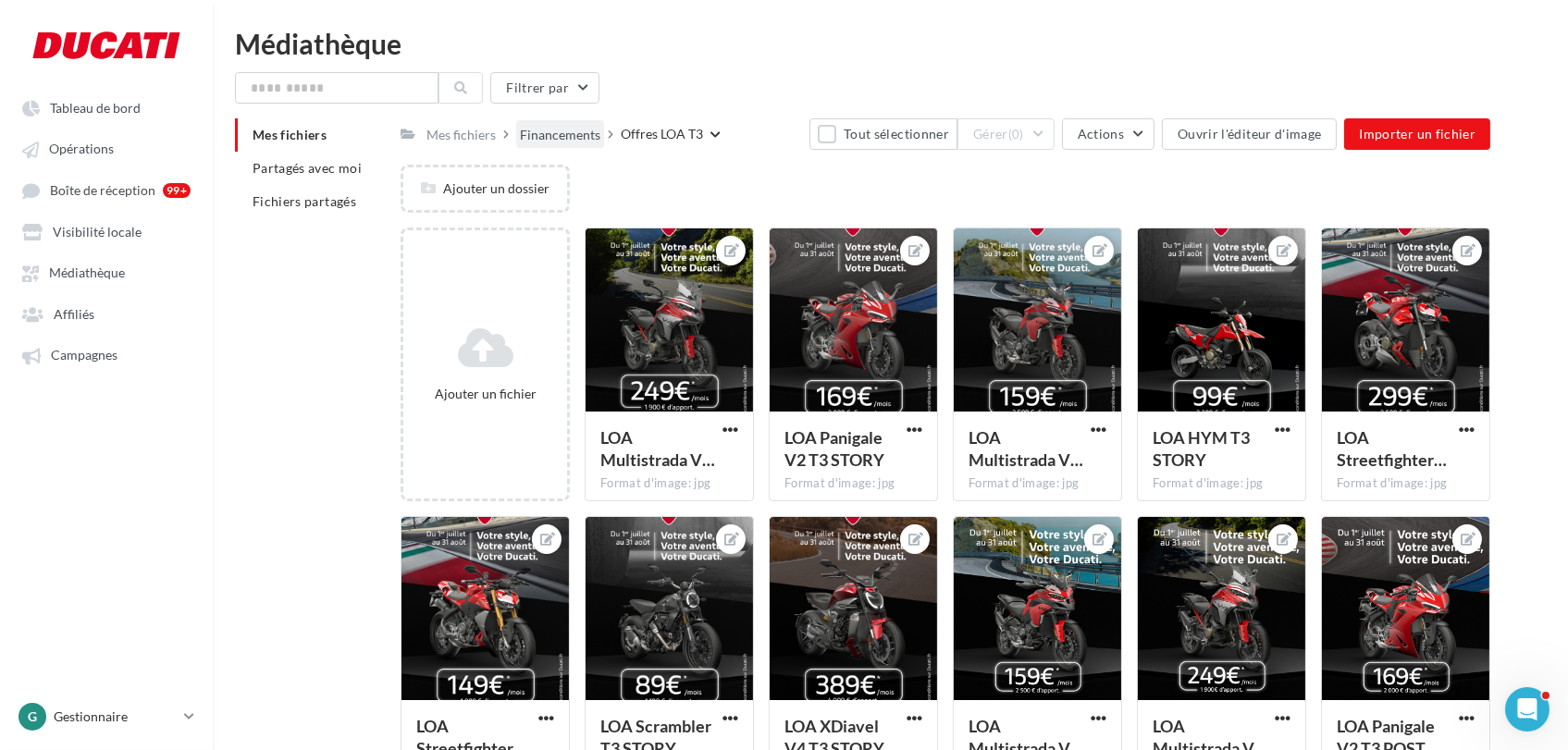 click on "Financements" at bounding box center [560, 135] 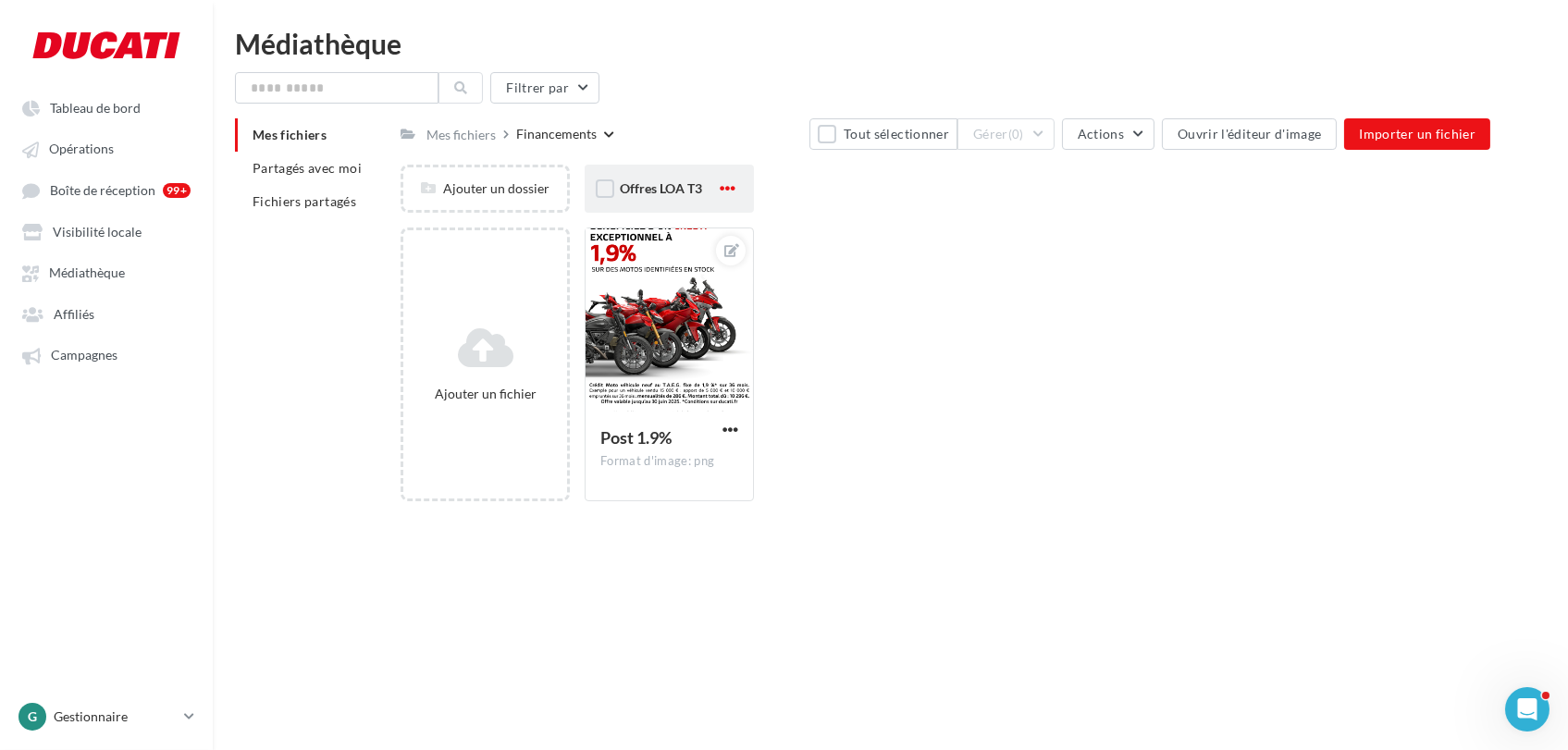 click at bounding box center [727, 188] 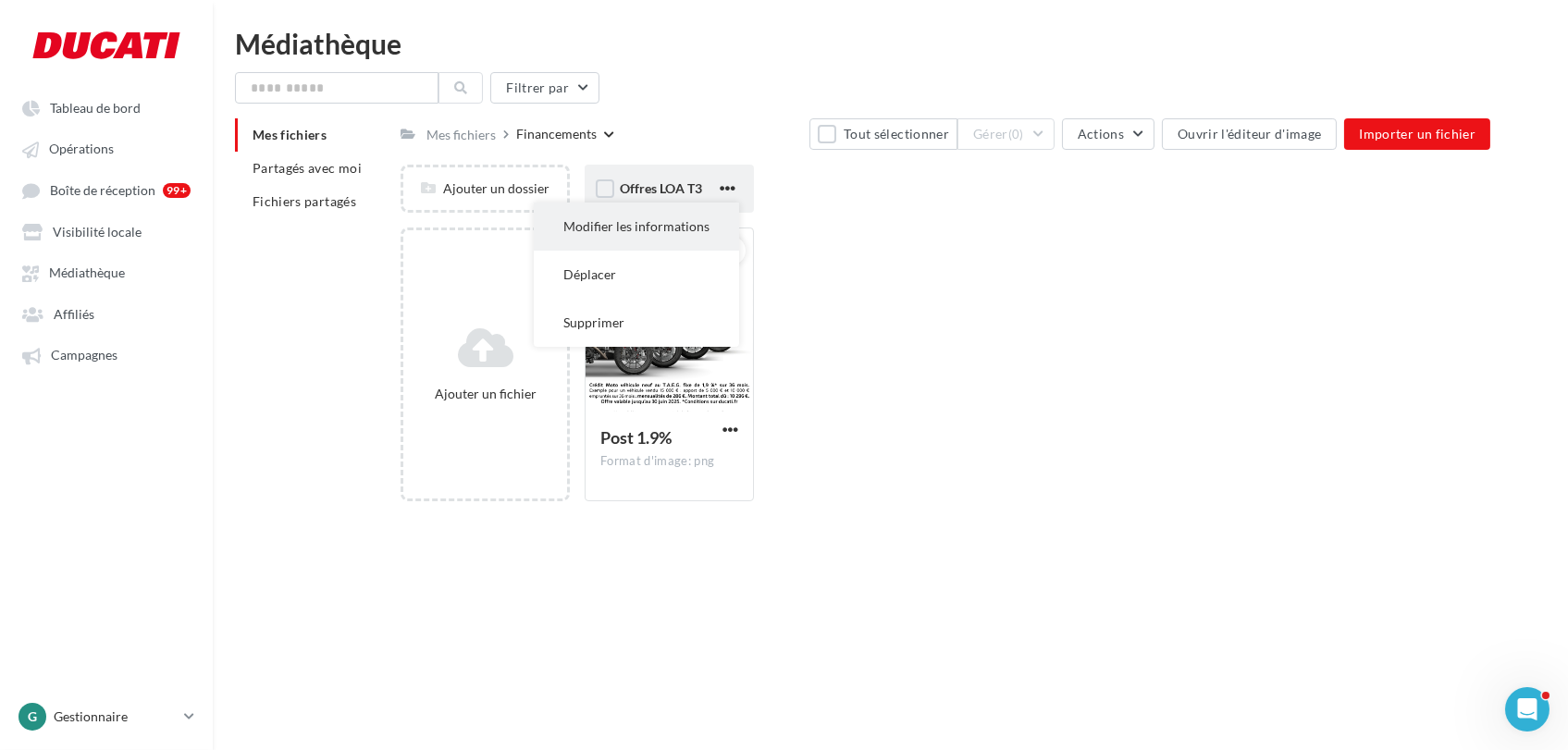 click on "Modifier les informations" at bounding box center (636, 227) 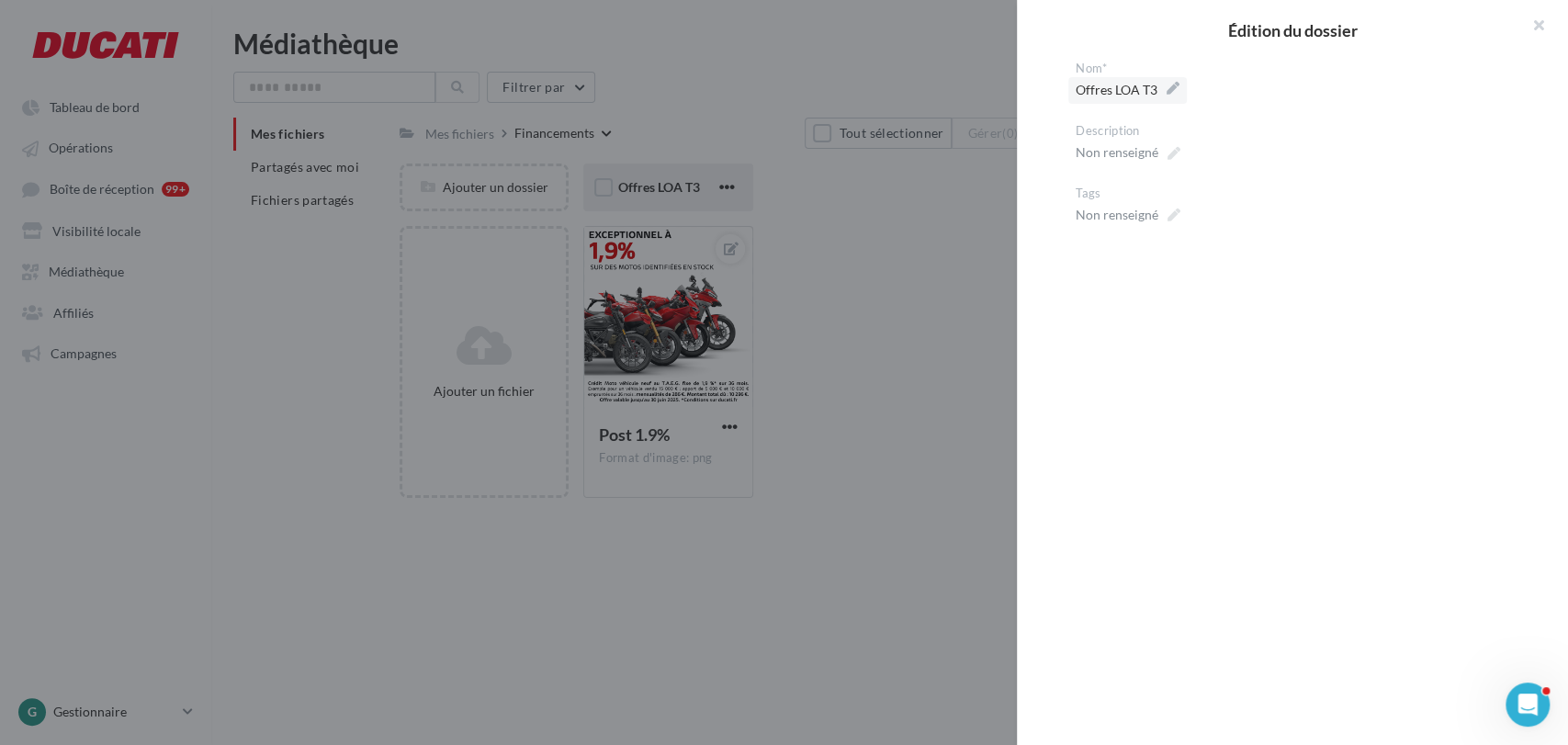 click on "Offres LOA T3" at bounding box center [1127, 90] 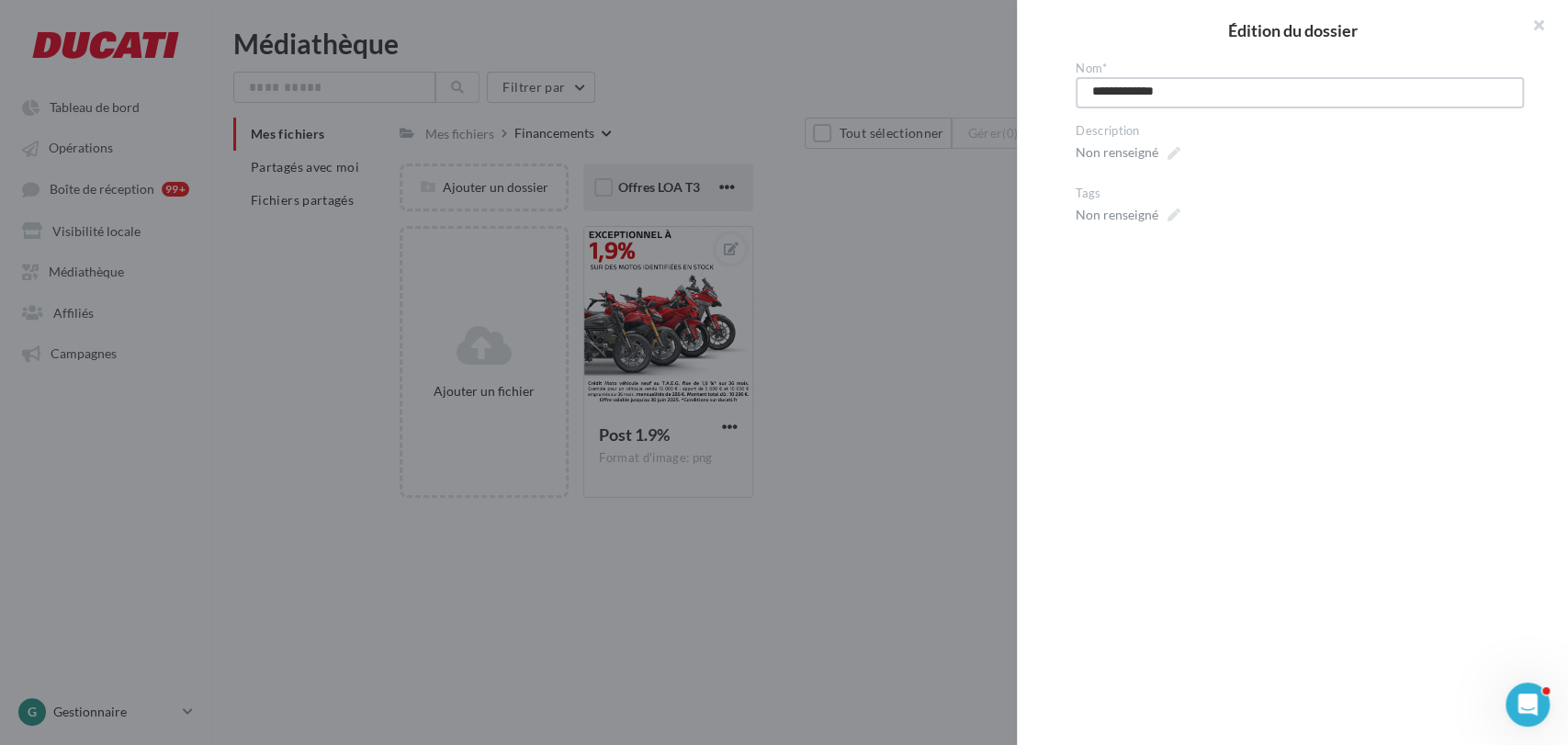 click on "**********" at bounding box center (1300, 93) 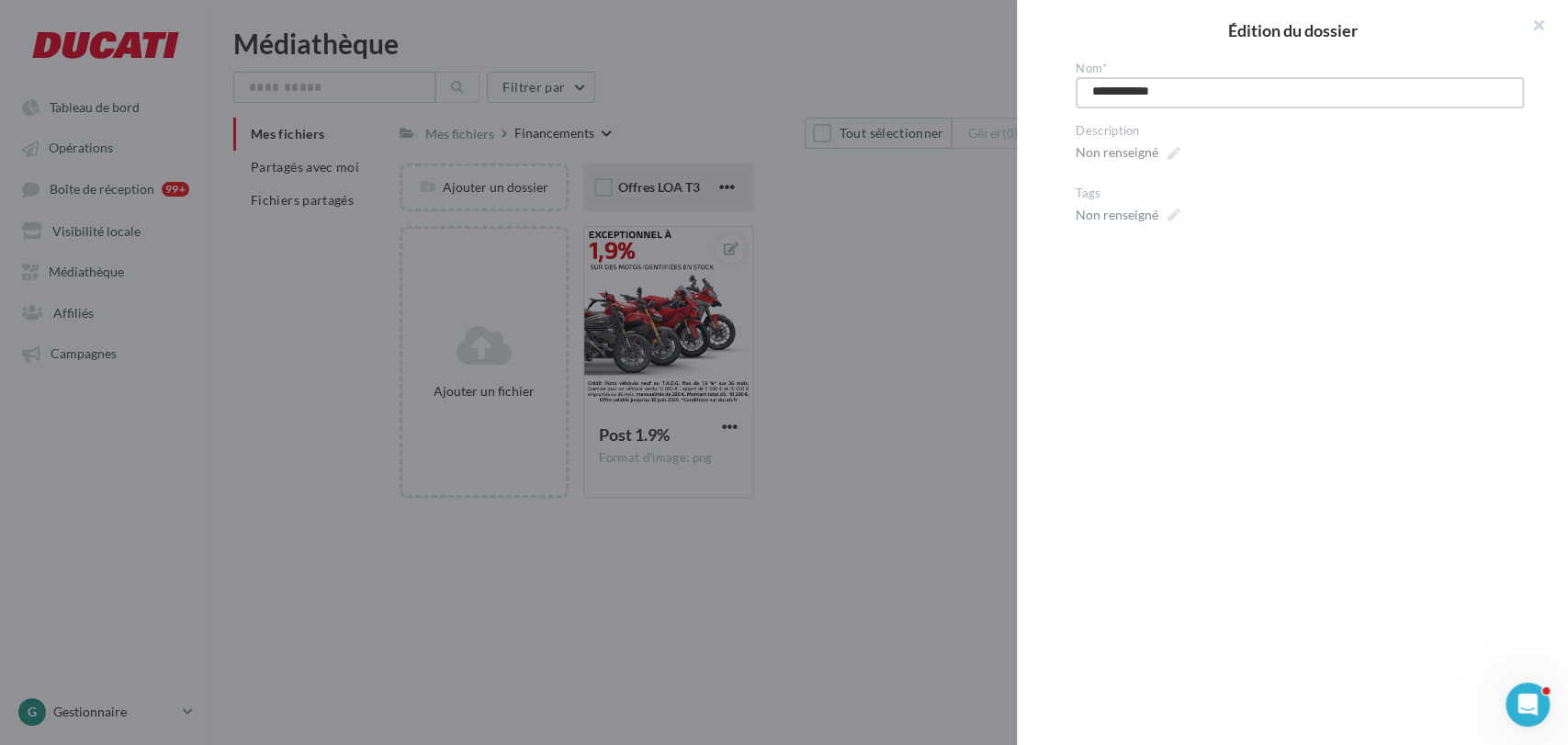 type on "**********" 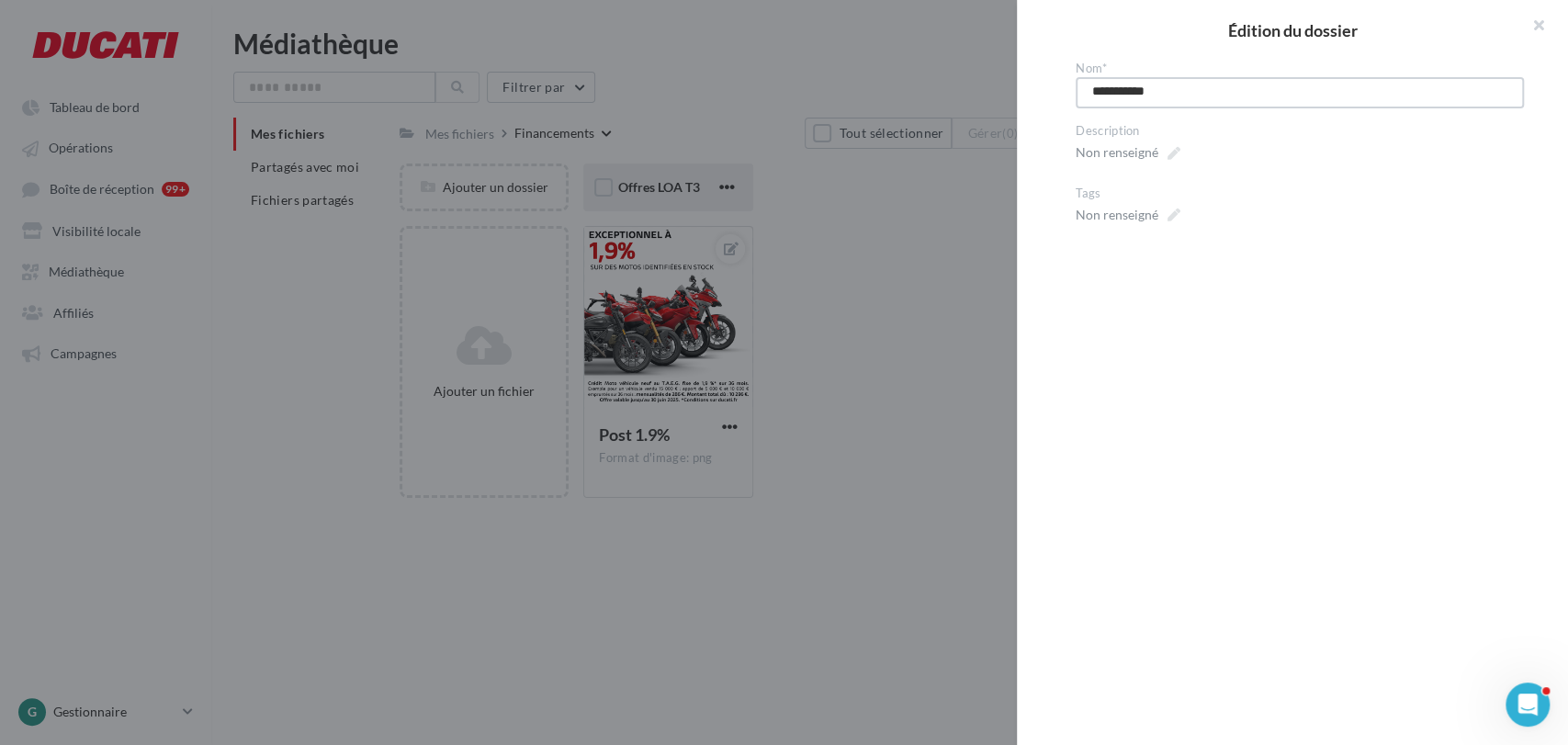 type on "**********" 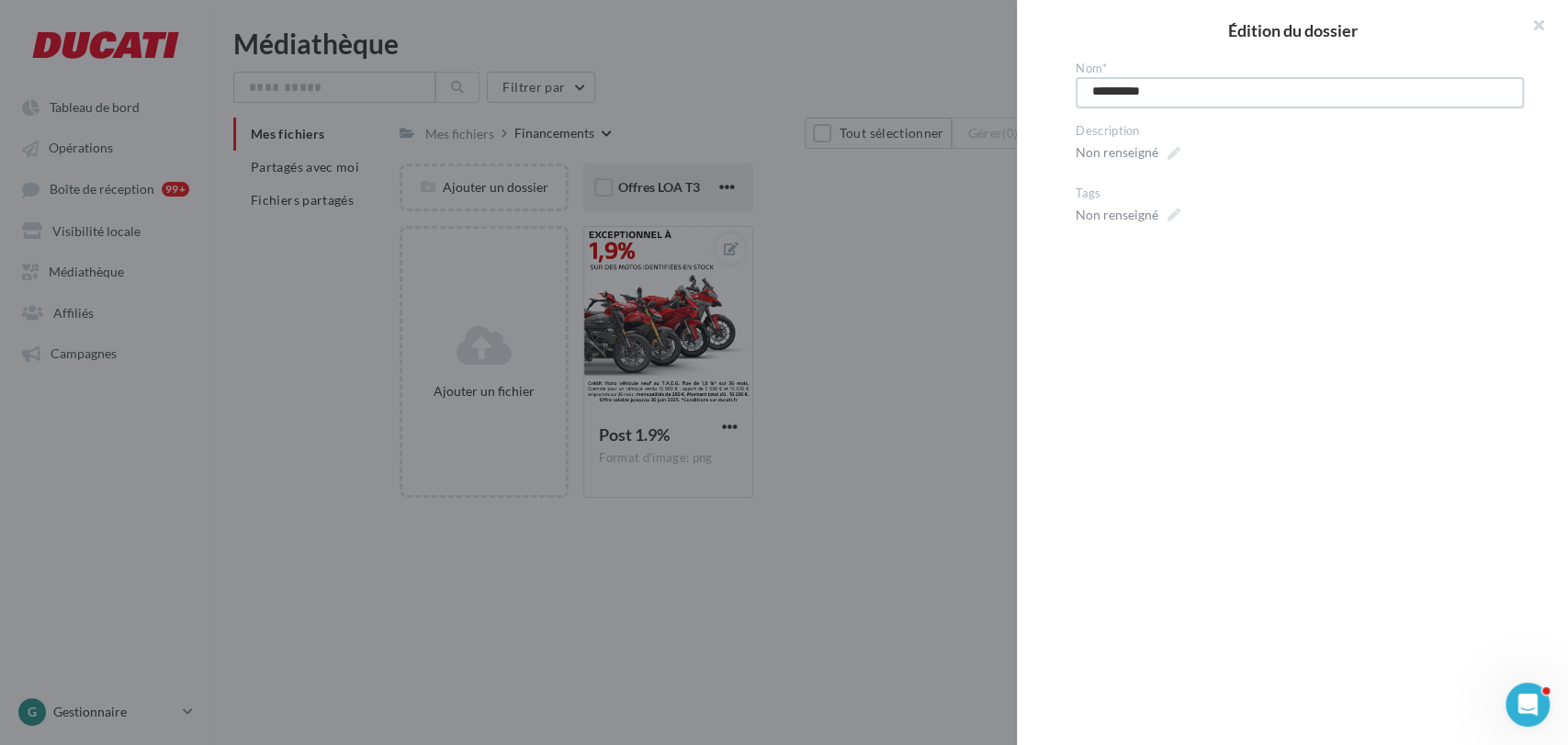 type on "**********" 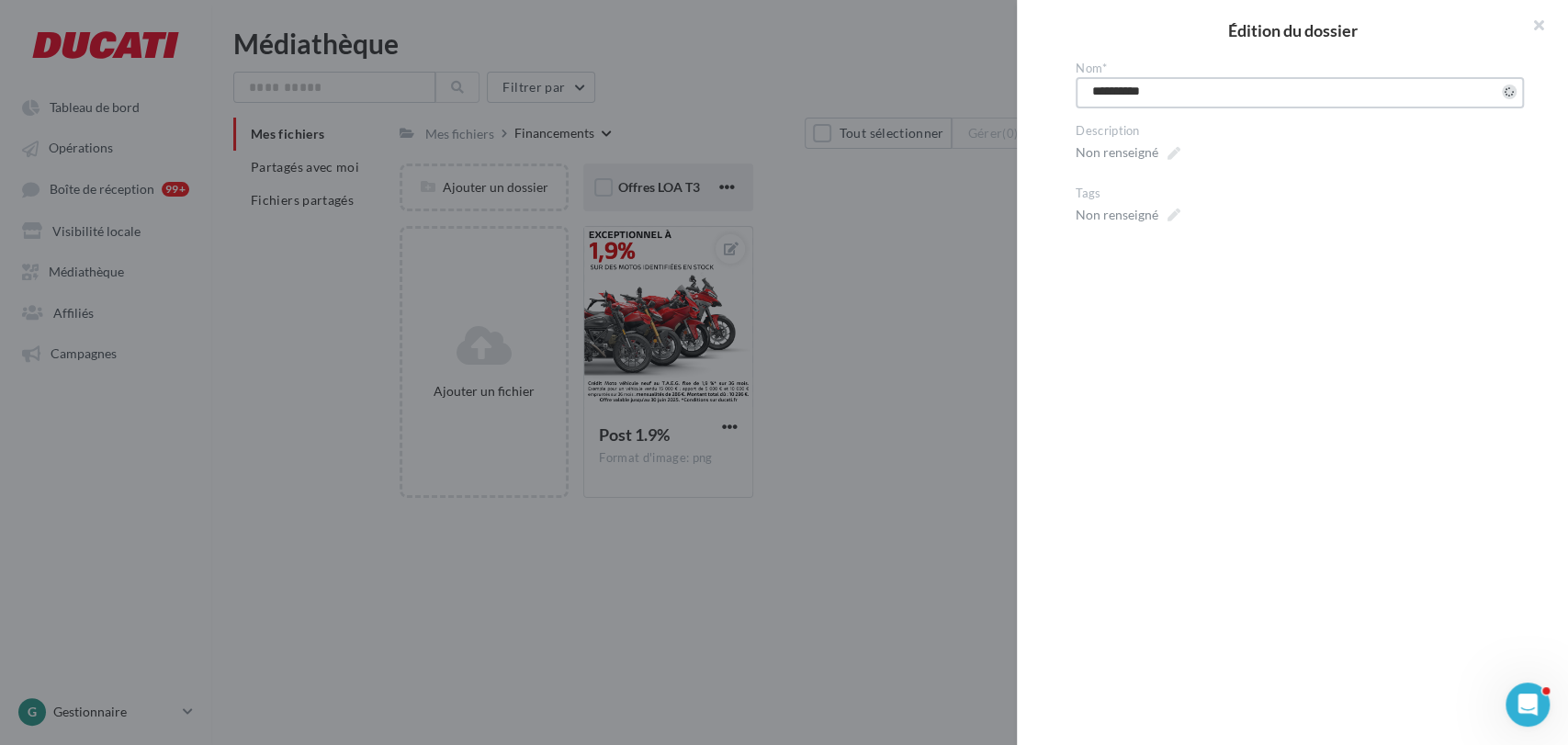 click on "**********" at bounding box center [1300, 391] 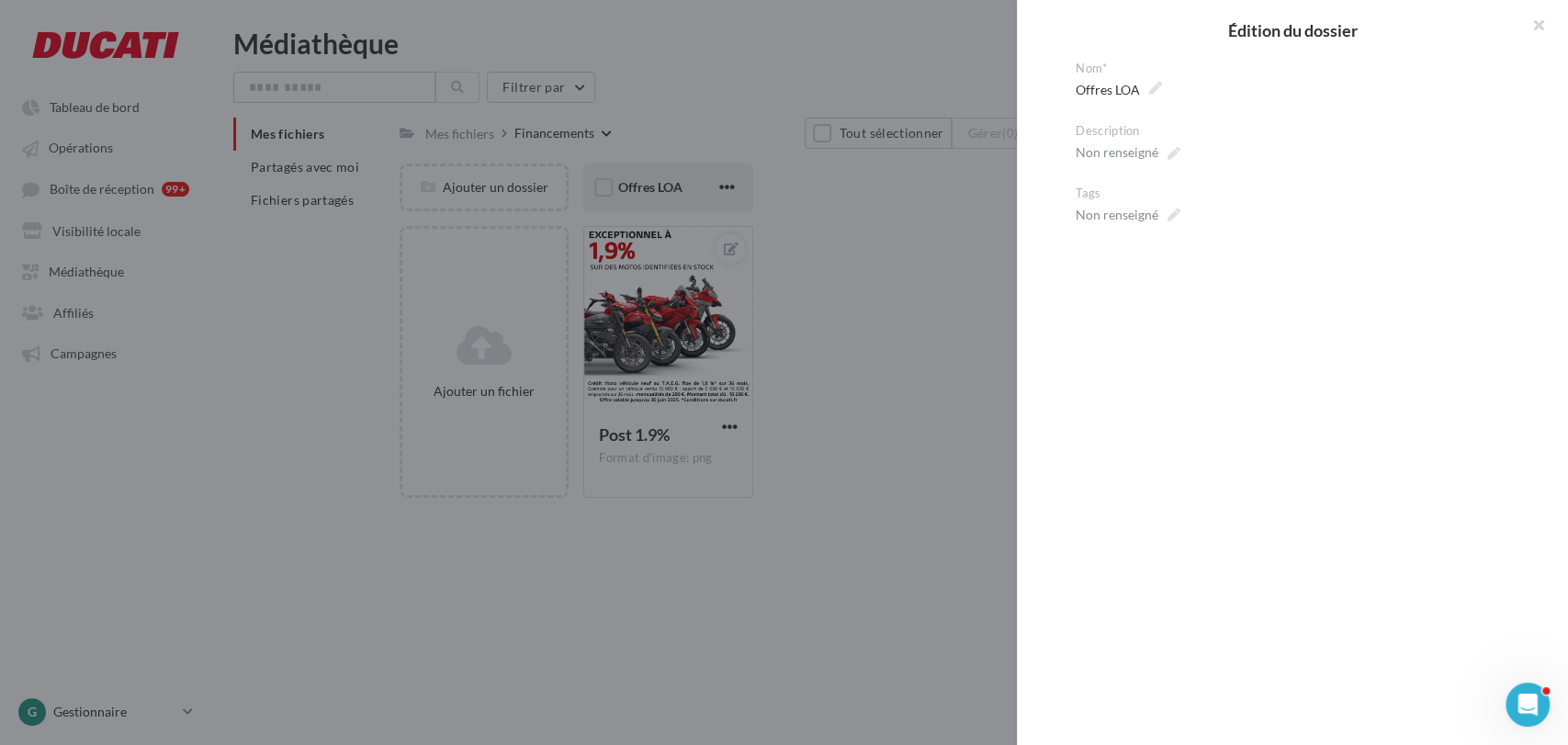 click at bounding box center [784, 372] 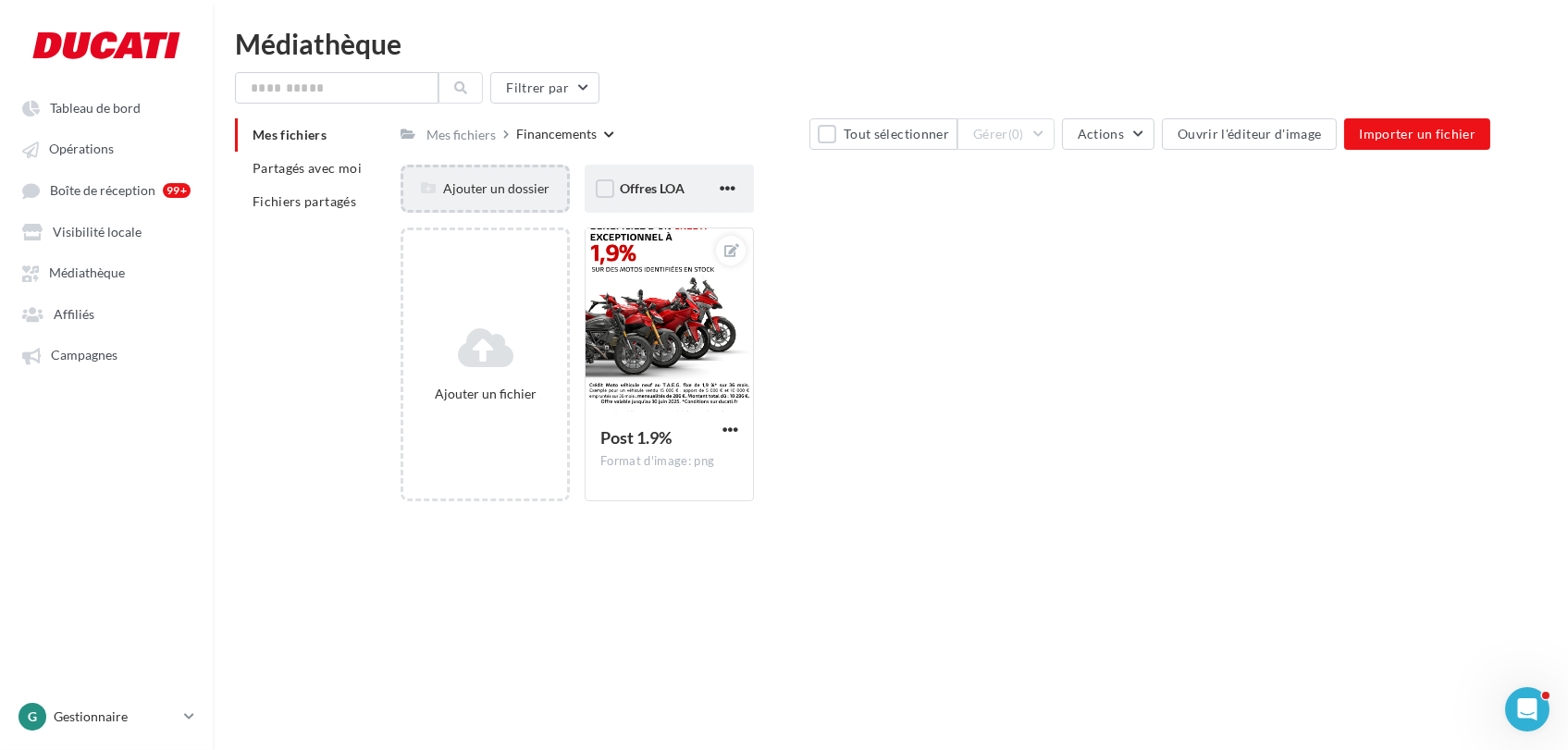 click on "Ajouter un dossier" at bounding box center [485, 189] 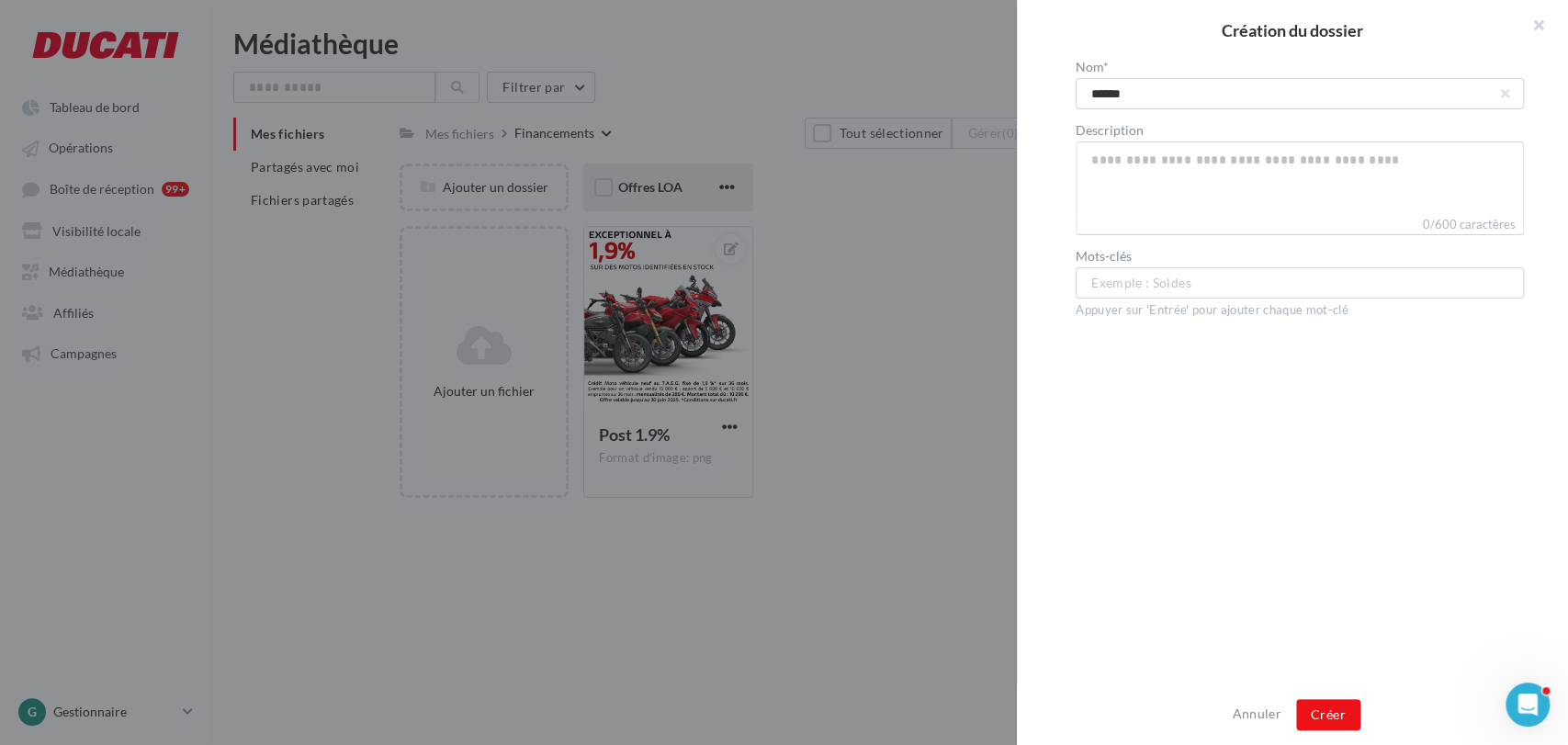 type on "******" 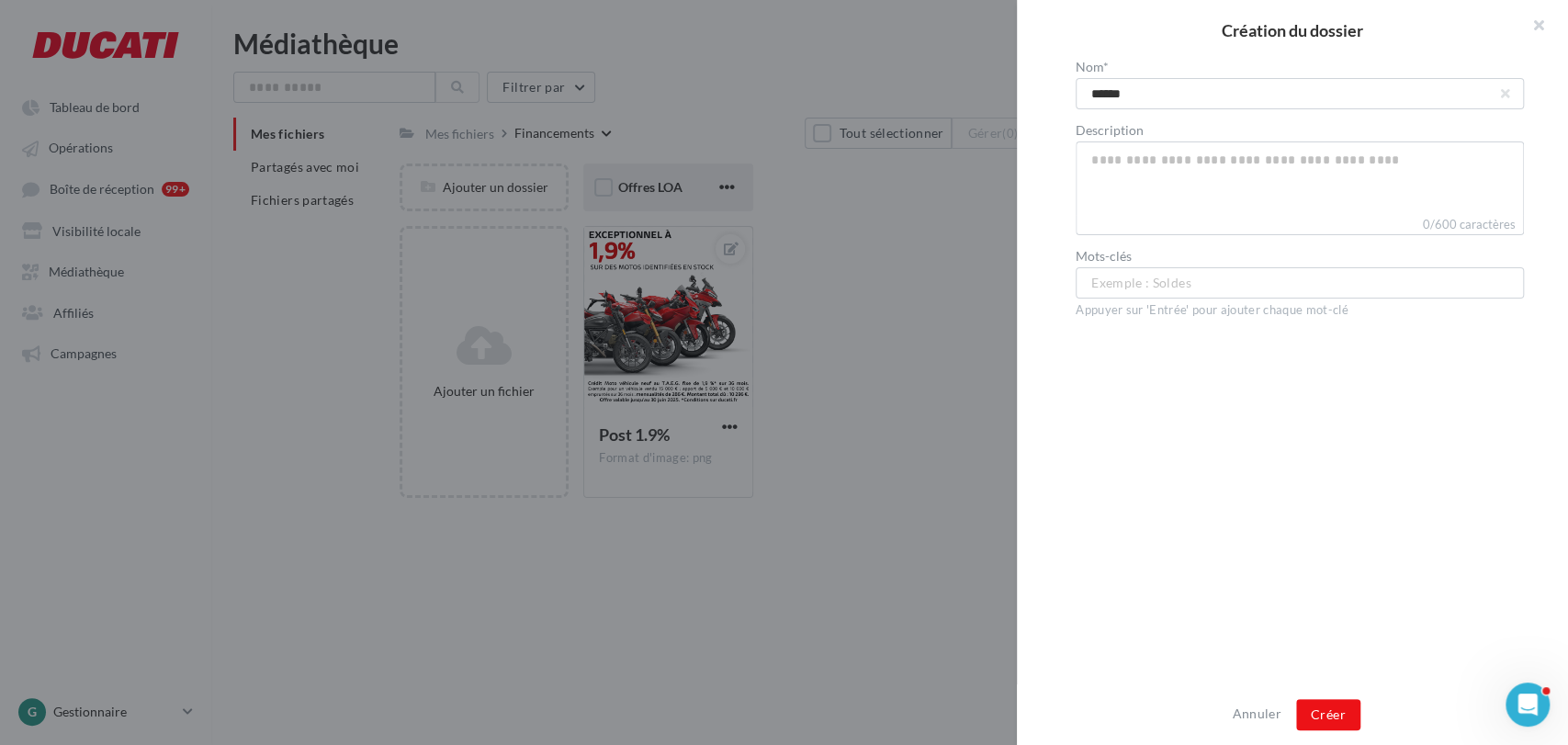click on "Nom*    ******      Description
[NUMBER]/[NUMBER] caractères
Mots-clés
Exemple : Soldes   ...      Appuyer sur 'Entrée' pour ajouter chaque mot-clé" at bounding box center [1300, 373] 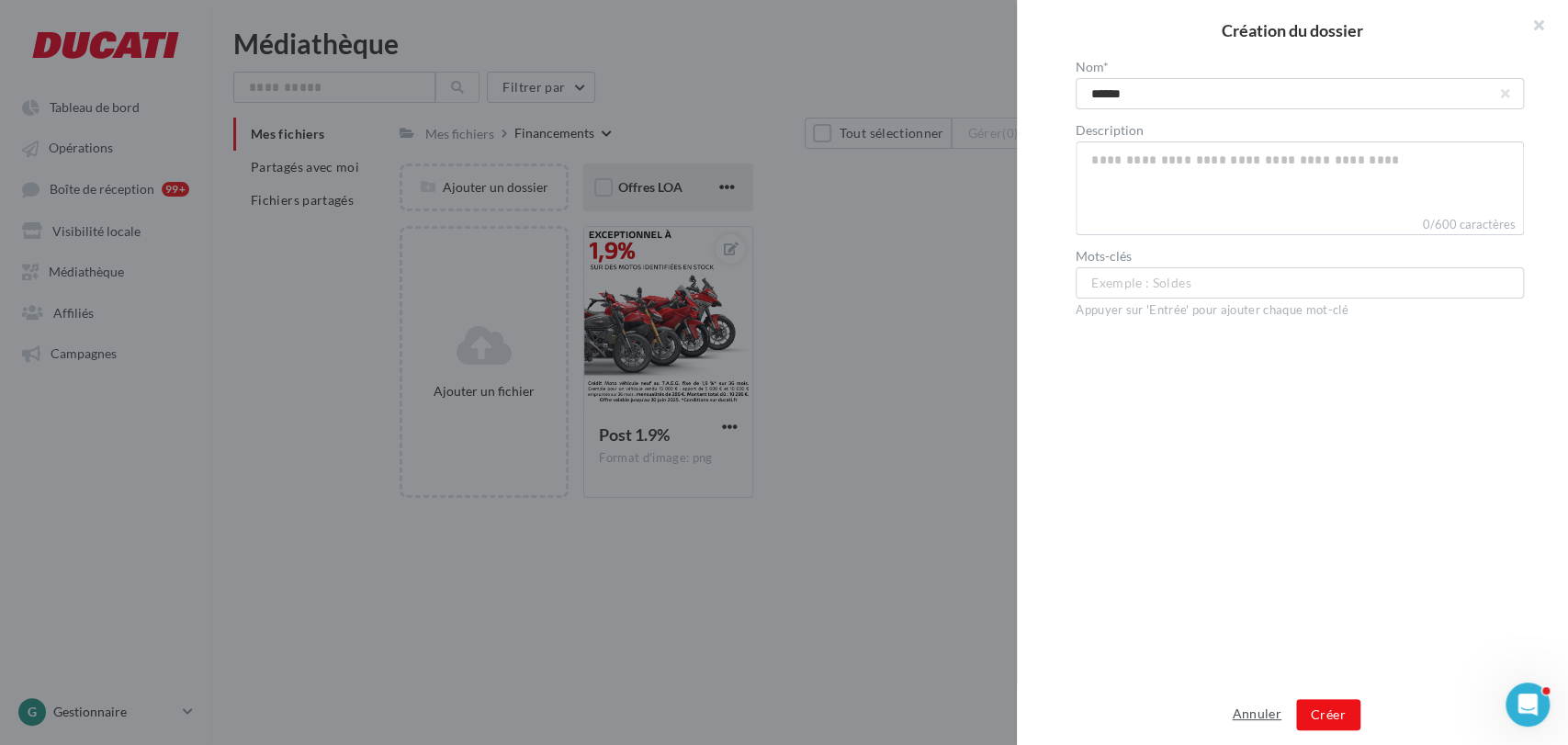 click on "Annuler" at bounding box center [1256, 714] 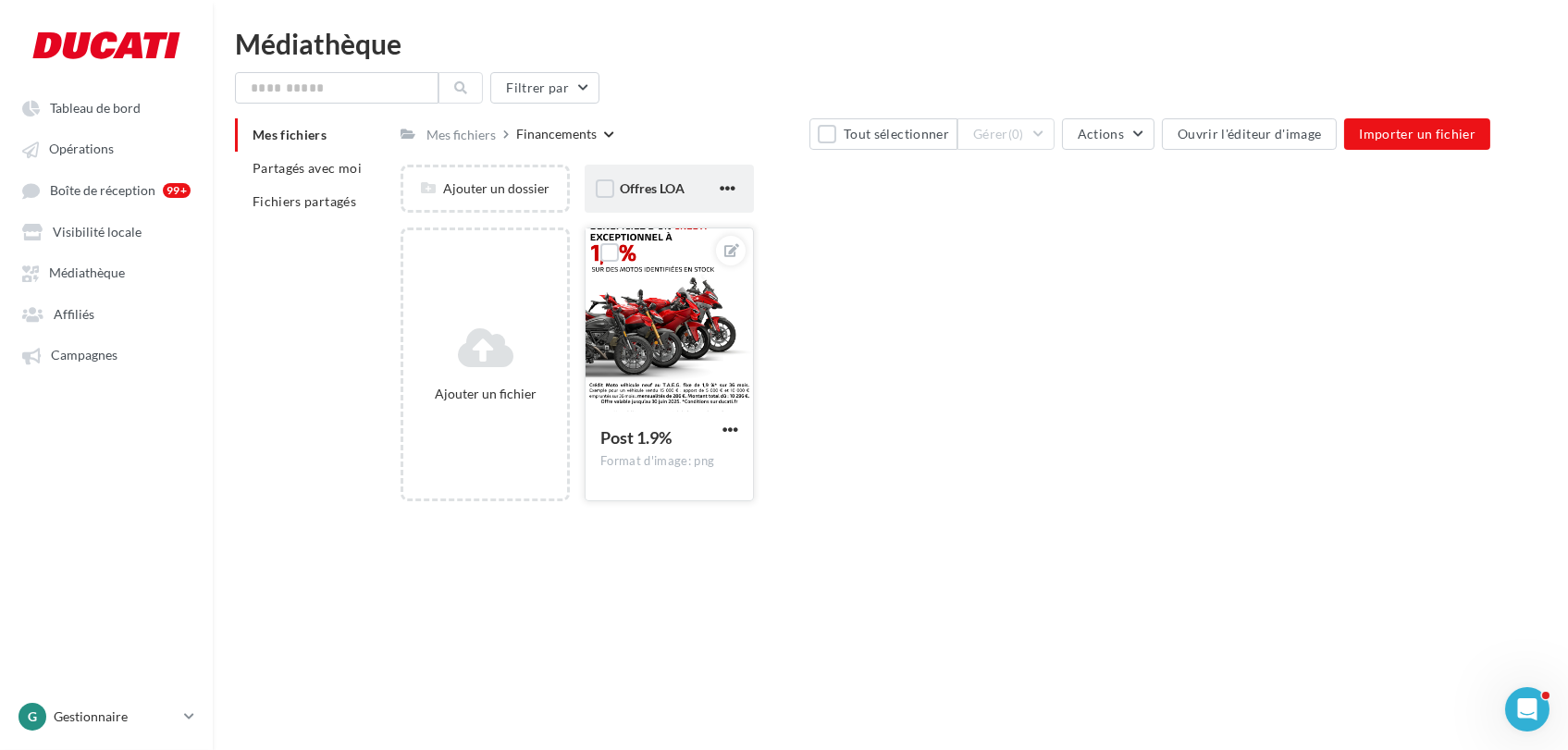 click at bounding box center [669, 321] 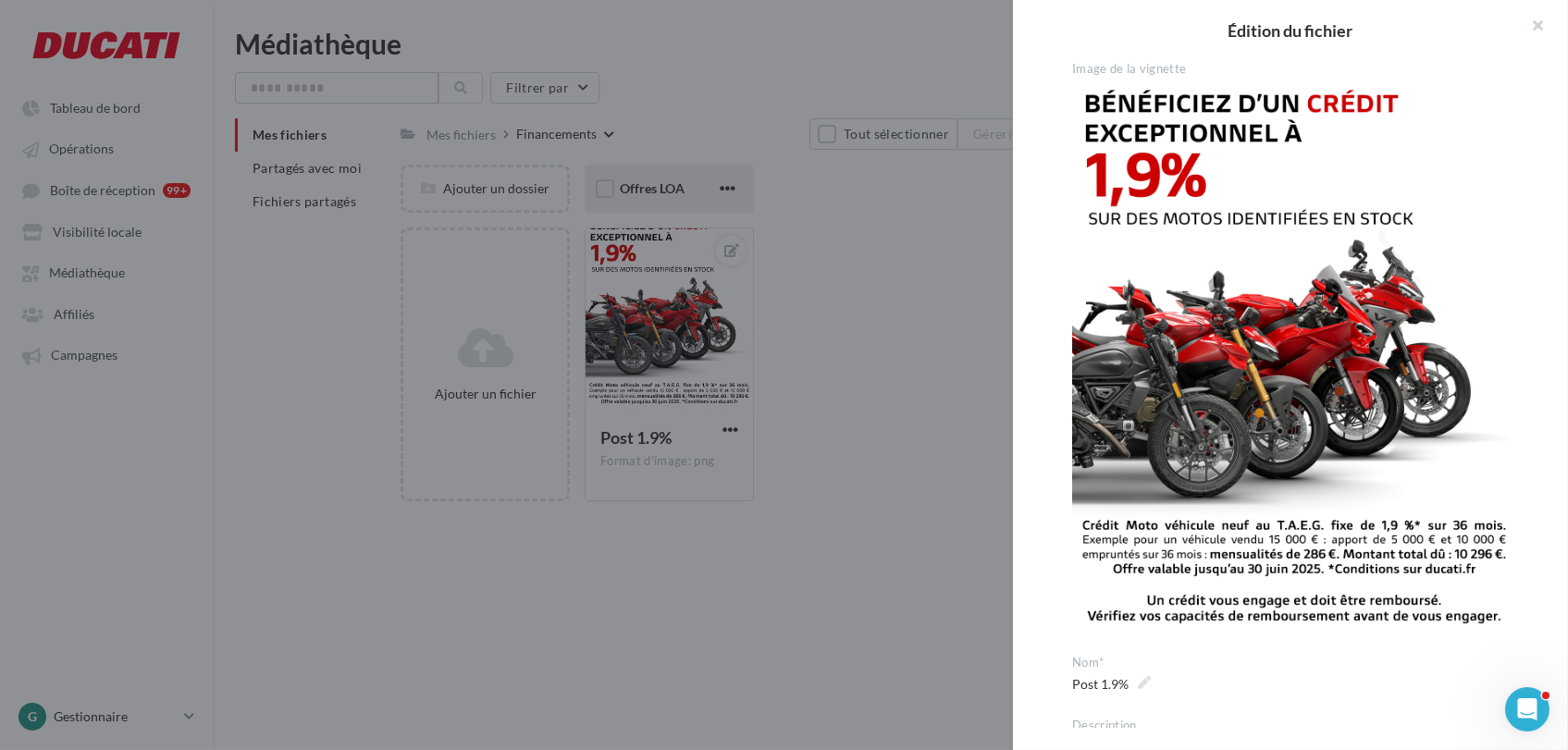 click at bounding box center [784, 375] 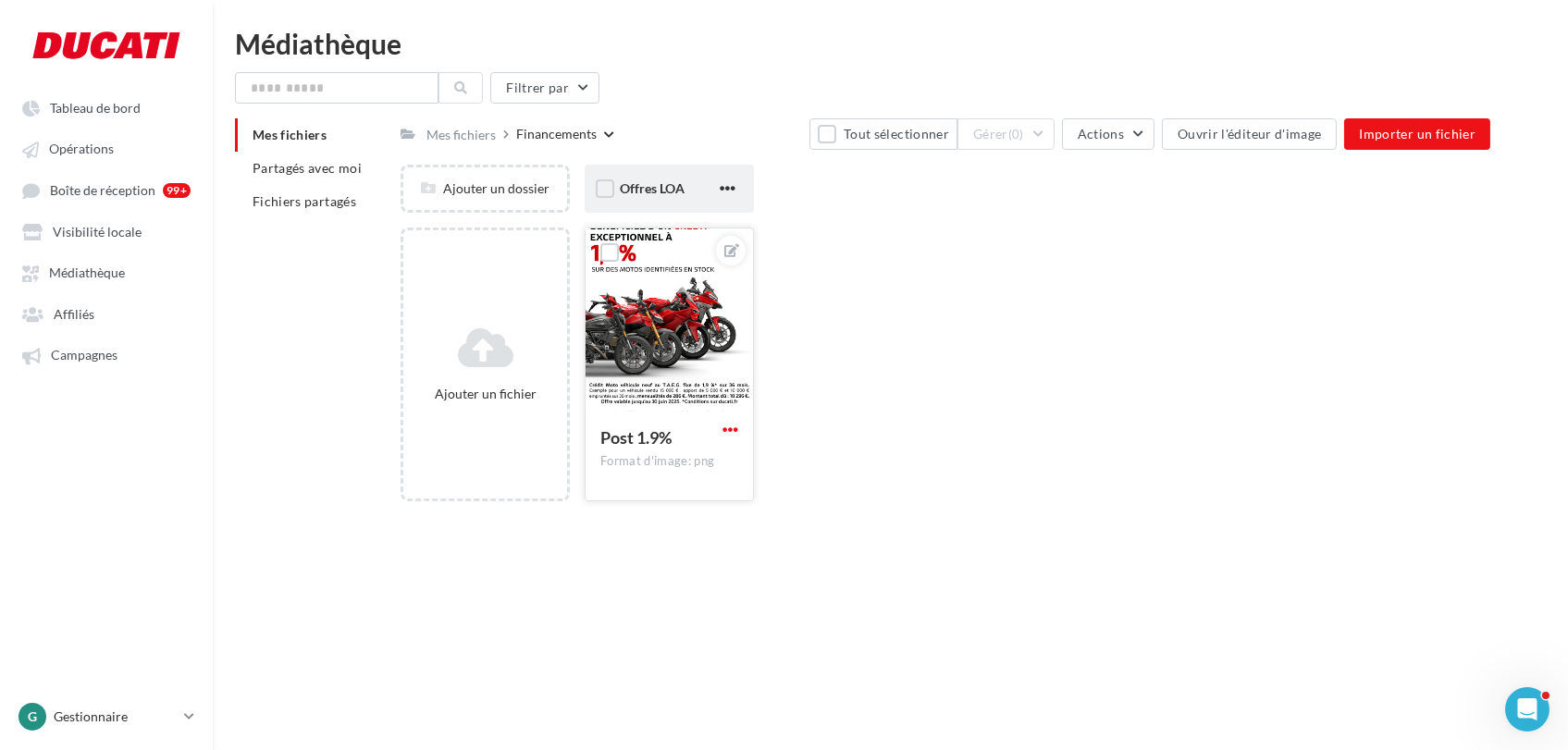 click at bounding box center (730, 429) 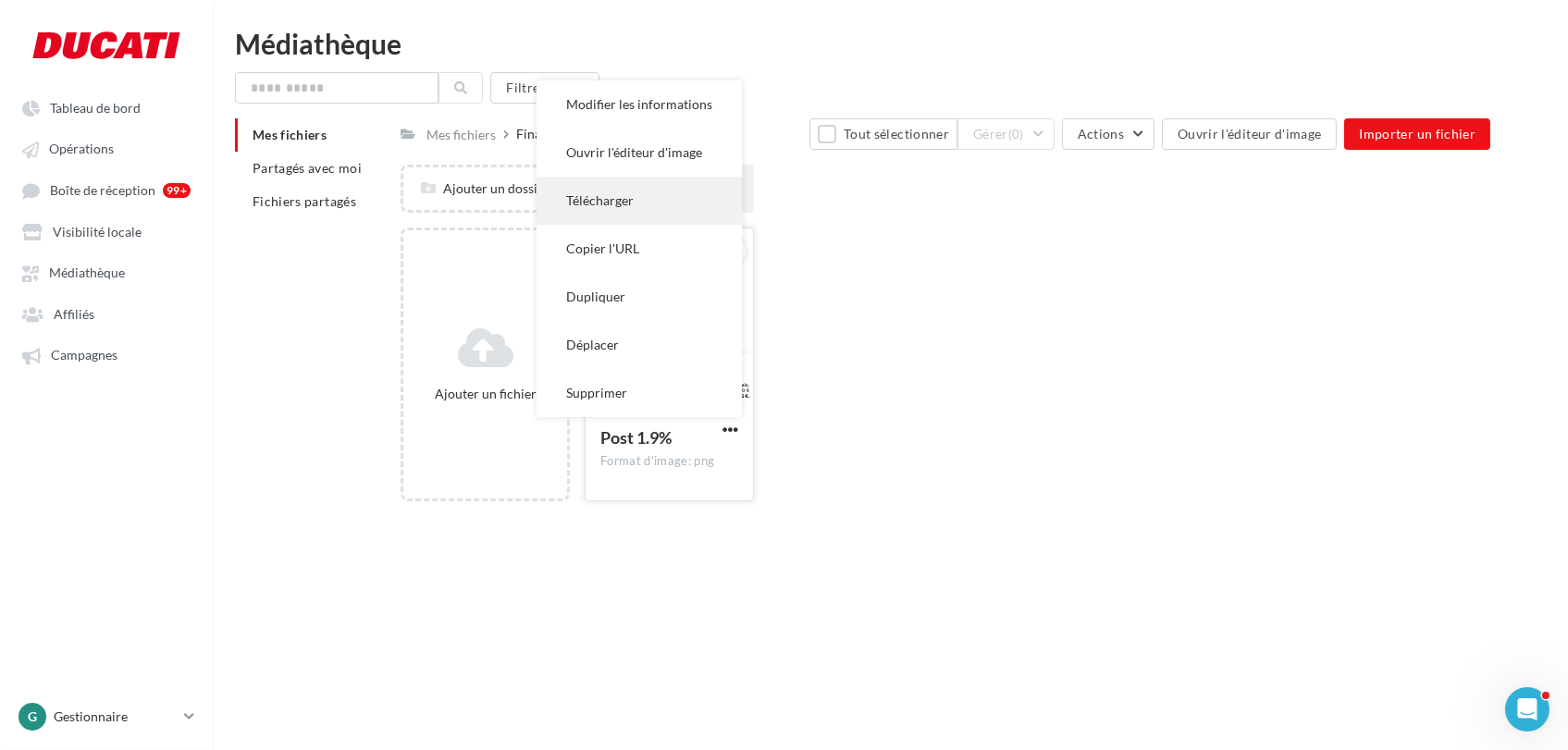 click on "Télécharger" at bounding box center (639, 201) 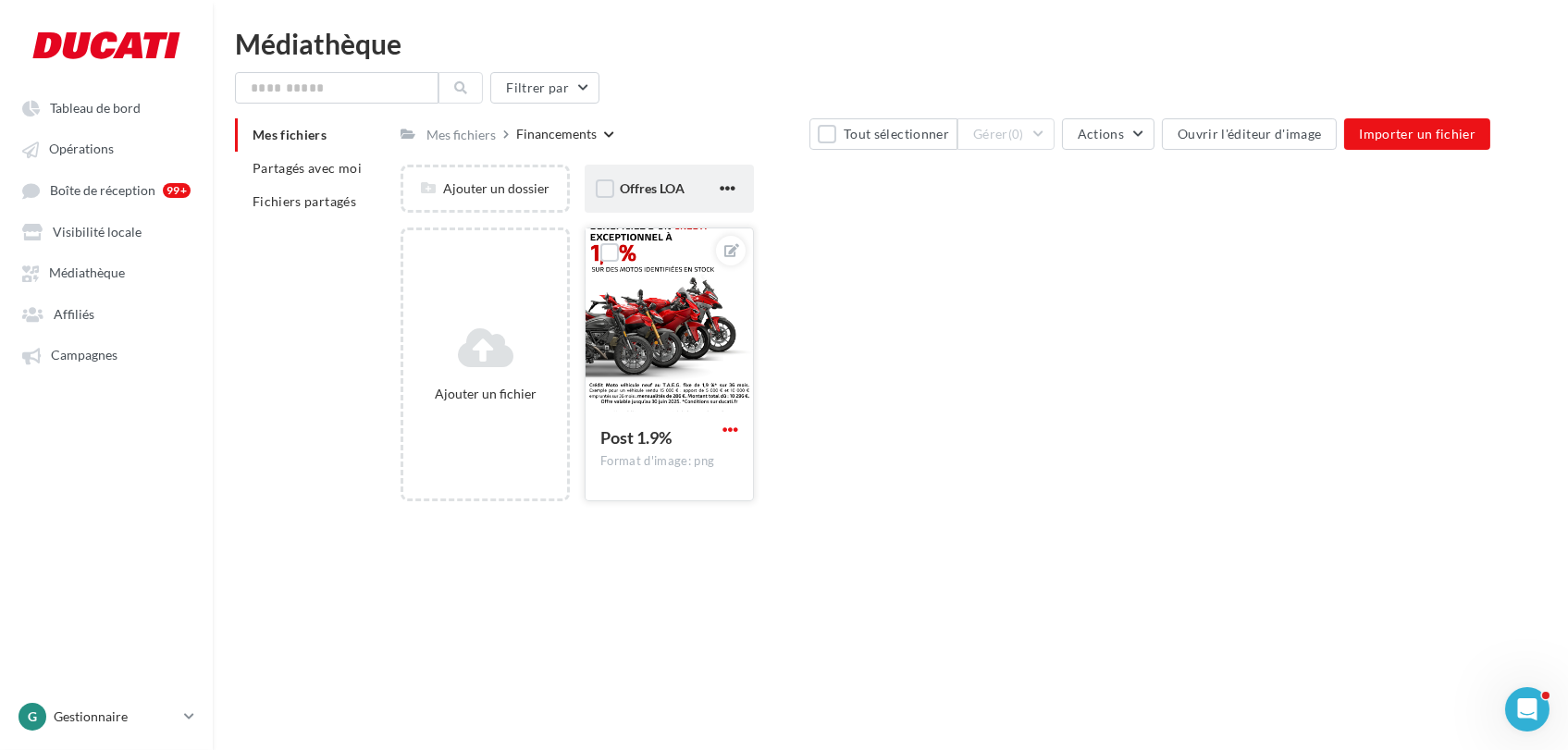 click at bounding box center (730, 429) 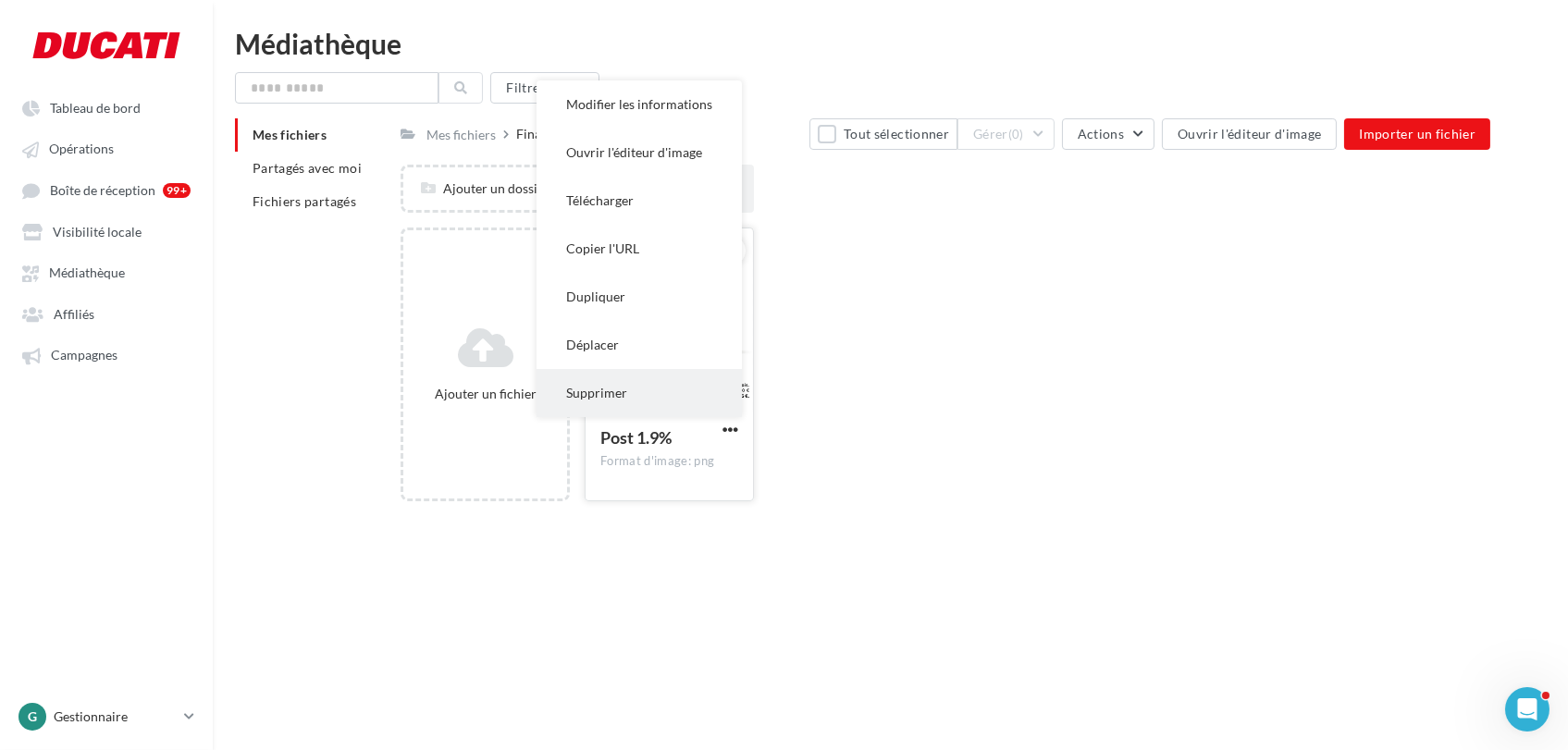 click on "Supprimer" at bounding box center (639, 393) 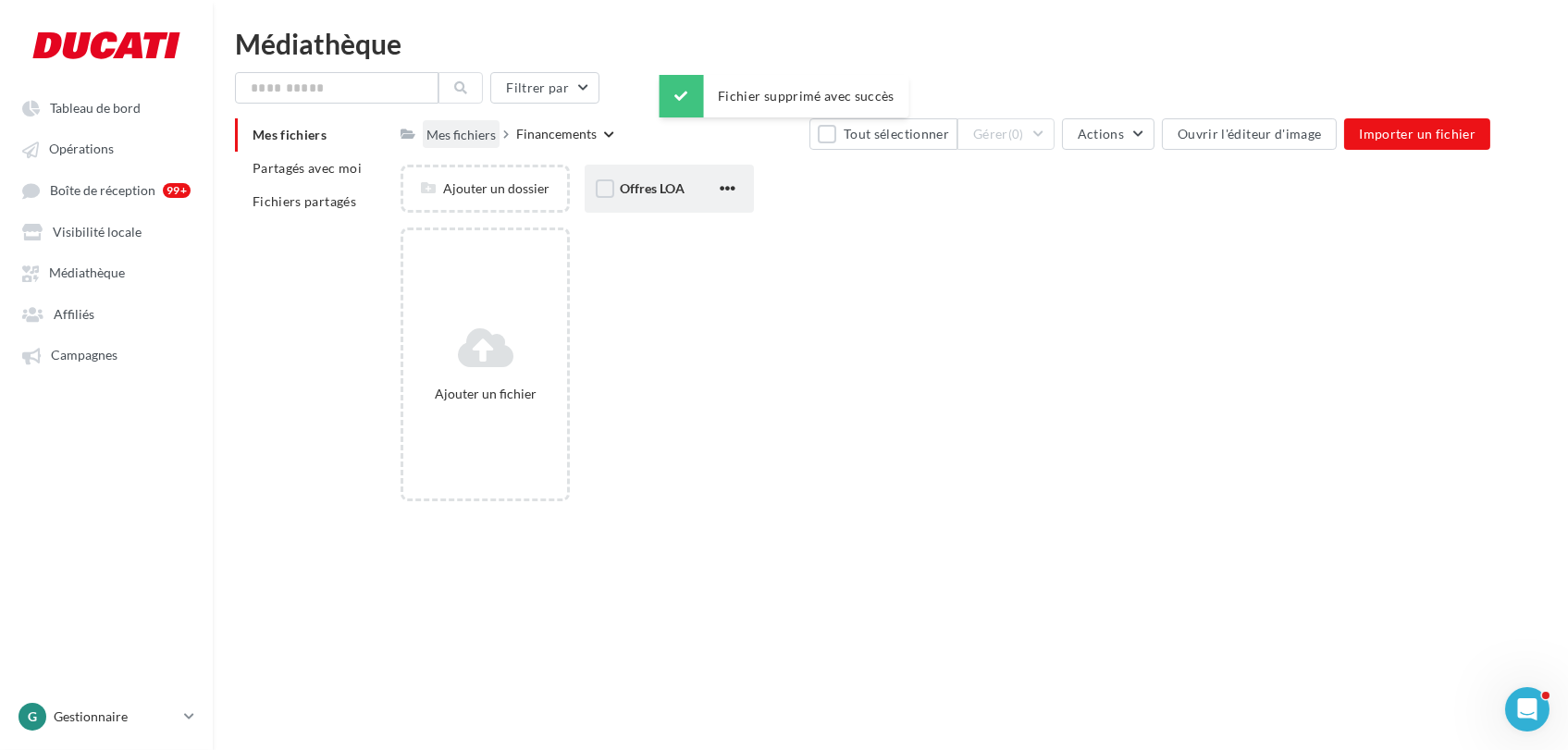 click on "Mes fichiers" at bounding box center [461, 135] 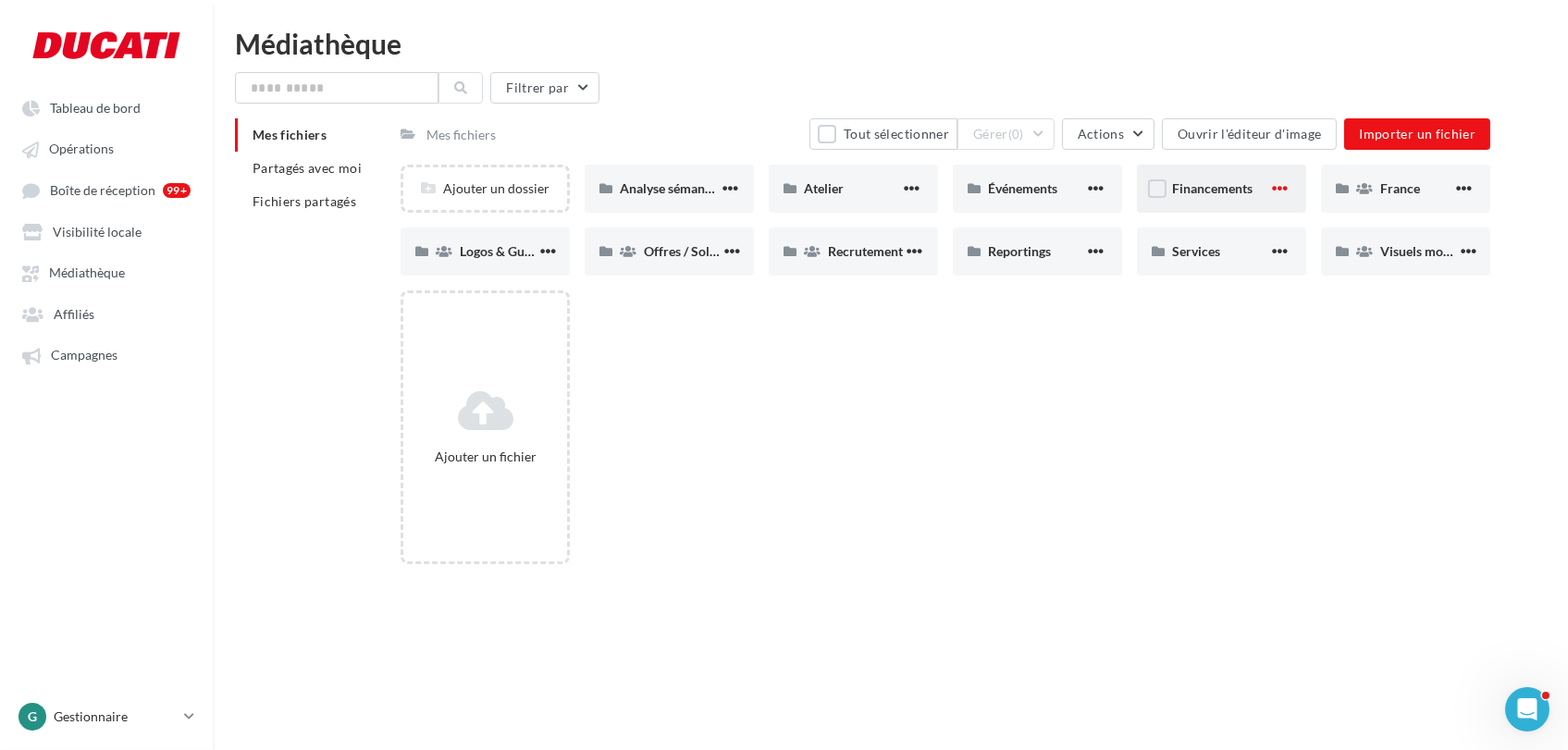 click at bounding box center [1279, 188] 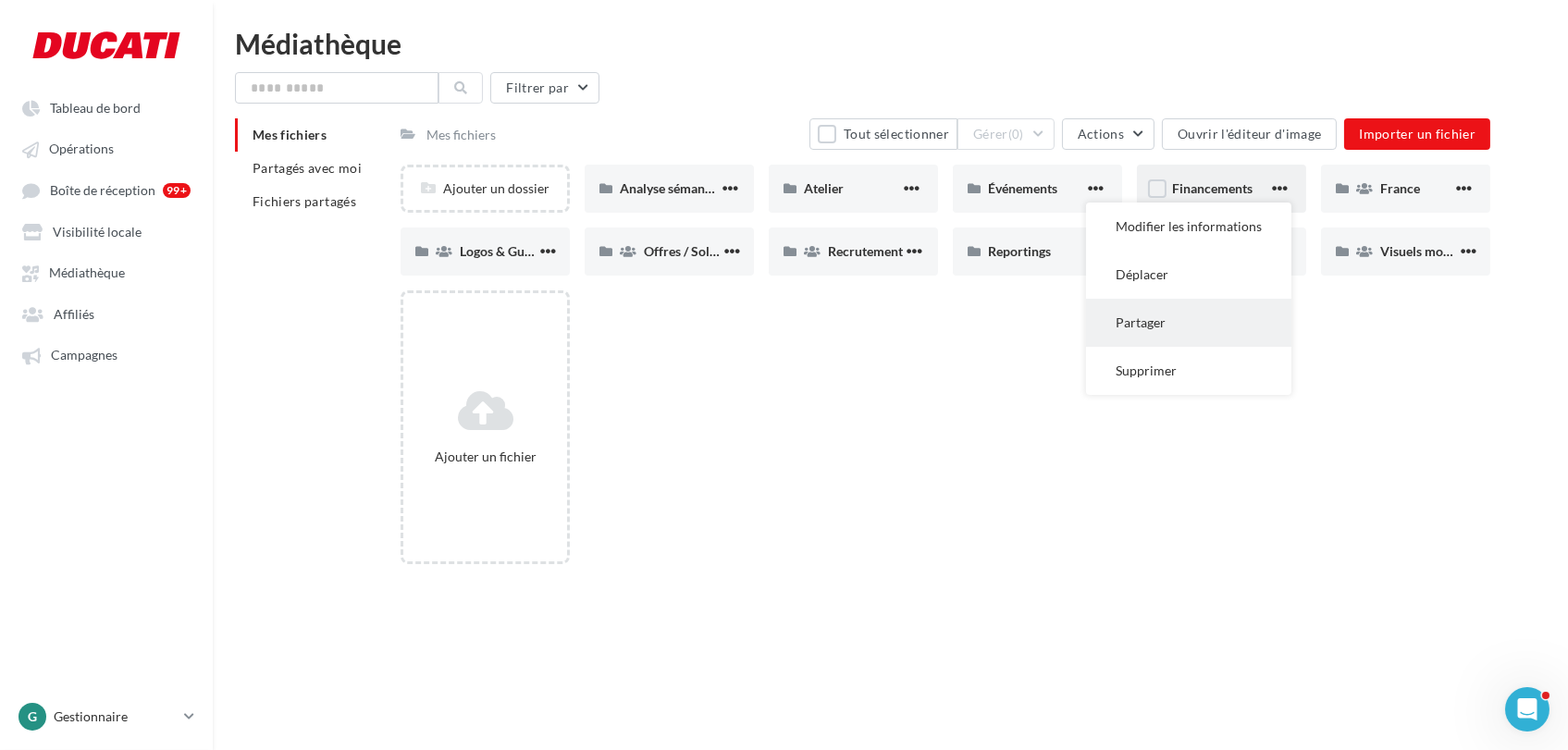 click on "Partager" at bounding box center [1189, 323] 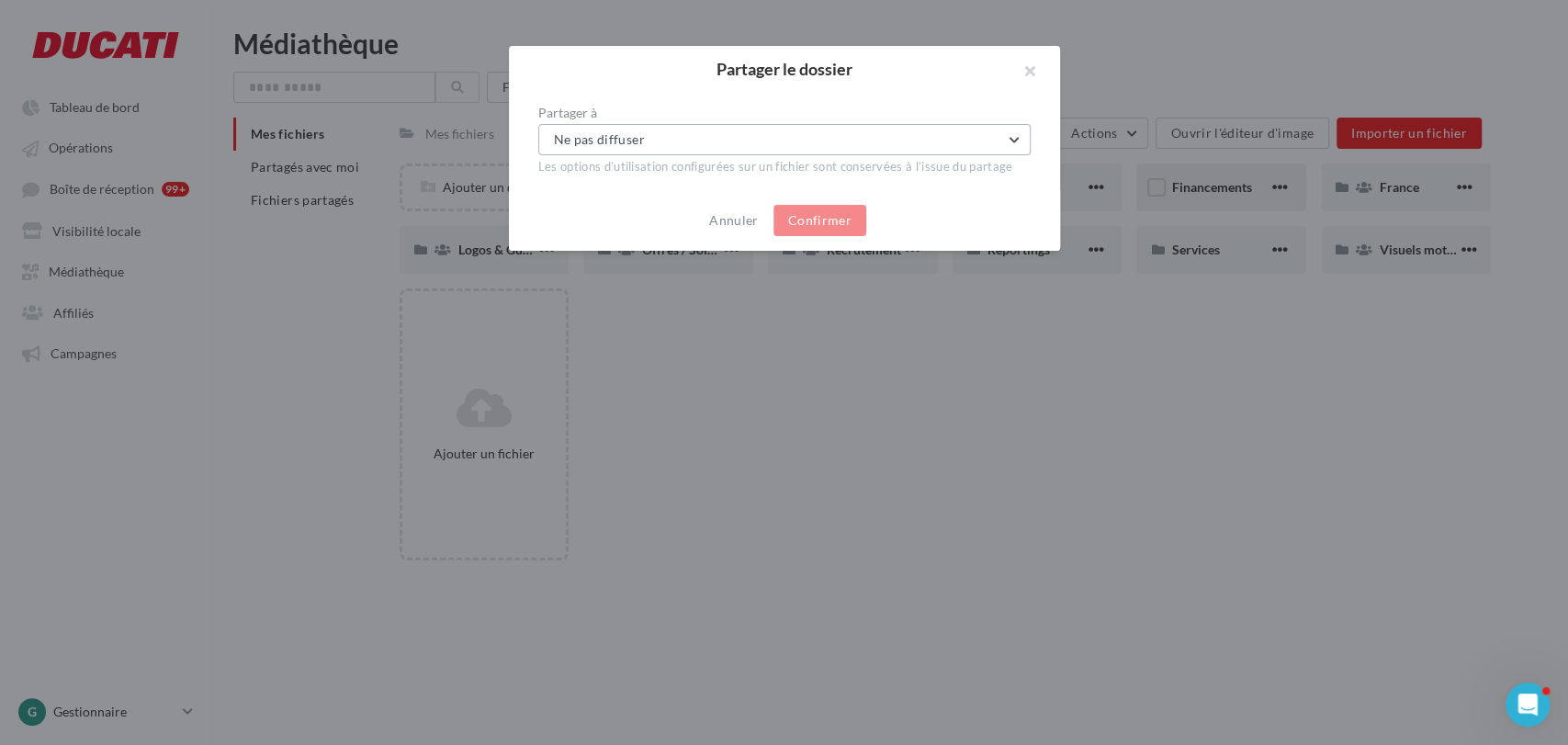 click on "Ne pas diffuser" at bounding box center [784, 140] 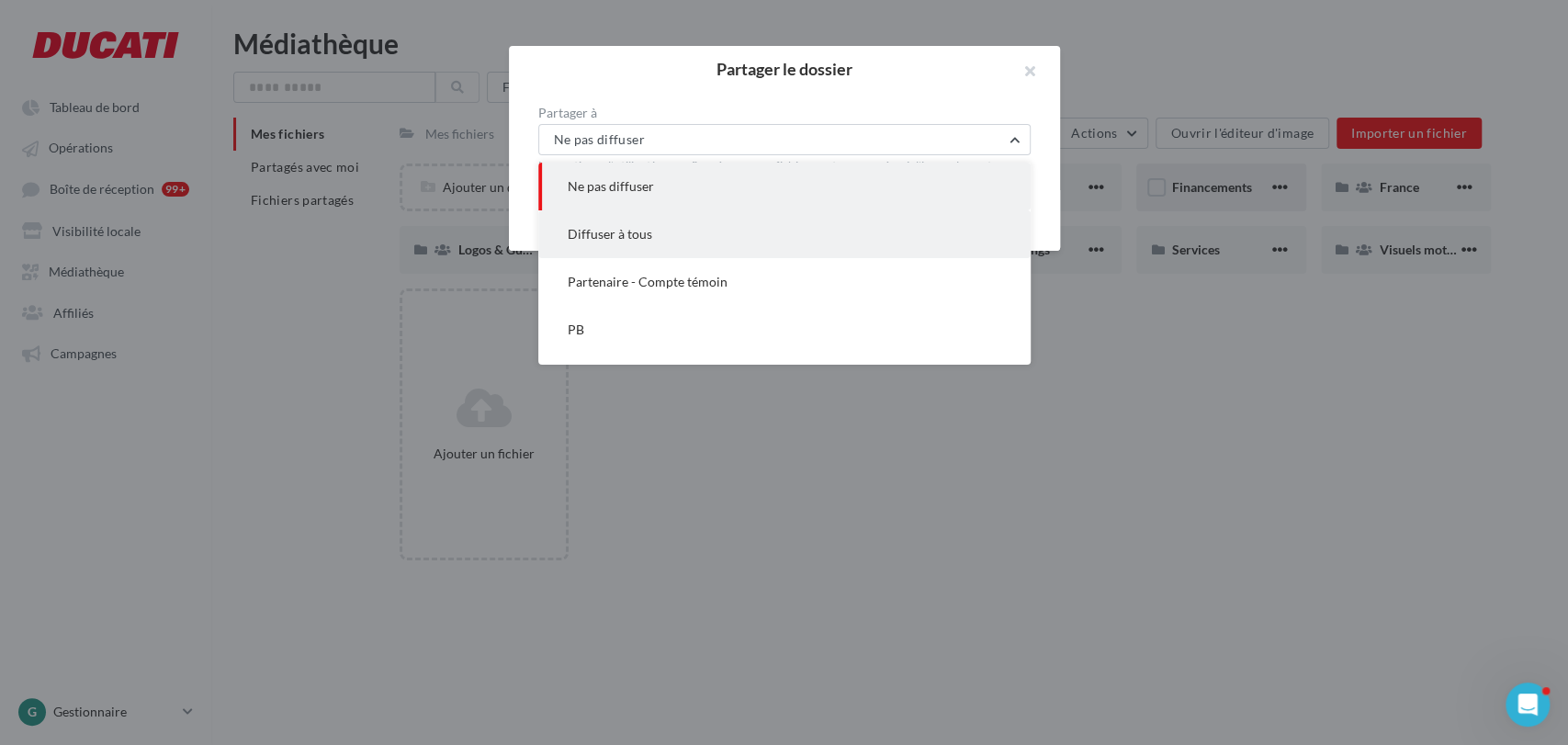 click on "Diffuser à tous" at bounding box center (784, 234) 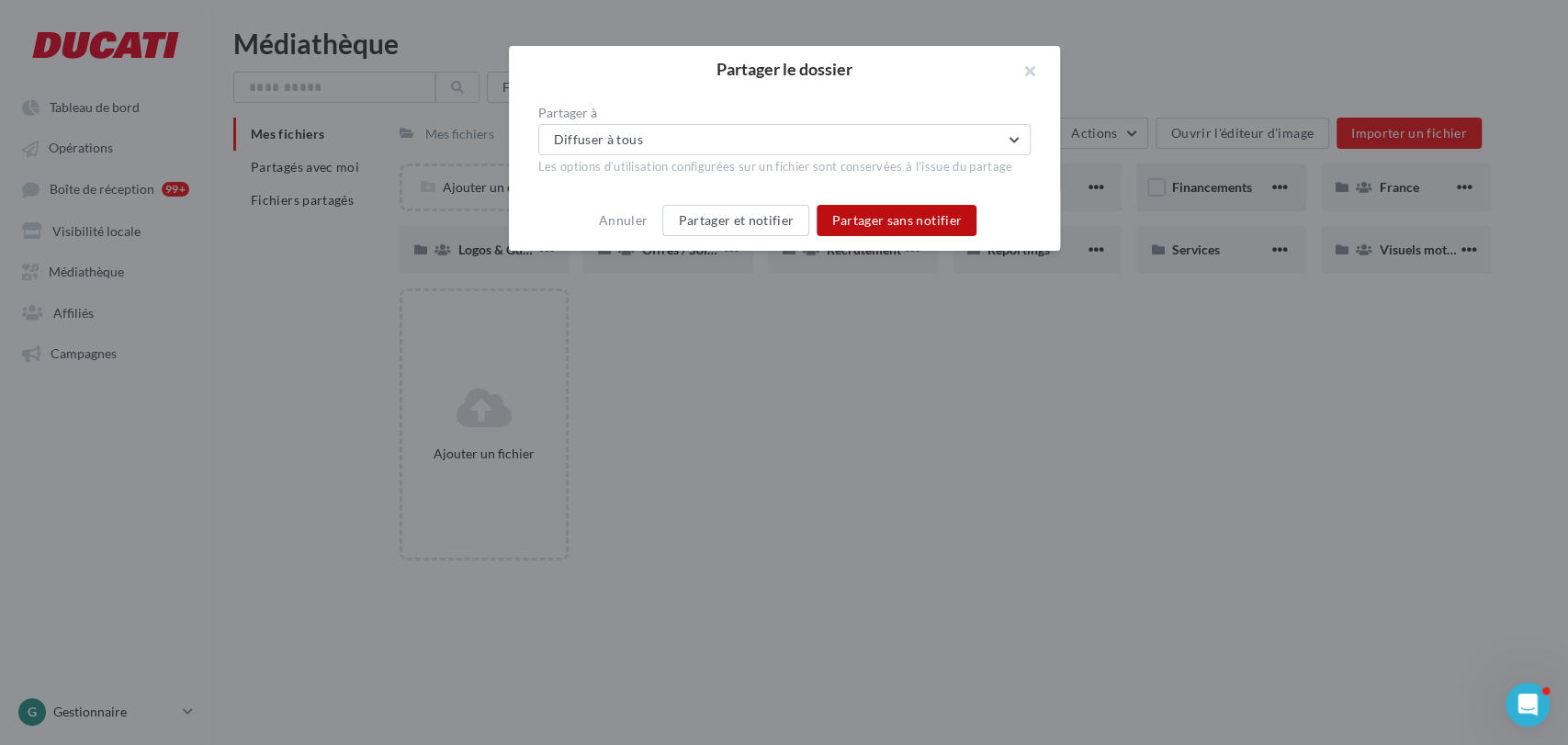 click on "Partager sans notifier" at bounding box center (897, 220) 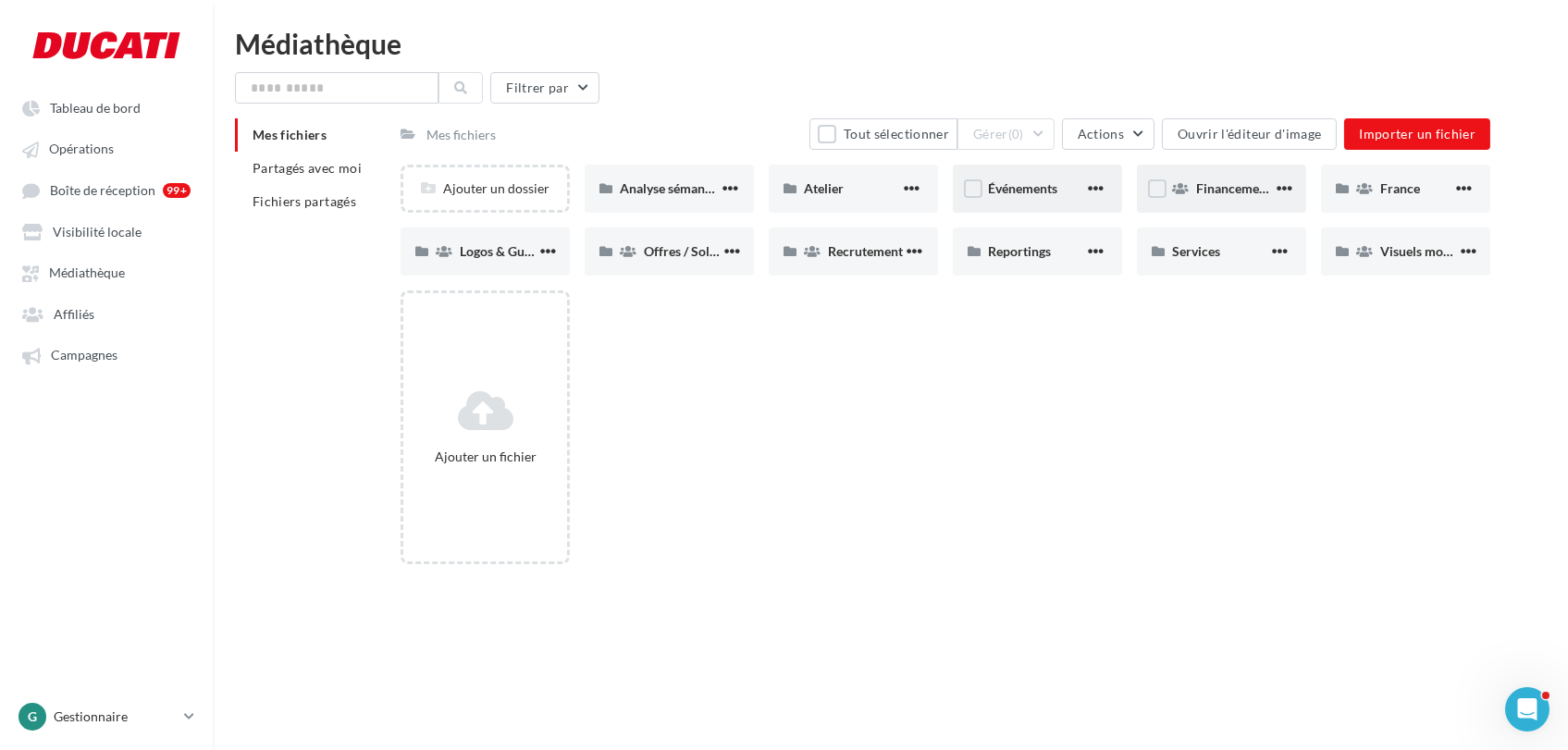 click on "Événements" at bounding box center [1022, 188] 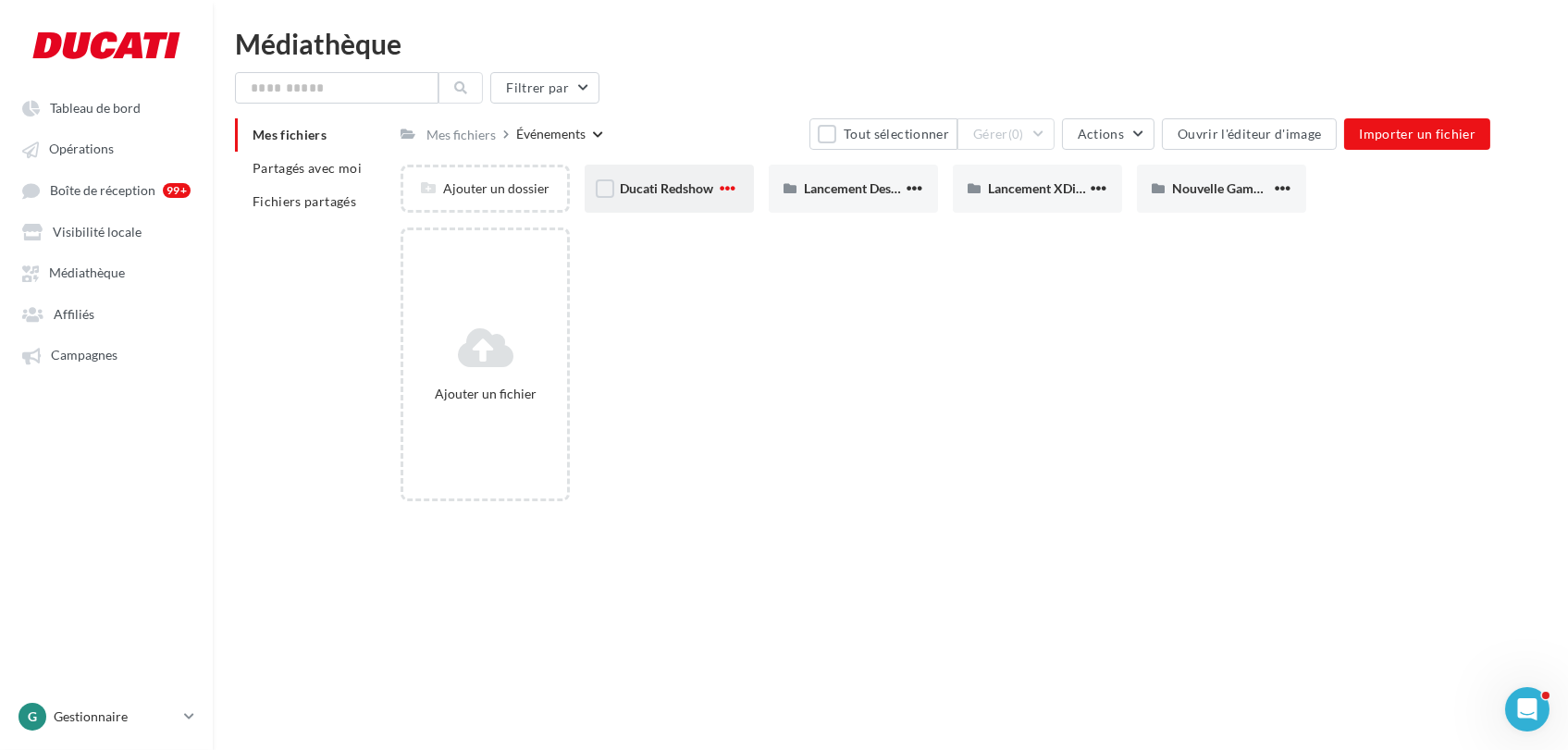 click at bounding box center [727, 188] 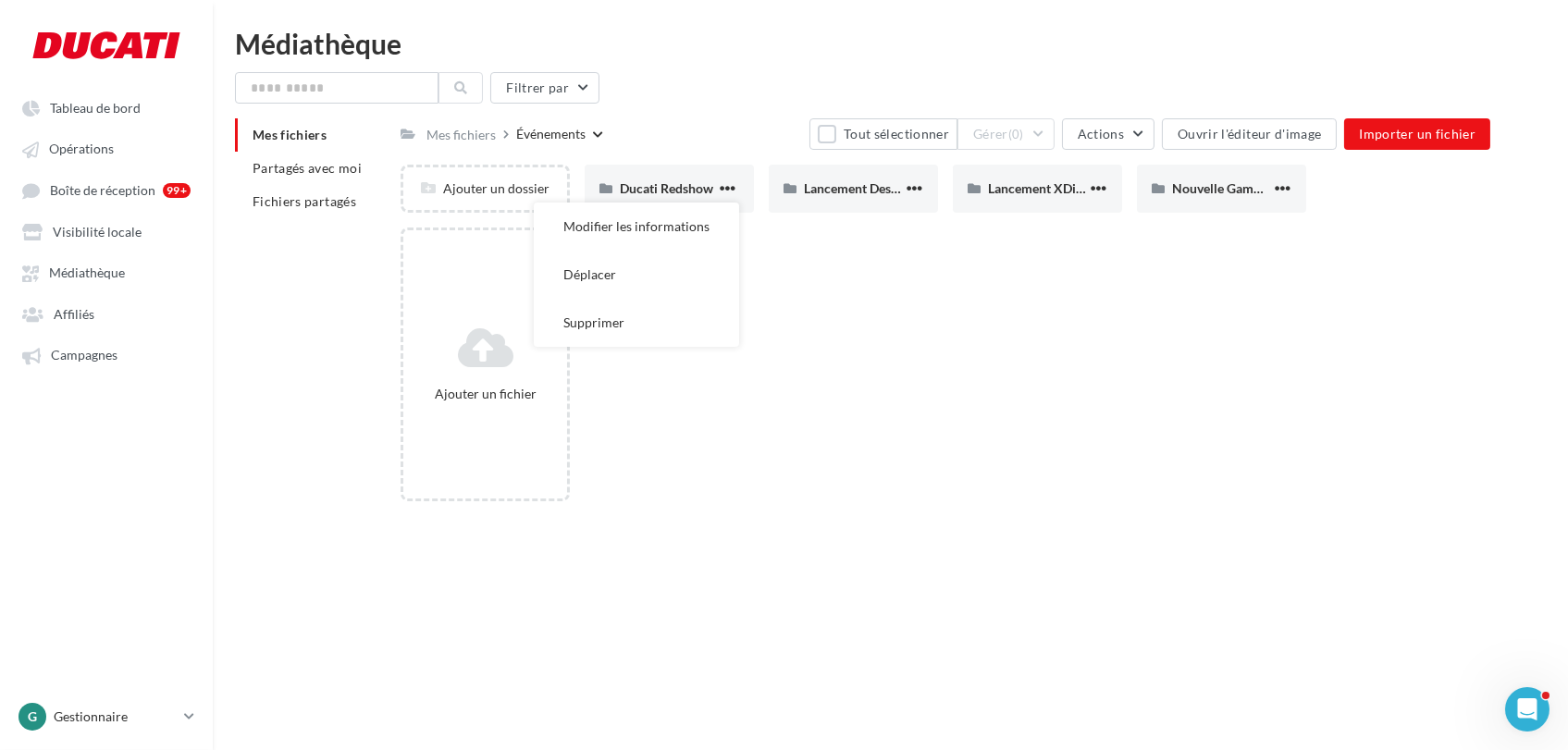 click on "Ajouter un fichier" at bounding box center [953, 372] 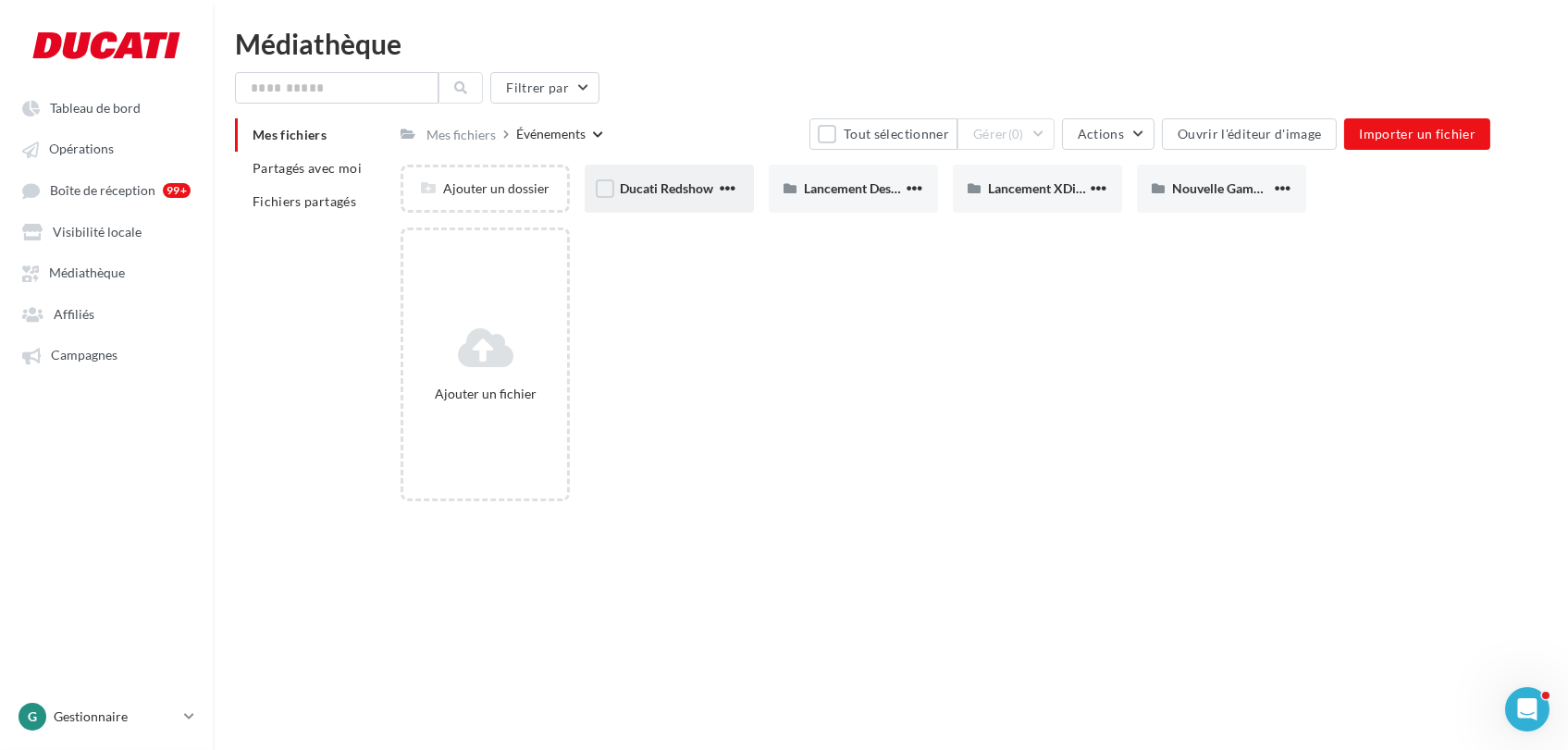 click on "Ducati Redshow" at bounding box center (666, 188) 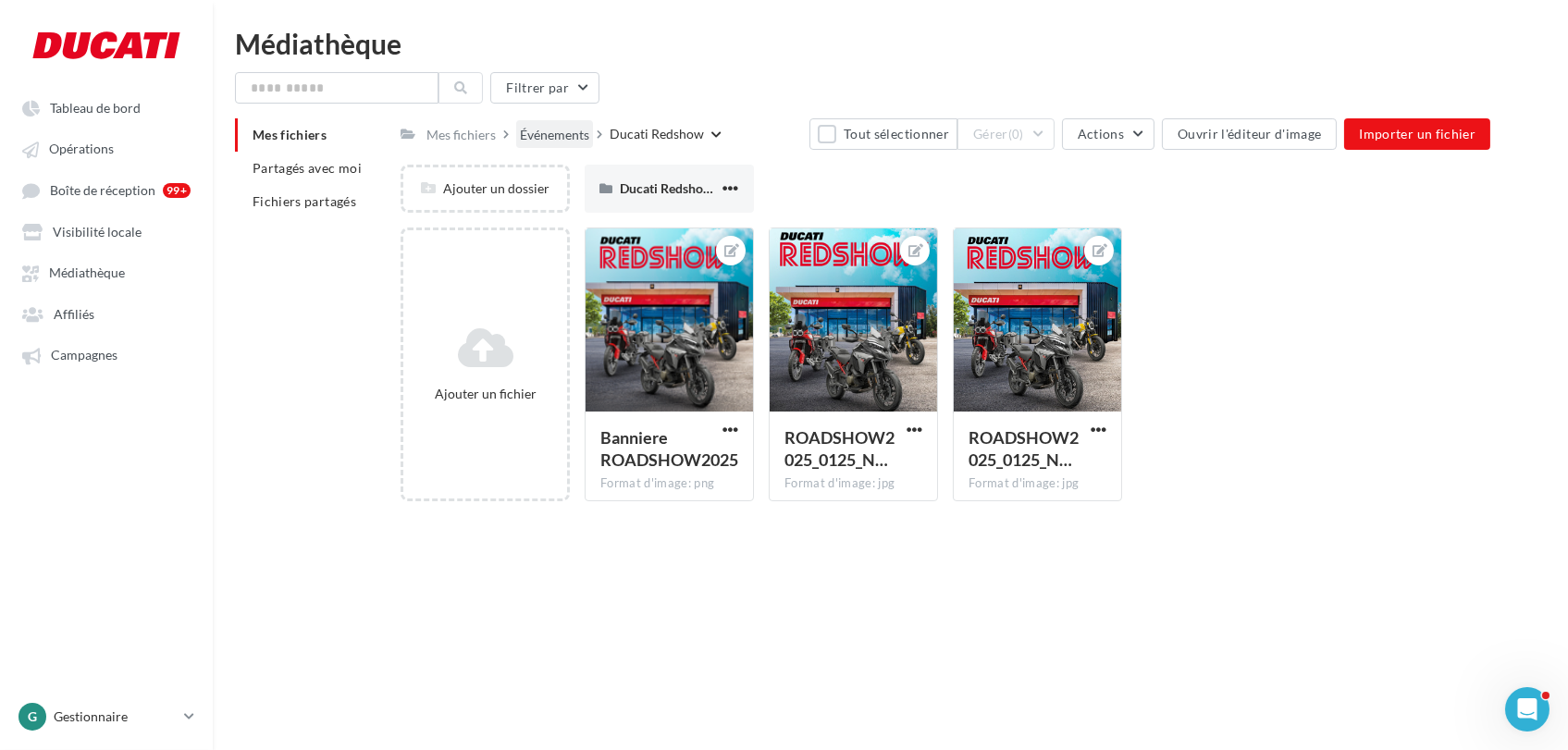 click on "Événements" at bounding box center (554, 135) 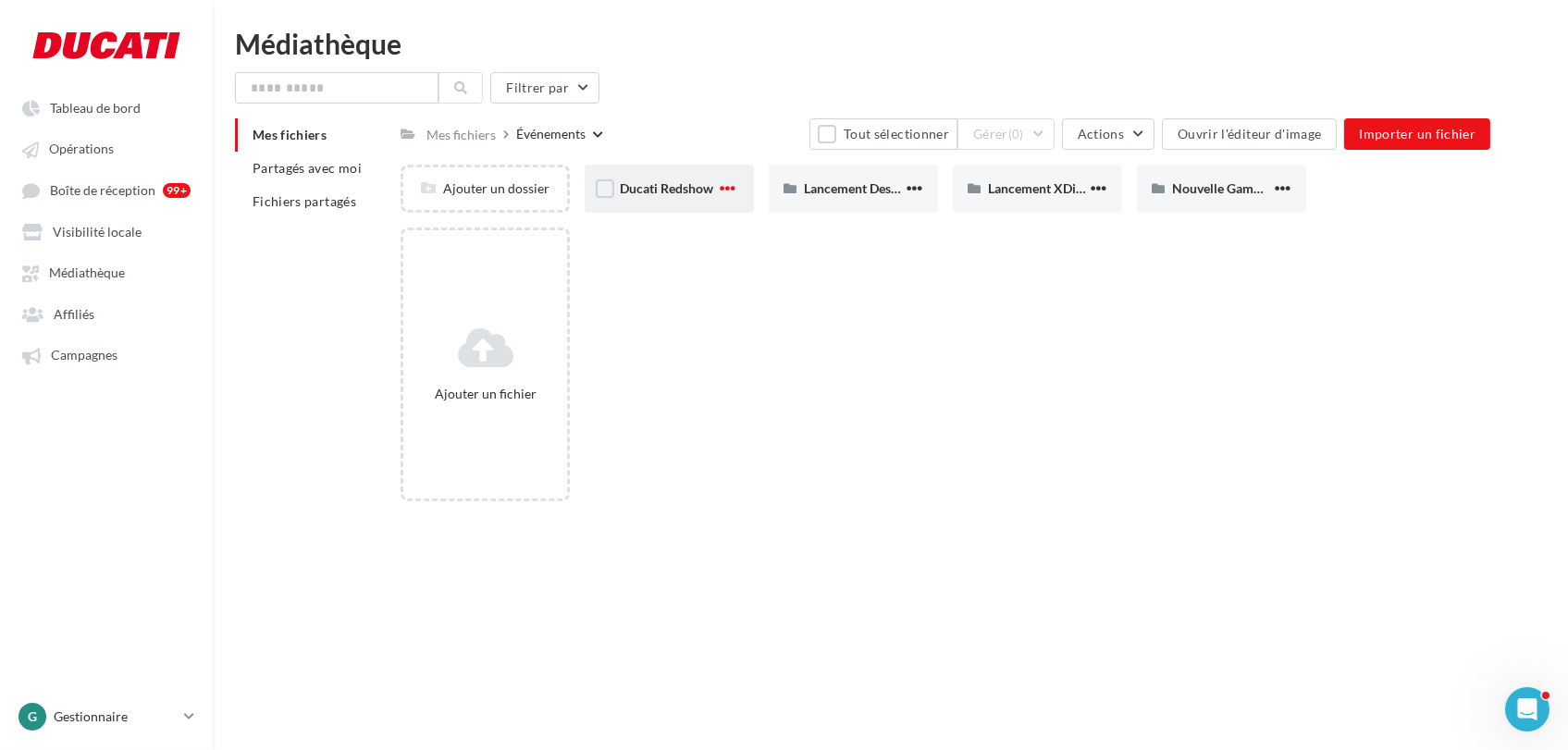 click at bounding box center [727, 188] 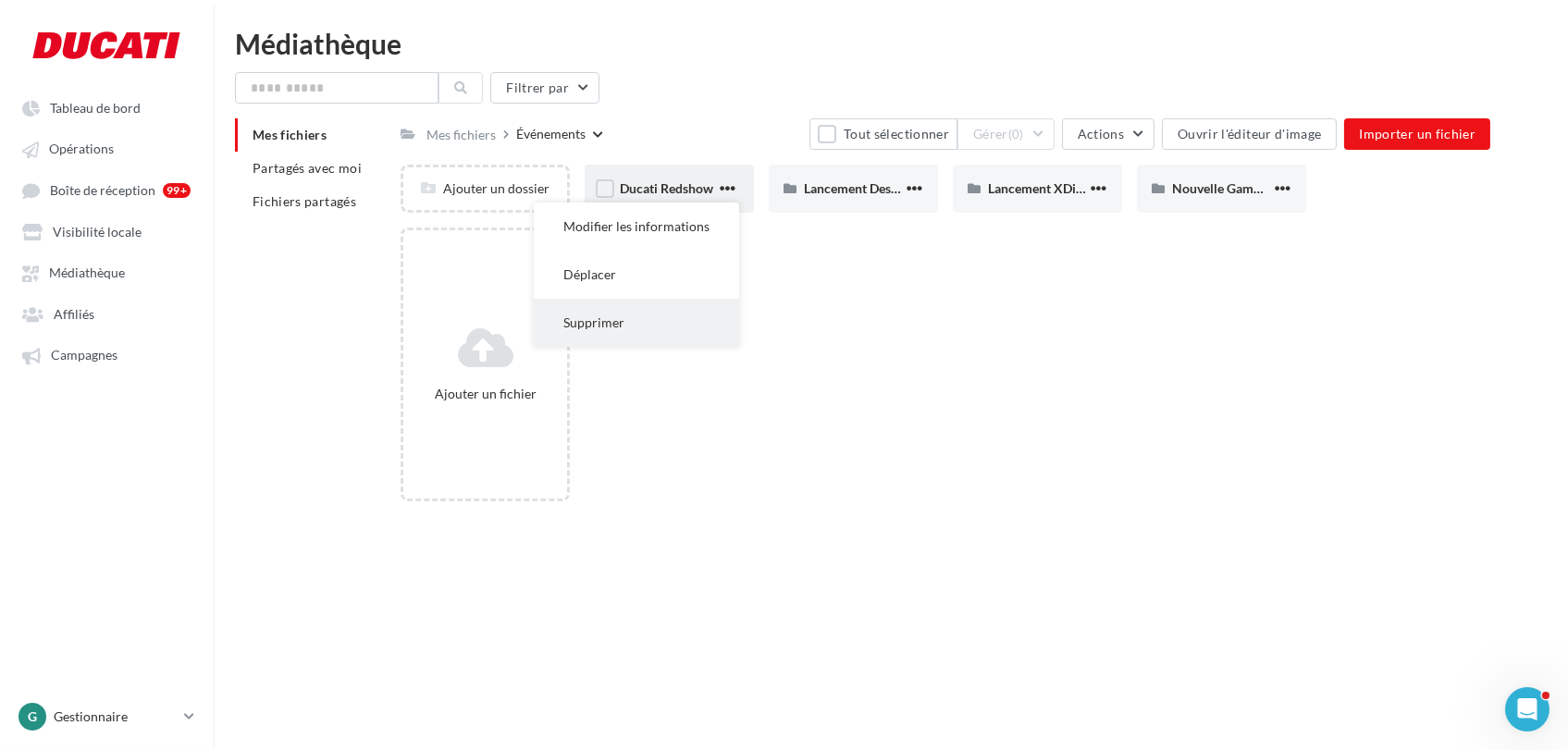click on "Supprimer" at bounding box center [636, 323] 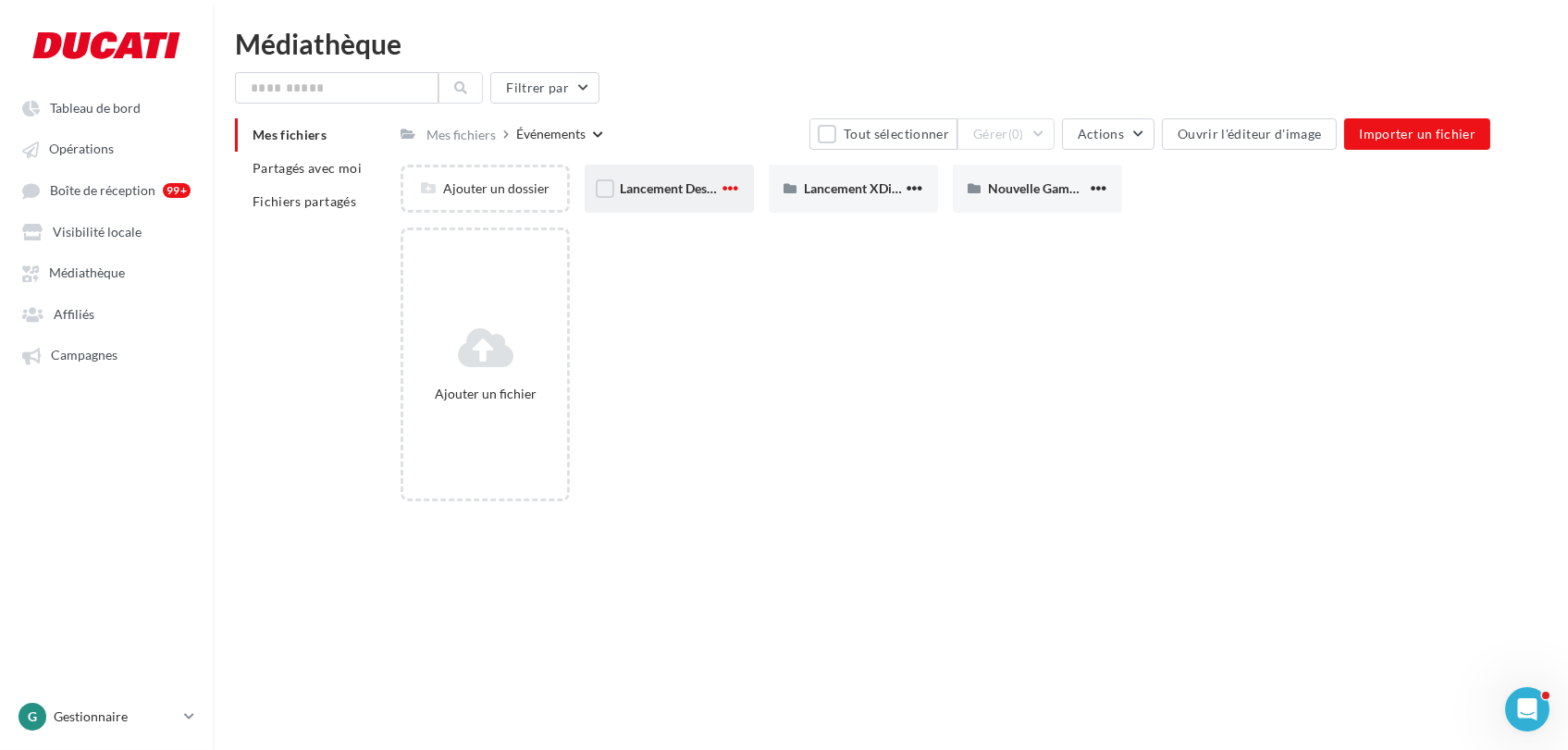 click at bounding box center [730, 188] 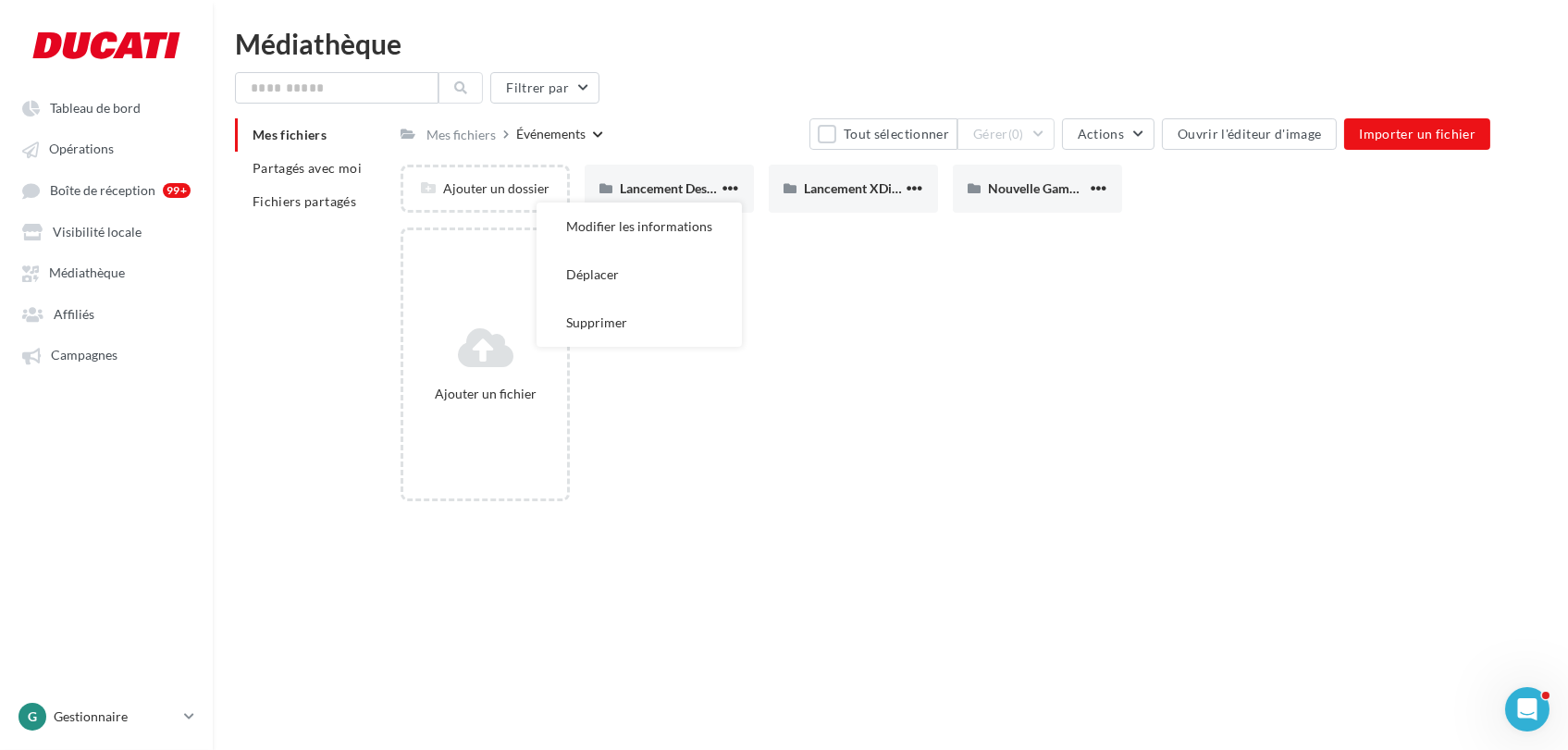 click on "Ajouter un dossier
Lancement Desmo450MX          Modifier les informations       Déplacer       Supprimer             Lancement Desmo450MX
Lancement XDiavel V4                Lancement XDiavel V4
Nouvelle Gamme V2                Nouvelle Gamme V2" at bounding box center (953, 196) 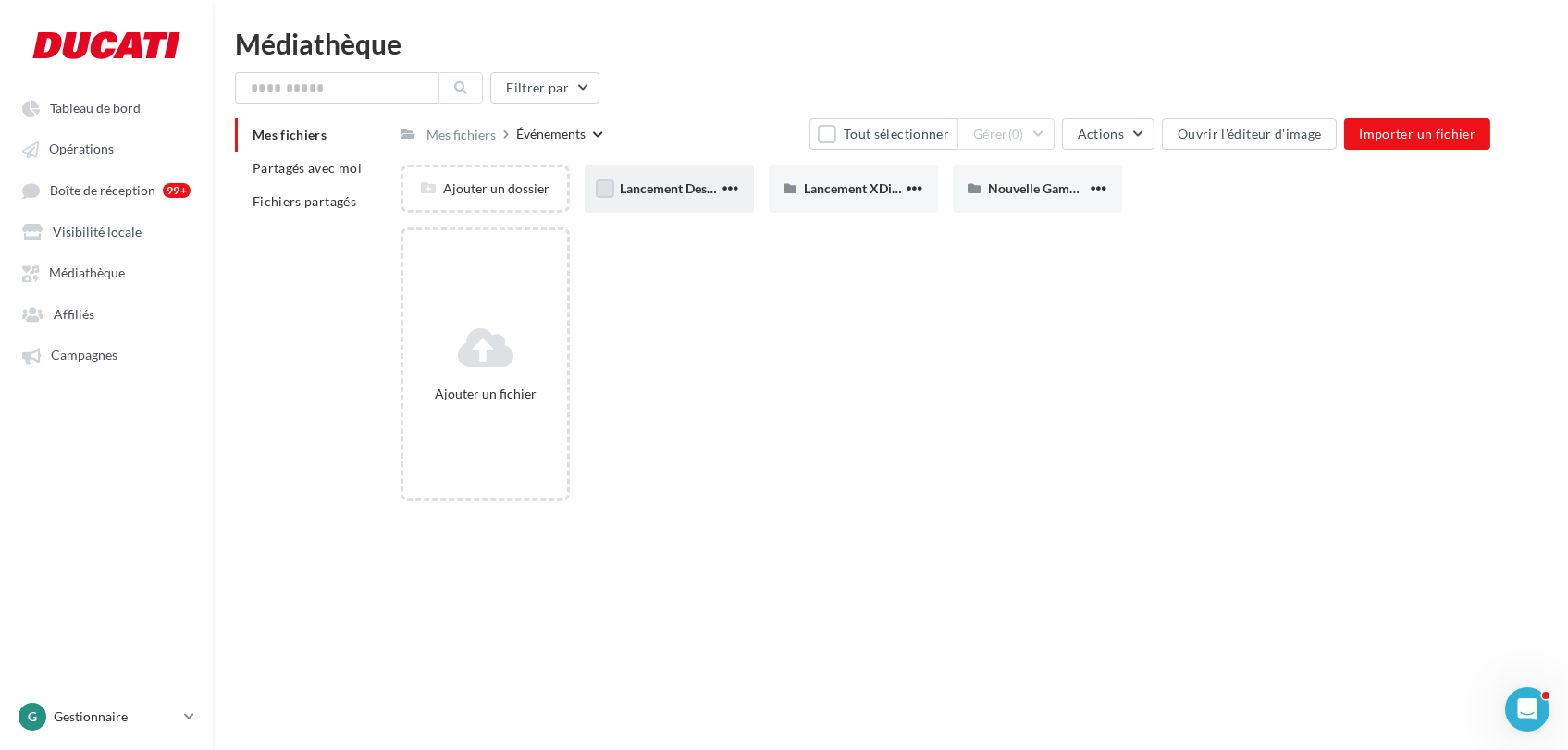 click at bounding box center [605, 189] 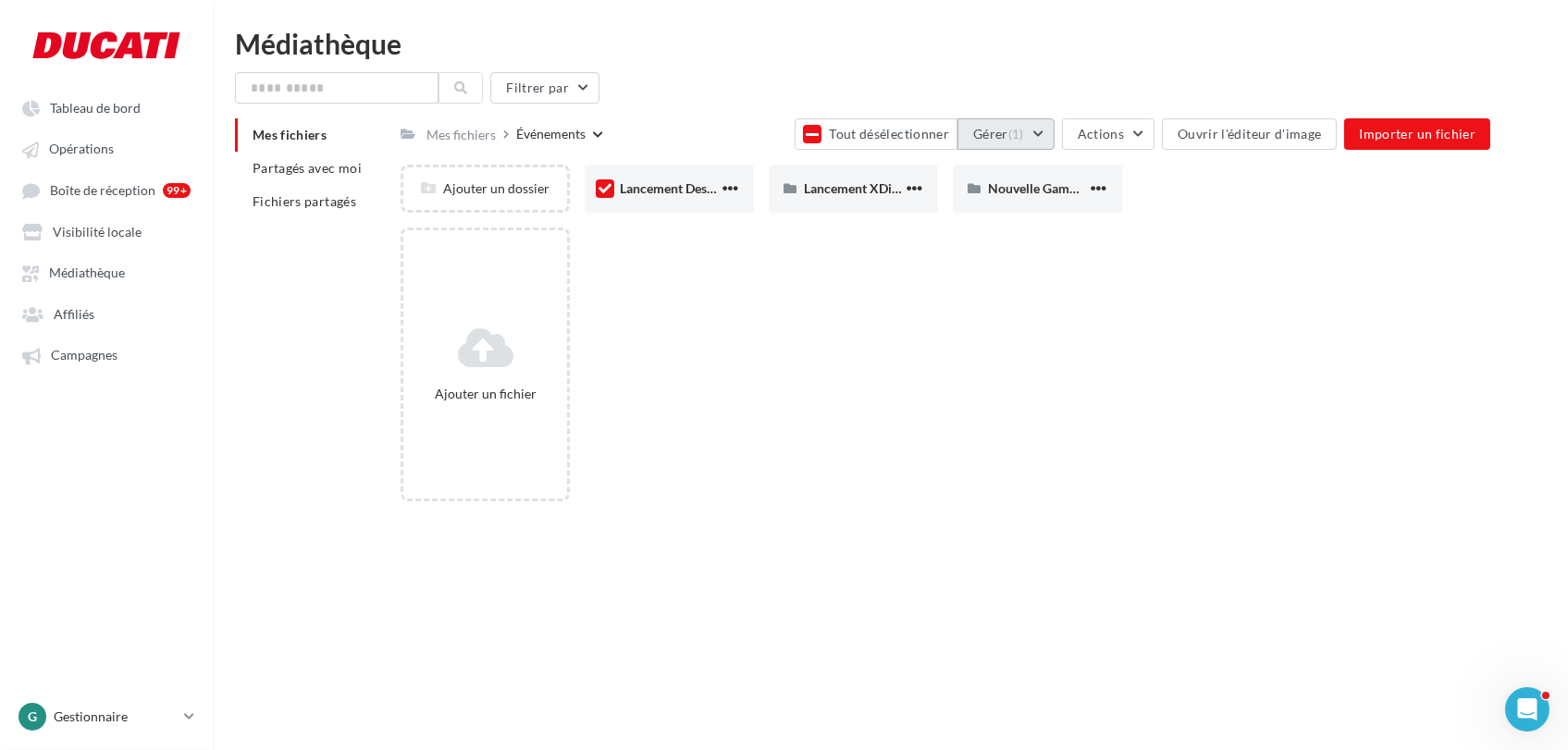 click on "Gérer   (1)" at bounding box center (1006, 134) 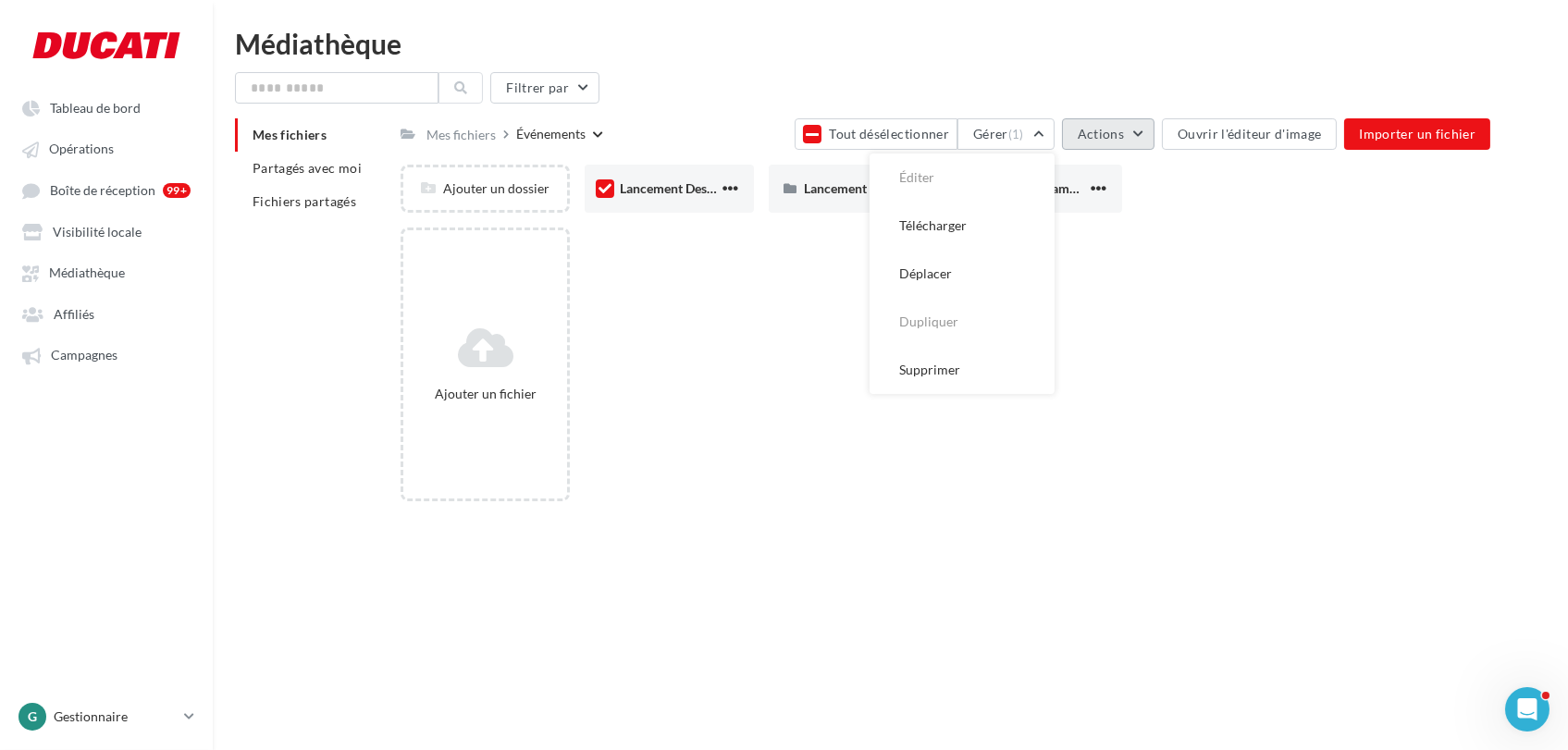 click on "Actions" at bounding box center [1101, 133] 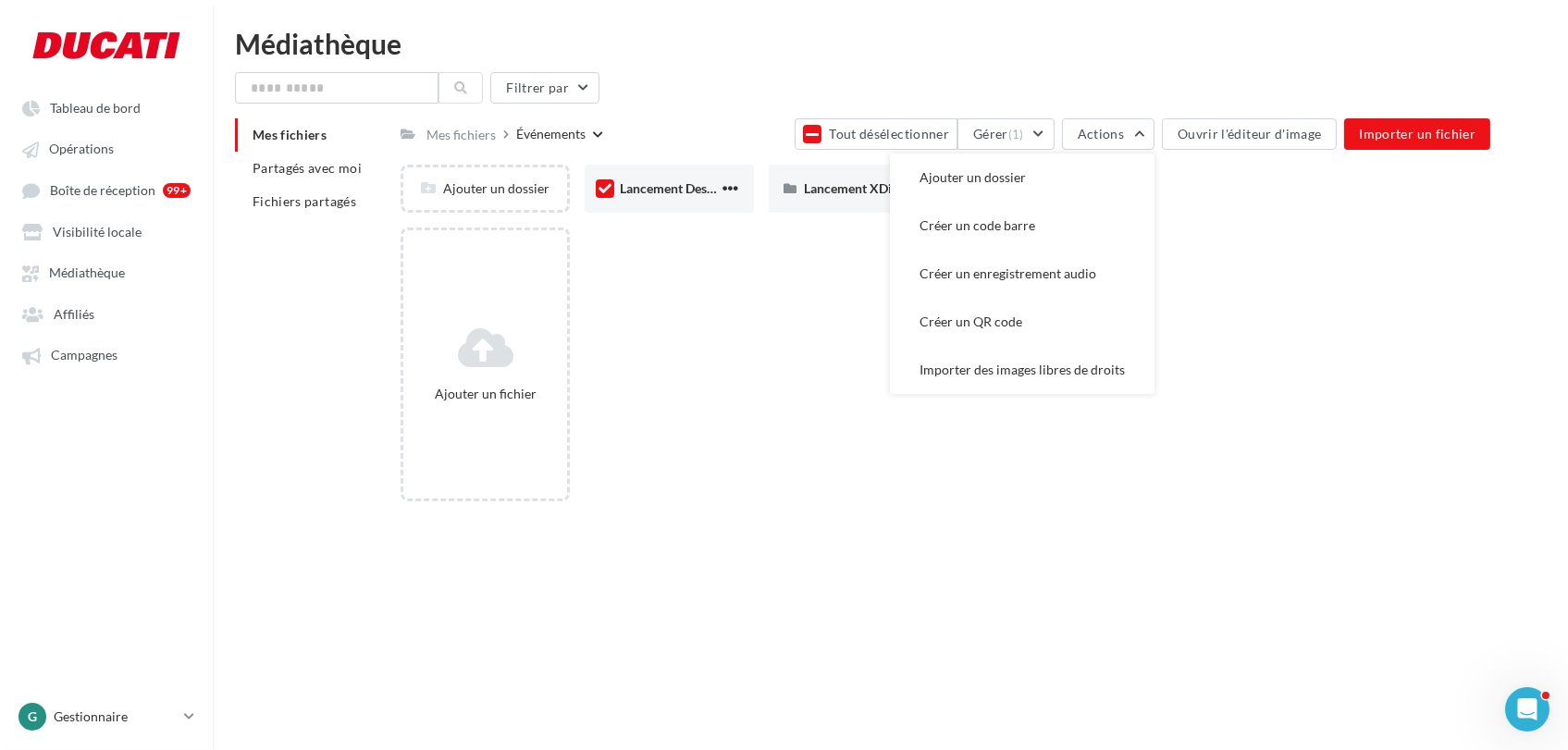 click on "Ajouter un fichier" at bounding box center (953, 372) 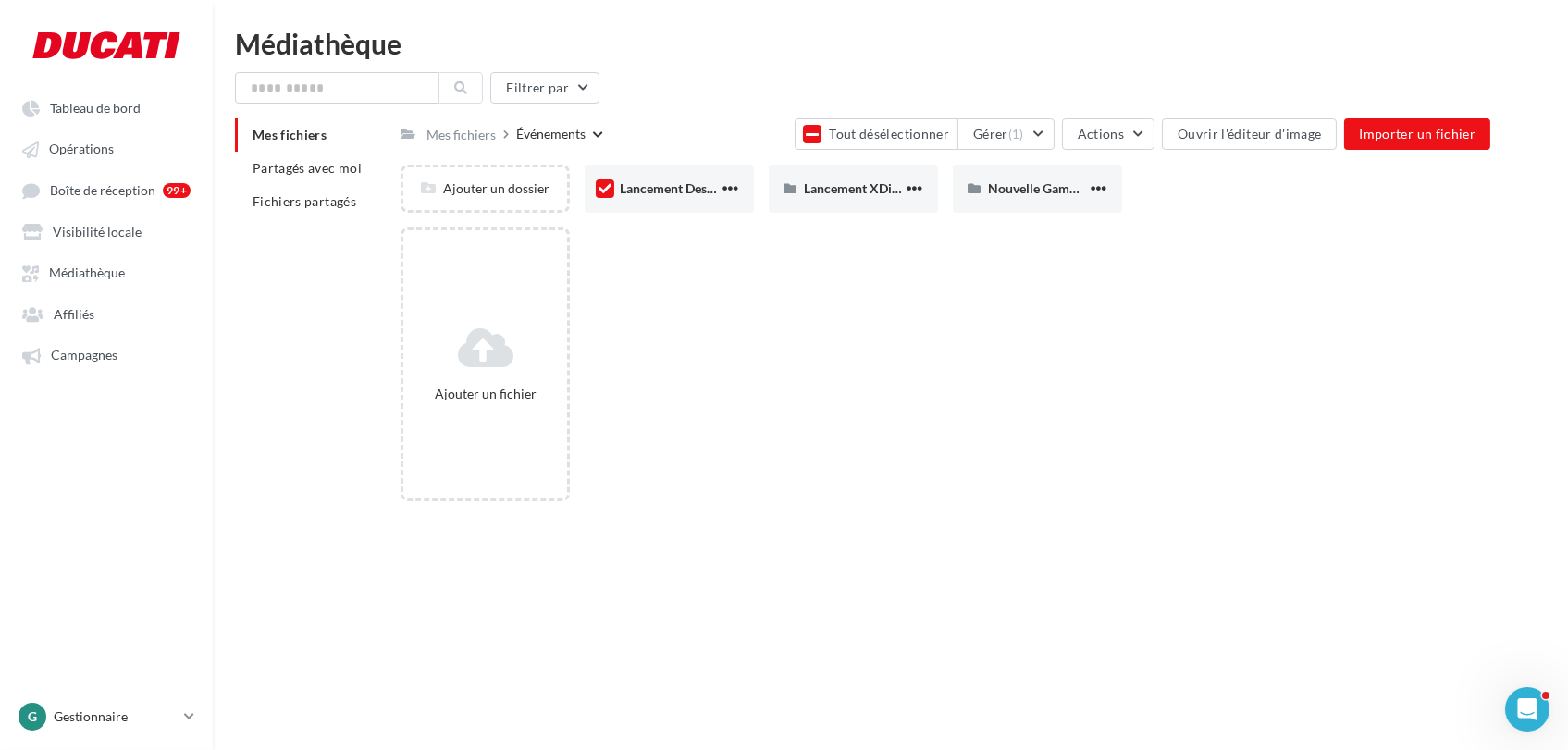 drag, startPoint x: 724, startPoint y: 314, endPoint x: 678, endPoint y: 293, distance: 50.56679 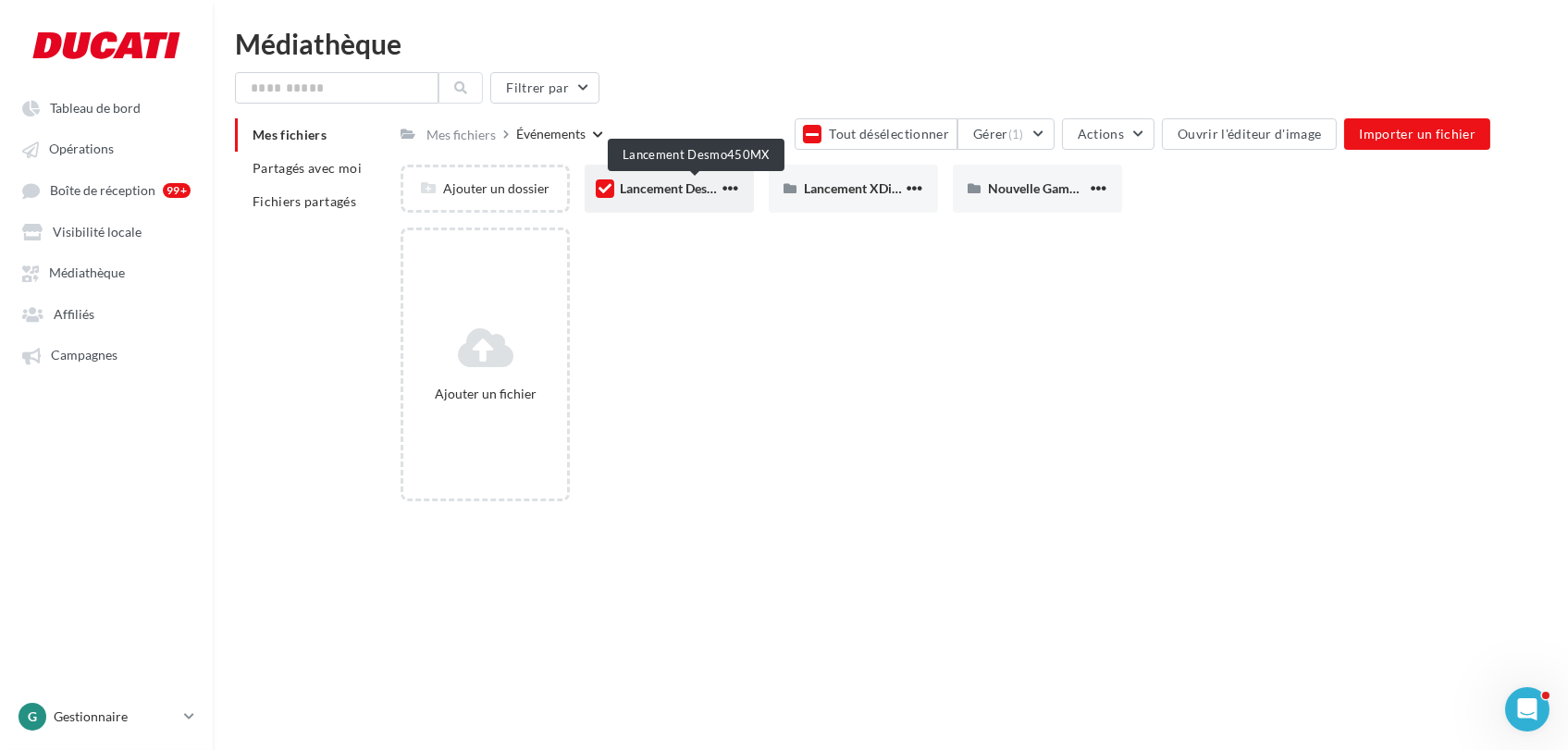 click on "Lancement Desmo450MX" at bounding box center (694, 188) 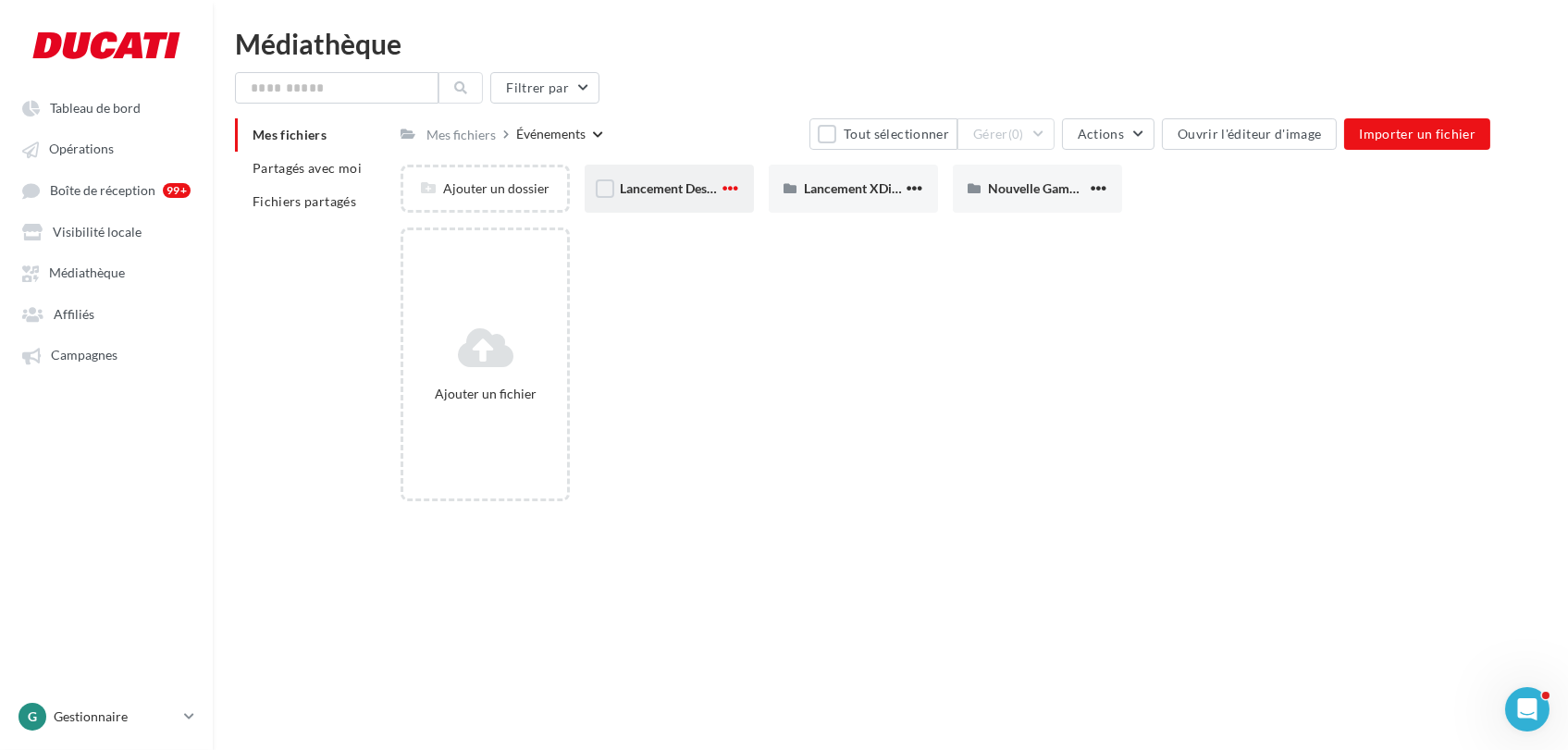 click at bounding box center [730, 188] 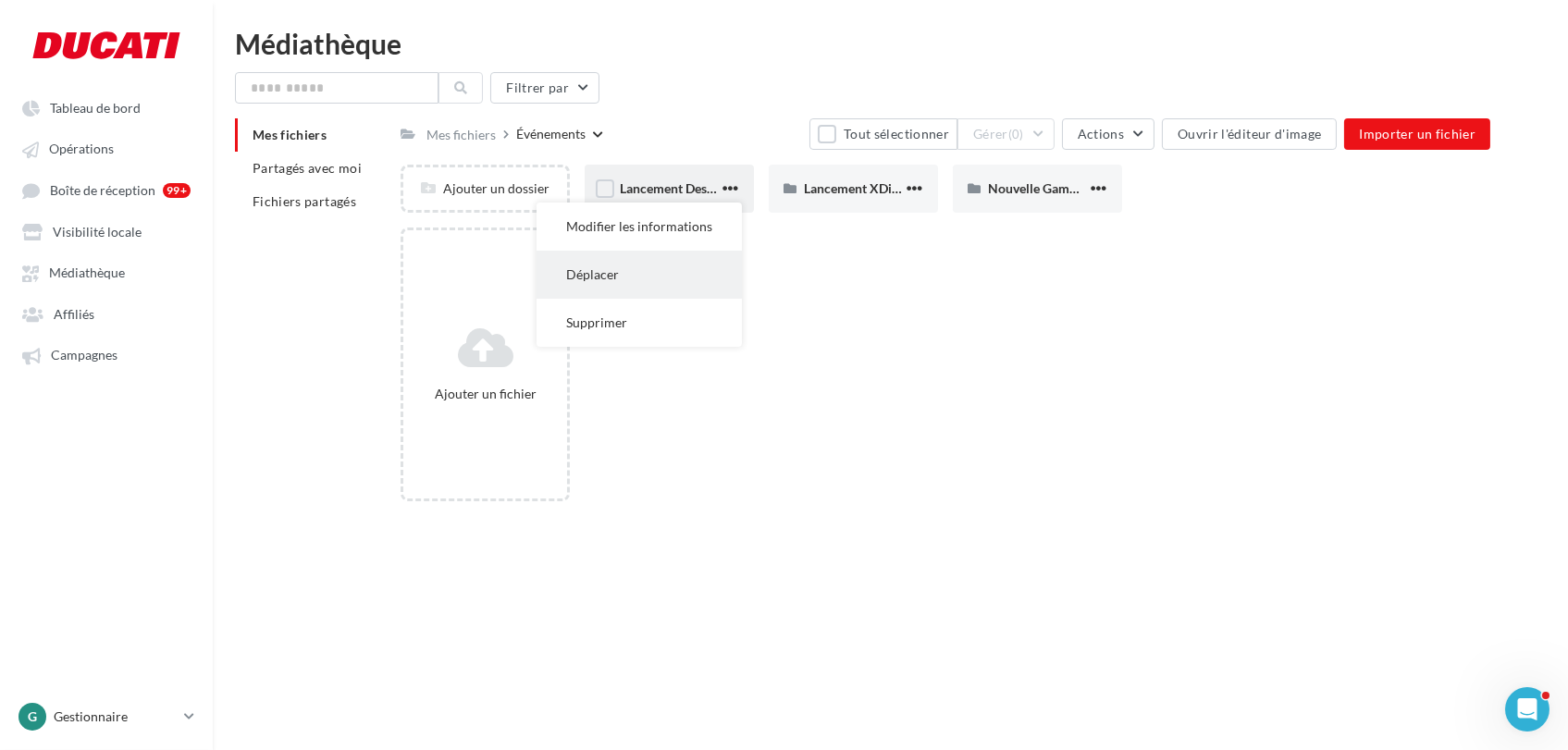 click on "Déplacer" at bounding box center (639, 275) 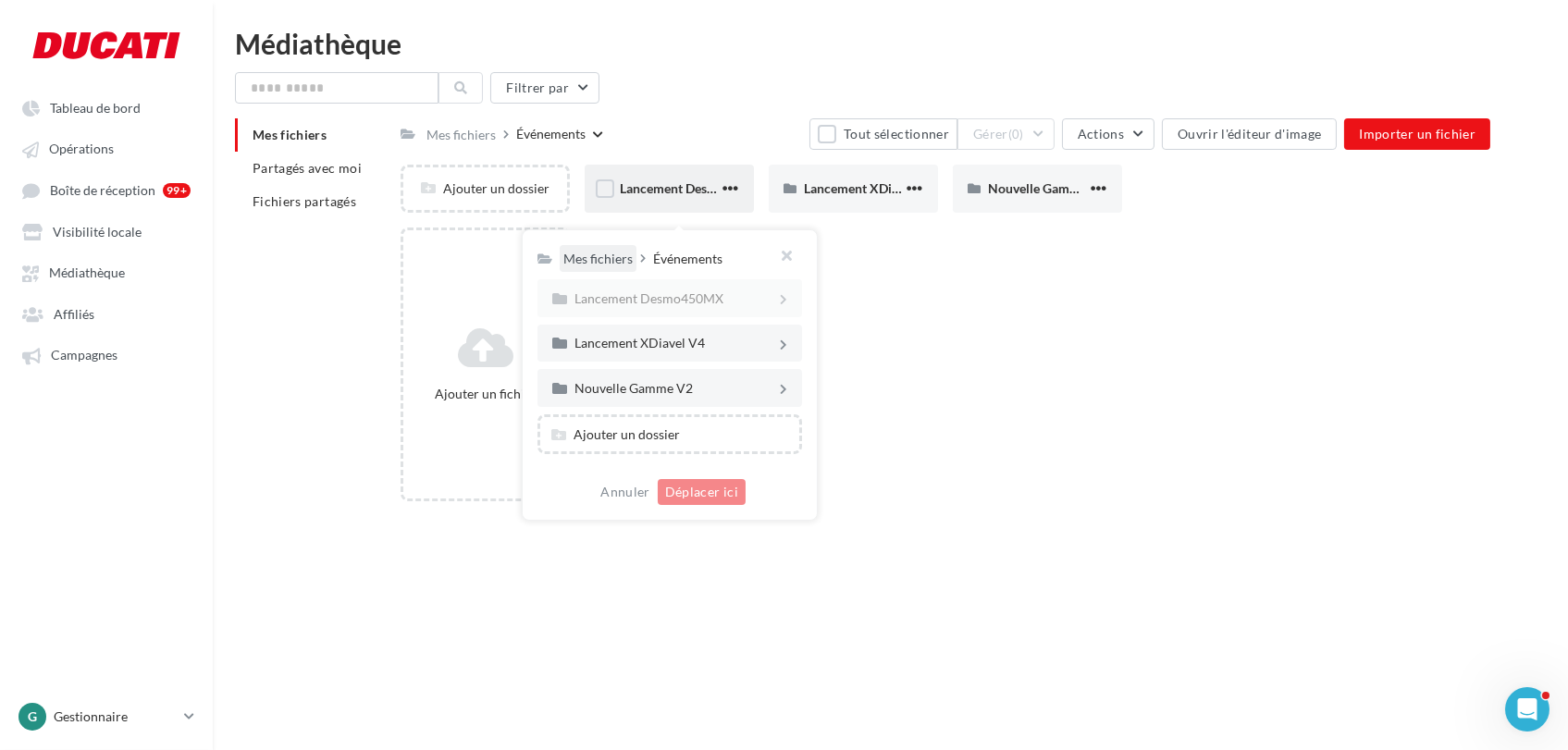 click on "Mes fichiers" at bounding box center [598, 259] 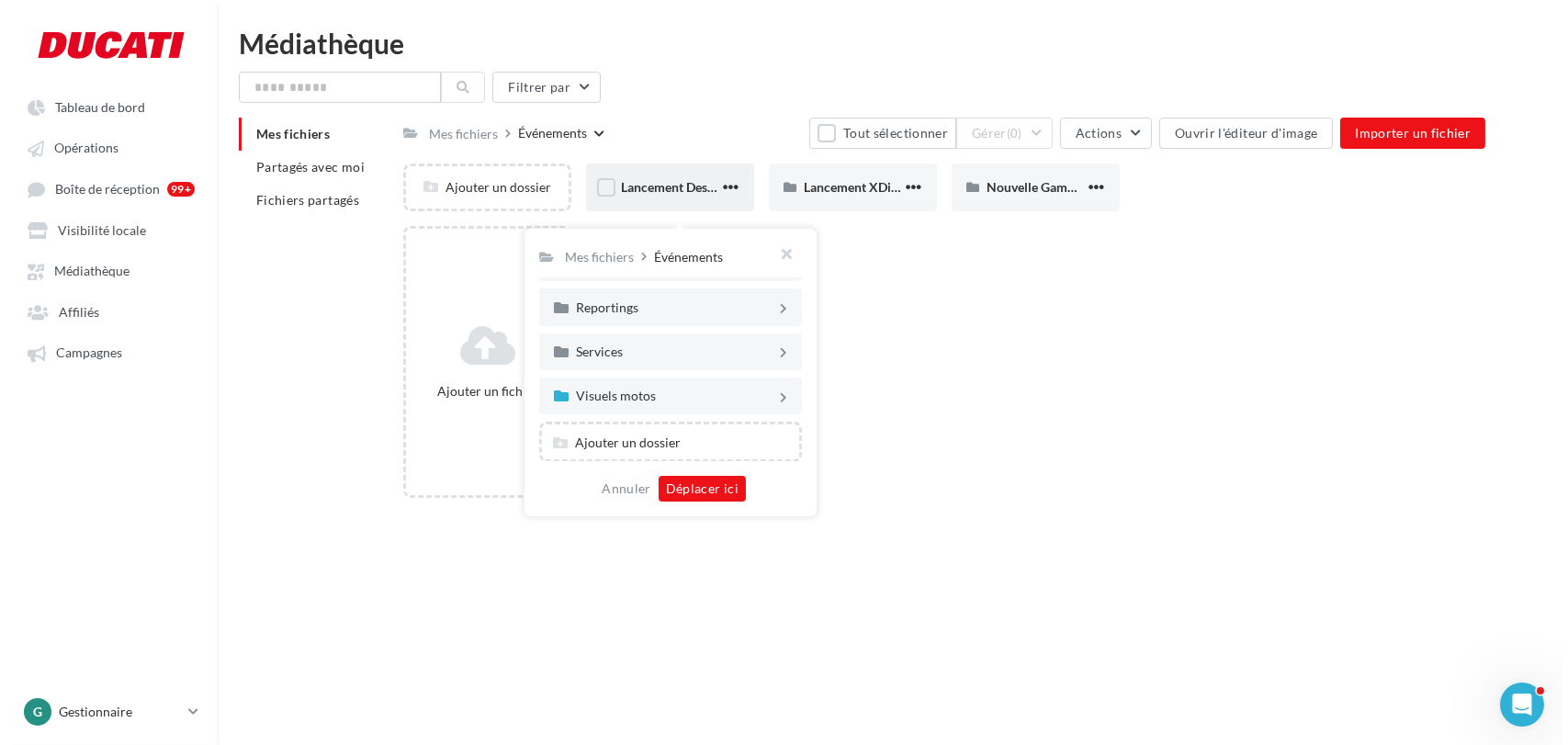 scroll, scrollTop: 0, scrollLeft: 0, axis: both 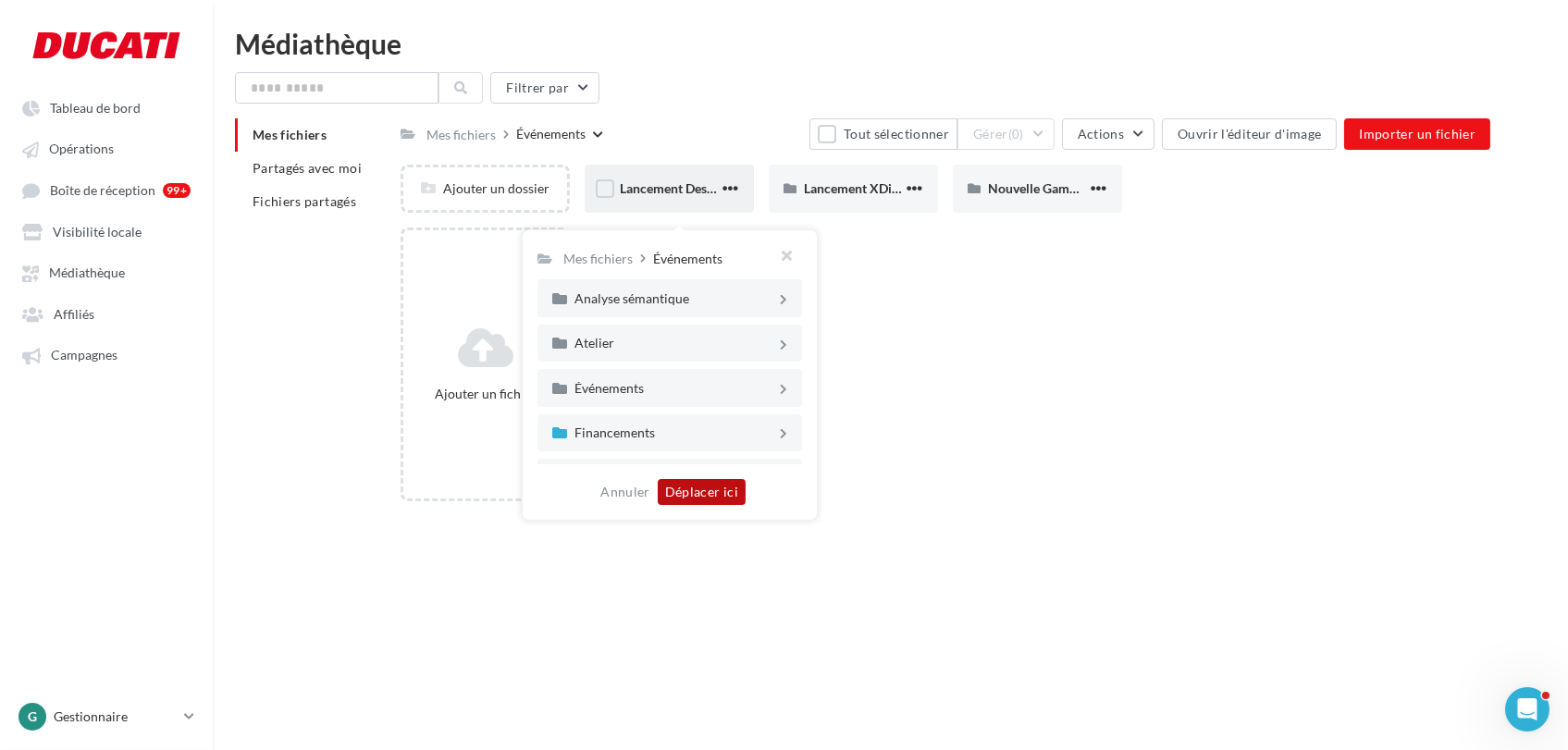 click on "Déplacer ici" at bounding box center (701, 492) 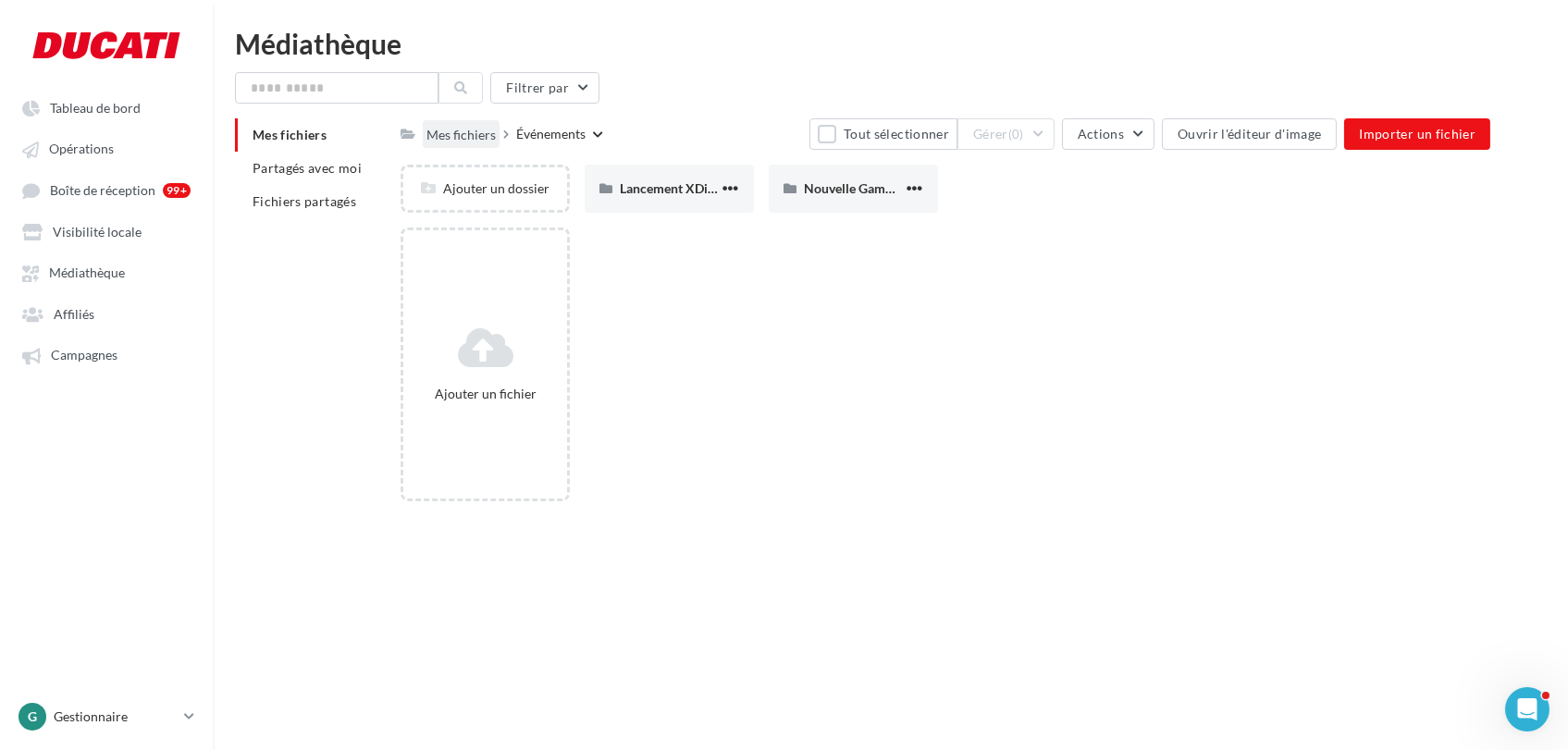 click on "Mes fichiers" at bounding box center [461, 135] 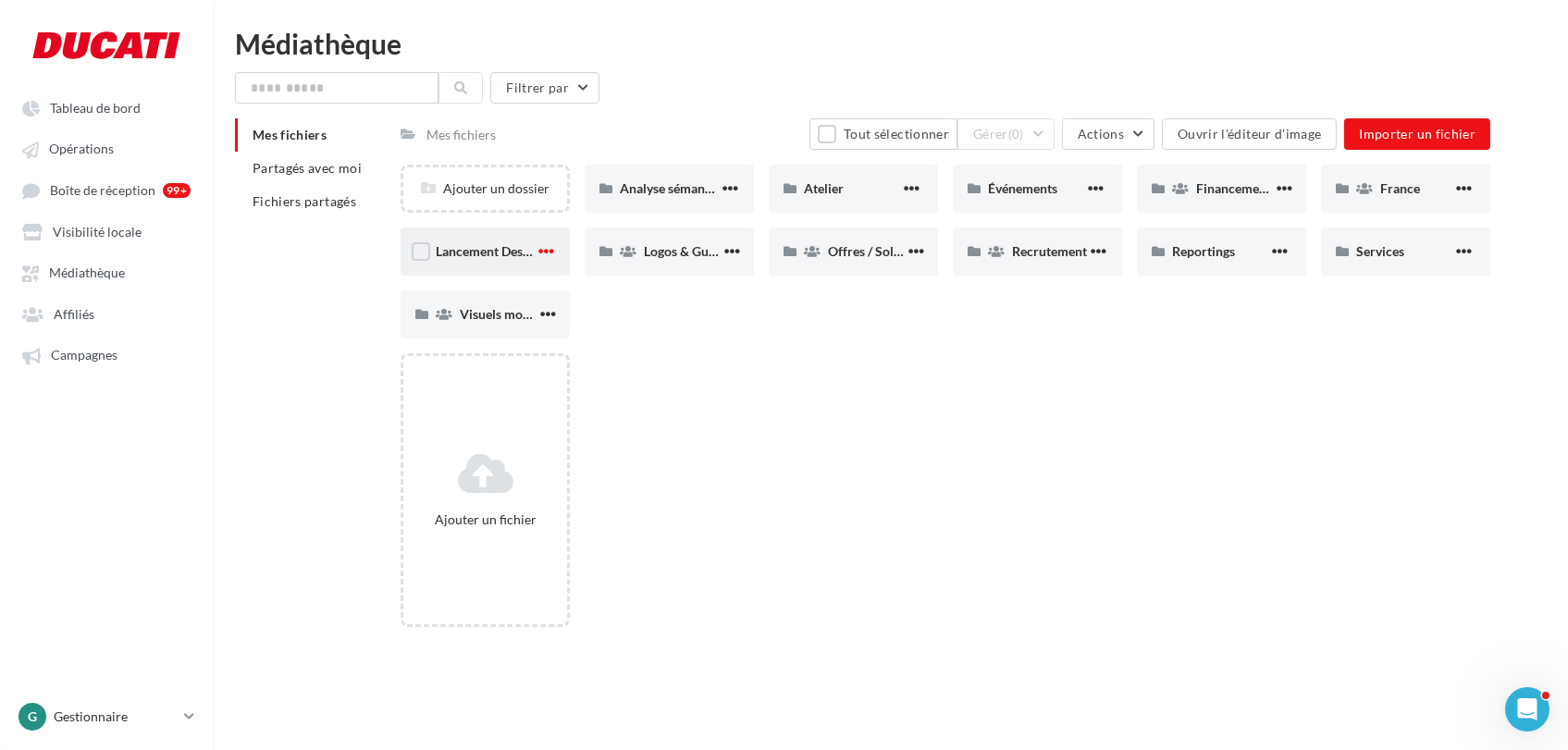 click at bounding box center [546, 251] 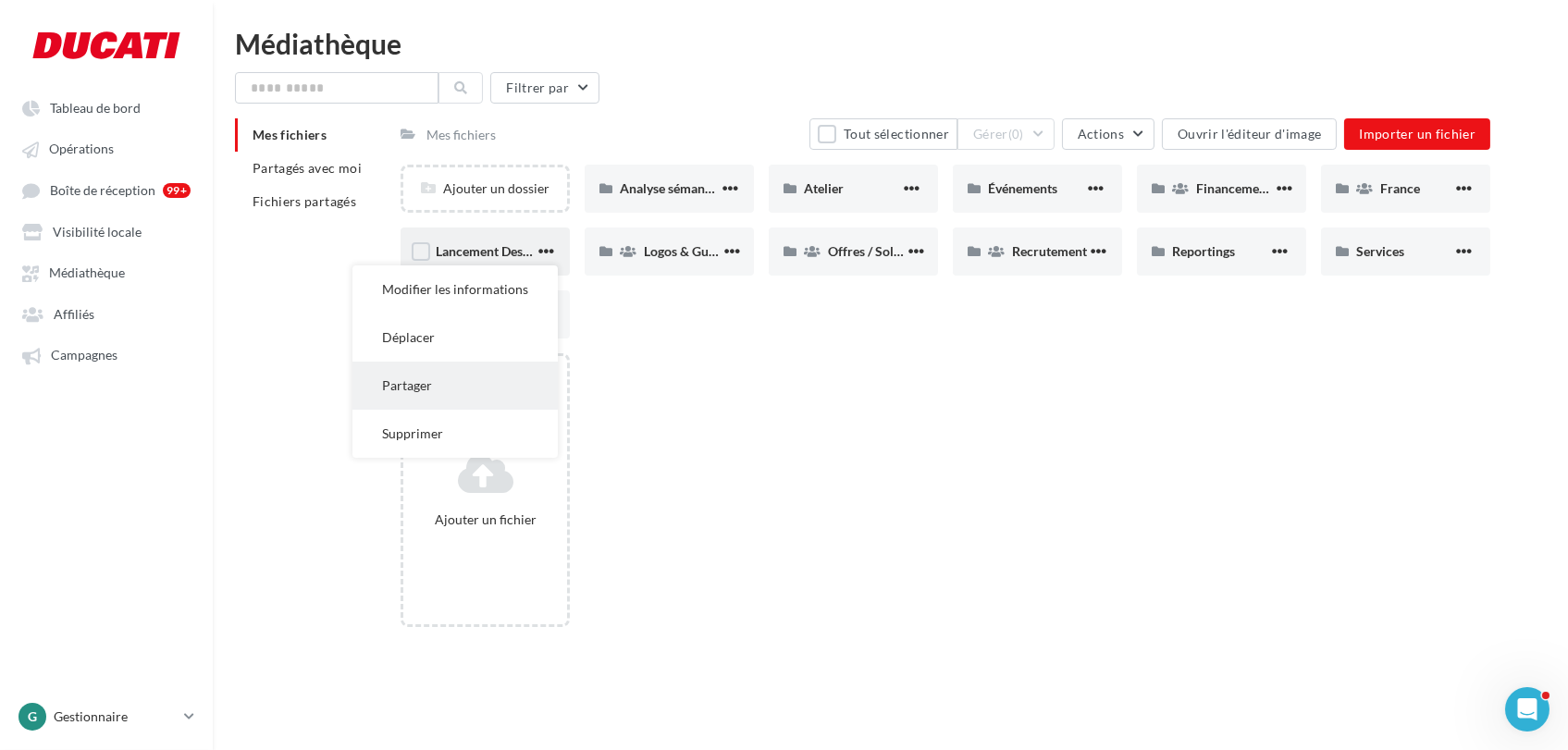 click on "Partager" at bounding box center [455, 386] 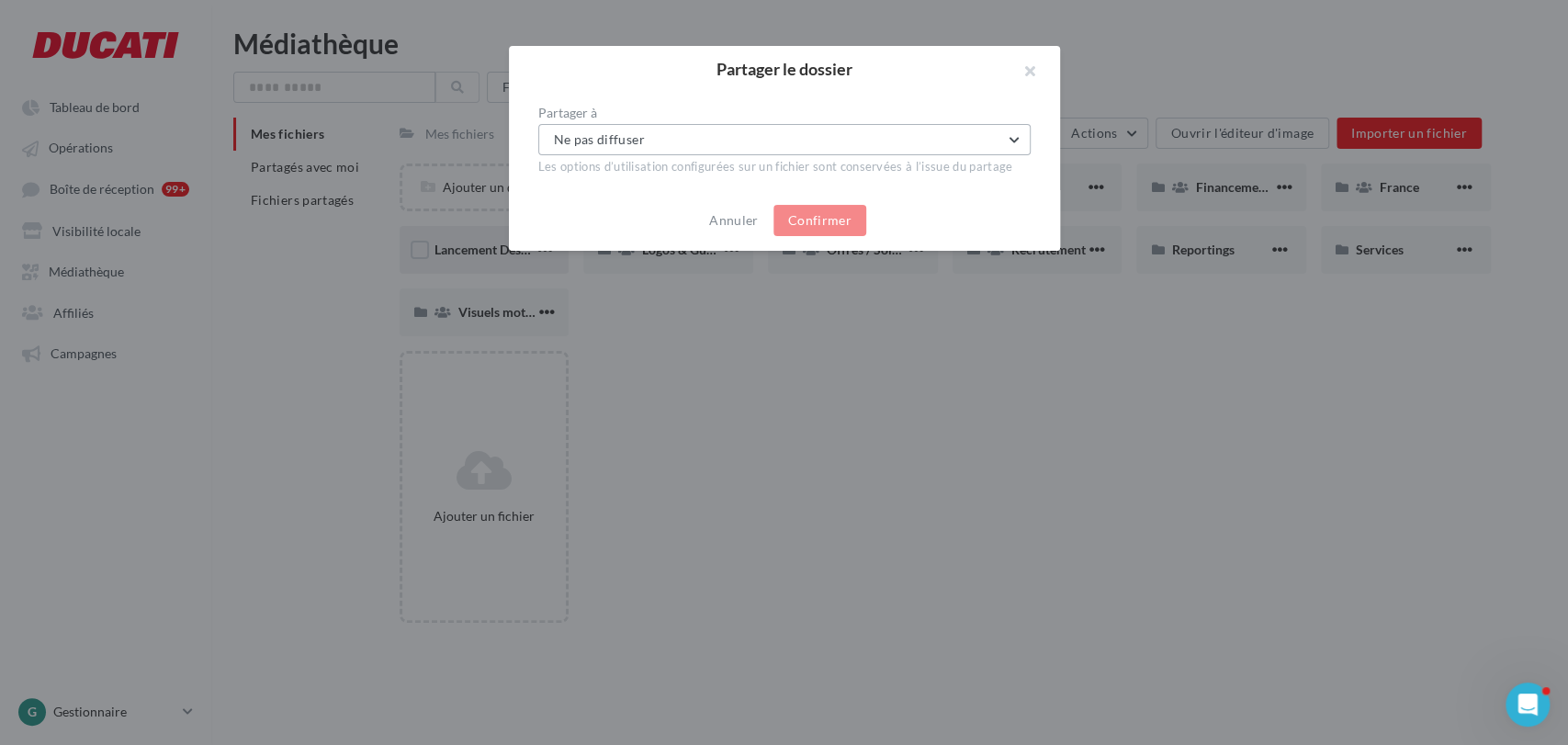 click on "Ne pas diffuser" at bounding box center (784, 140) 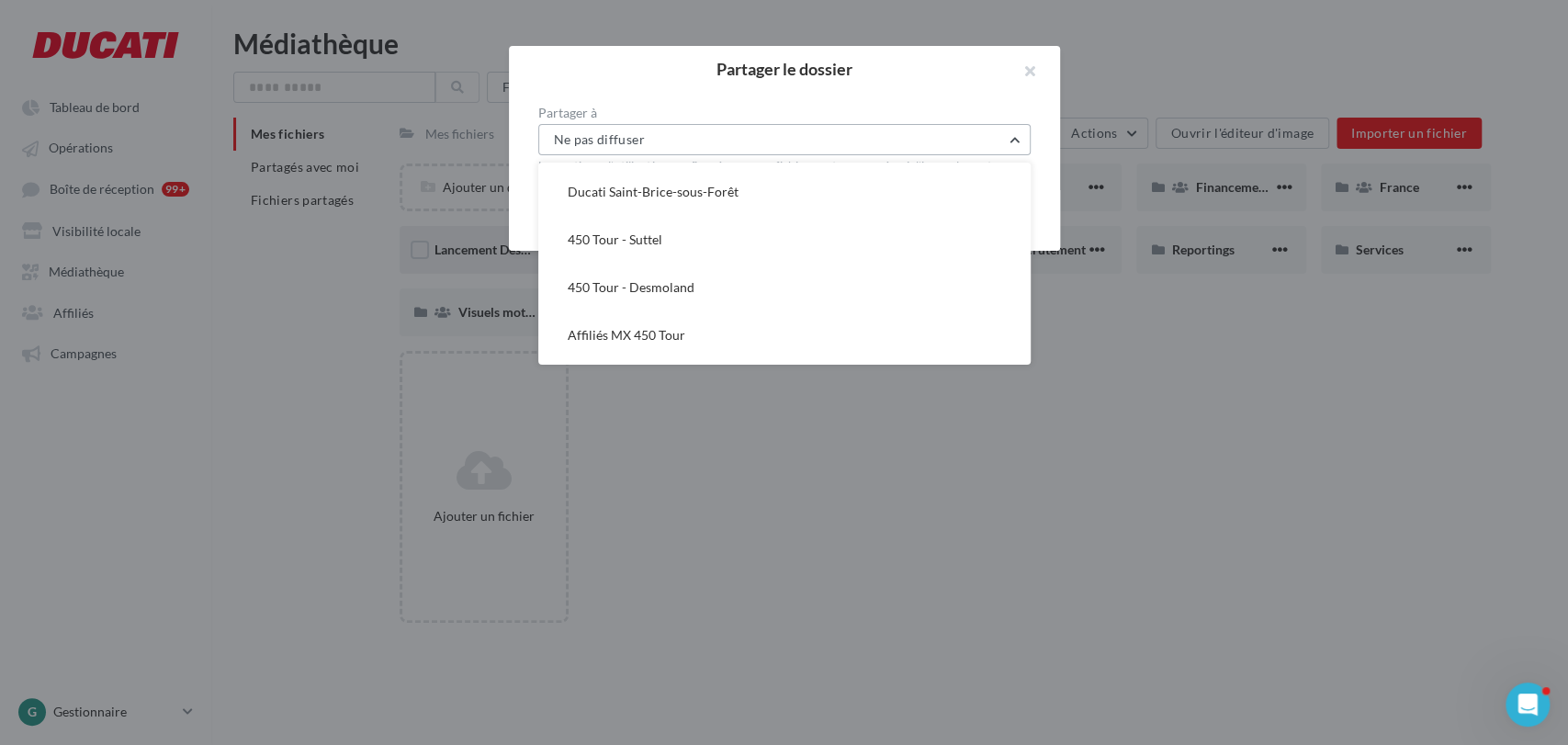 scroll, scrollTop: 657, scrollLeft: 0, axis: vertical 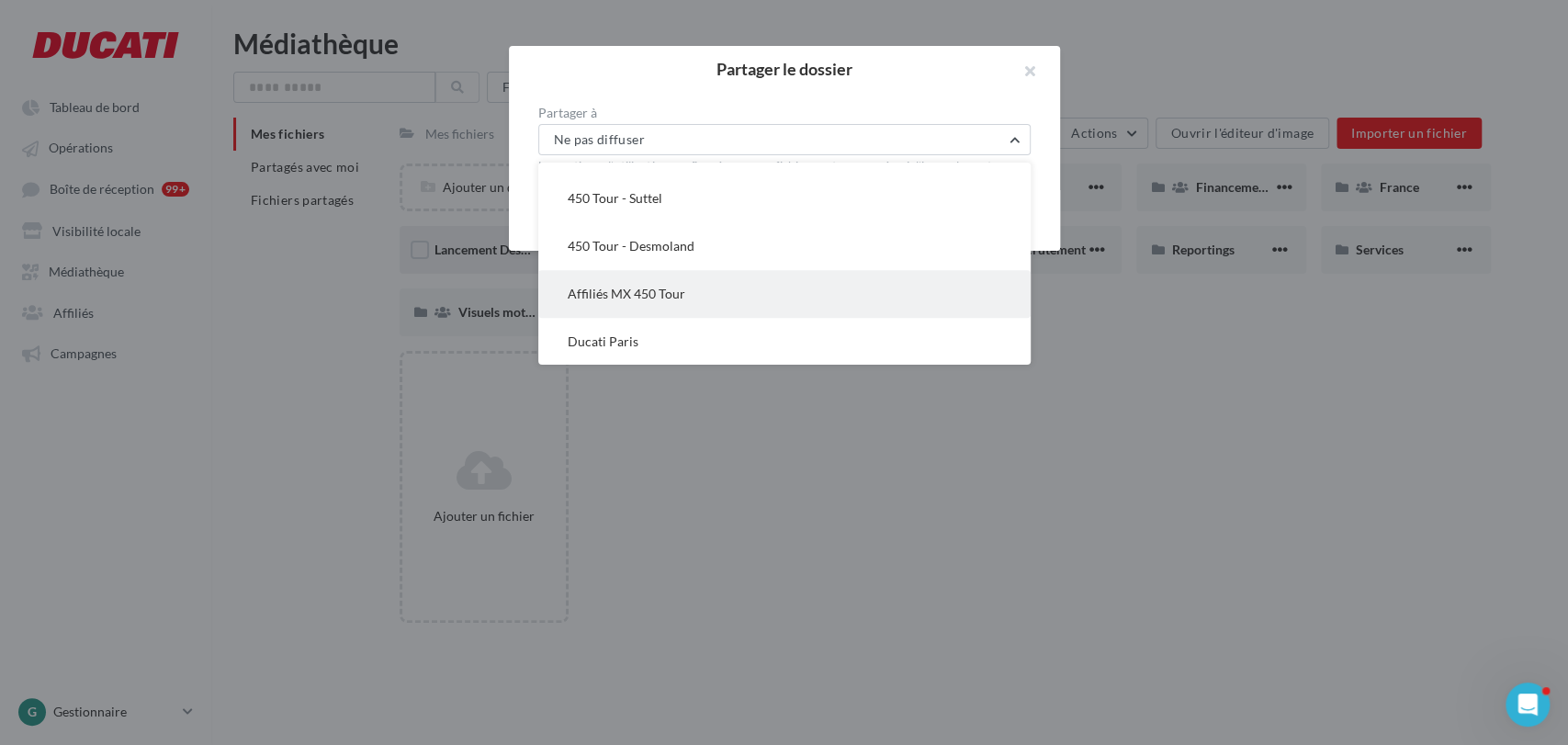 click on "Affiliés MX 450 Tour" at bounding box center [784, 294] 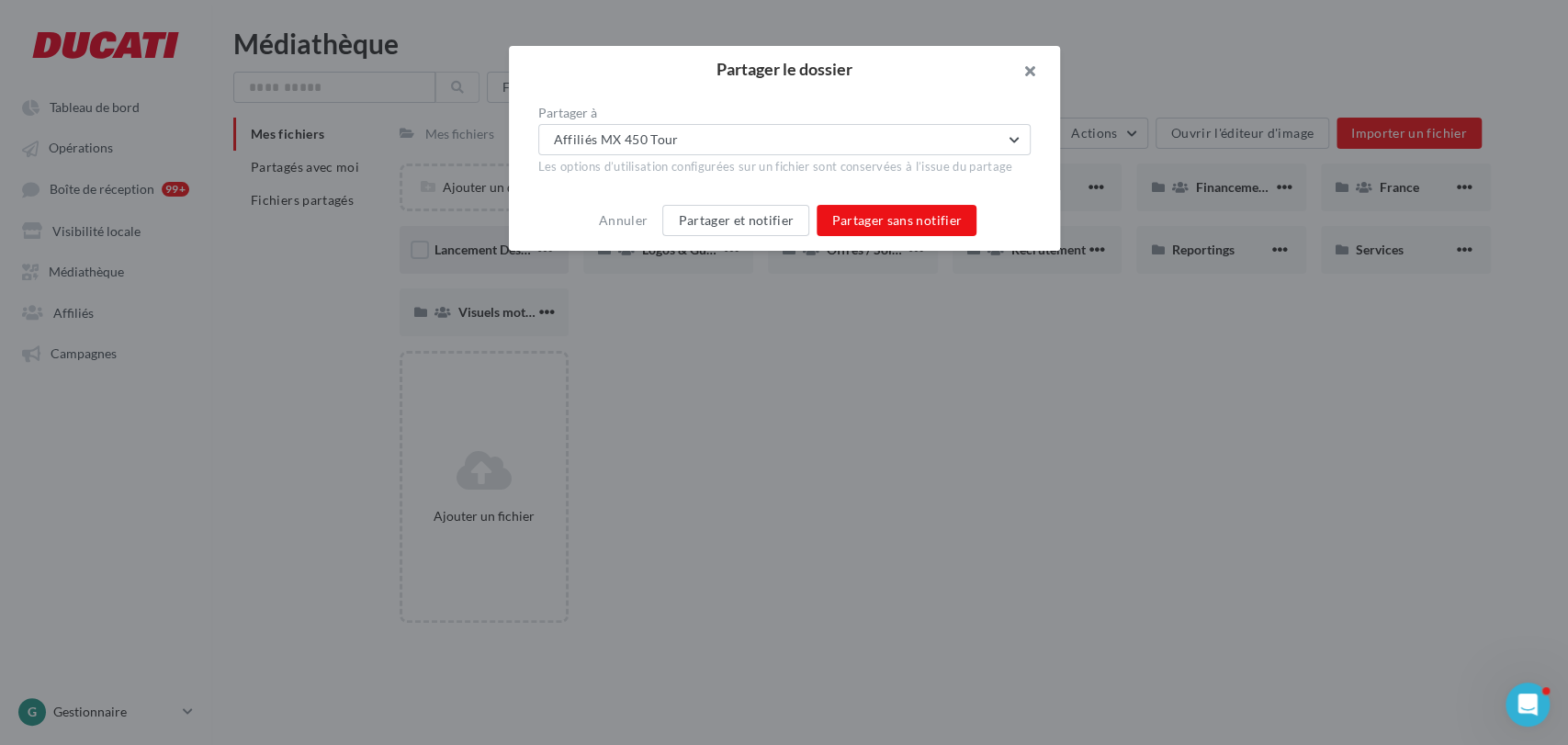 click at bounding box center (1023, 73) 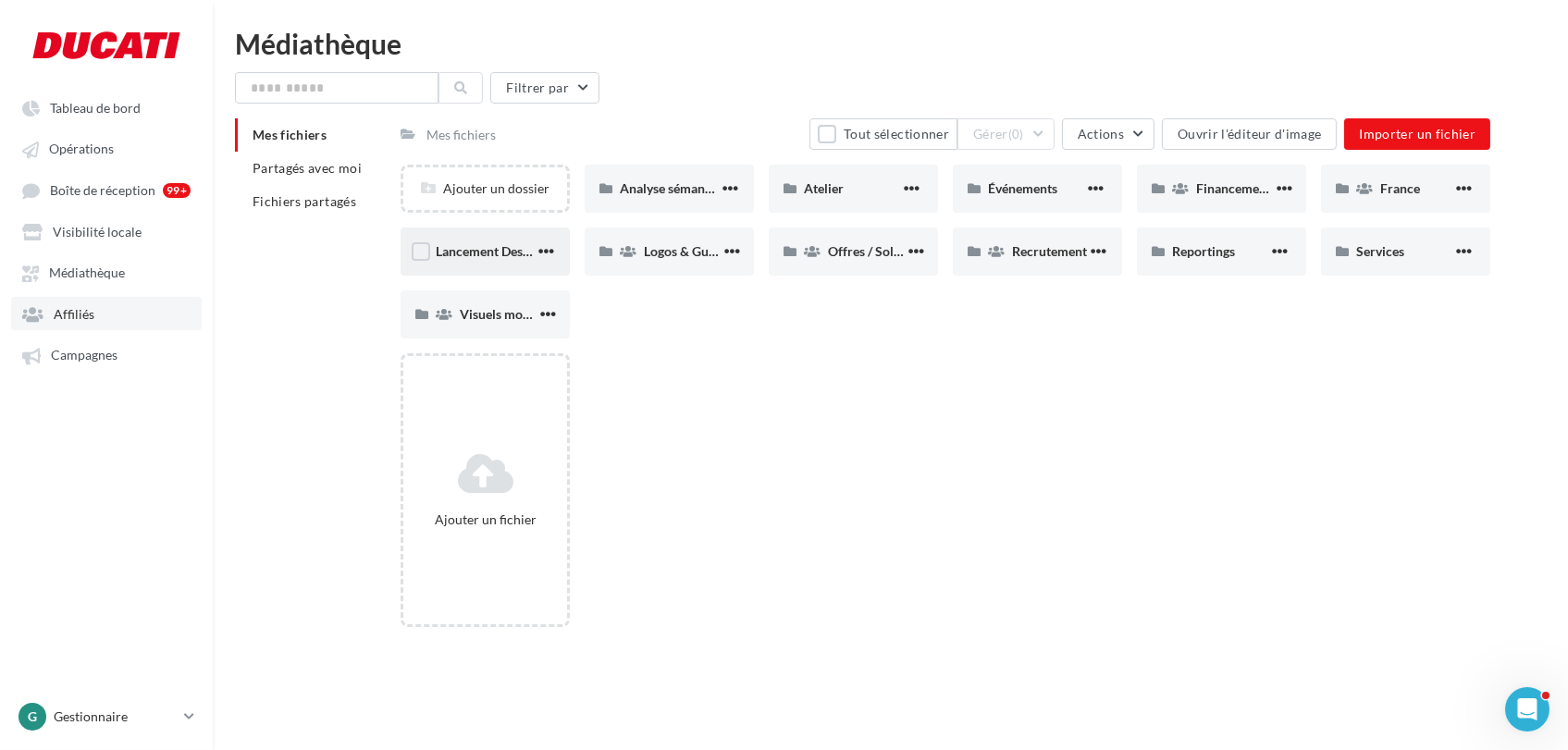click on "Affiliés" at bounding box center (106, 314) 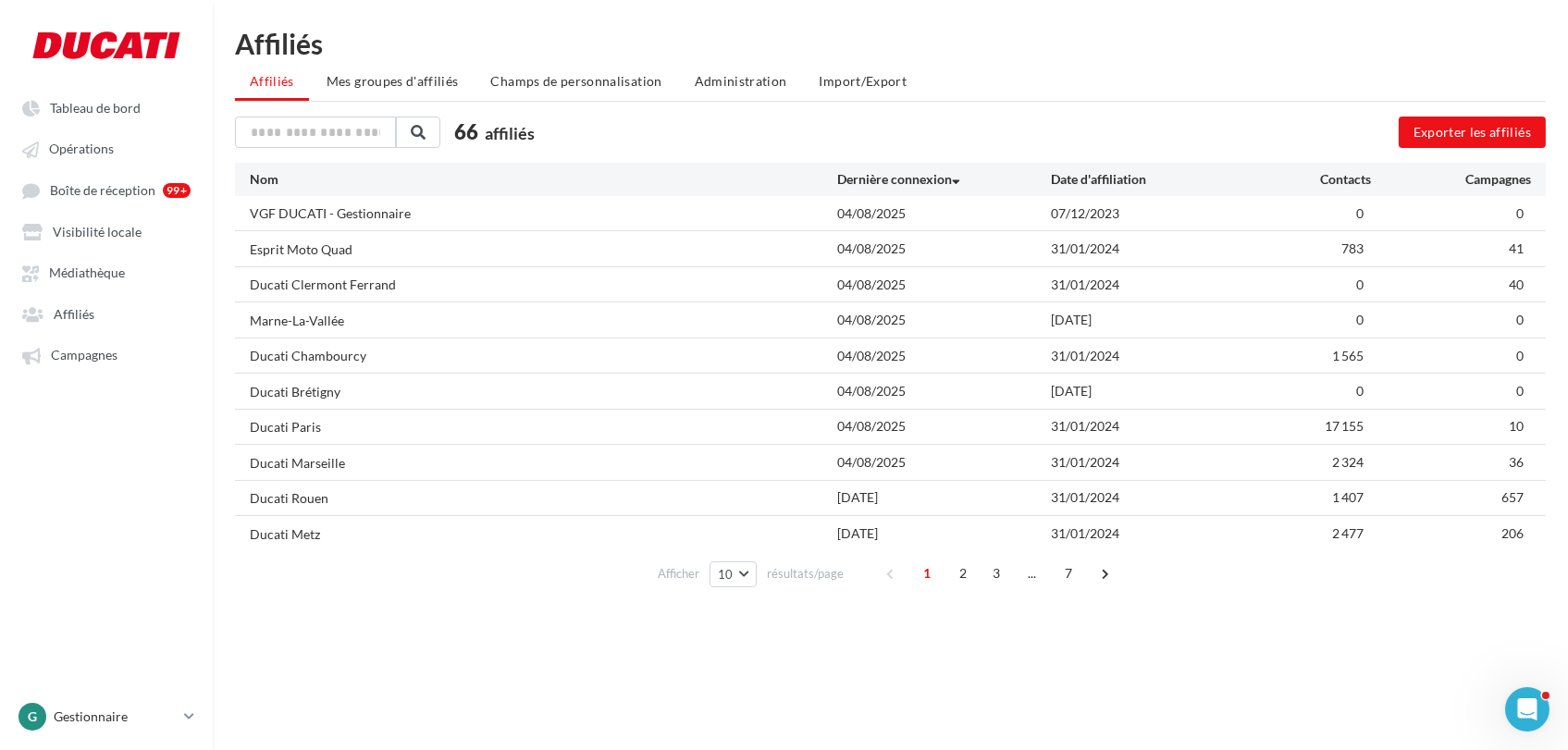 click on "Affiliés
Mes groupes d'affiliés
Champs de personnalisation
Administration
Import/Export" at bounding box center (890, 83) 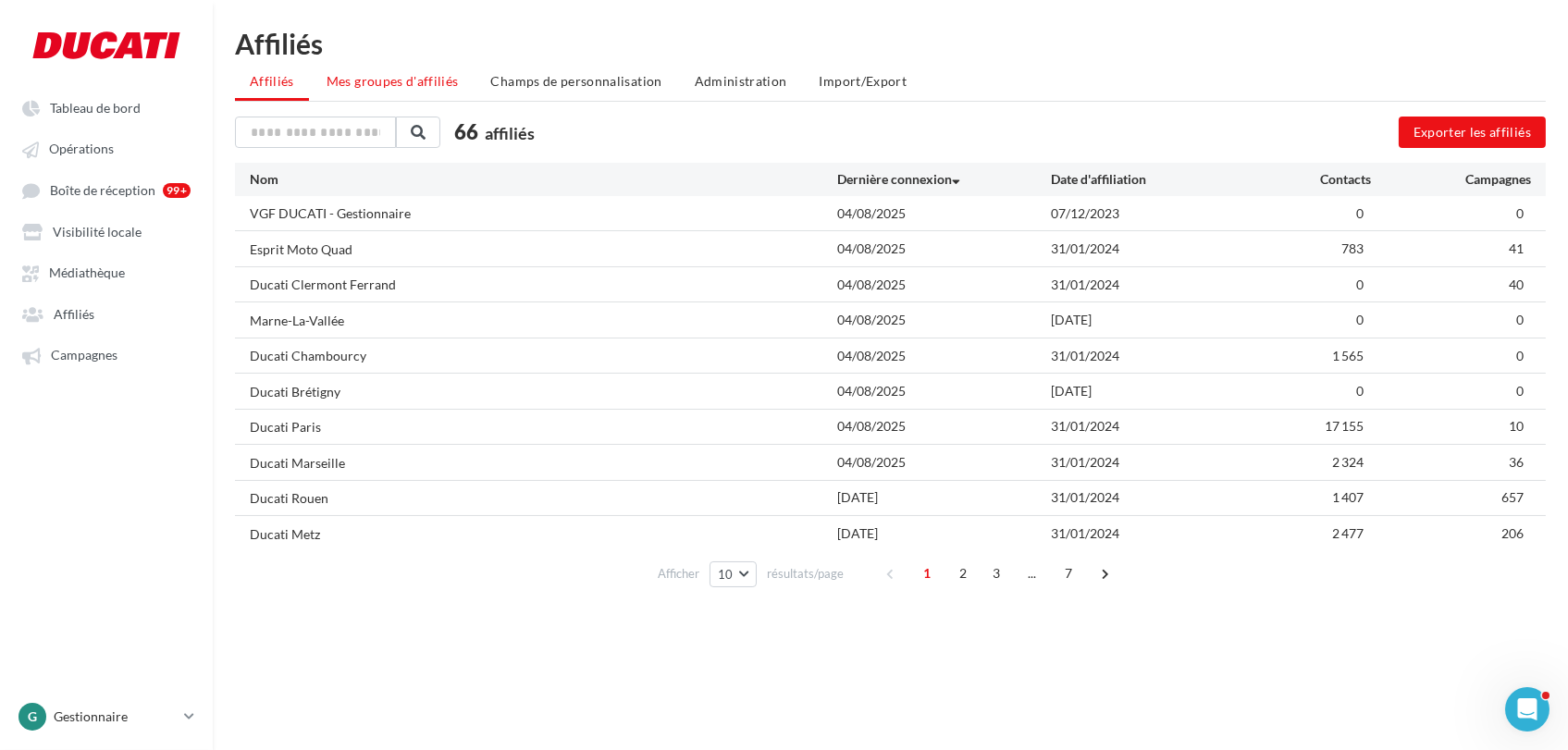 click on "Mes groupes d'affiliés" at bounding box center (392, 80) 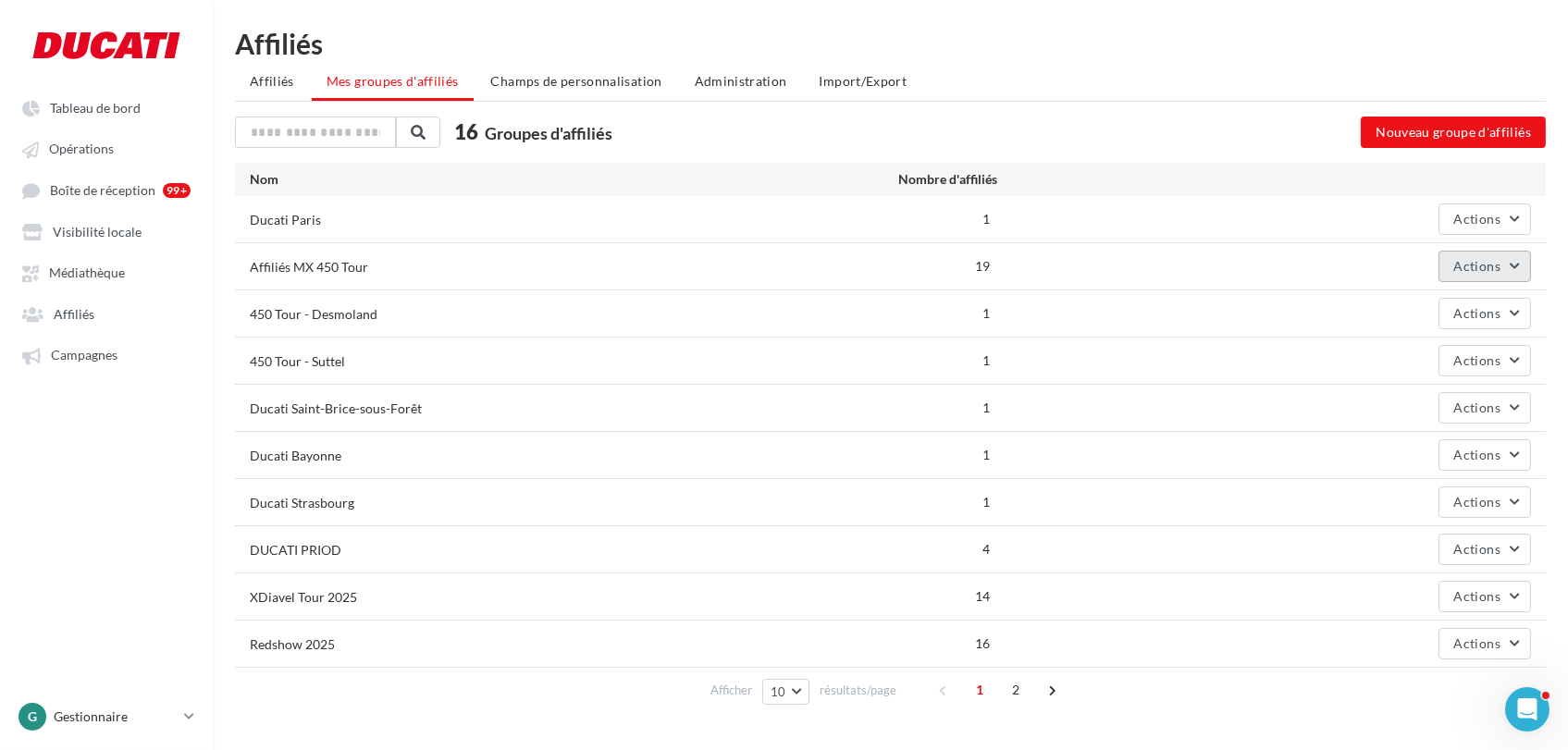 click on "Actions" at bounding box center [1485, 266] 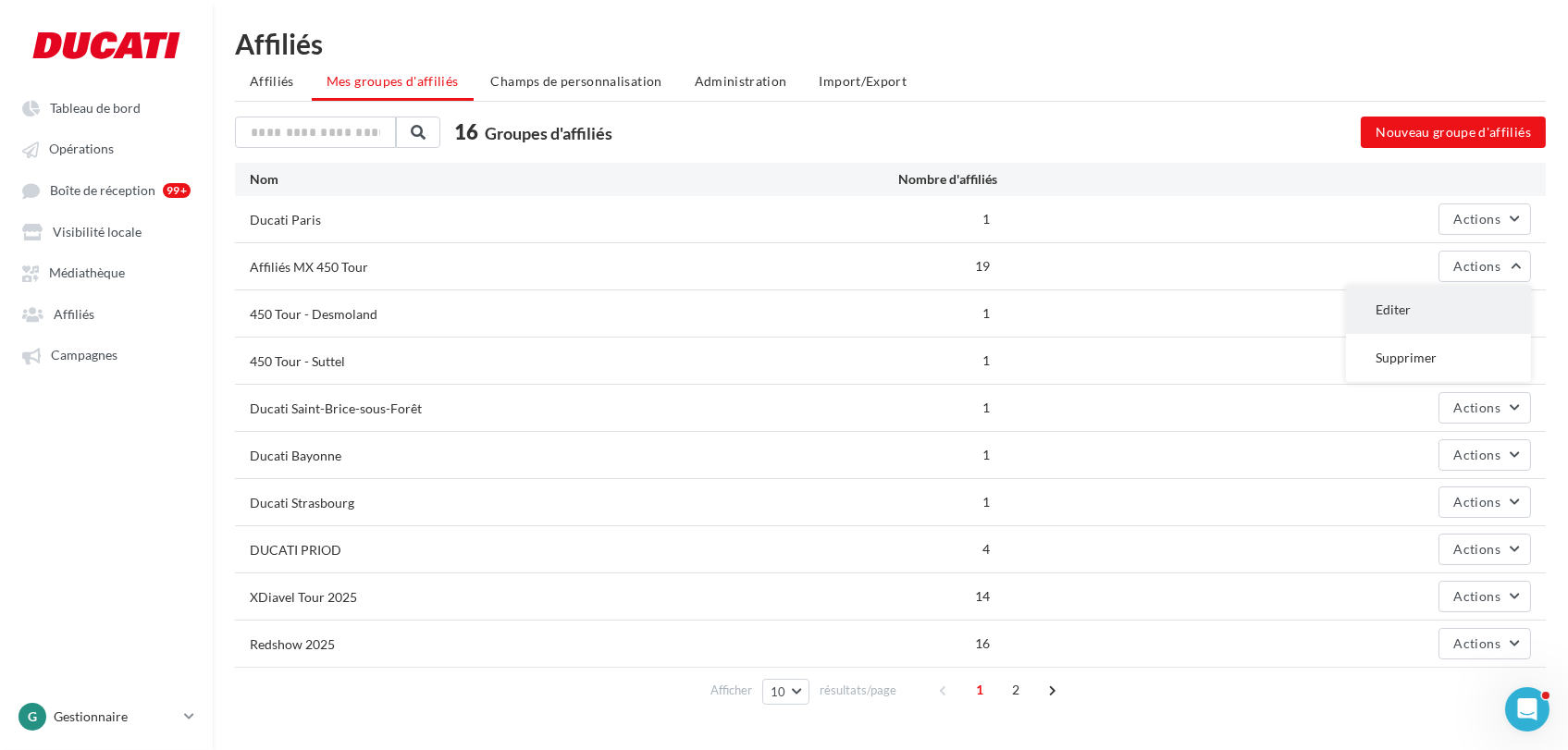 click on "Editer" at bounding box center [1438, 310] 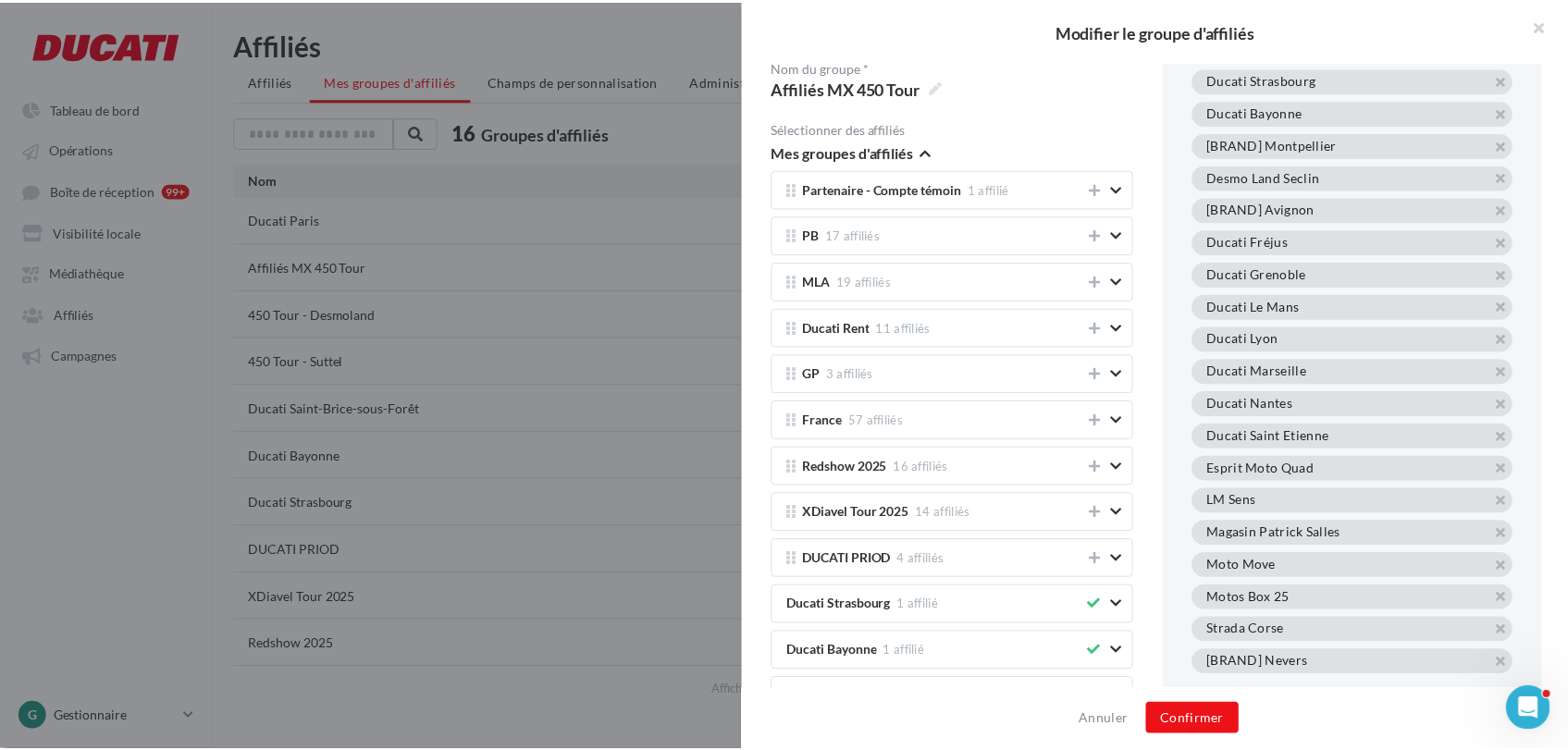 scroll, scrollTop: 0, scrollLeft: 0, axis: both 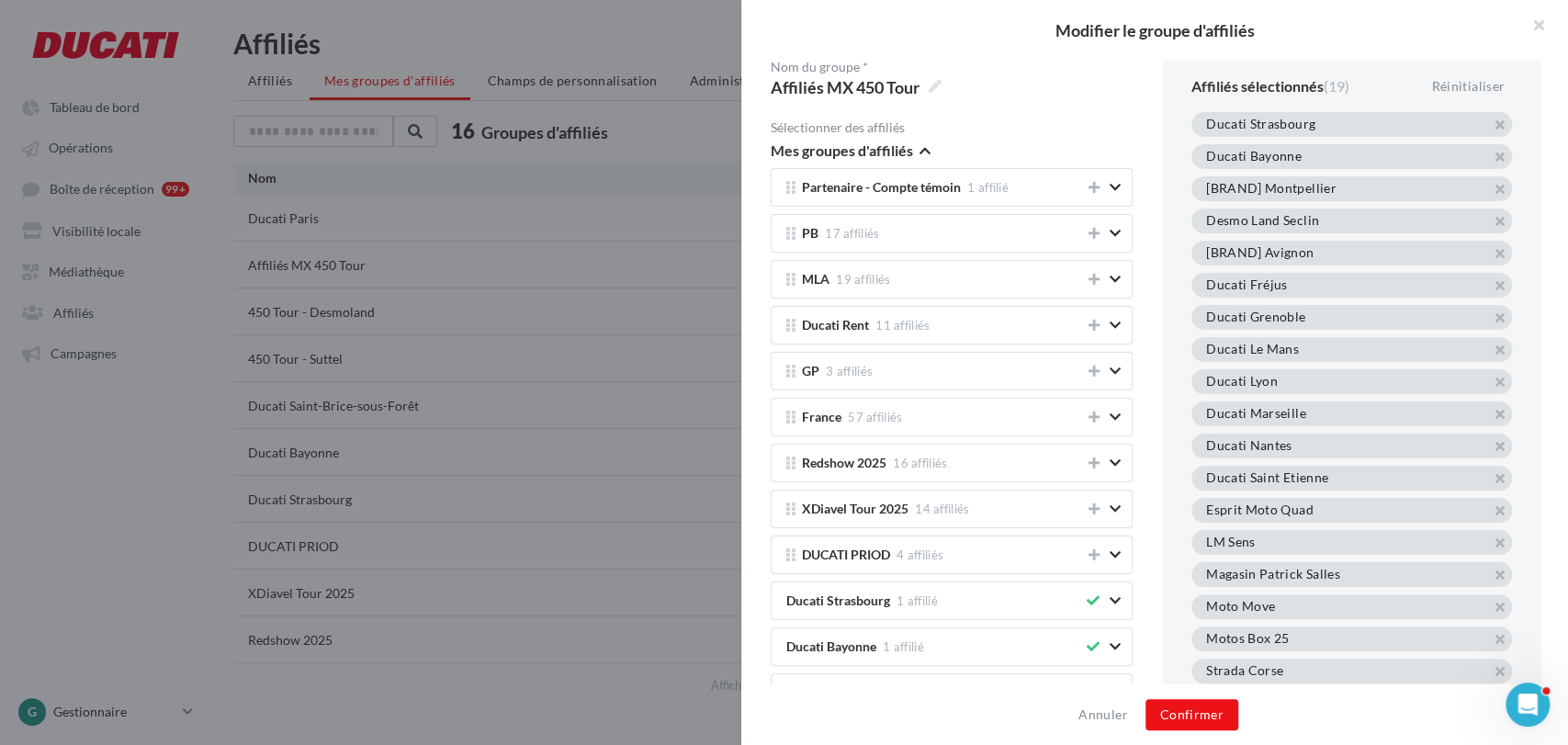 click on "Nom du groupe *" at bounding box center (952, 67) 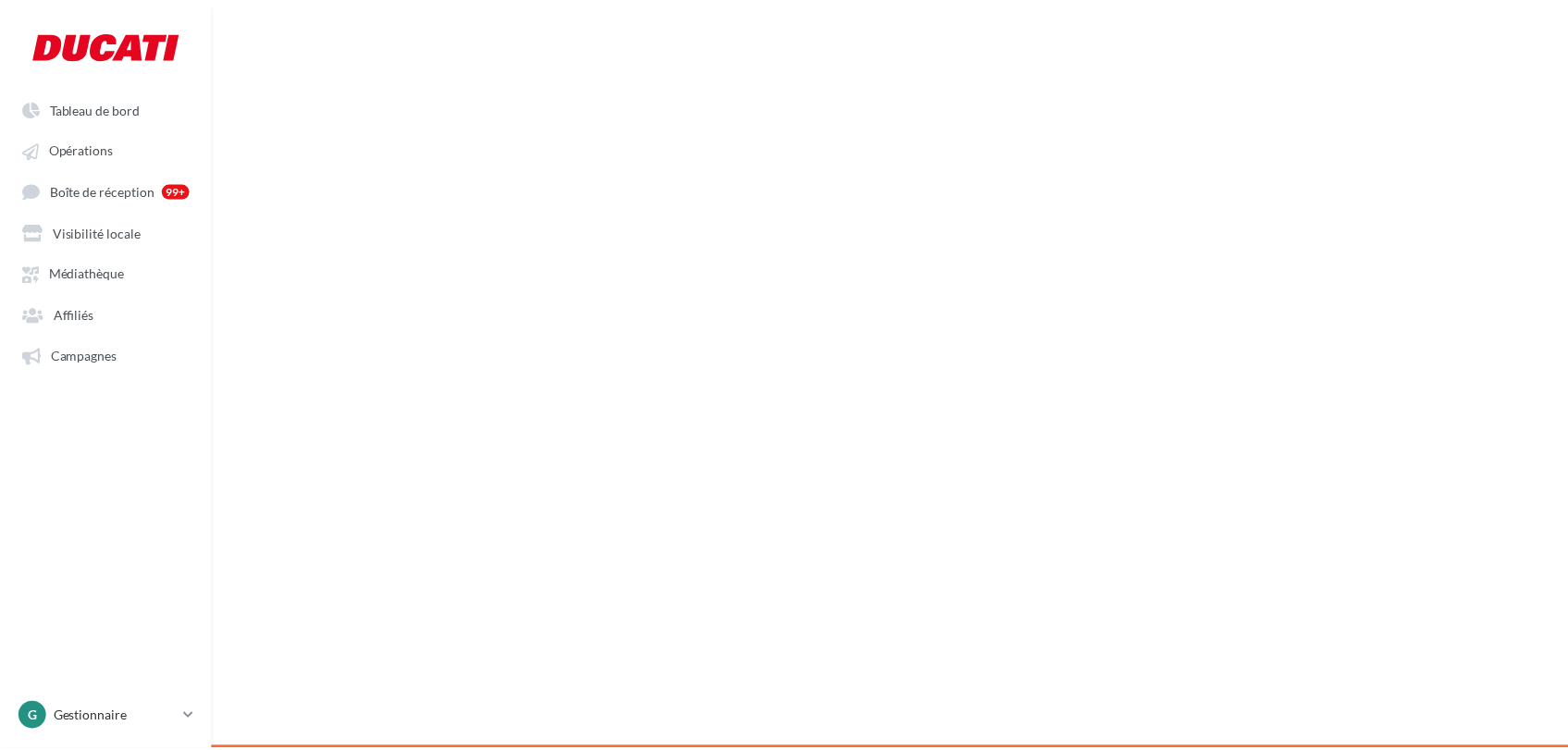 scroll, scrollTop: 0, scrollLeft: 0, axis: both 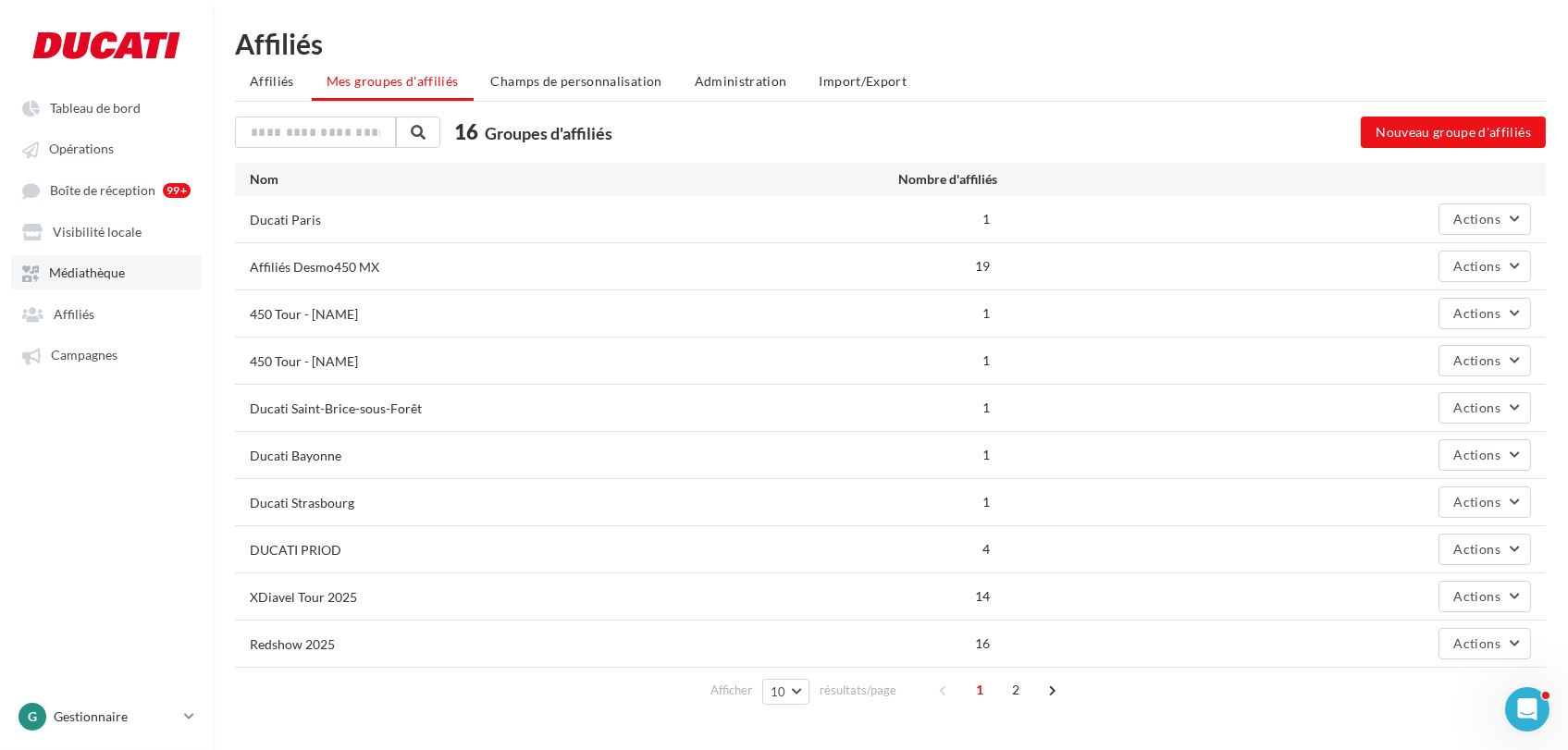 click on "Médiathèque" at bounding box center (87, 273) 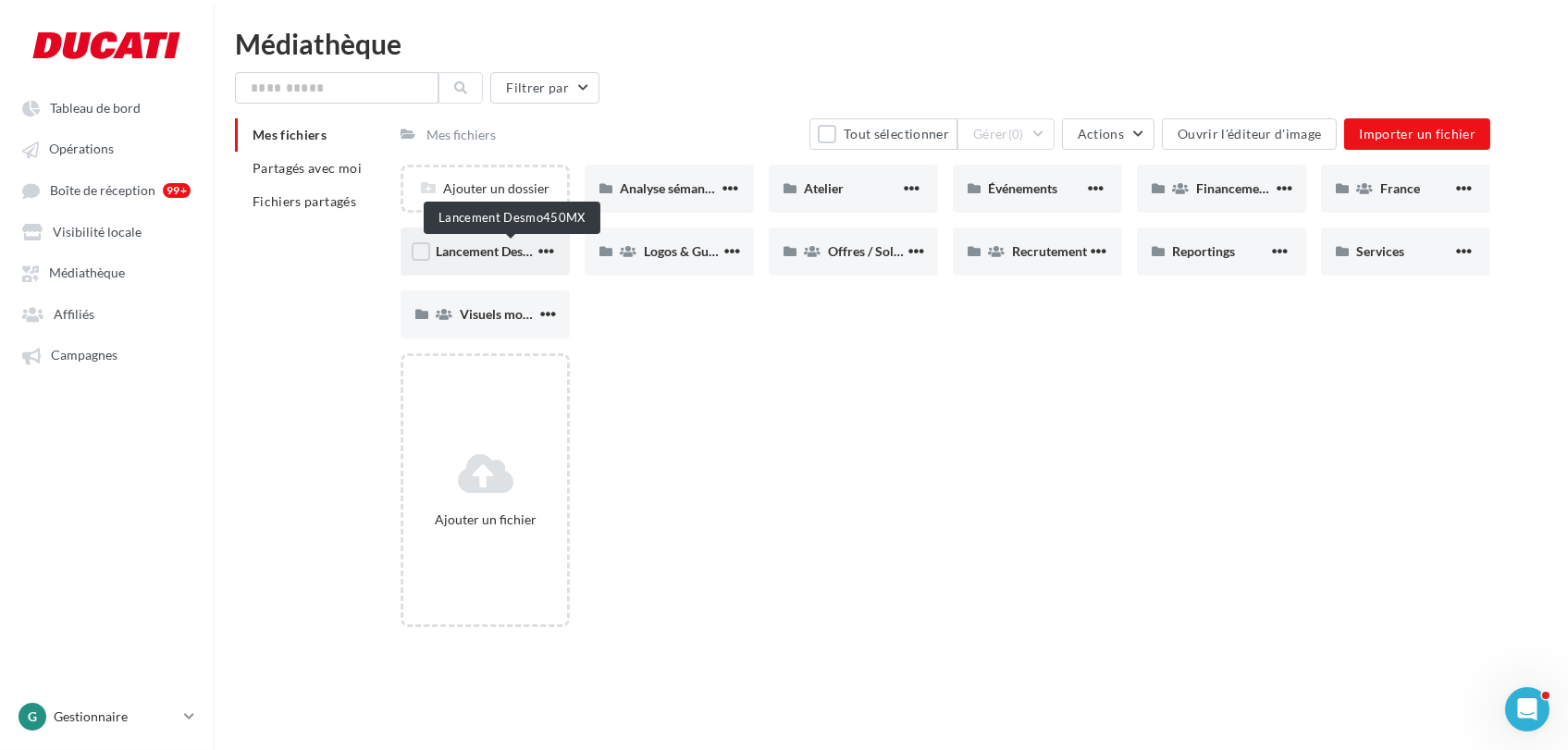 click on "Lancement Desmo450MX" at bounding box center (510, 251) 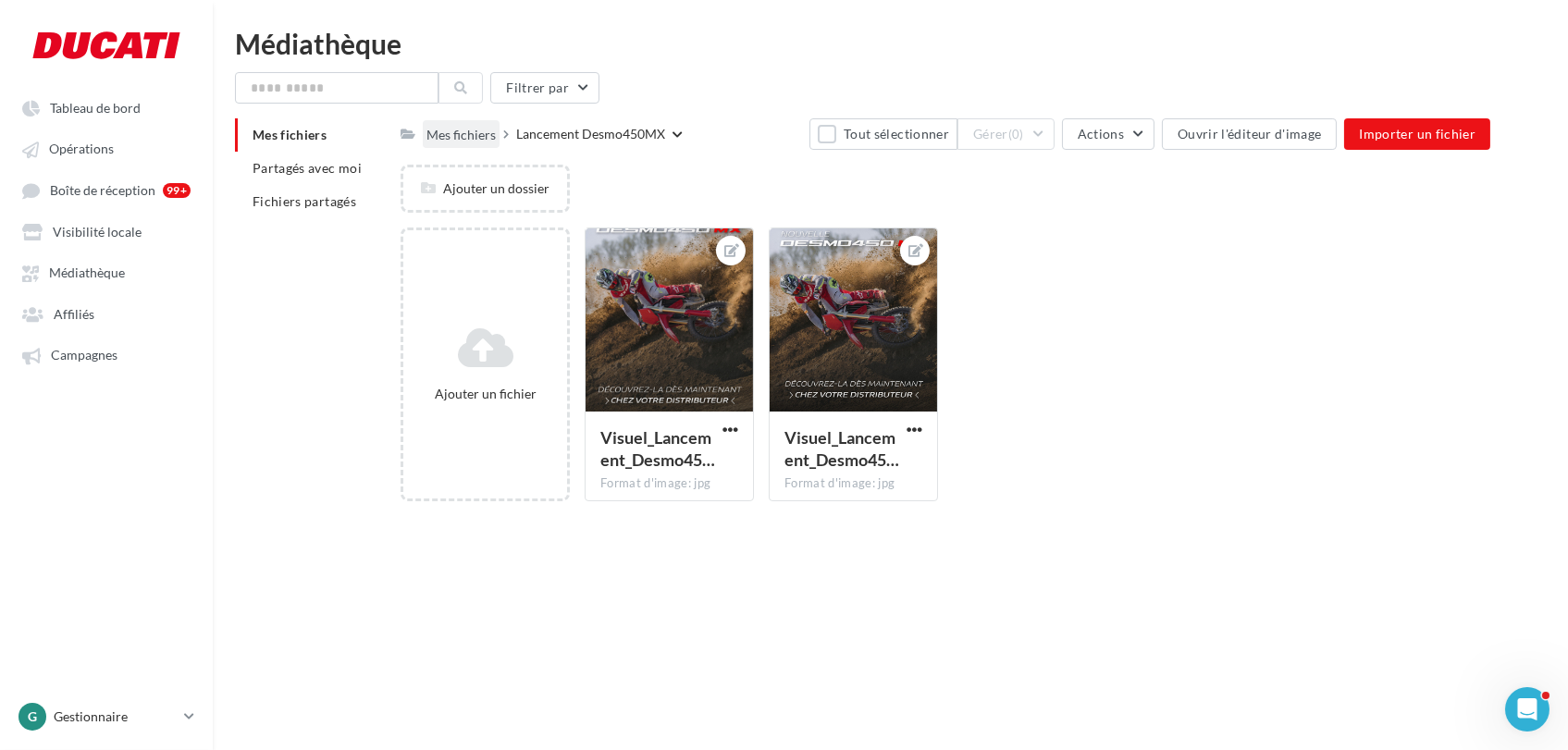 click on "Mes fichiers" at bounding box center (461, 135) 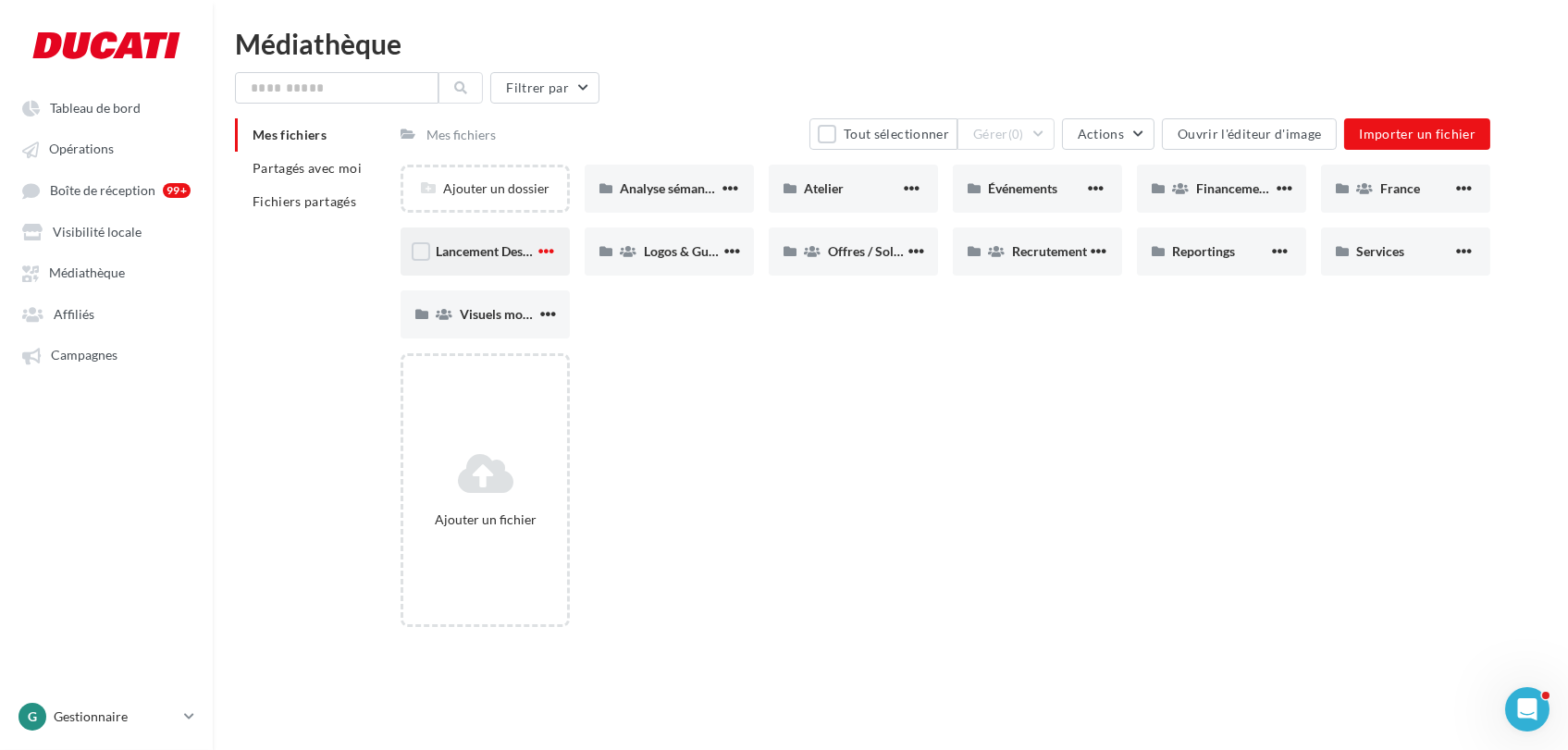 click at bounding box center (546, 251) 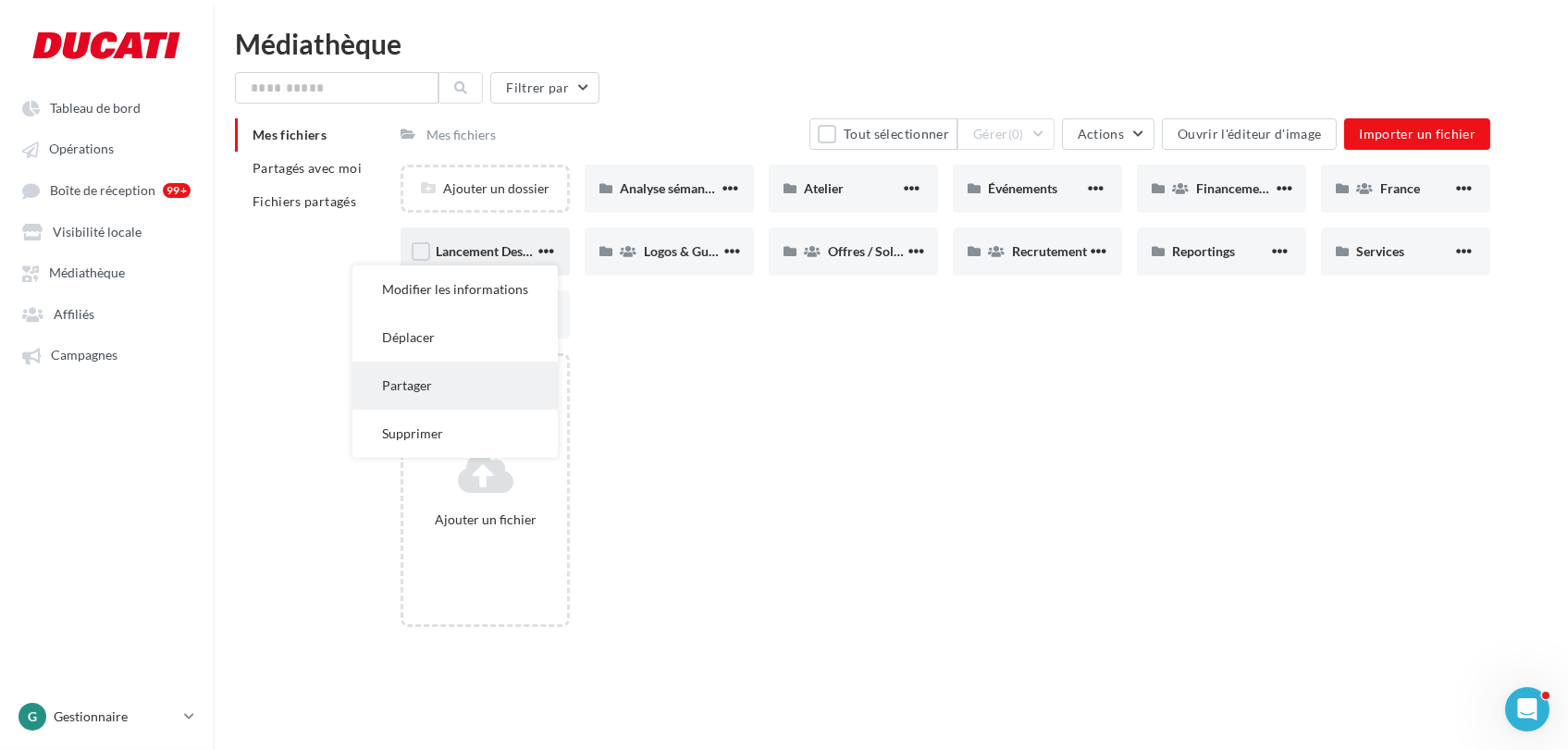 click on "Partager" at bounding box center (455, 386) 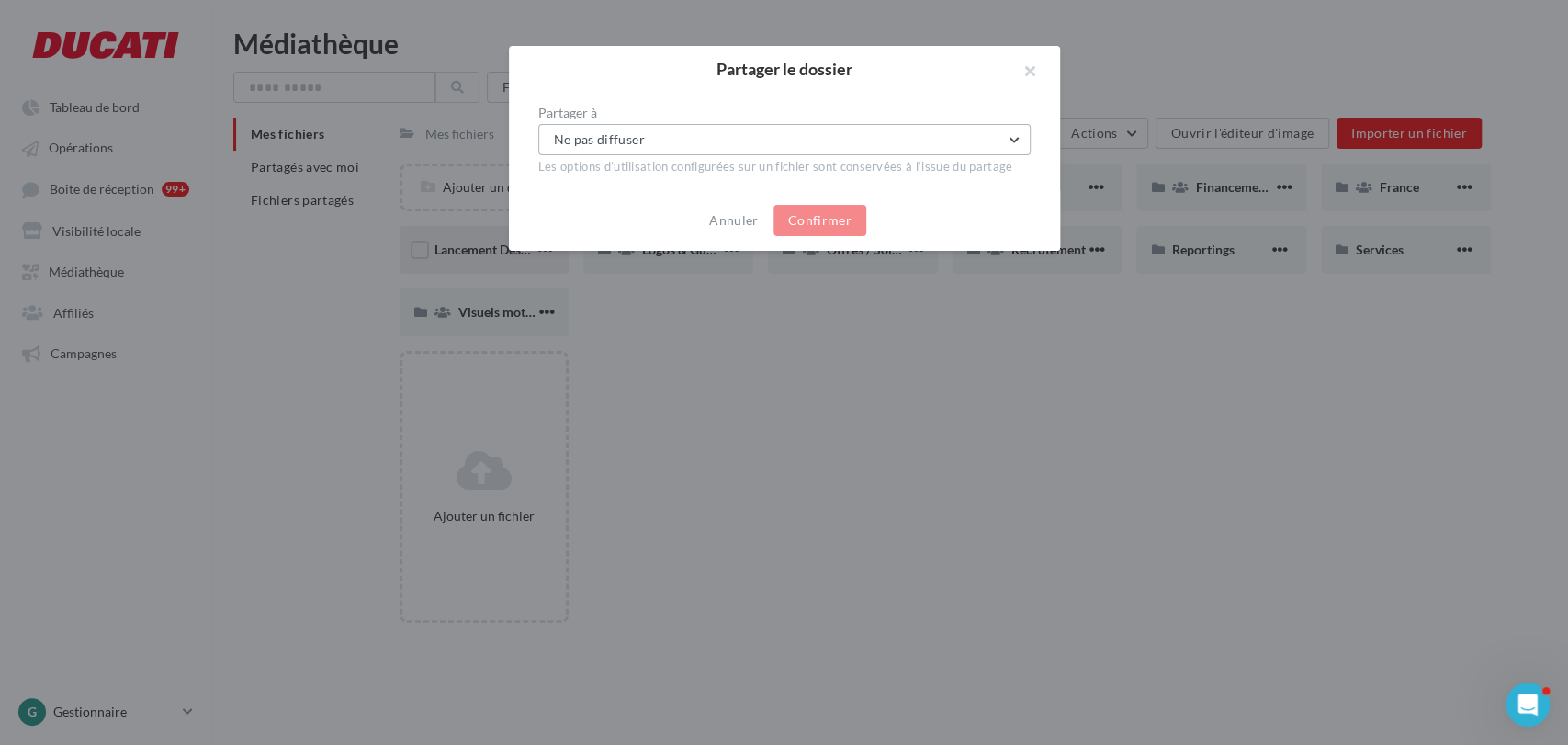click on "Ne pas diffuser" at bounding box center (784, 140) 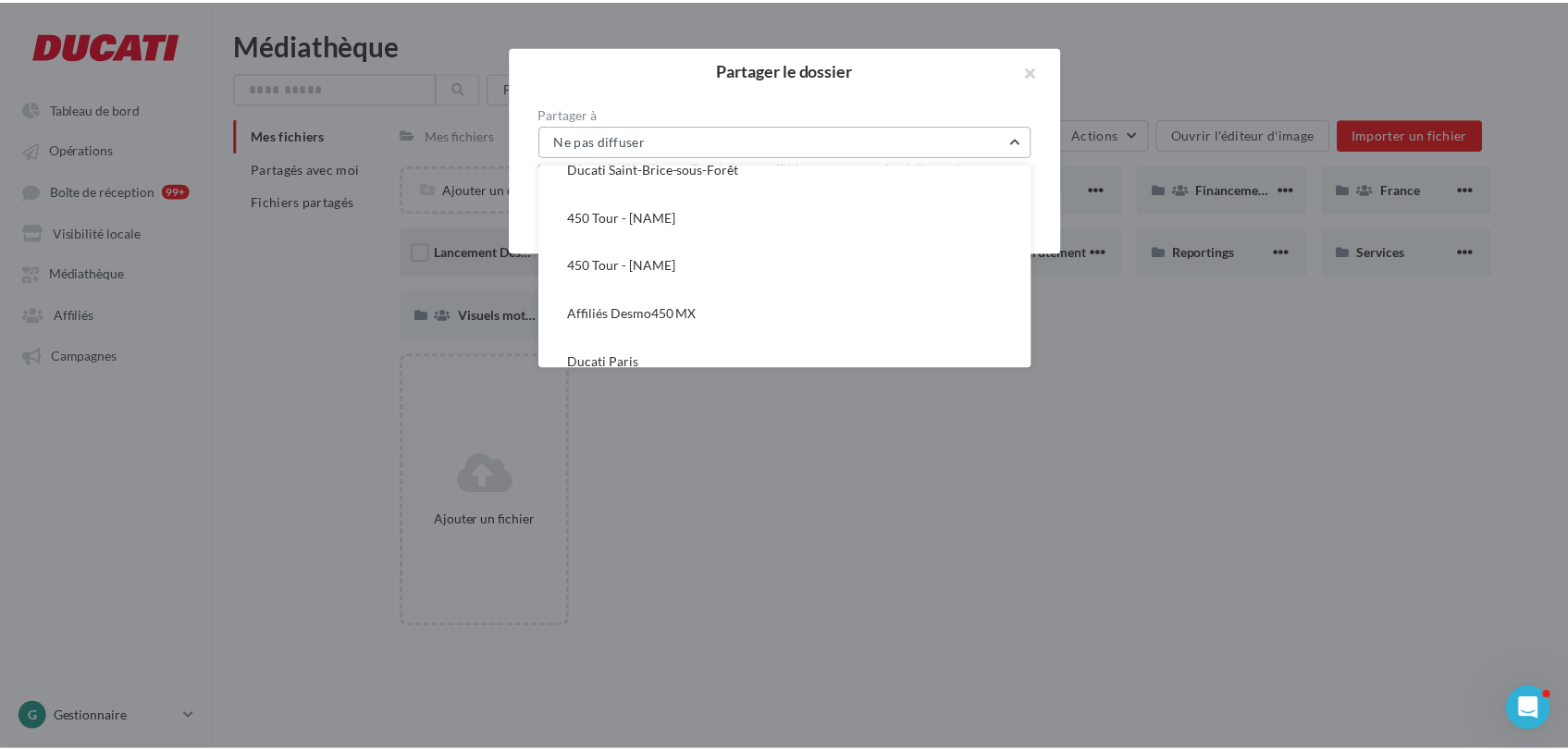 scroll, scrollTop: 661, scrollLeft: 0, axis: vertical 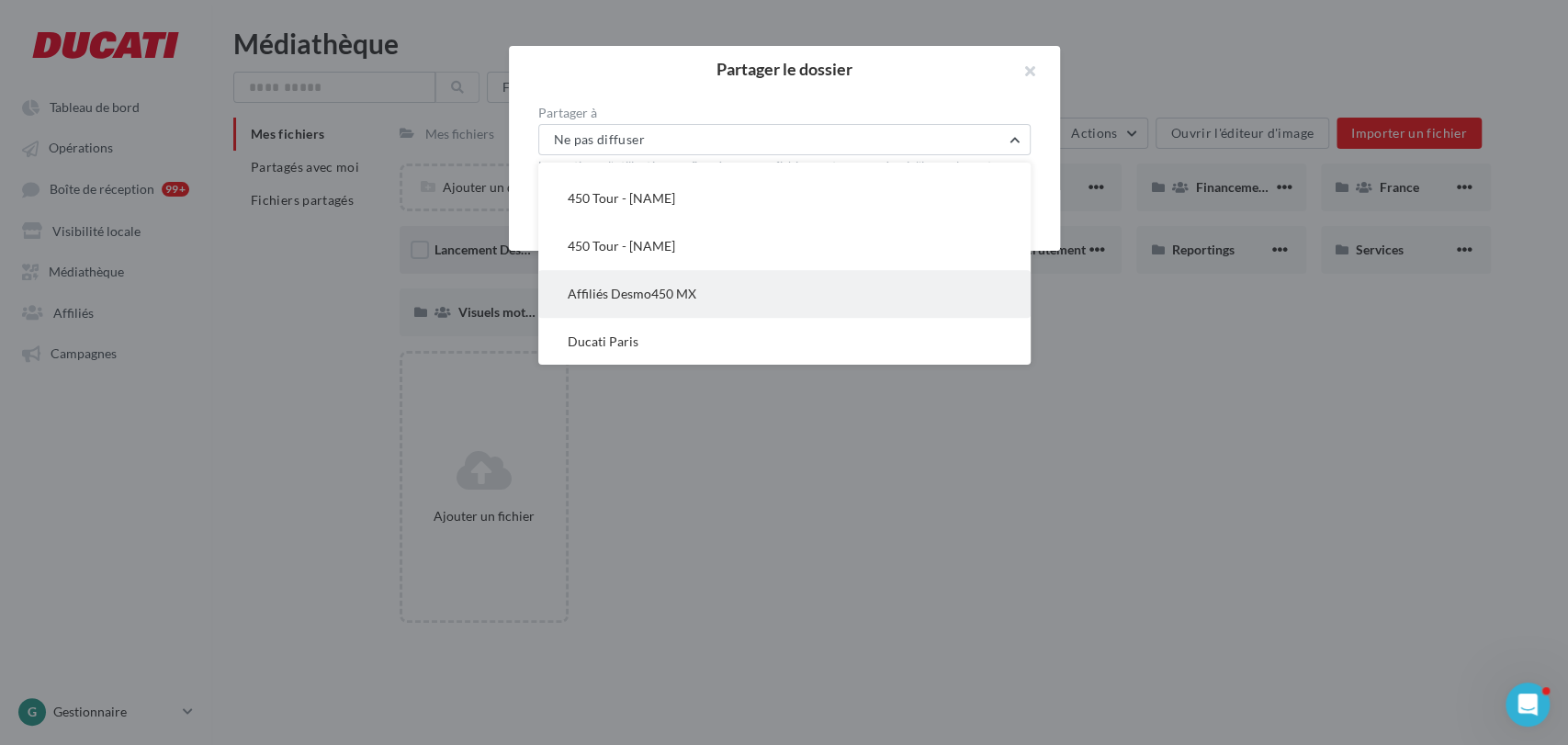 click on "Affiliés Desmo450 MX" at bounding box center [784, 294] 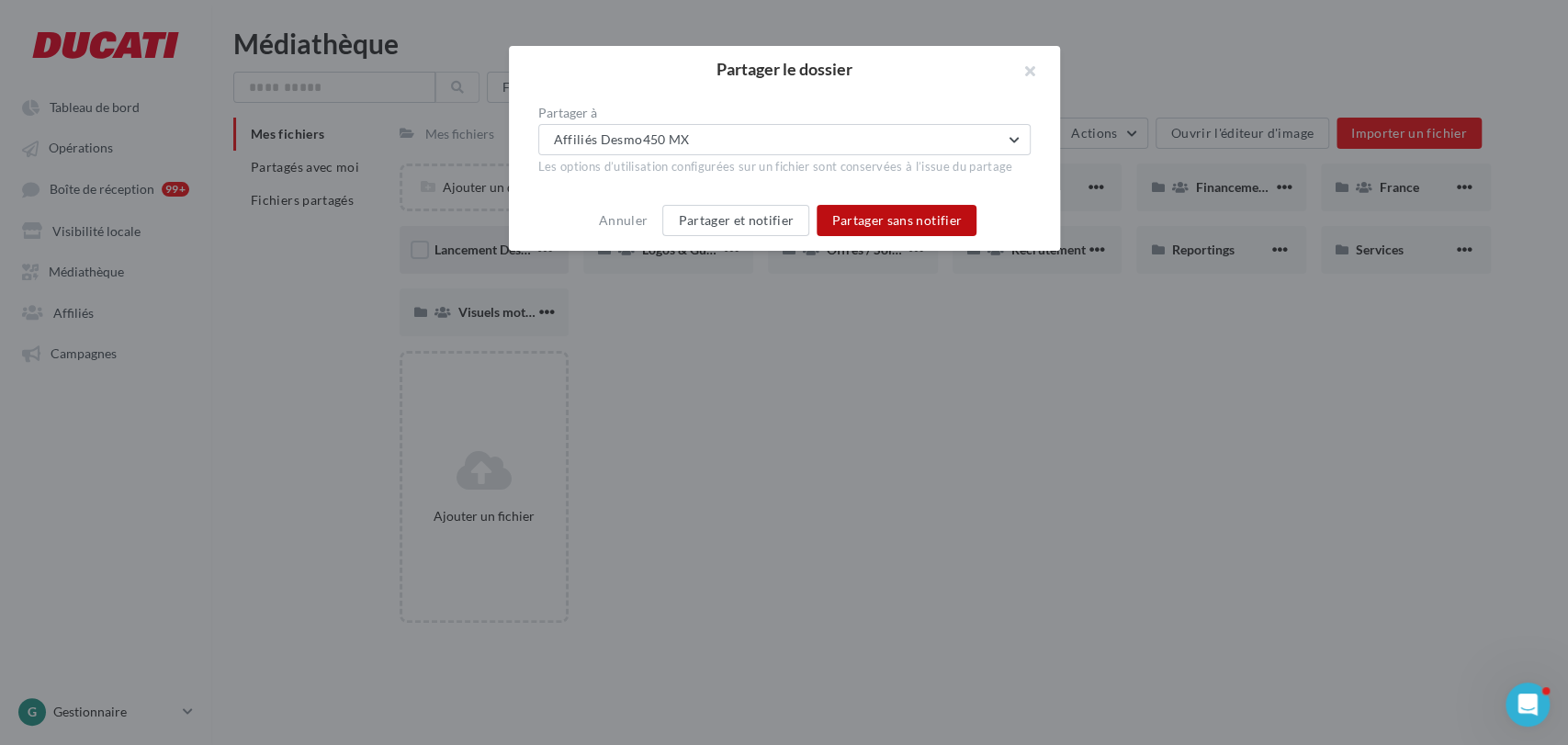 click on "Partager sans notifier" at bounding box center [897, 220] 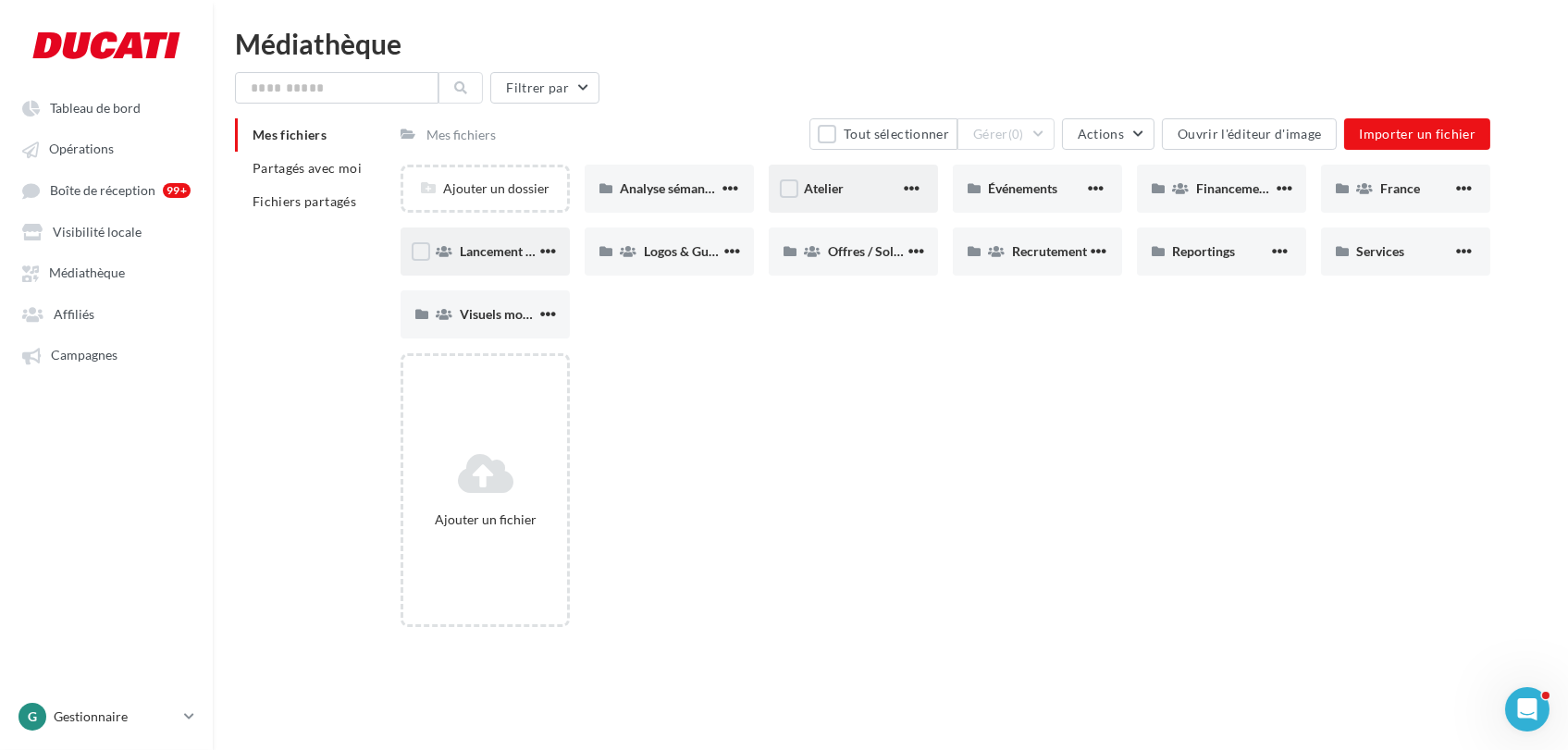 click on "Atelier" at bounding box center (852, 189) 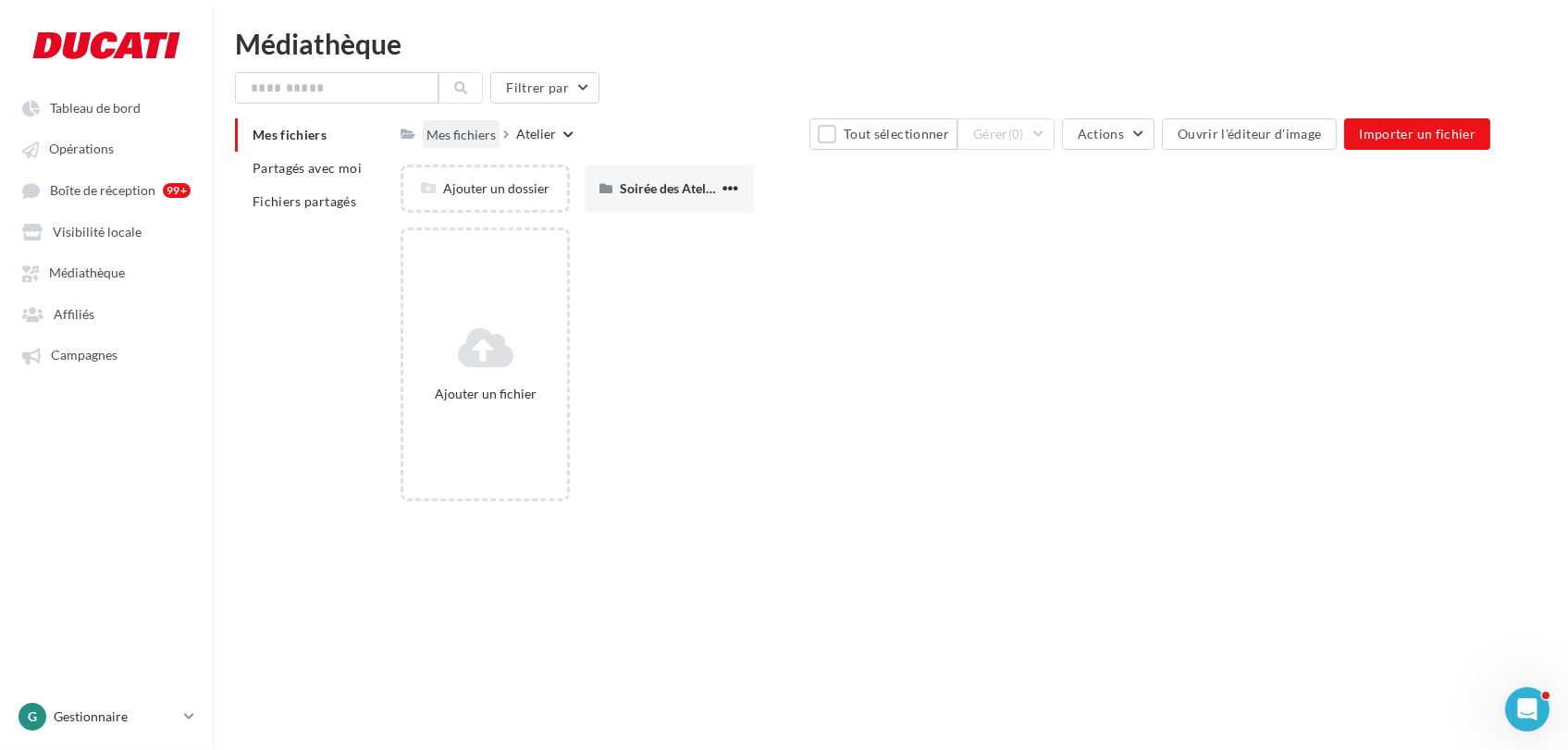 click on "Mes fichiers" at bounding box center [461, 135] 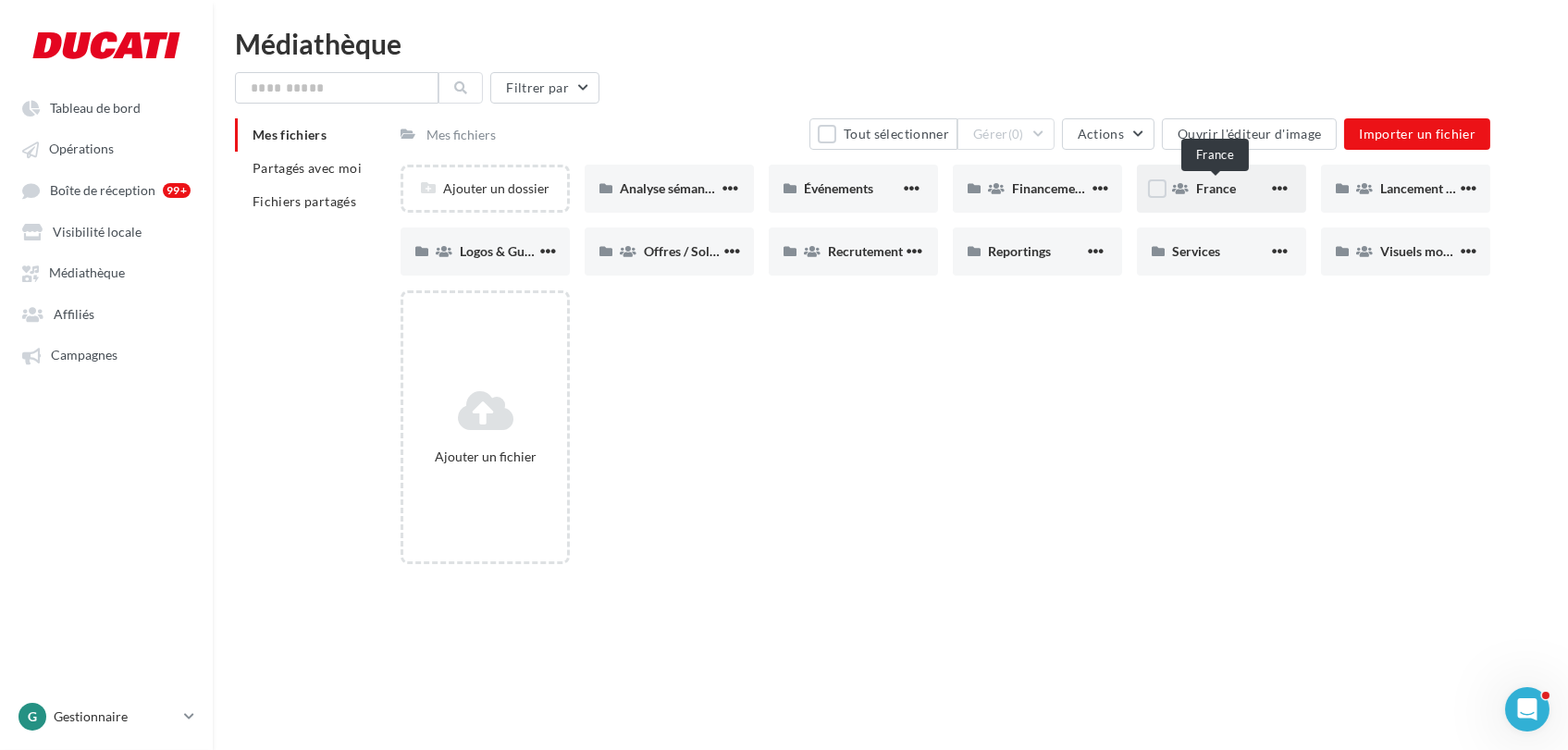 click on "France" at bounding box center (1216, 188) 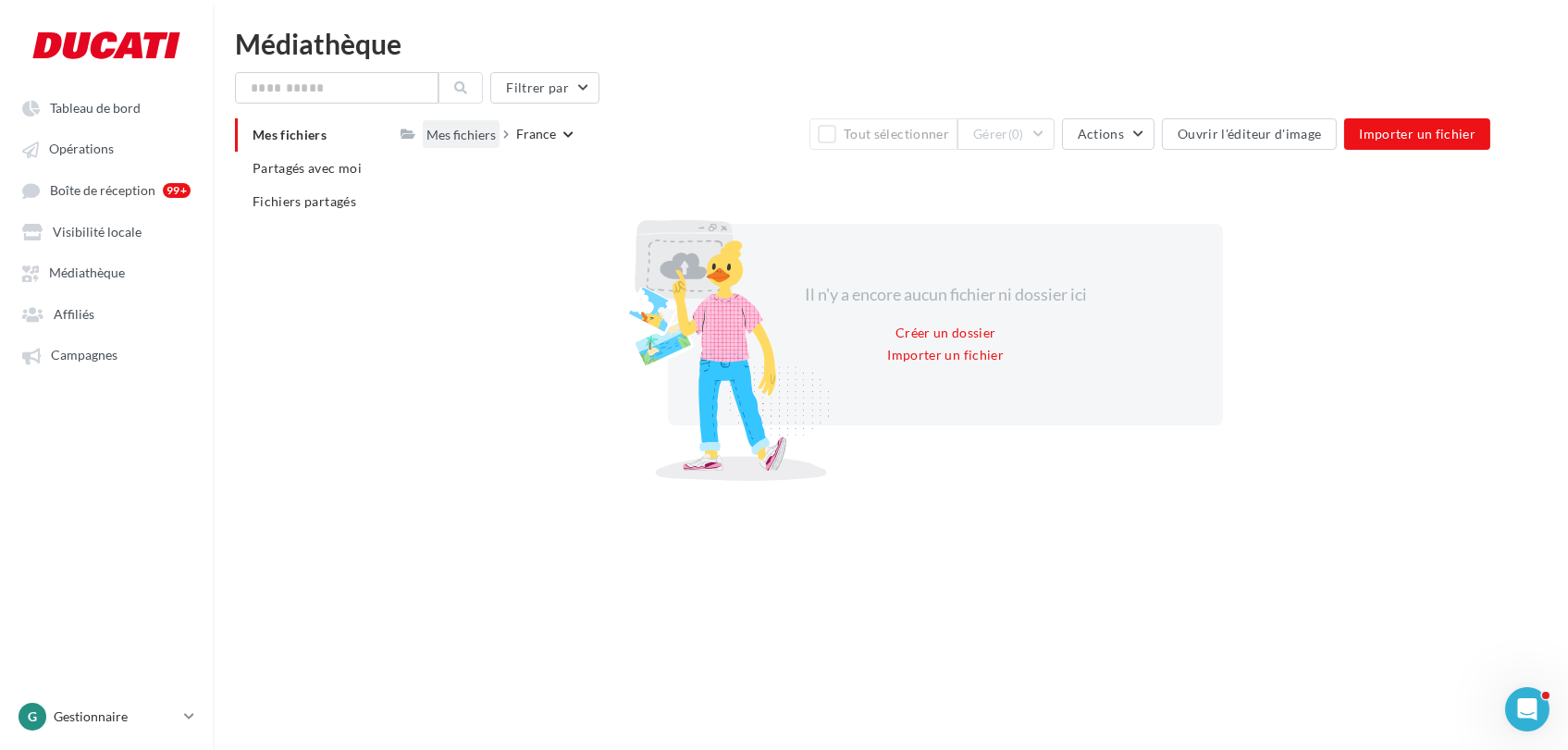click on "Mes fichiers" at bounding box center [461, 135] 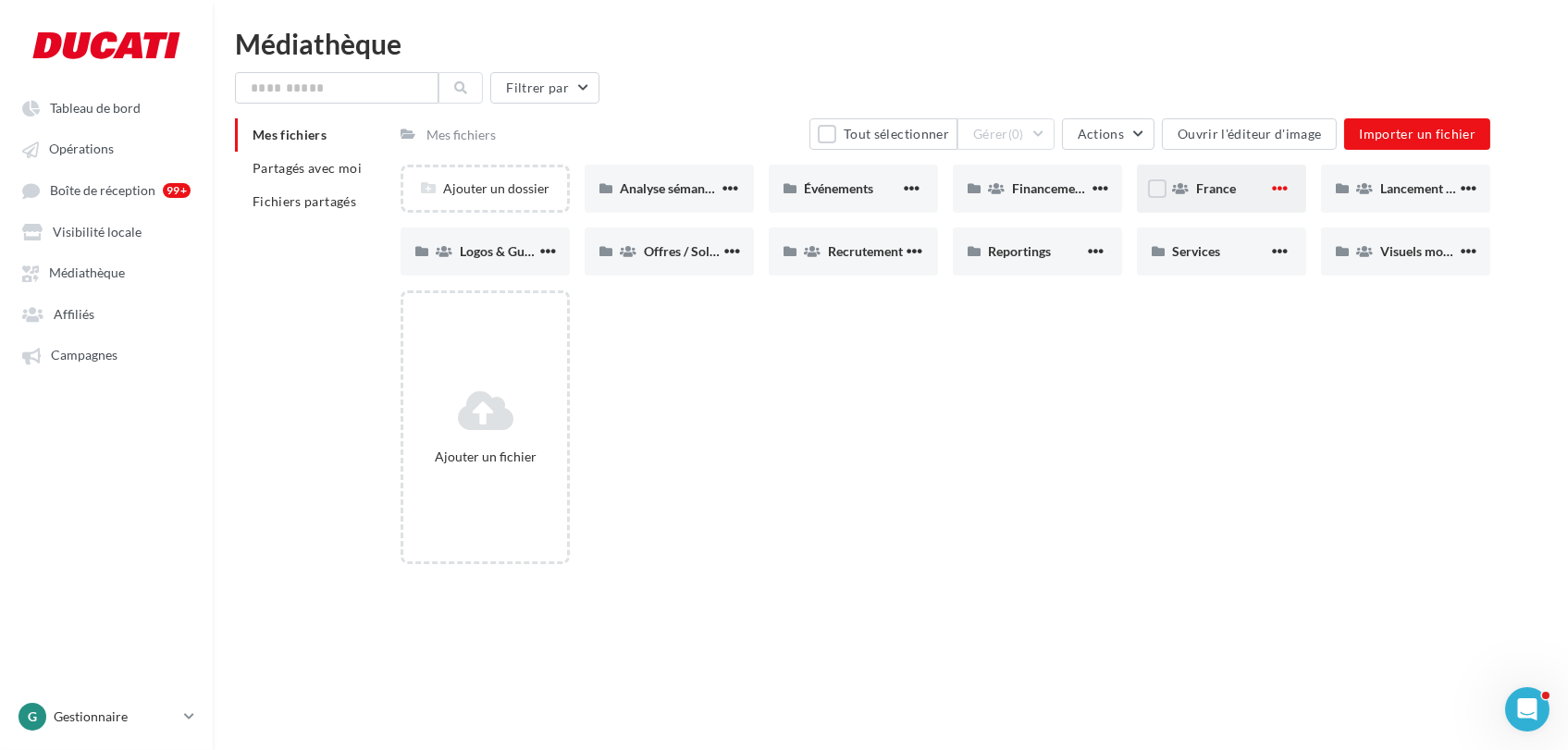 click at bounding box center (1279, 188) 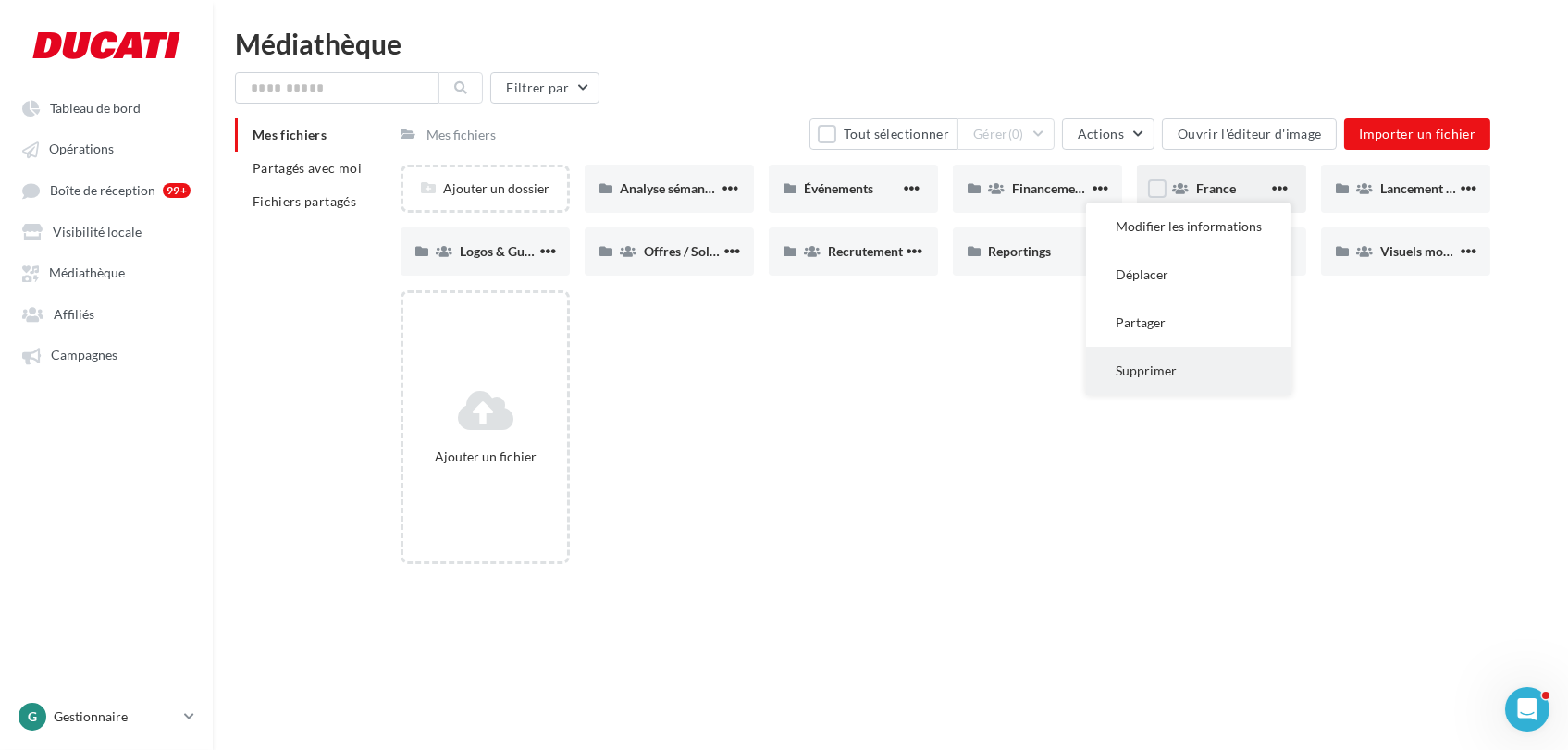 click on "Supprimer" at bounding box center (1189, 371) 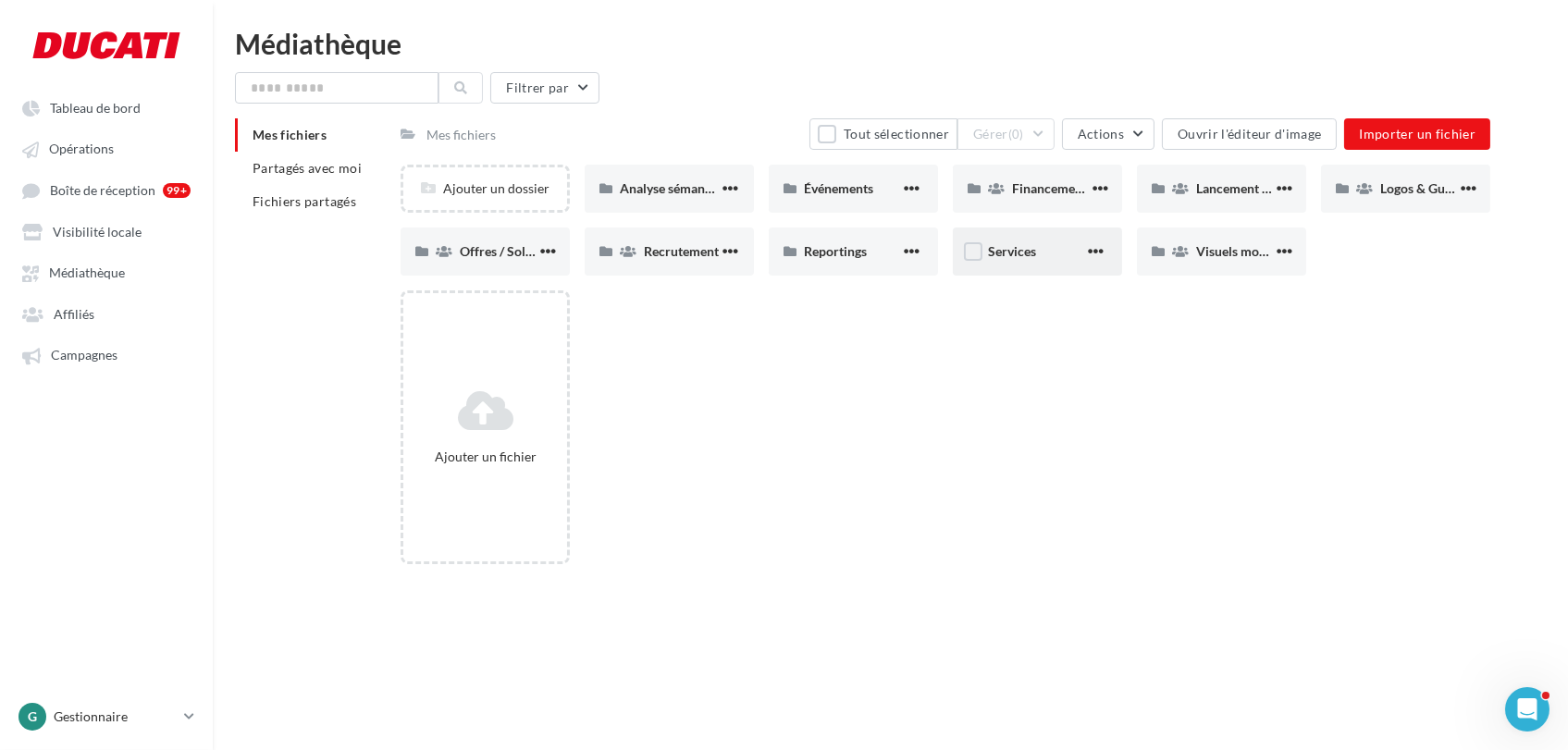 click on "Services" at bounding box center (1036, 252) 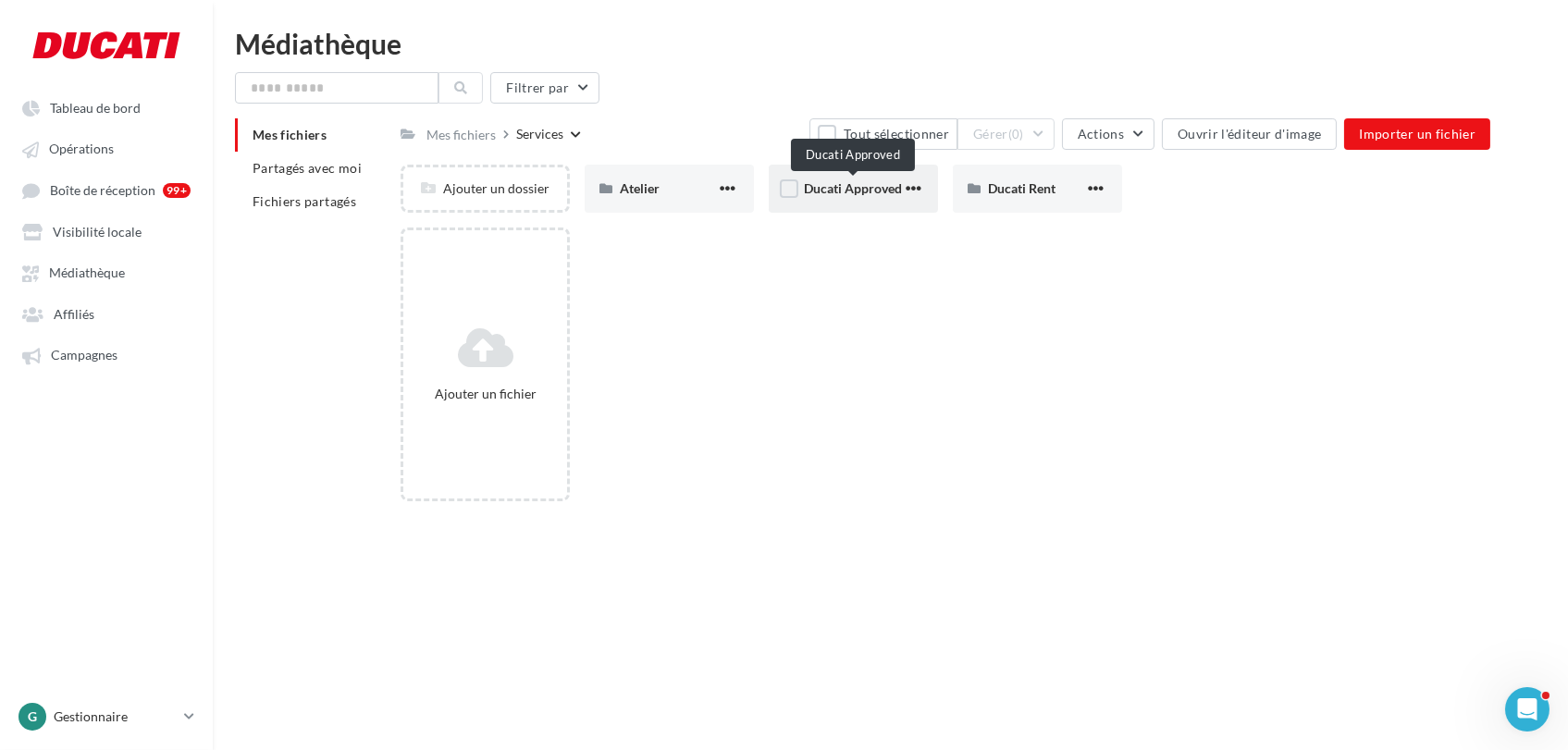 click on "Ducati Approved" at bounding box center [853, 188] 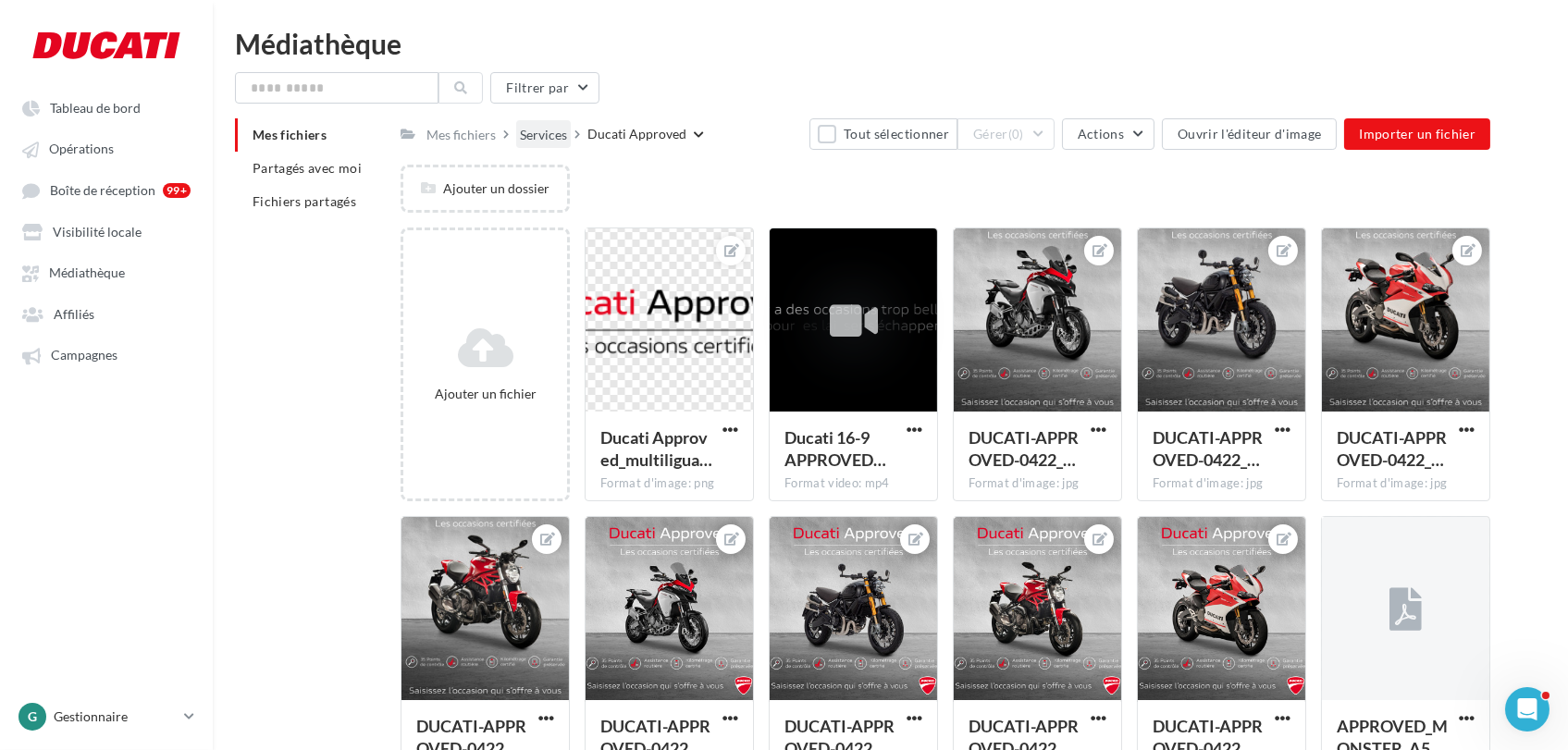 click on "Services" at bounding box center (543, 135) 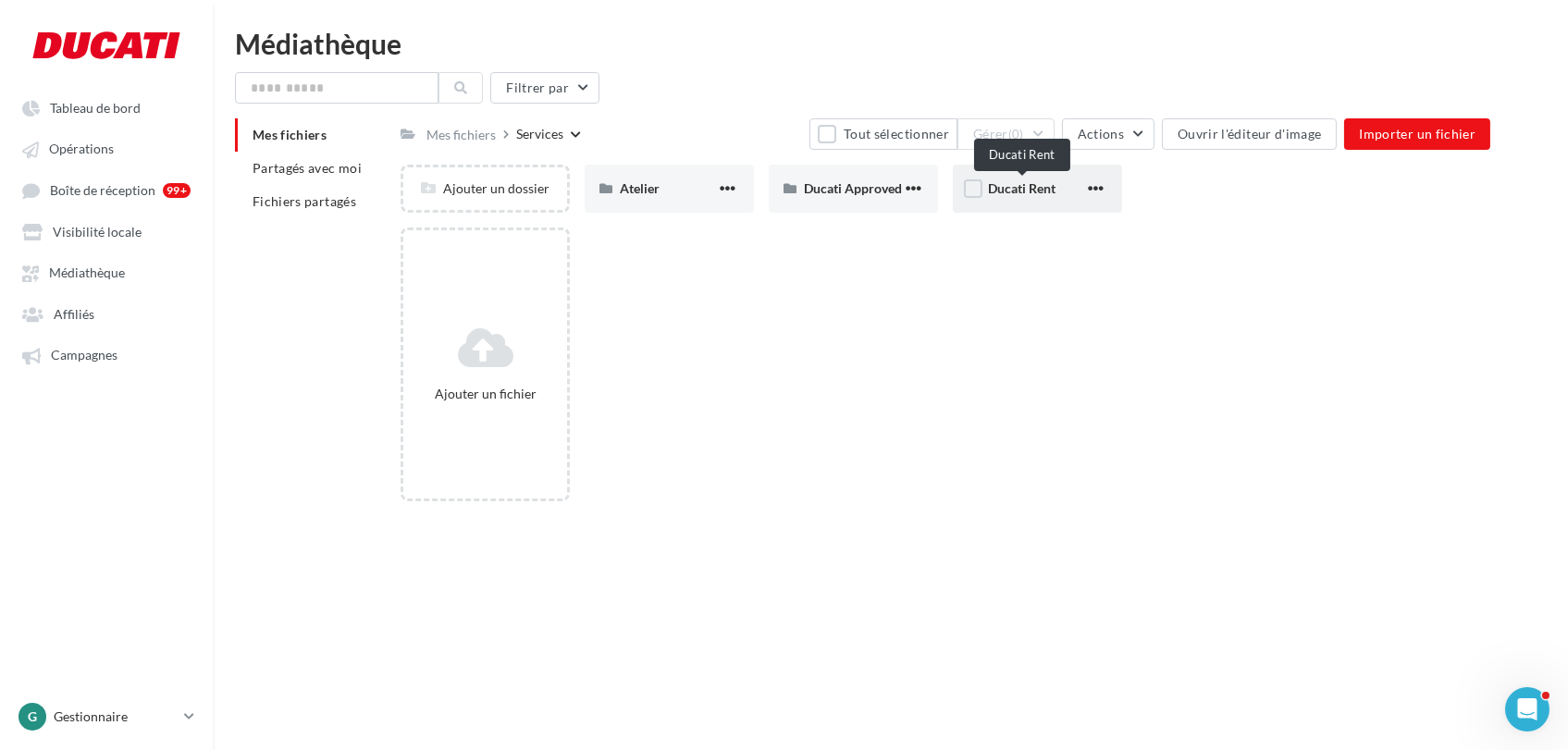 click on "Ducati Rent" at bounding box center [1021, 188] 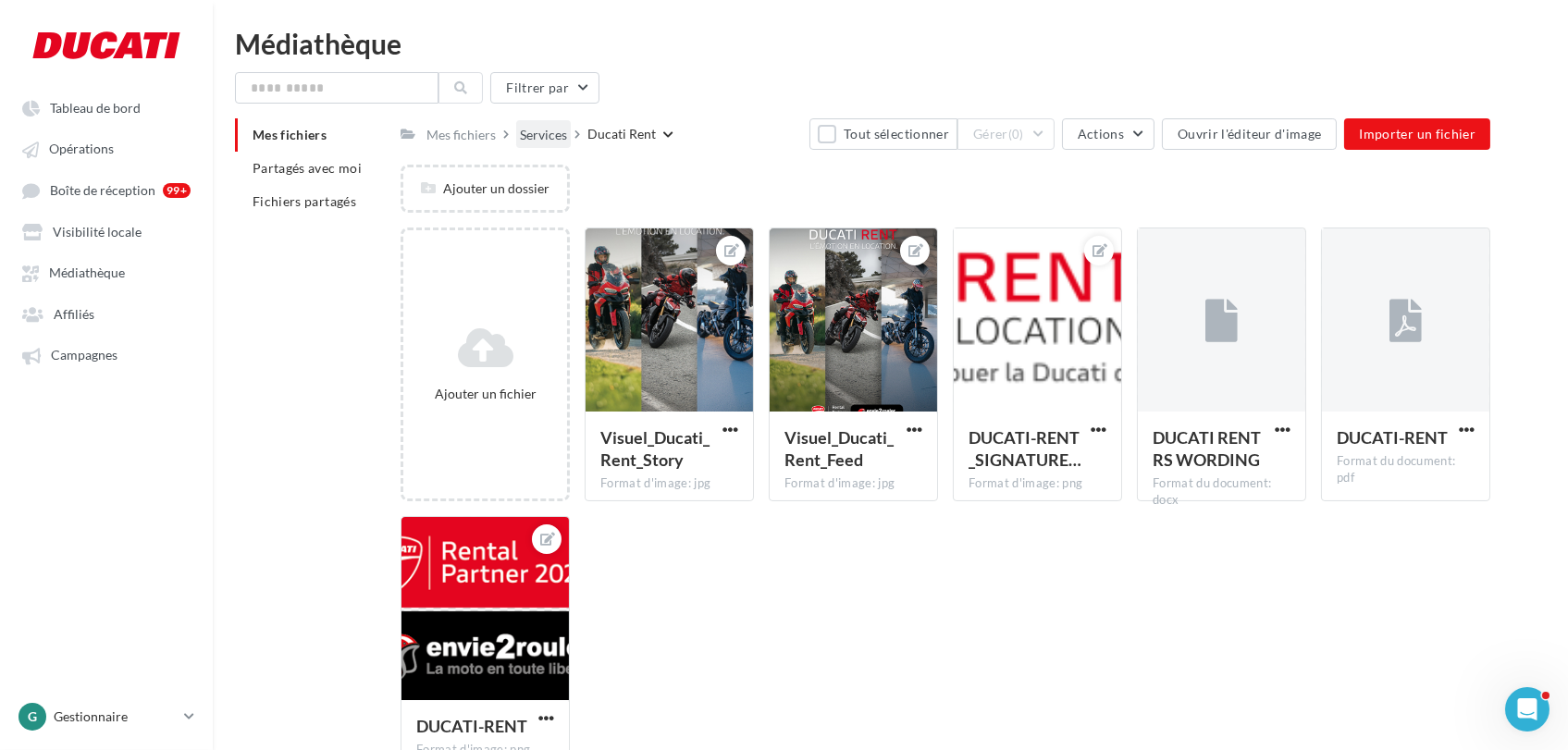click on "Services" at bounding box center (543, 135) 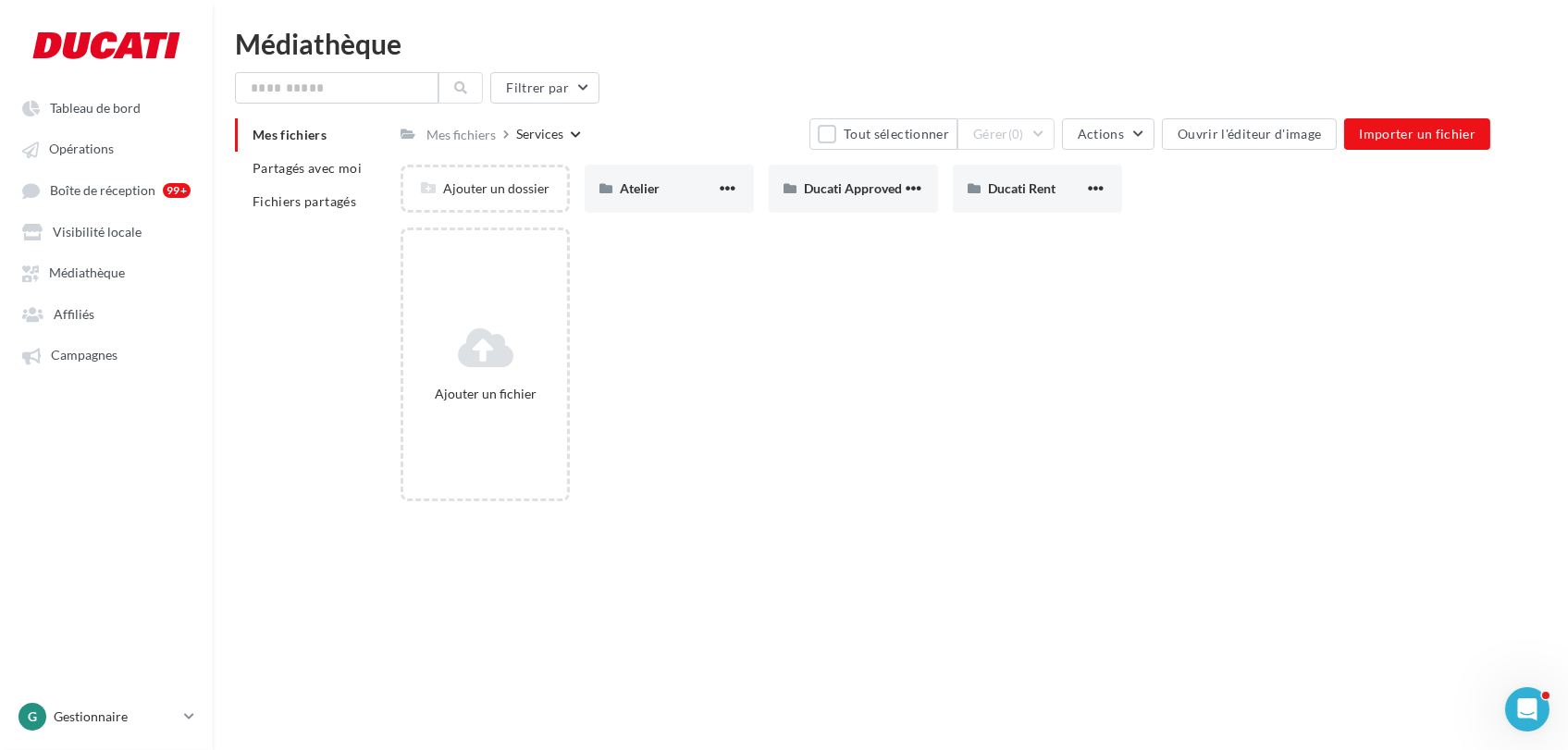 click on "Services" at bounding box center [539, 134] 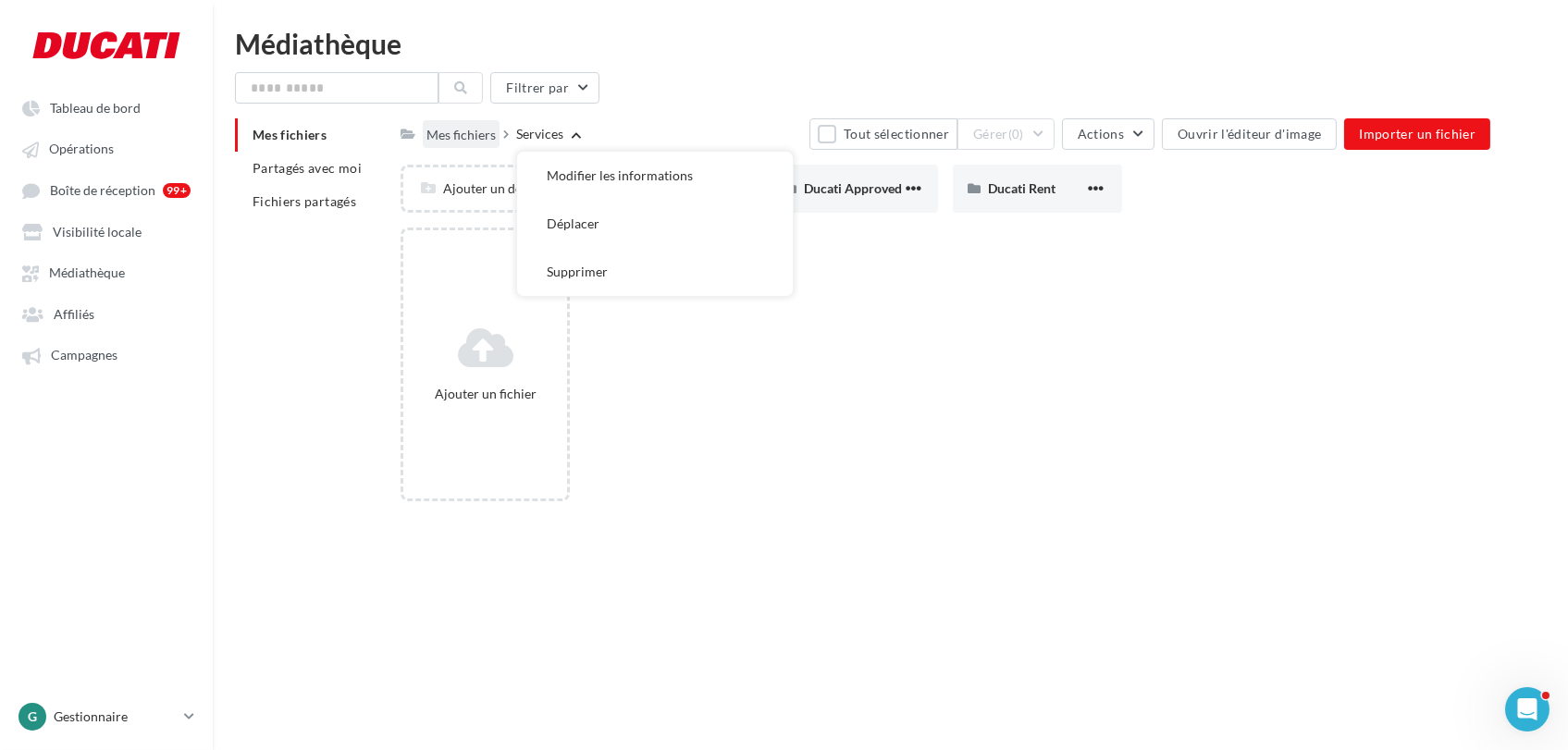 click on "Mes fichiers" at bounding box center [461, 135] 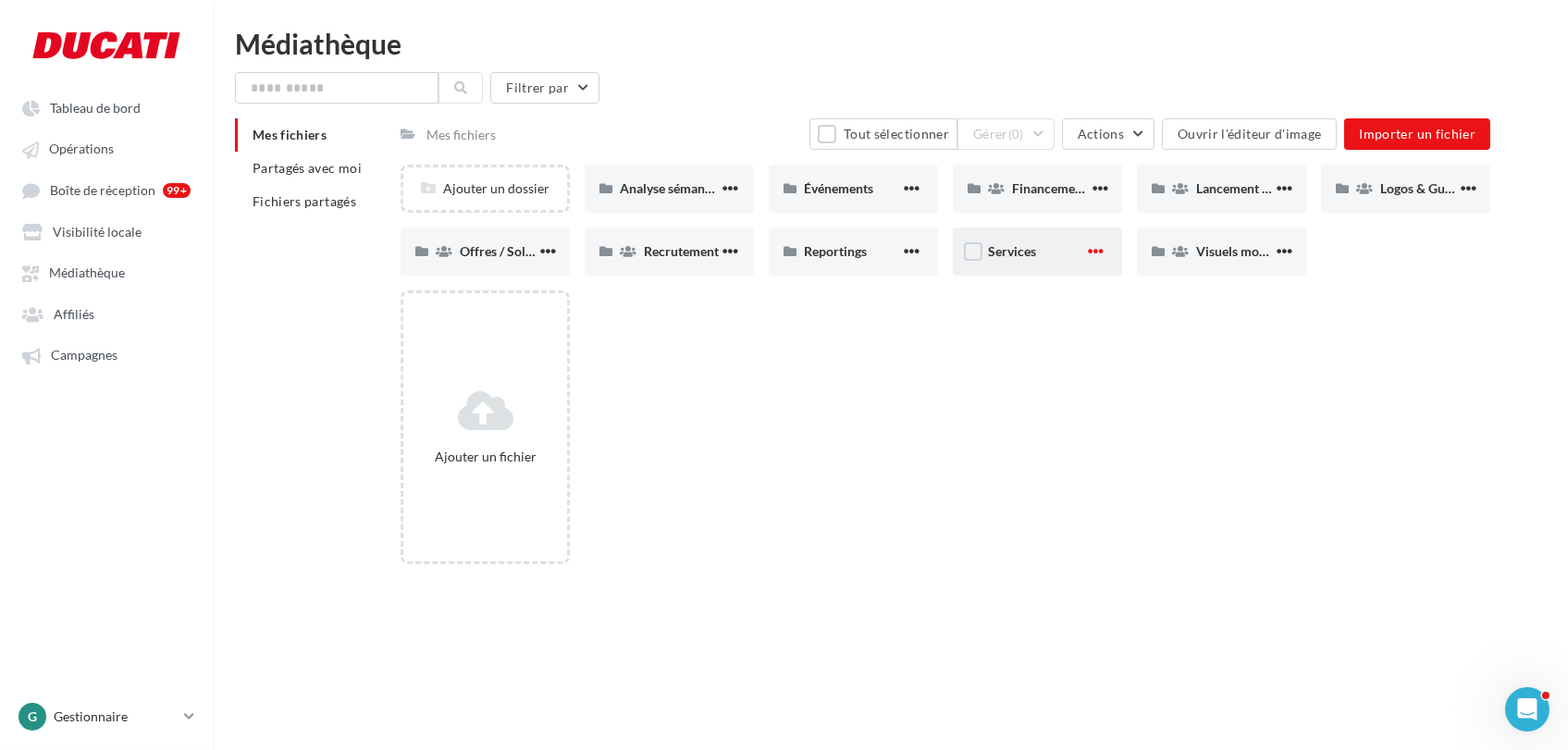 click at bounding box center (1095, 251) 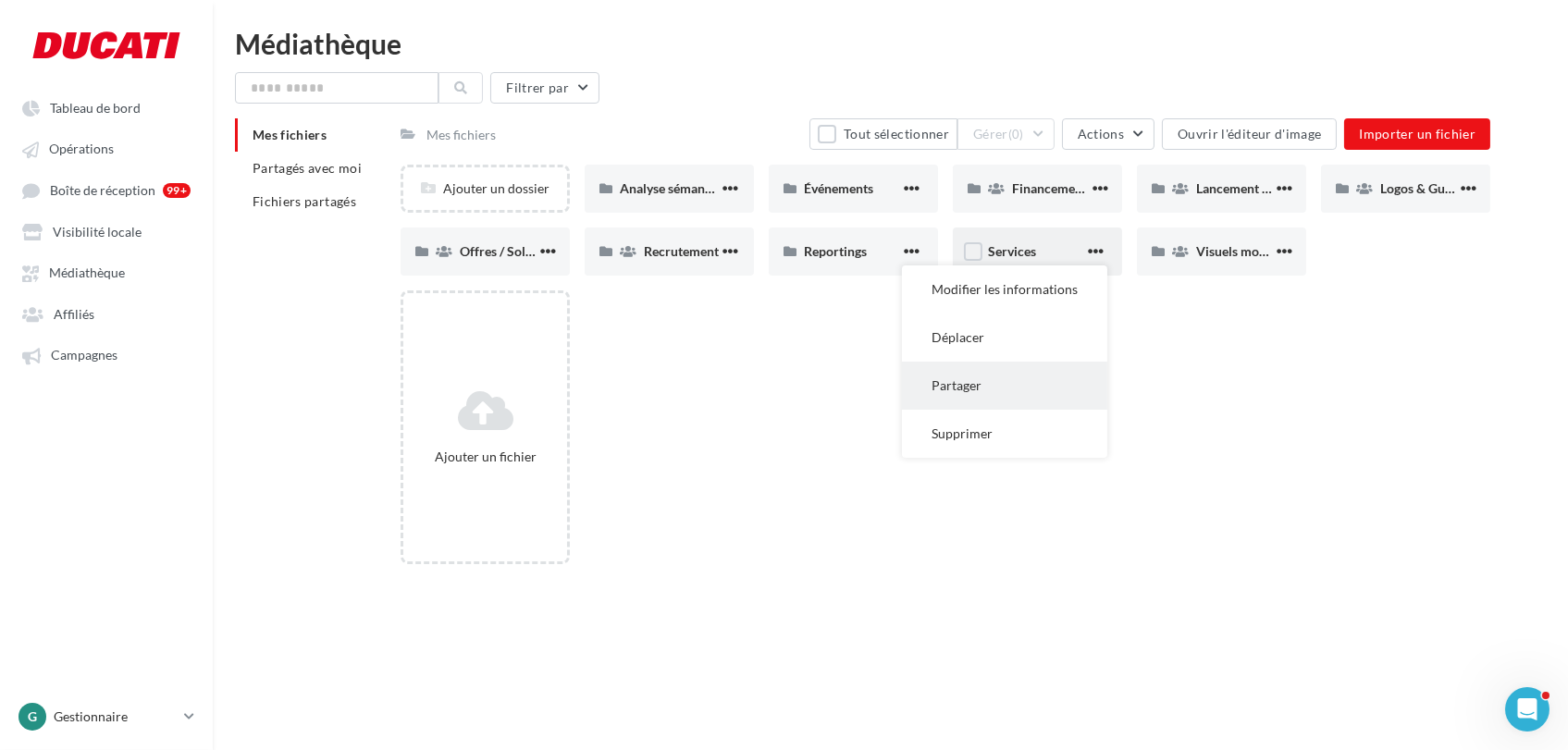 click on "Partager" at bounding box center (1005, 386) 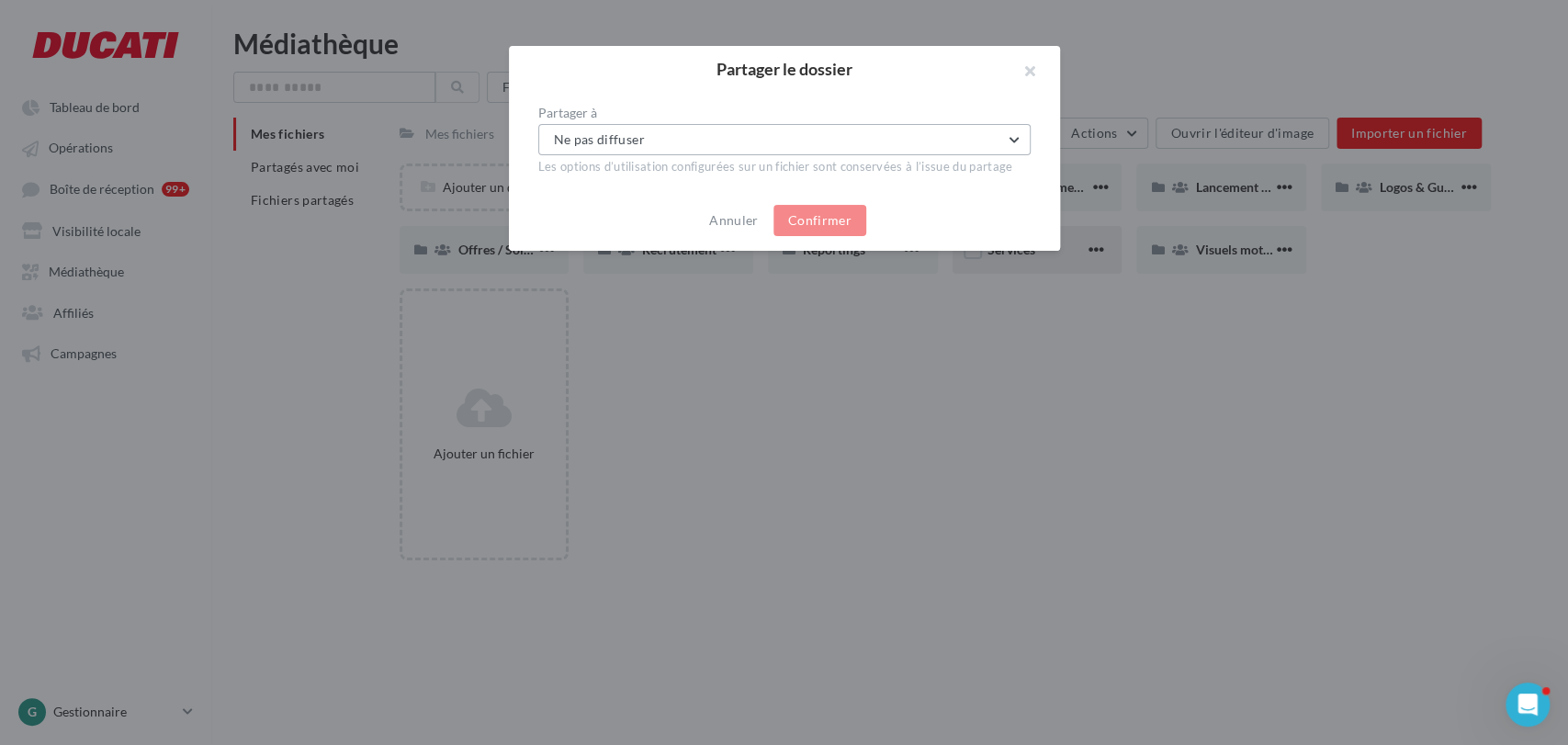 click on "Ne pas diffuser" at bounding box center (784, 140) 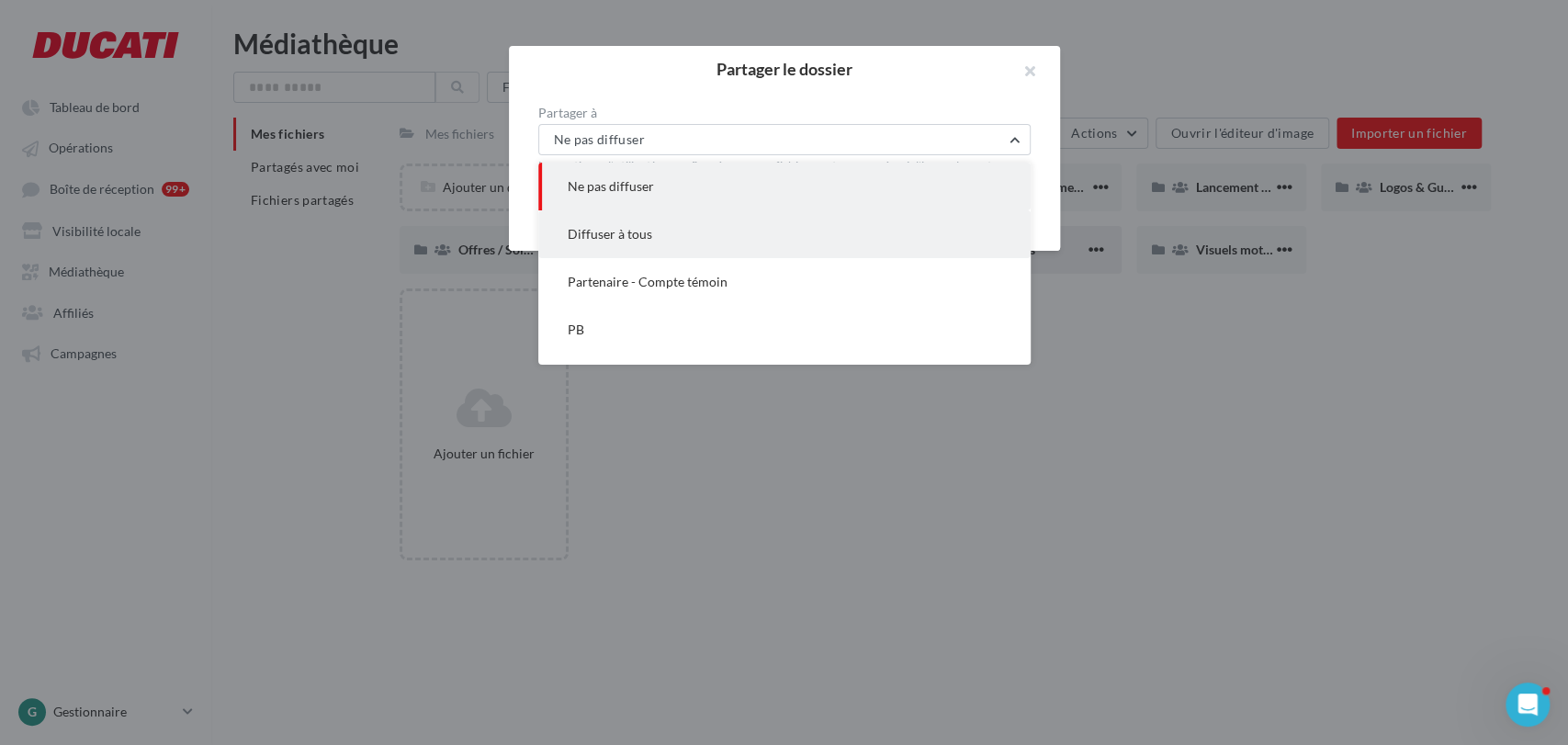 click on "Diffuser à tous" at bounding box center [784, 234] 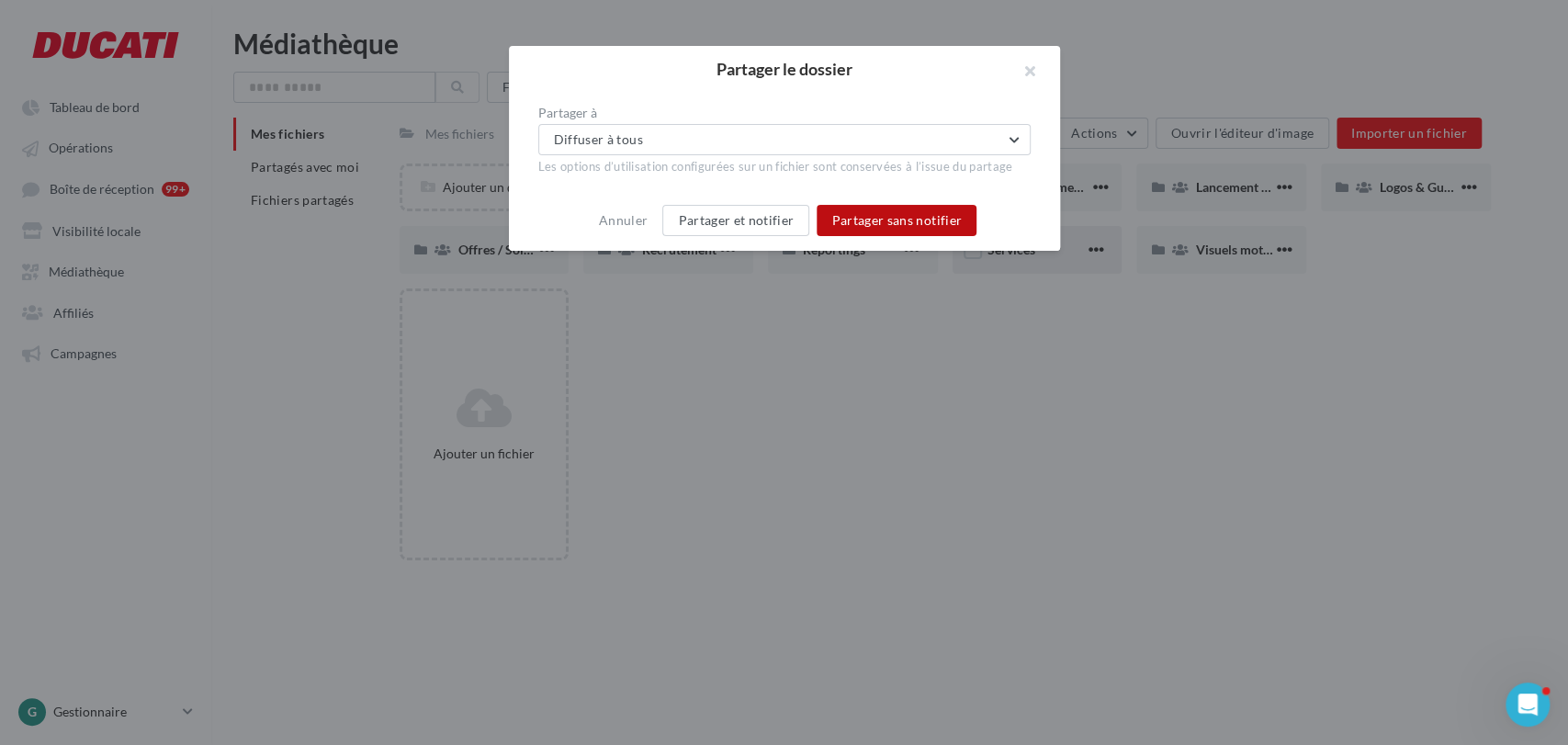 click on "Partager sans notifier" at bounding box center [897, 220] 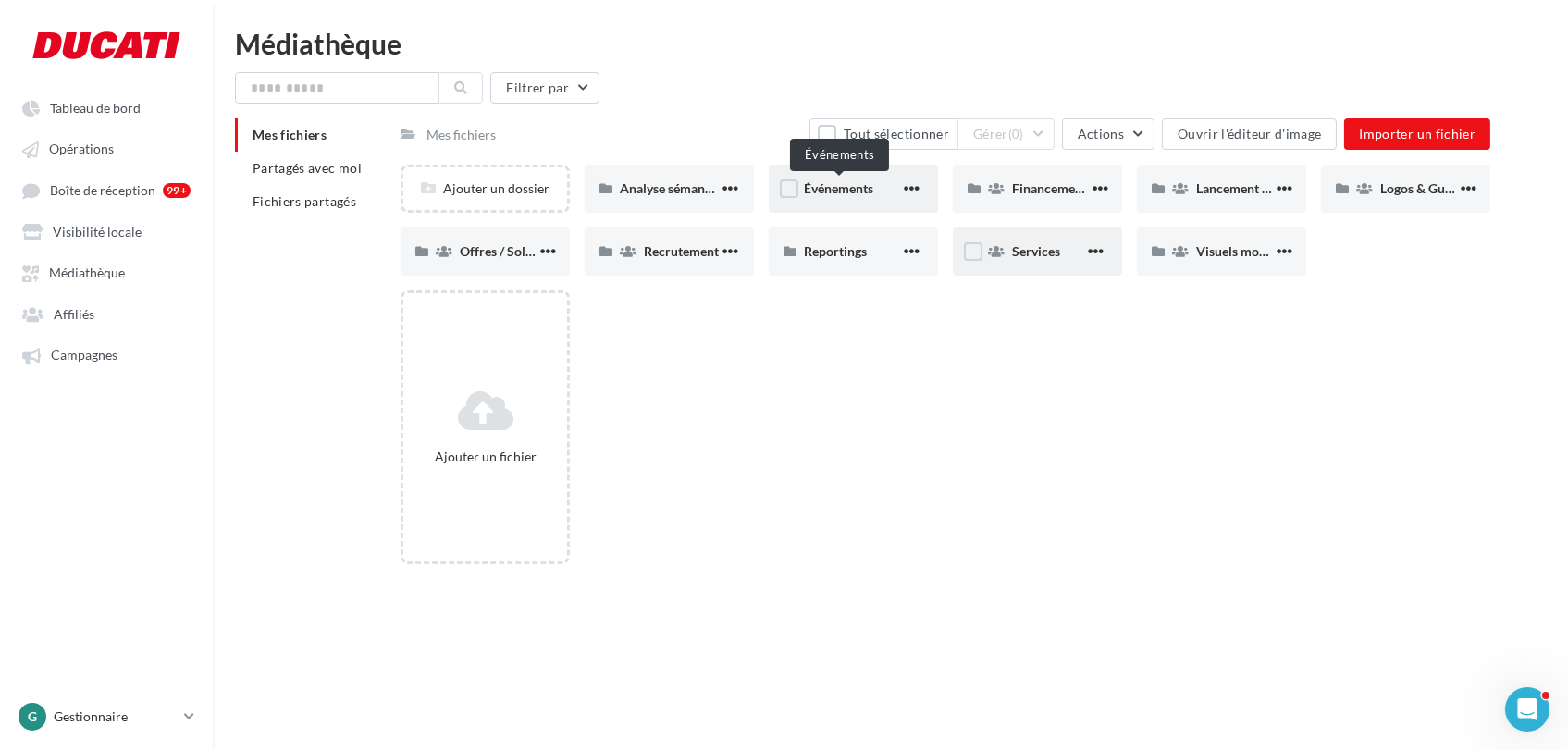 click on "Événements" at bounding box center (838, 188) 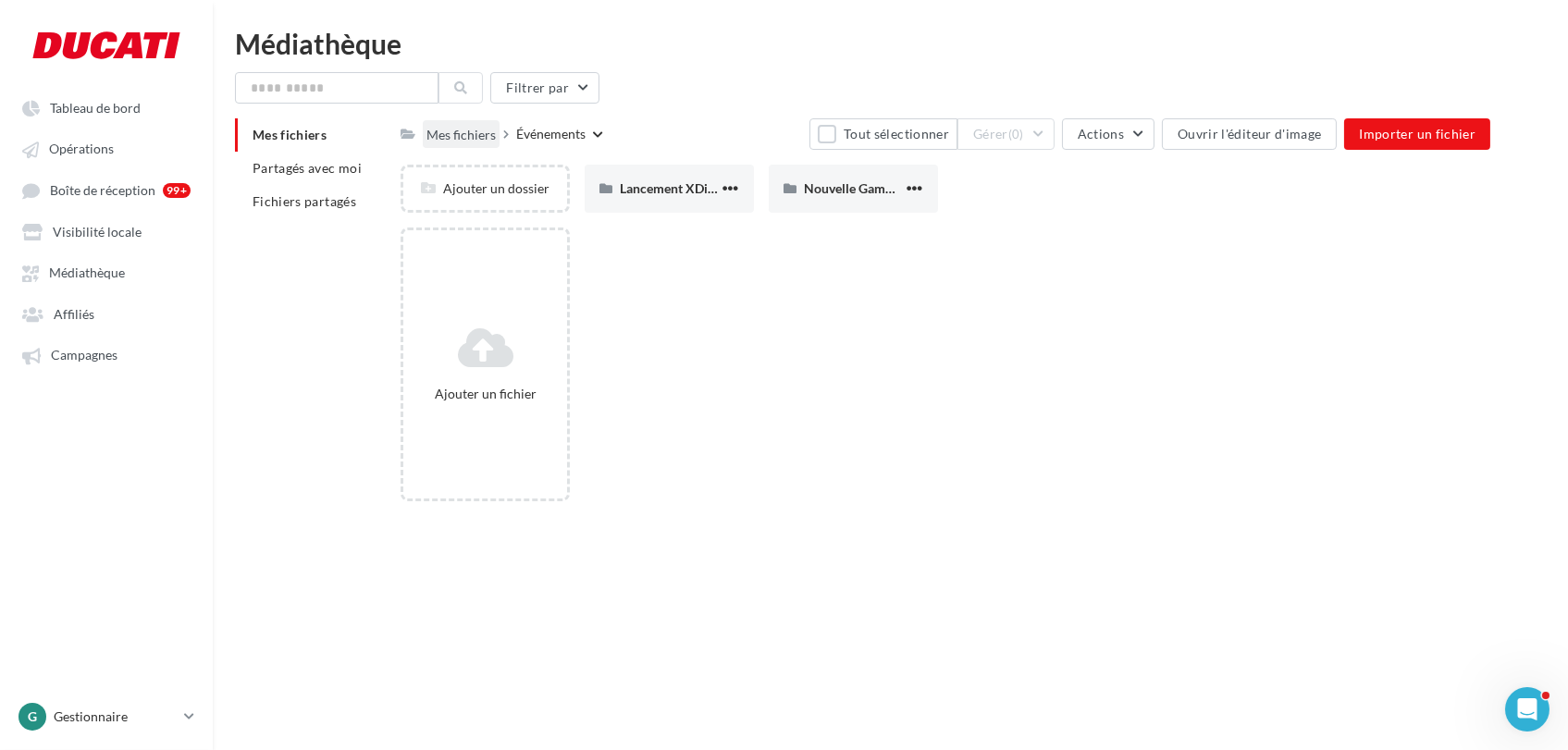 click on "Mes fichiers" at bounding box center (461, 135) 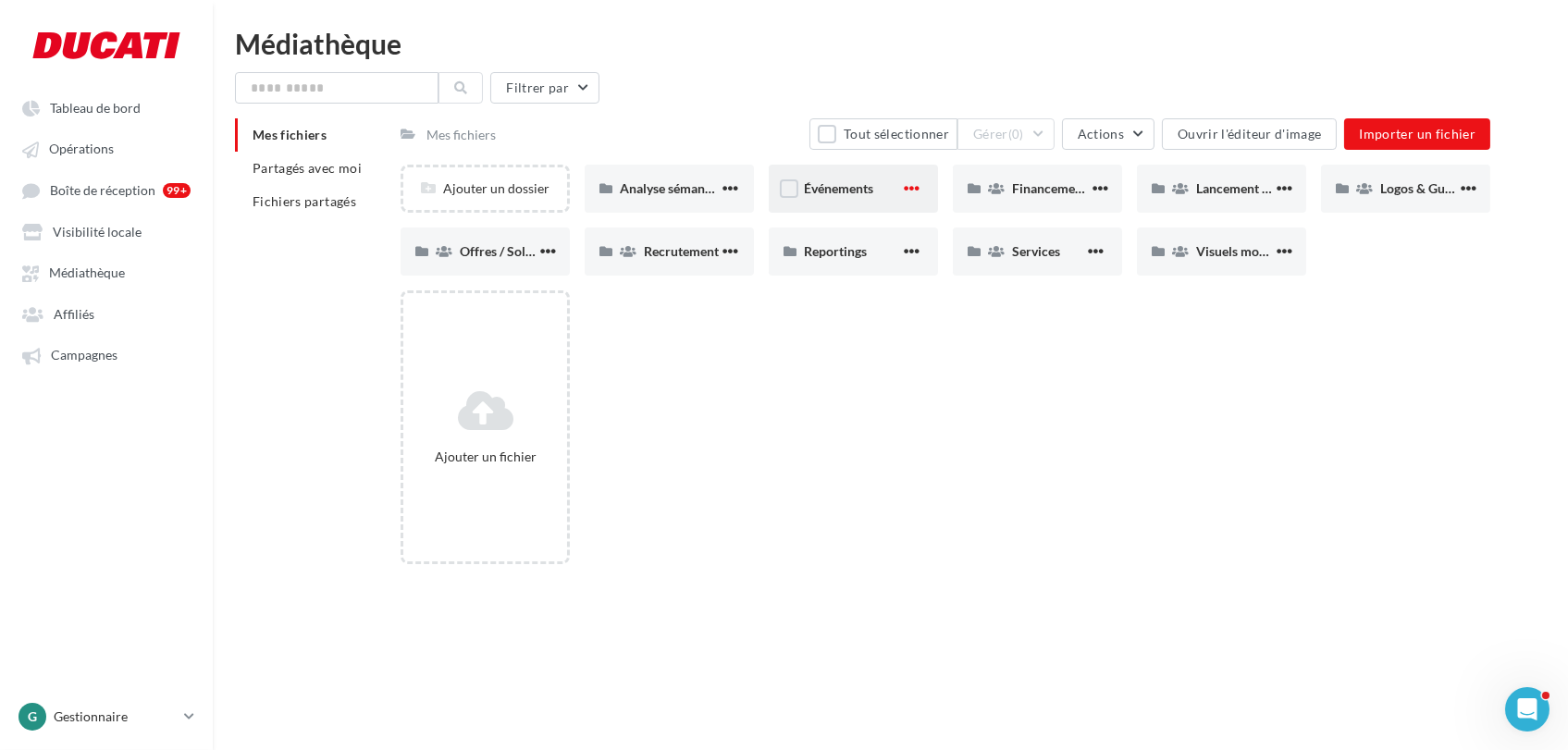 click at bounding box center (911, 188) 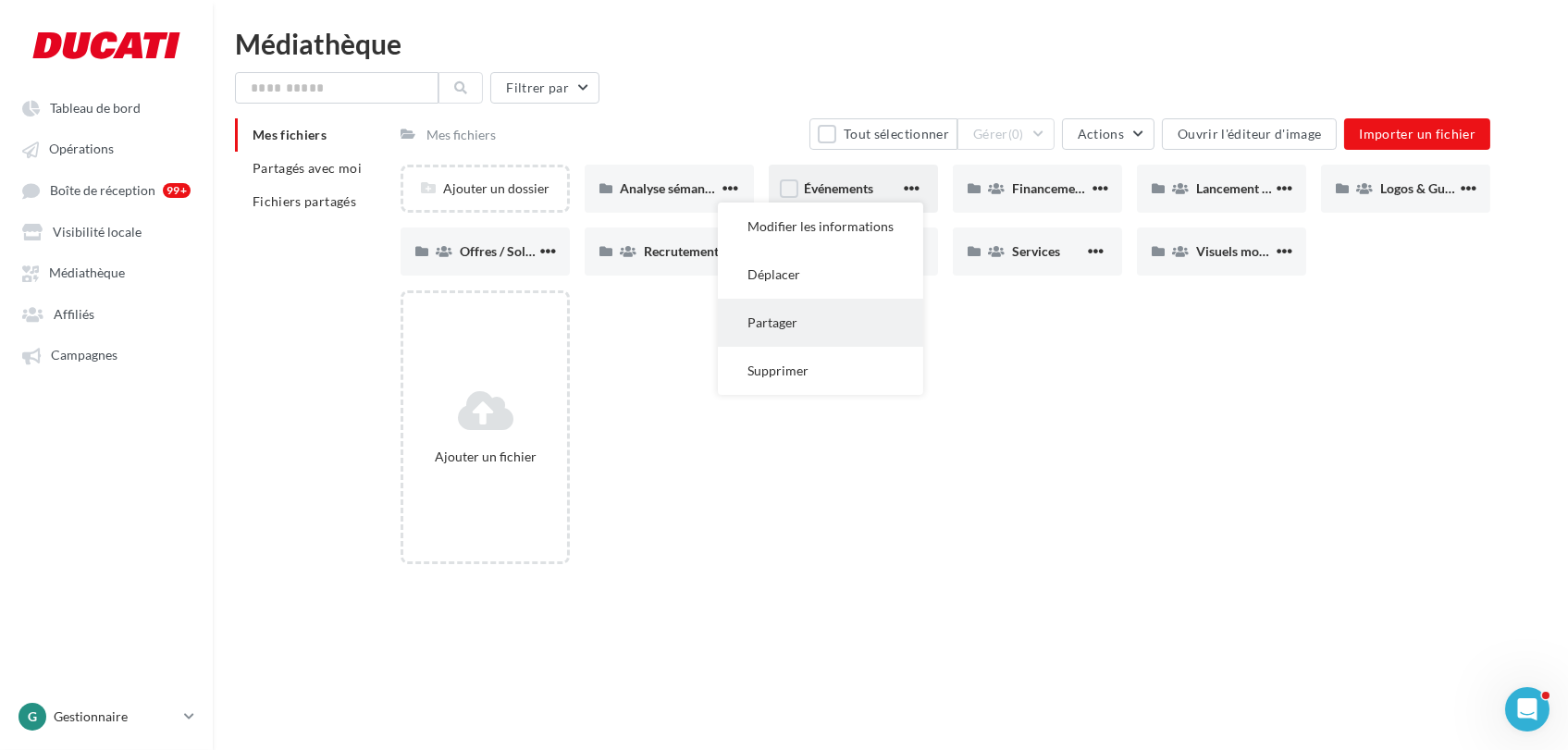 click on "Partager" at bounding box center [821, 323] 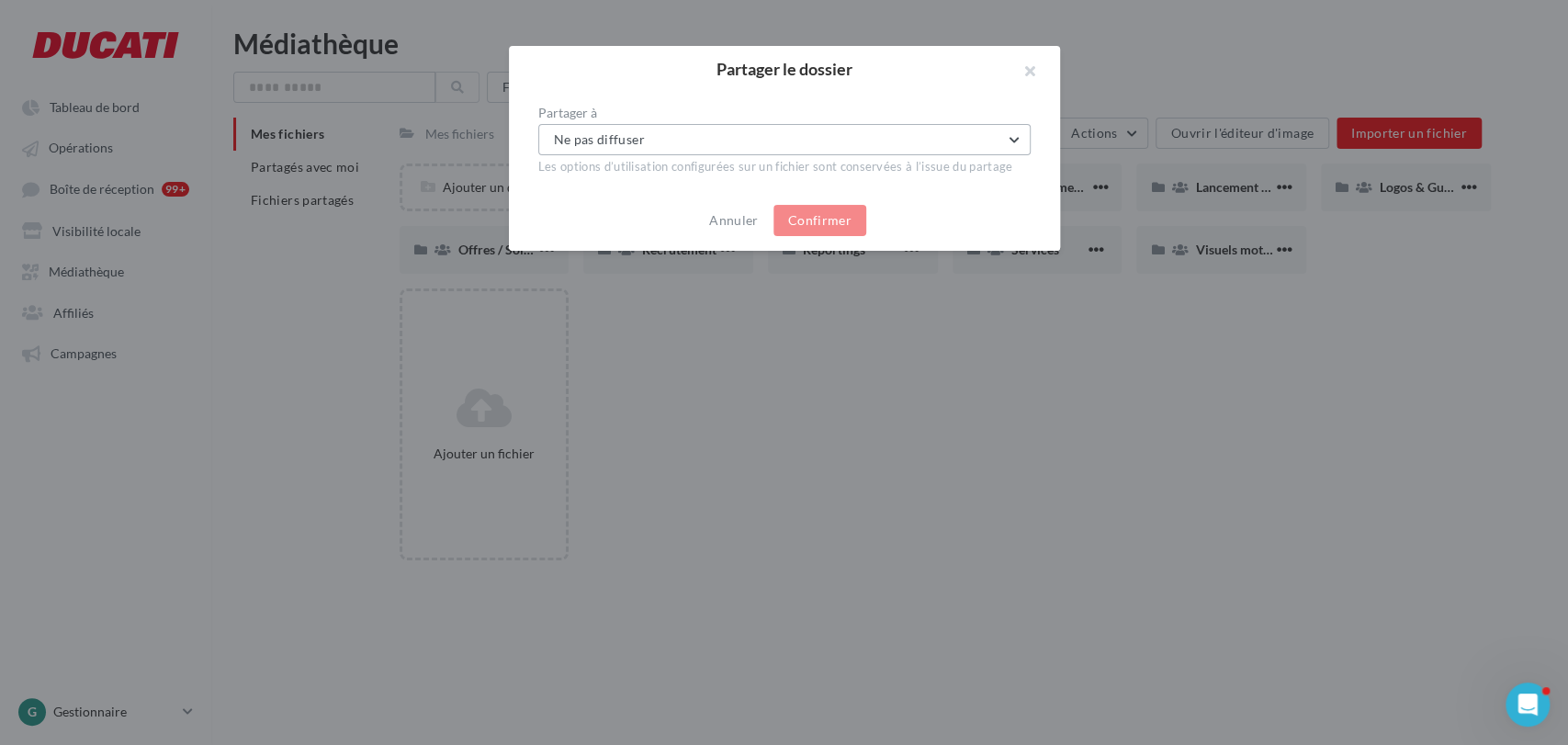 click on "Ne pas diffuser" at bounding box center [784, 140] 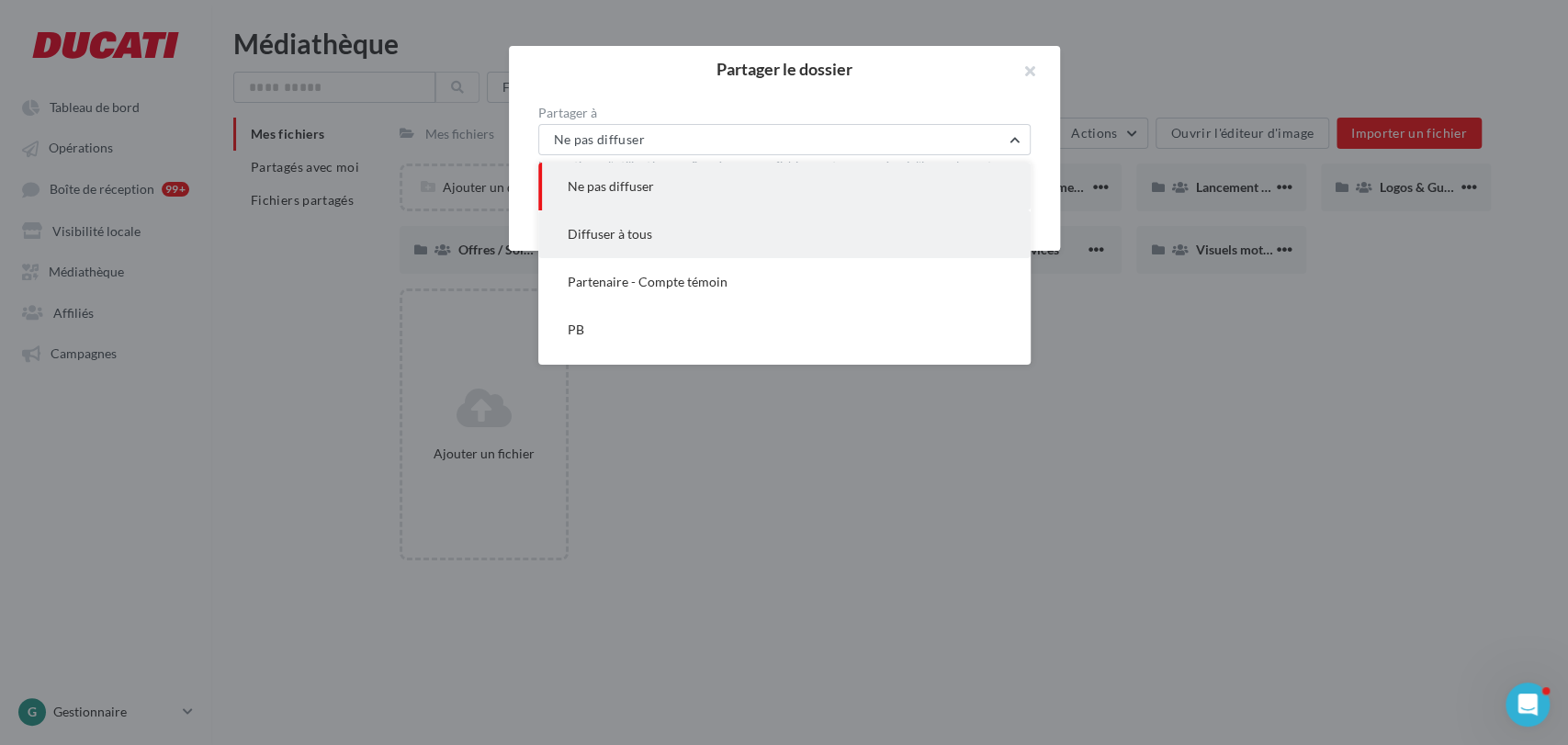 click on "Diffuser à tous" at bounding box center [784, 234] 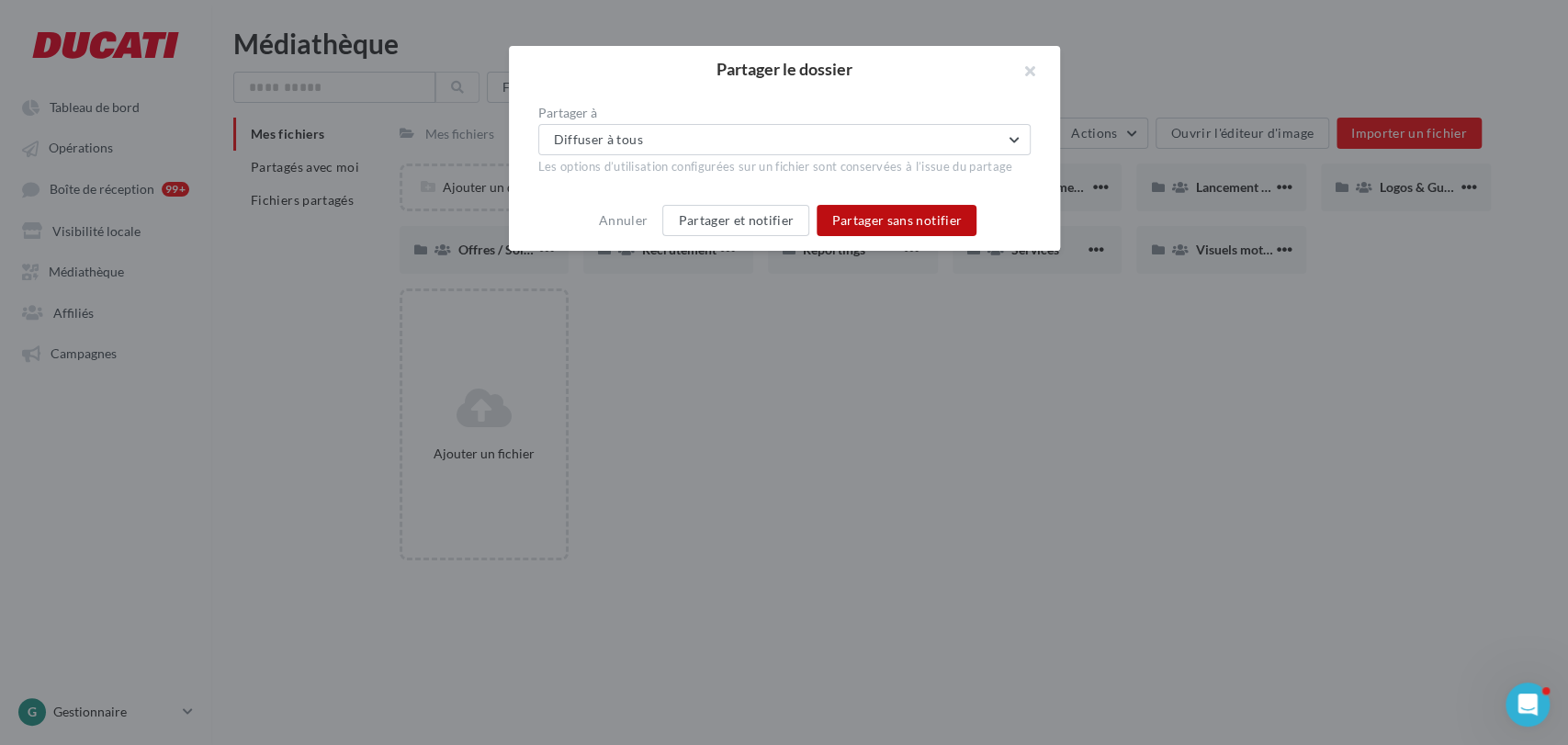 click on "Partager sans notifier" at bounding box center [897, 220] 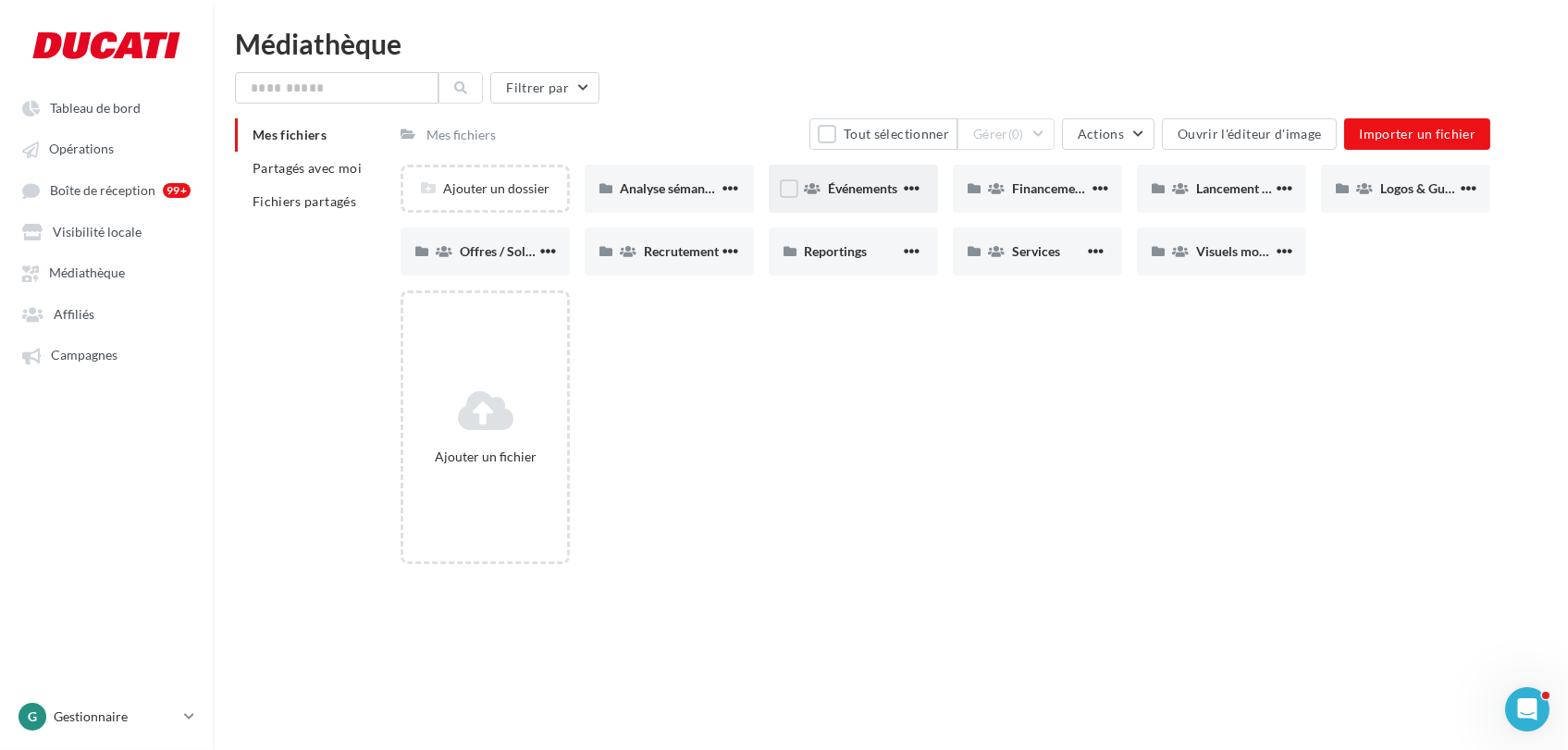 click on "Ajouter un fichier" at bounding box center [953, 435] 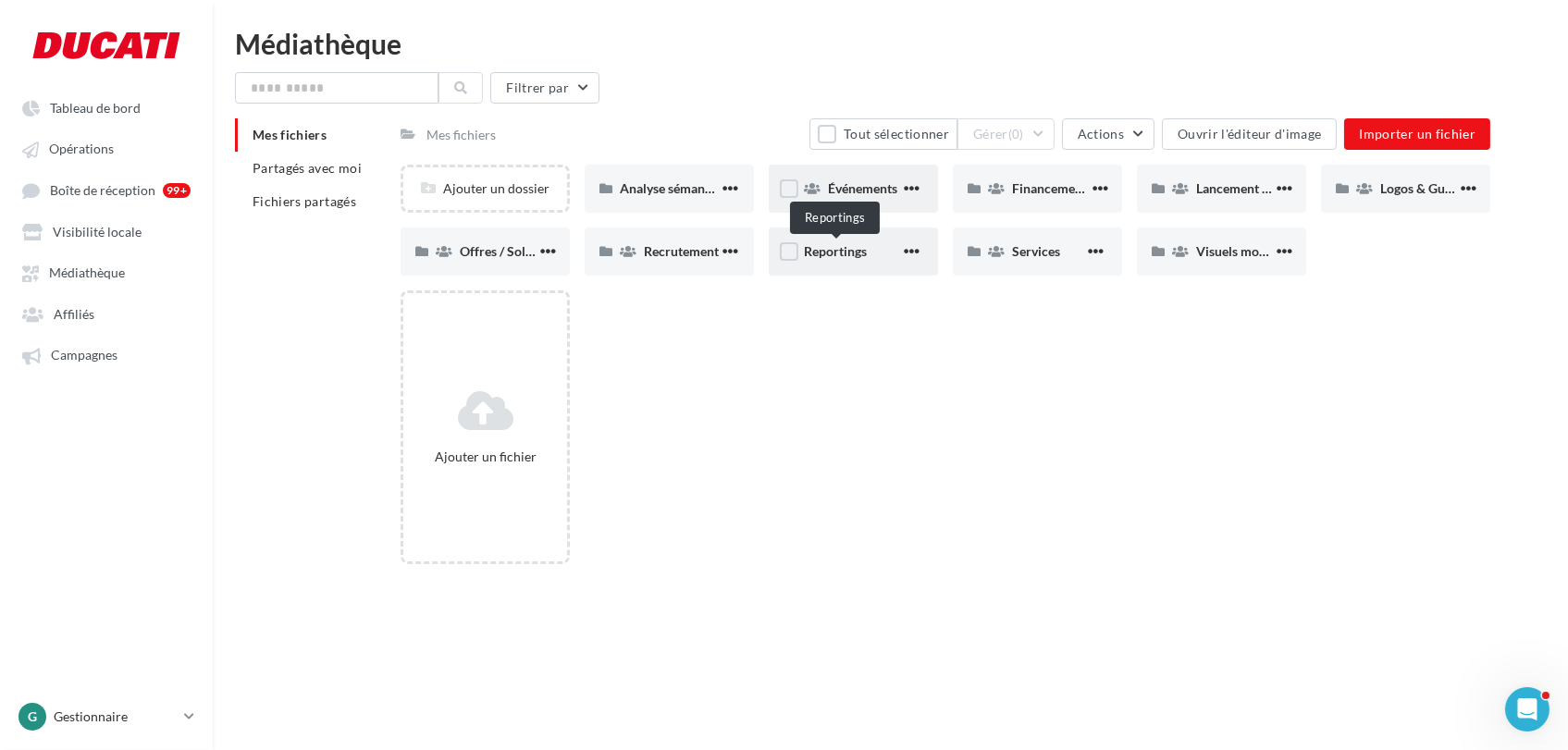 click on "Reportings" at bounding box center (835, 251) 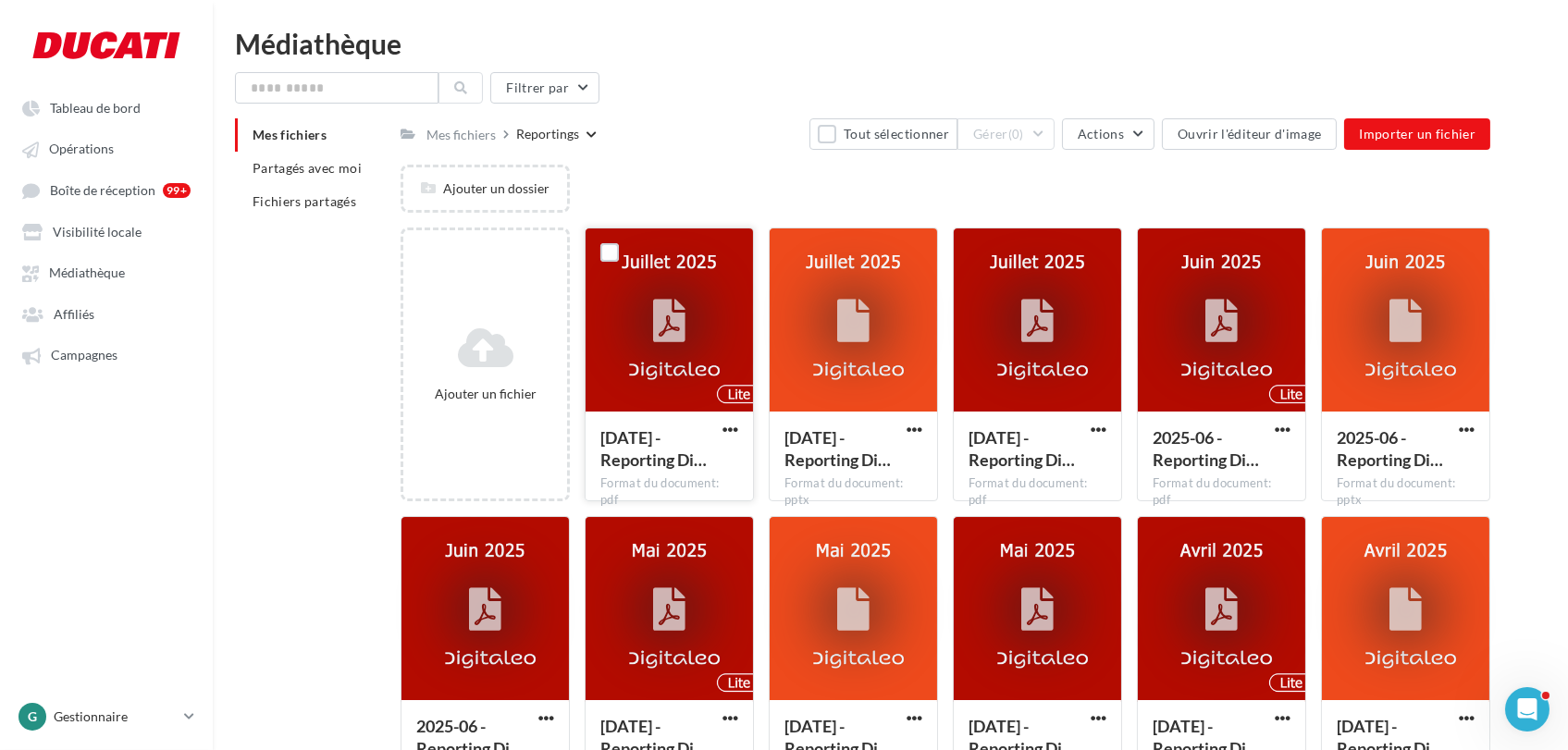 scroll, scrollTop: 0, scrollLeft: 0, axis: both 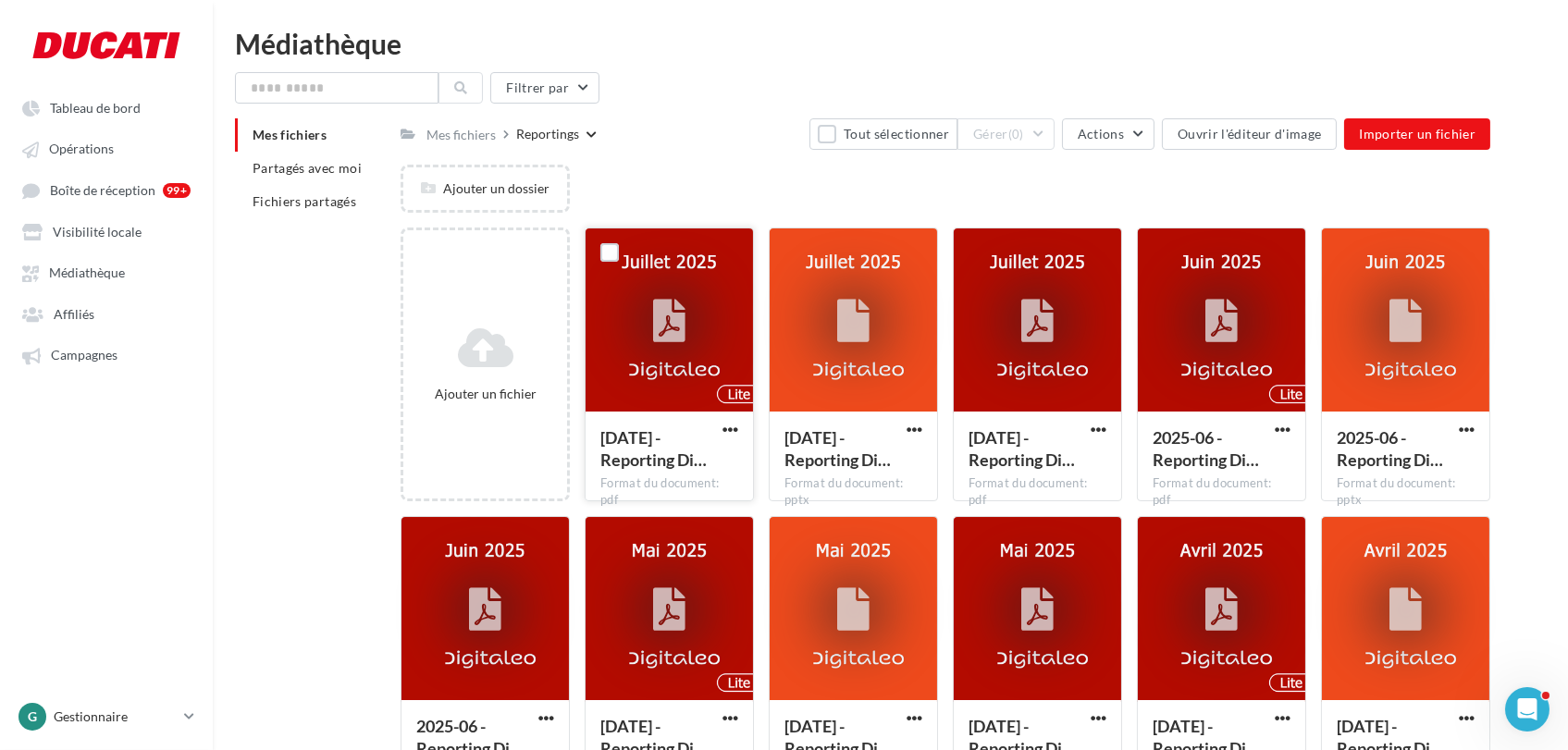 click at bounding box center (669, 321) 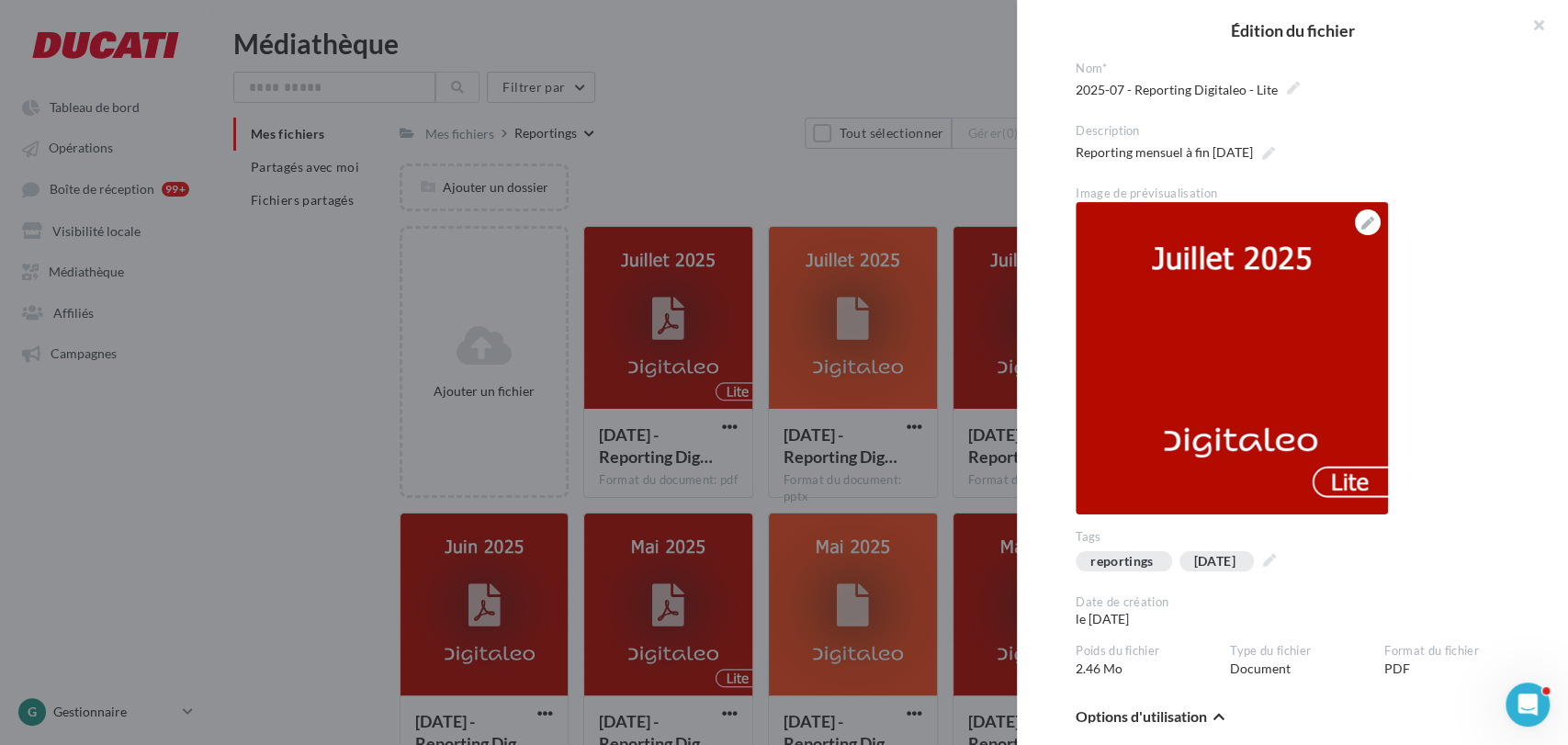 click at bounding box center [784, 372] 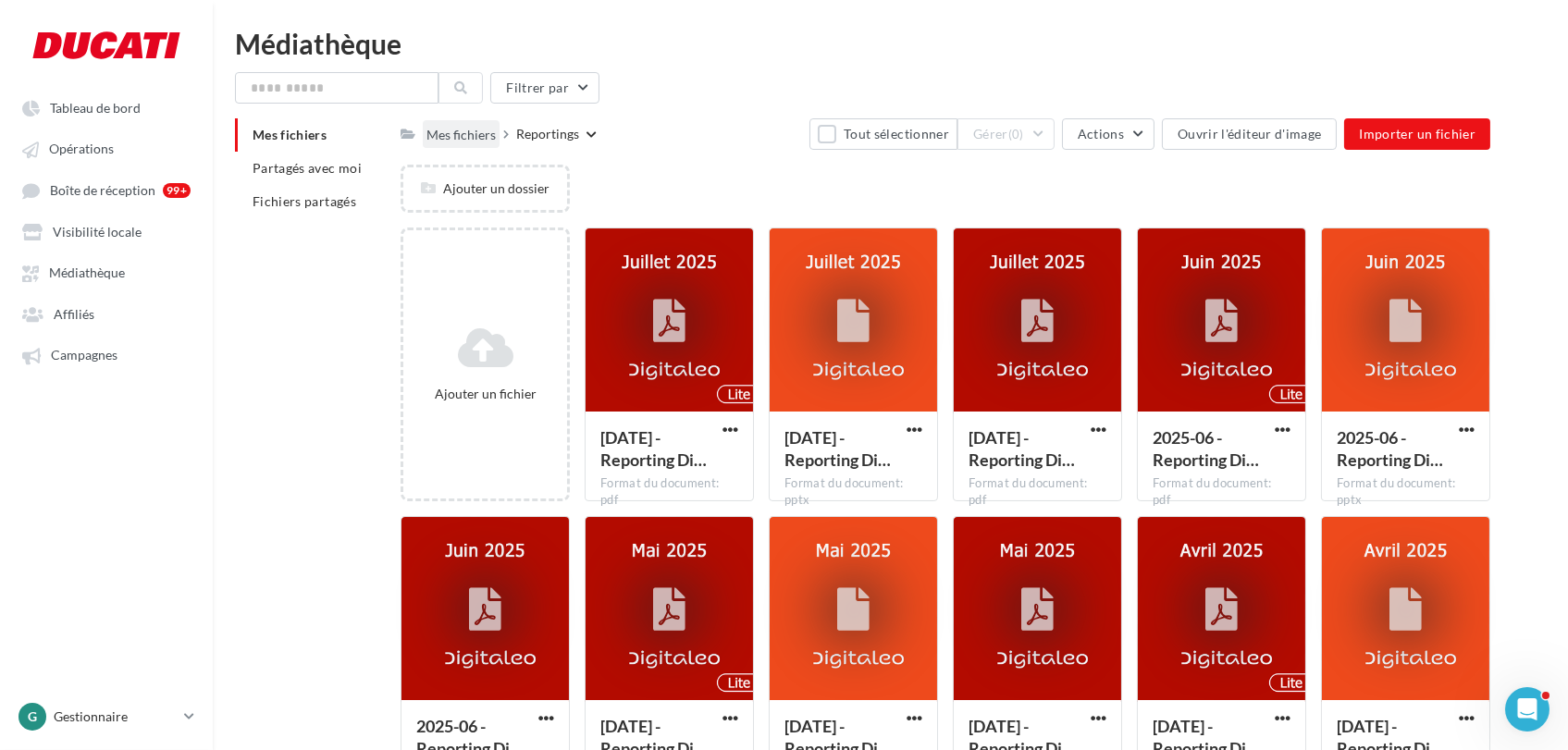 click on "Mes fichiers" at bounding box center [461, 133] 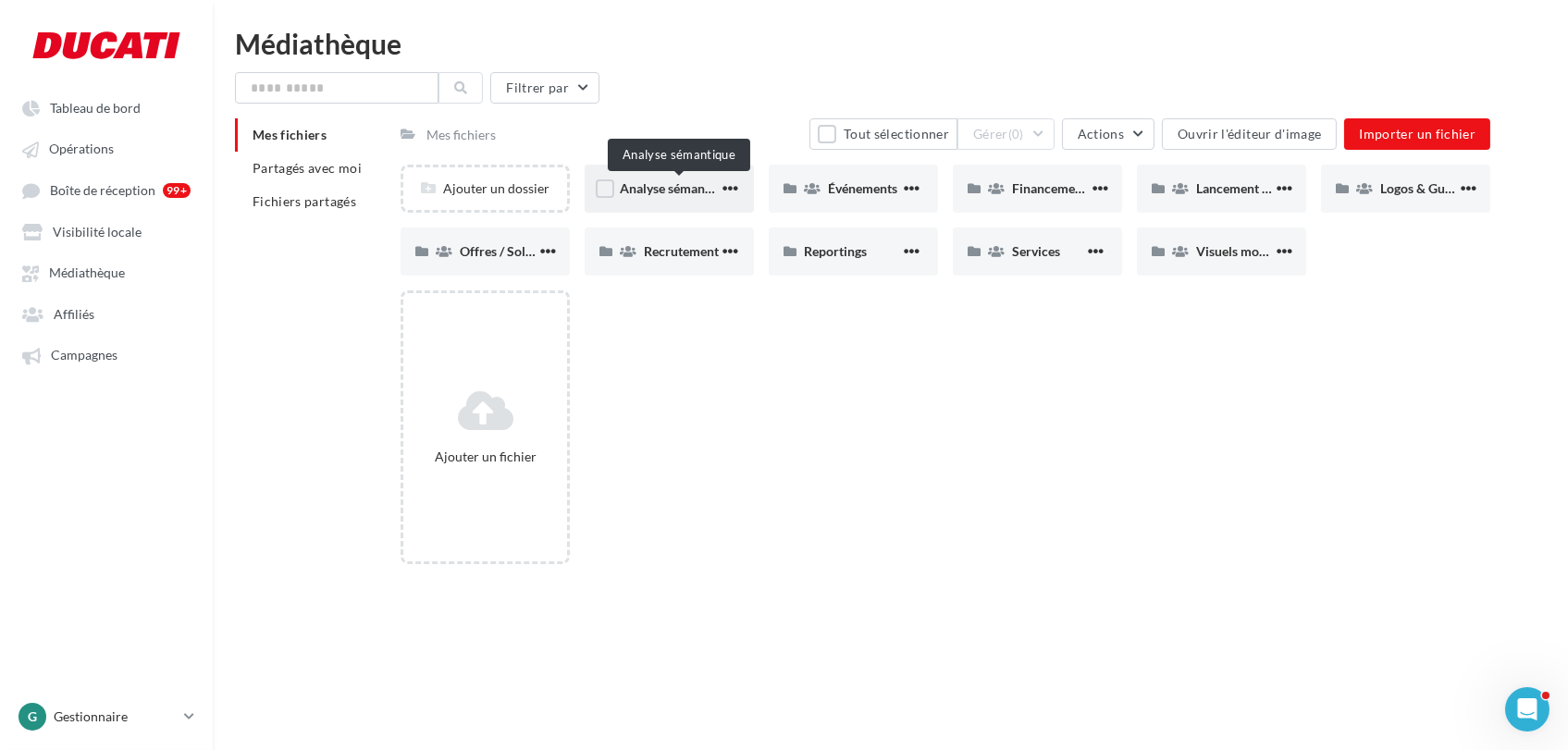 click on "Analyse sémantique" at bounding box center [677, 188] 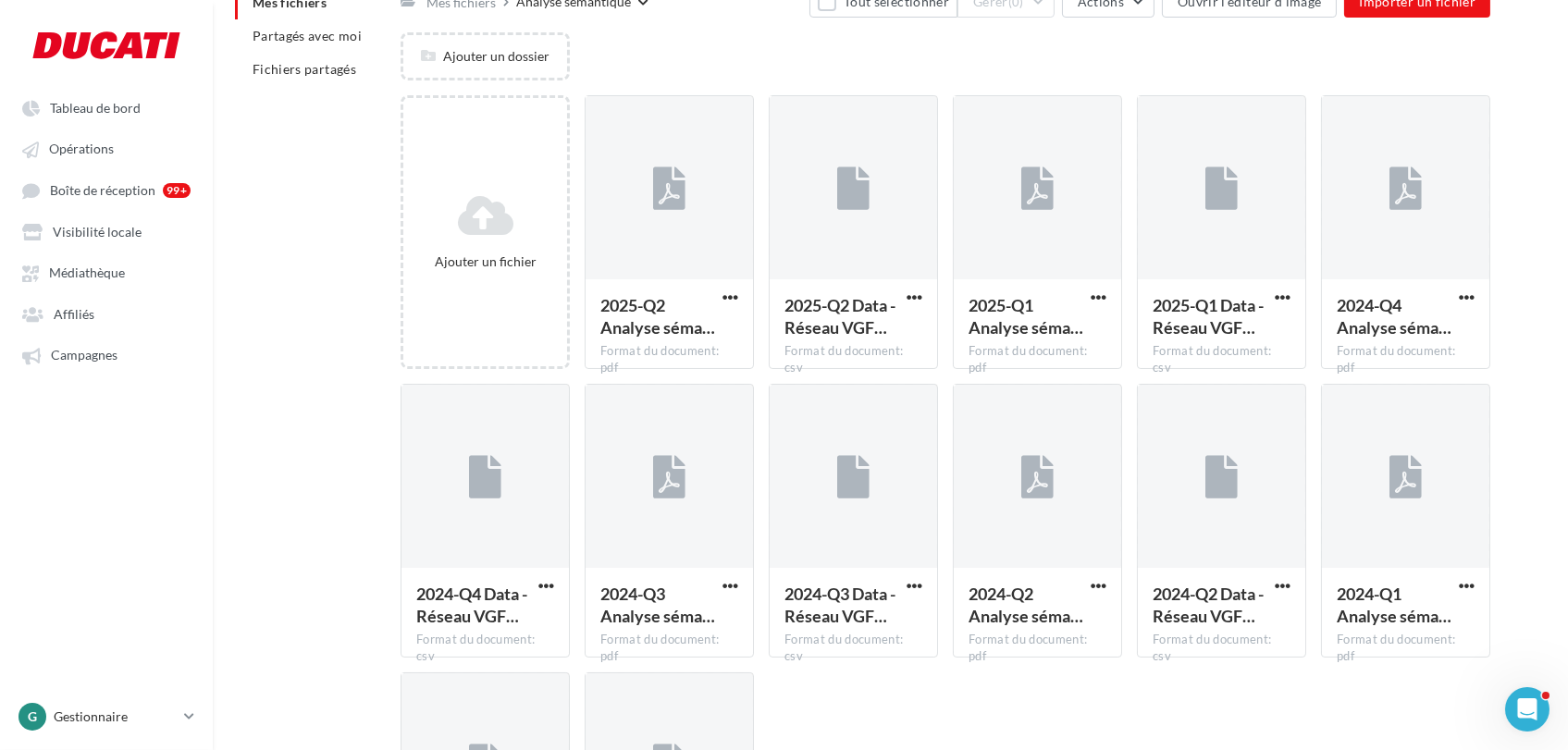 scroll, scrollTop: 0, scrollLeft: 0, axis: both 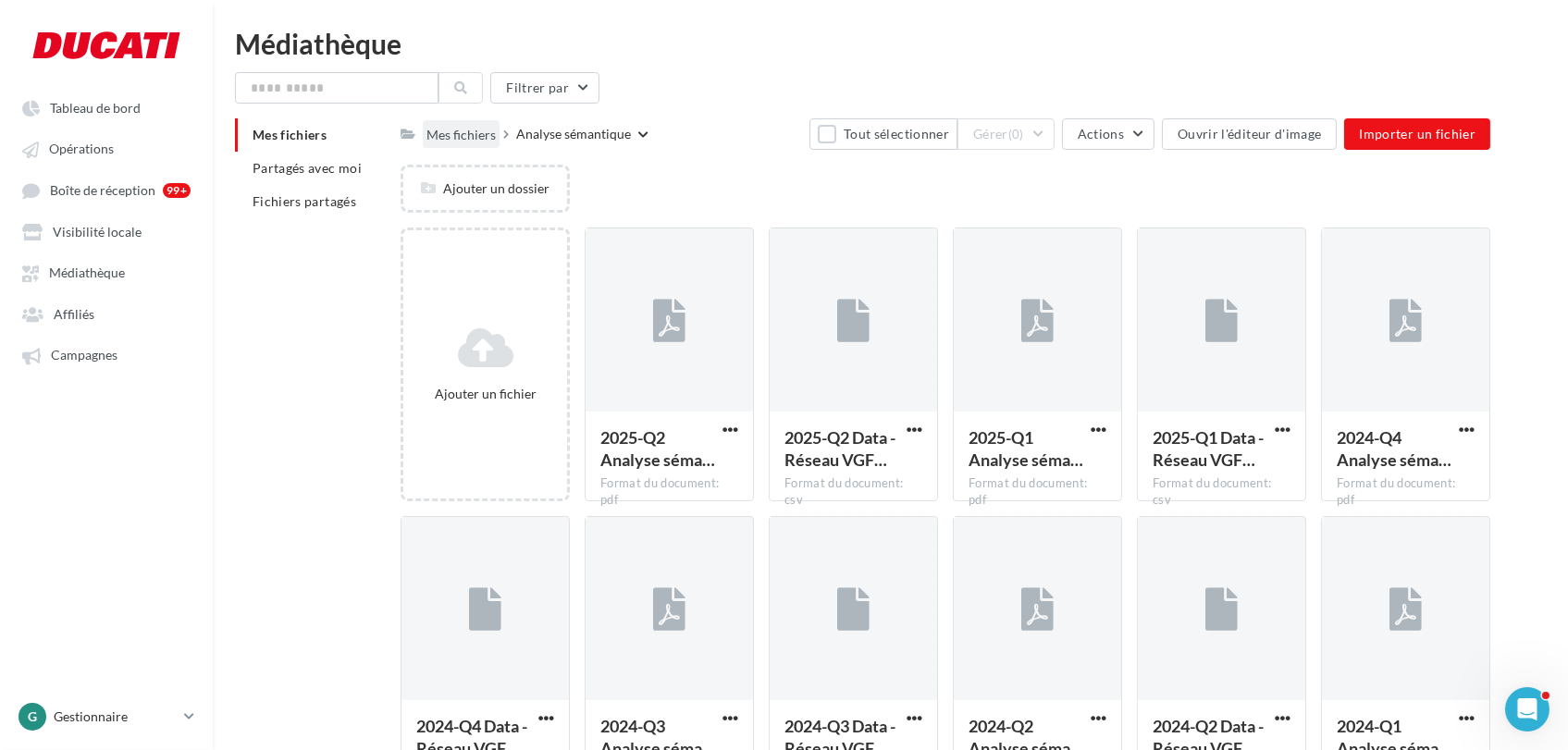 click on "Mes fichiers" at bounding box center (461, 135) 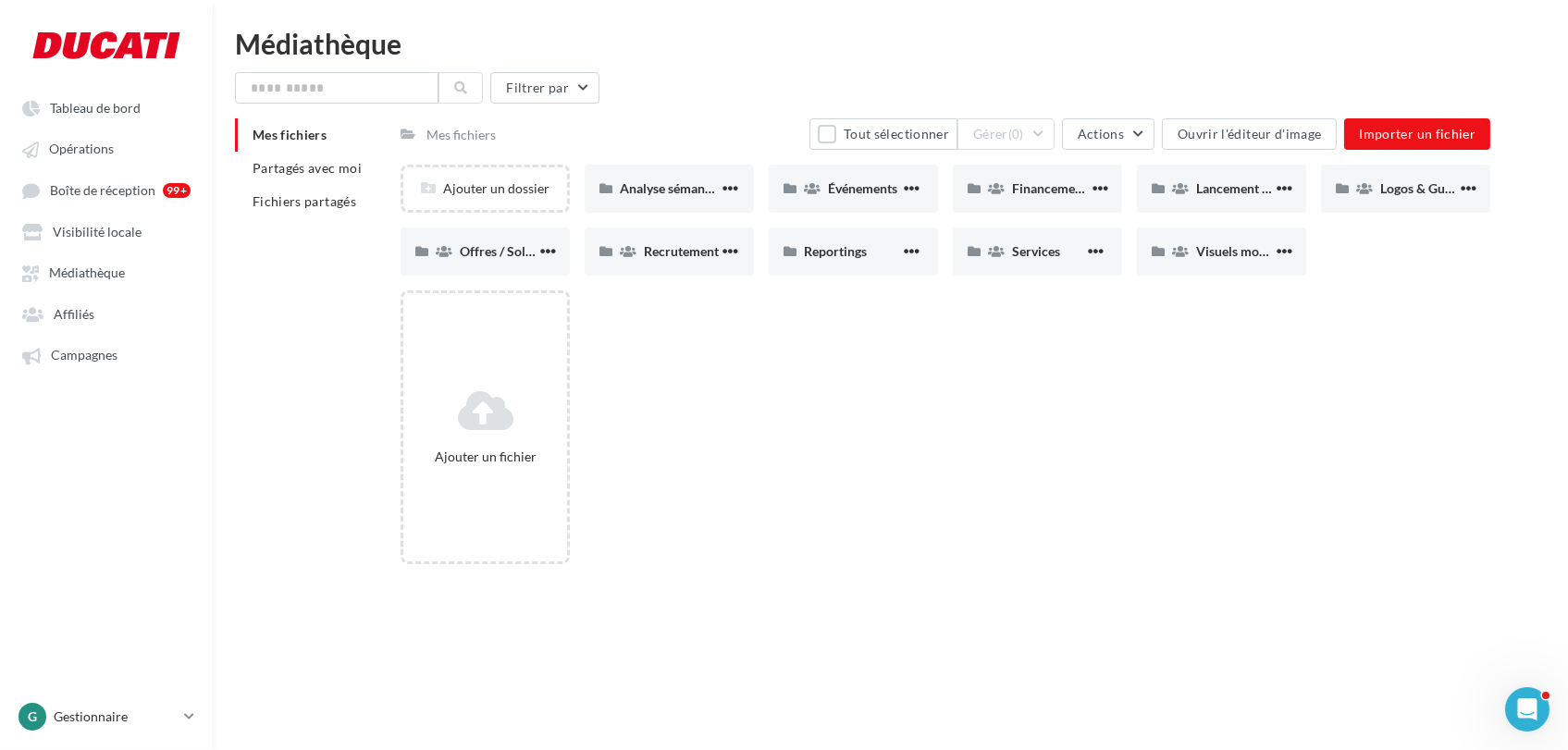 click on "Ajouter un fichier" at bounding box center [953, 435] 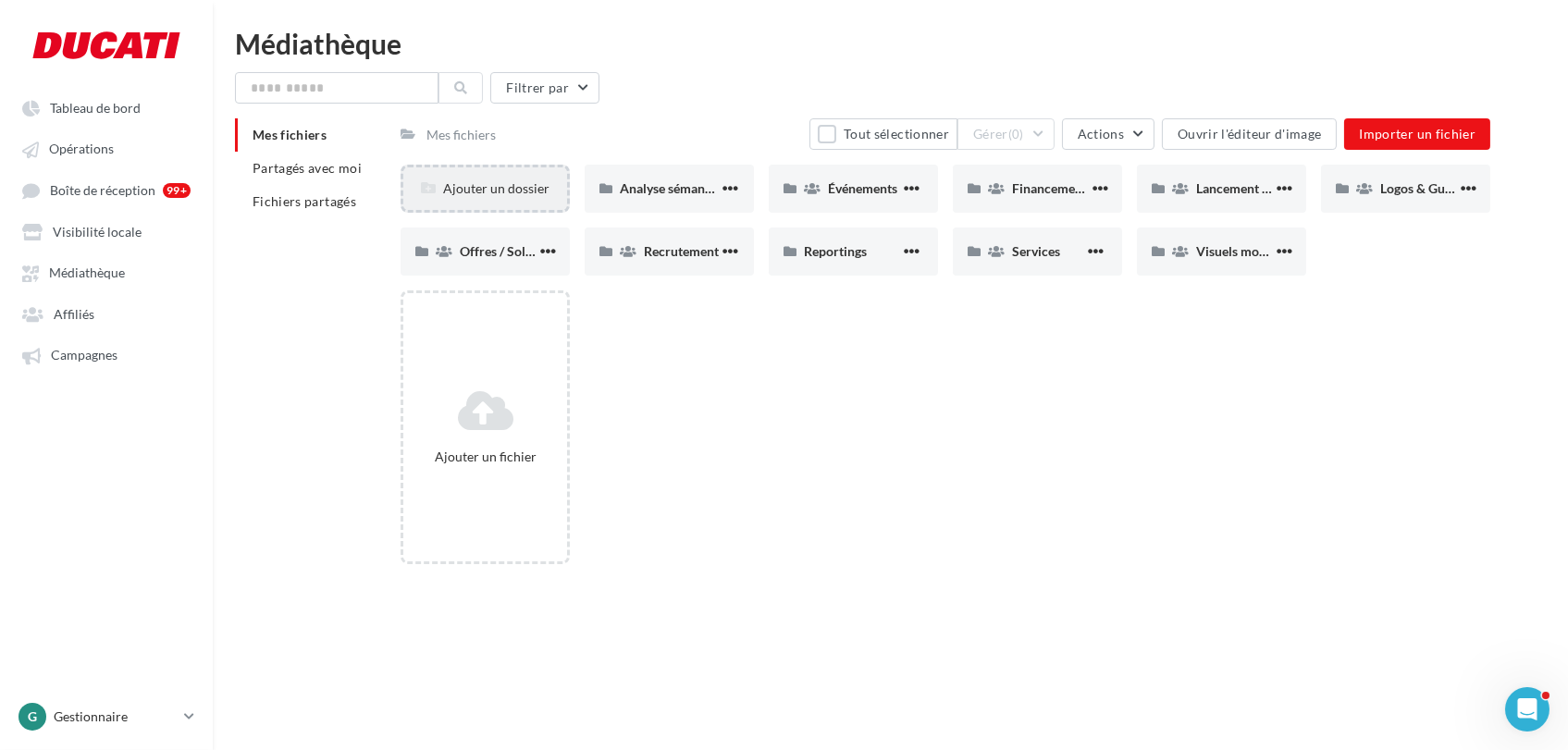 click on "Ajouter un dossier" at bounding box center (485, 189) 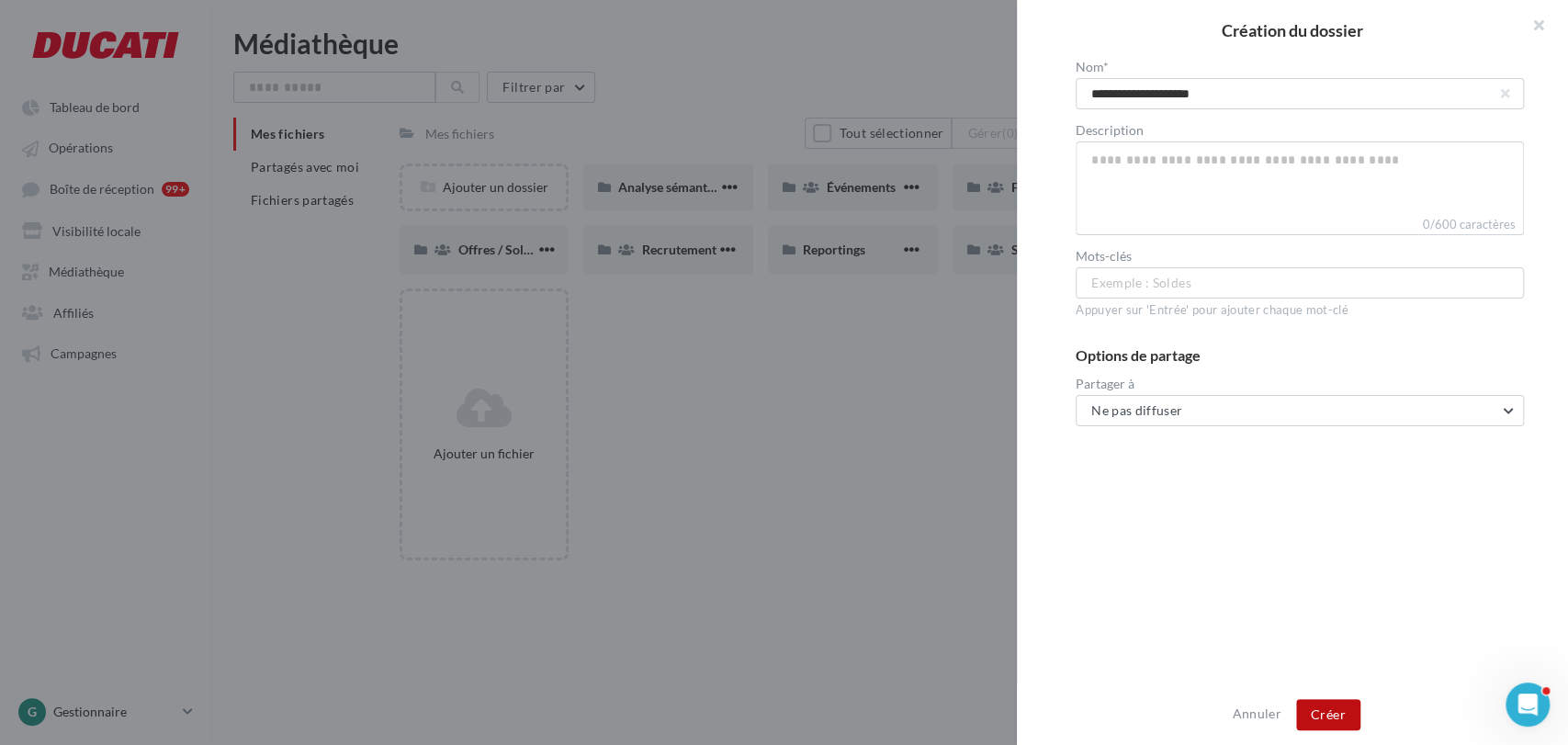 type on "**********" 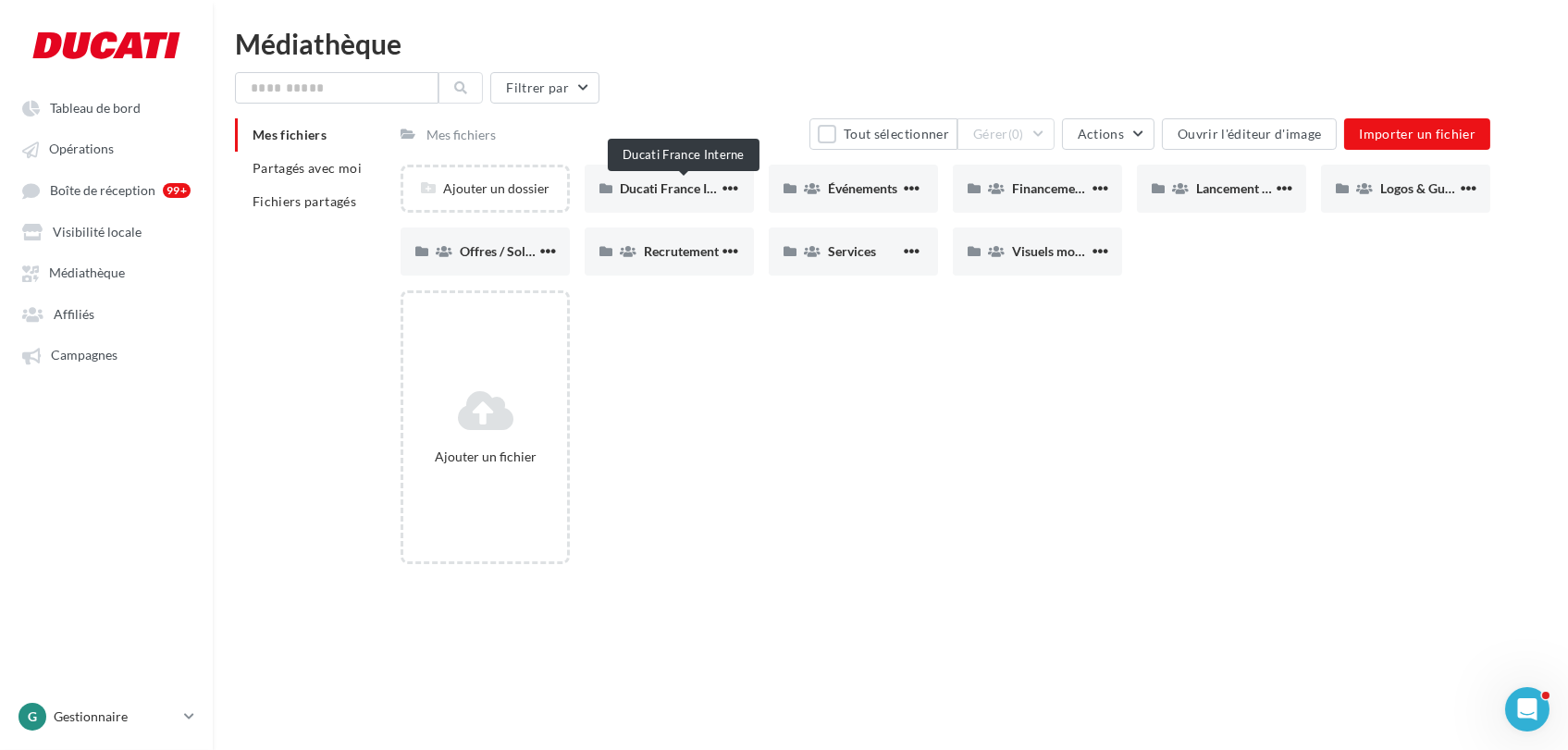 click on "Ducati France Interne" at bounding box center (682, 188) 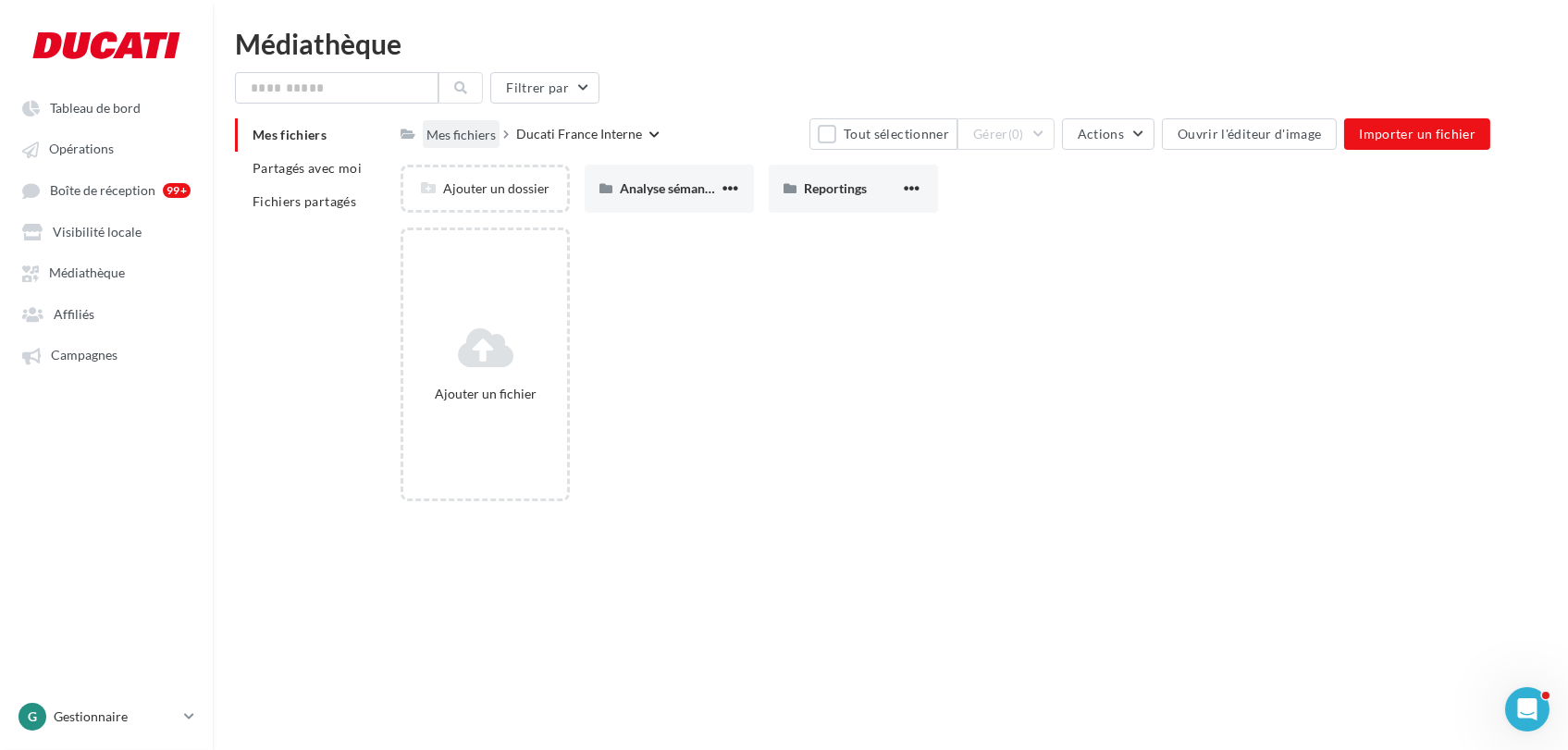 click on "Mes fichiers" at bounding box center (461, 135) 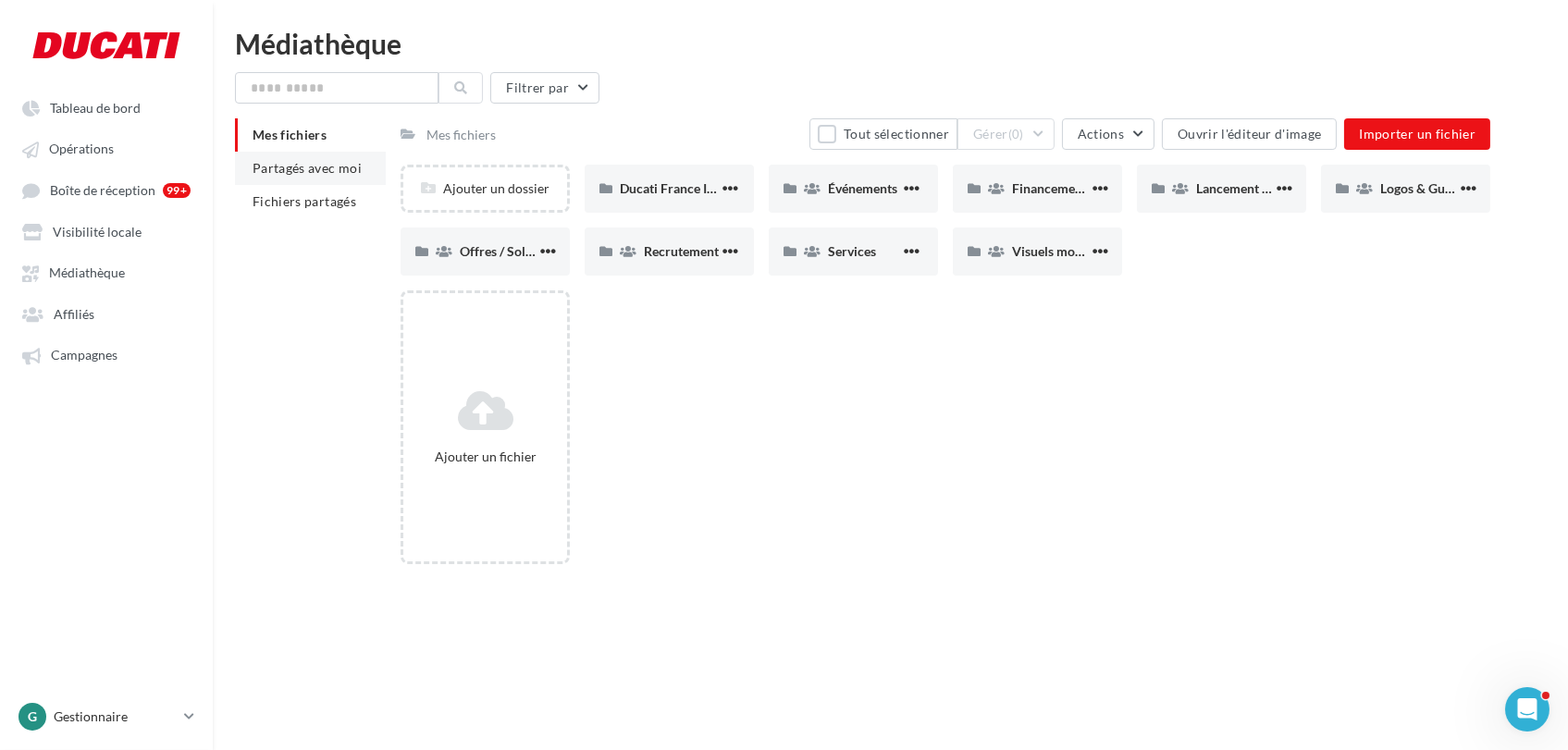 click on "Partagés avec moi" at bounding box center [307, 167] 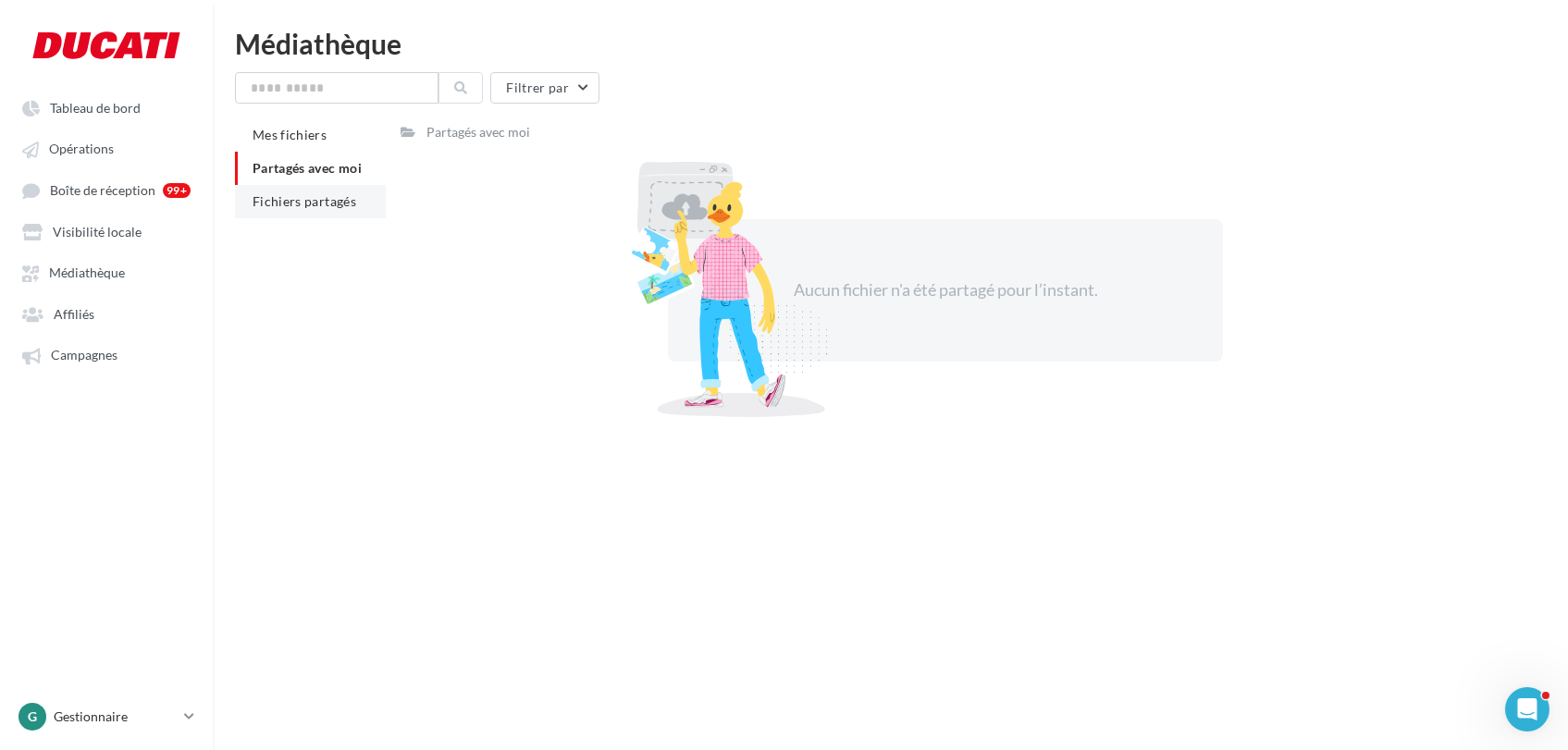 click on "Fichiers partagés" at bounding box center [304, 201] 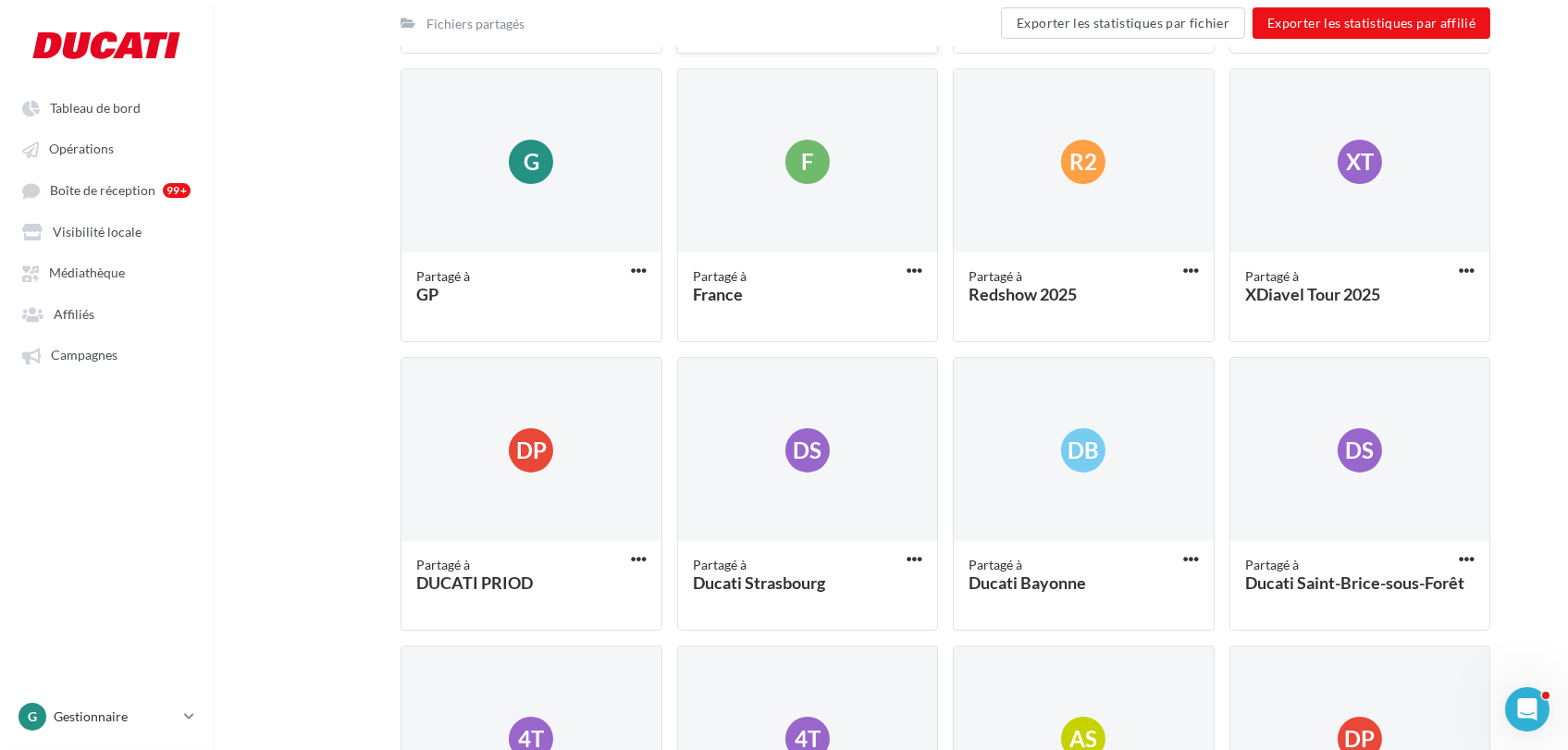 scroll, scrollTop: 0, scrollLeft: 0, axis: both 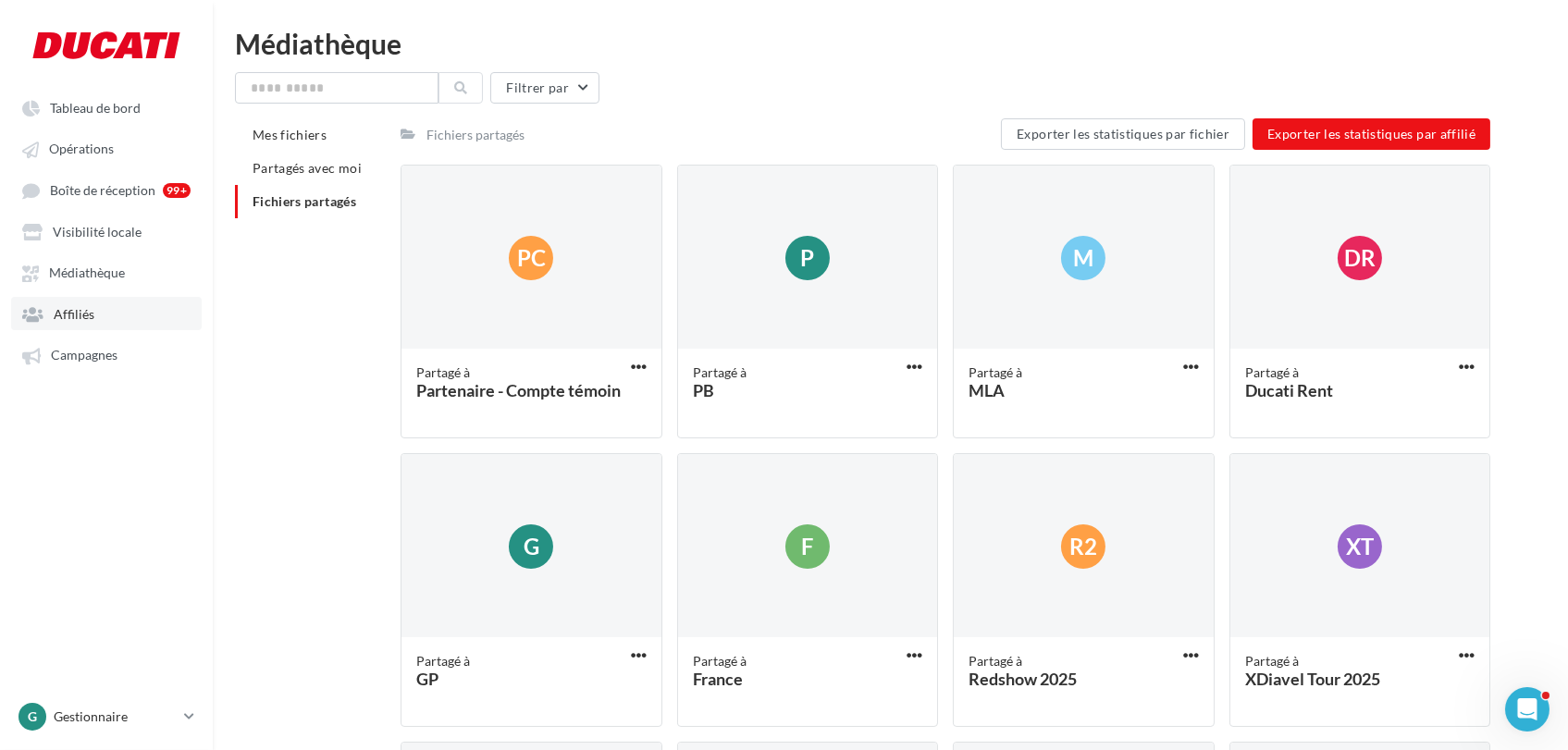click on "Affiliés" at bounding box center [106, 314] 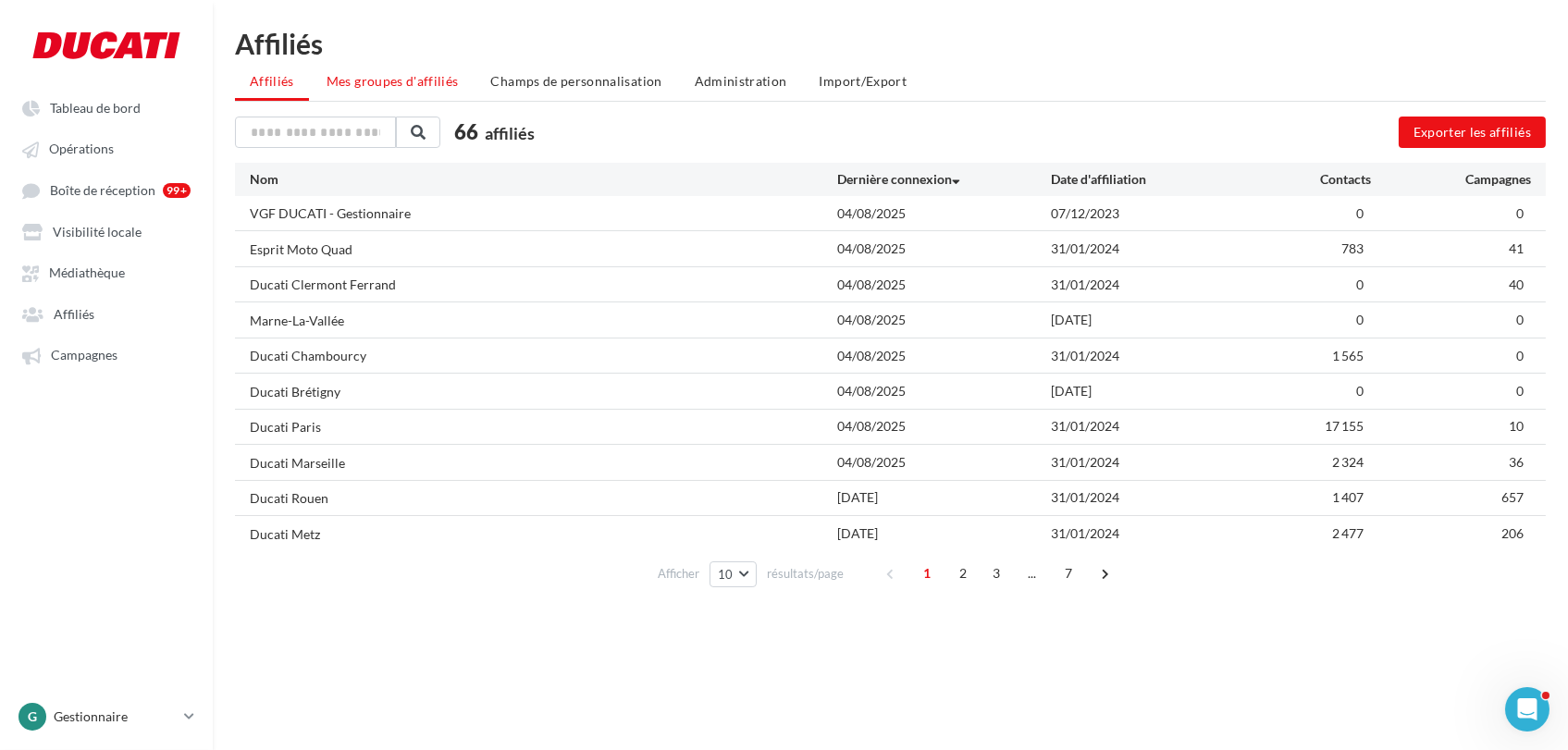 click on "Mes groupes d'affiliés" at bounding box center (392, 80) 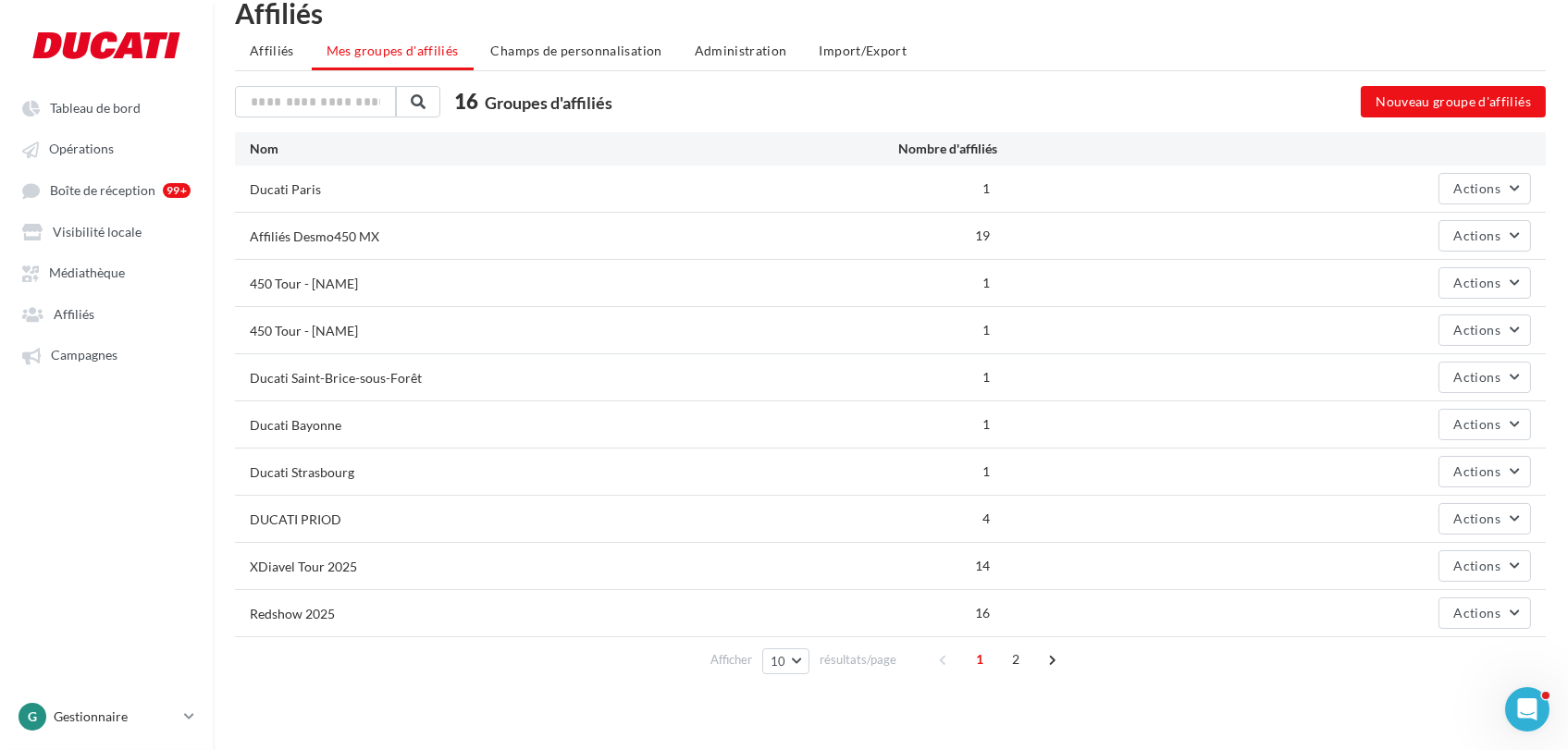 scroll, scrollTop: 47, scrollLeft: 0, axis: vertical 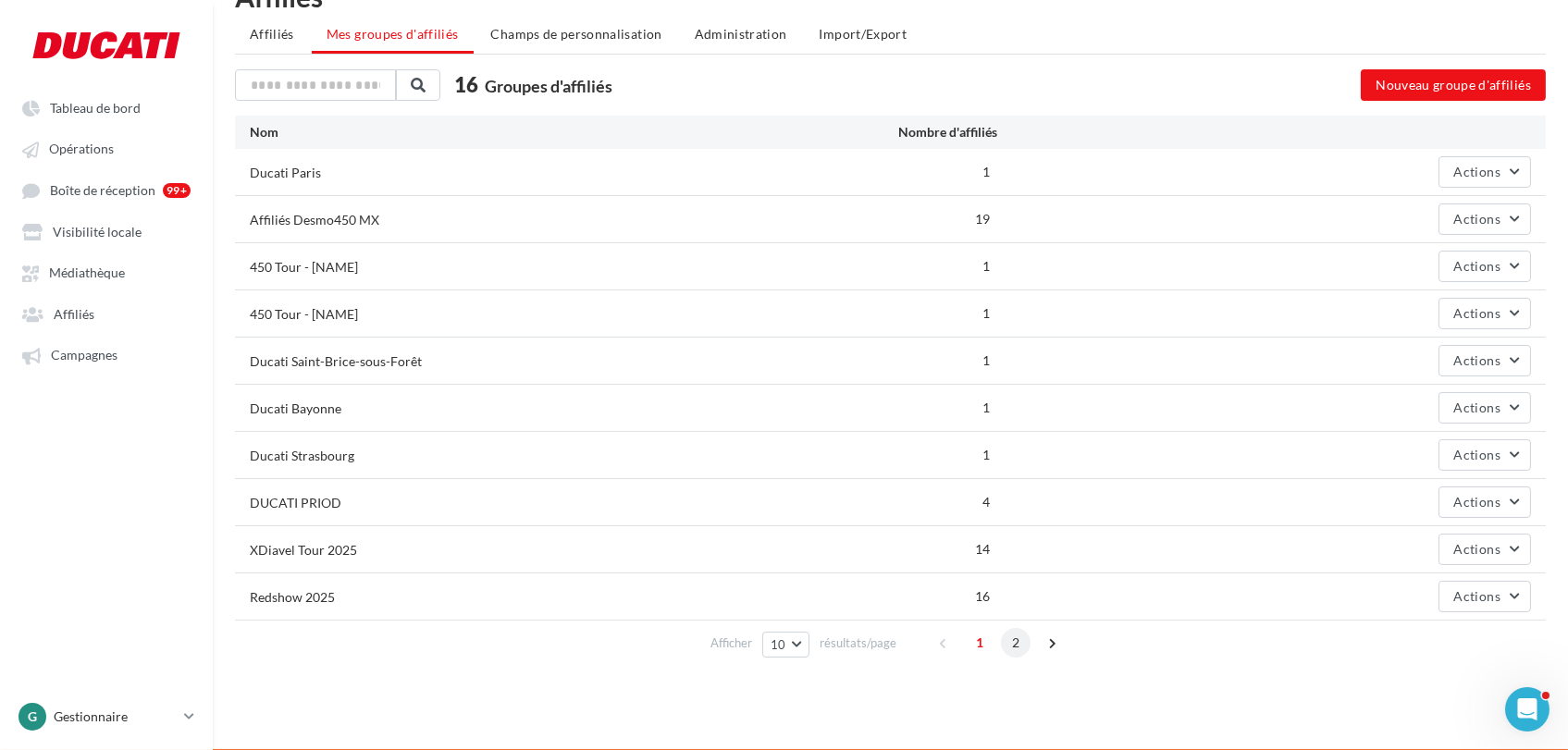 click on "2" at bounding box center [1016, 643] 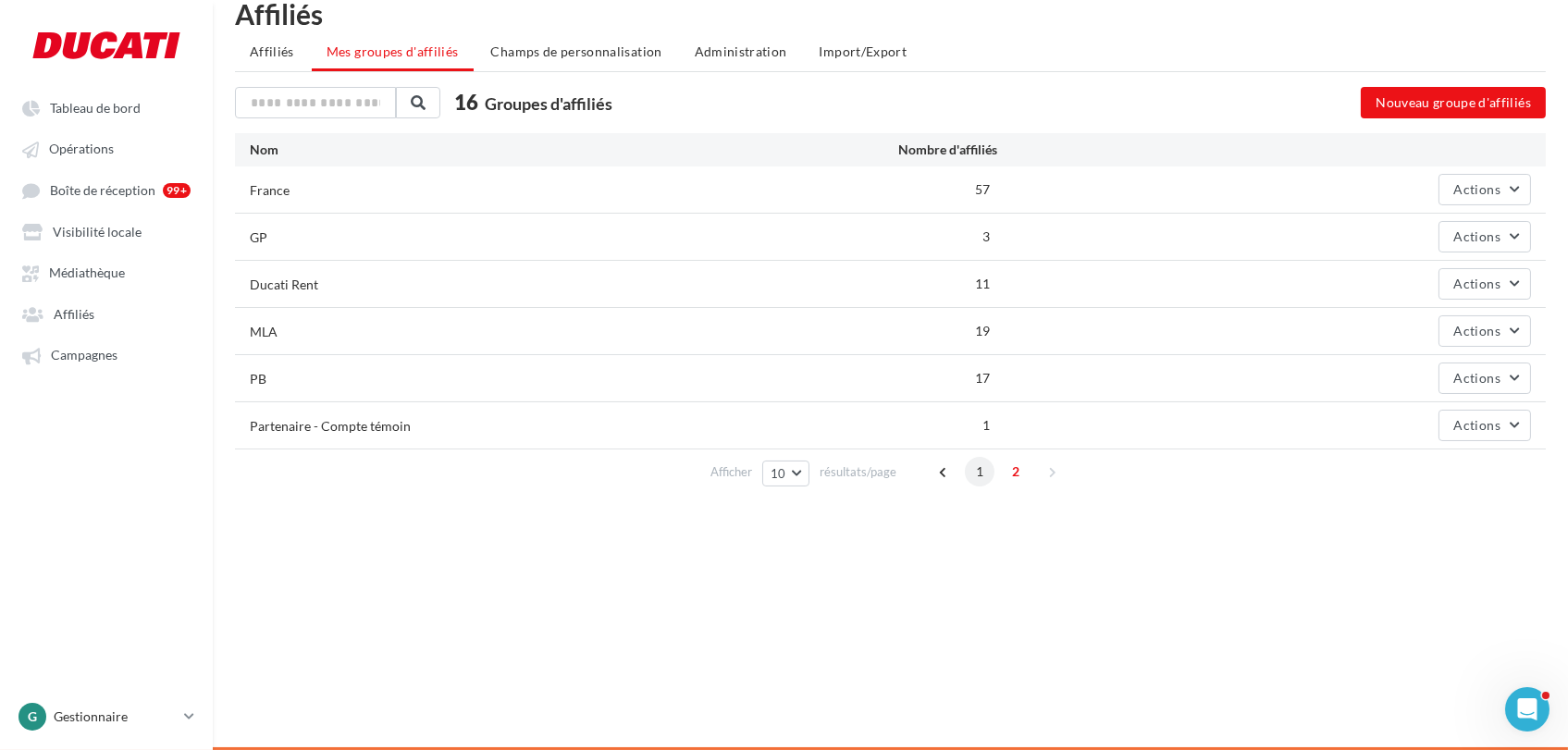 click on "1" at bounding box center (980, 472) 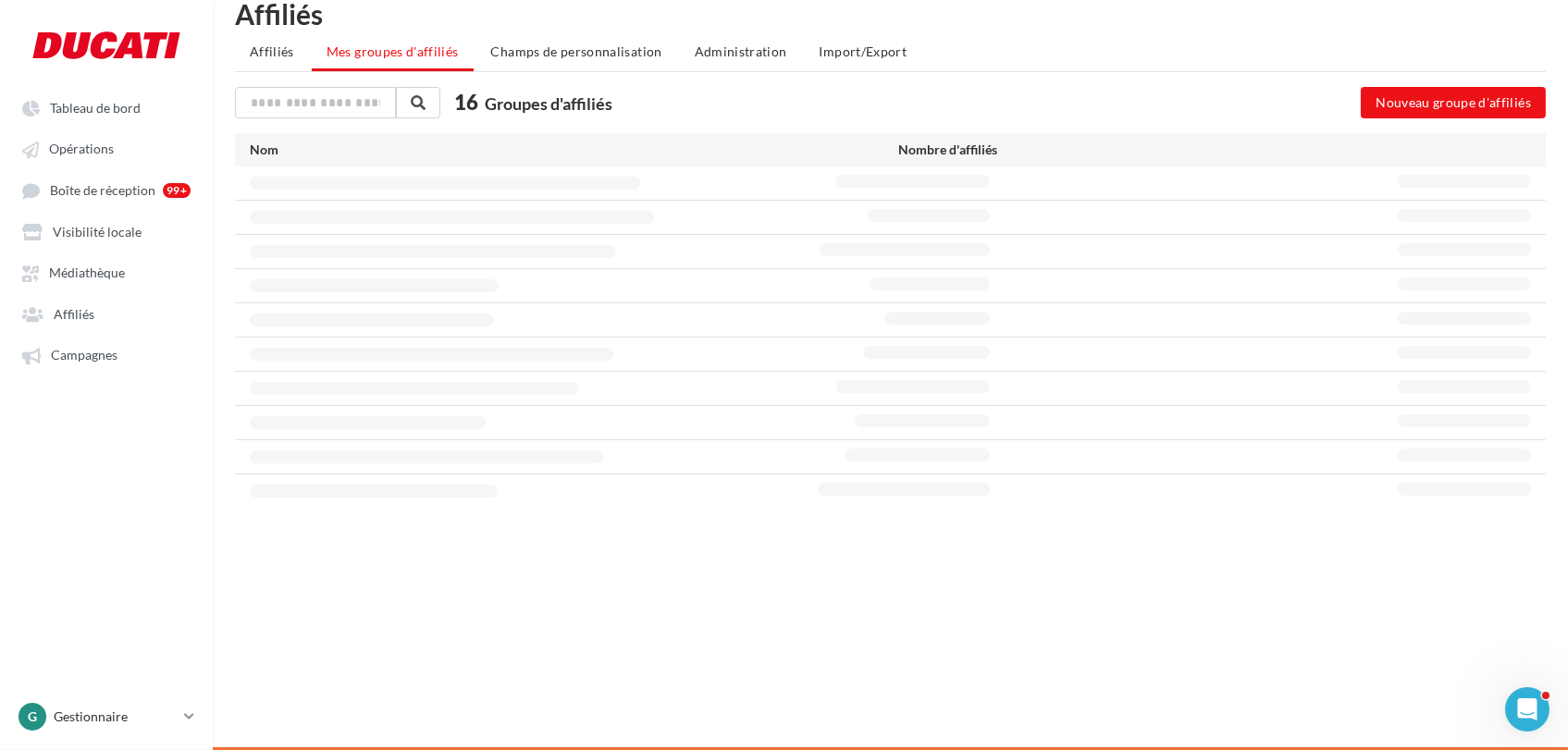scroll, scrollTop: 47, scrollLeft: 0, axis: vertical 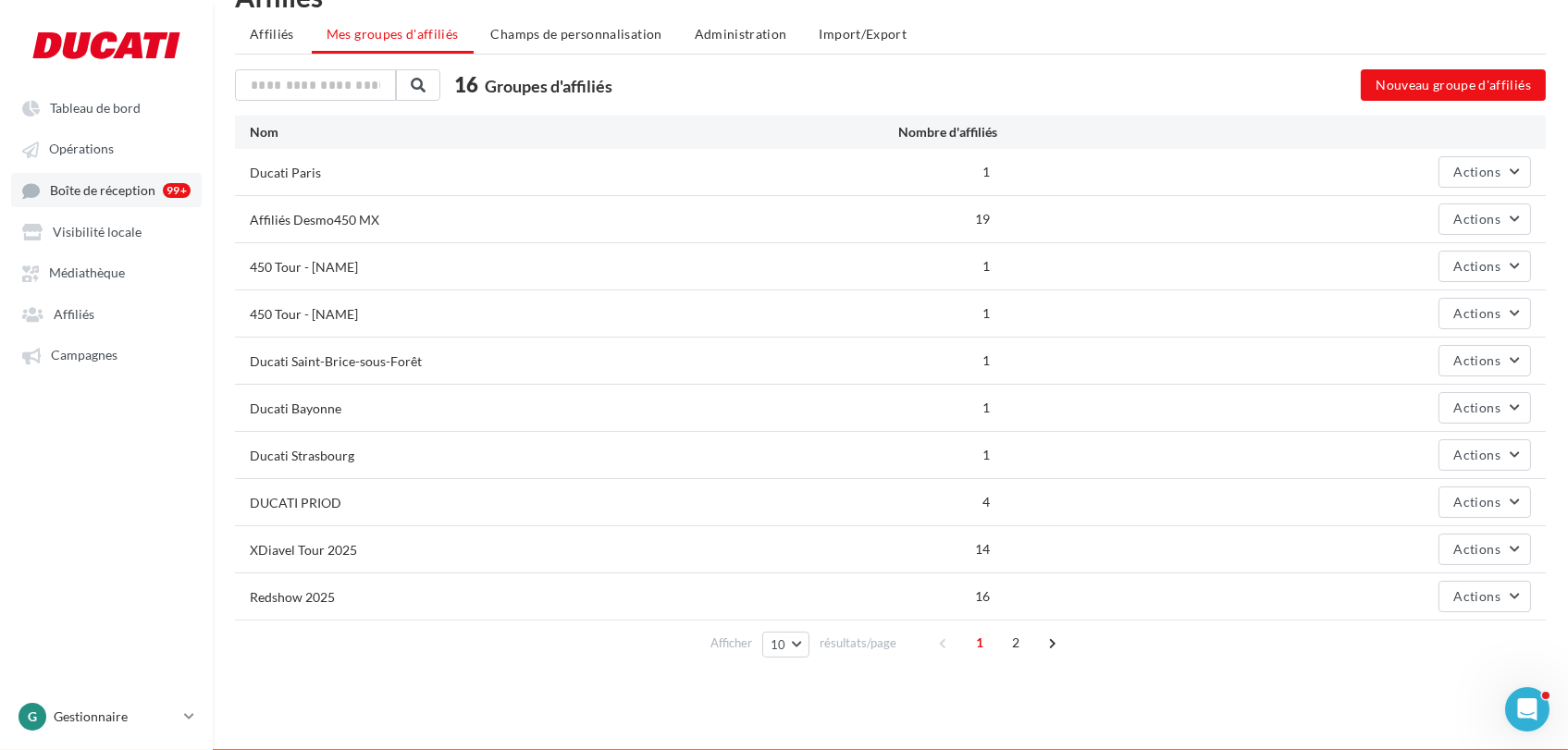 click on "Boîte de réception
99+" at bounding box center (106, 190) 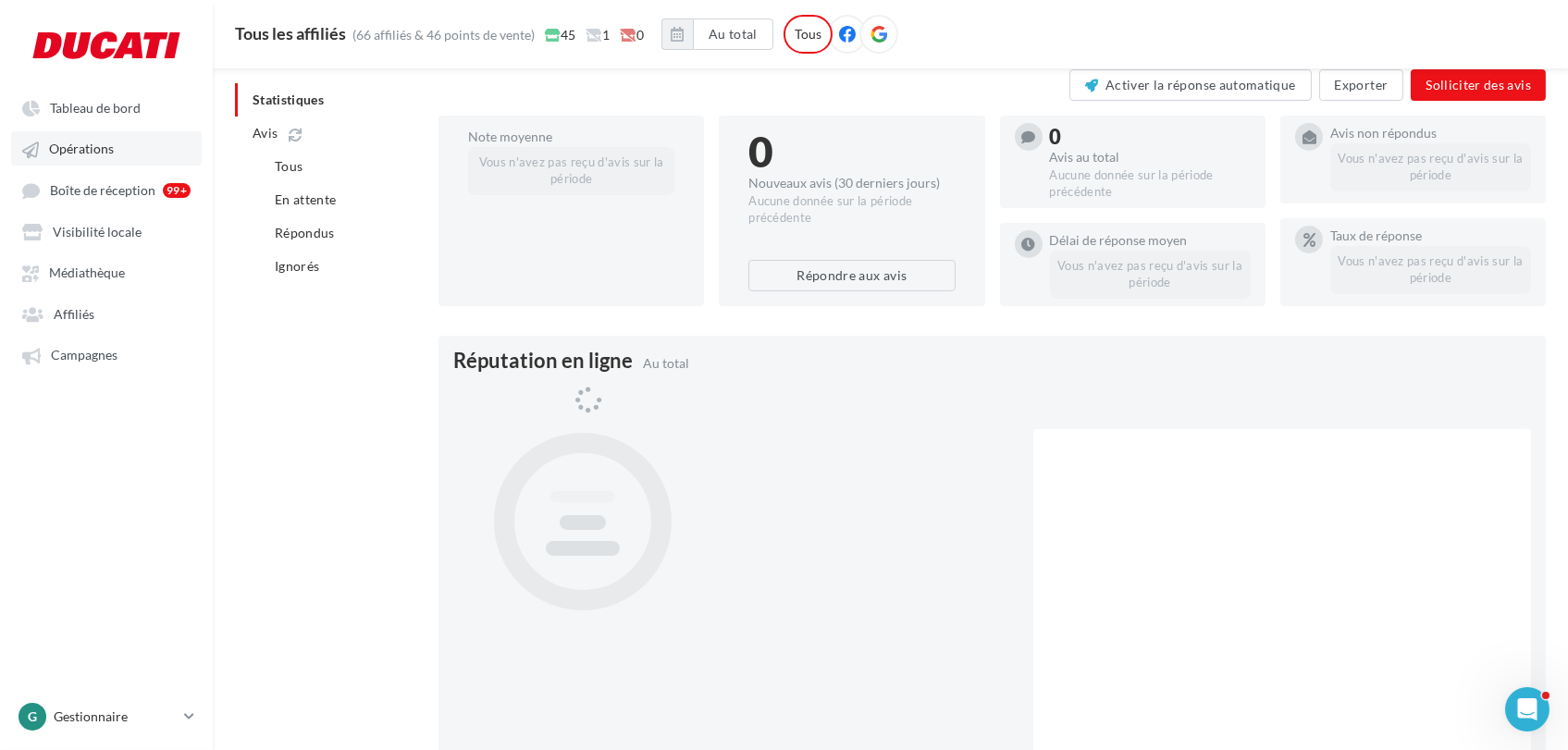 click on "Opérations" at bounding box center (81, 149) 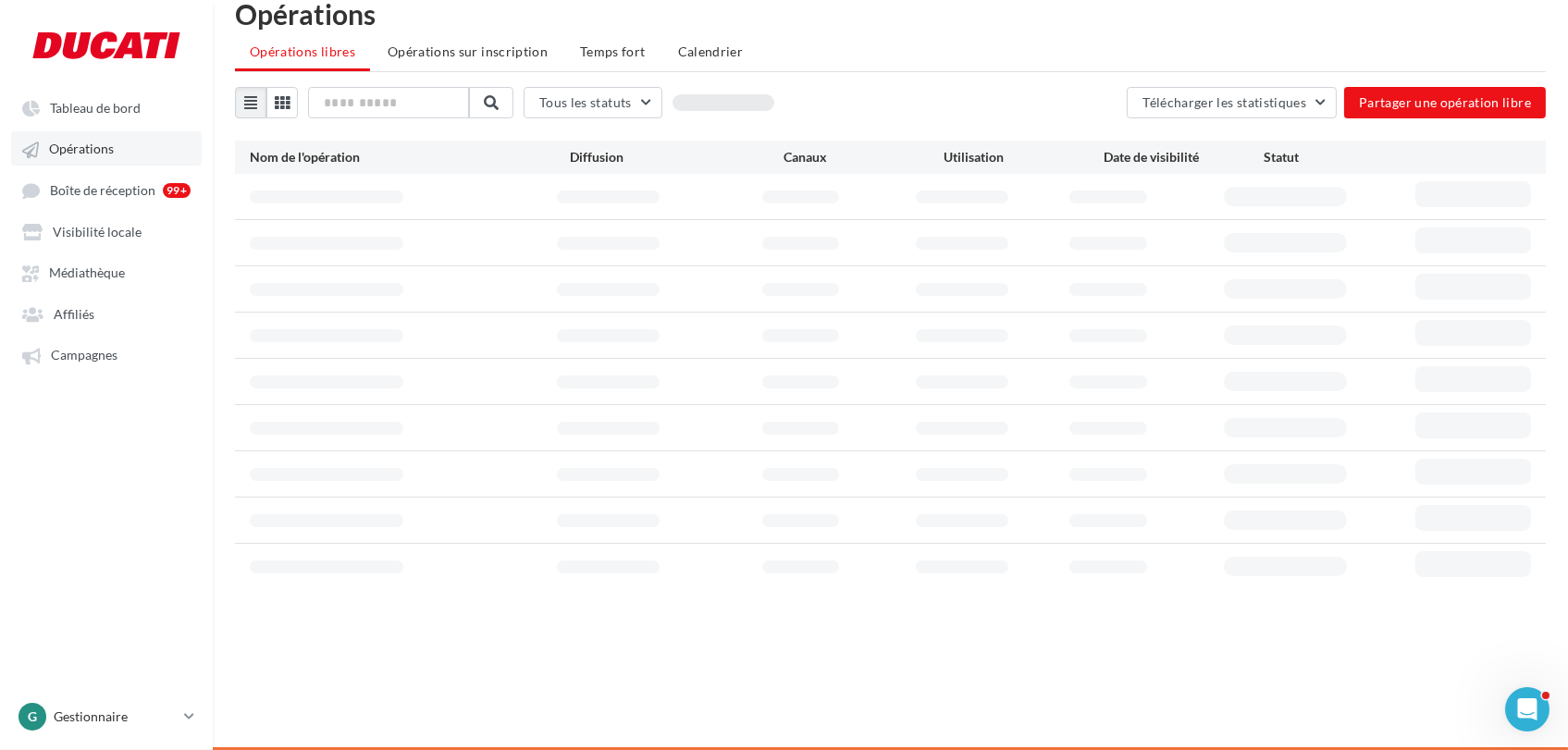 scroll, scrollTop: 30, scrollLeft: 0, axis: vertical 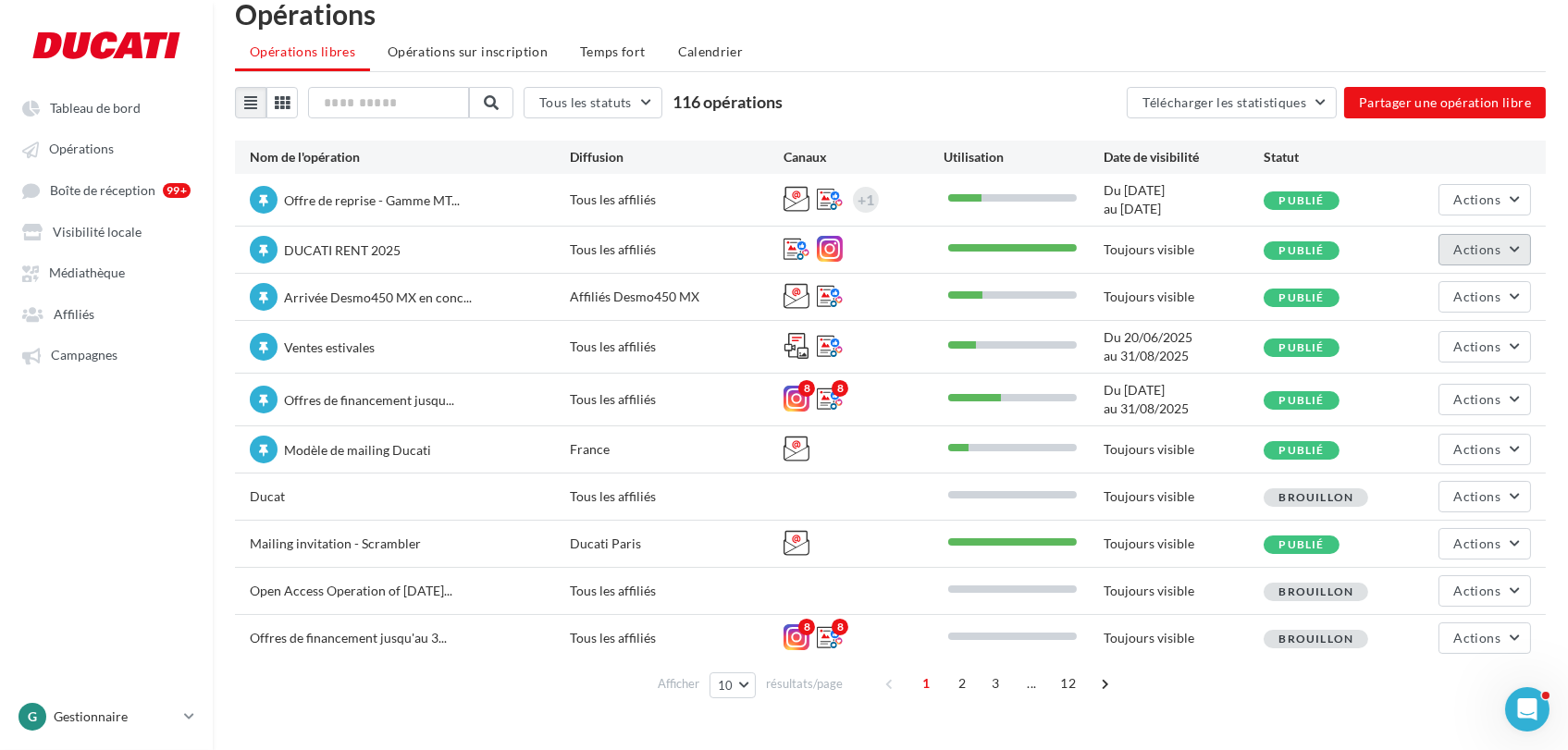 click on "Actions" at bounding box center [1485, 250] 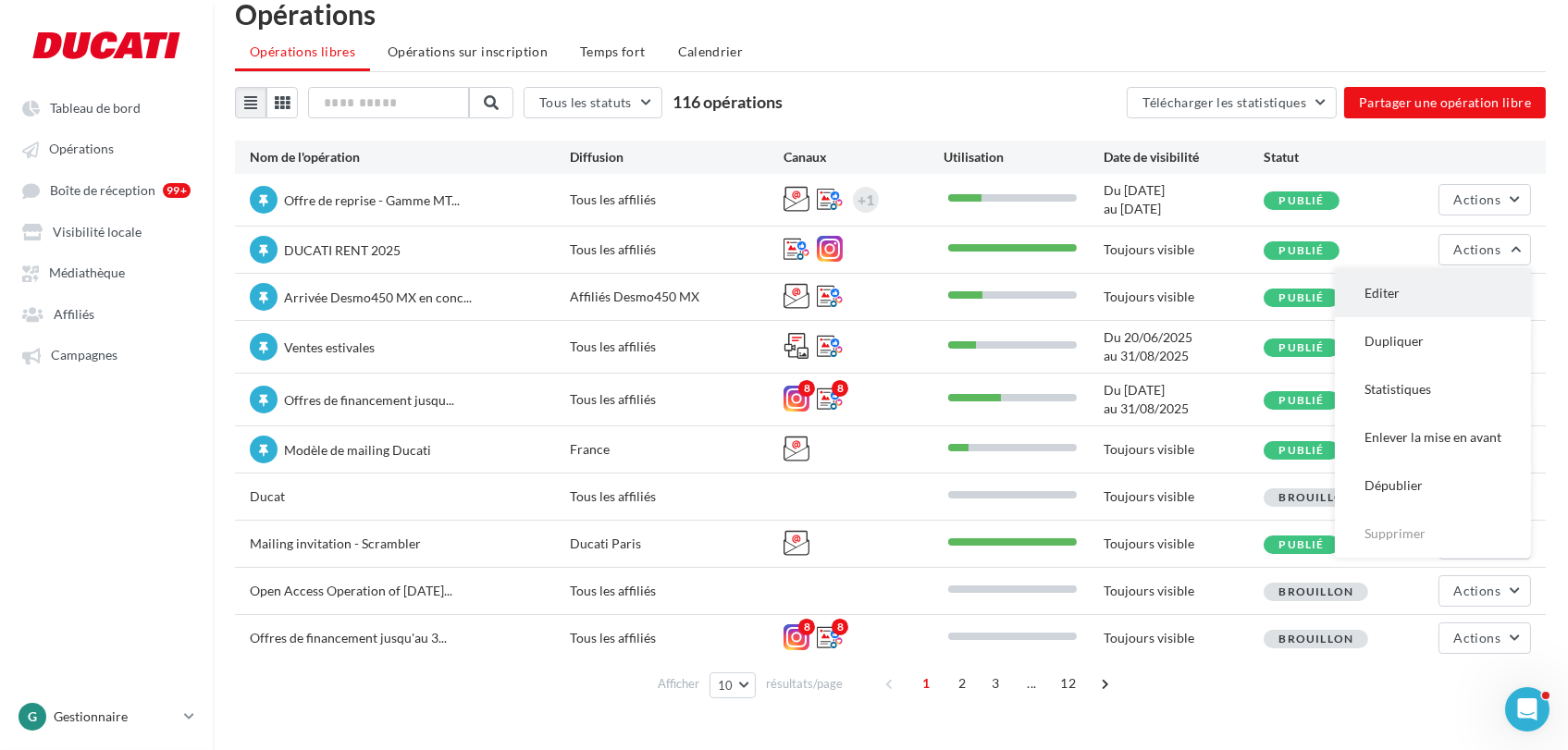 click on "Editer" at bounding box center [1433, 293] 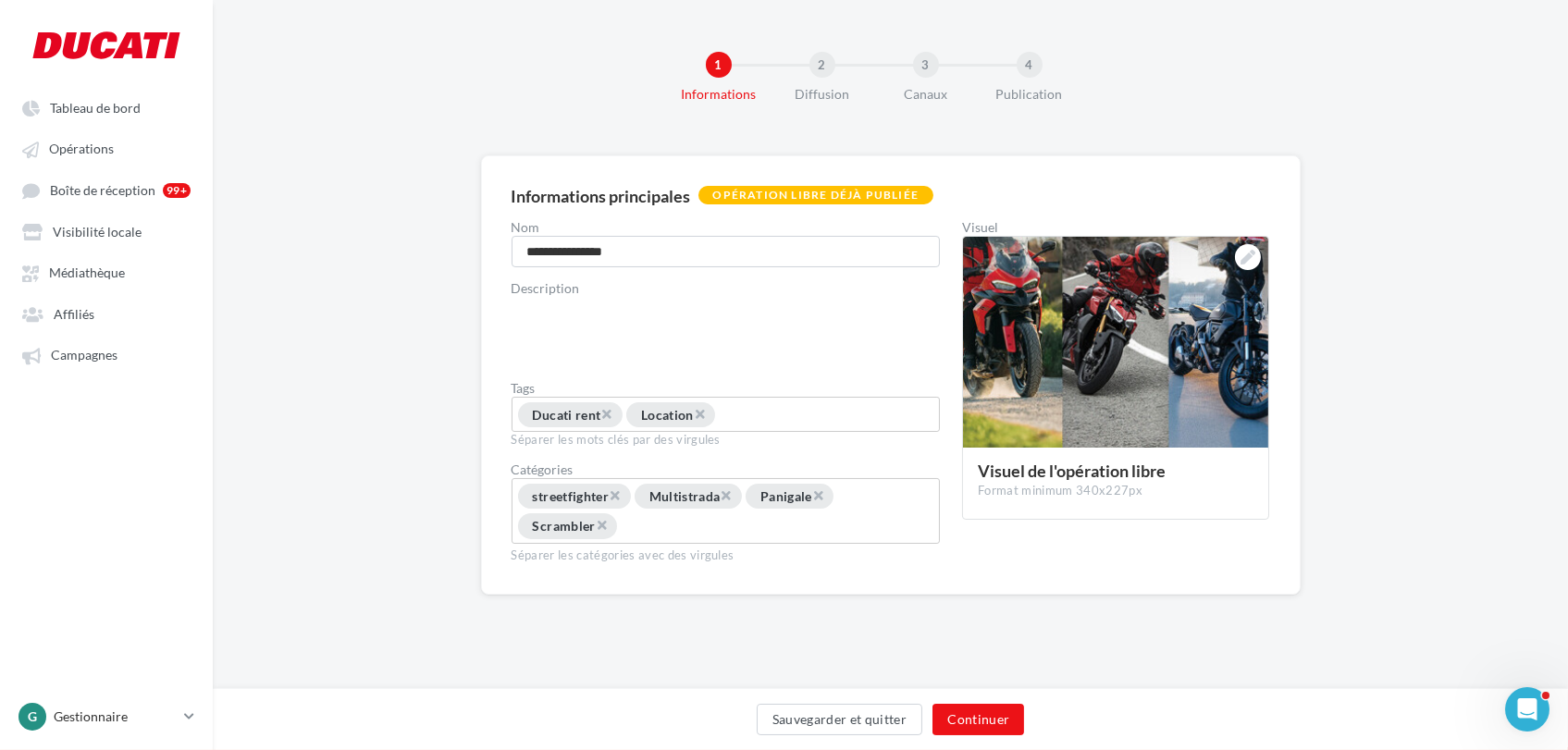 scroll, scrollTop: 0, scrollLeft: 0, axis: both 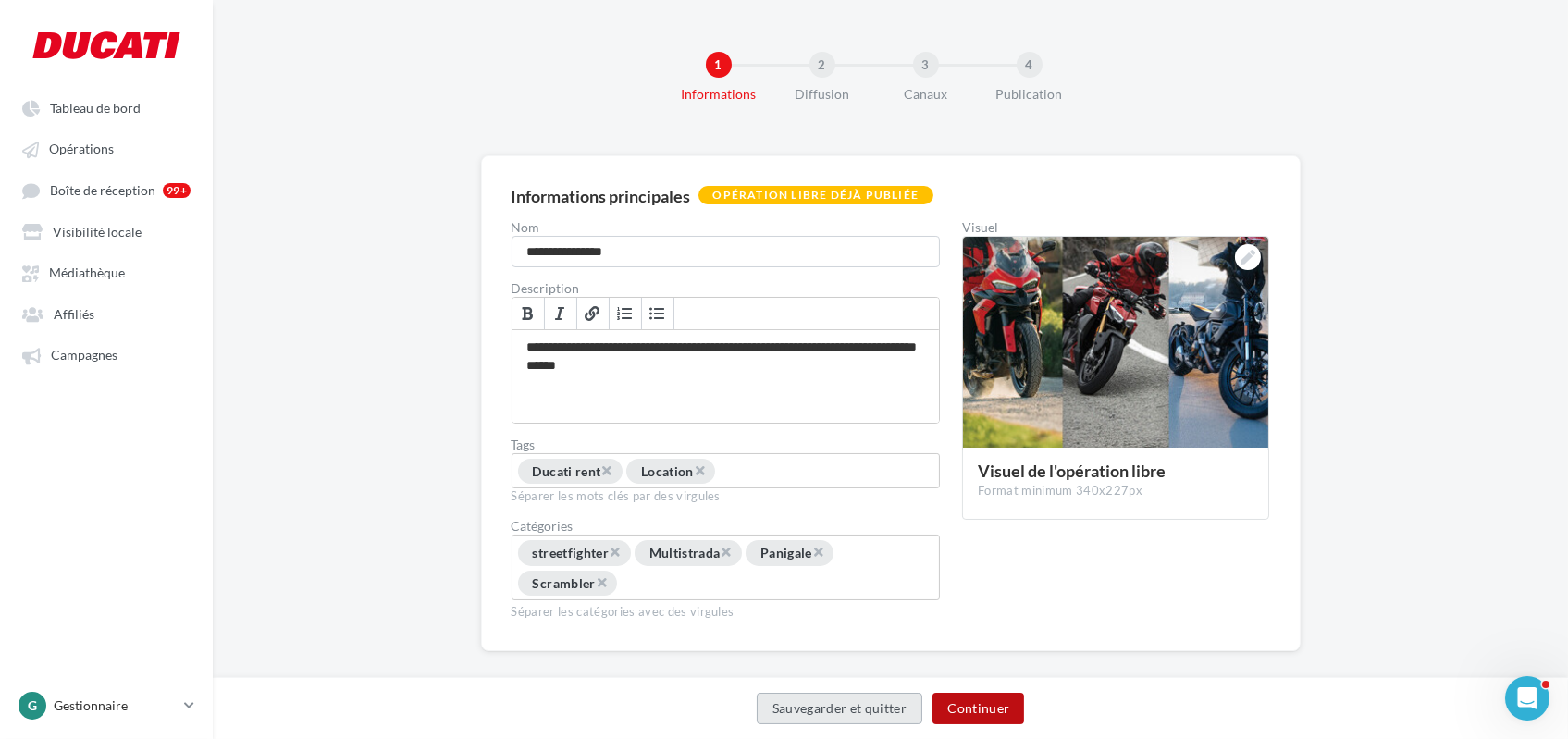 drag, startPoint x: 999, startPoint y: 696, endPoint x: 981, endPoint y: 696, distance: 18 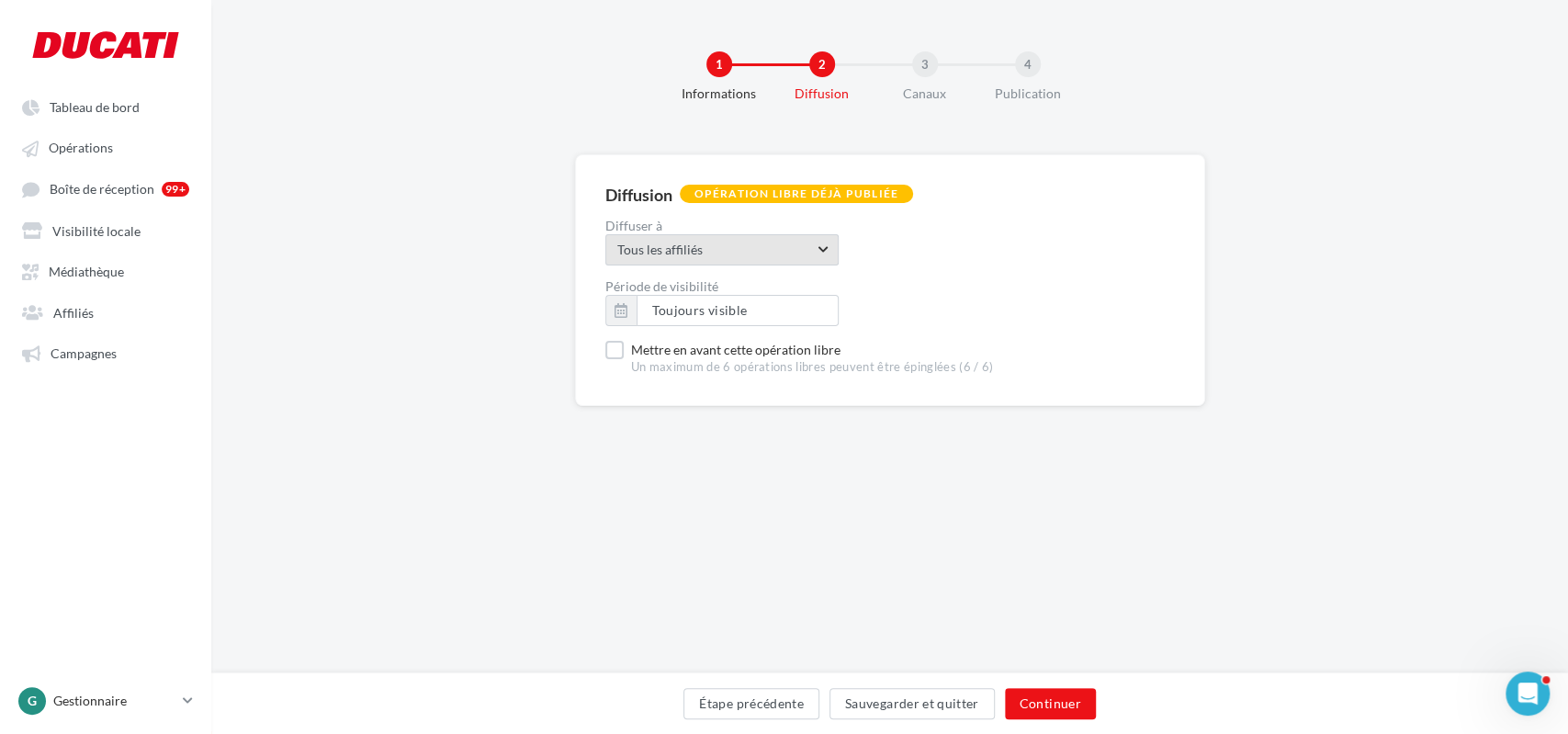 click on "Tous les affiliés   Tous les affiliés" at bounding box center (722, 250) 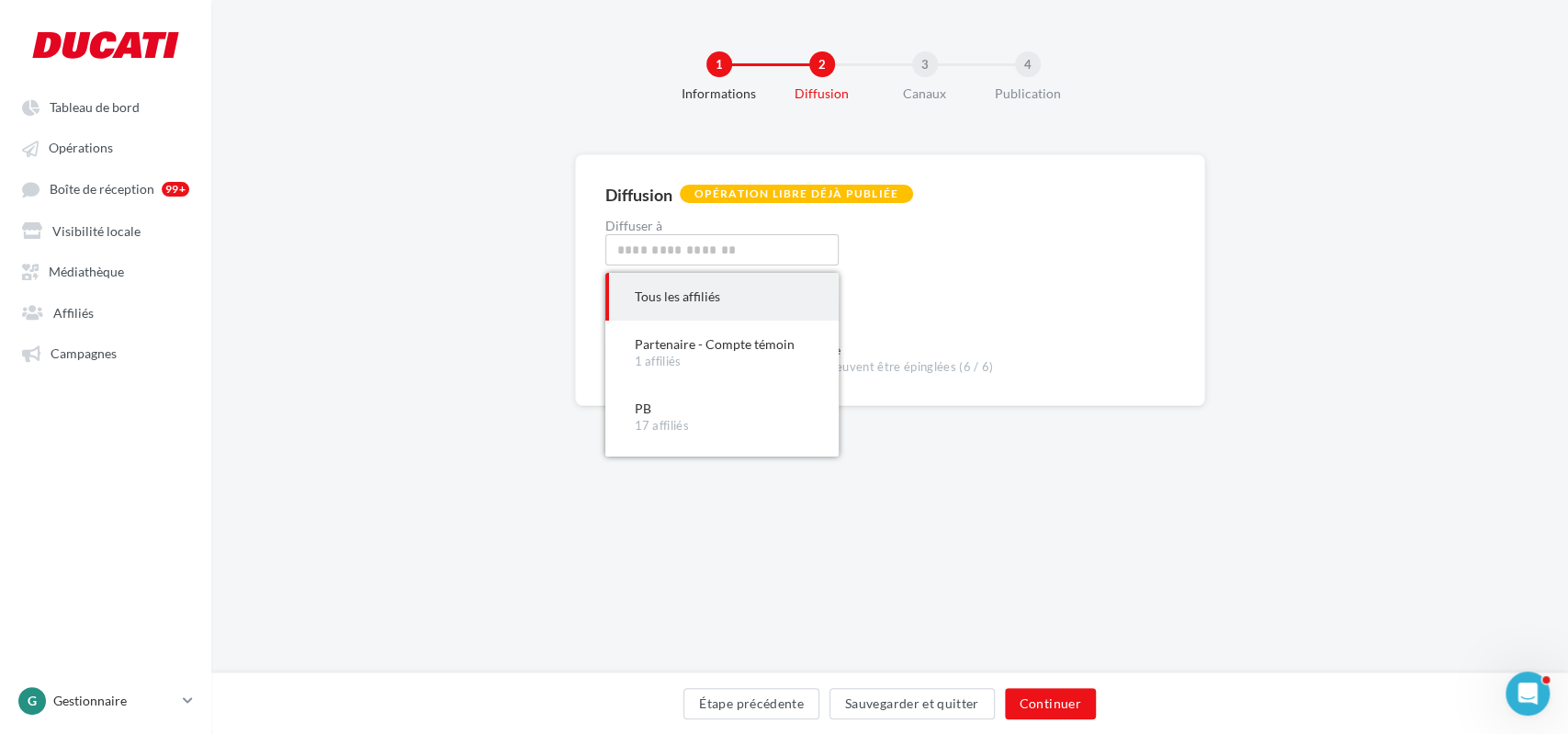 click on "Période de visibilité" at bounding box center (890, 287) 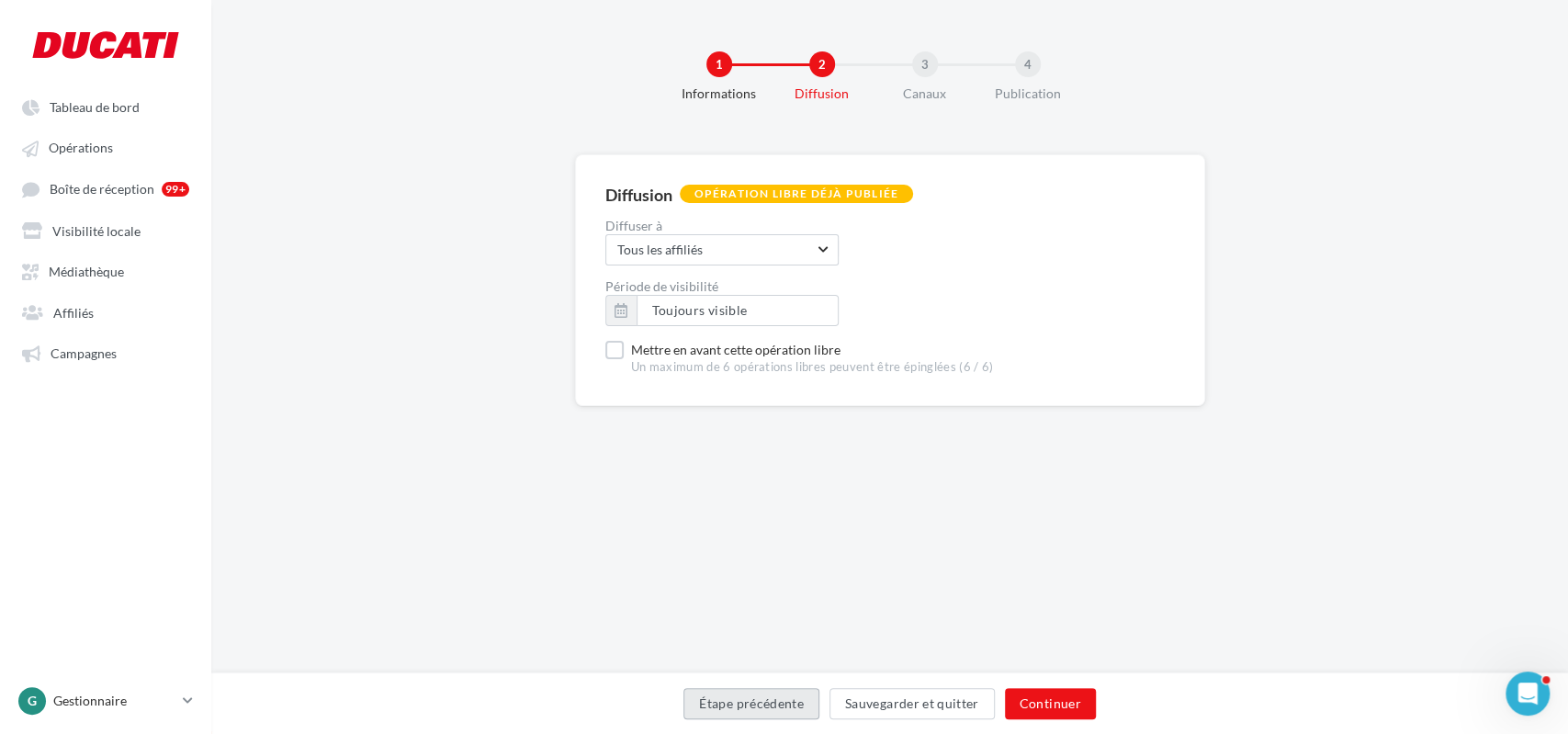 click on "Étape précédente" at bounding box center [751, 704] 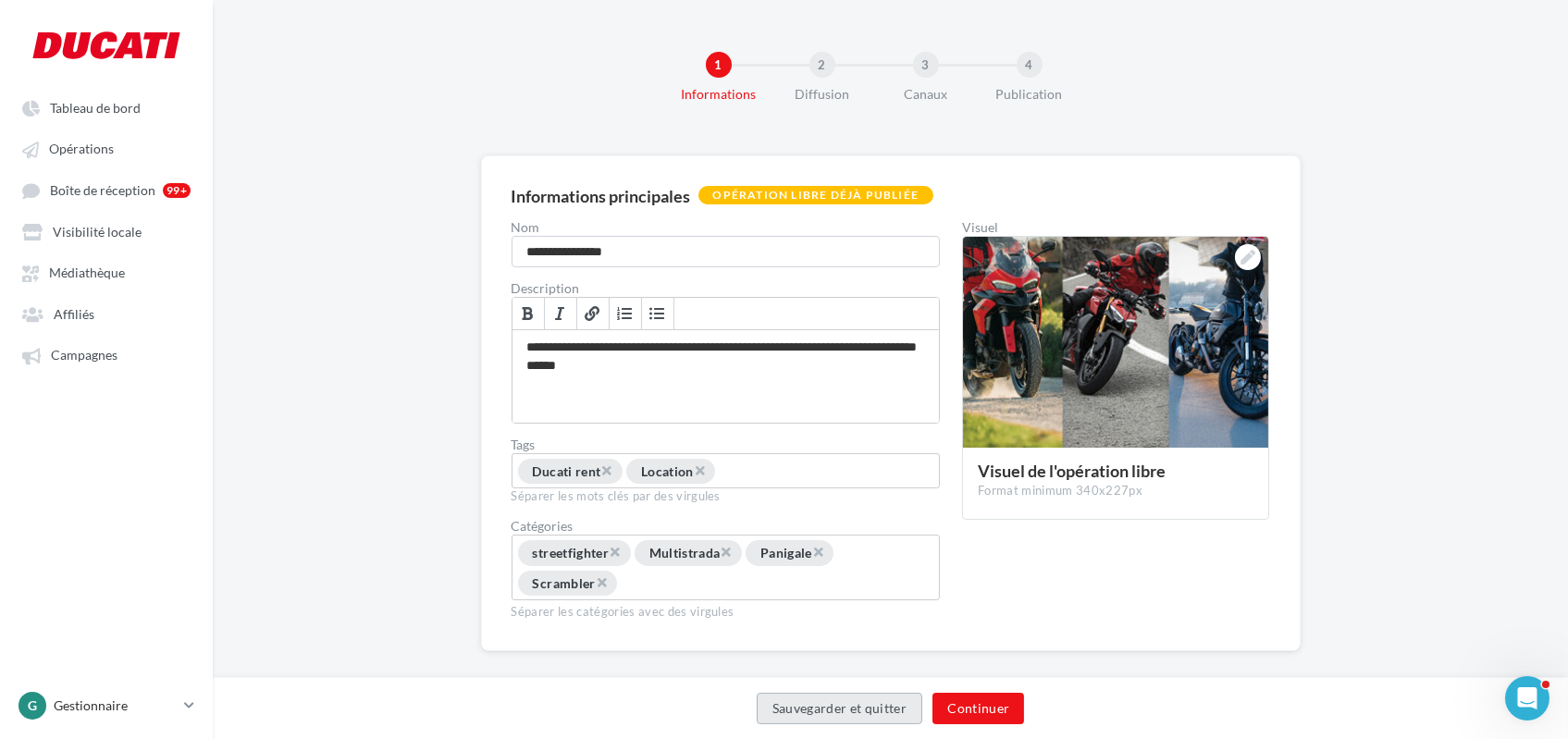 drag, startPoint x: 812, startPoint y: 700, endPoint x: 767, endPoint y: 708, distance: 45.70558 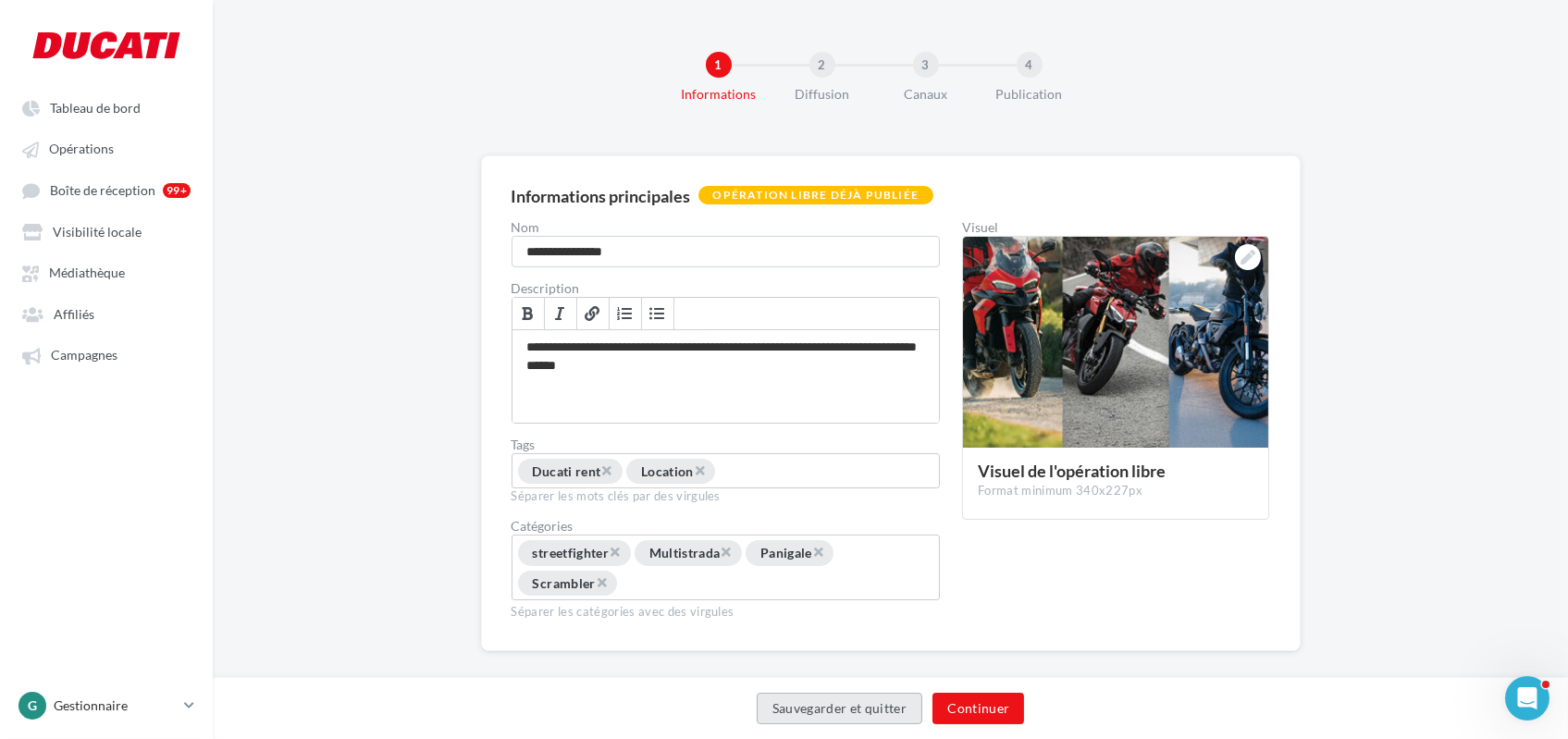 click on "Sauvegarder et quitter" at bounding box center (840, 708) 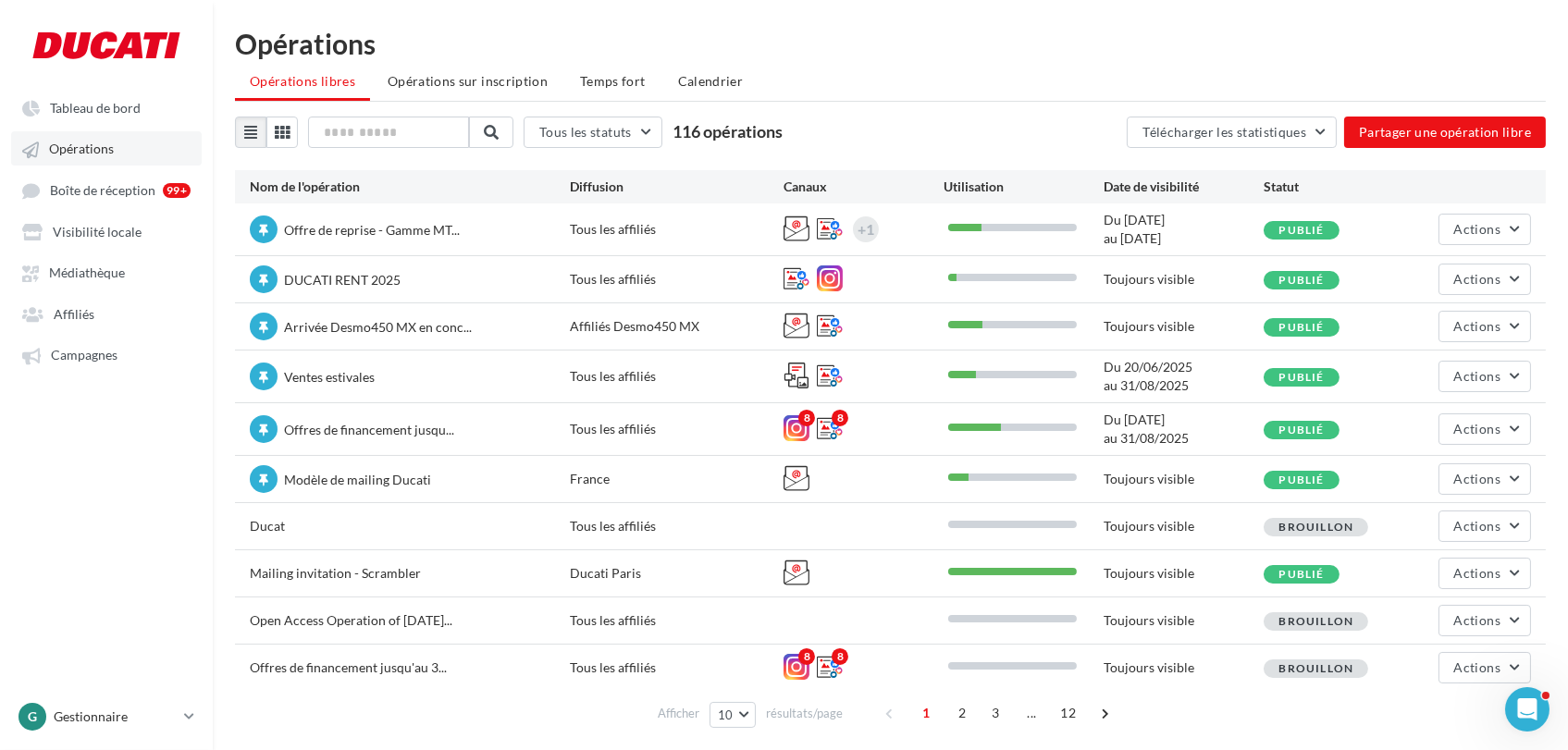 click on "Opérations" at bounding box center (106, 148) 